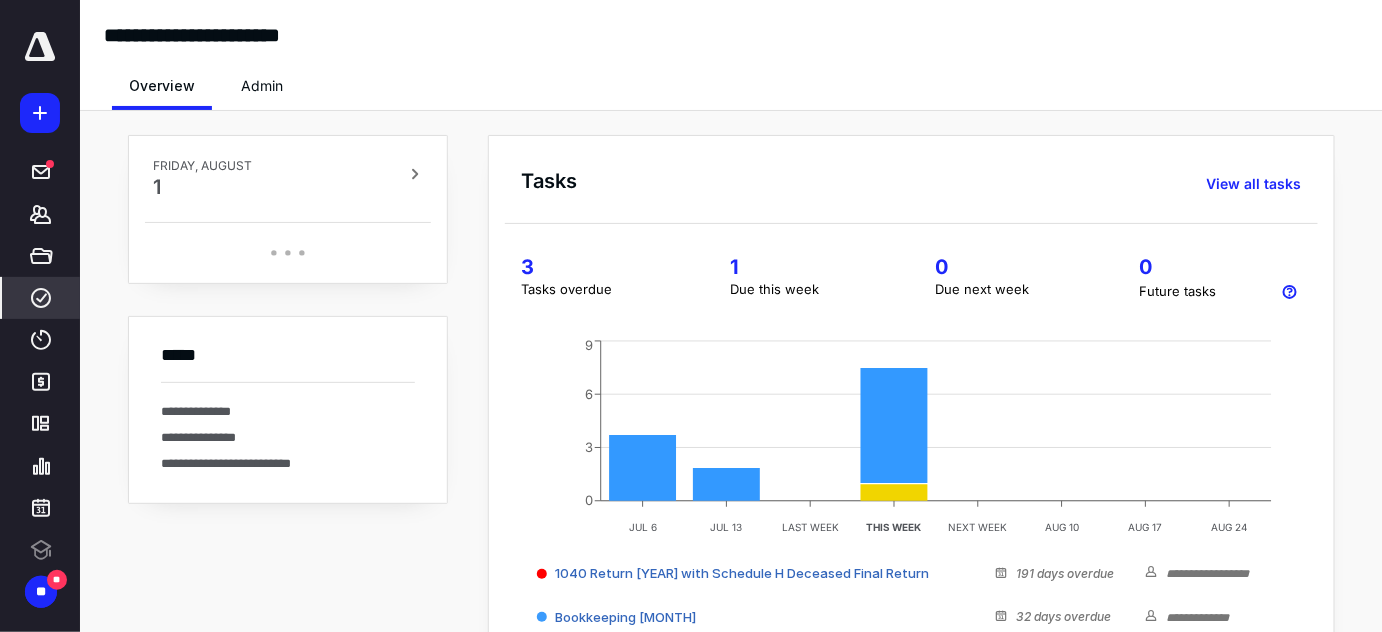 scroll, scrollTop: 0, scrollLeft: 0, axis: both 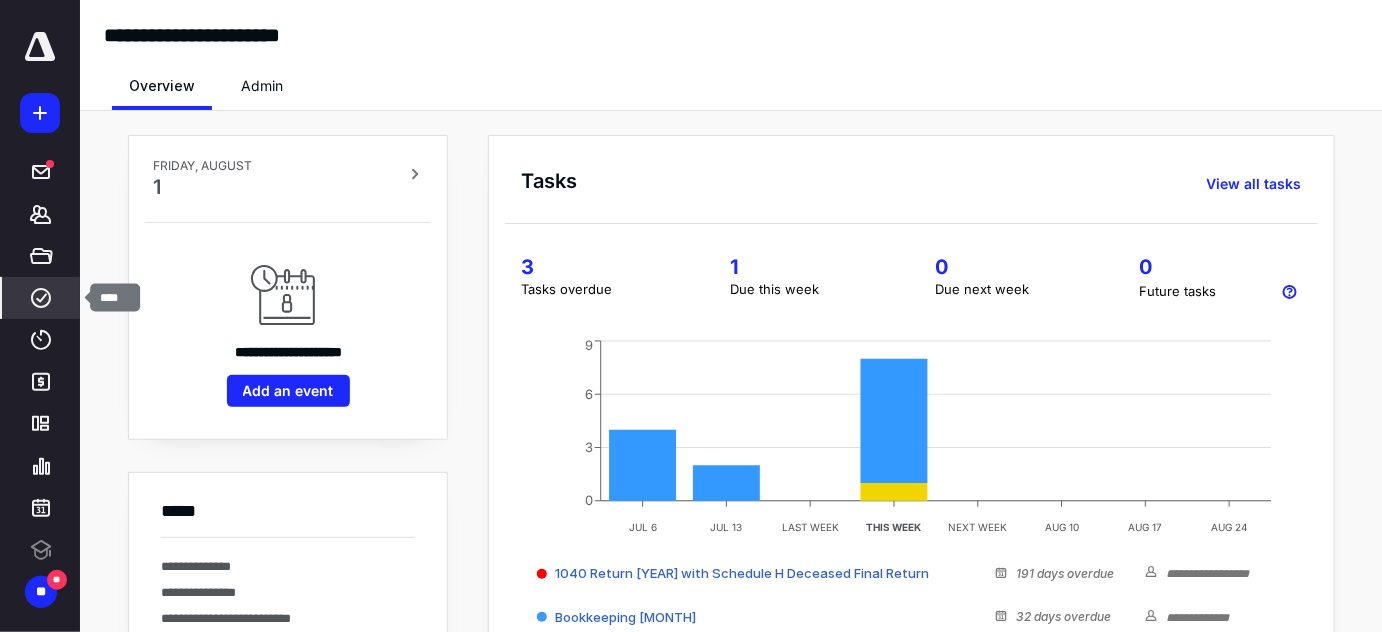 click 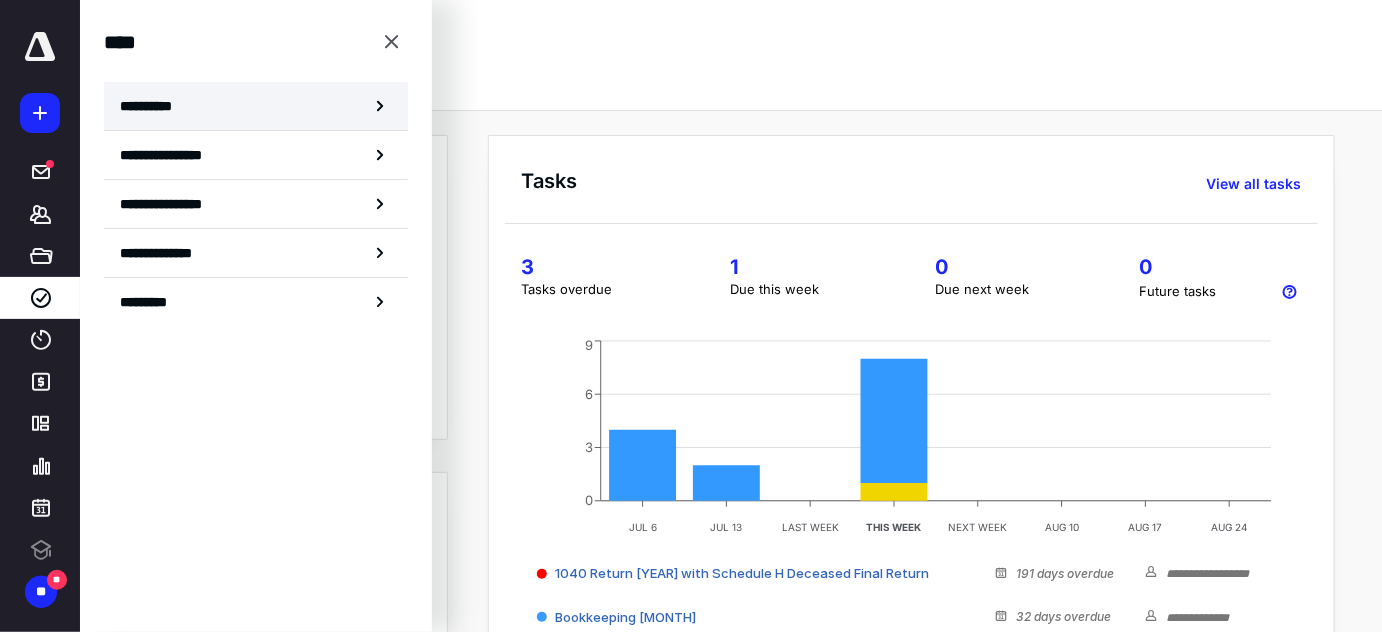 click on "**********" at bounding box center (256, 106) 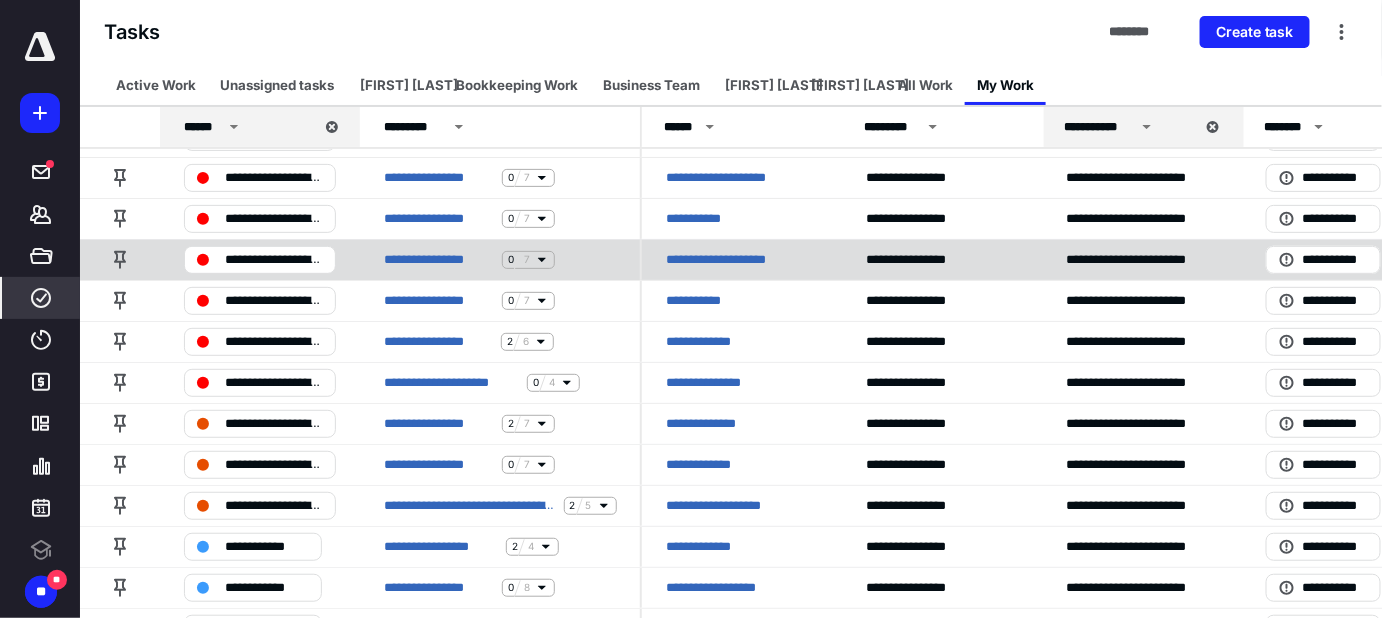 scroll, scrollTop: 258, scrollLeft: 0, axis: vertical 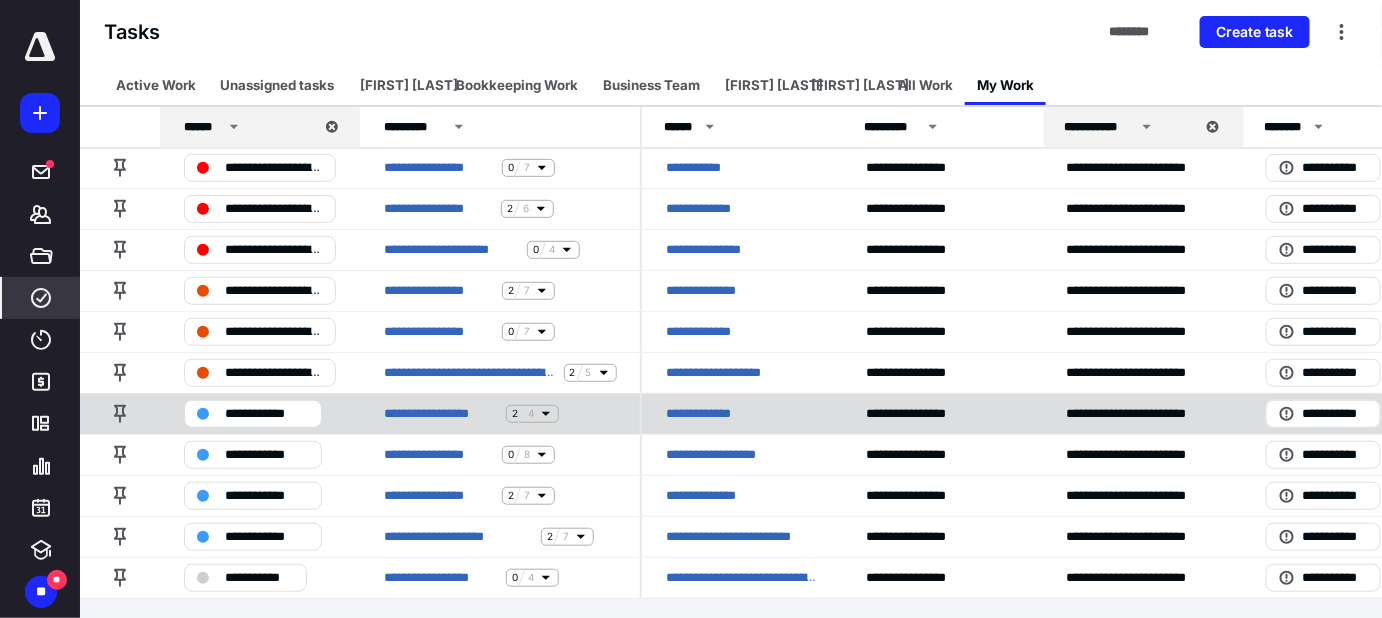 click on "**********" at bounding box center (708, 414) 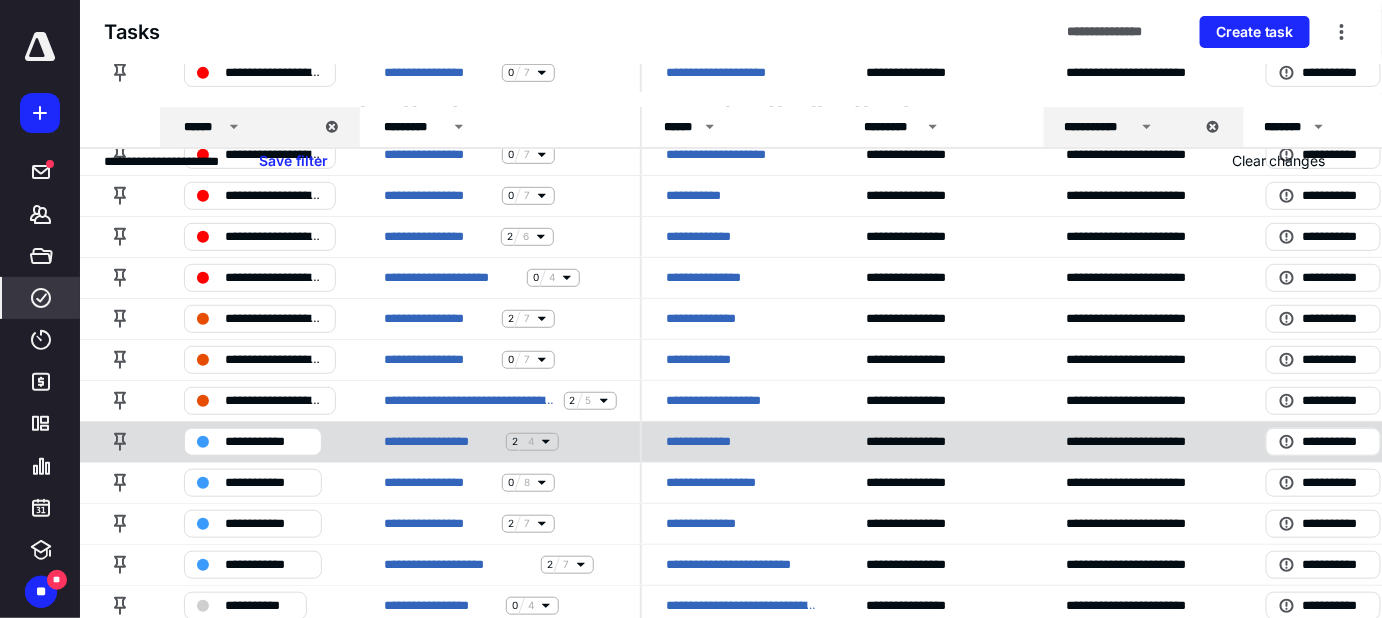 scroll, scrollTop: 0, scrollLeft: 0, axis: both 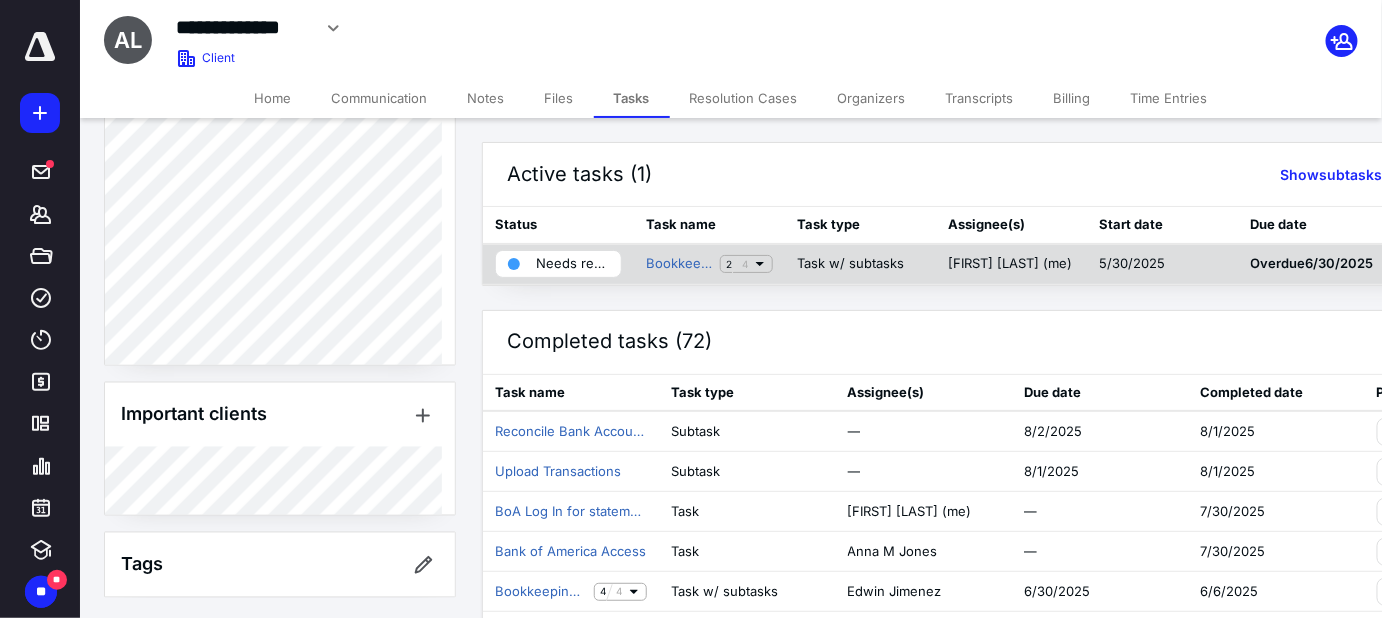 click on "Needs review" at bounding box center [572, 264] 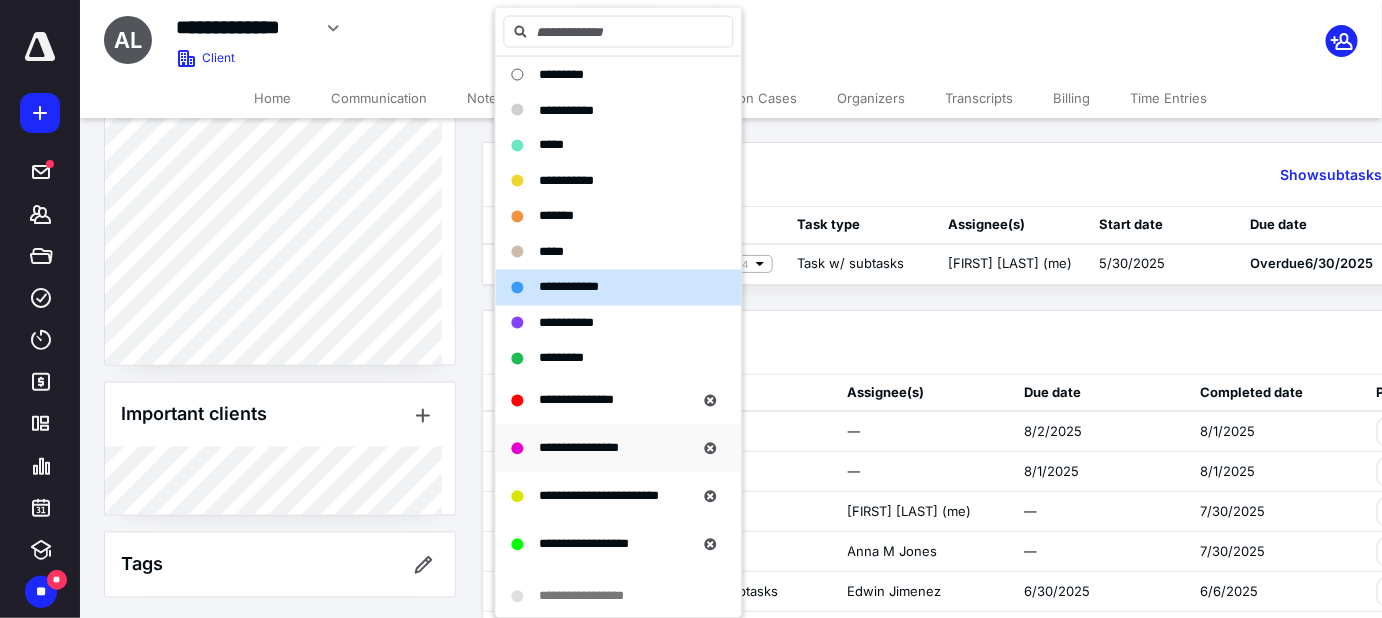 click on "**********" at bounding box center [619, 448] 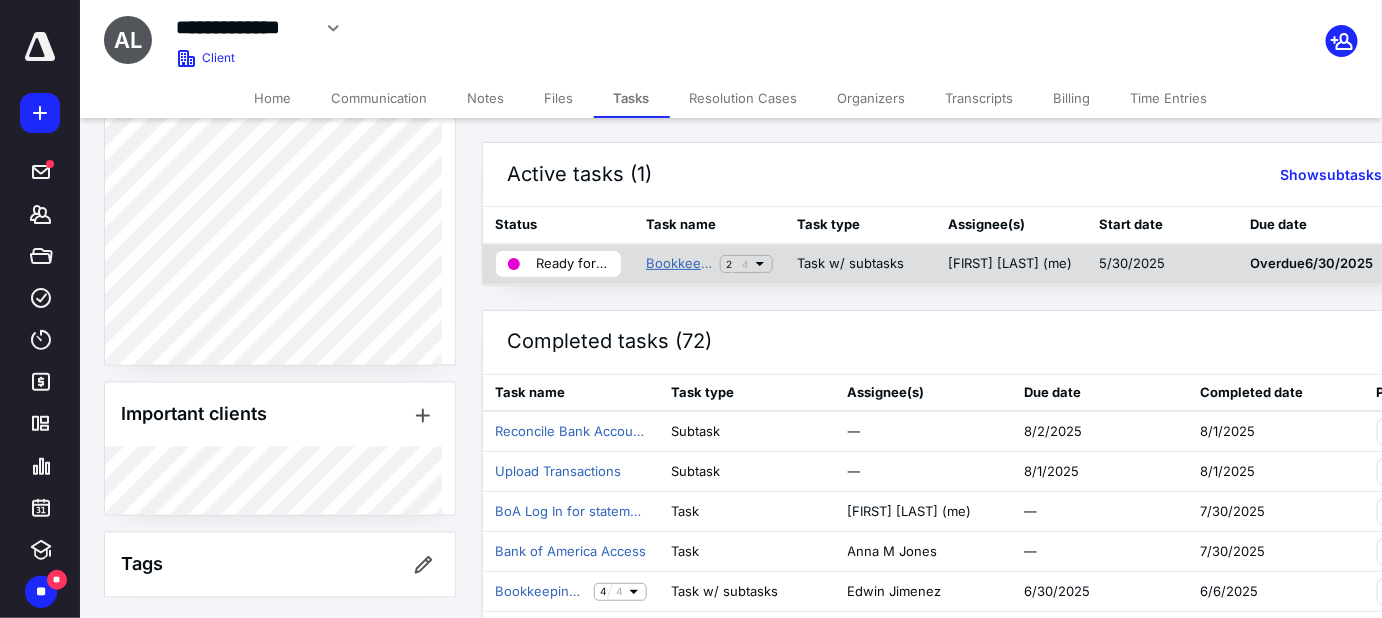 click on "Bookkeeping  June" at bounding box center [679, 264] 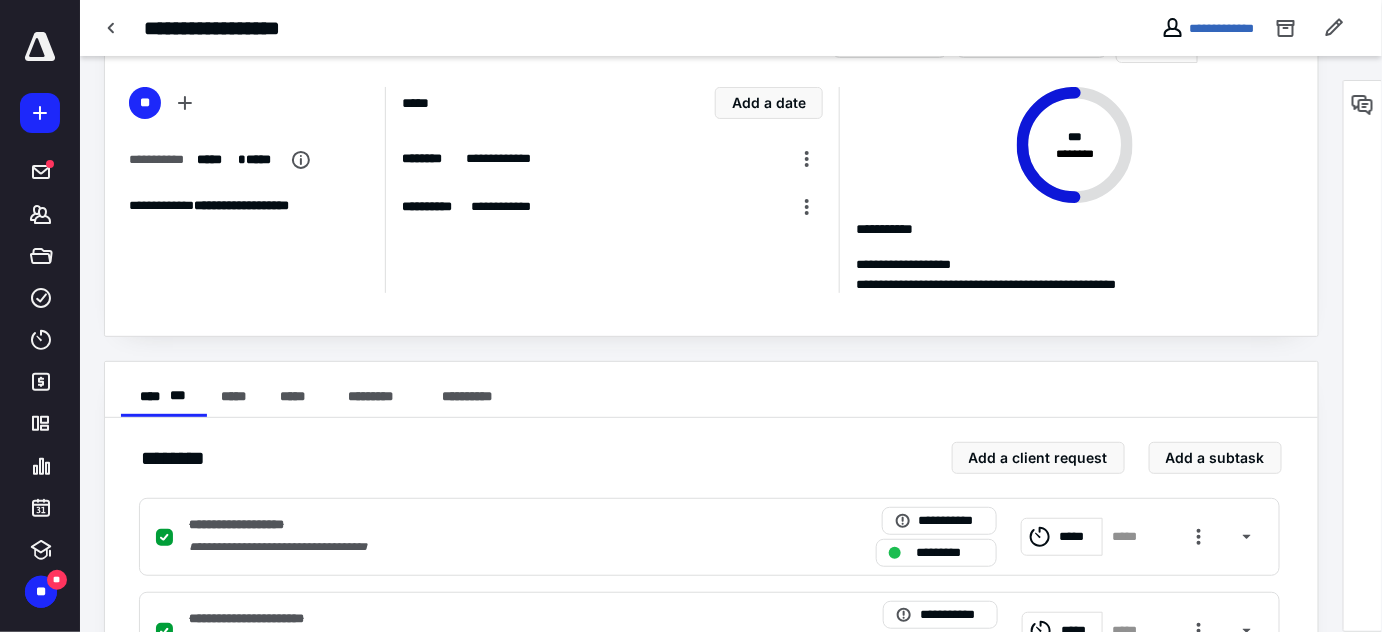 scroll, scrollTop: 354, scrollLeft: 0, axis: vertical 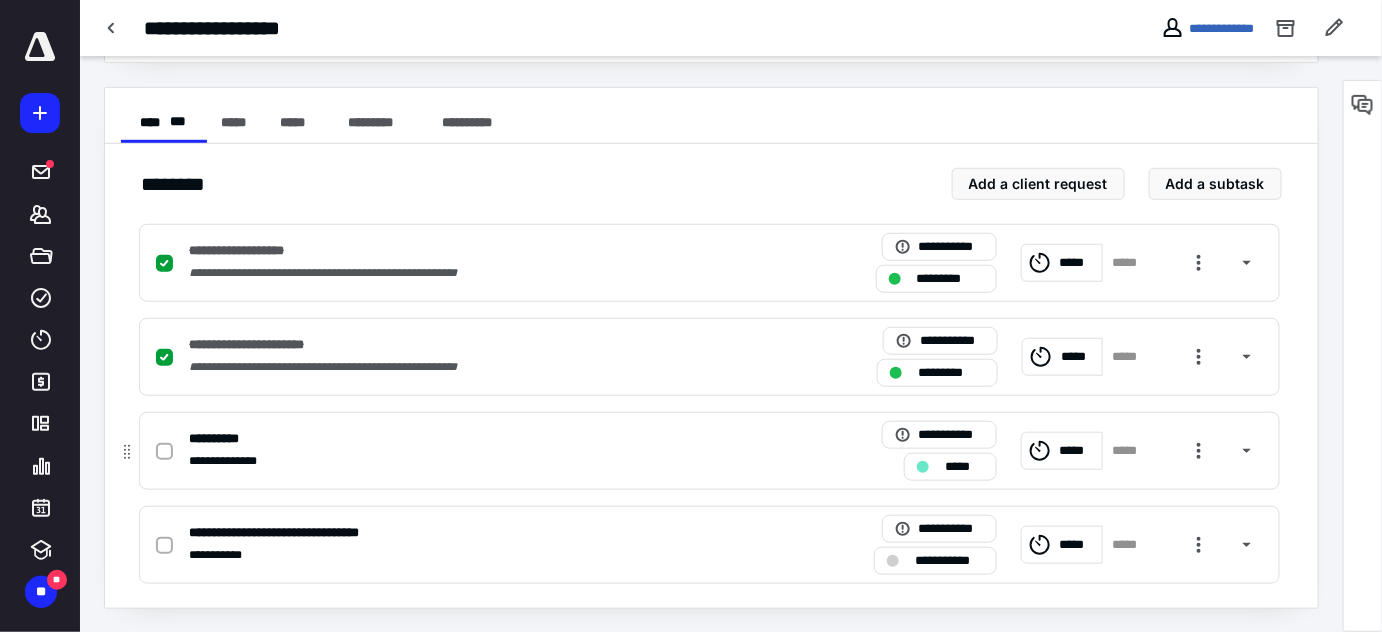 click 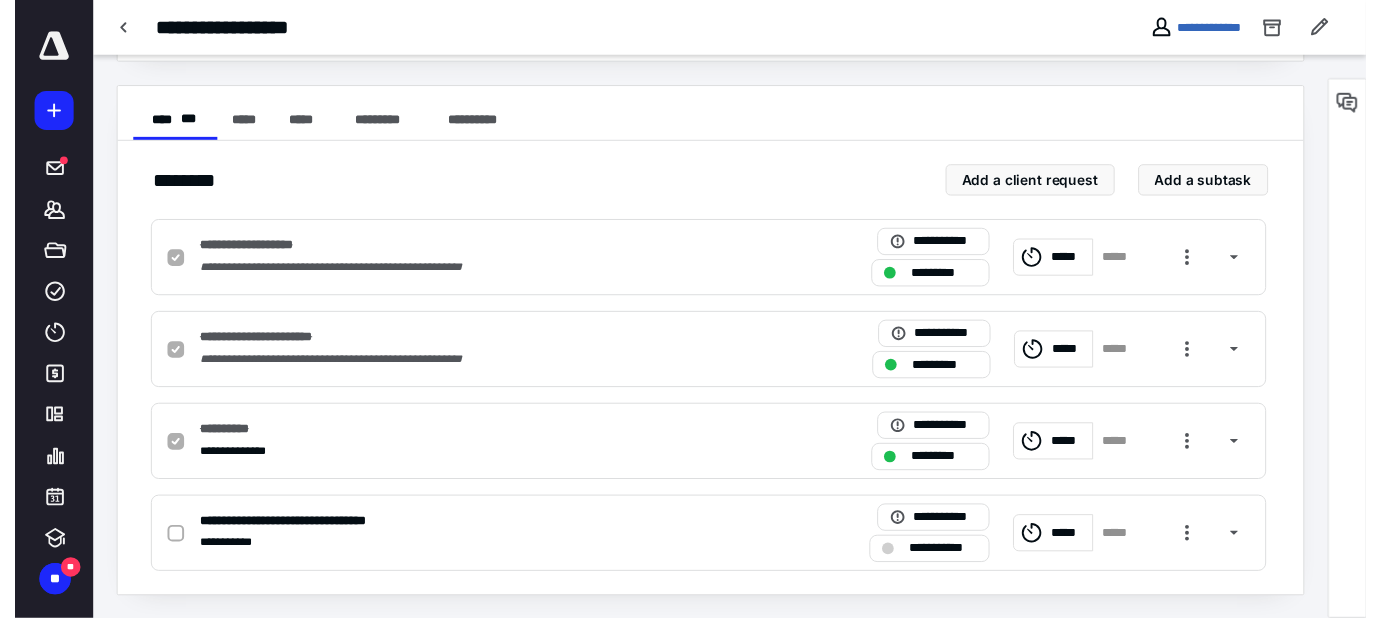 scroll, scrollTop: 0, scrollLeft: 0, axis: both 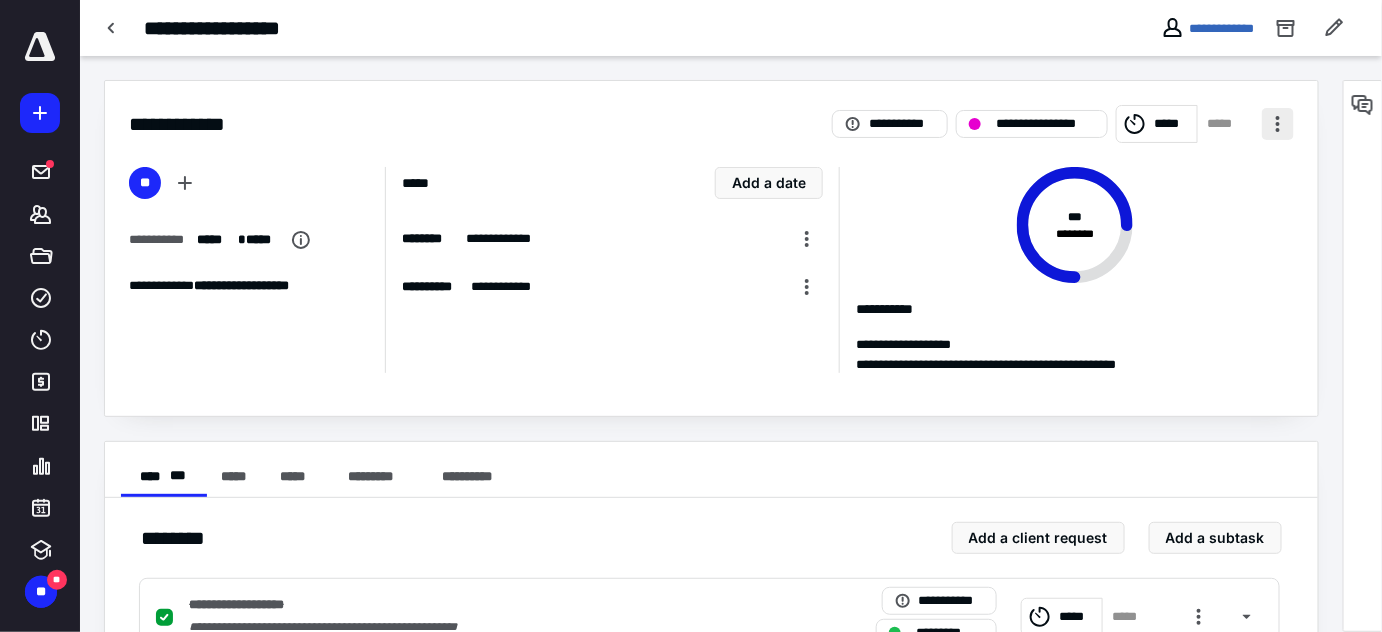 click at bounding box center [1278, 124] 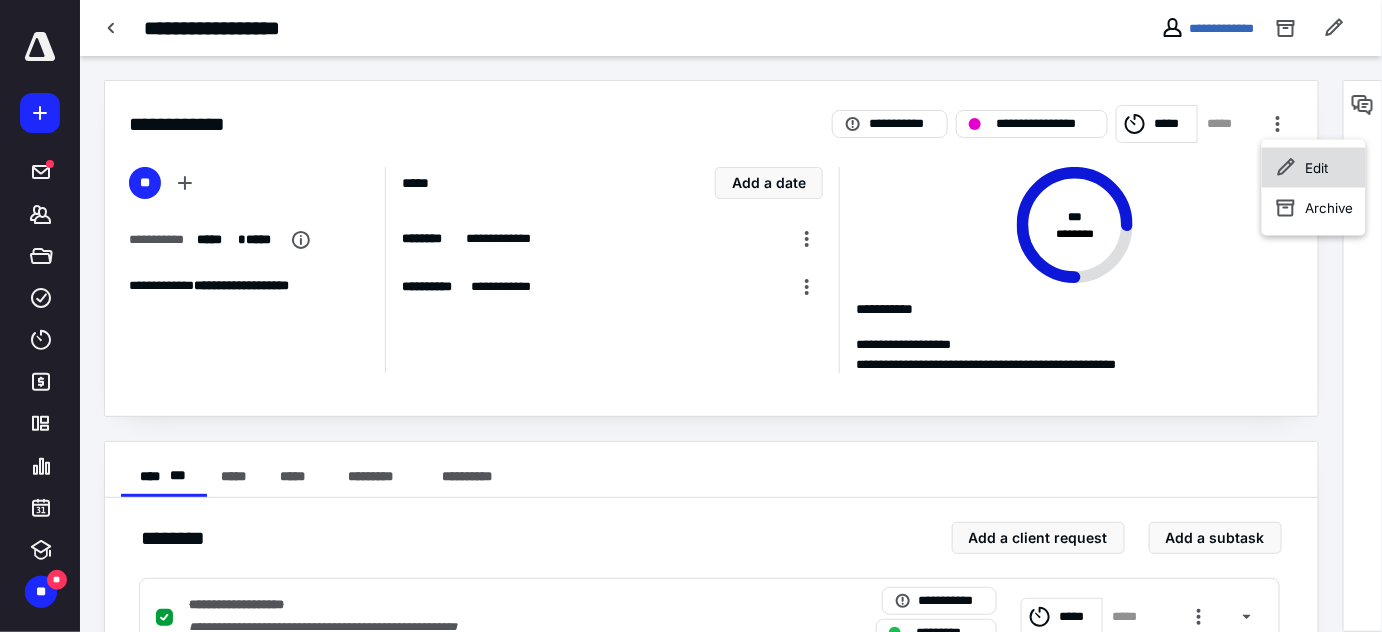 click 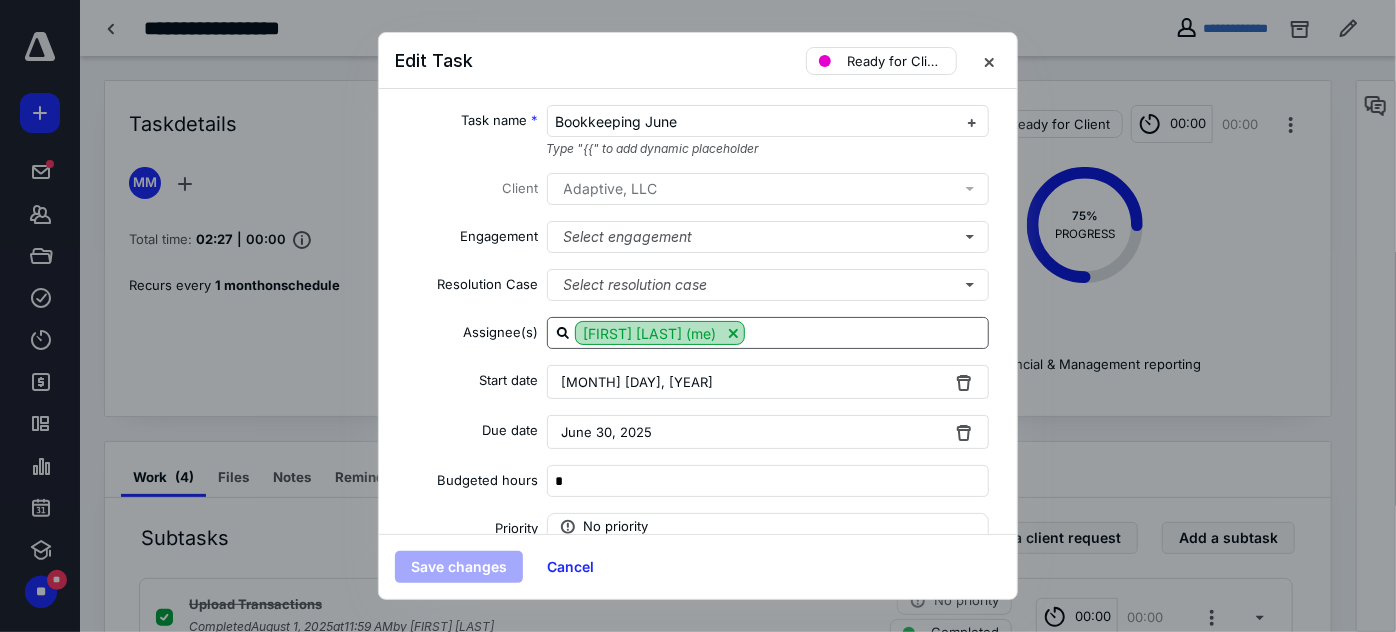 click at bounding box center [733, 333] 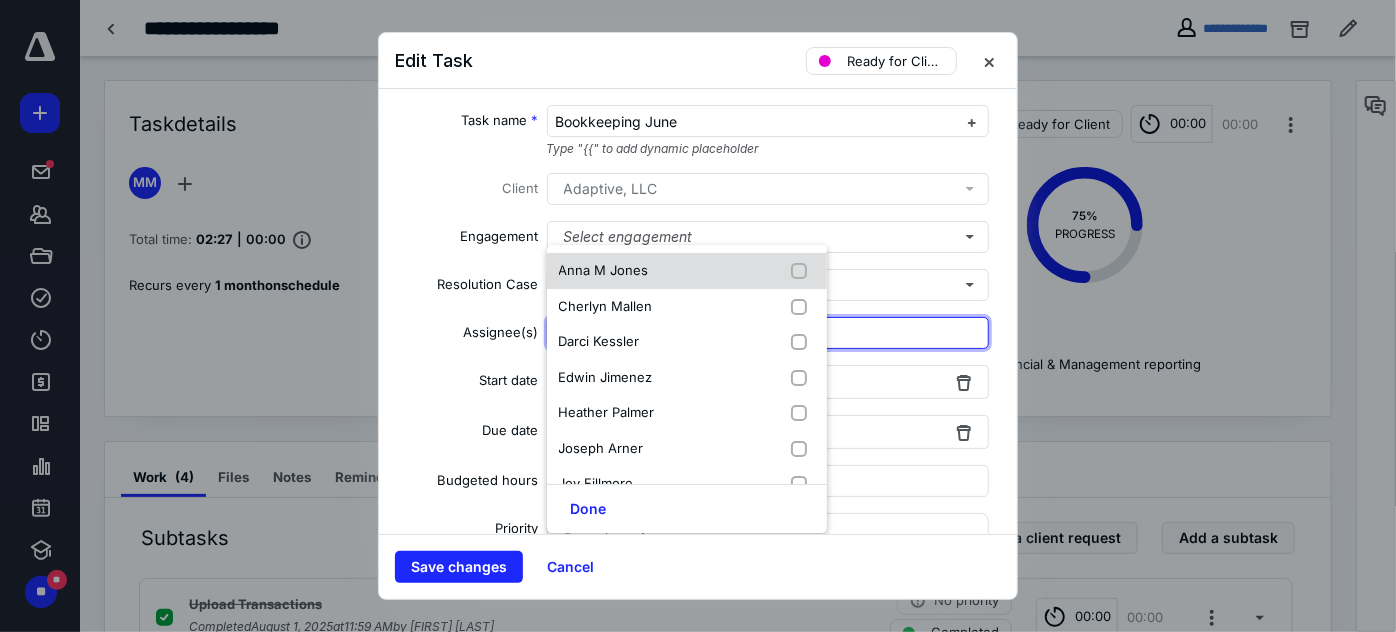 click on "Anna M Jones" at bounding box center (687, 271) 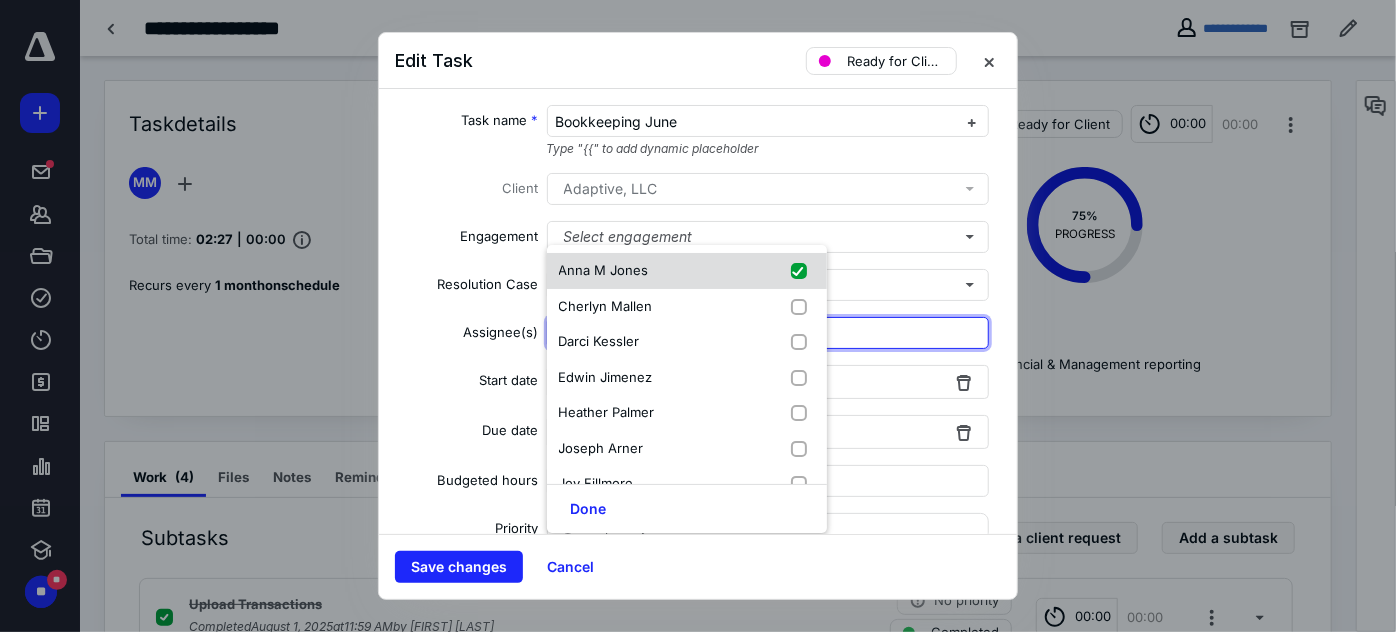 checkbox on "true" 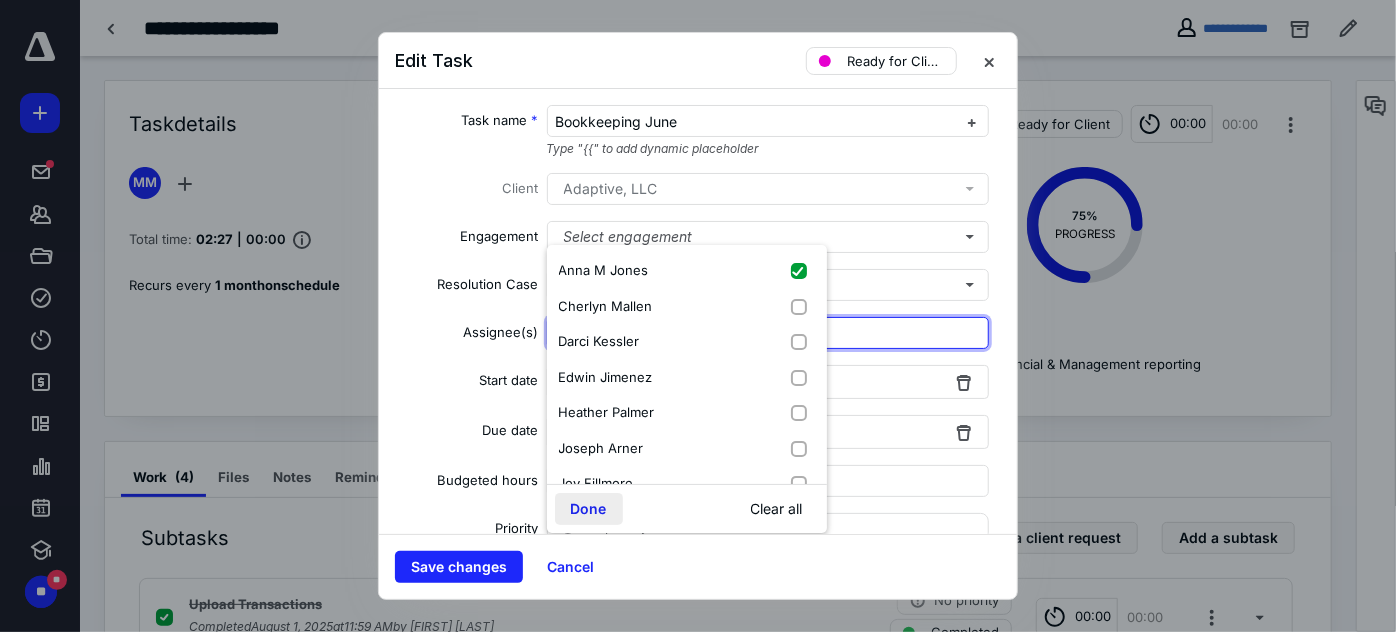 click on "Done" at bounding box center (589, 509) 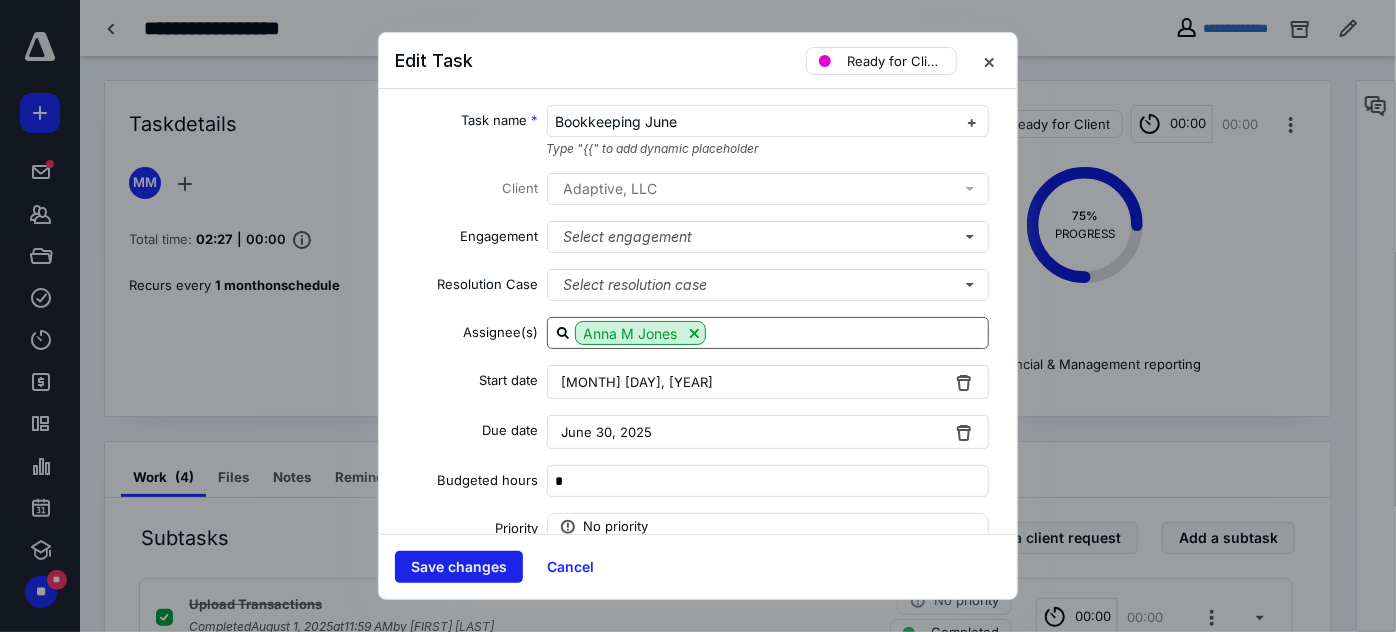 click on "Save changes" at bounding box center (459, 567) 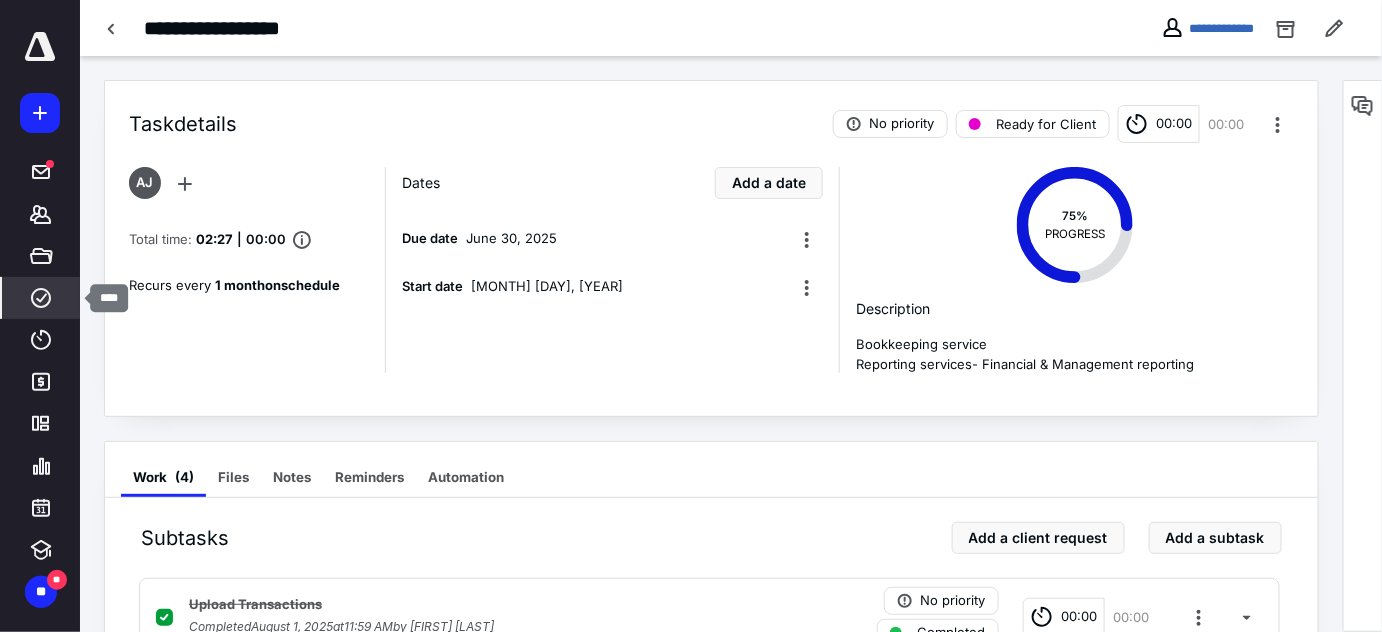 click on "****" at bounding box center (41, 298) 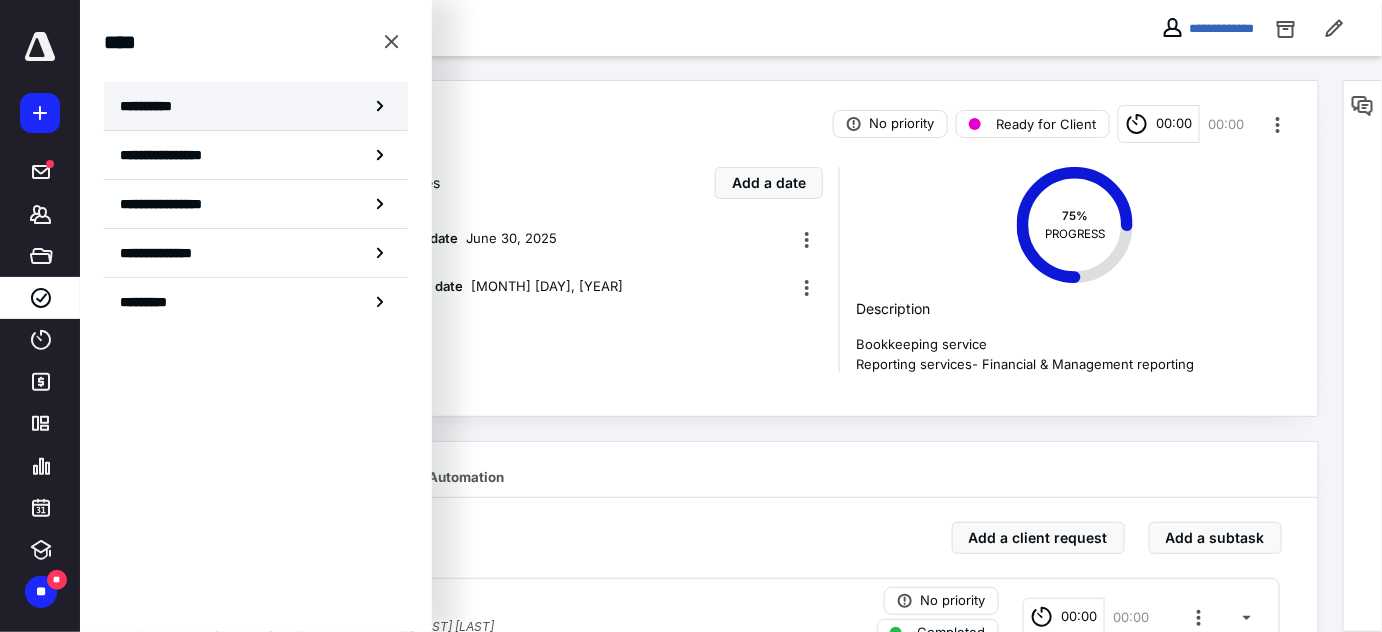 click on "**********" at bounding box center [256, 106] 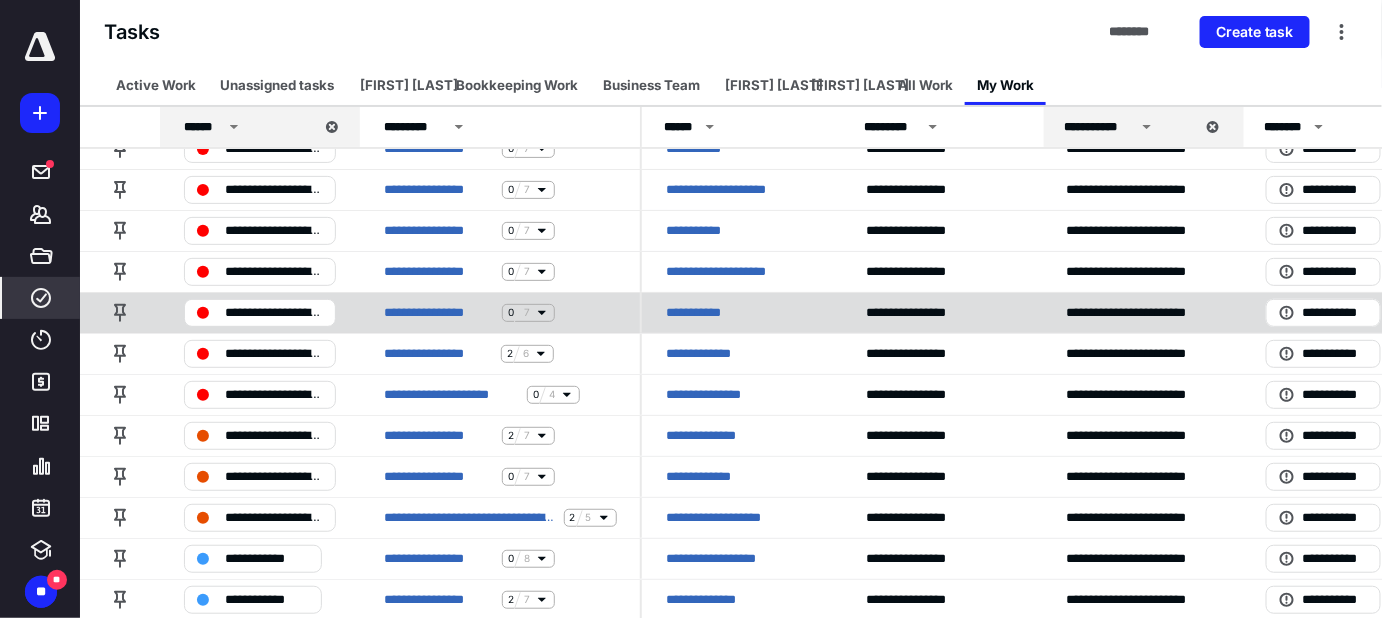 scroll, scrollTop: 217, scrollLeft: 0, axis: vertical 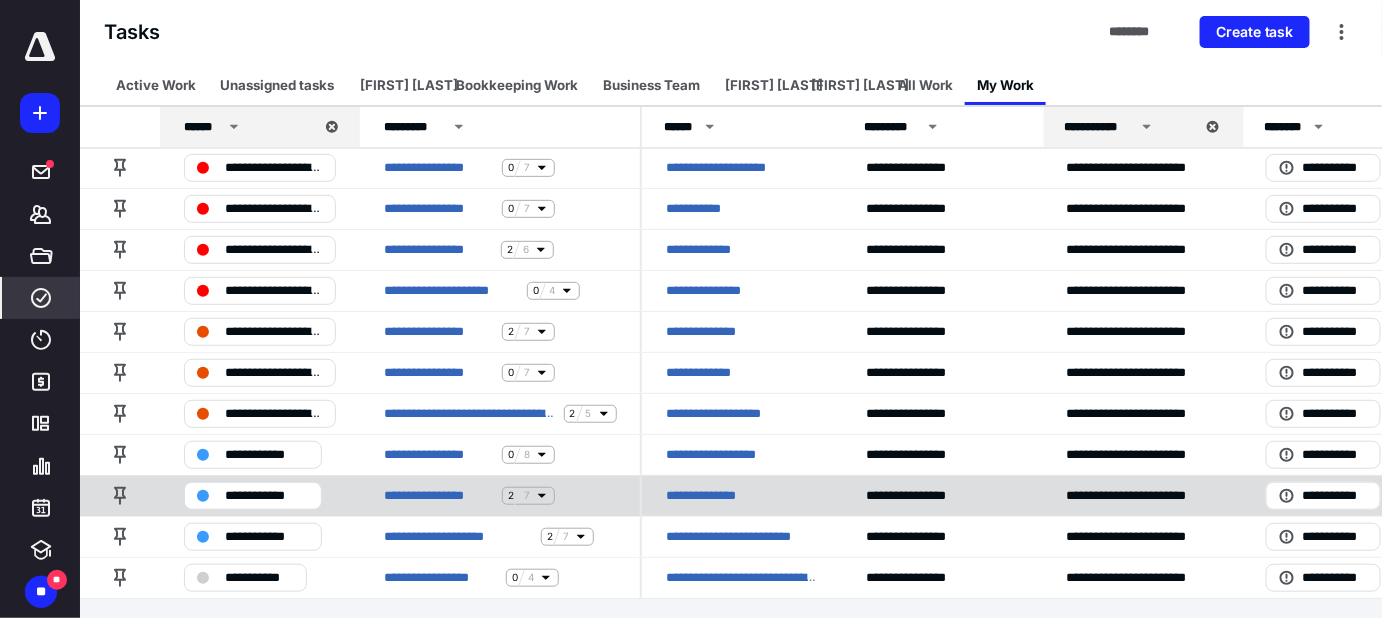 click on "**********" at bounding box center (742, 495) 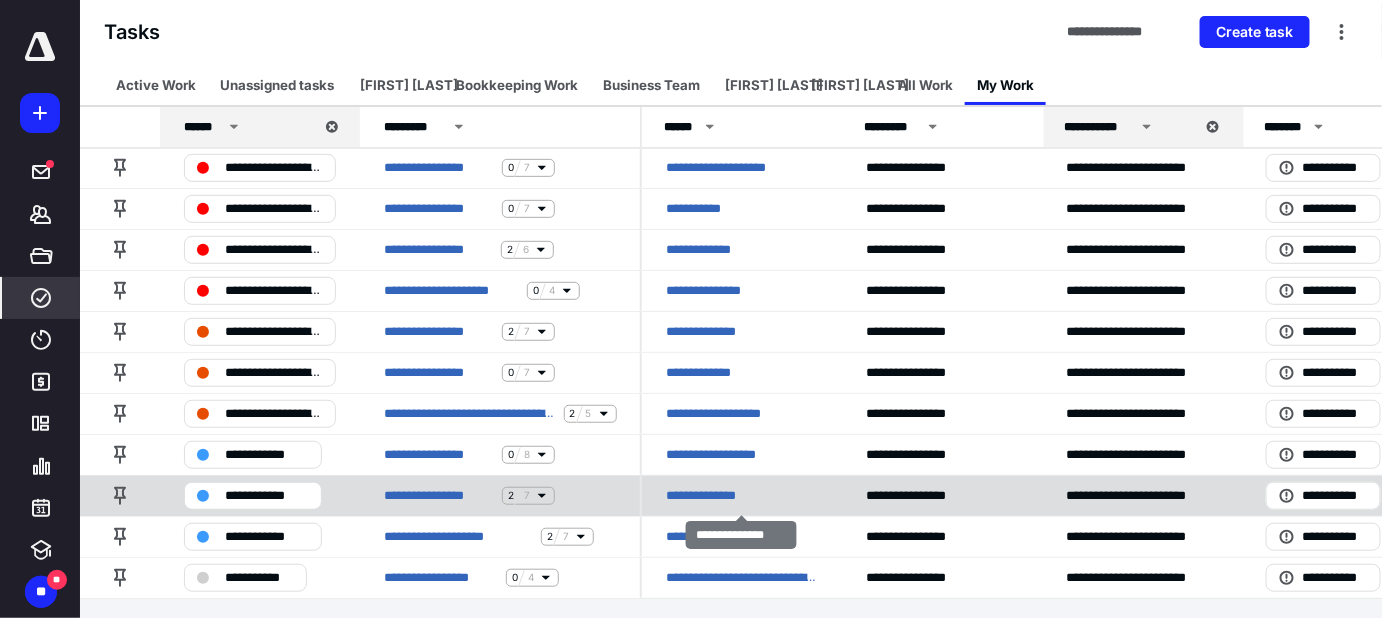 click on "**********" at bounding box center (715, 496) 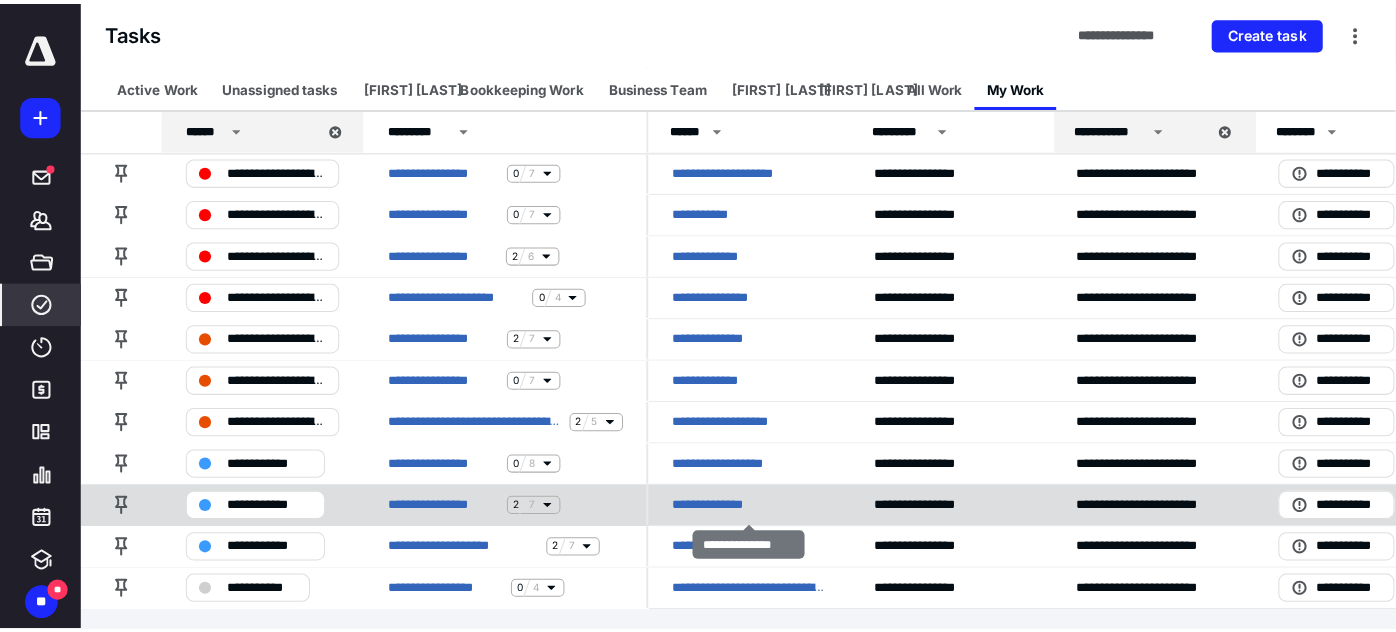 scroll, scrollTop: 0, scrollLeft: 0, axis: both 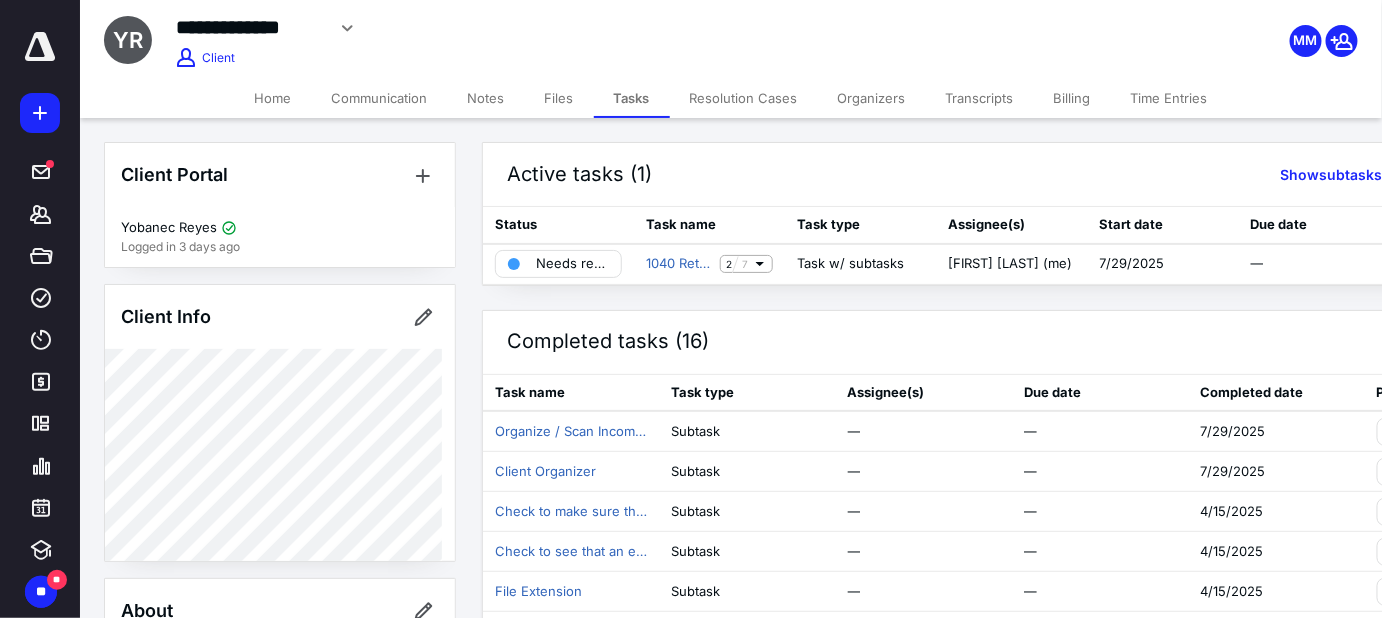 click on "Files" at bounding box center (559, 98) 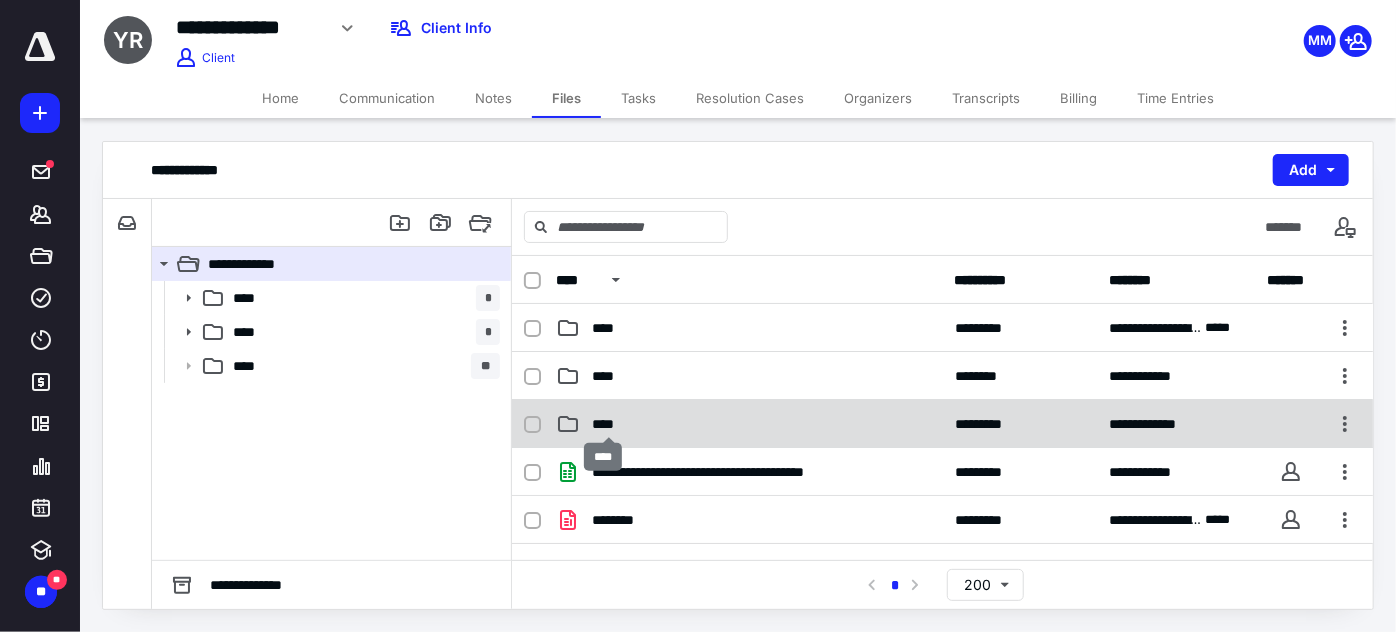 click on "****" at bounding box center (609, 424) 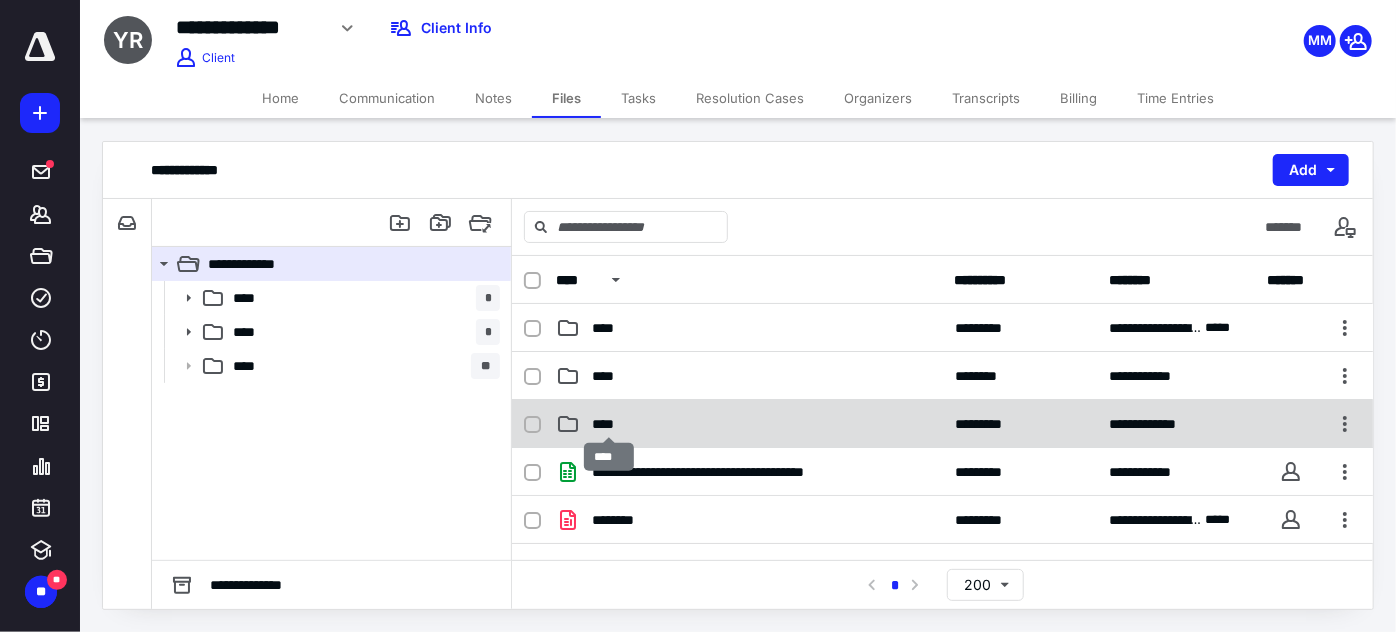 click on "****" at bounding box center (609, 424) 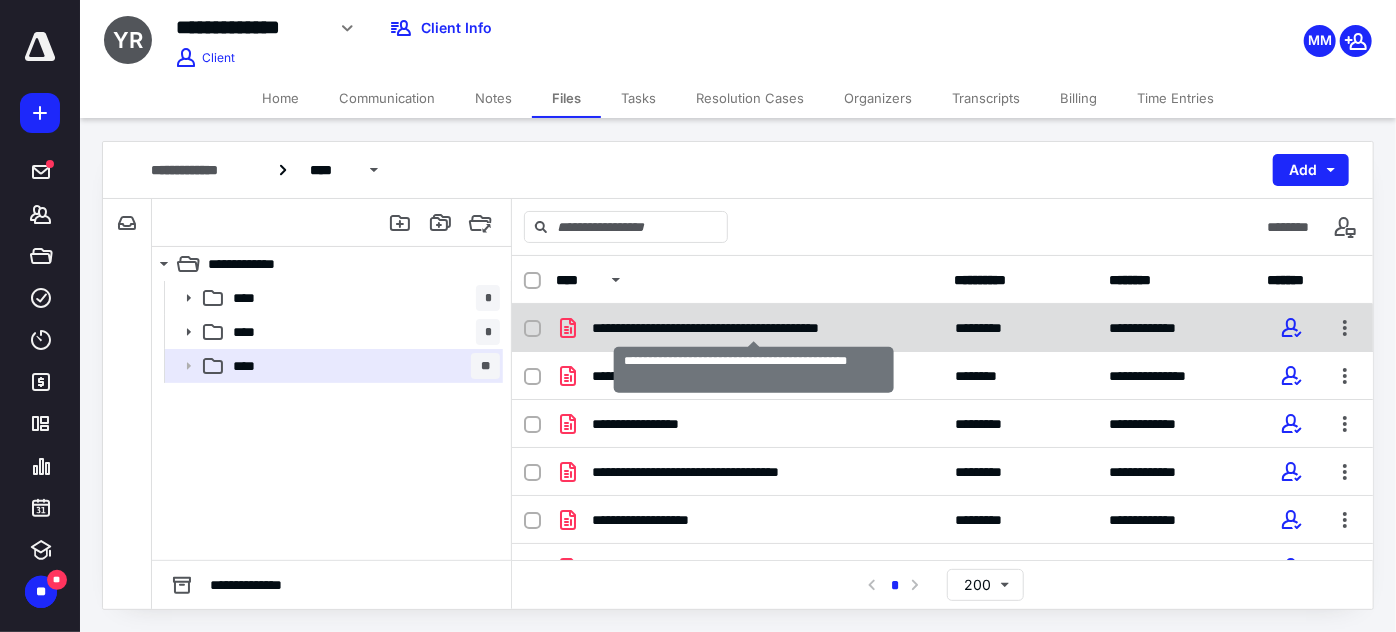 click on "**********" at bounding box center [754, 328] 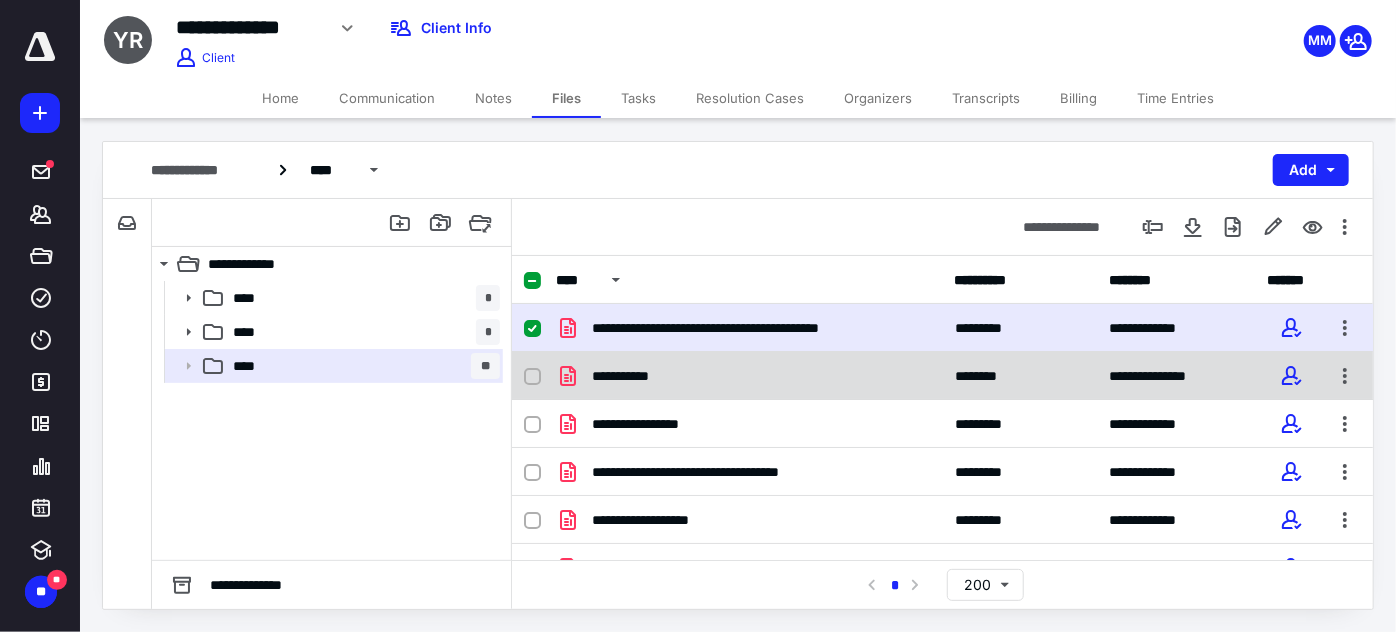 click on "**********" at bounding box center [942, 376] 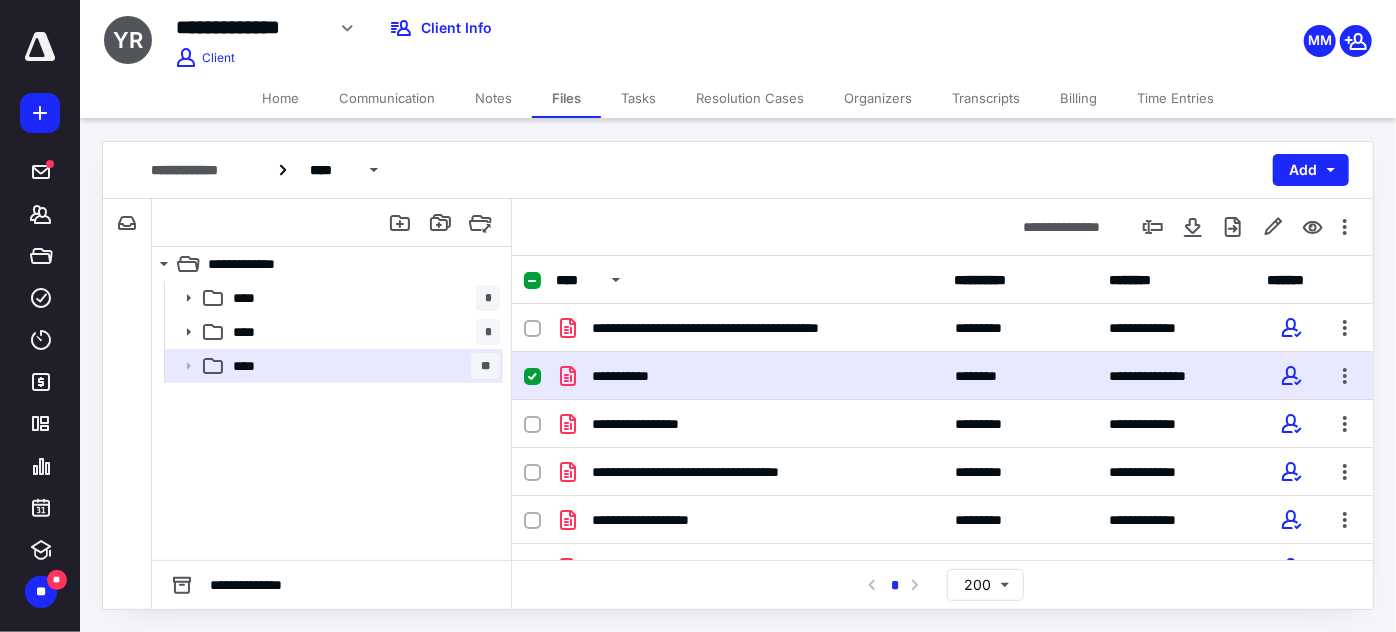 click on "**********" at bounding box center (942, 376) 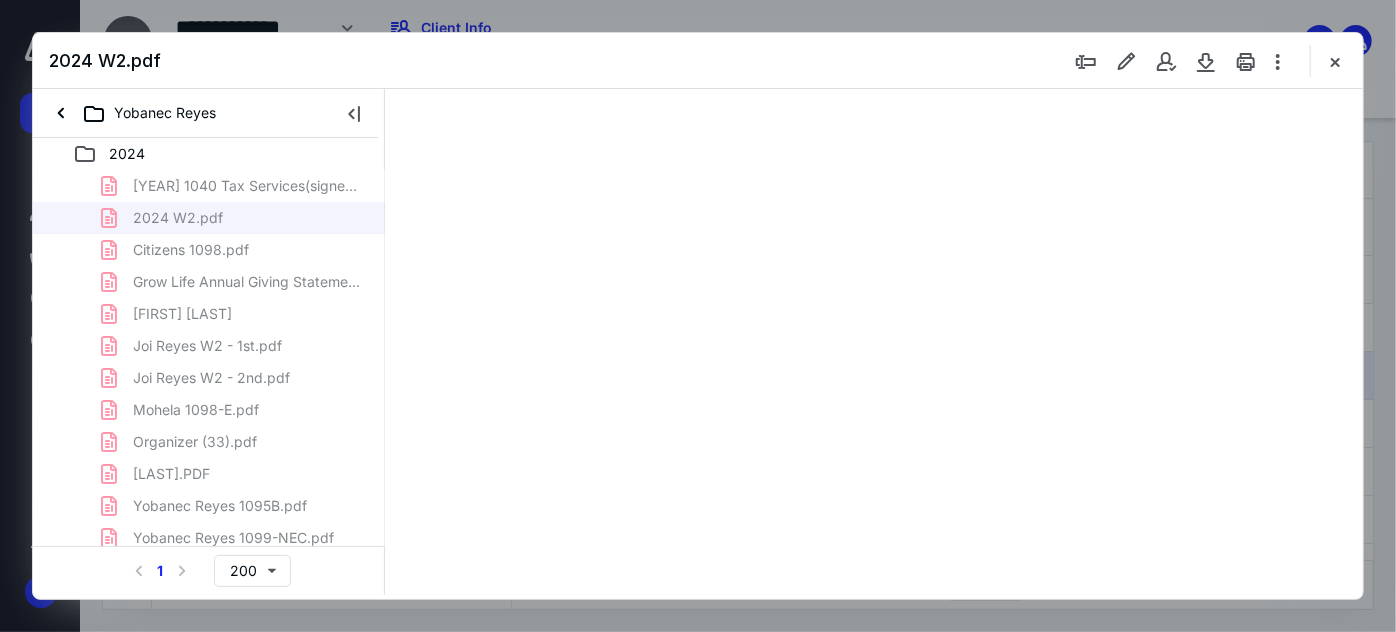scroll, scrollTop: 0, scrollLeft: 0, axis: both 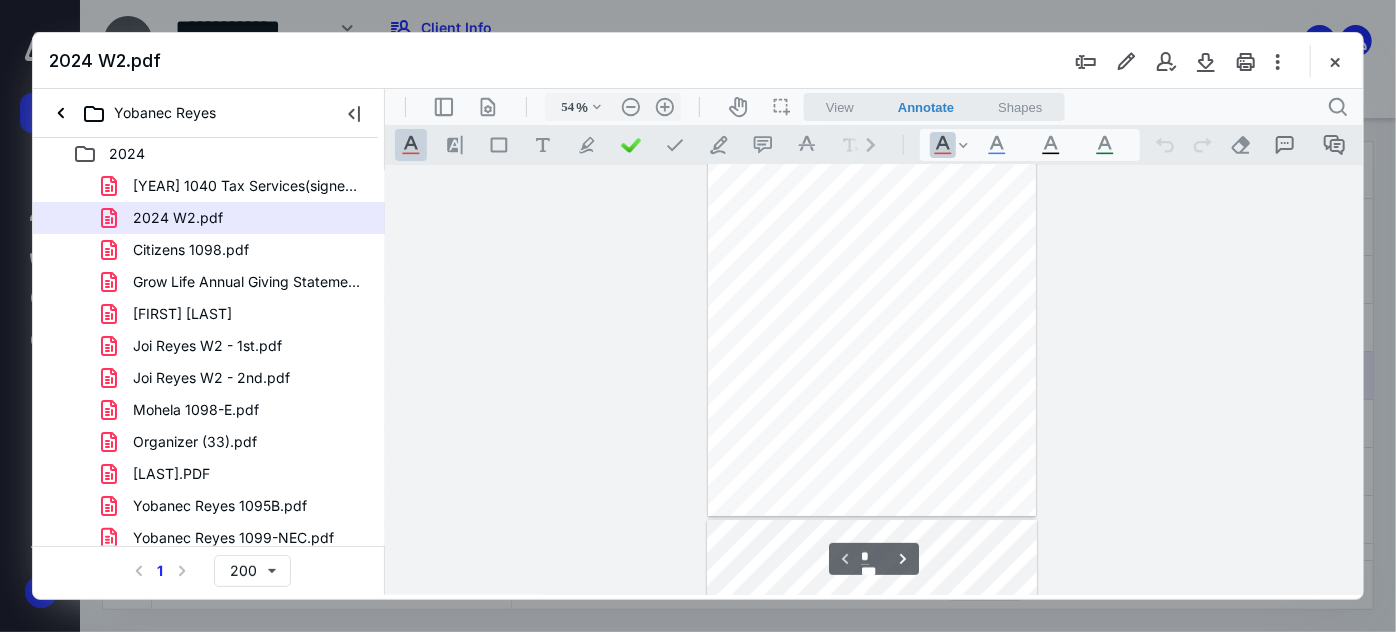 type on "156" 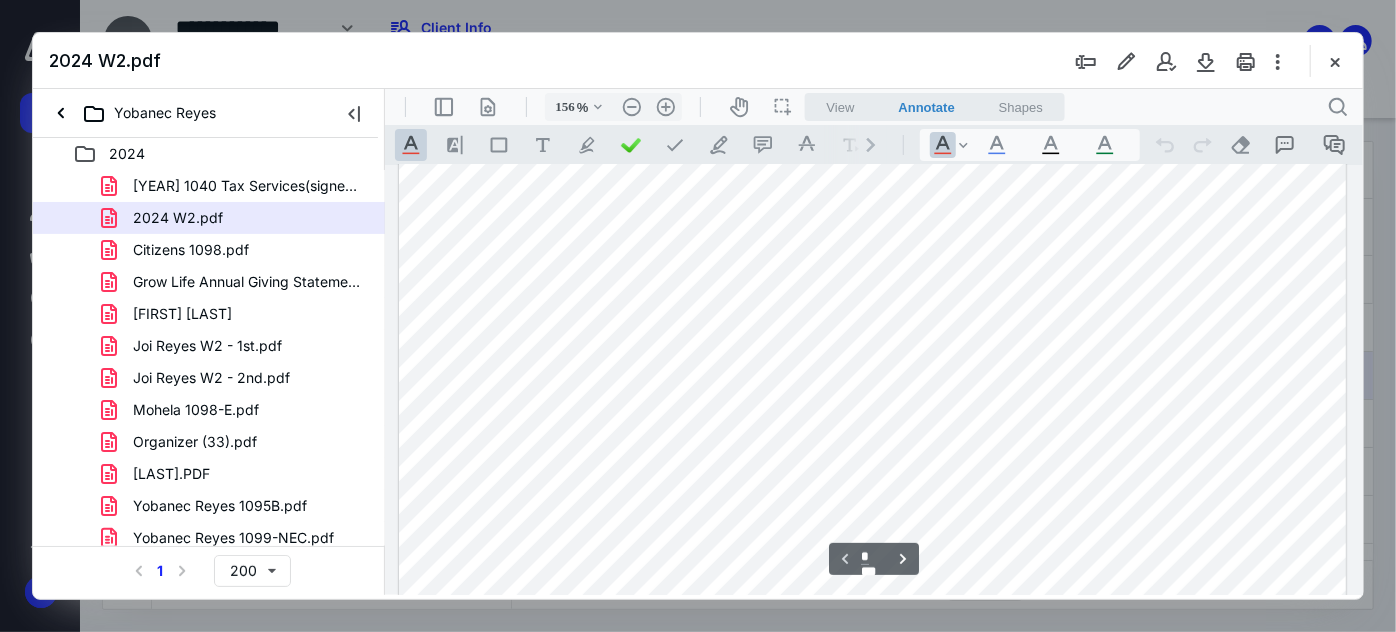 scroll, scrollTop: 0, scrollLeft: 0, axis: both 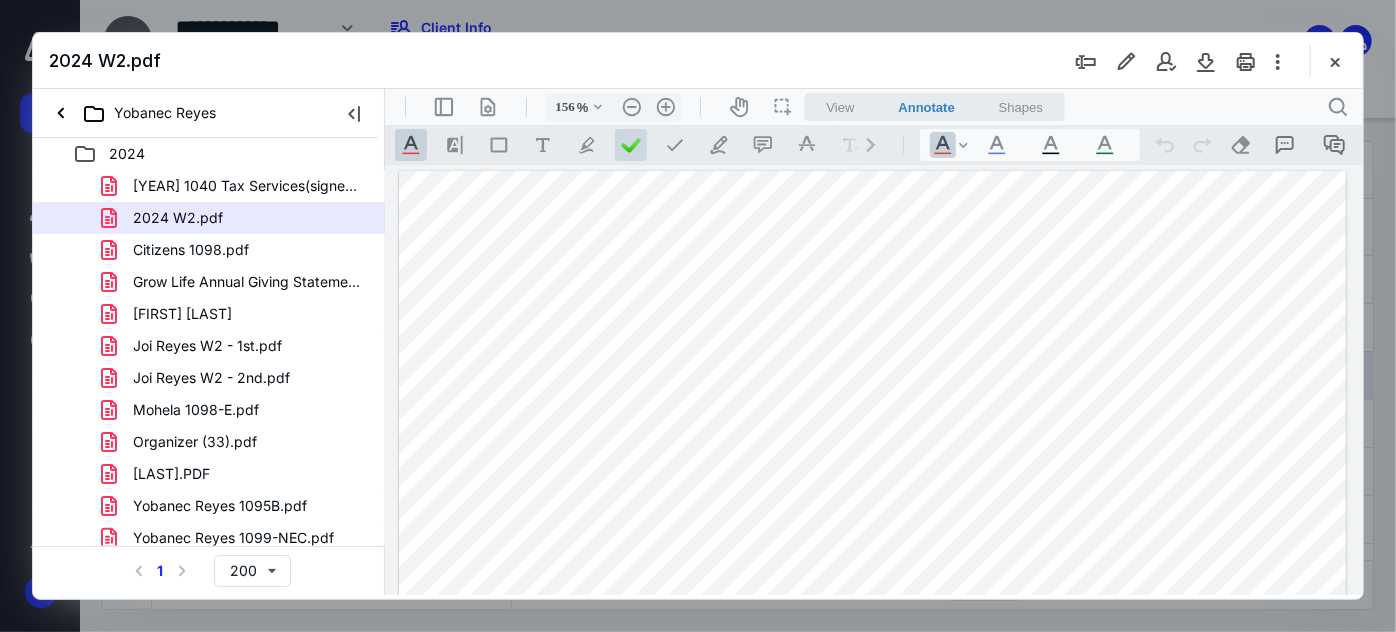 click at bounding box center [630, 144] 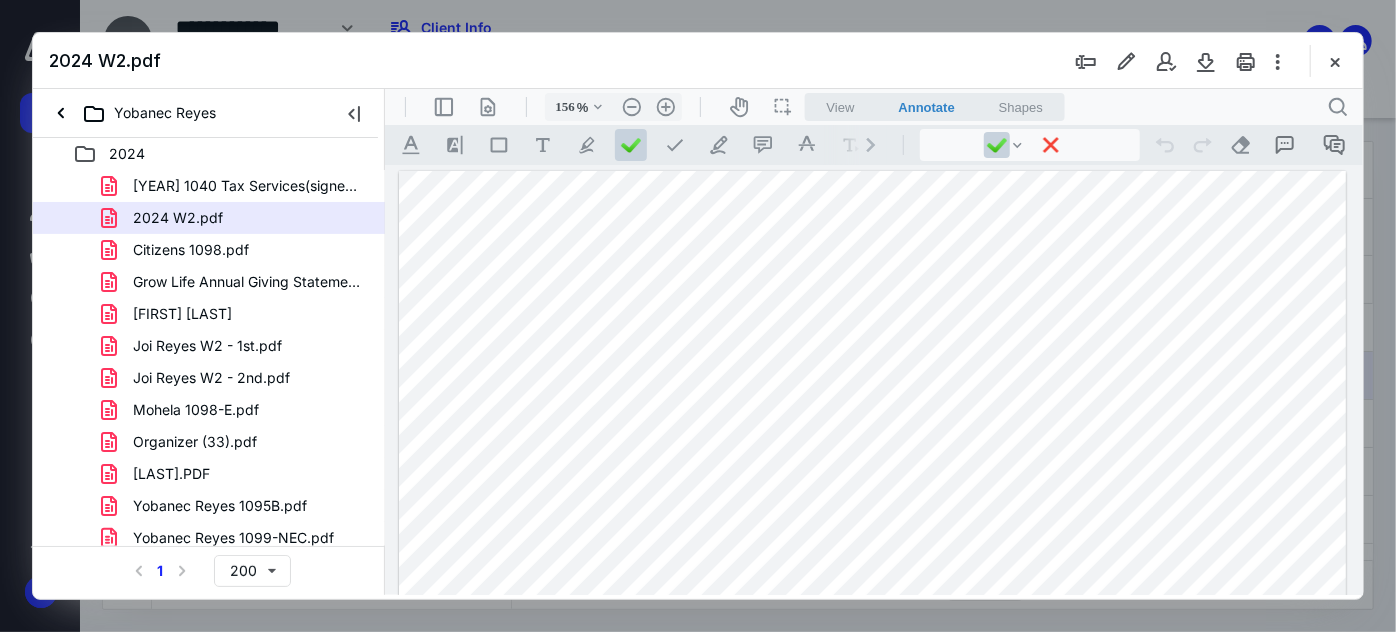 click at bounding box center (872, 785) 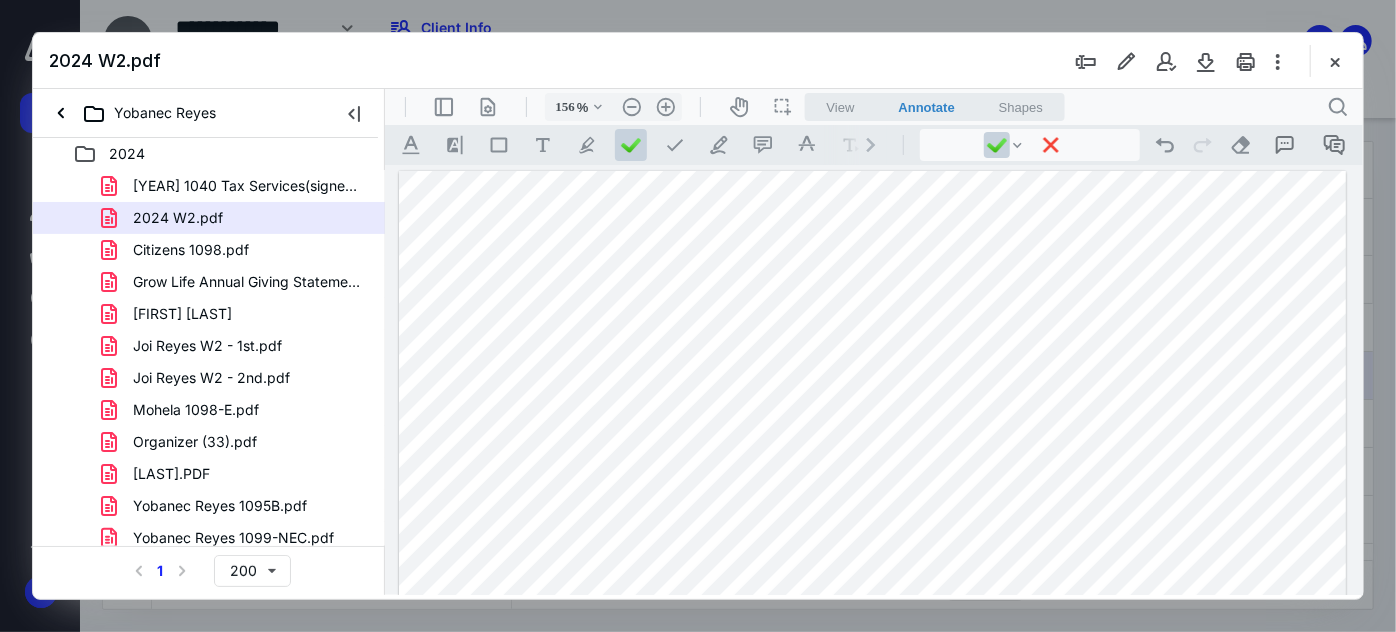 click at bounding box center [872, 785] 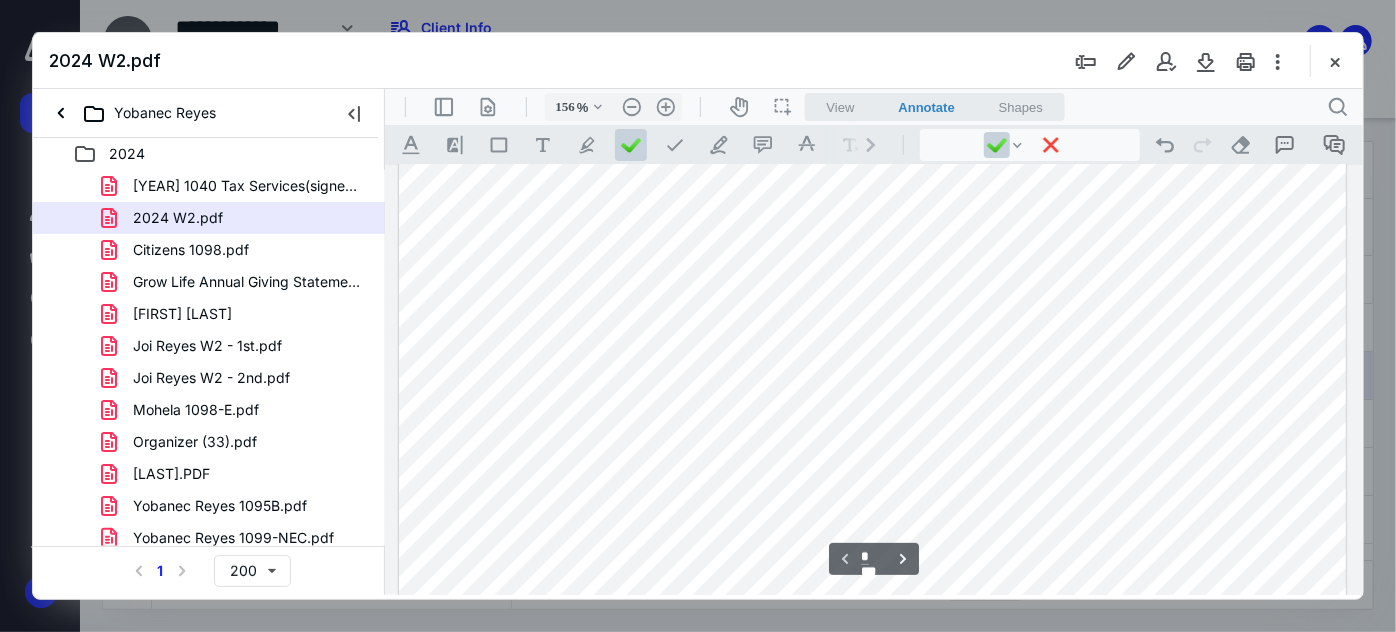 scroll, scrollTop: 0, scrollLeft: 0, axis: both 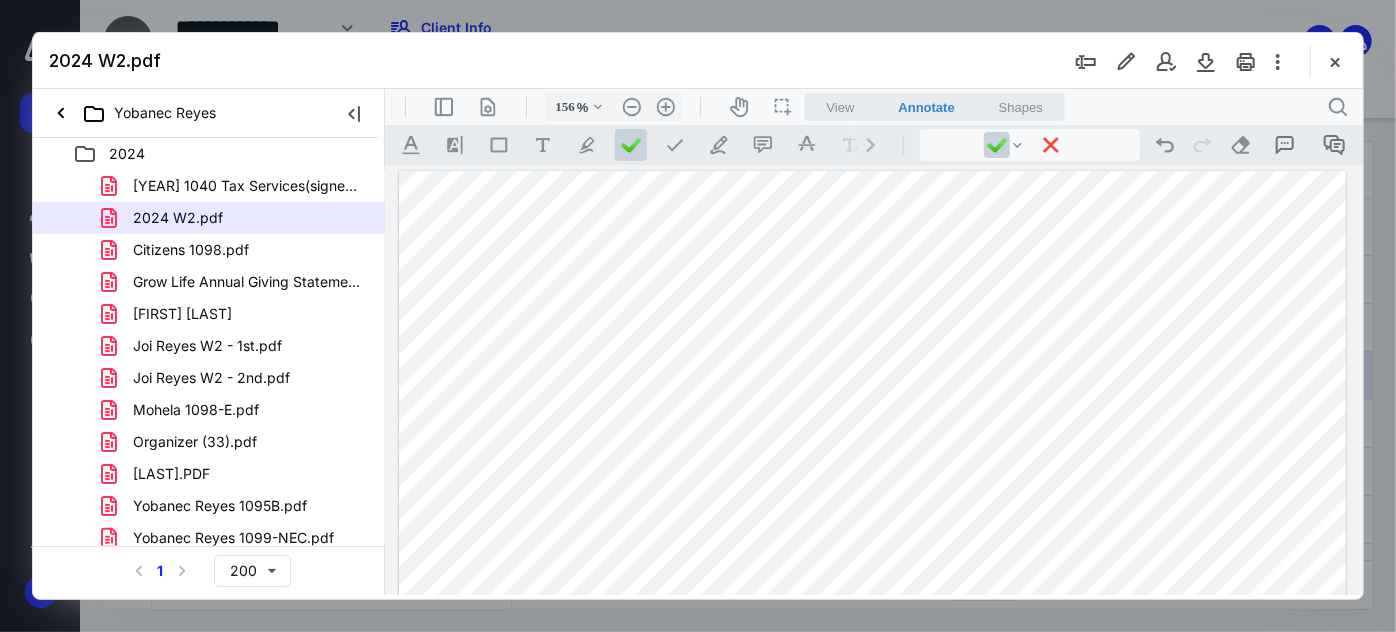 click at bounding box center [872, 785] 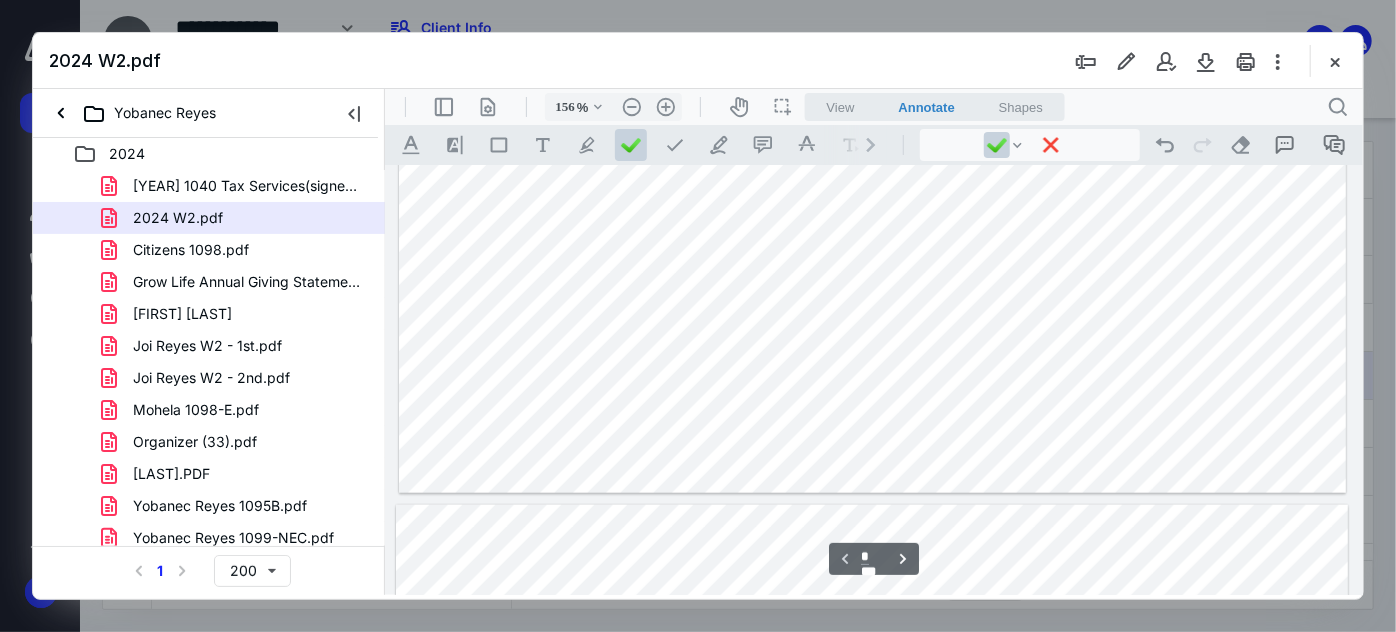 type on "*" 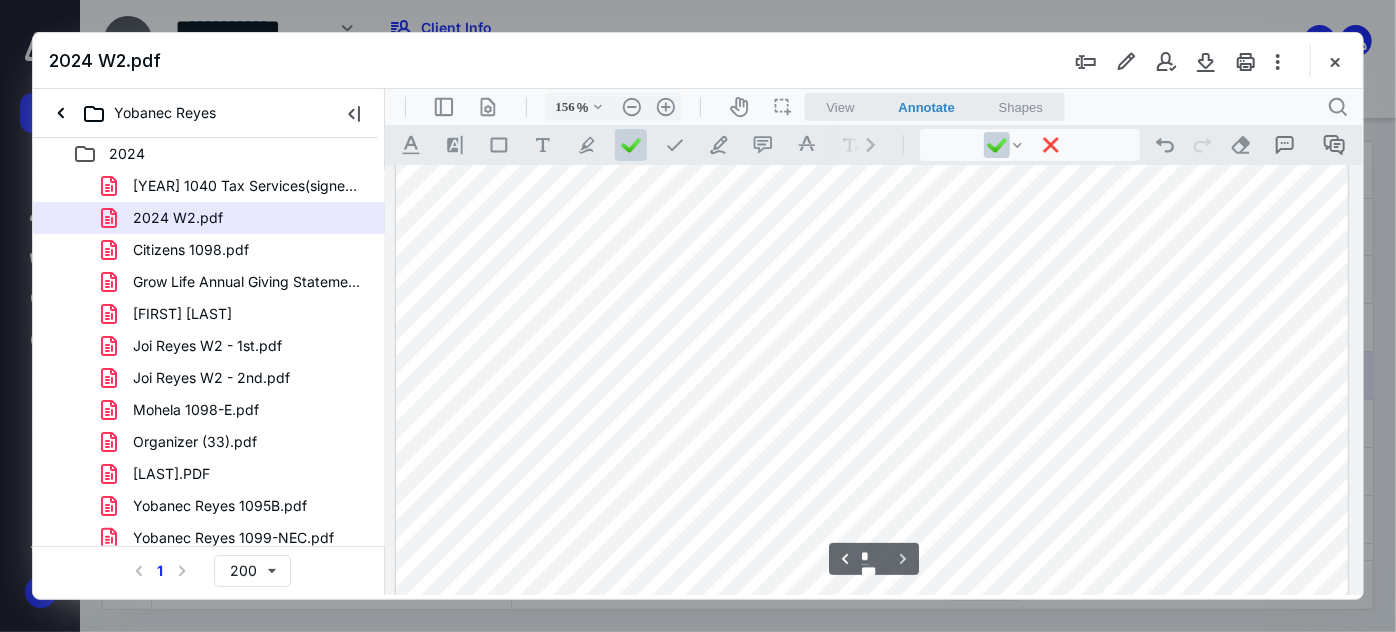 scroll, scrollTop: 2056, scrollLeft: 0, axis: vertical 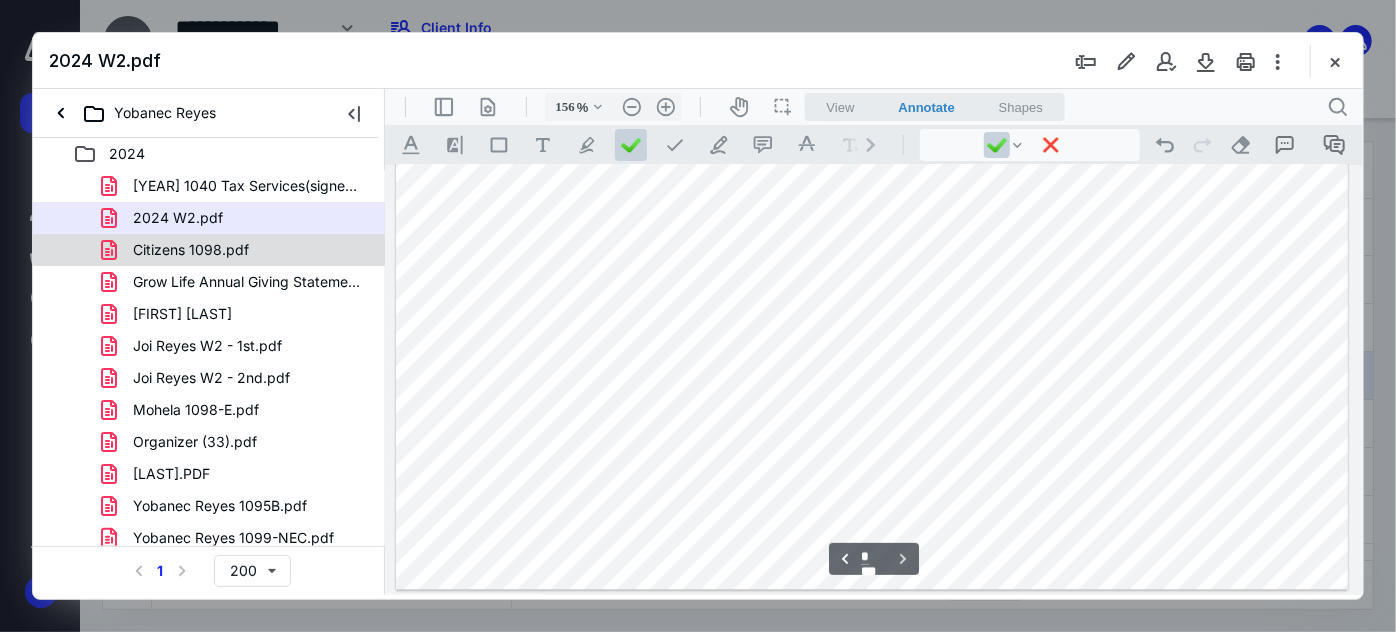 click on "Citizens 1098.pdf" at bounding box center [209, 250] 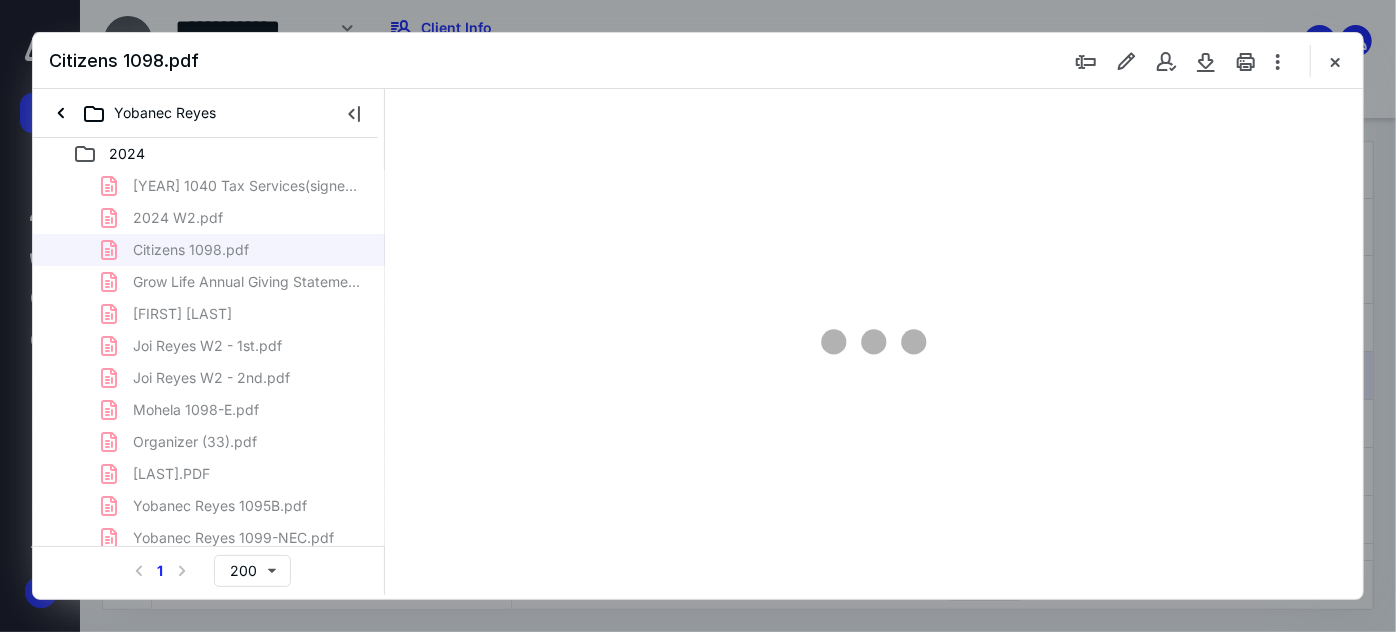 scroll, scrollTop: 70, scrollLeft: 0, axis: vertical 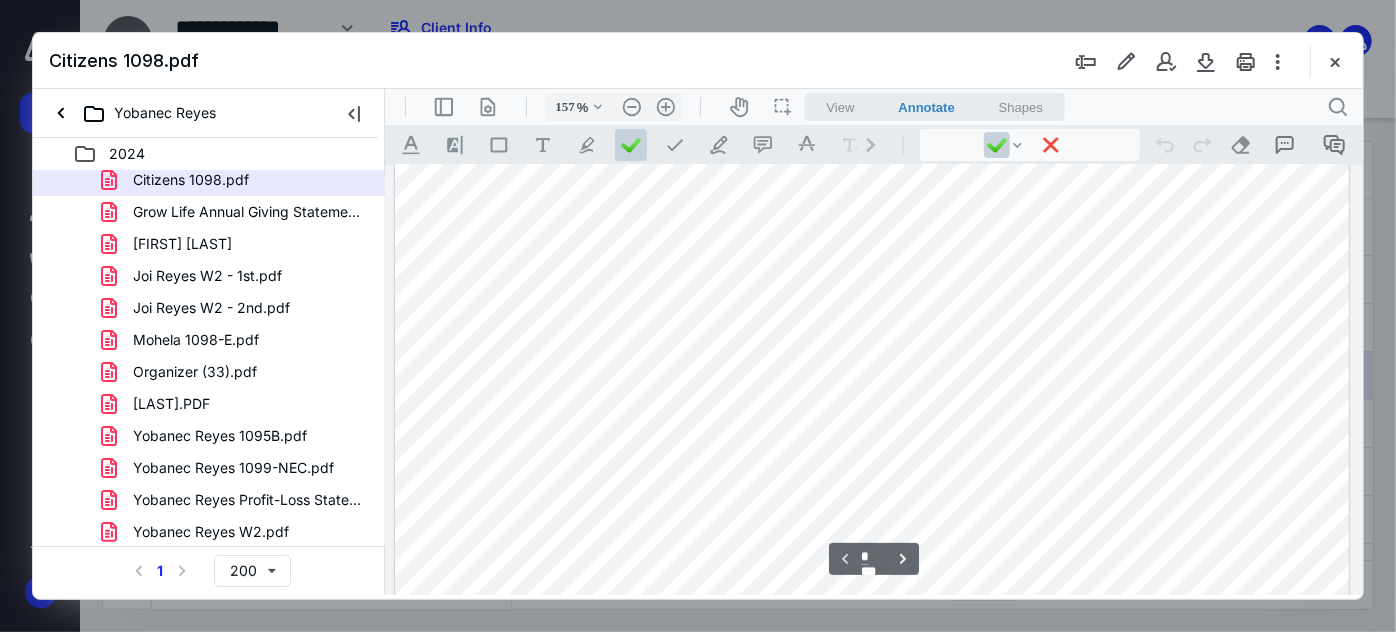 drag, startPoint x: 1025, startPoint y: 263, endPoint x: 984, endPoint y: 284, distance: 46.06517 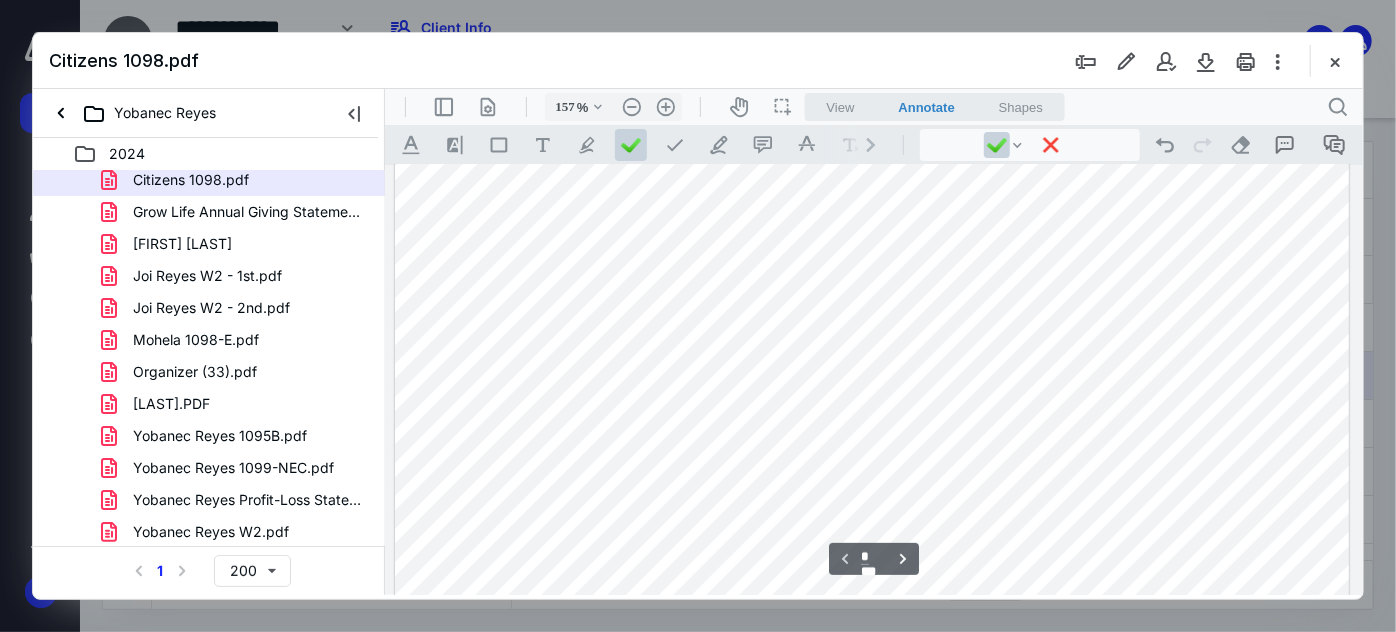 scroll, scrollTop: 363, scrollLeft: 0, axis: vertical 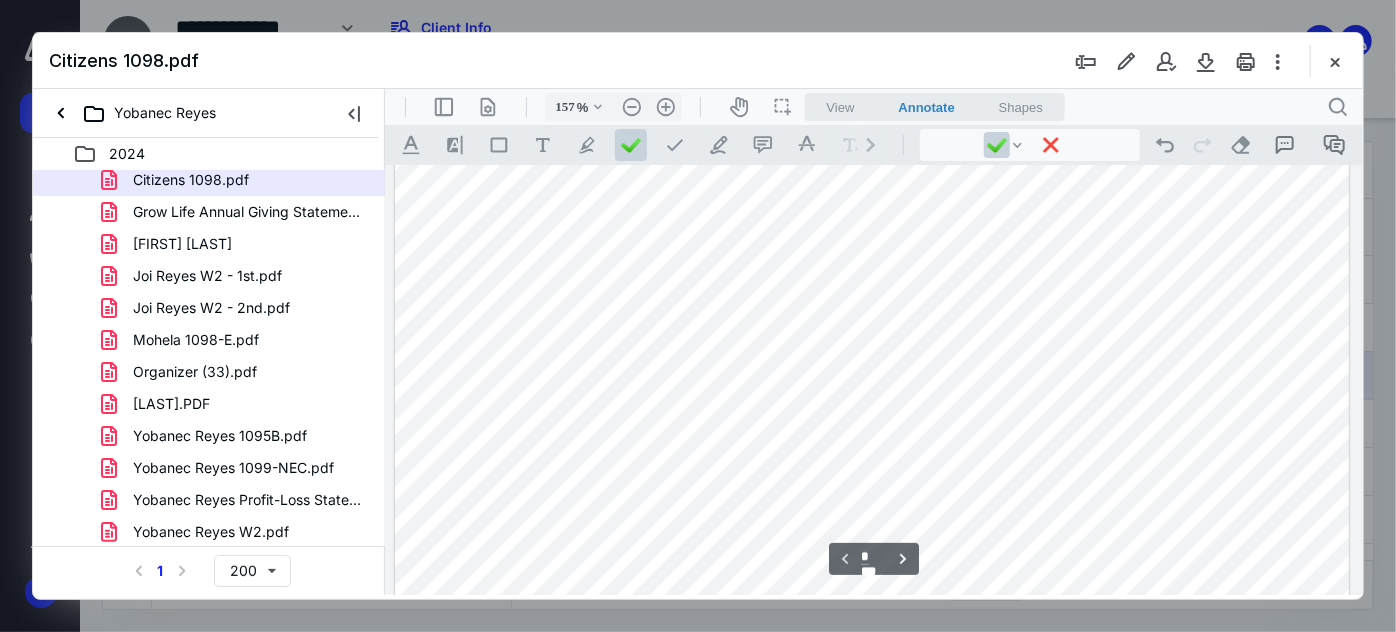 click at bounding box center (871, 425) 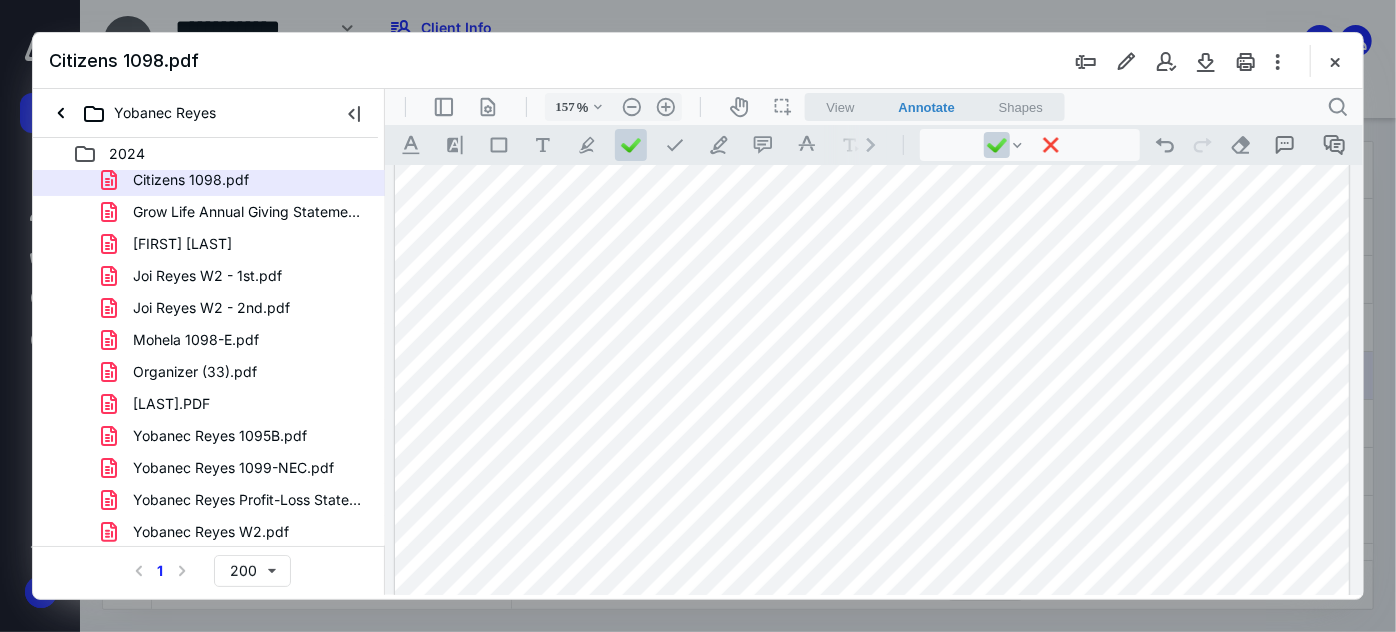 scroll, scrollTop: 0, scrollLeft: 0, axis: both 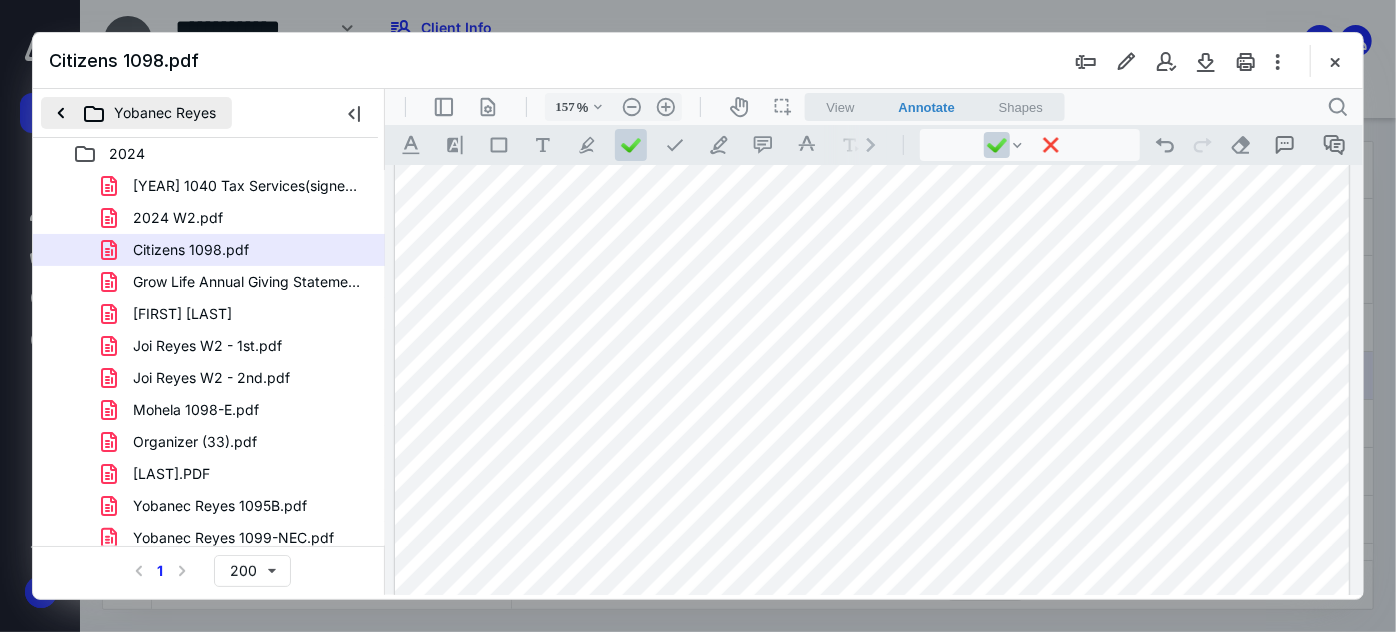 click on "Yobanec Reyes" at bounding box center (136, 113) 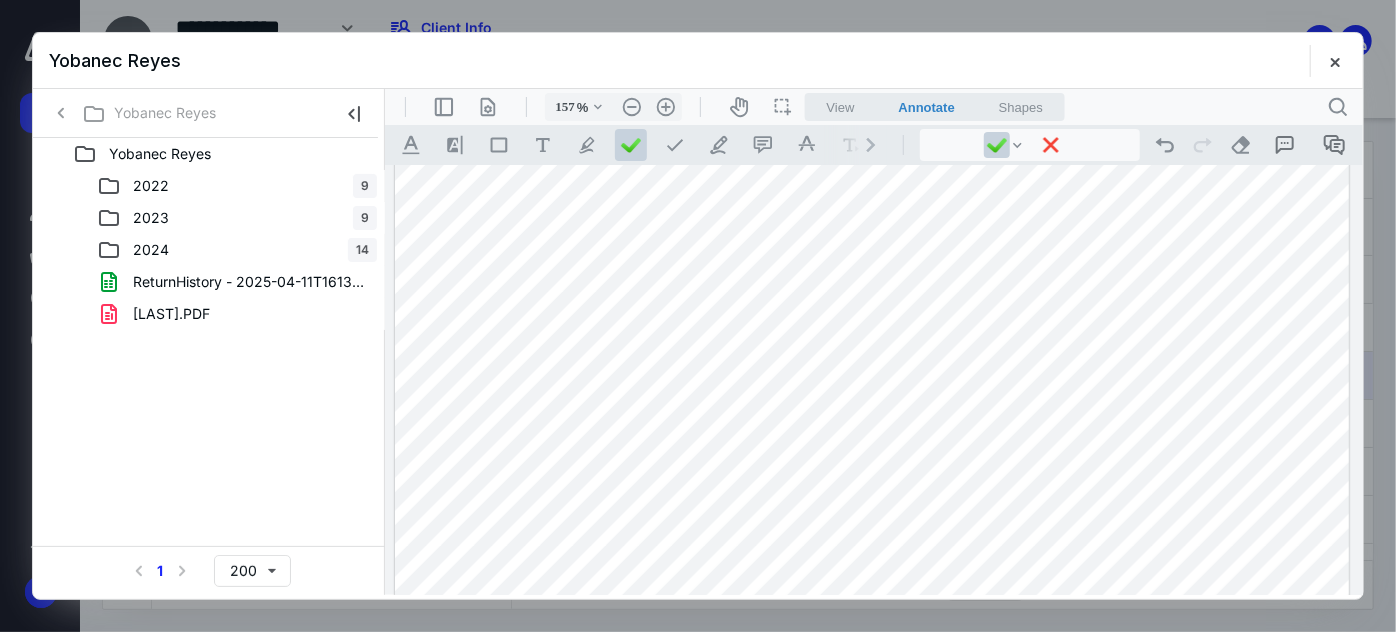 click on "2023" at bounding box center (151, 218) 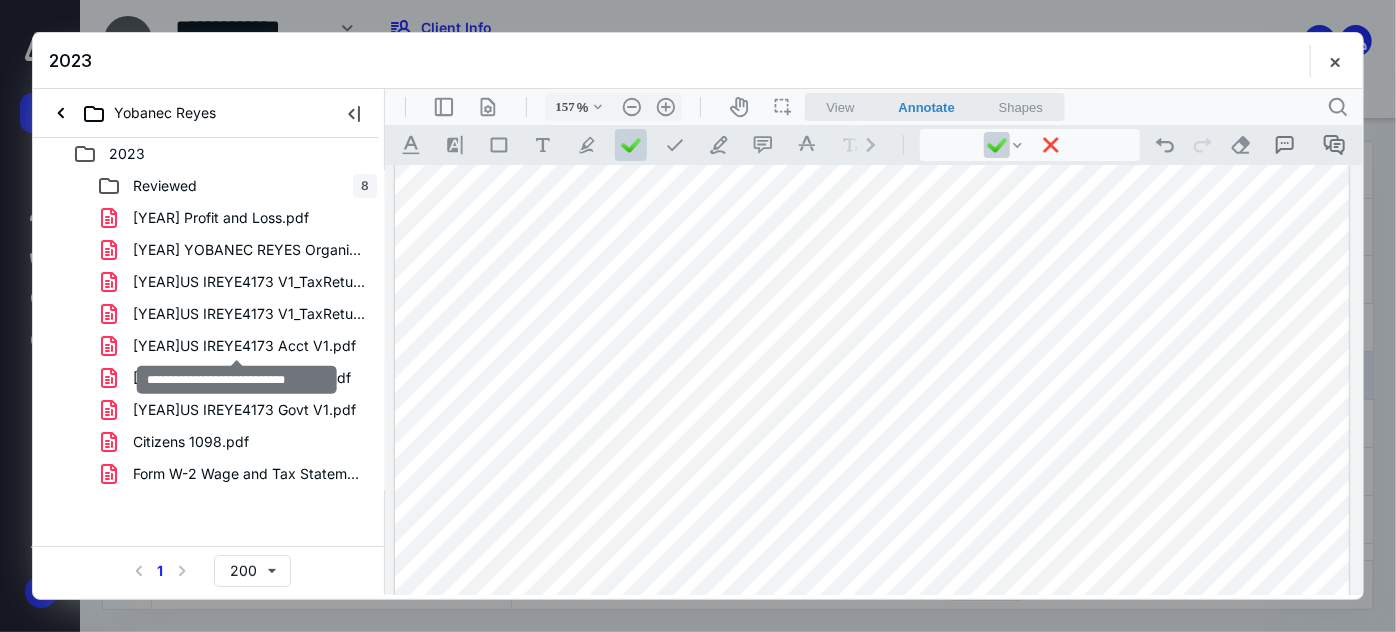 click on "2023US IREYE4173 Acct V1.pdf" at bounding box center [244, 346] 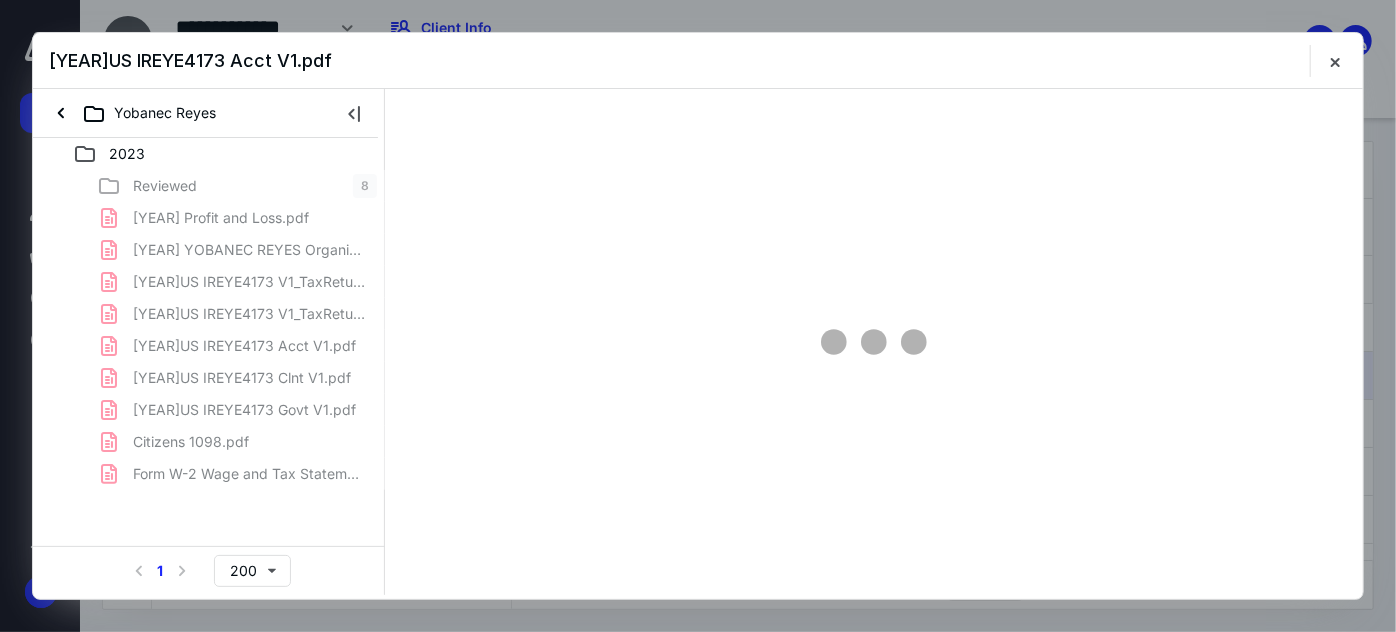 click on "Reviewed 8 2023 Profit and Loss.pdf 2023 YOBANEC REYES Organizer.pdf 2023US IREYE4173  V1_TaxReturn-efileAuthorization (1).pdf 2023US IREYE4173  V1_TaxReturn-efileAuthorization.pdf 2023US IREYE4173 Acct V1.pdf 2023US IREYE4173 Clnt V1.pdf 2023US IREYE4173 Govt V1.pdf Citizens 1098.pdf Form W-2 Wage and Tax Statements.pdf" at bounding box center (209, 330) 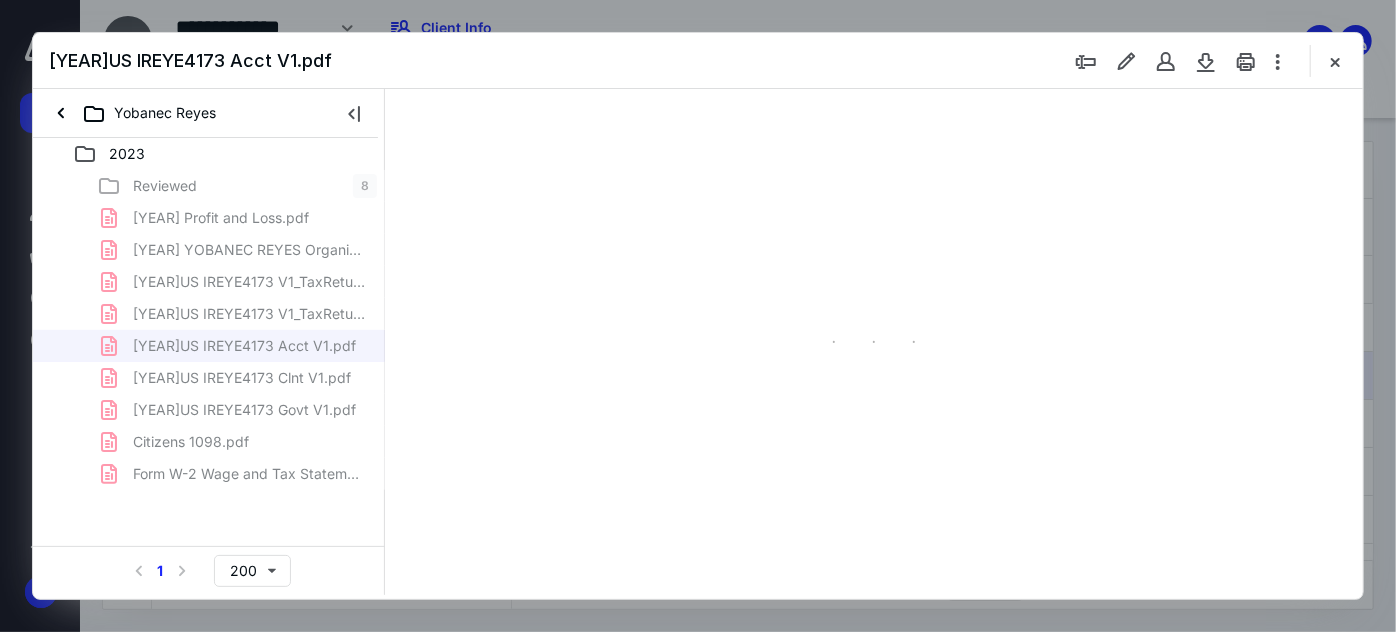 type on "157" 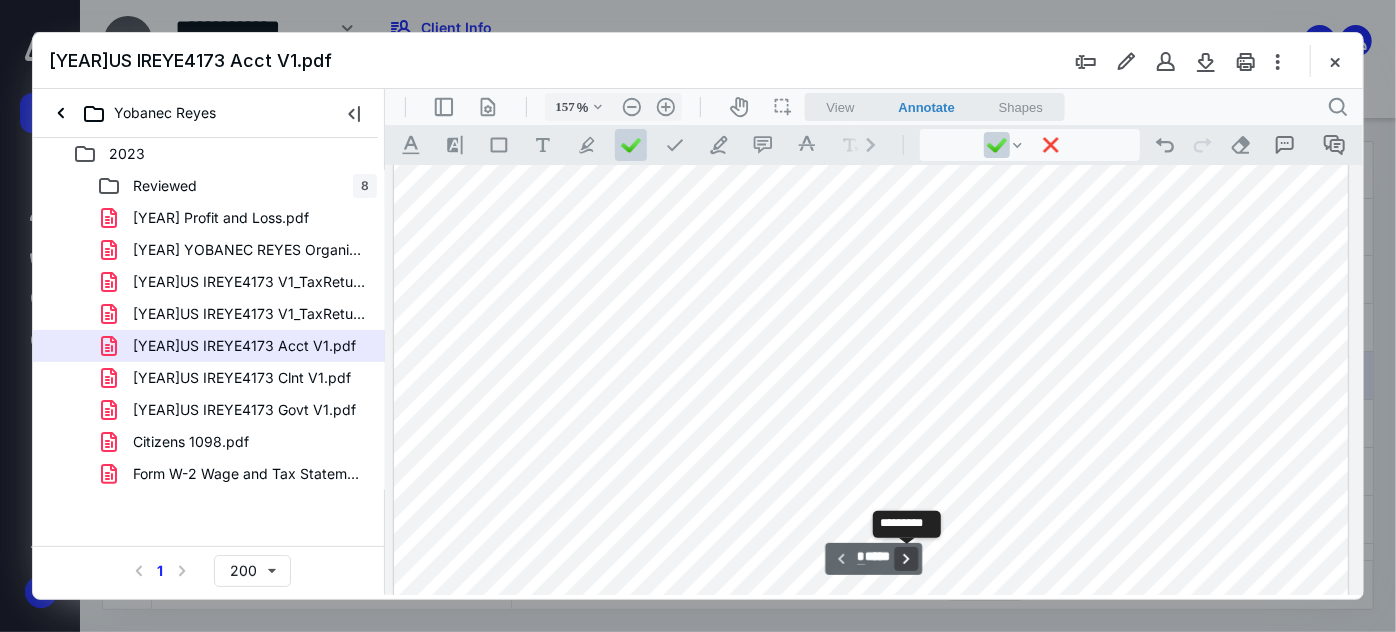 click on "**********" at bounding box center [906, 558] 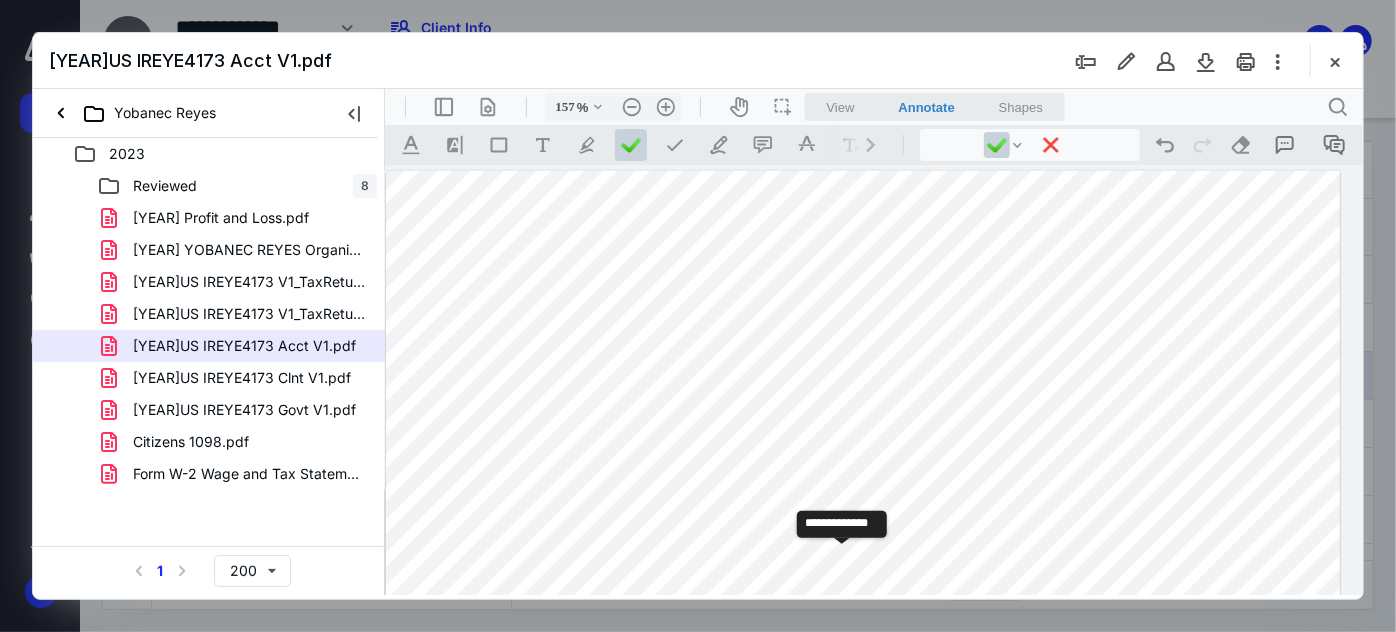 click on "**********" at bounding box center [840, 558] 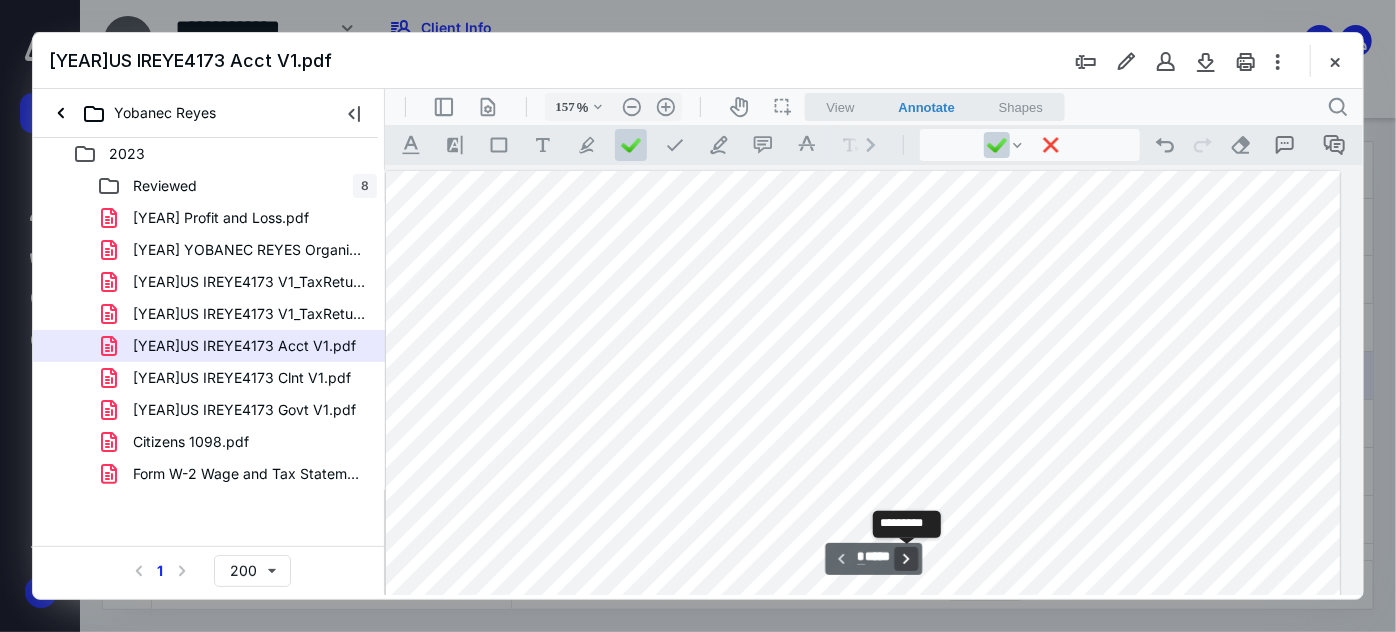 click on "**********" at bounding box center (906, 558) 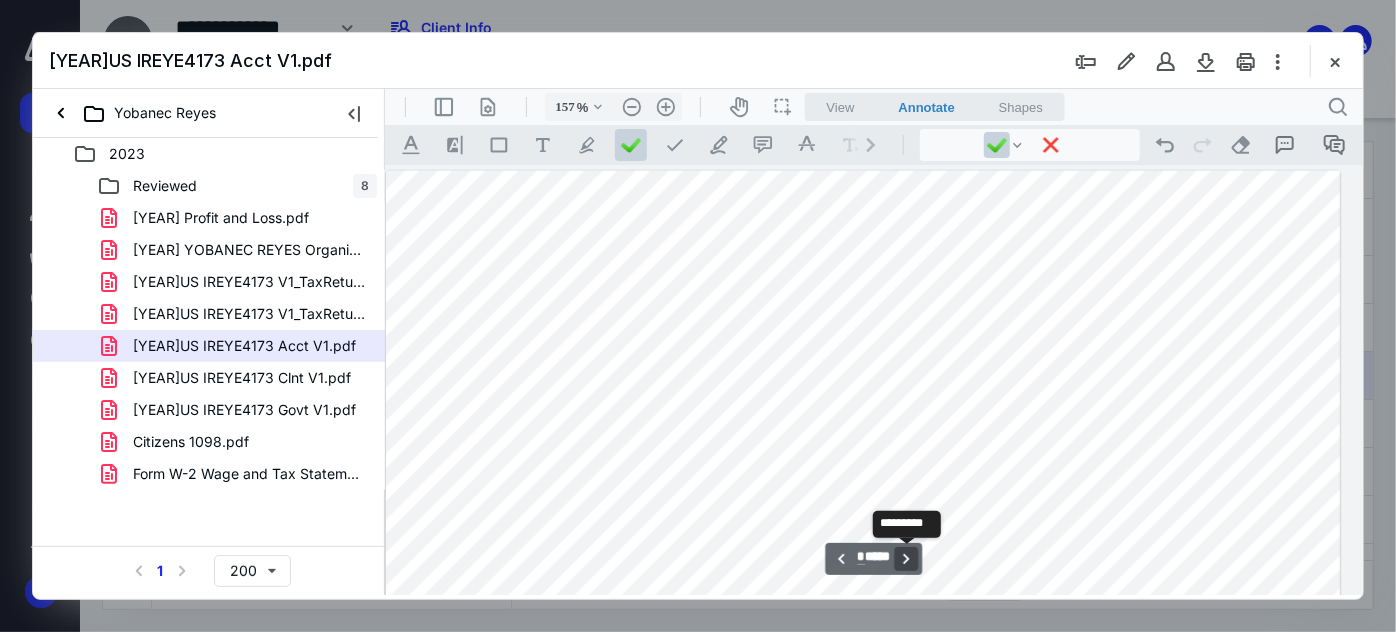 click on "**********" at bounding box center [906, 558] 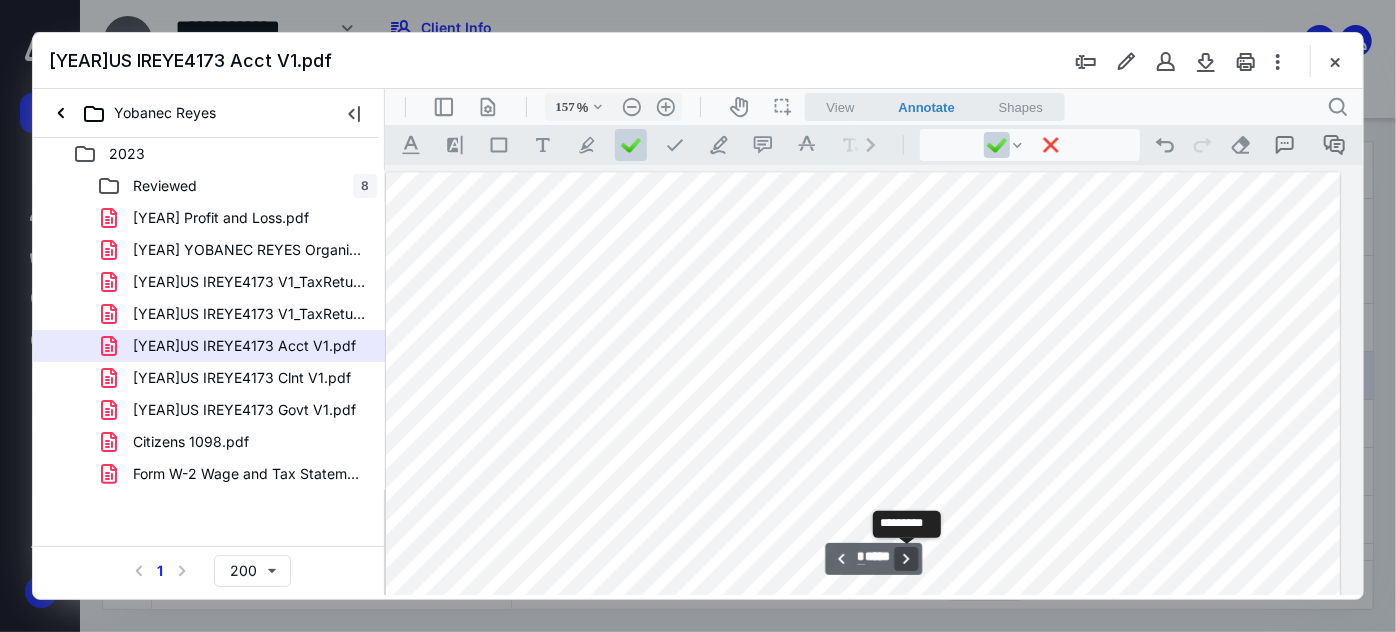 click on "**********" at bounding box center [906, 558] 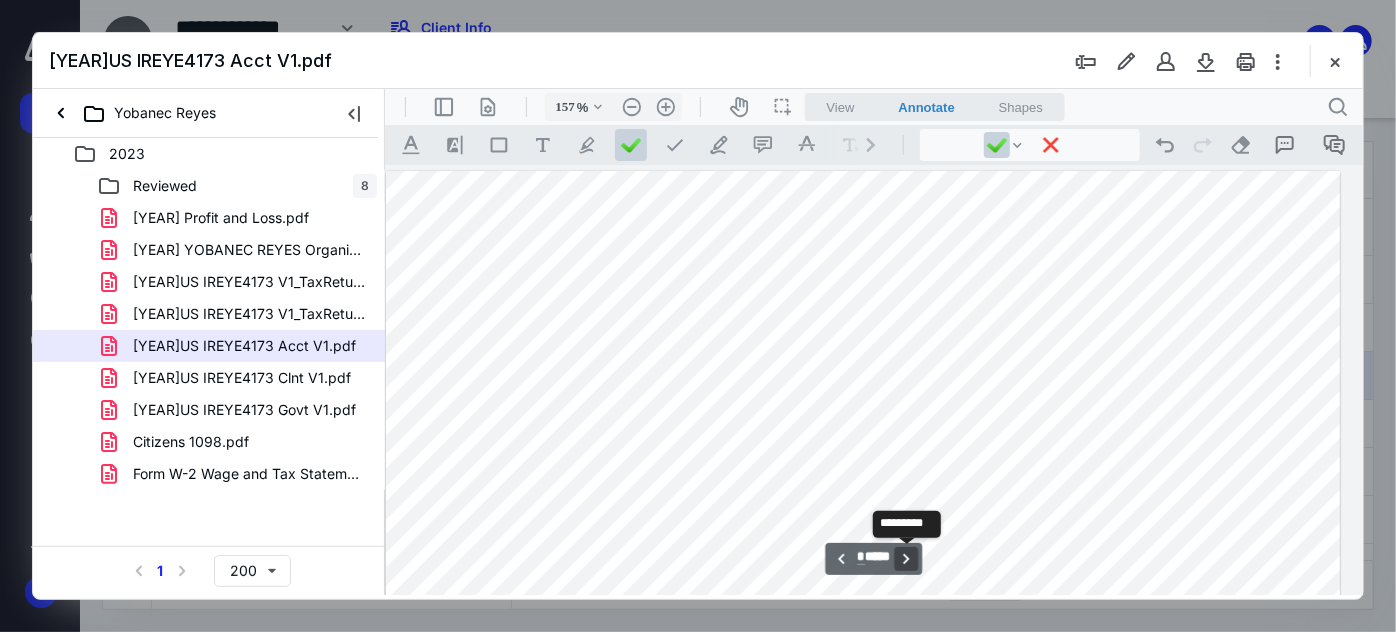 click on "**********" at bounding box center [906, 558] 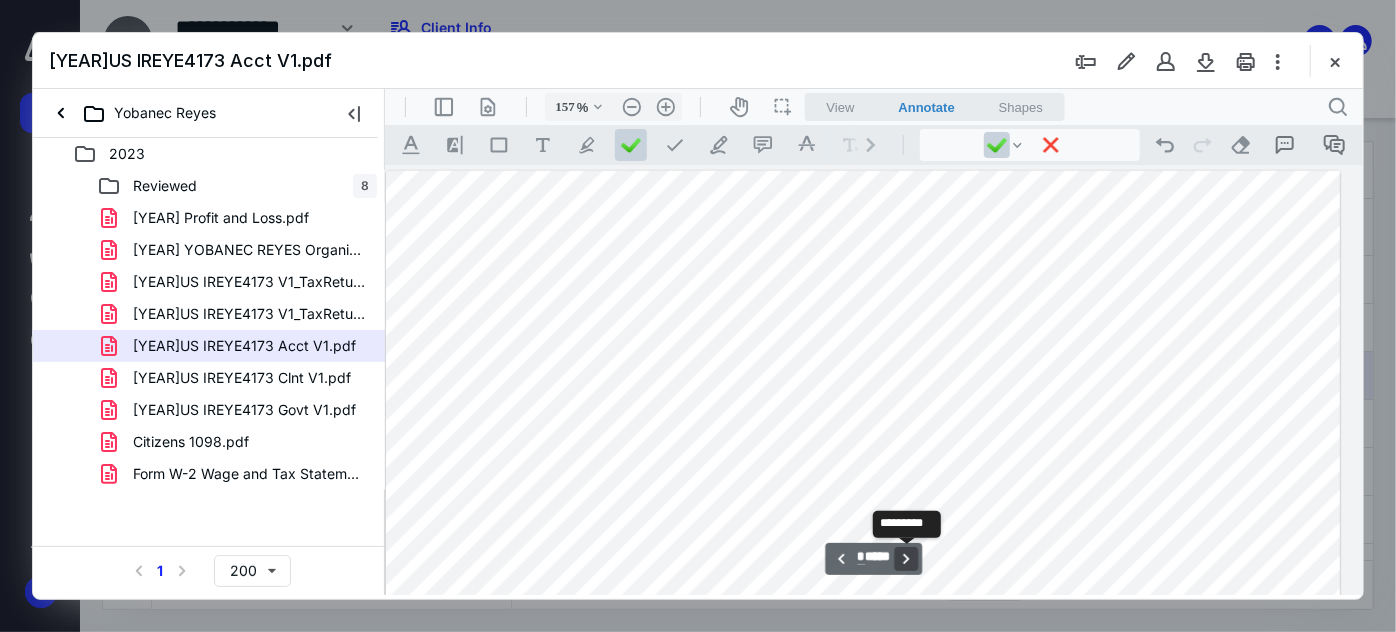 click on "**********" at bounding box center [906, 558] 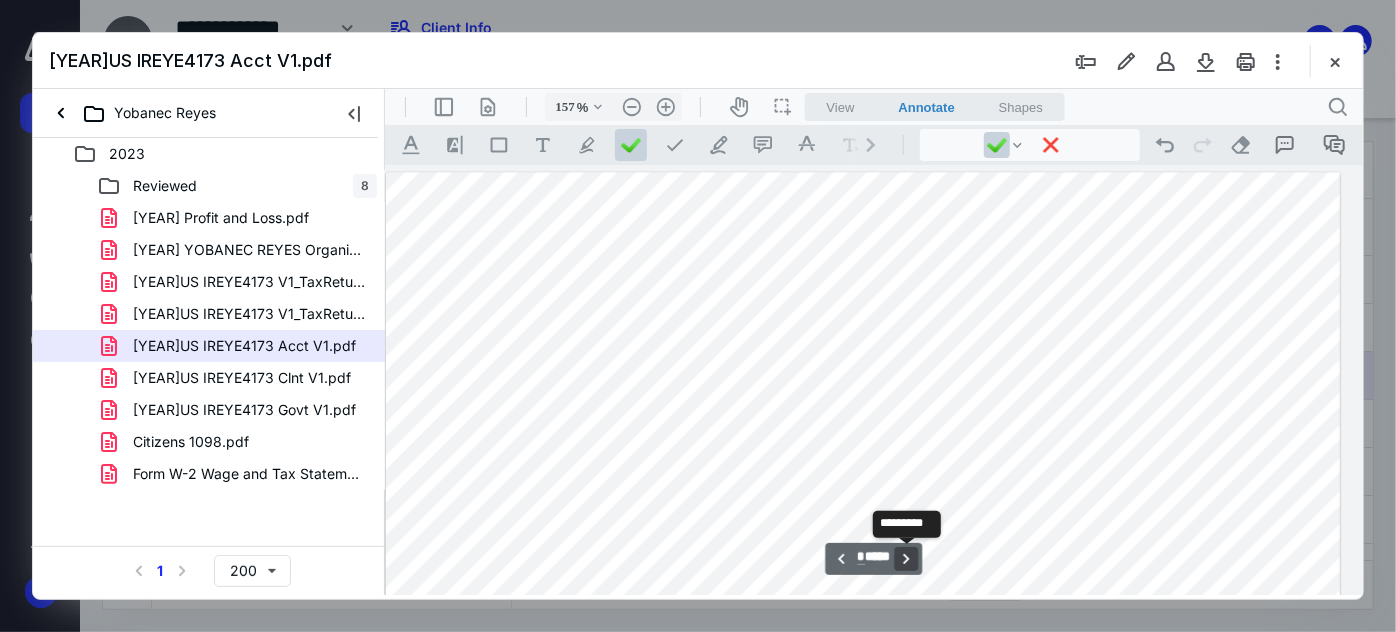 click on "**********" at bounding box center (906, 558) 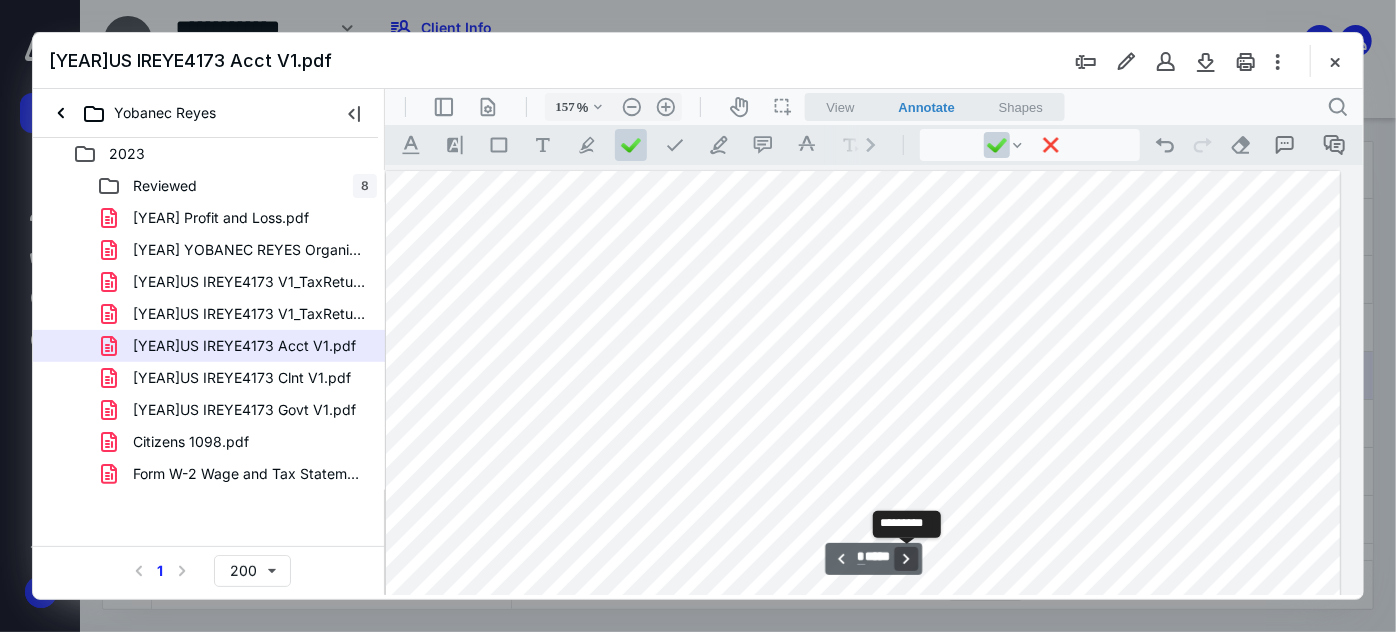 click on "**********" at bounding box center [906, 558] 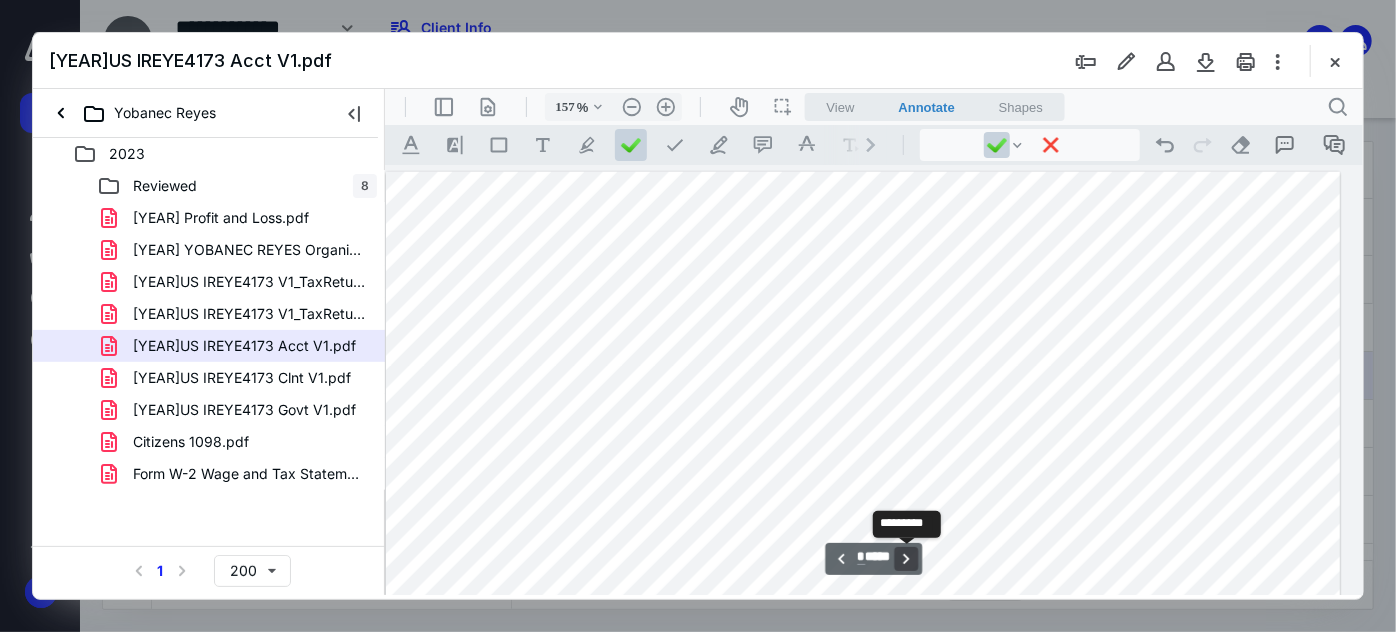 click on "**********" at bounding box center [906, 558] 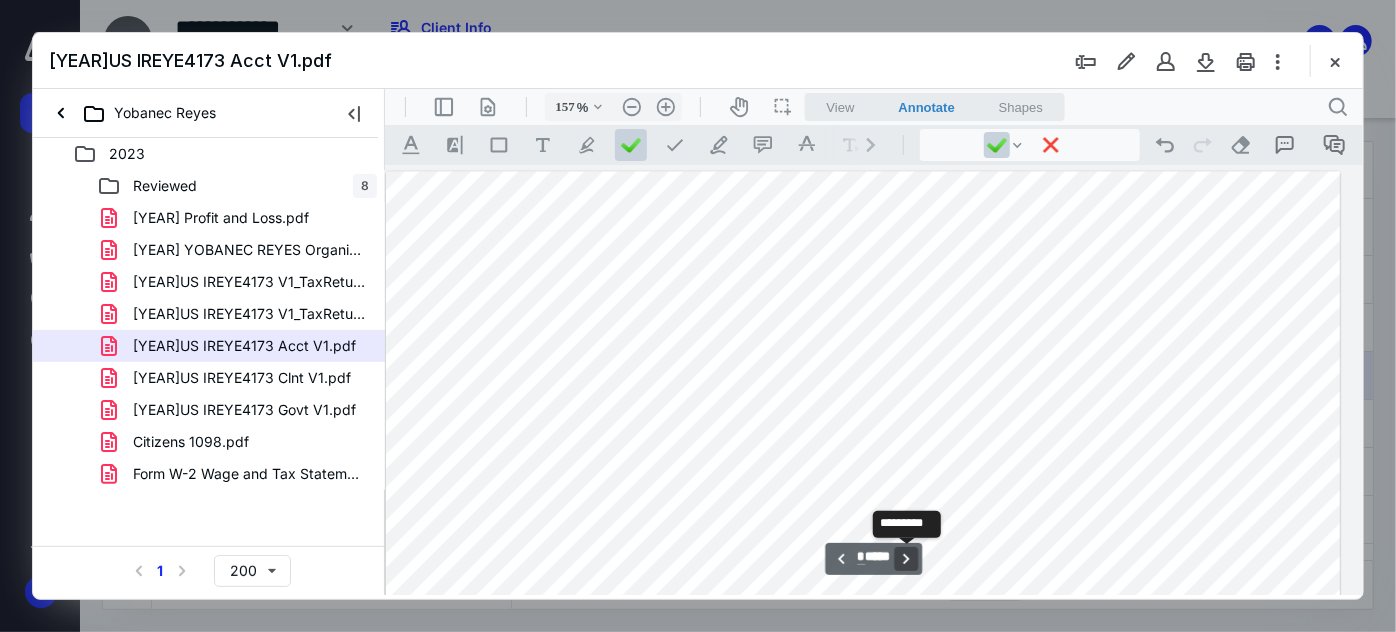 click on "**********" at bounding box center [906, 558] 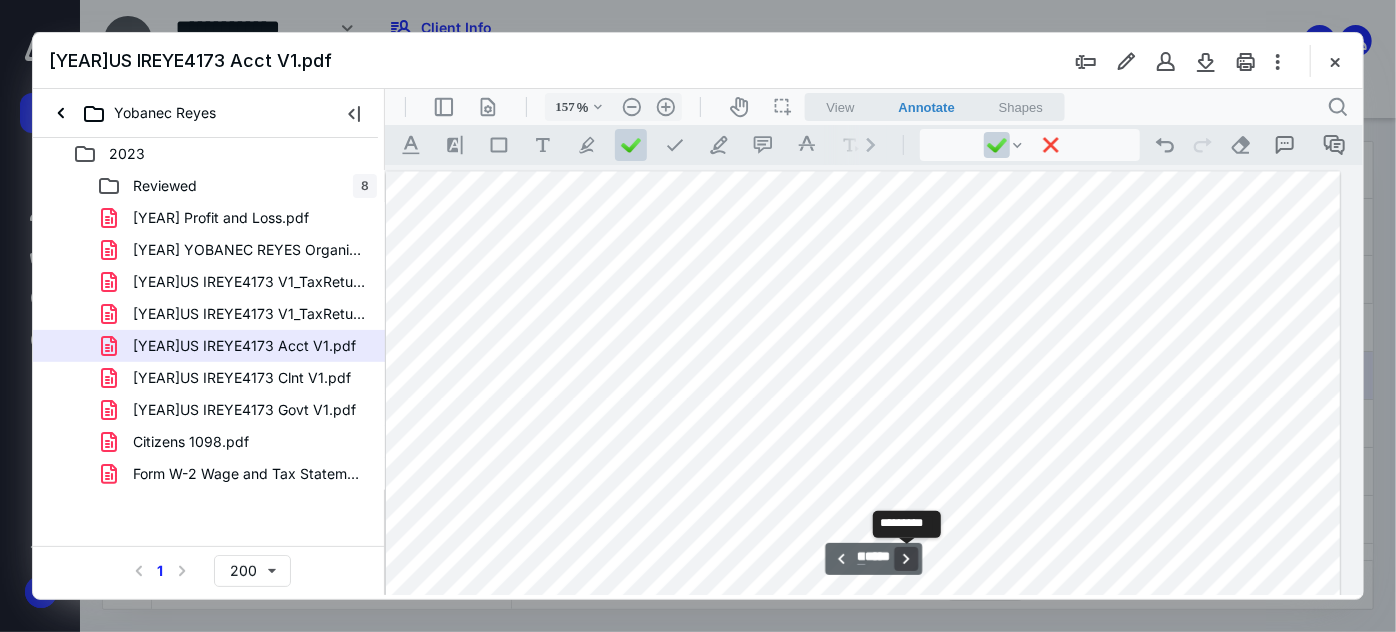 scroll, scrollTop: 11223, scrollLeft: 146, axis: both 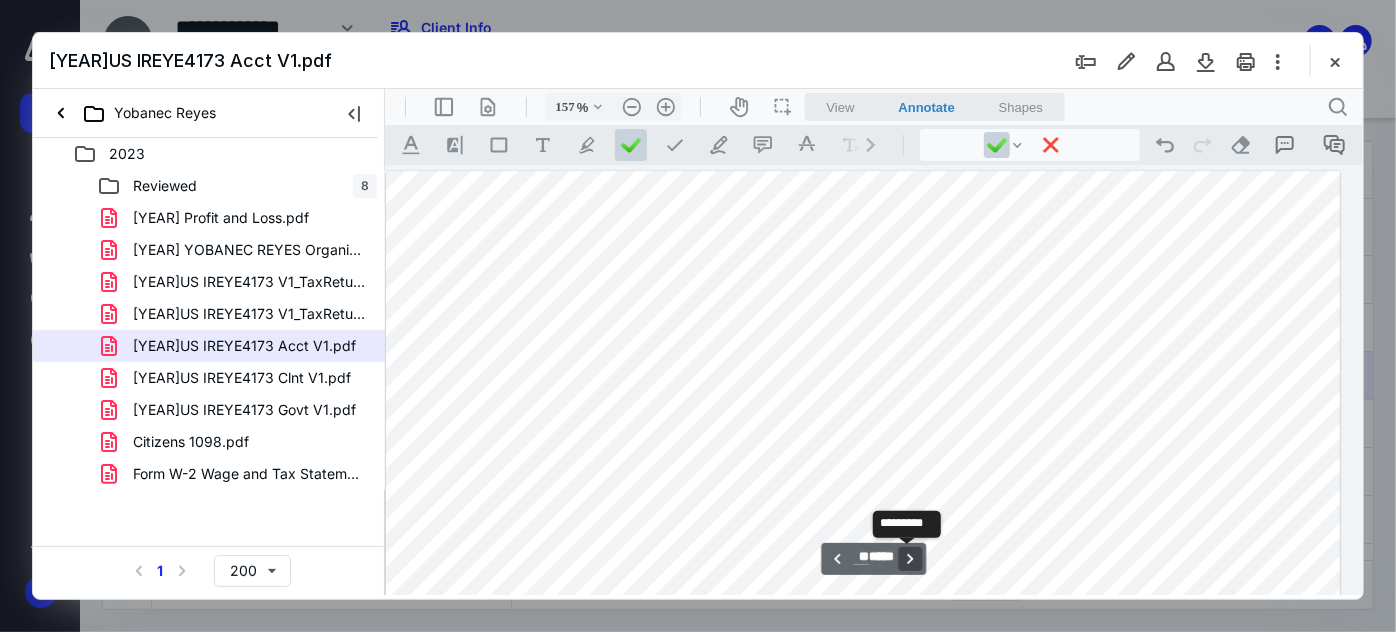 click on "**********" at bounding box center [910, 558] 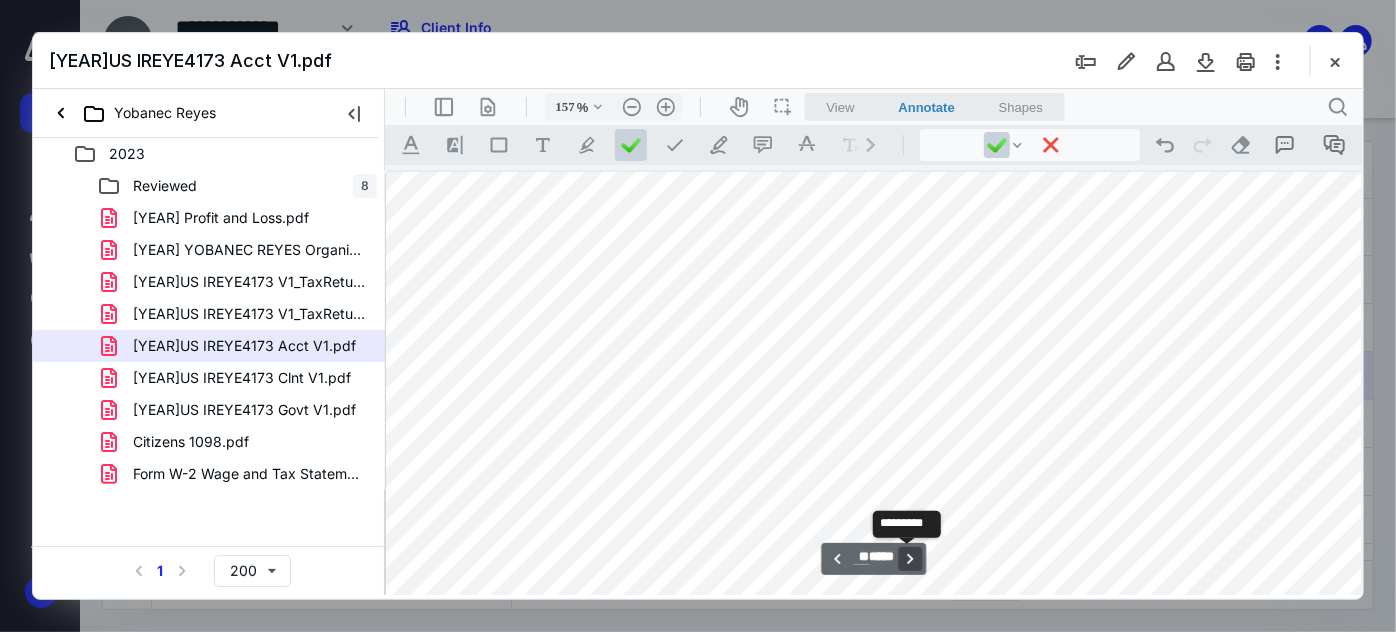 click on "**********" at bounding box center (910, 558) 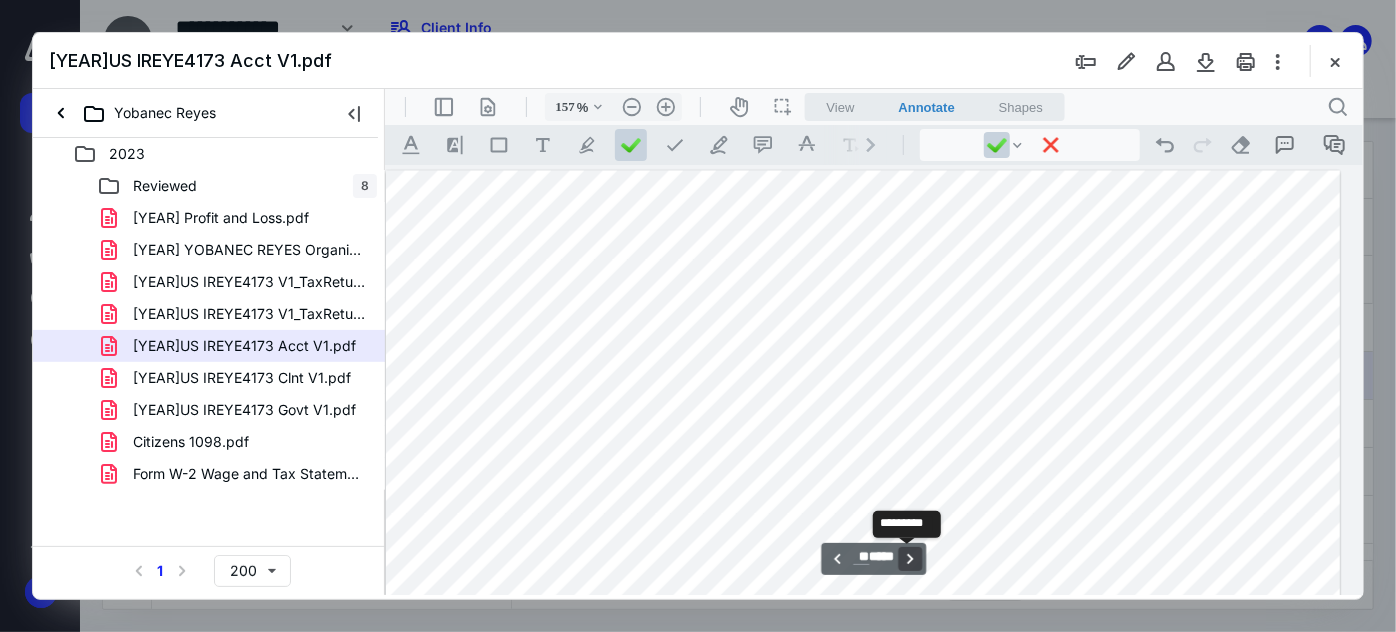 click on "**********" at bounding box center [910, 558] 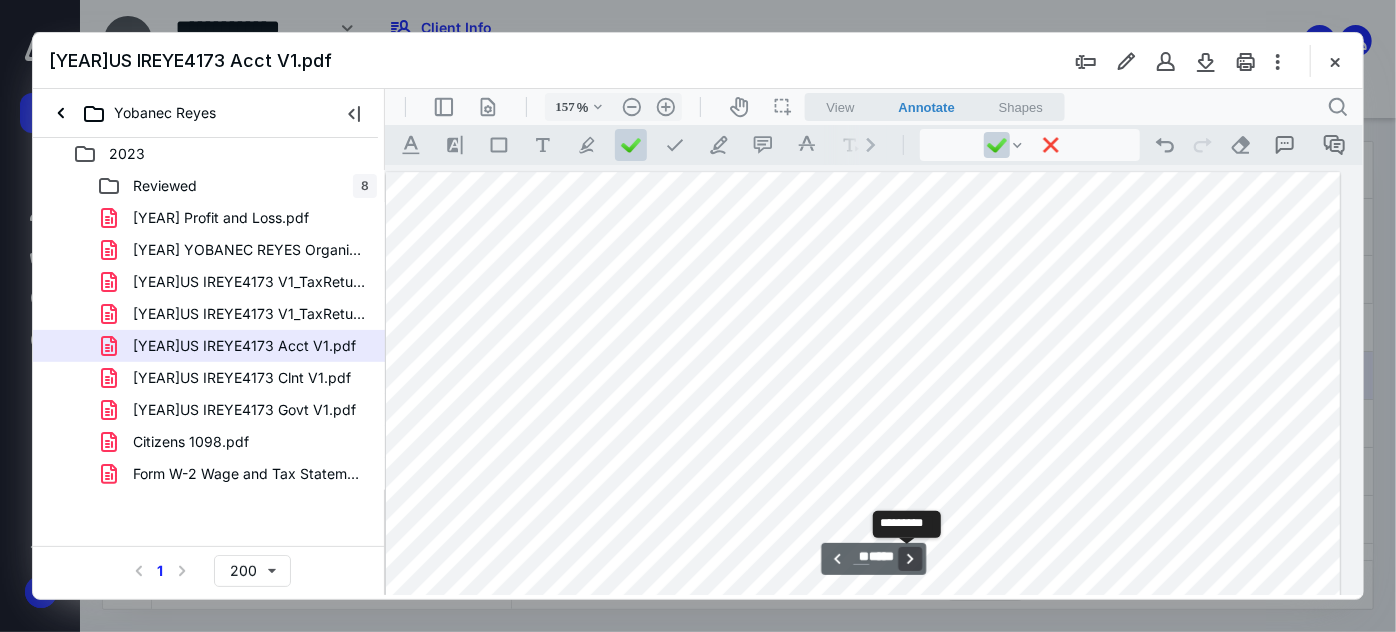 click on "**********" at bounding box center (910, 558) 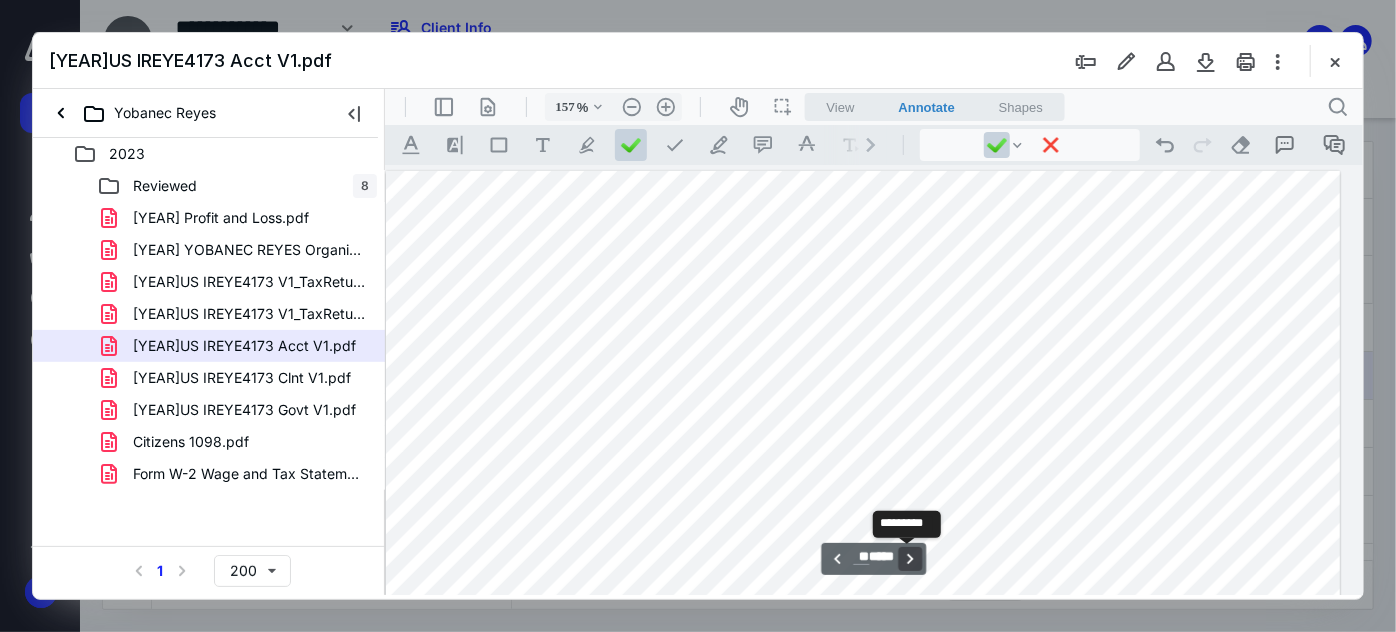 click on "**********" at bounding box center (910, 558) 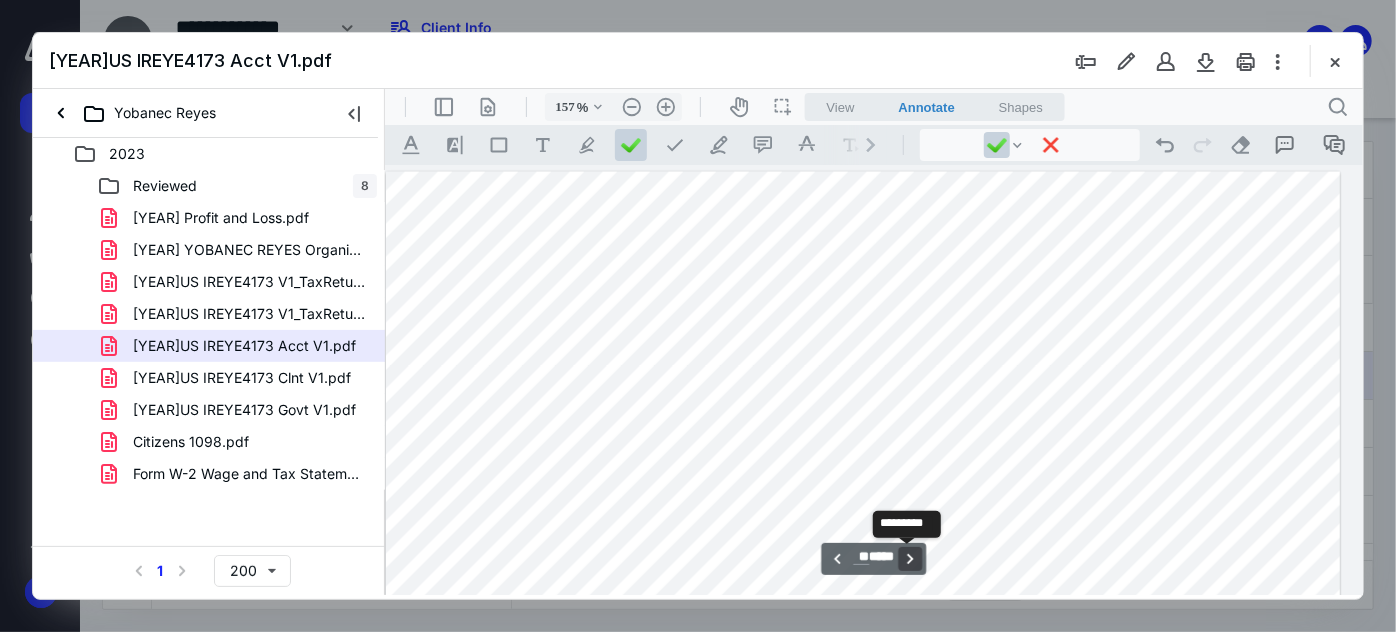 click on "**********" at bounding box center [910, 558] 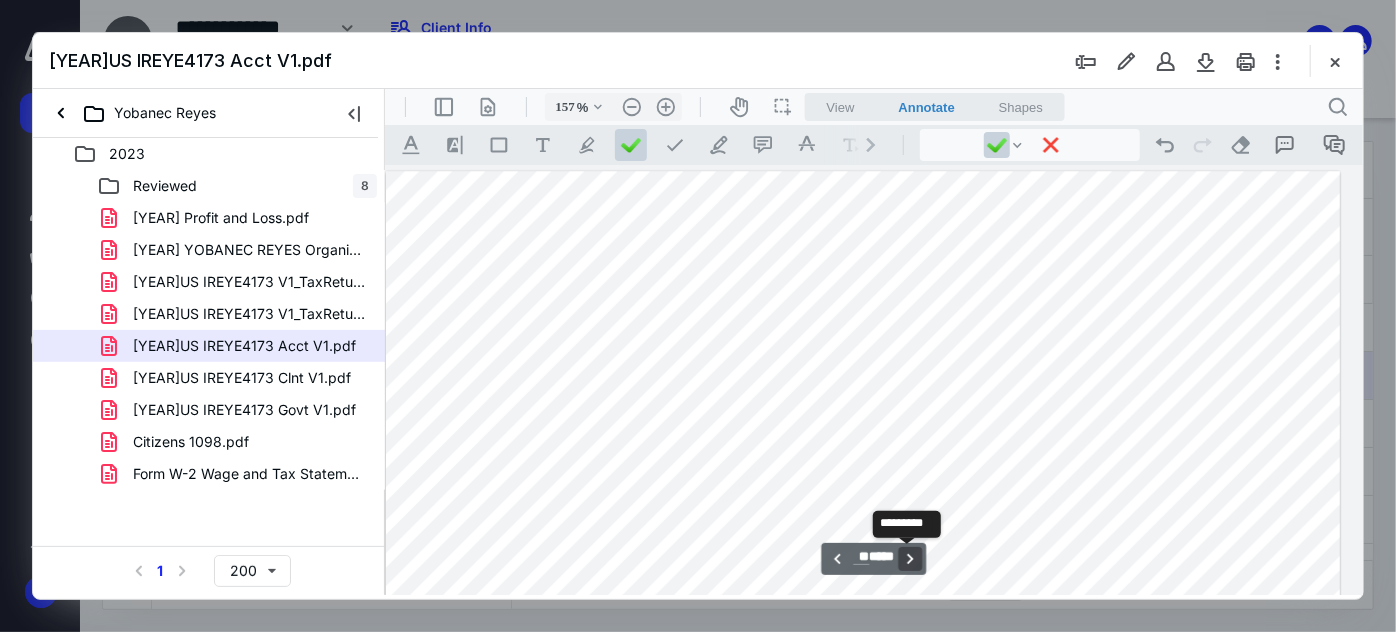 click on "**********" at bounding box center (910, 558) 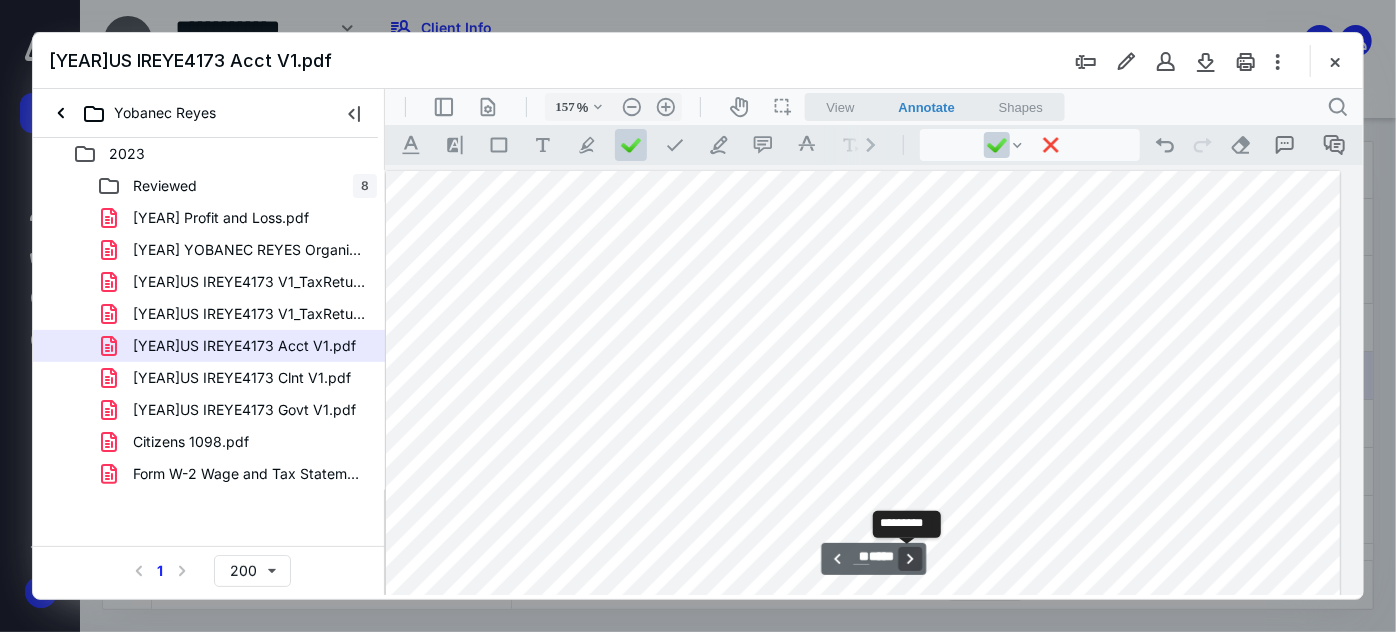 click on "**********" at bounding box center [910, 558] 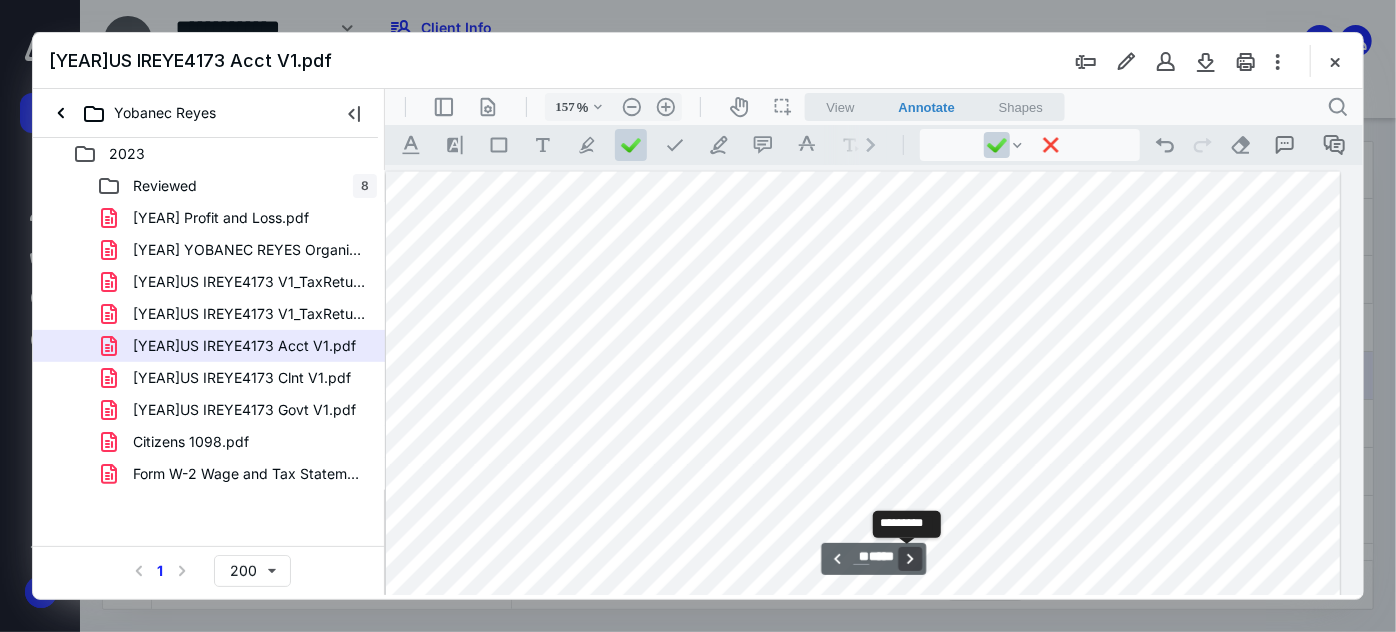 click on "**********" at bounding box center (910, 558) 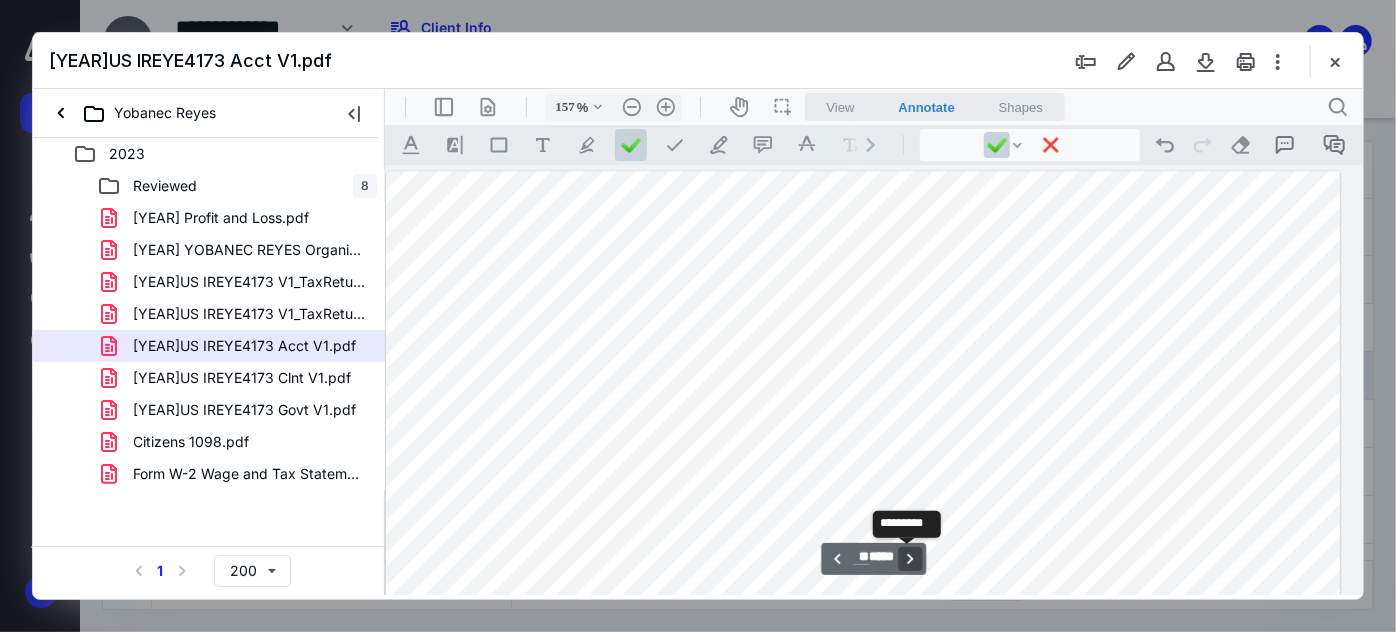 click on "**********" at bounding box center (910, 558) 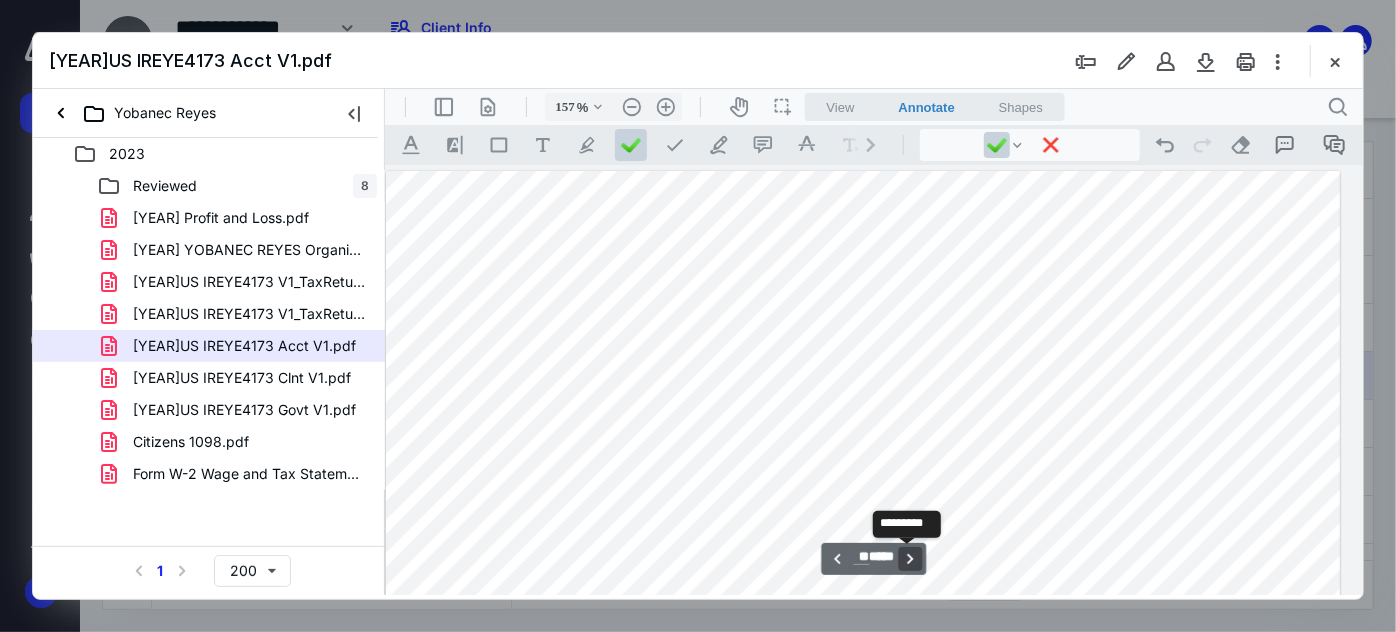 click on "**********" at bounding box center (910, 558) 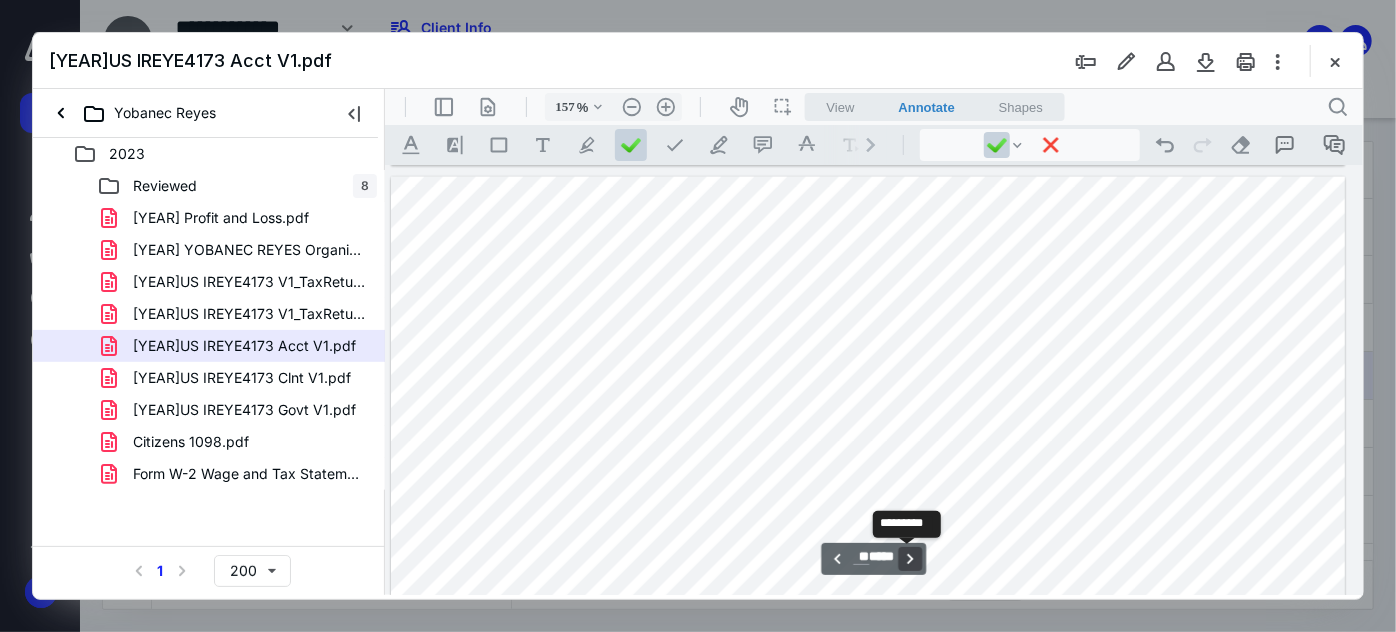click on "**********" at bounding box center [910, 558] 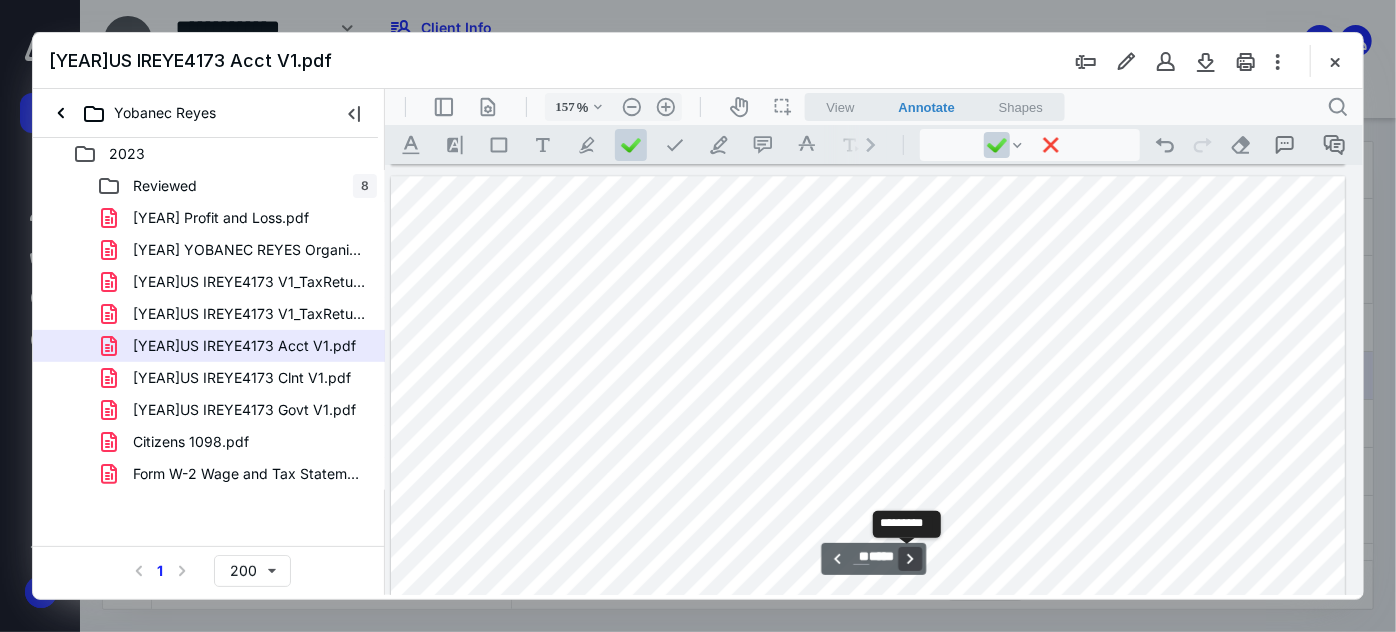 click on "**********" at bounding box center [910, 558] 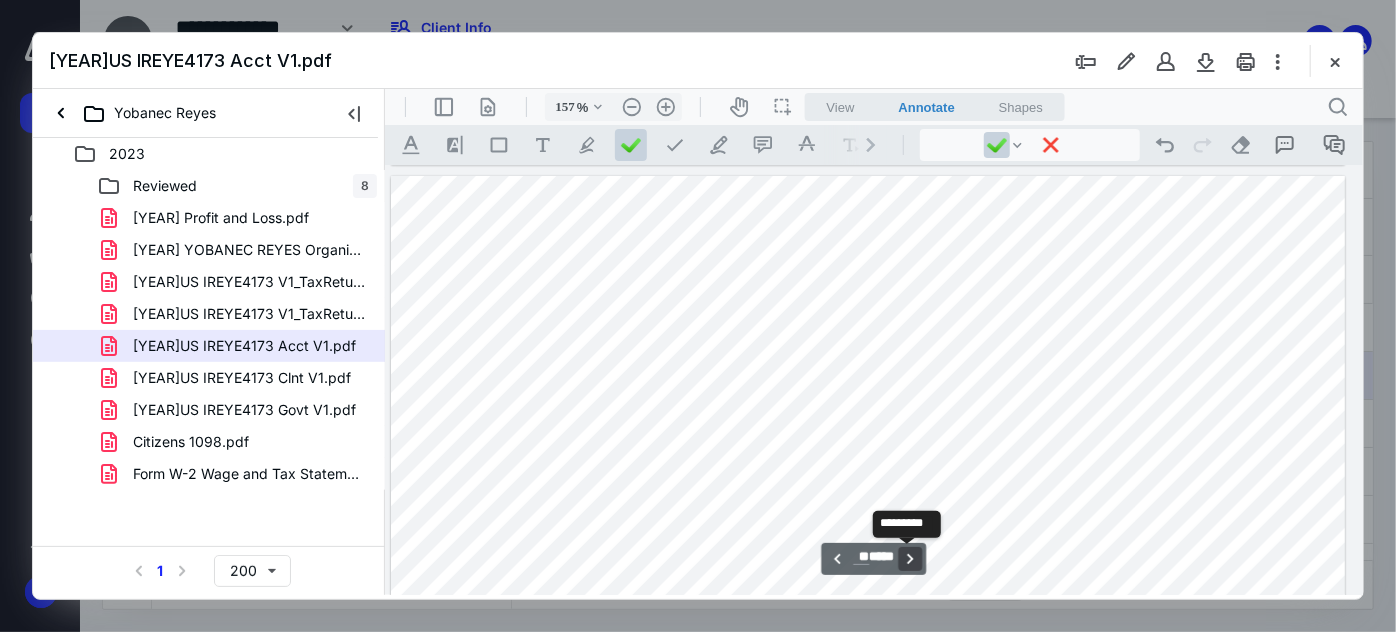 click on "**********" at bounding box center (910, 558) 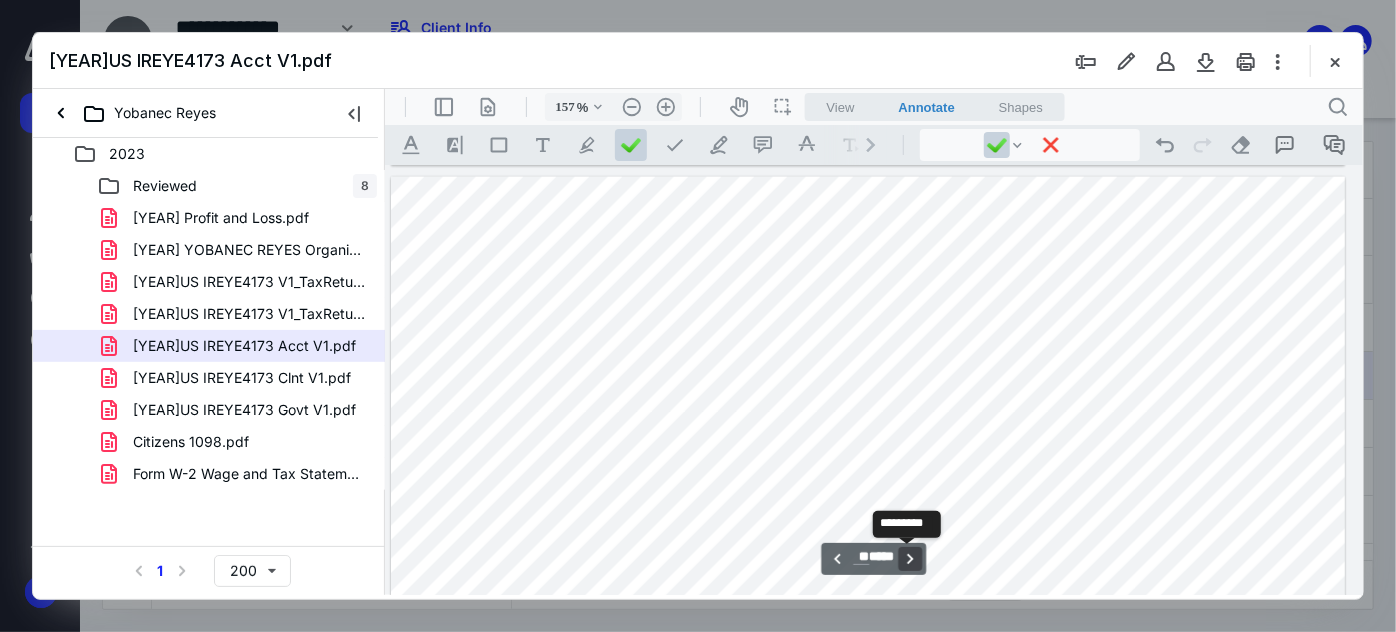 click on "**********" at bounding box center (910, 558) 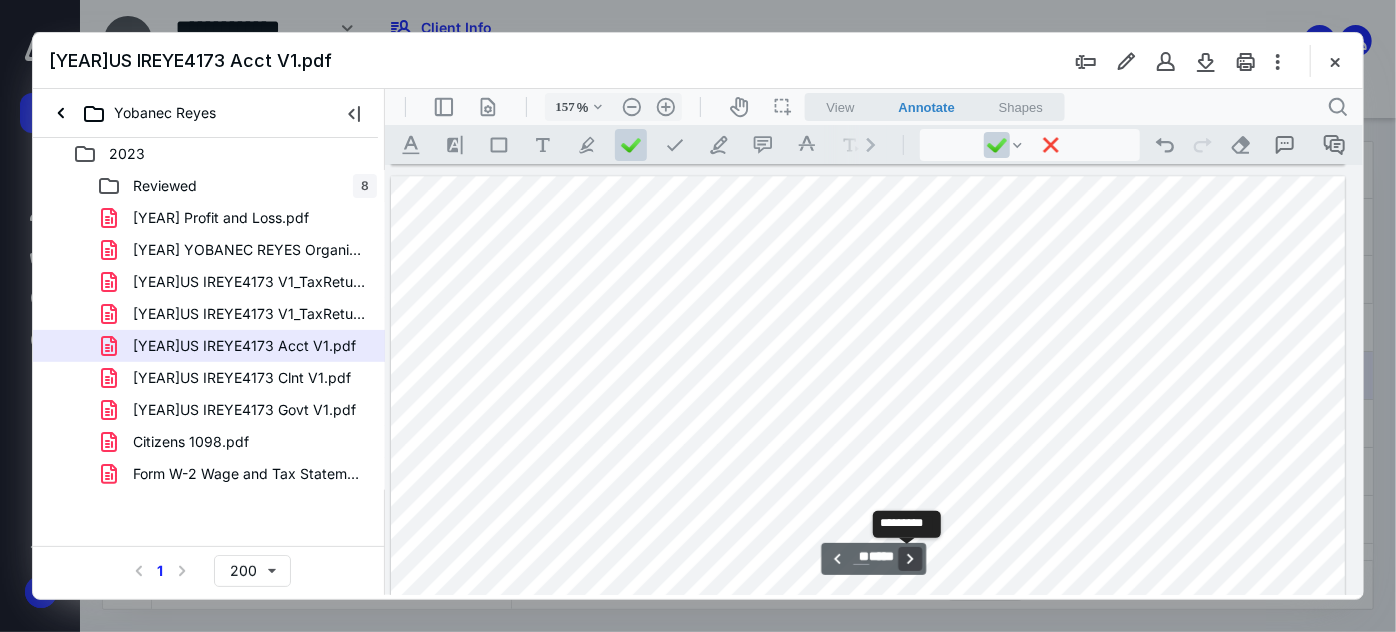 click on "**********" at bounding box center (910, 558) 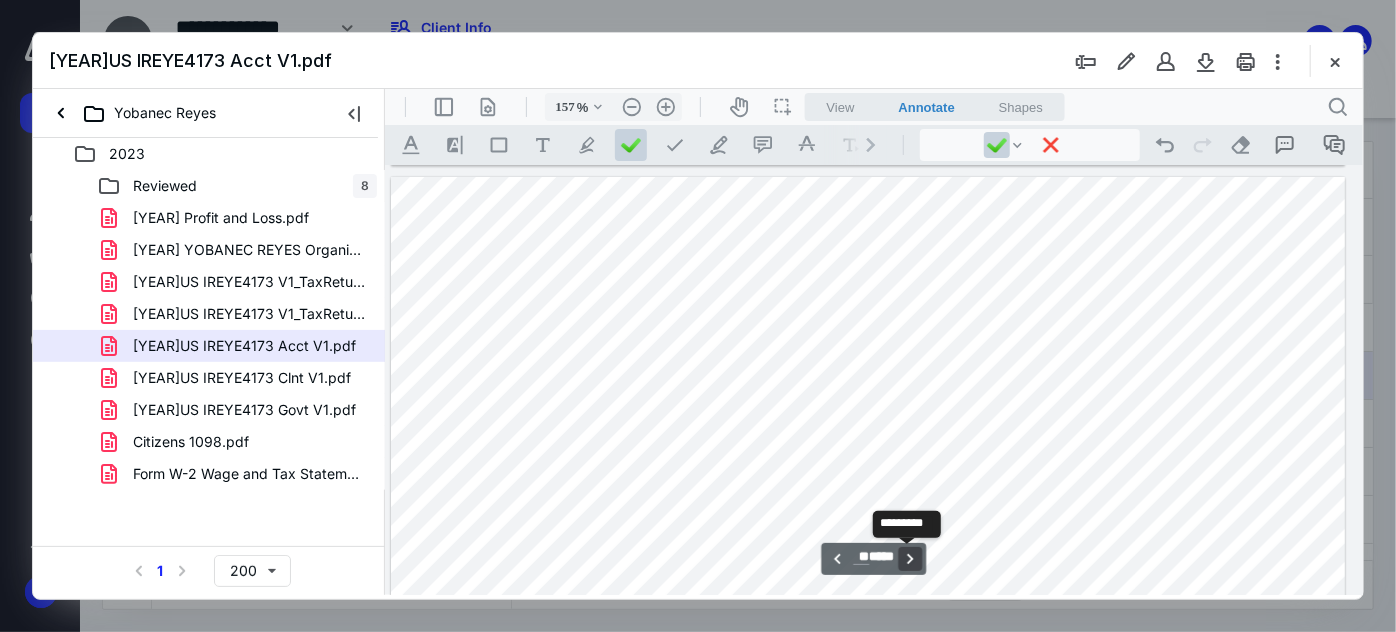 click on "**********" at bounding box center (910, 558) 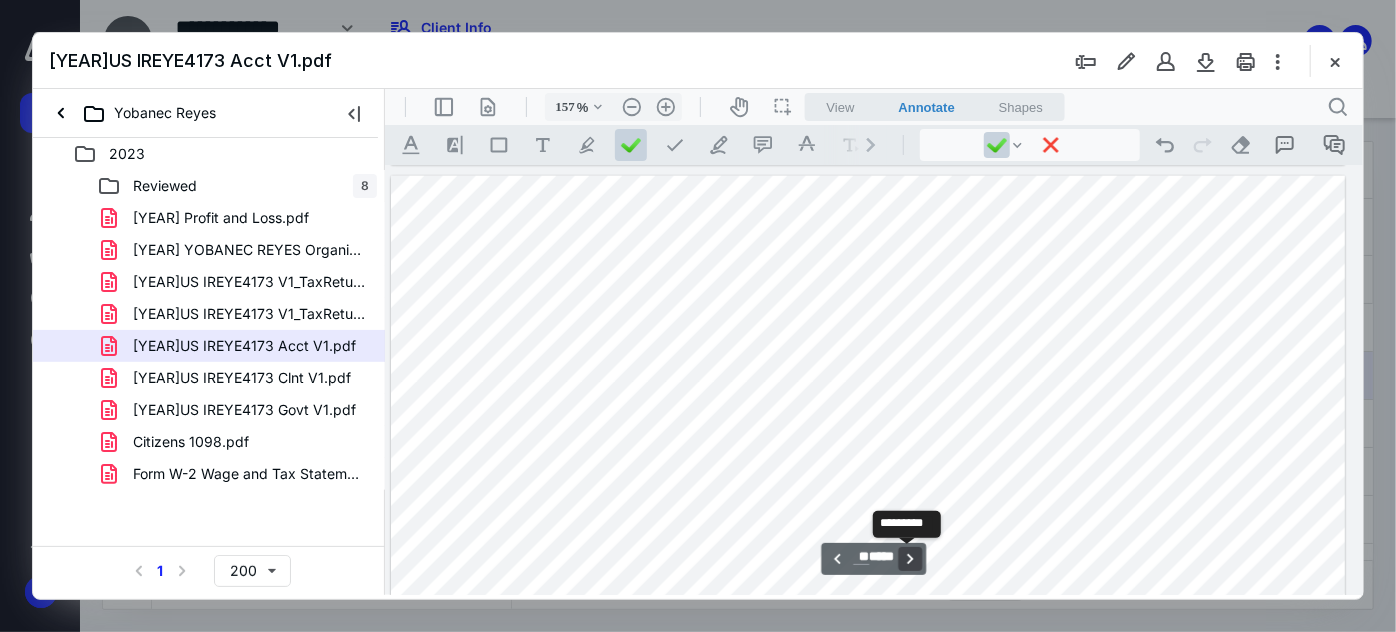click on "**********" at bounding box center (910, 558) 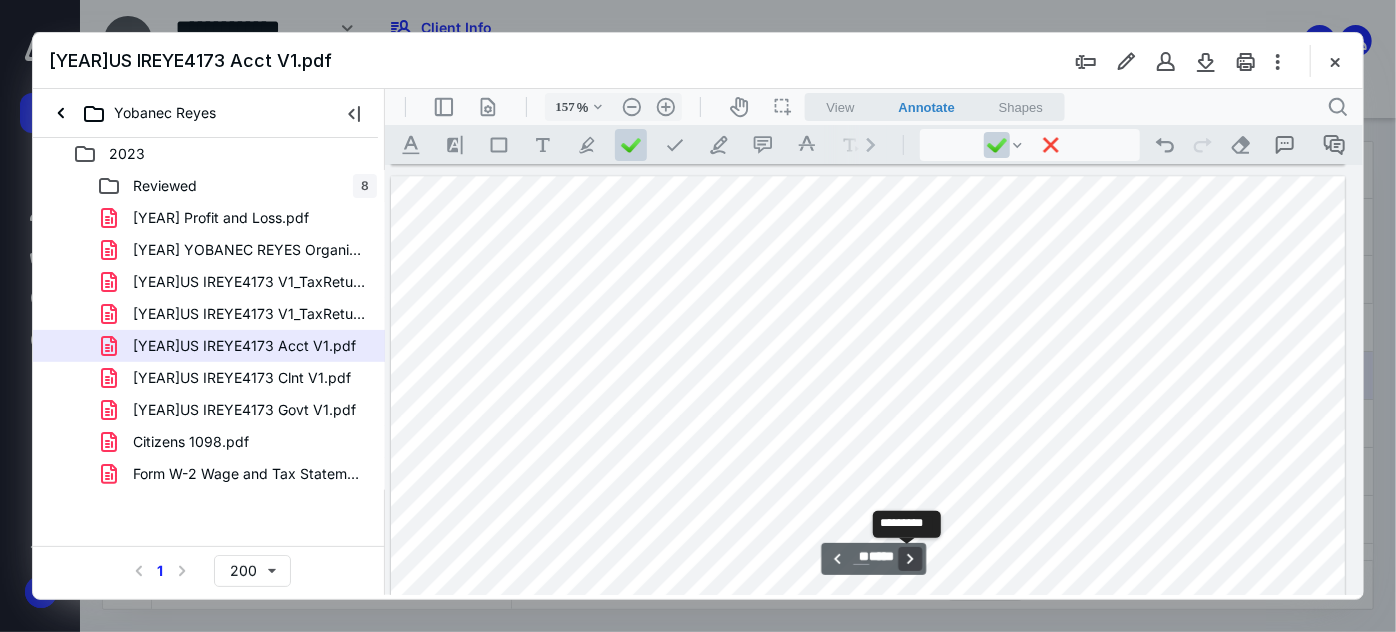 click on "**********" at bounding box center [910, 558] 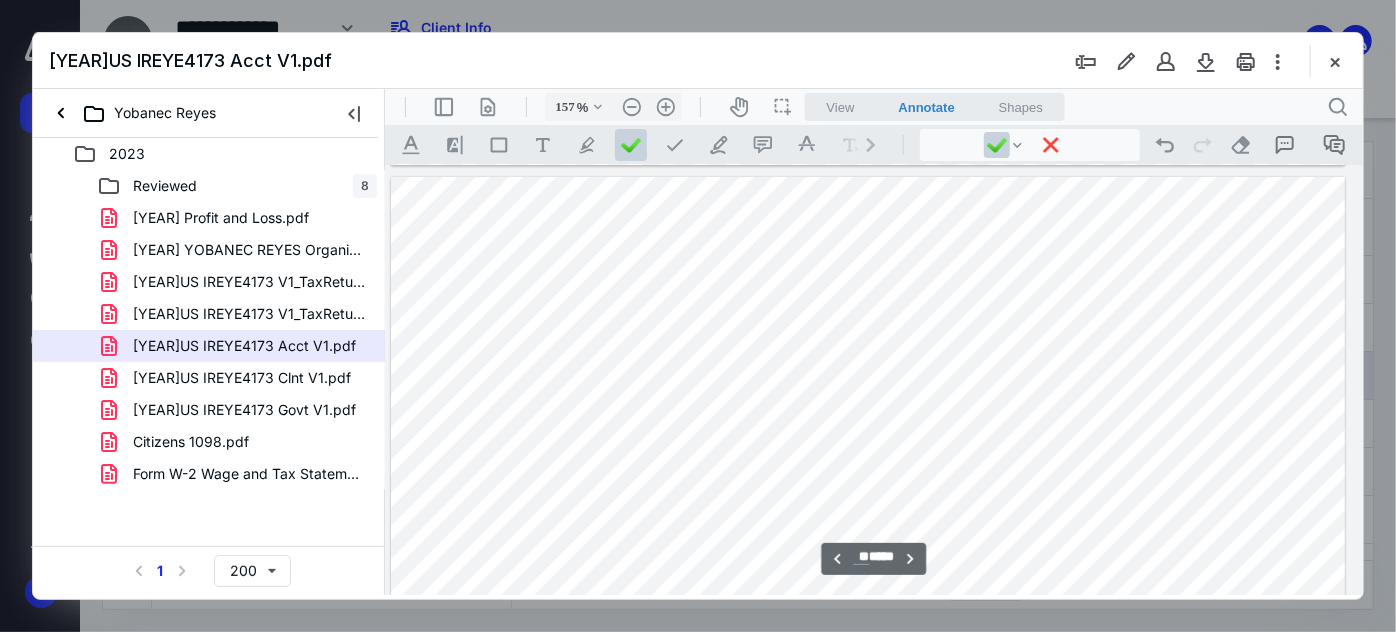 drag, startPoint x: 910, startPoint y: 548, endPoint x: 861, endPoint y: 317, distance: 236.13979 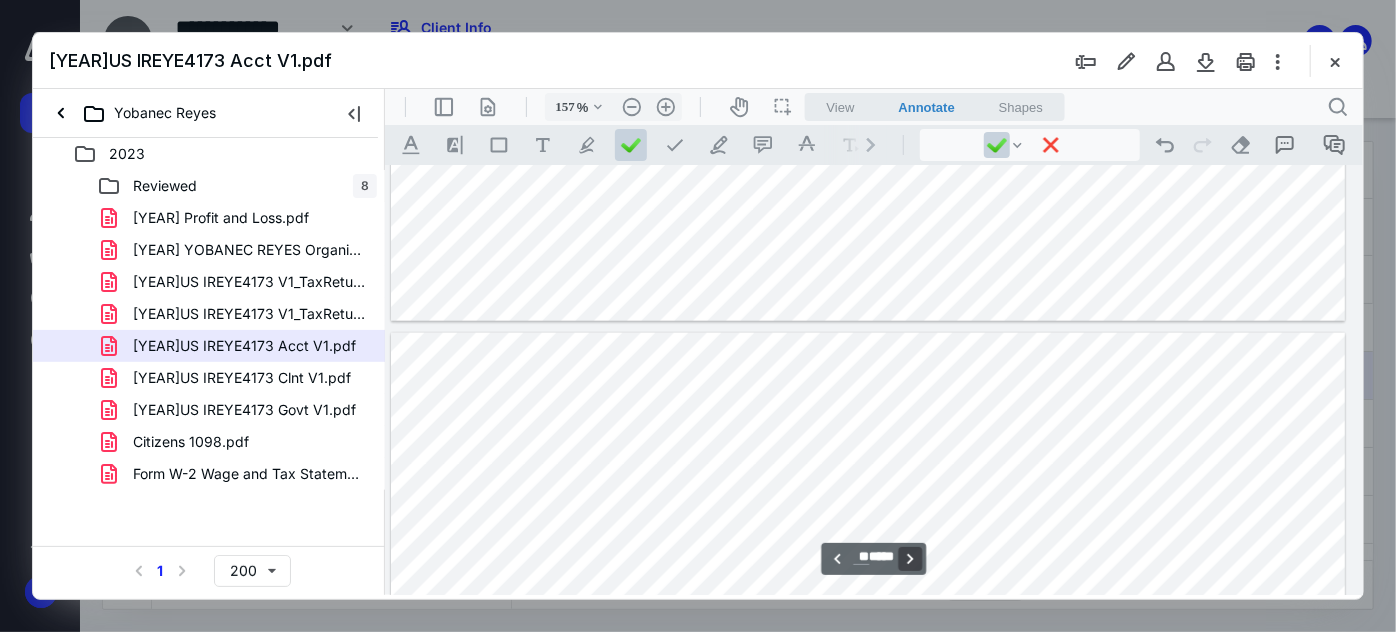 click on "**********" at bounding box center [910, 558] 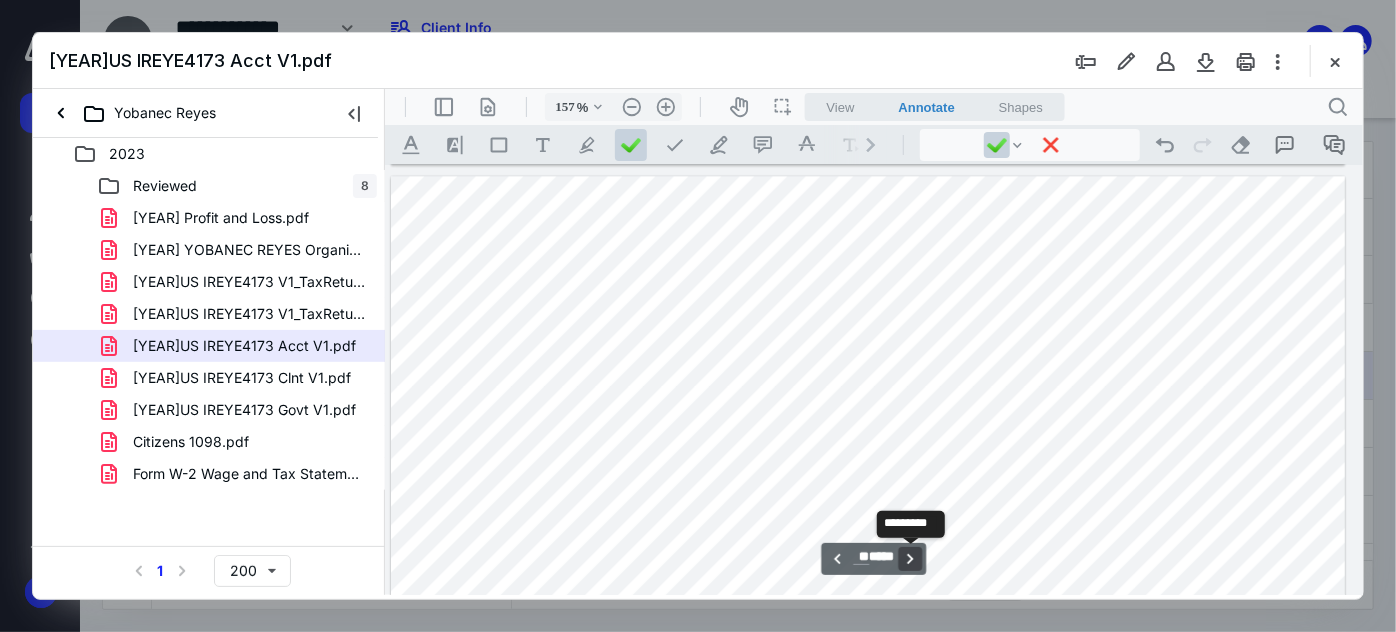 click on "**********" at bounding box center (910, 558) 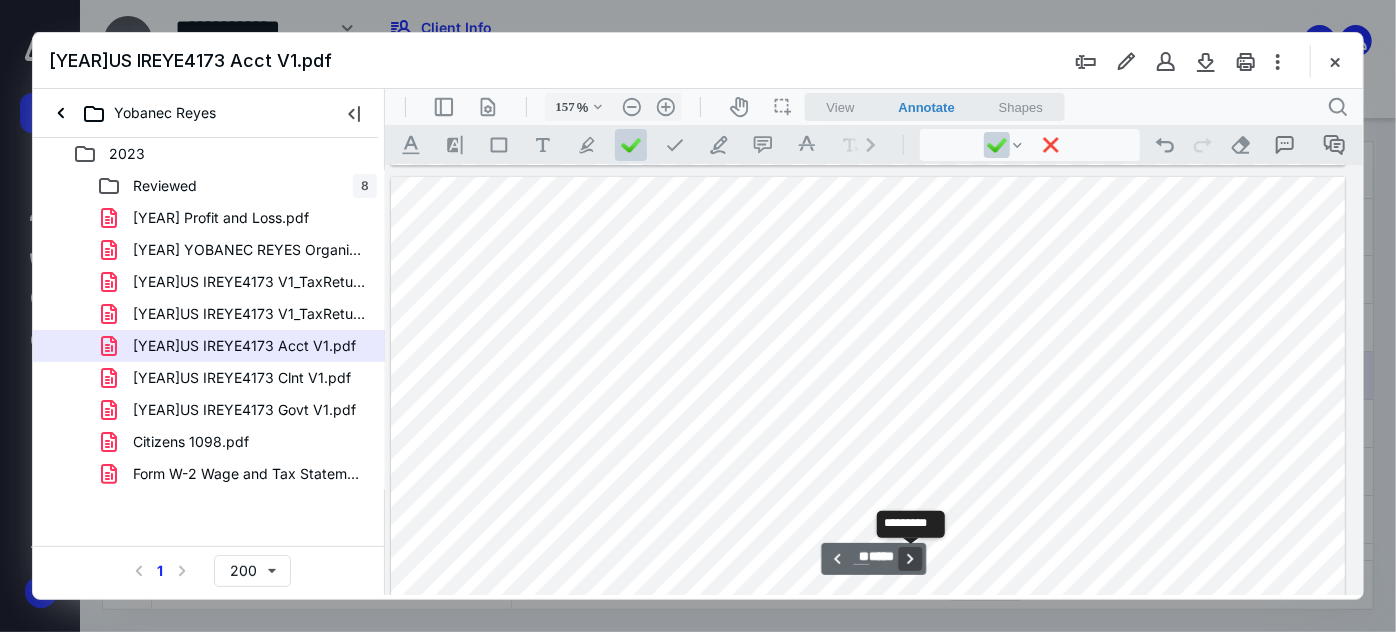 click on "**********" at bounding box center [910, 558] 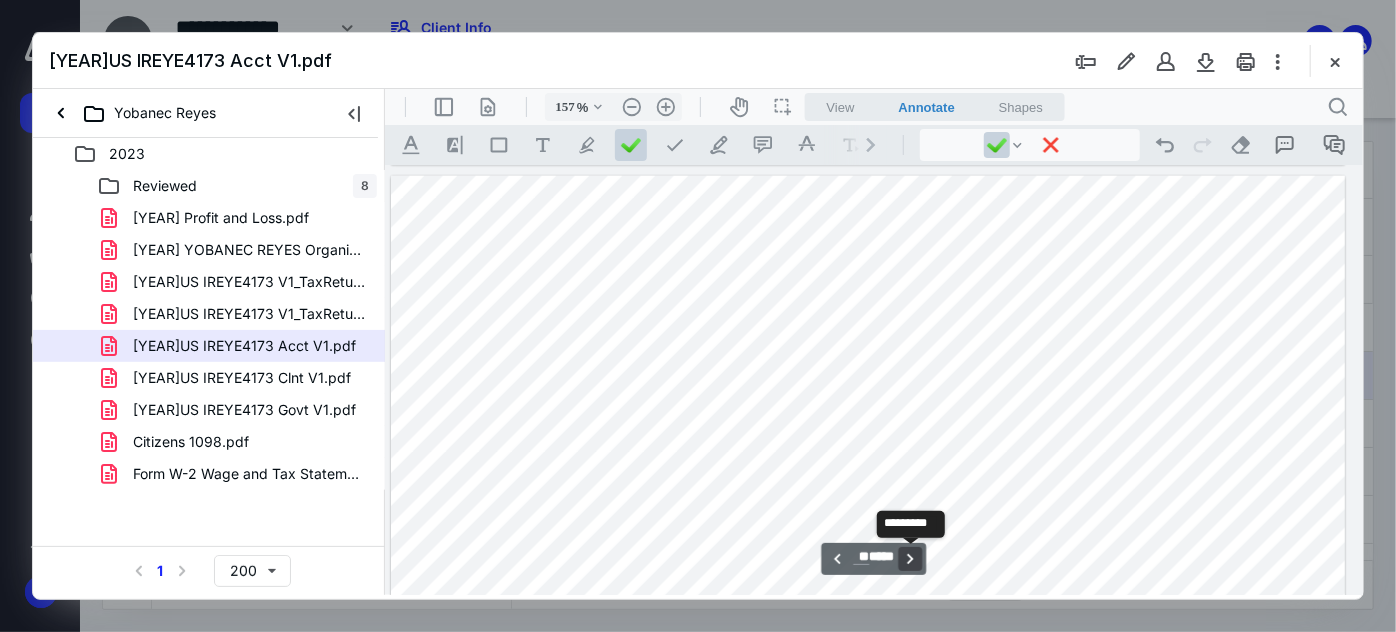 click on "**********" at bounding box center (910, 558) 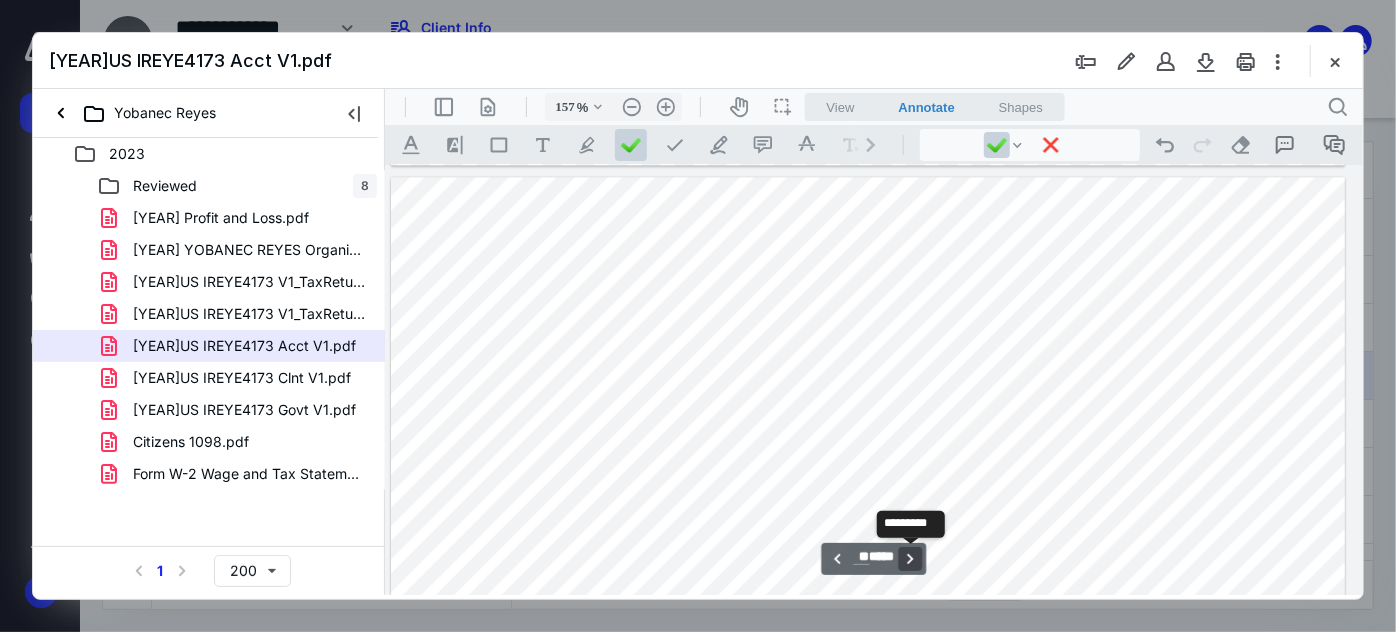 click on "**********" at bounding box center (910, 558) 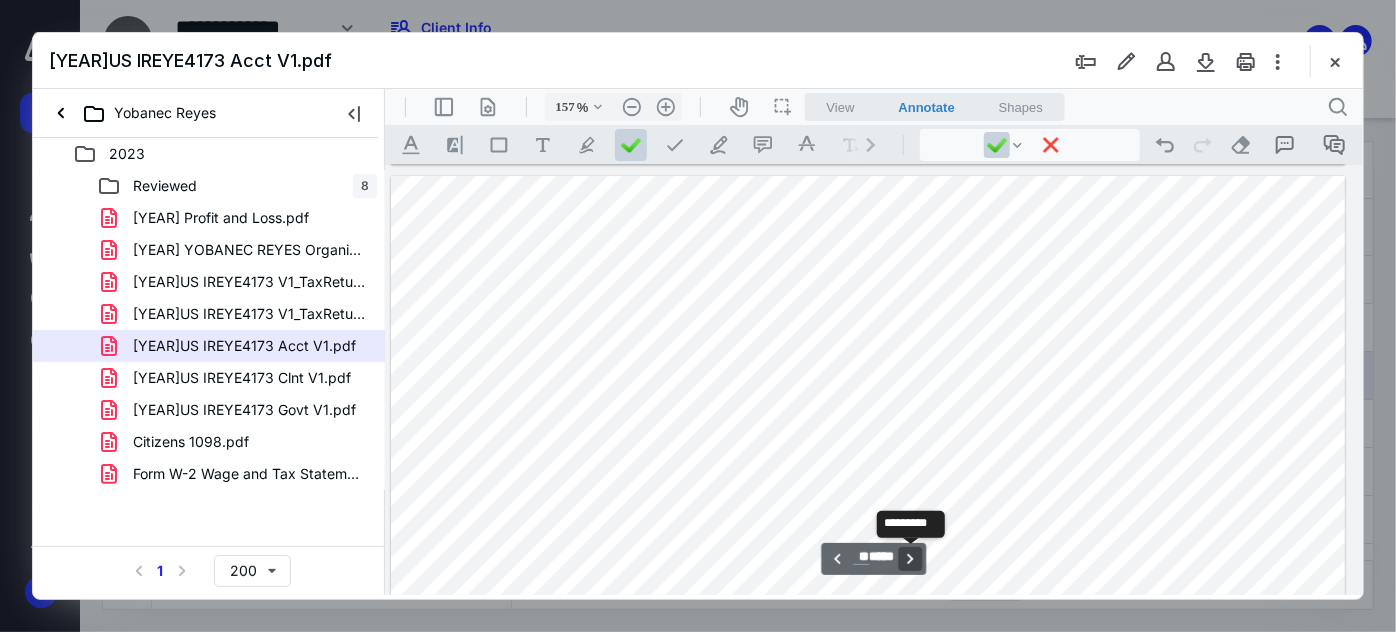 click on "**********" at bounding box center (910, 558) 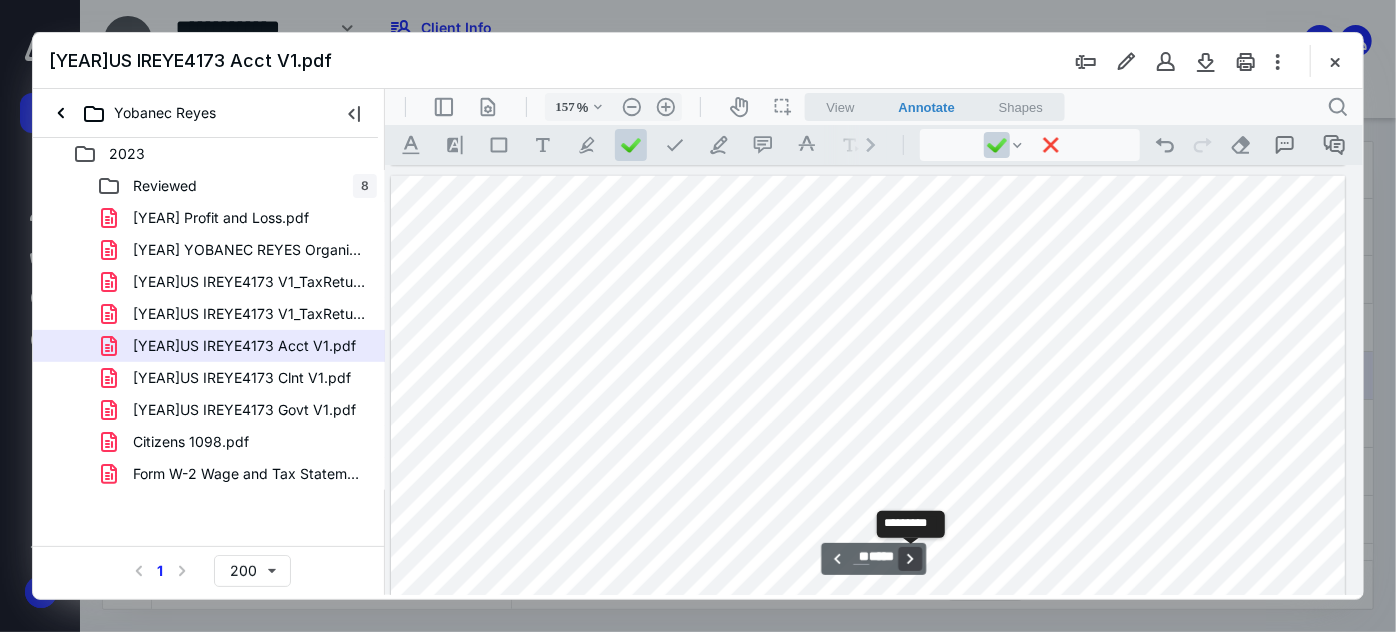 click on "**********" at bounding box center [910, 558] 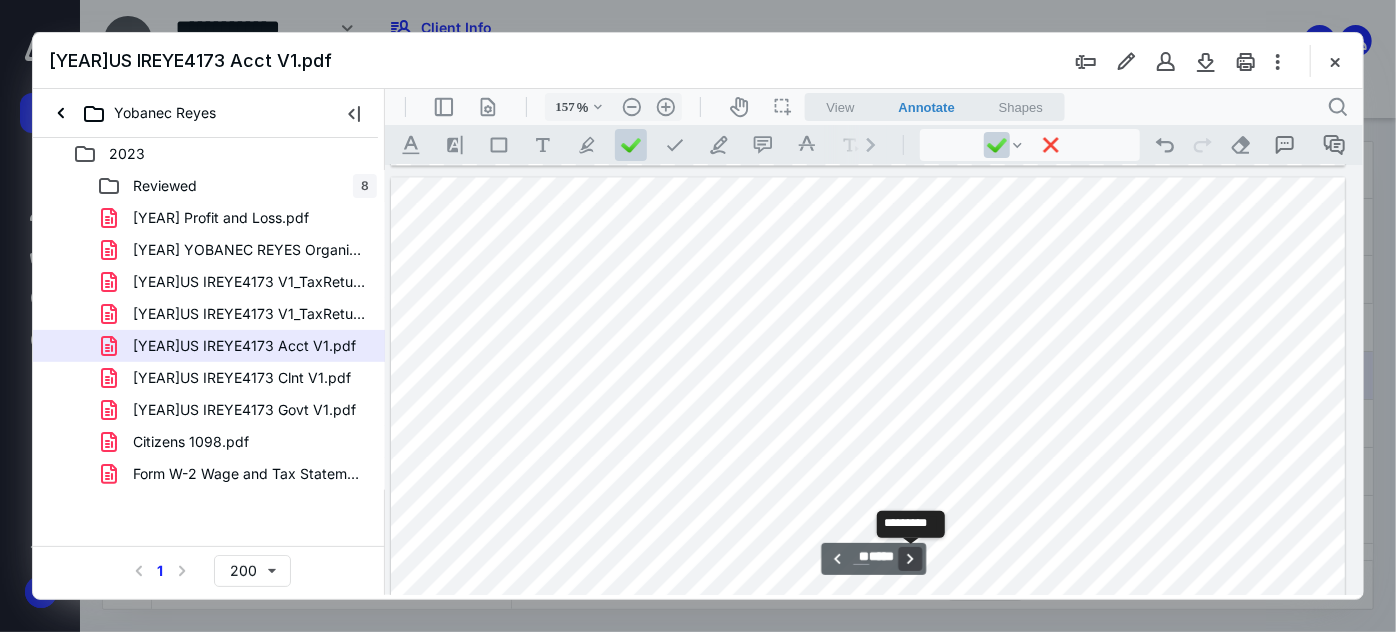 click on "**********" at bounding box center (910, 558) 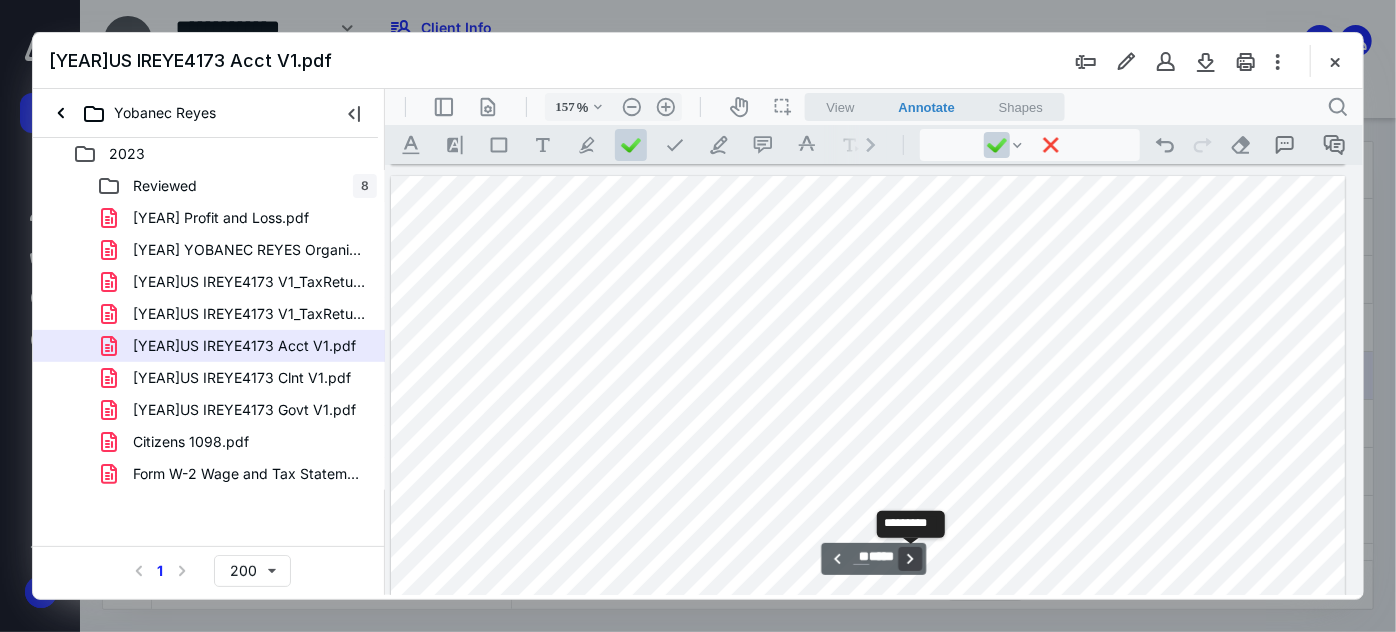 click on "**********" at bounding box center [910, 558] 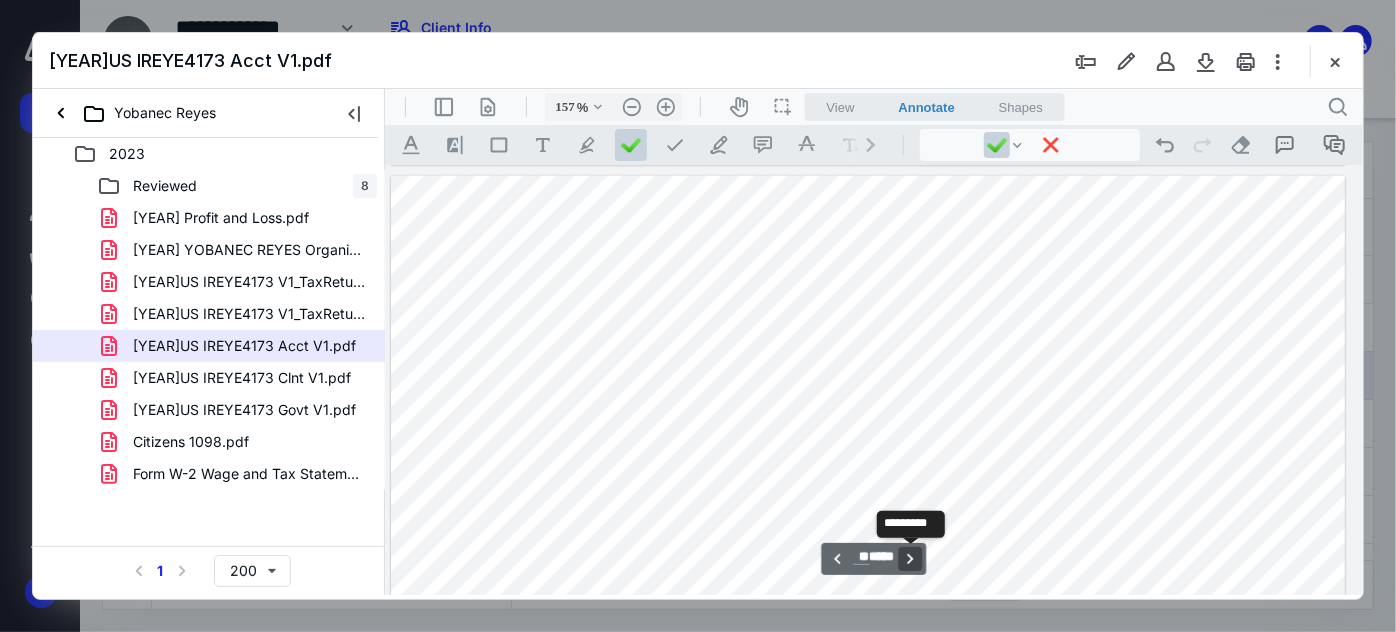 click on "**********" at bounding box center [910, 558] 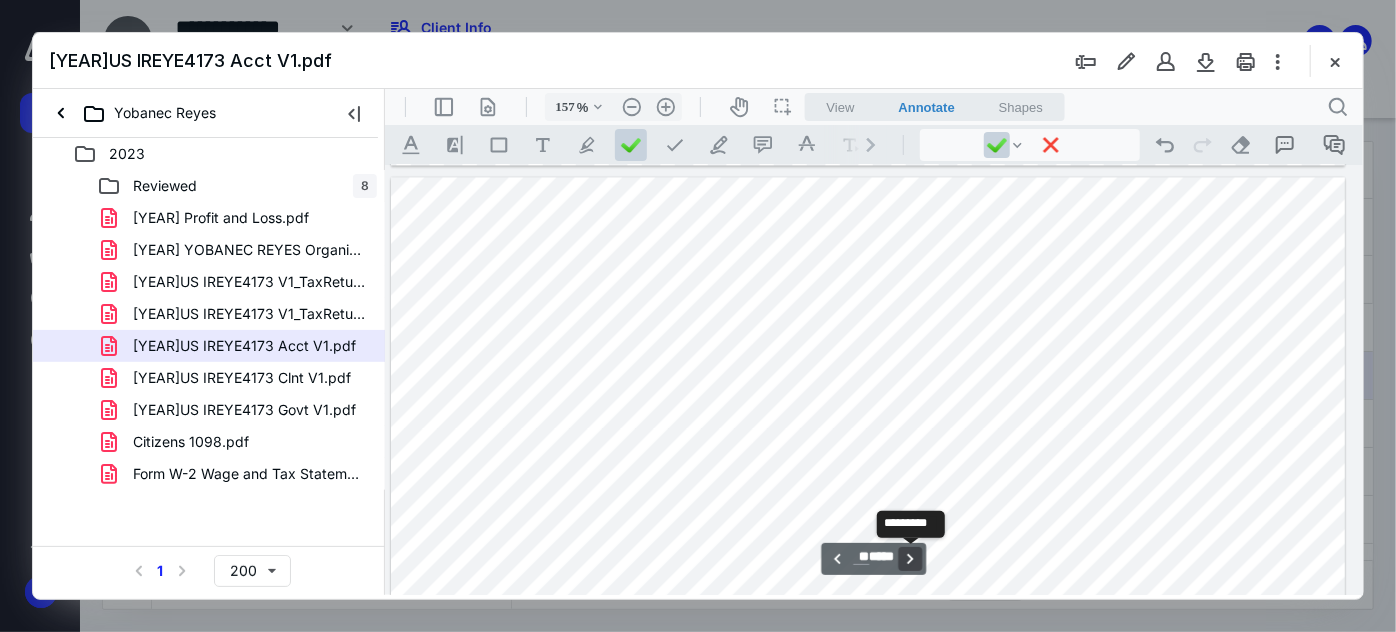 click on "**********" at bounding box center (910, 558) 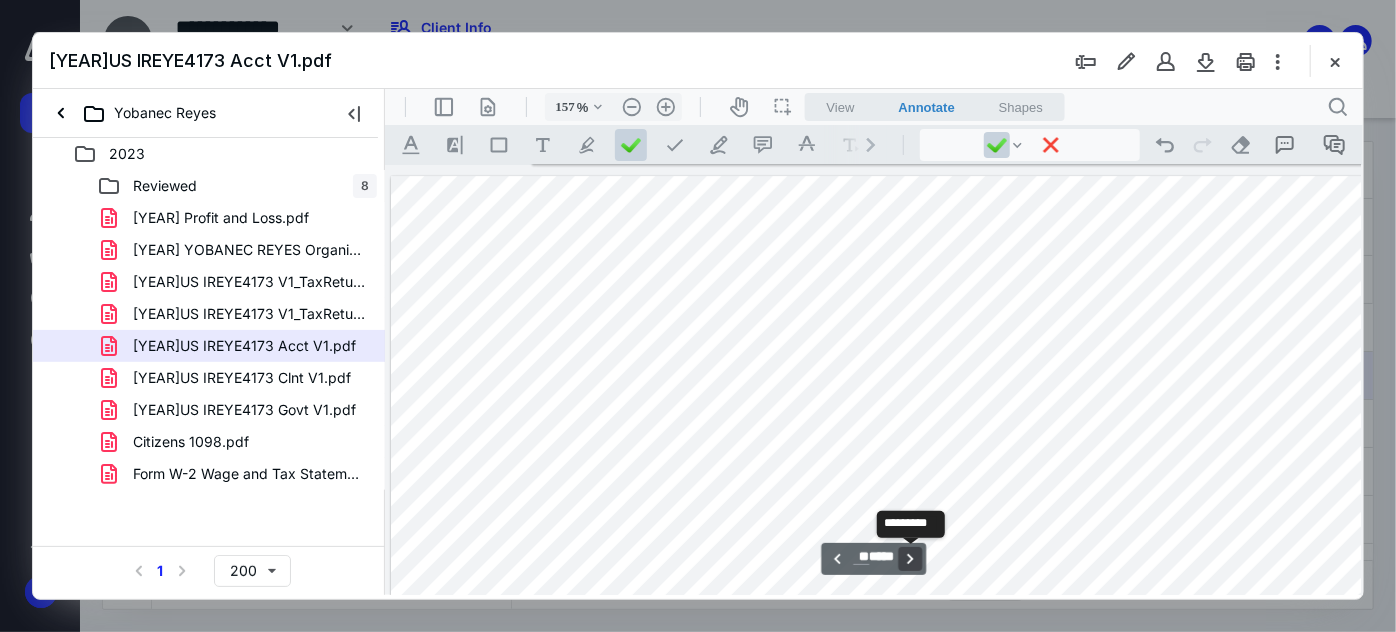 click on "**********" at bounding box center [910, 558] 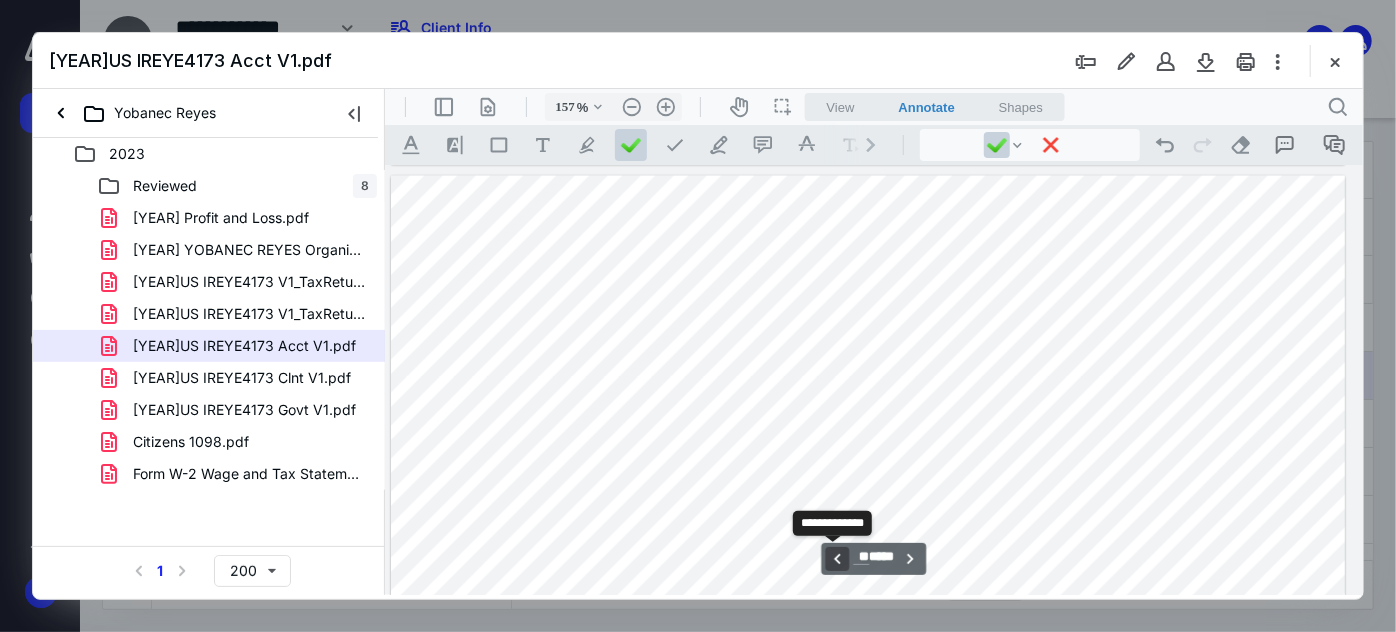 click on "**********" at bounding box center [836, 558] 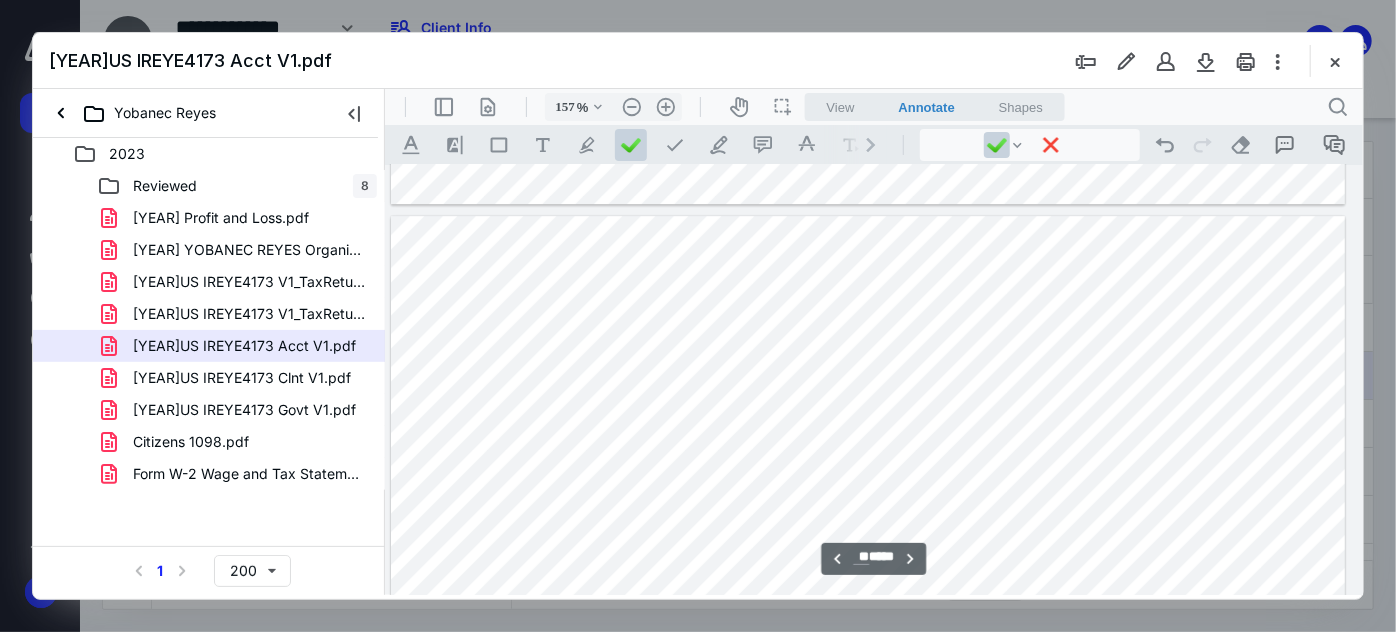 scroll, scrollTop: 53560, scrollLeft: 141, axis: both 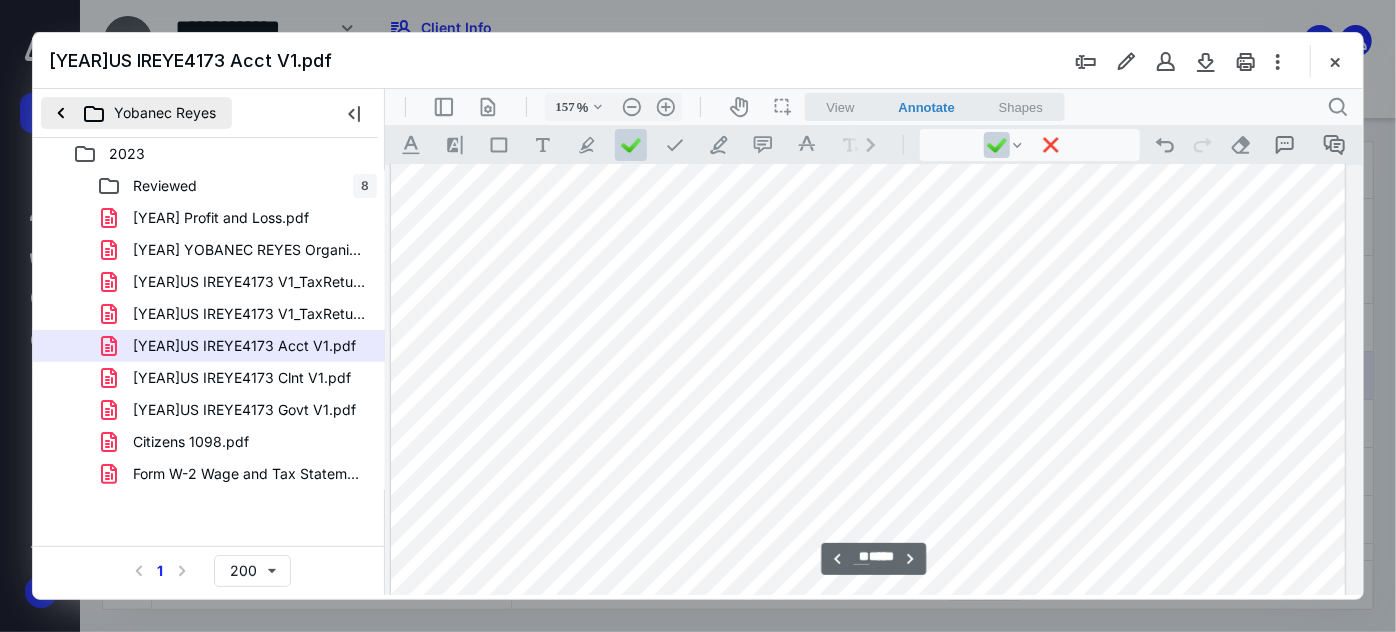 click on "Yobanec Reyes" at bounding box center (136, 113) 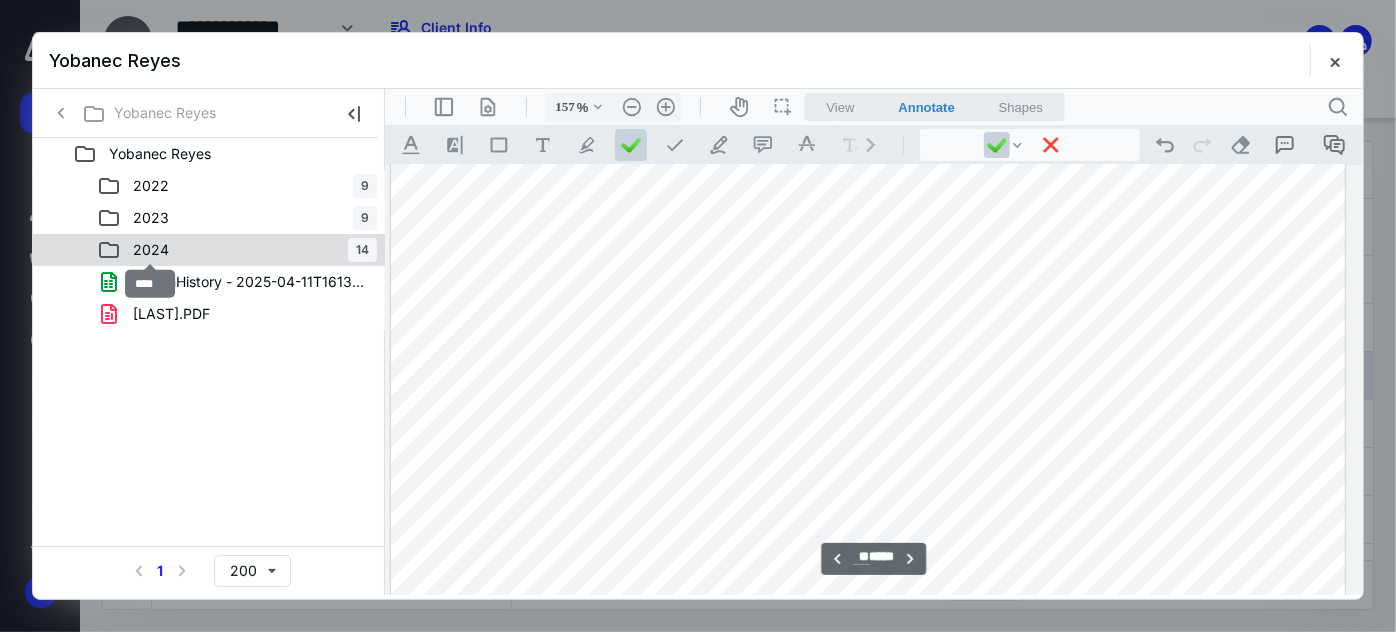 click on "2024" at bounding box center (151, 250) 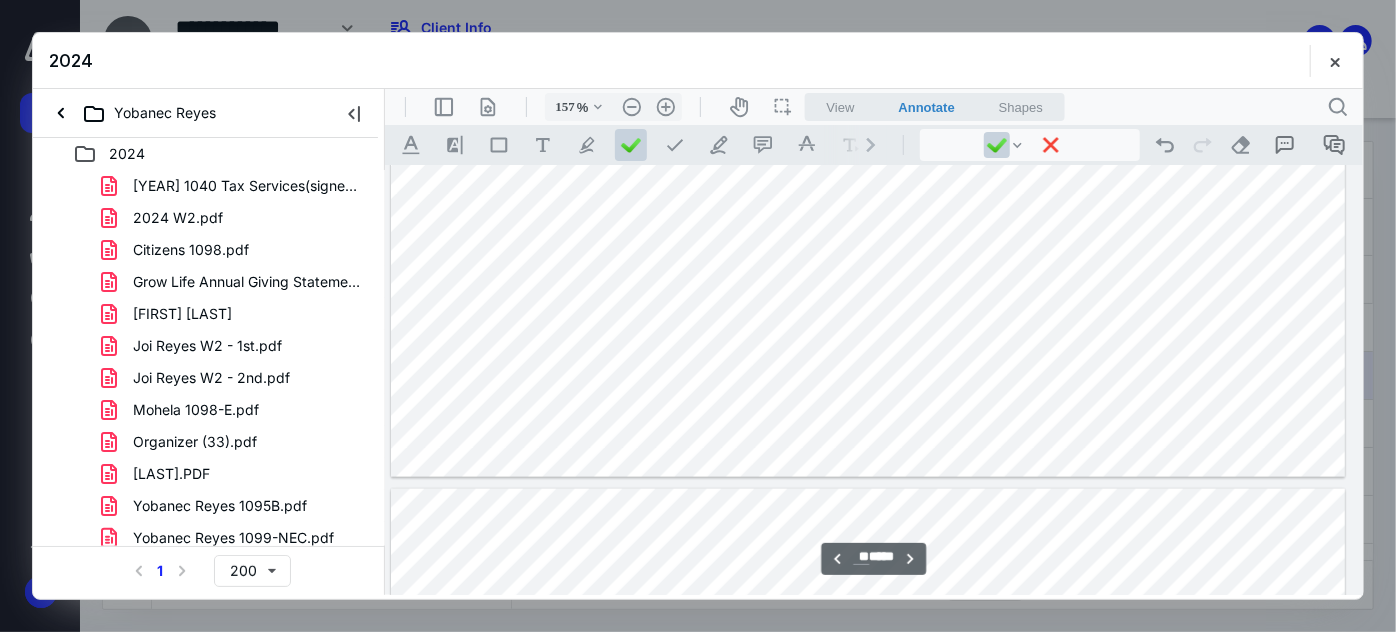 type on "**" 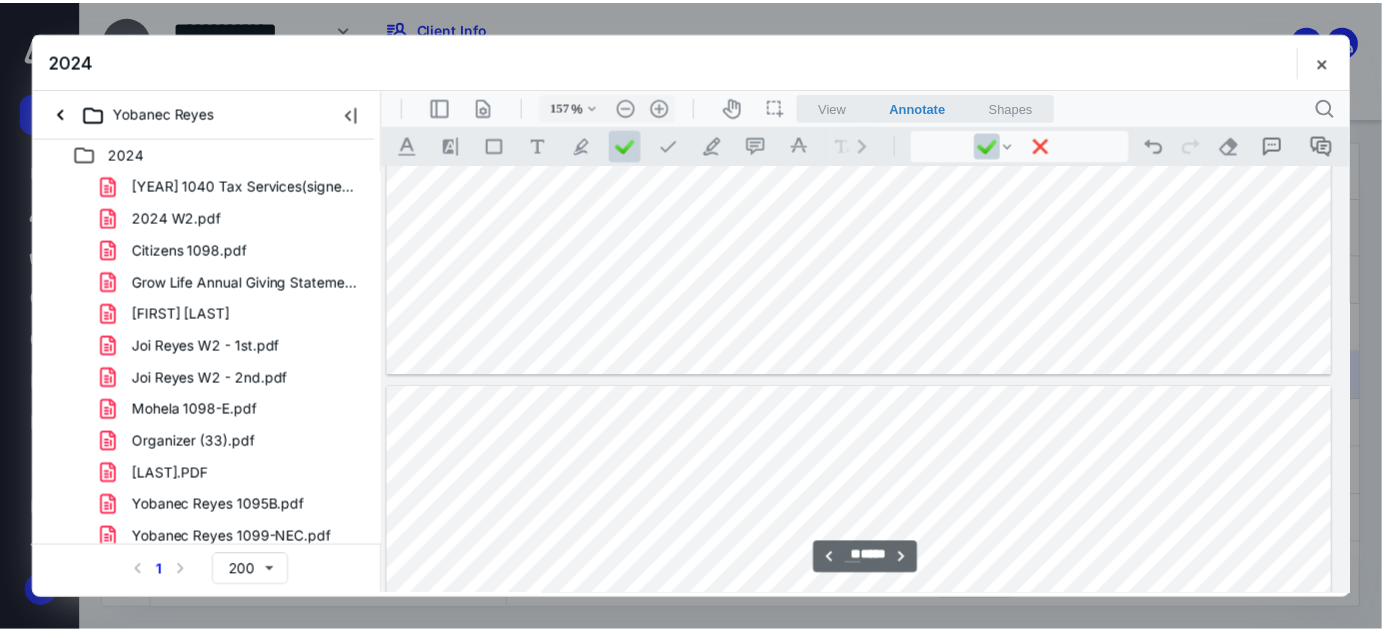 scroll, scrollTop: 67287, scrollLeft: 141, axis: both 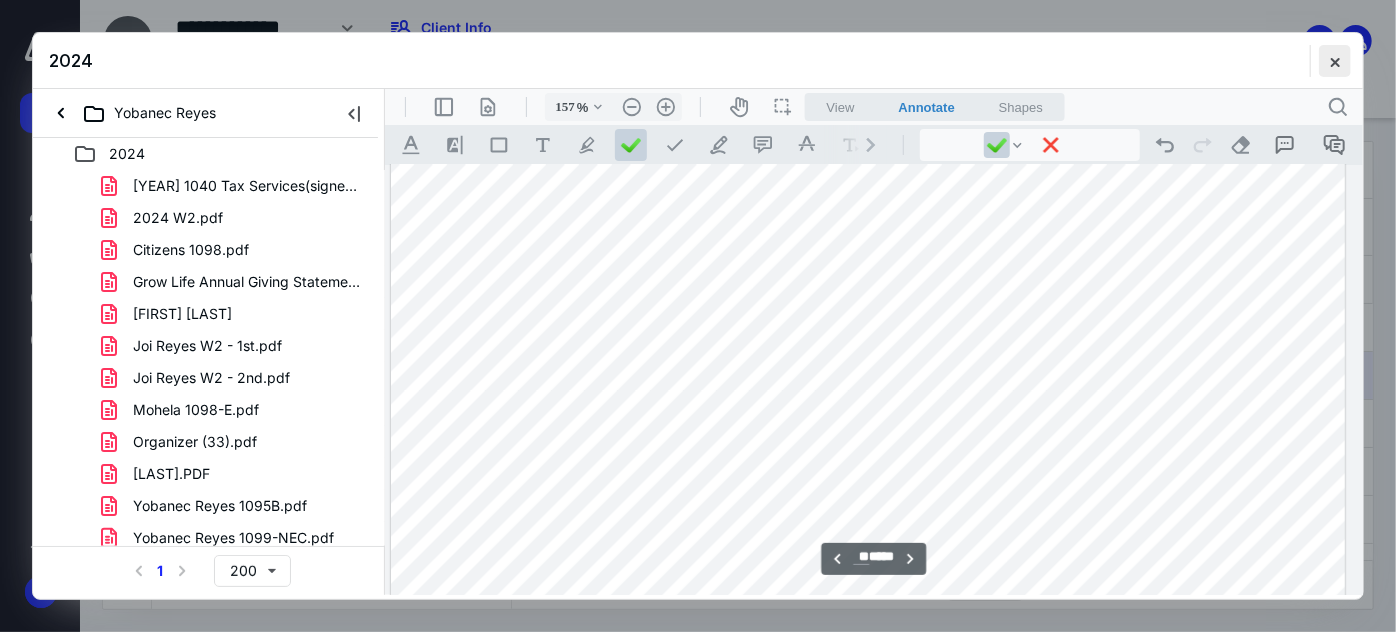 click at bounding box center [1335, 61] 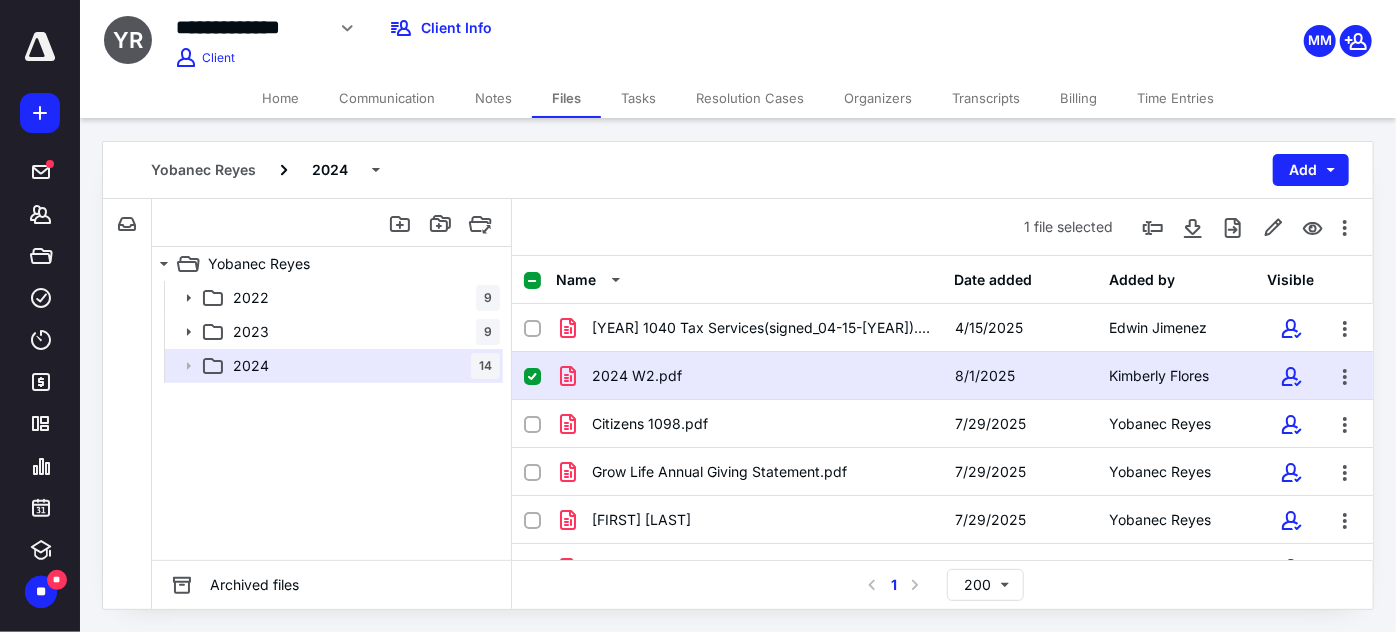 click on "Organizers" at bounding box center [878, 98] 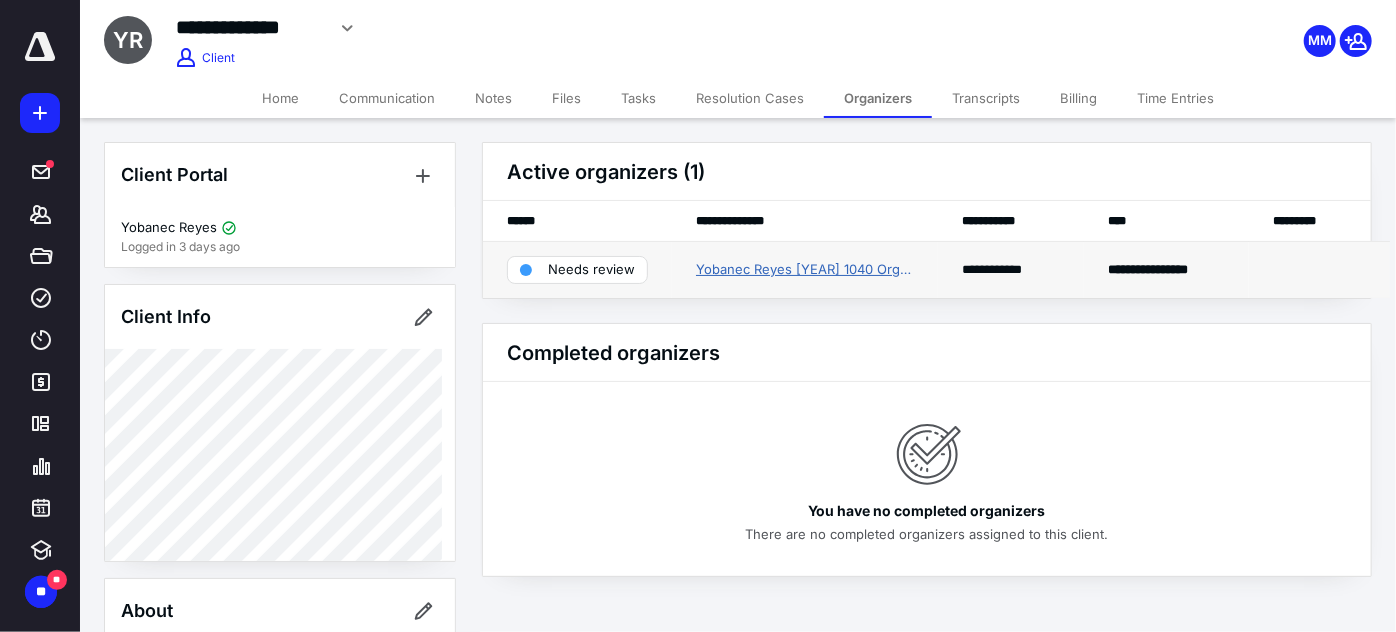 click on "Yobanec Reyes 2024 1040 Organizer" at bounding box center (805, 270) 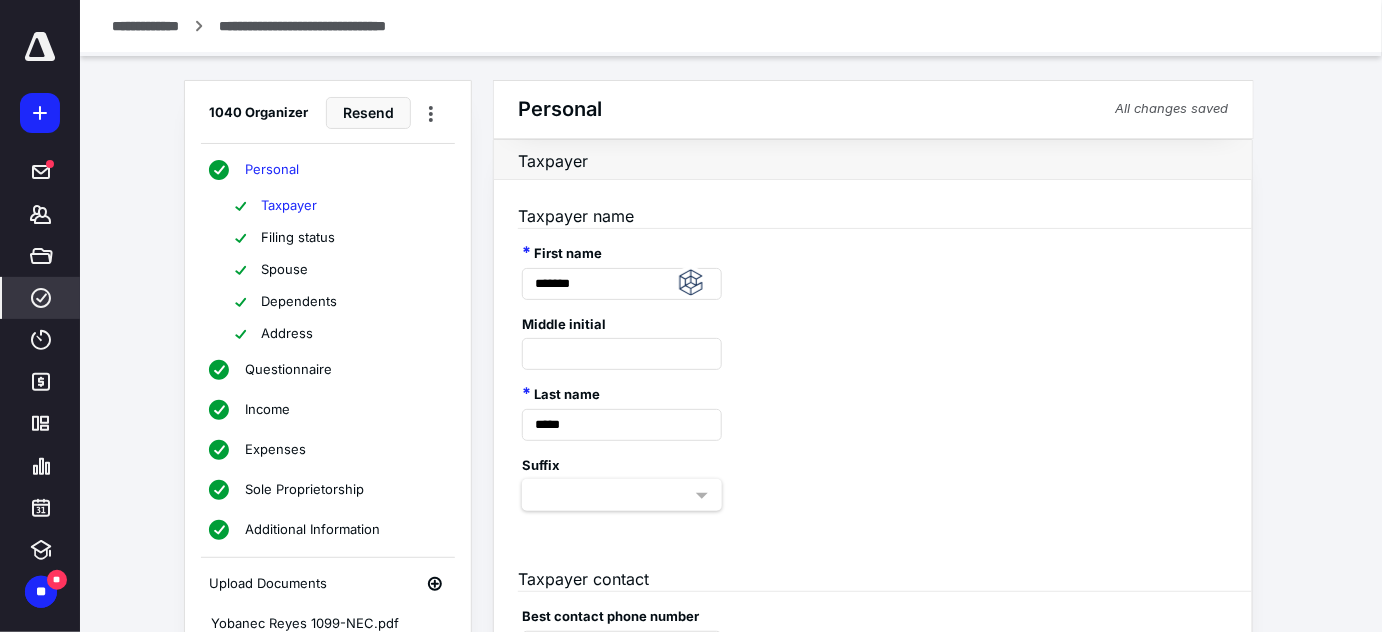 click on "Filing status" at bounding box center [298, 238] 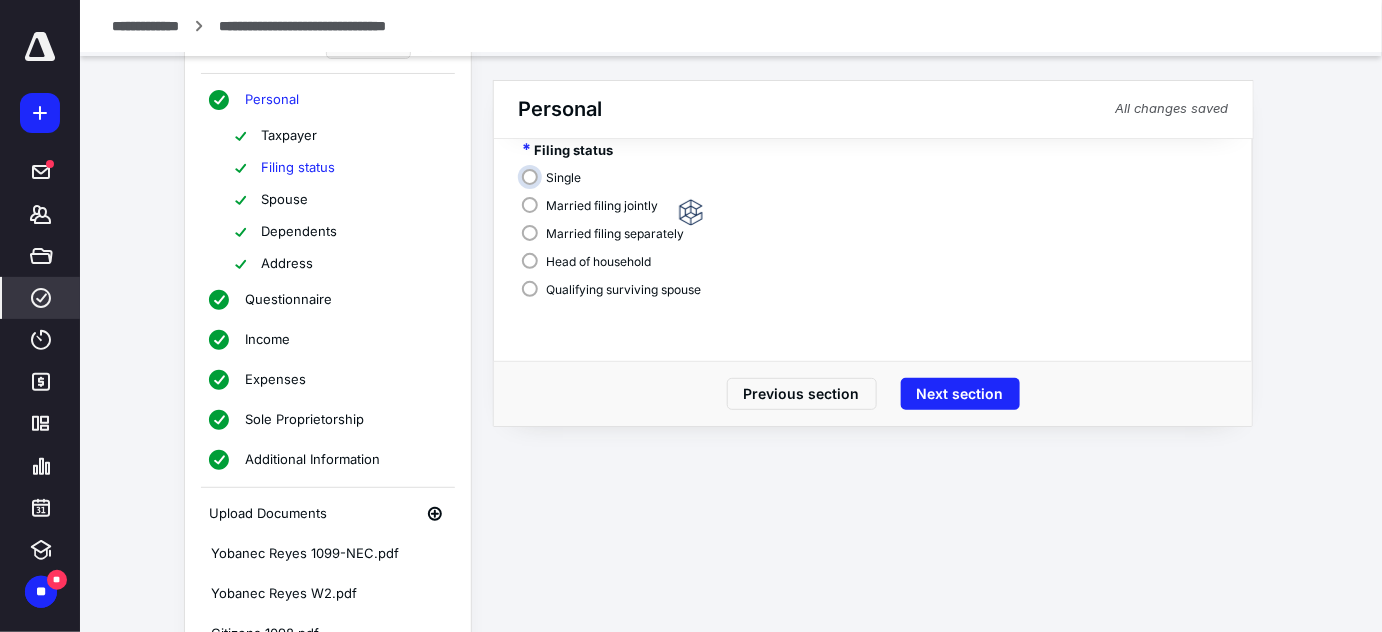 scroll, scrollTop: 90, scrollLeft: 0, axis: vertical 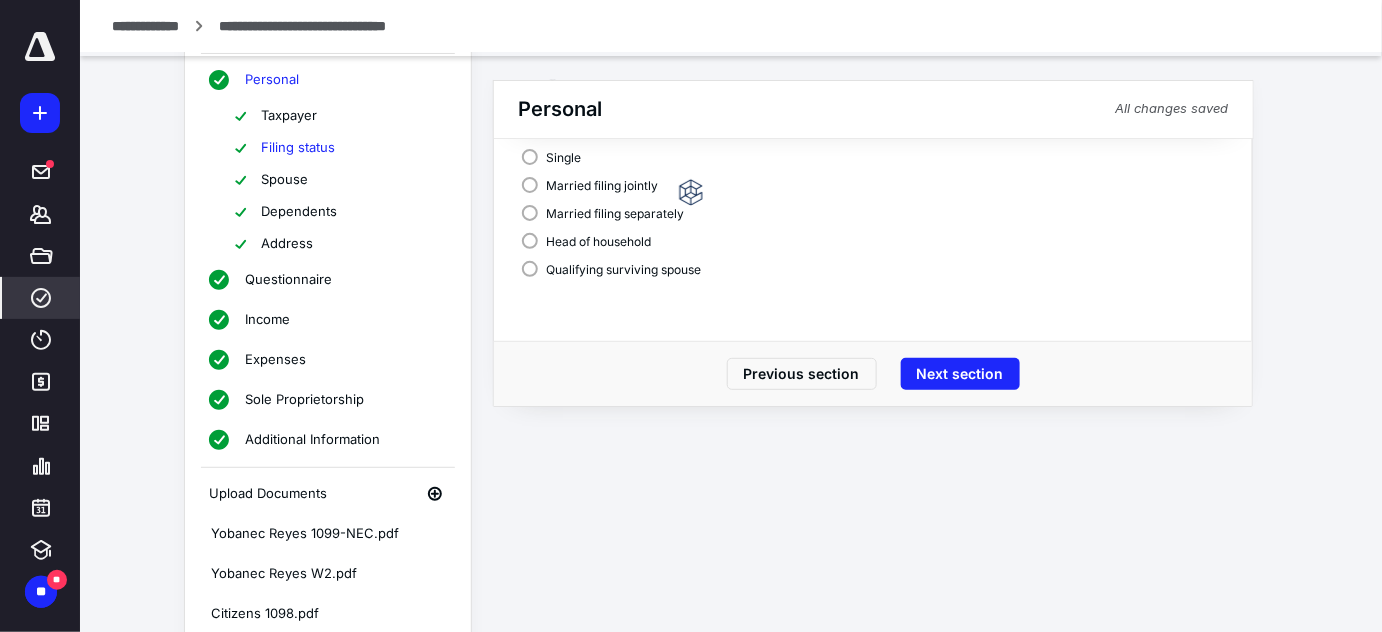 click on "Spouse" at bounding box center (284, 180) 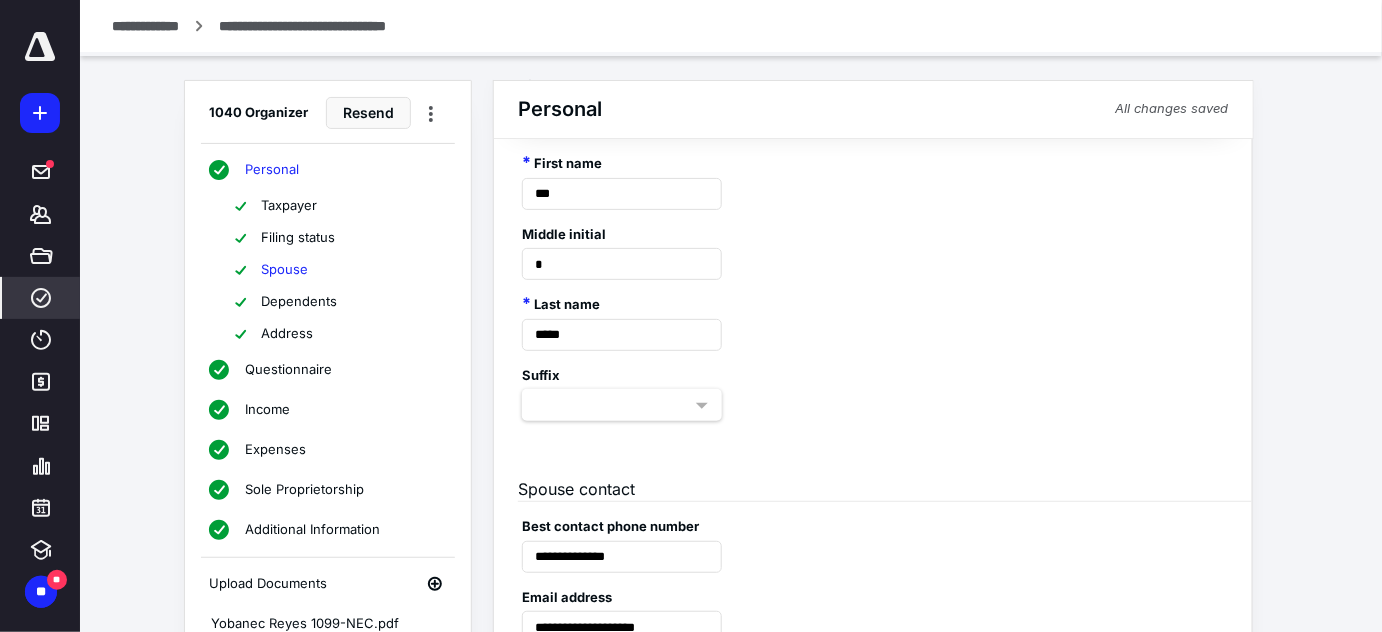 click on "Dependents" at bounding box center [299, 302] 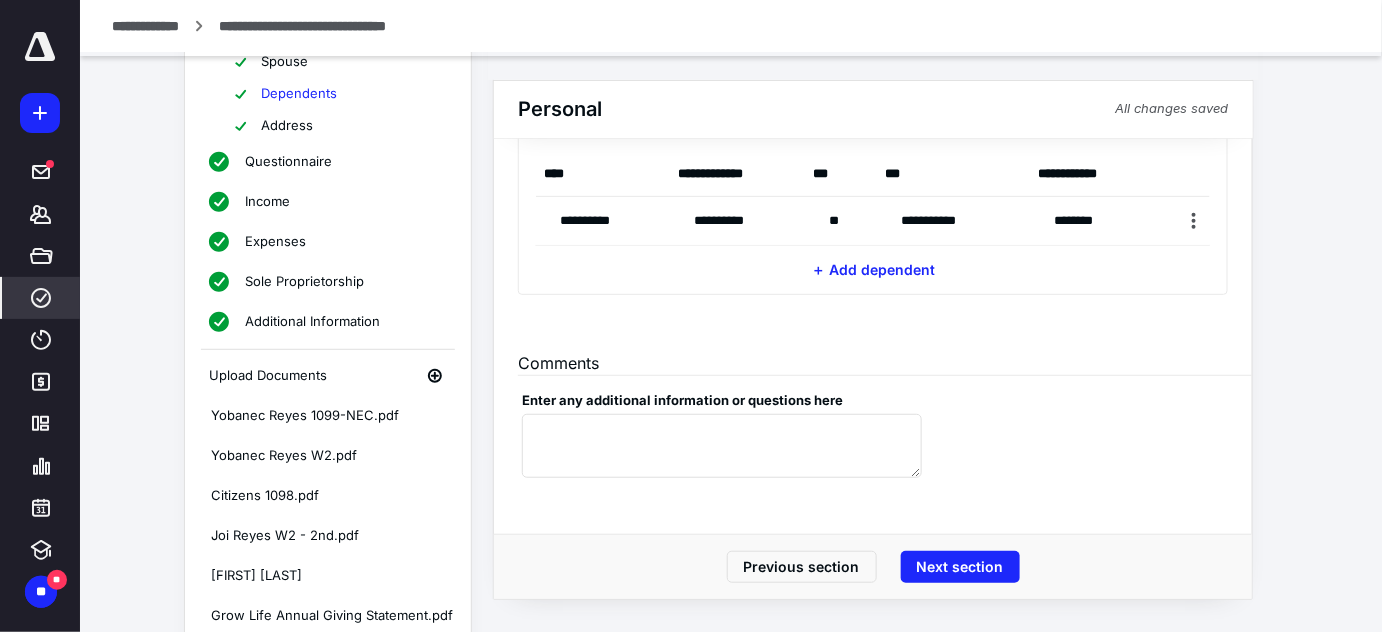 scroll, scrollTop: 37, scrollLeft: 0, axis: vertical 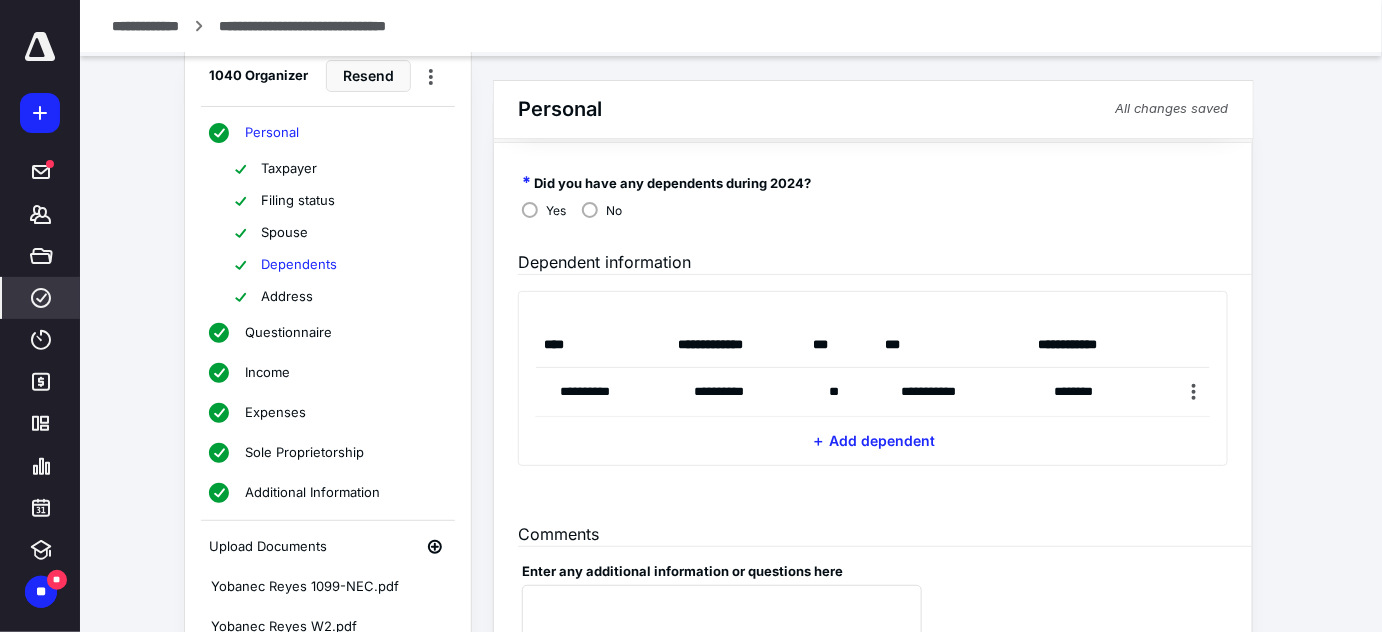 click on "Address" at bounding box center (287, 297) 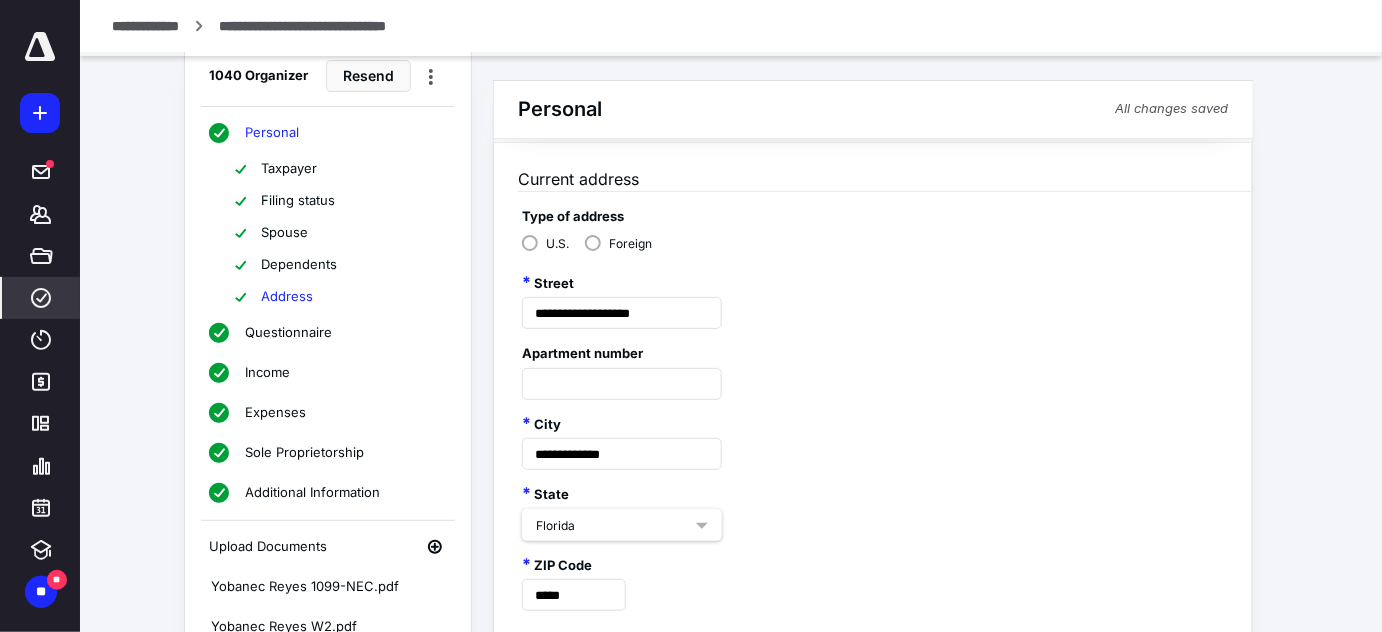 click on "Questionnaire" at bounding box center (288, 333) 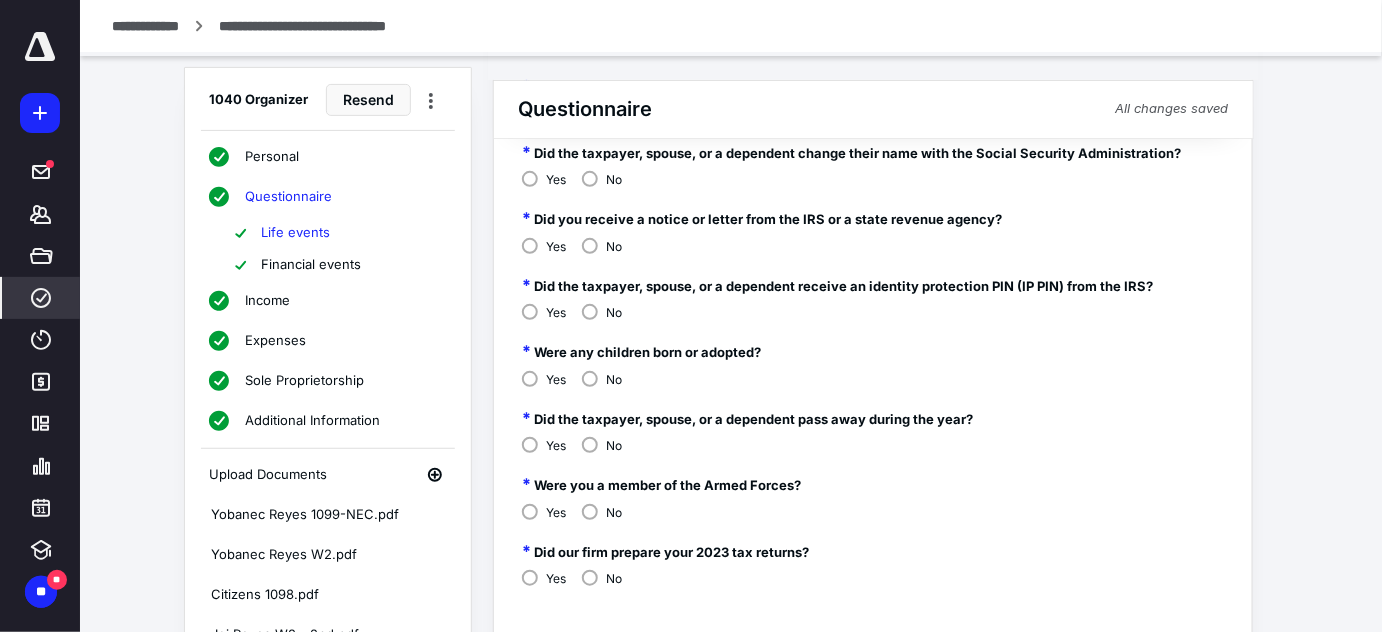scroll, scrollTop: 128, scrollLeft: 0, axis: vertical 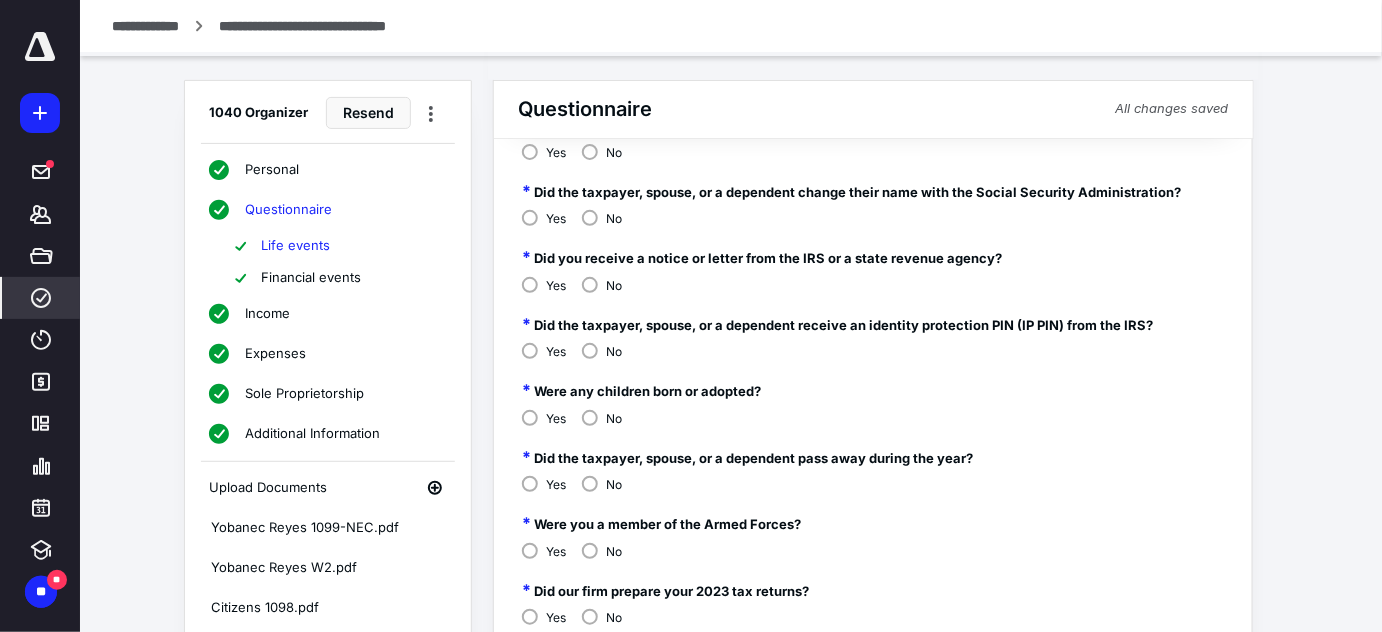 click on "Financial events" at bounding box center [311, 278] 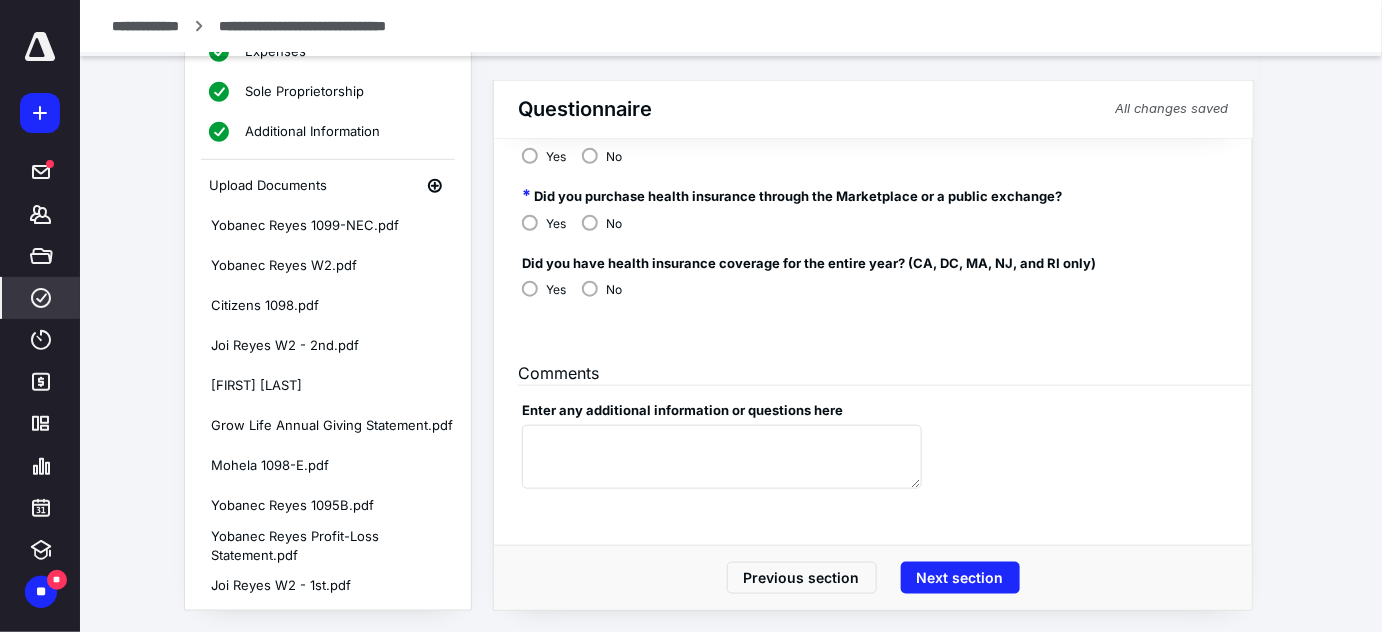 scroll, scrollTop: 0, scrollLeft: 0, axis: both 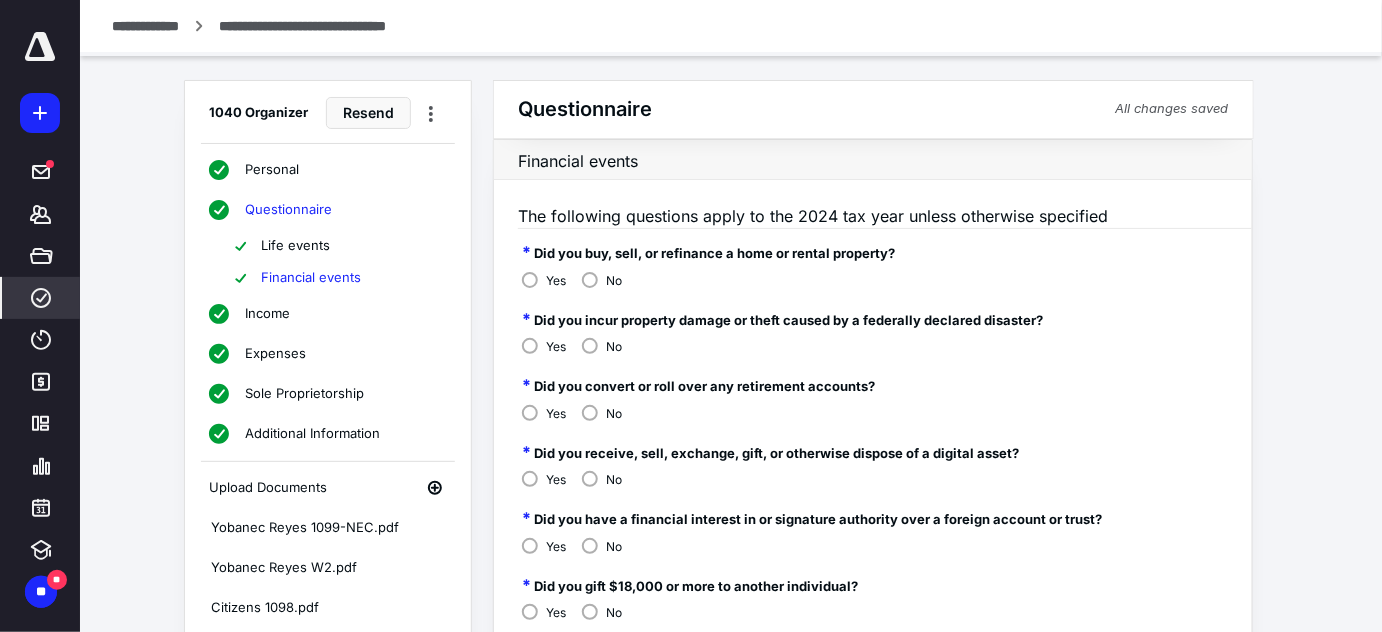 click on "Income" at bounding box center (267, 314) 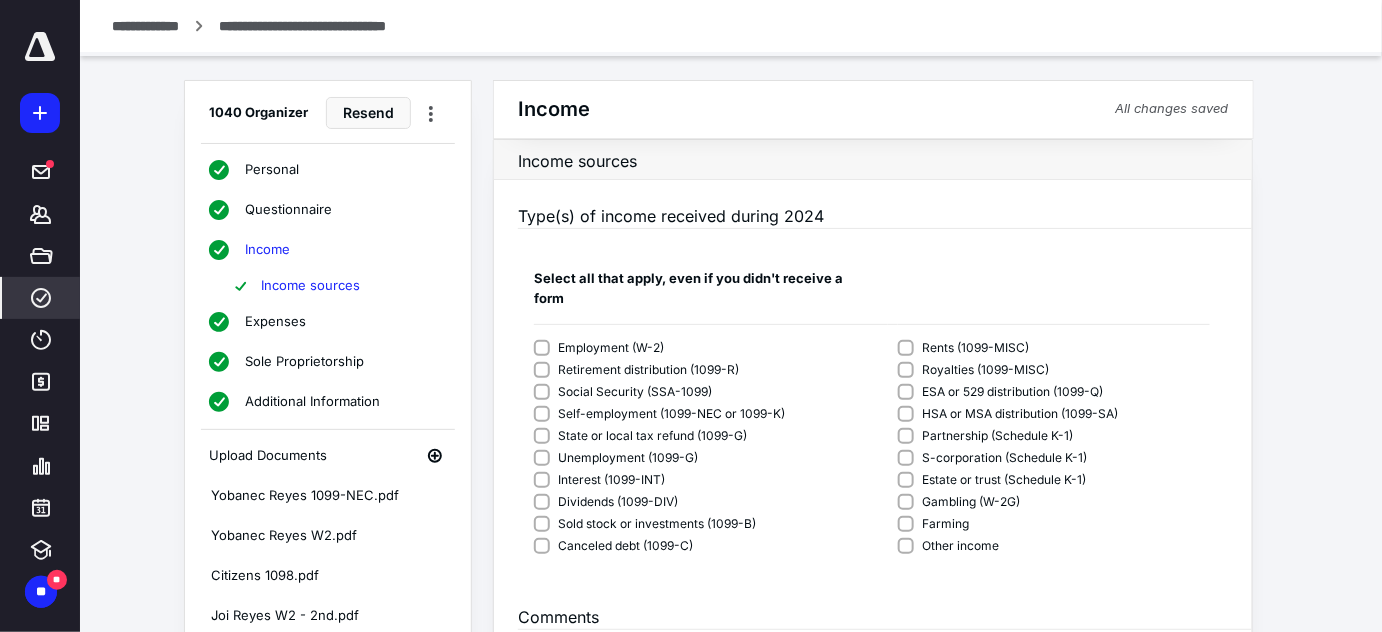 click on "Expenses" at bounding box center [275, 322] 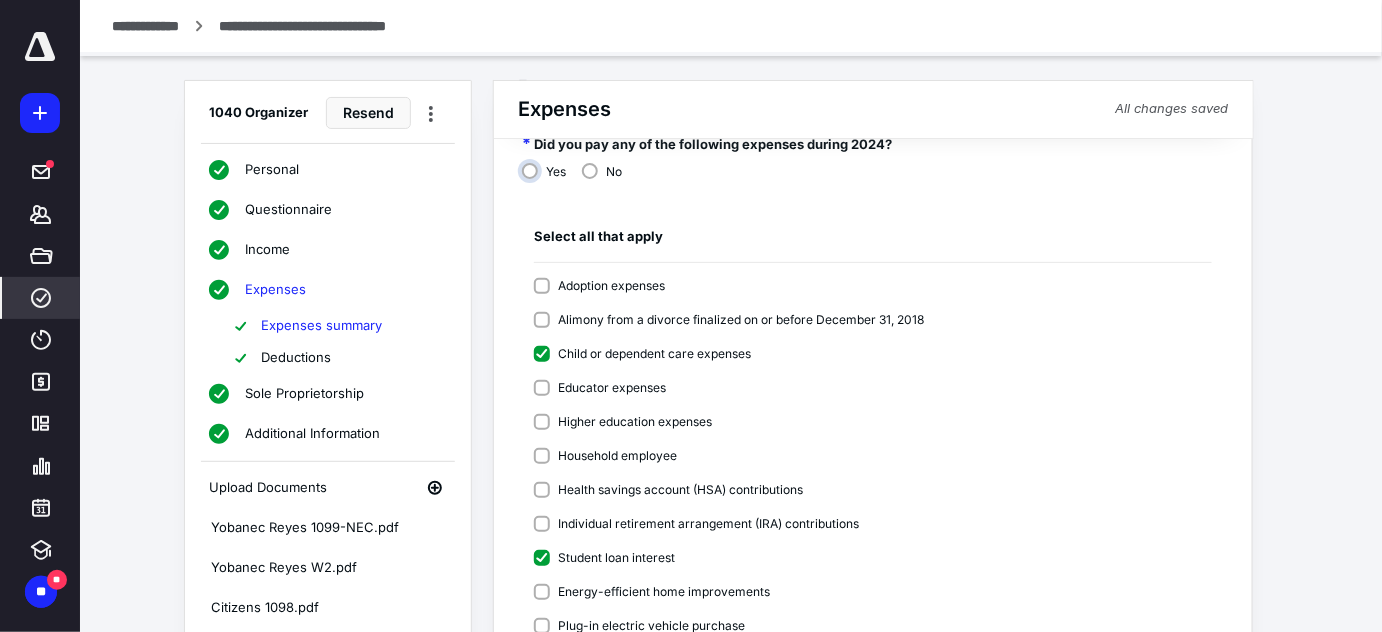 scroll, scrollTop: 272, scrollLeft: 0, axis: vertical 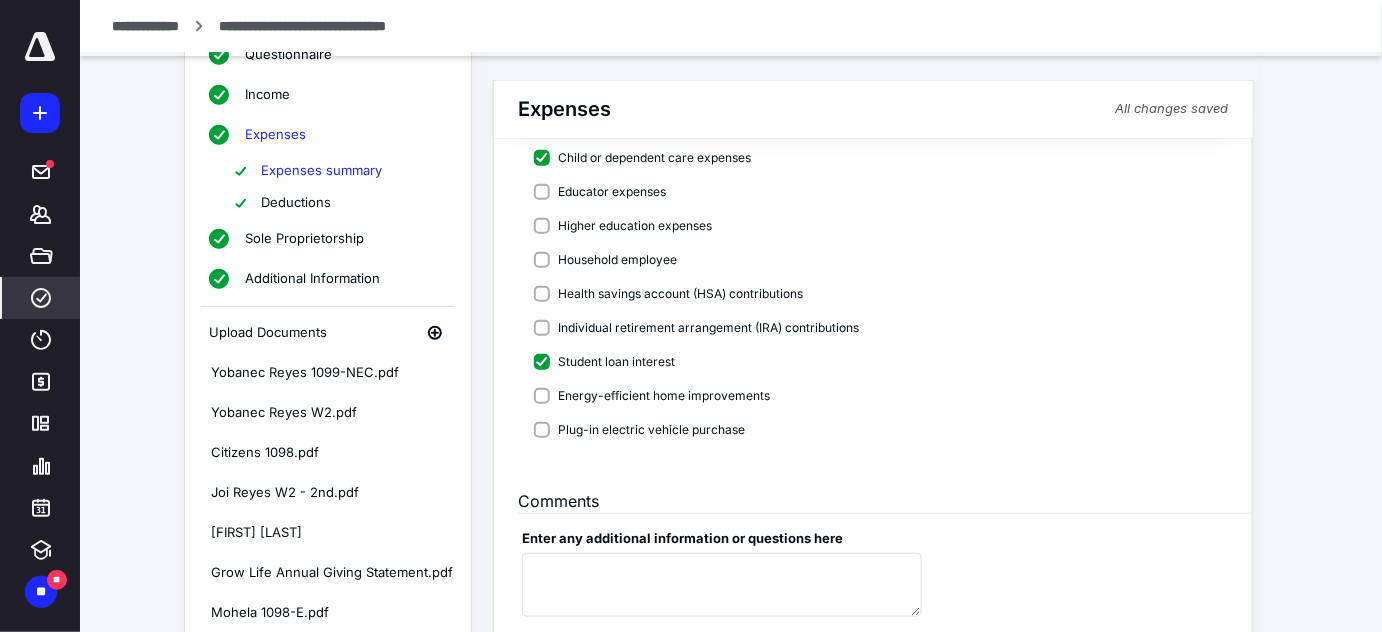 click on "Sole Proprietorship" at bounding box center (304, 239) 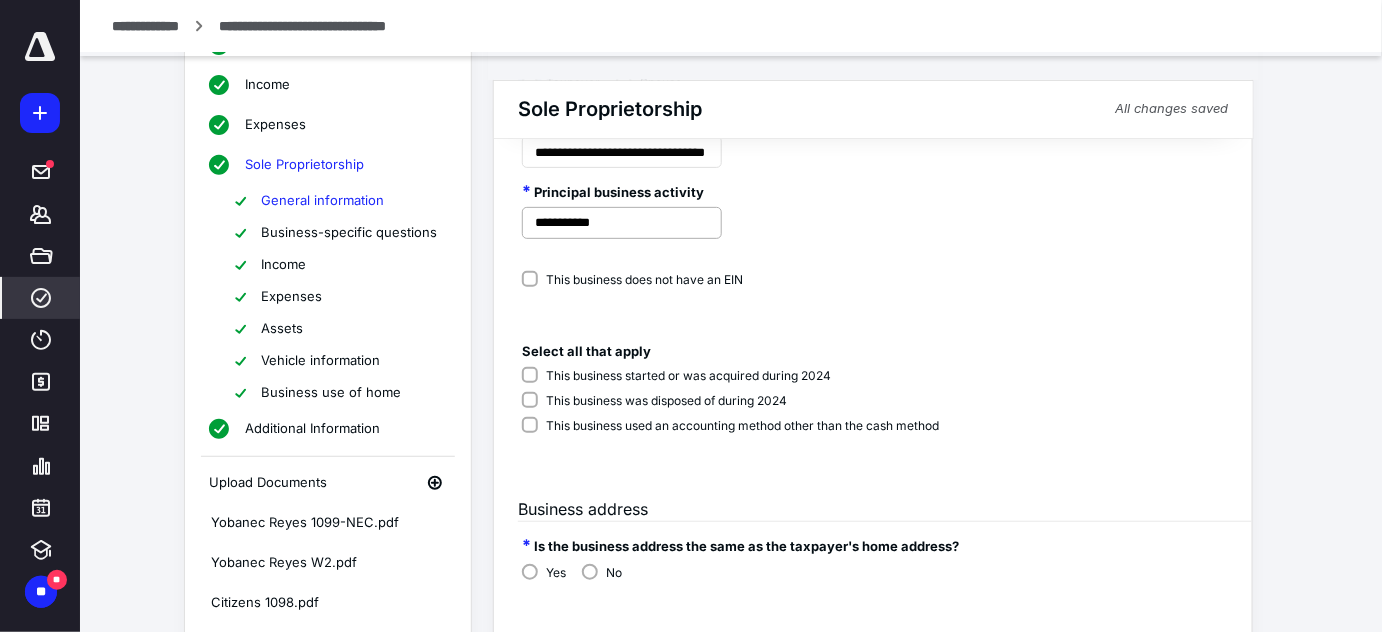 scroll, scrollTop: 272, scrollLeft: 0, axis: vertical 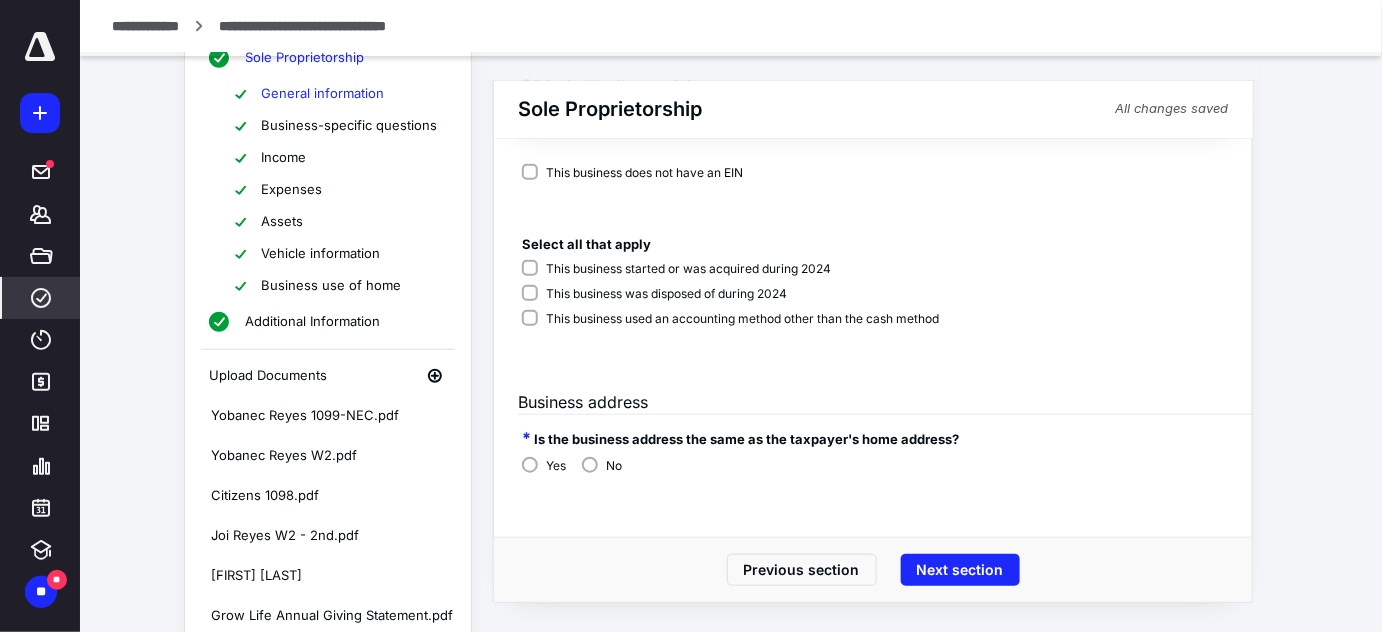 click on "Business use of home" at bounding box center (331, 286) 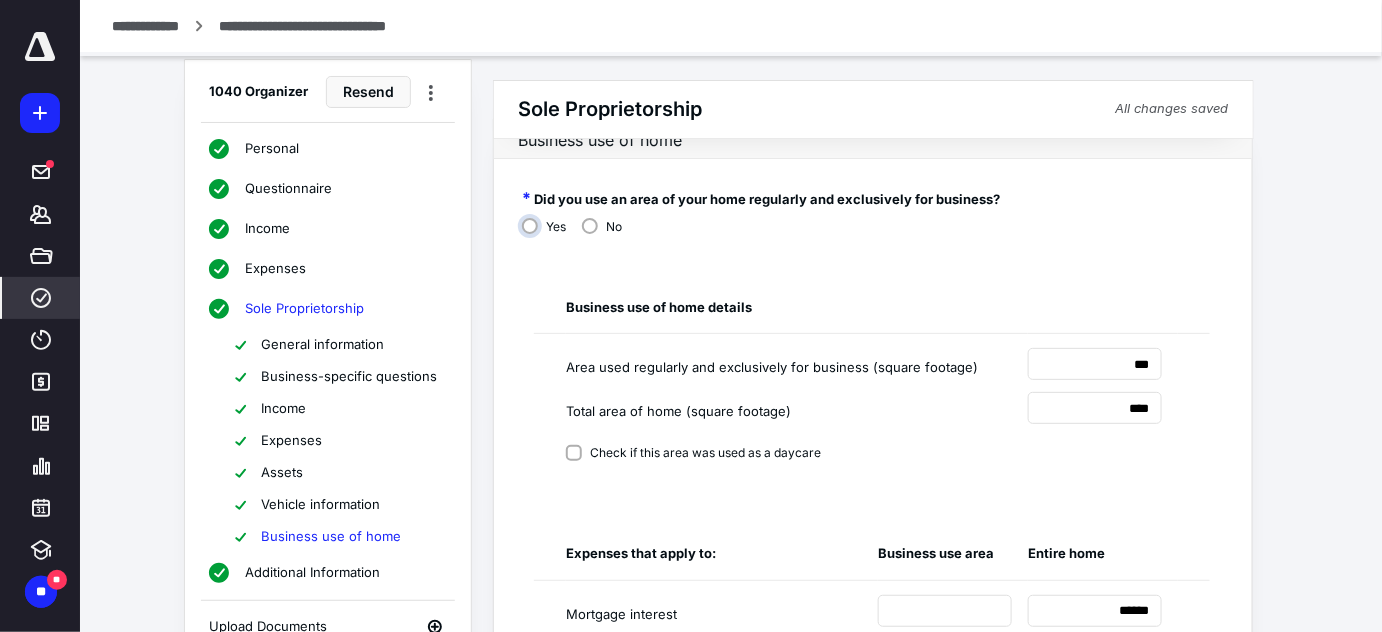 scroll, scrollTop: 0, scrollLeft: 0, axis: both 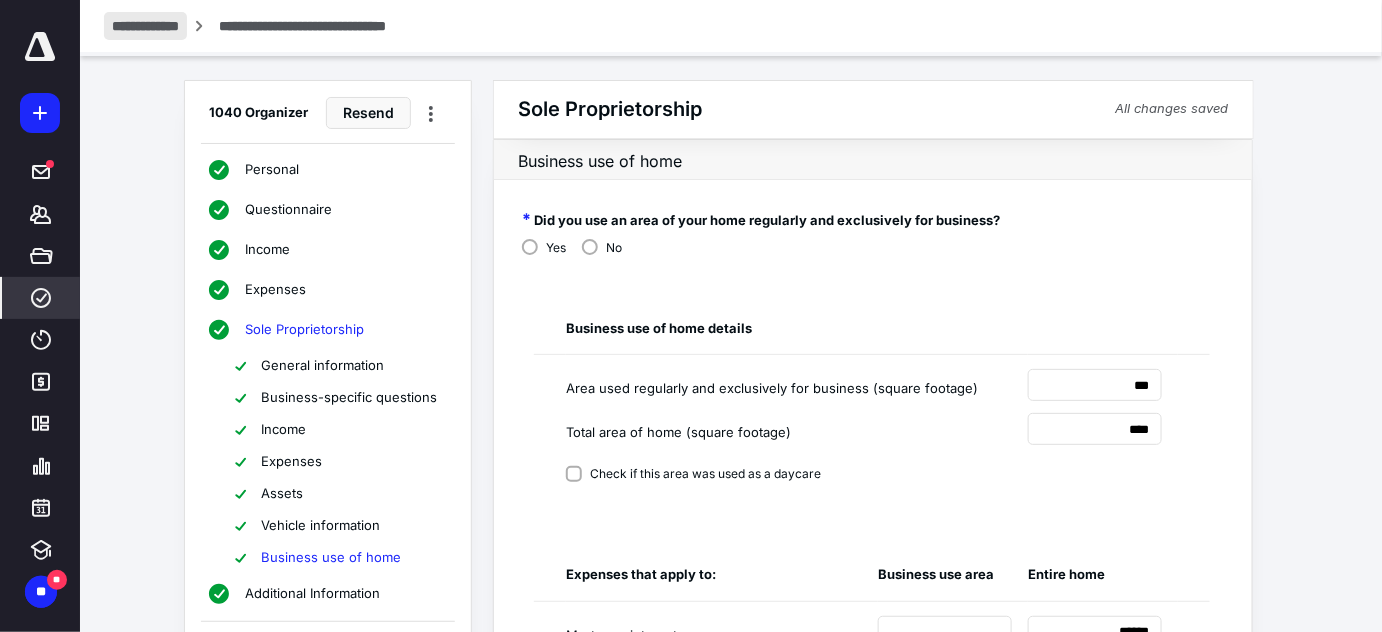 click on "**********" at bounding box center (145, 26) 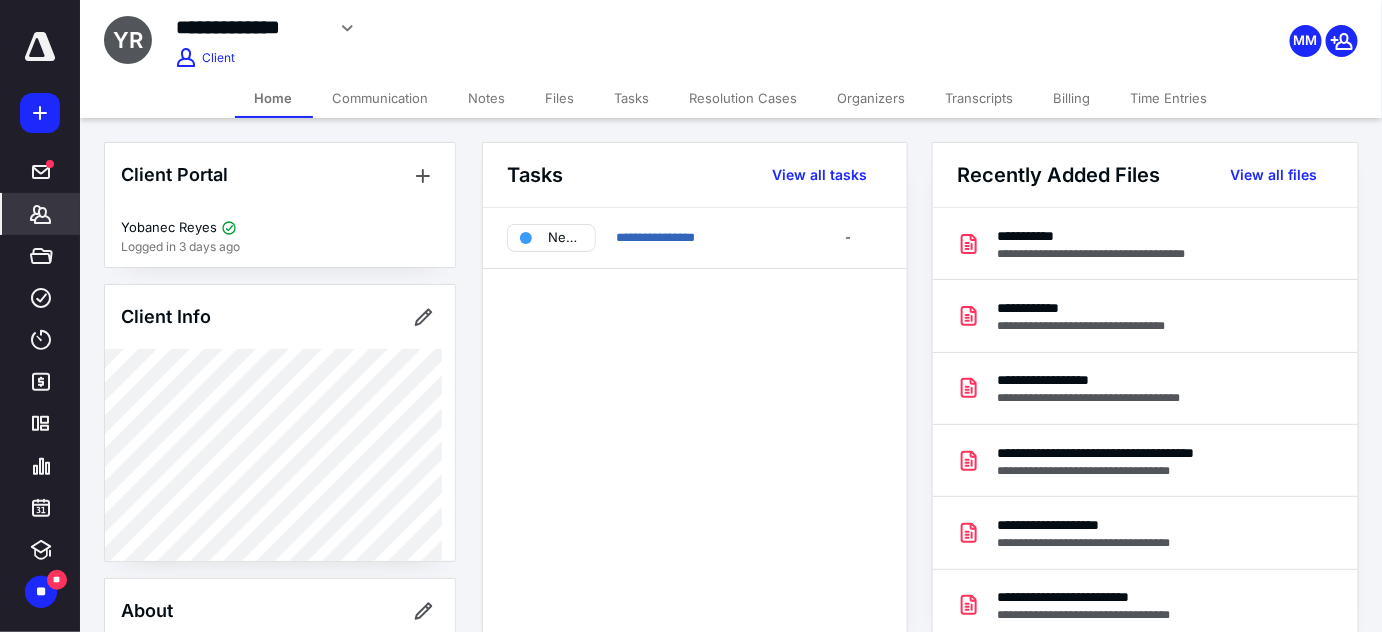 click on "Organizers" at bounding box center [872, 98] 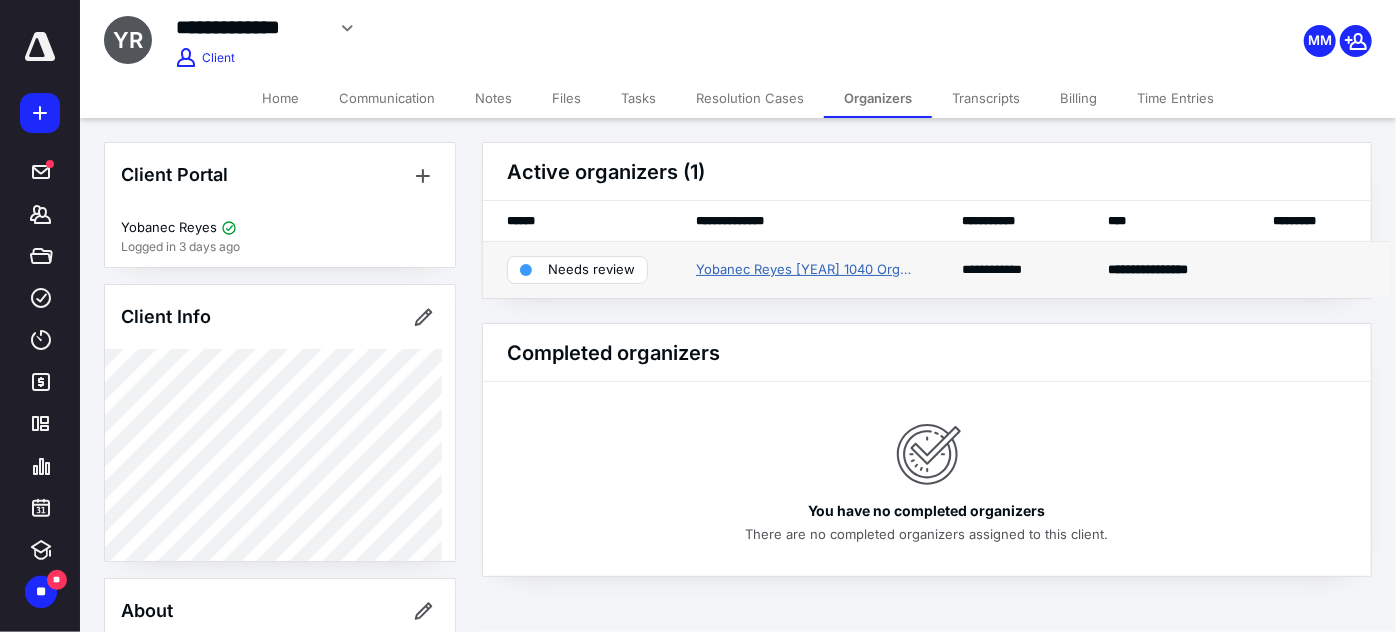 click on "Yobanec Reyes 2024 1040 Organizer" at bounding box center (805, 270) 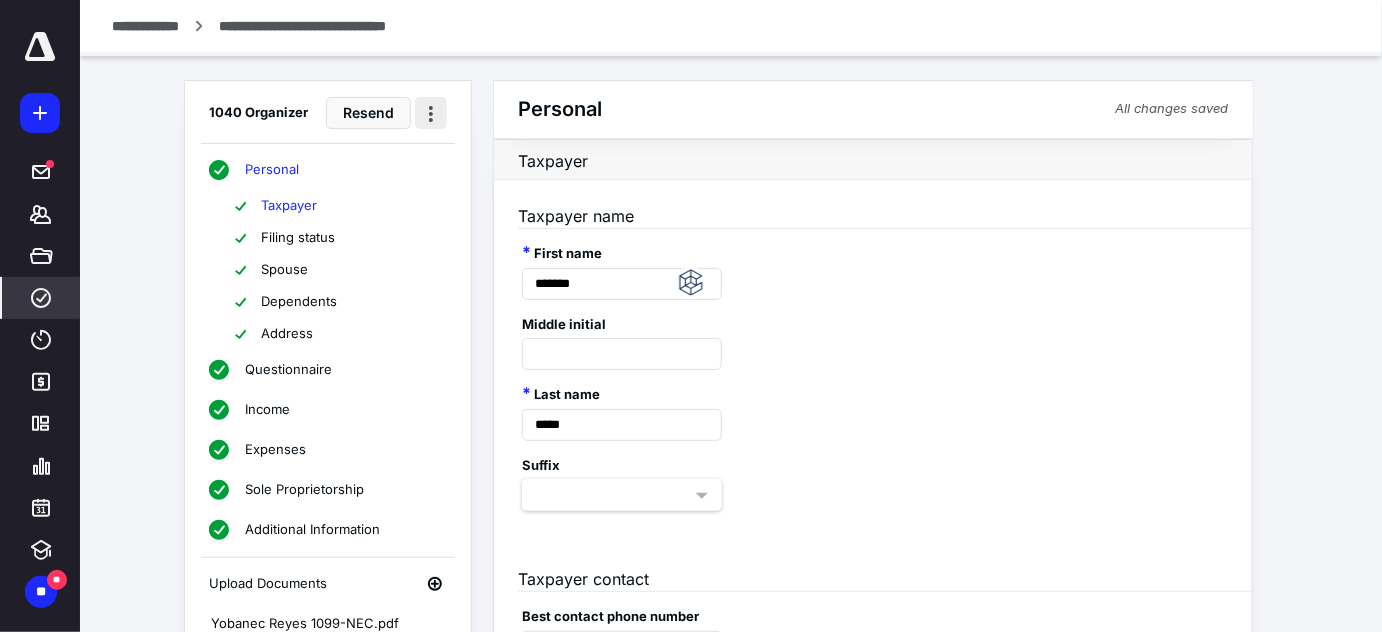 click at bounding box center (431, 113) 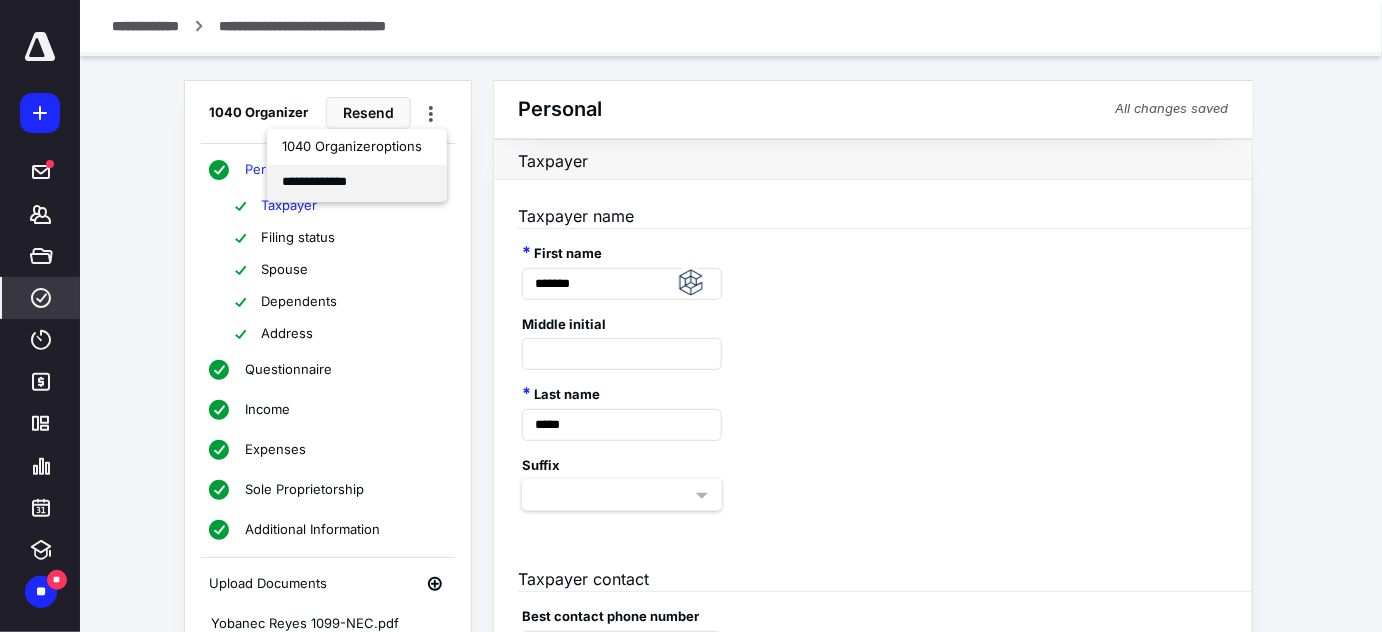 click on "**********" at bounding box center [357, 182] 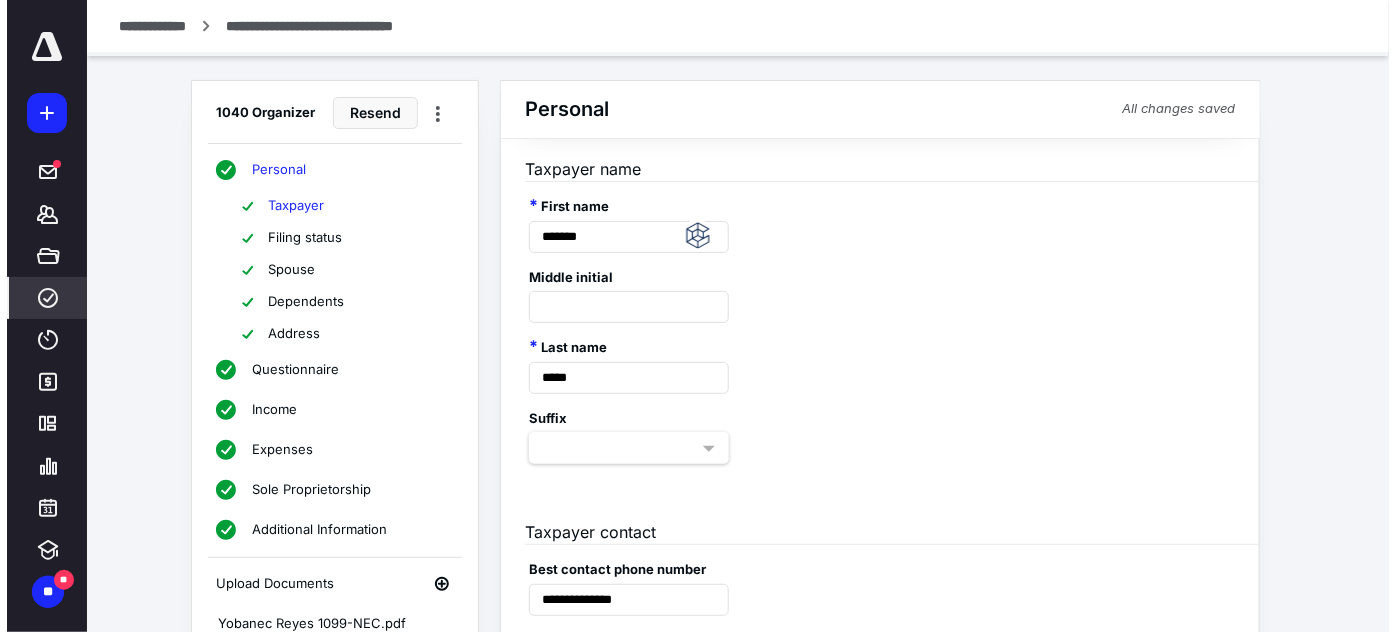 scroll, scrollTop: 0, scrollLeft: 0, axis: both 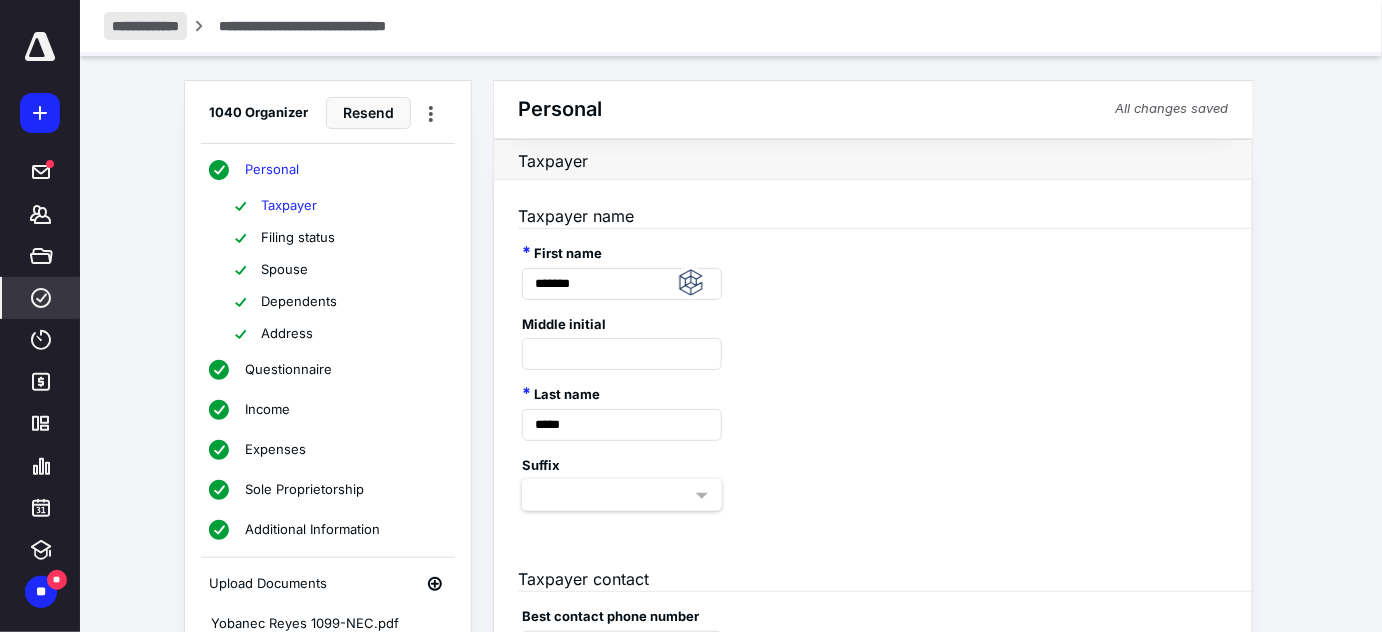 click on "**********" at bounding box center (145, 26) 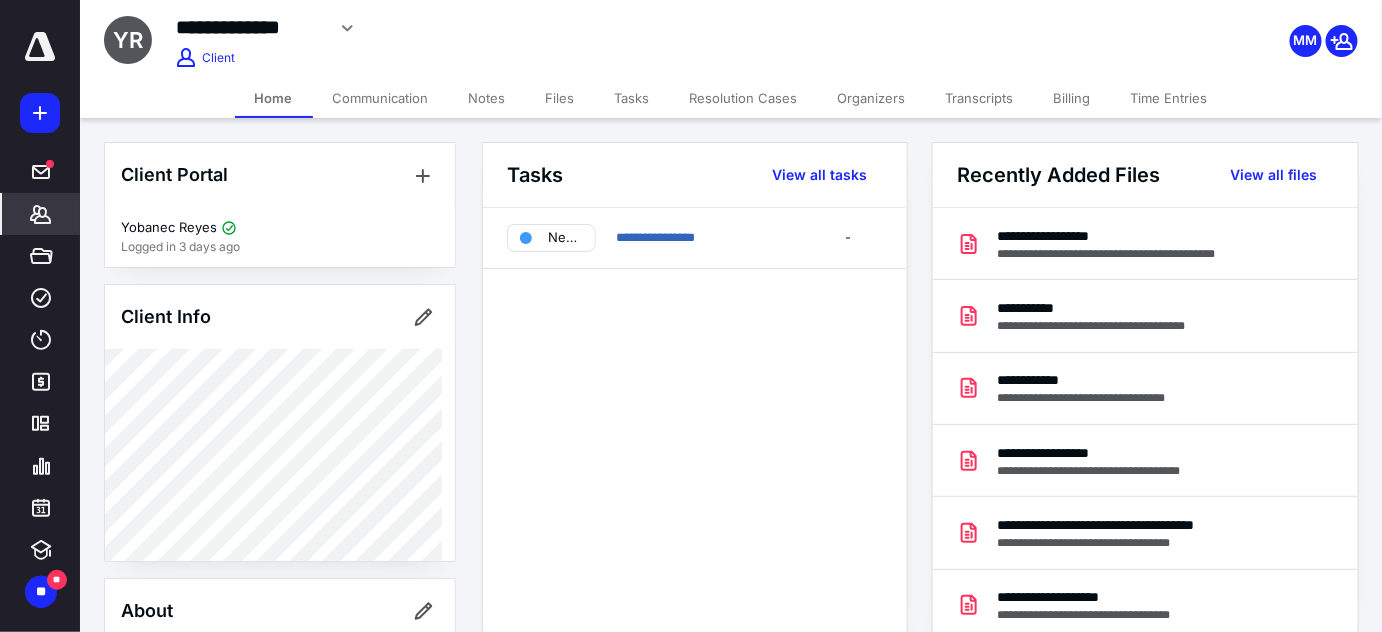 click on "Files" at bounding box center (560, 98) 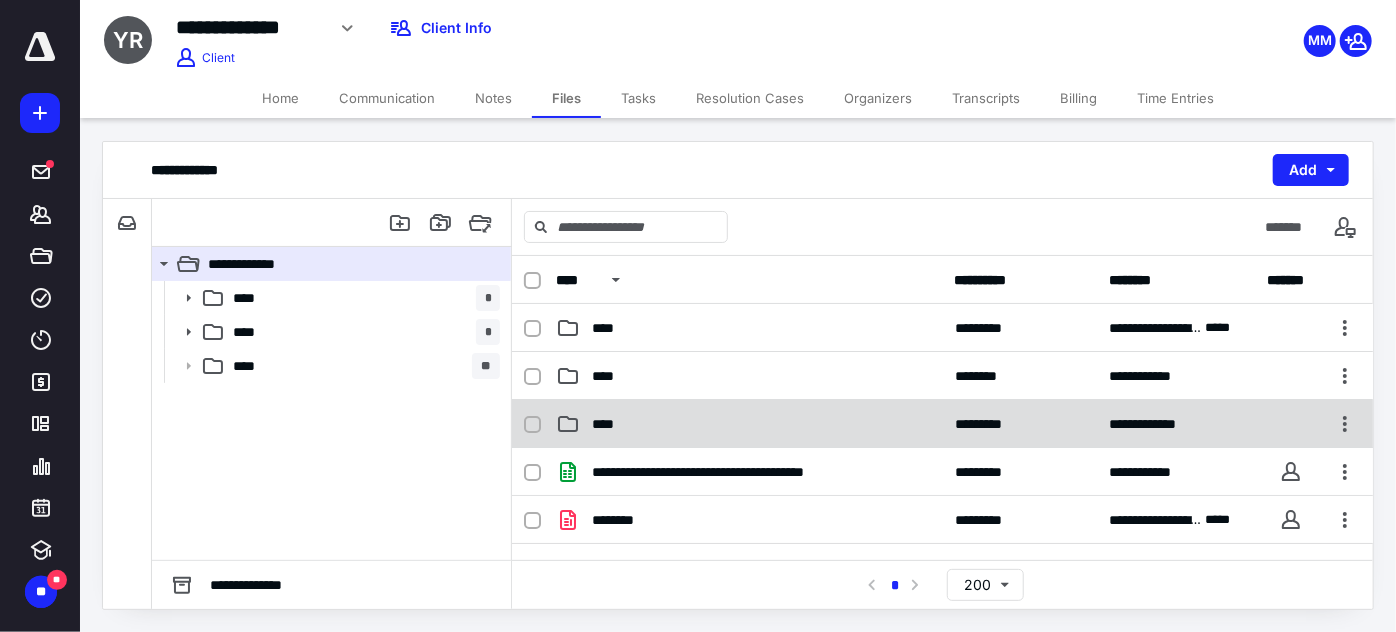 click on "**********" at bounding box center [942, 424] 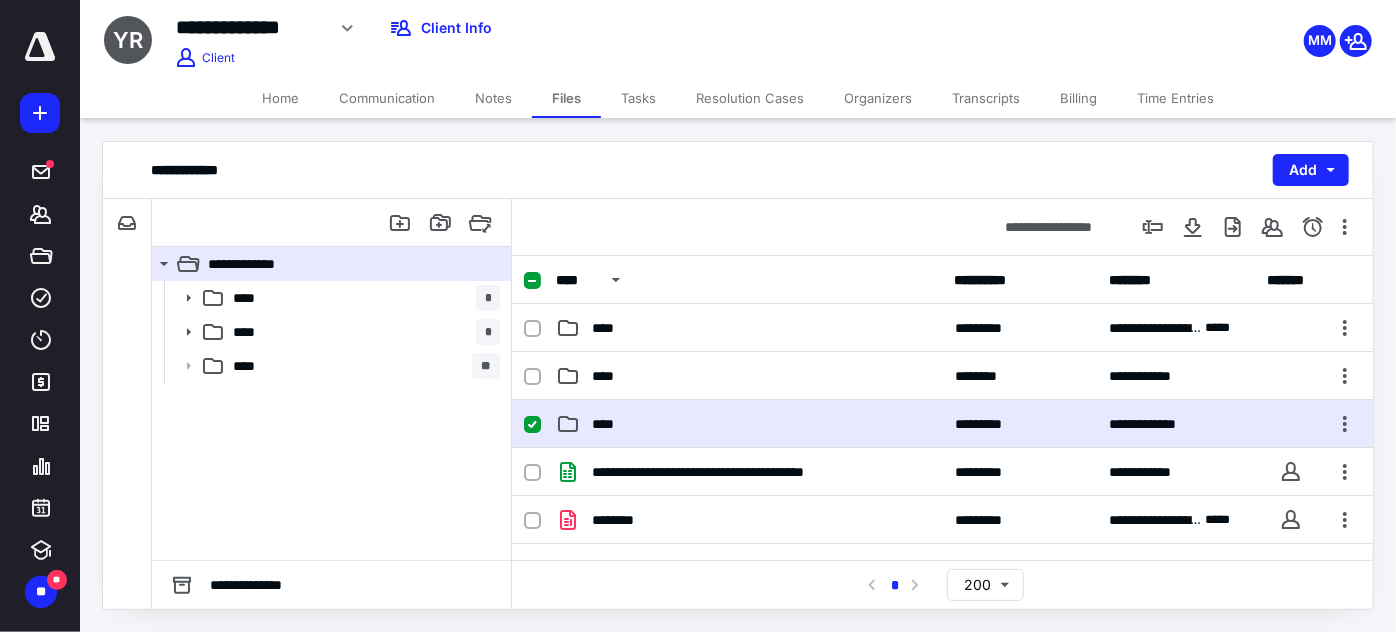 click on "**********" at bounding box center [942, 424] 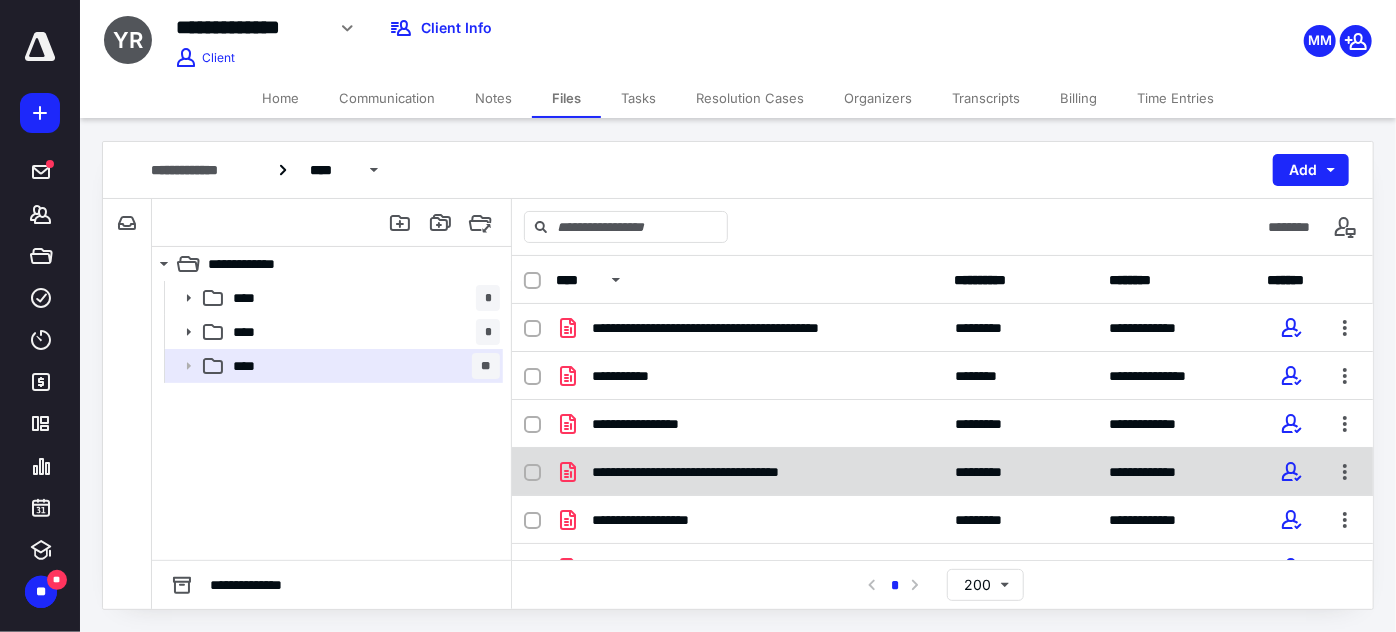 scroll, scrollTop: 90, scrollLeft: 0, axis: vertical 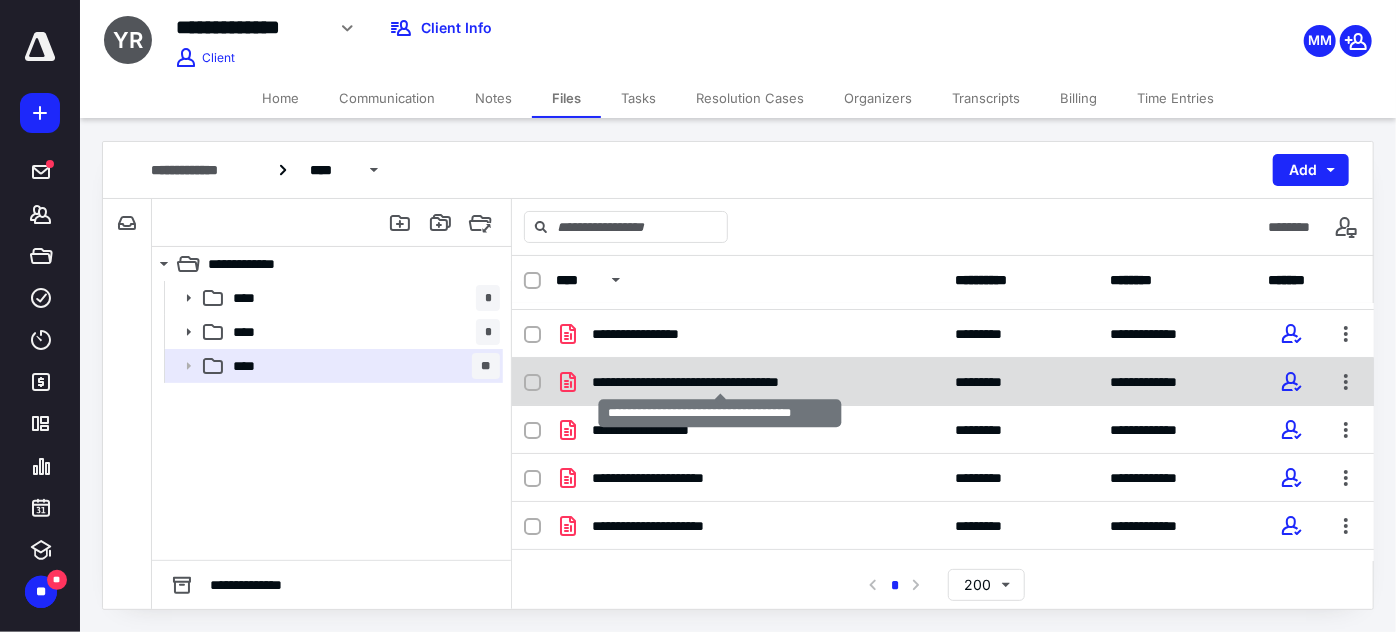 click on "**********" at bounding box center [720, 382] 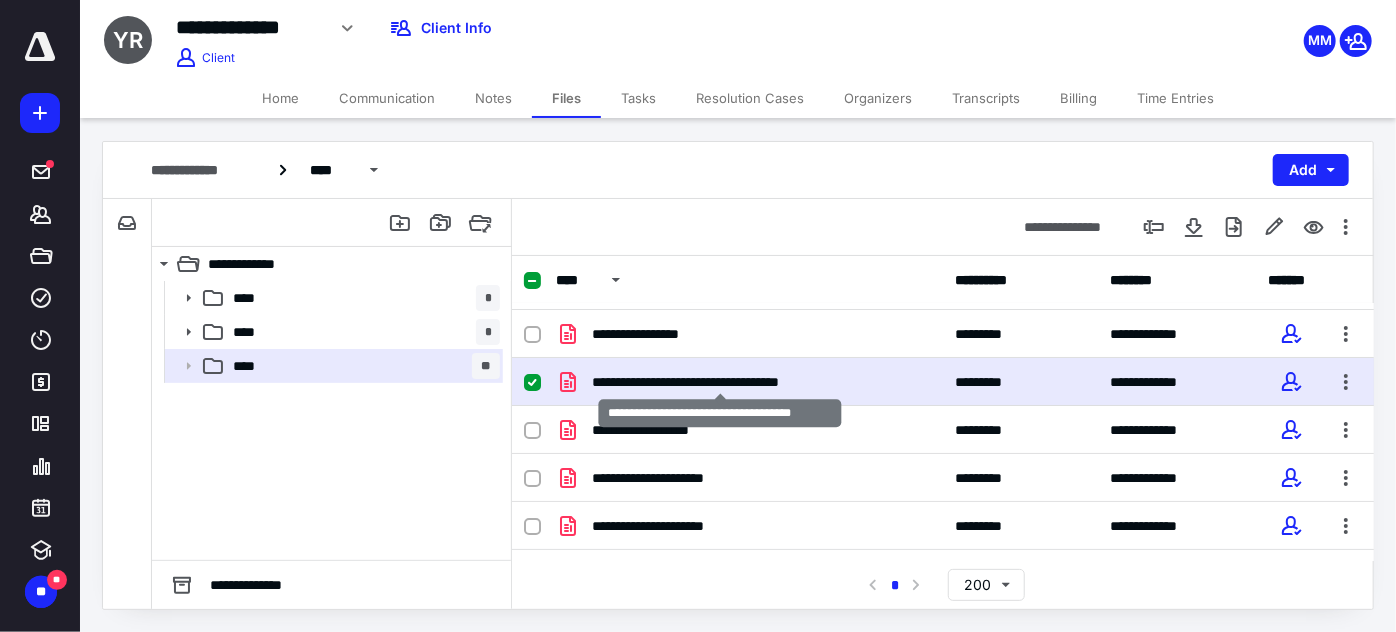 click on "**********" at bounding box center [720, 382] 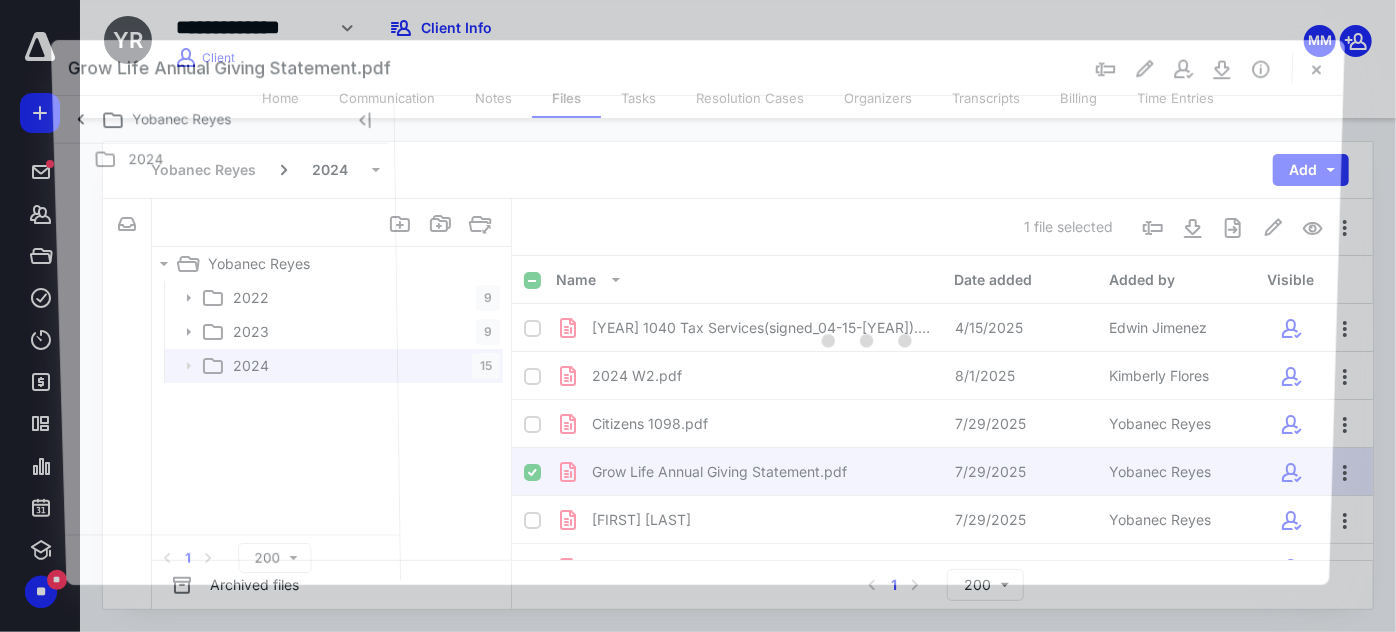 scroll, scrollTop: 90, scrollLeft: 0, axis: vertical 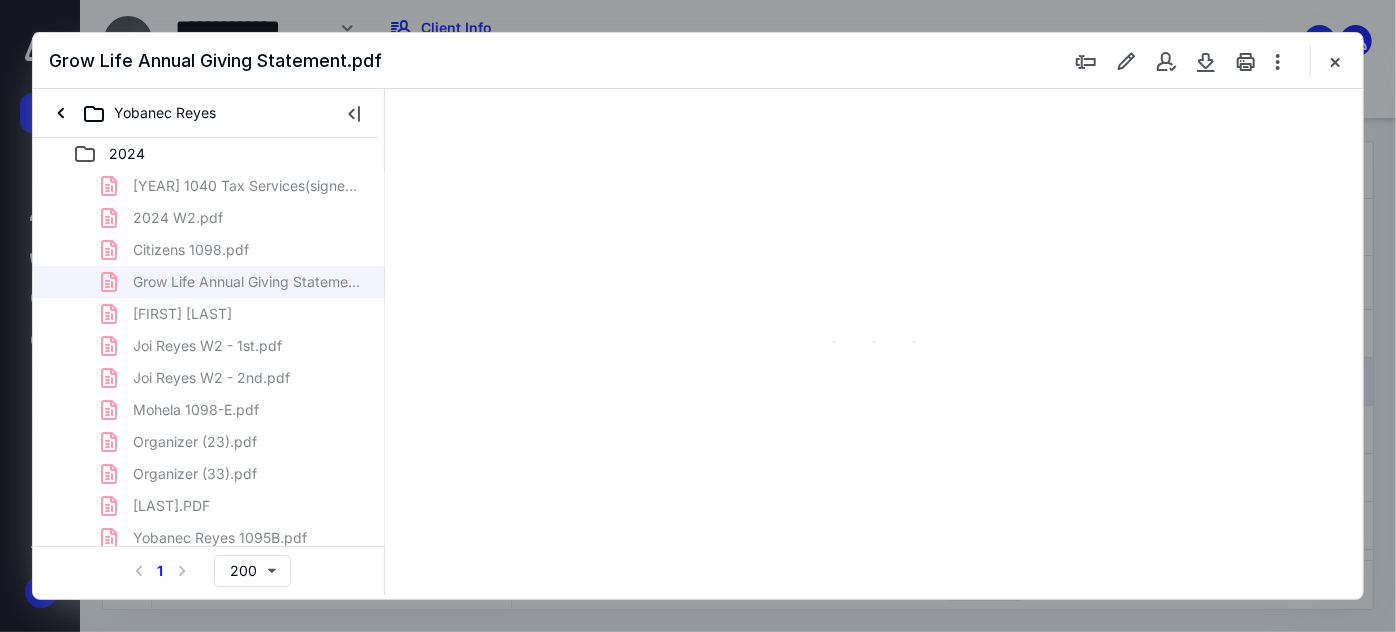 type on "155" 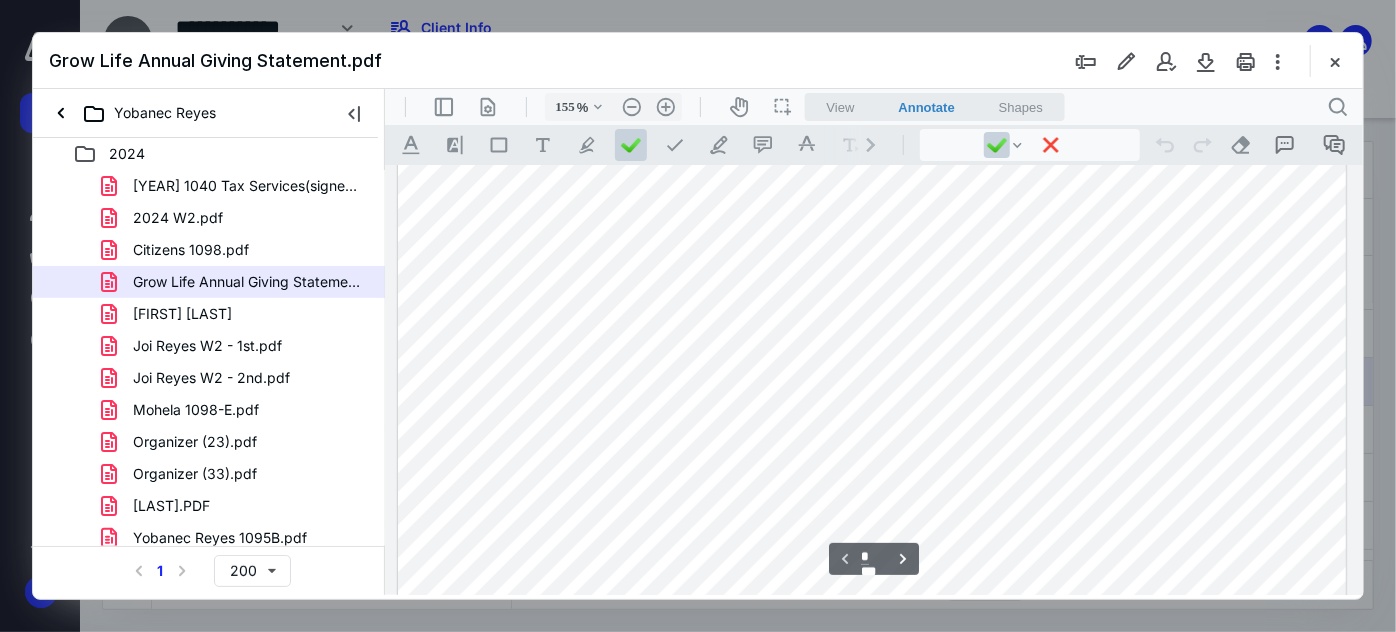scroll, scrollTop: 363, scrollLeft: 0, axis: vertical 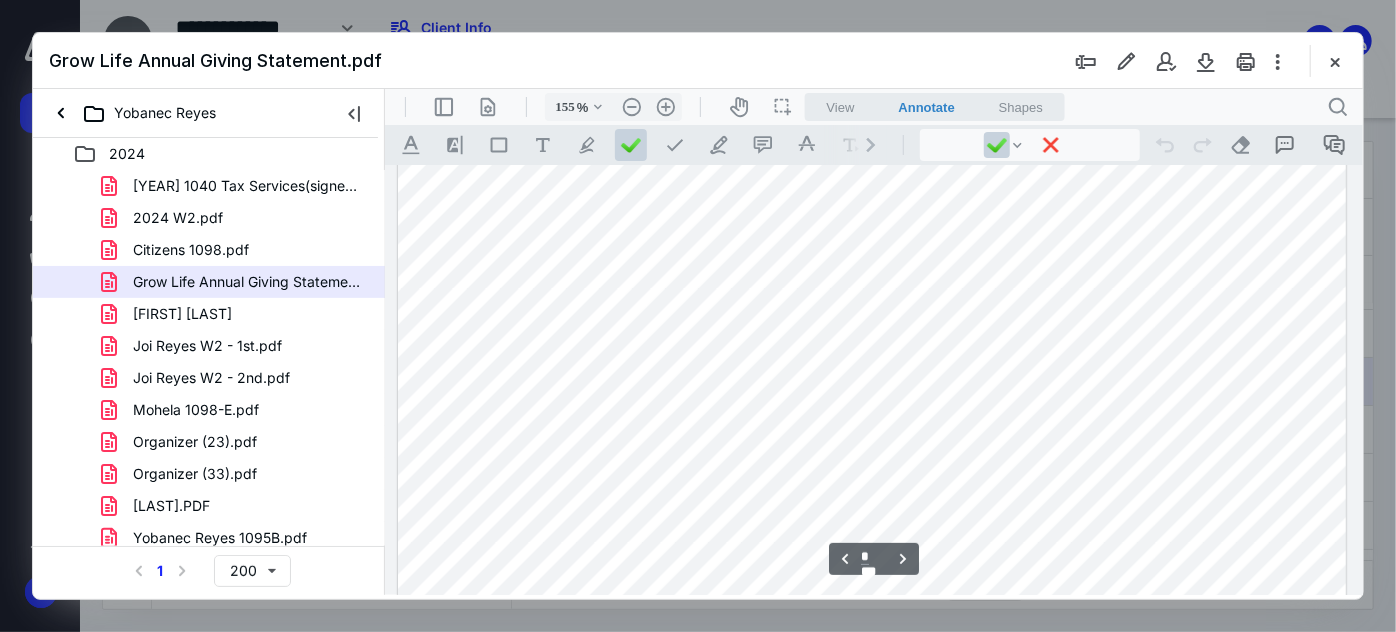 type on "*" 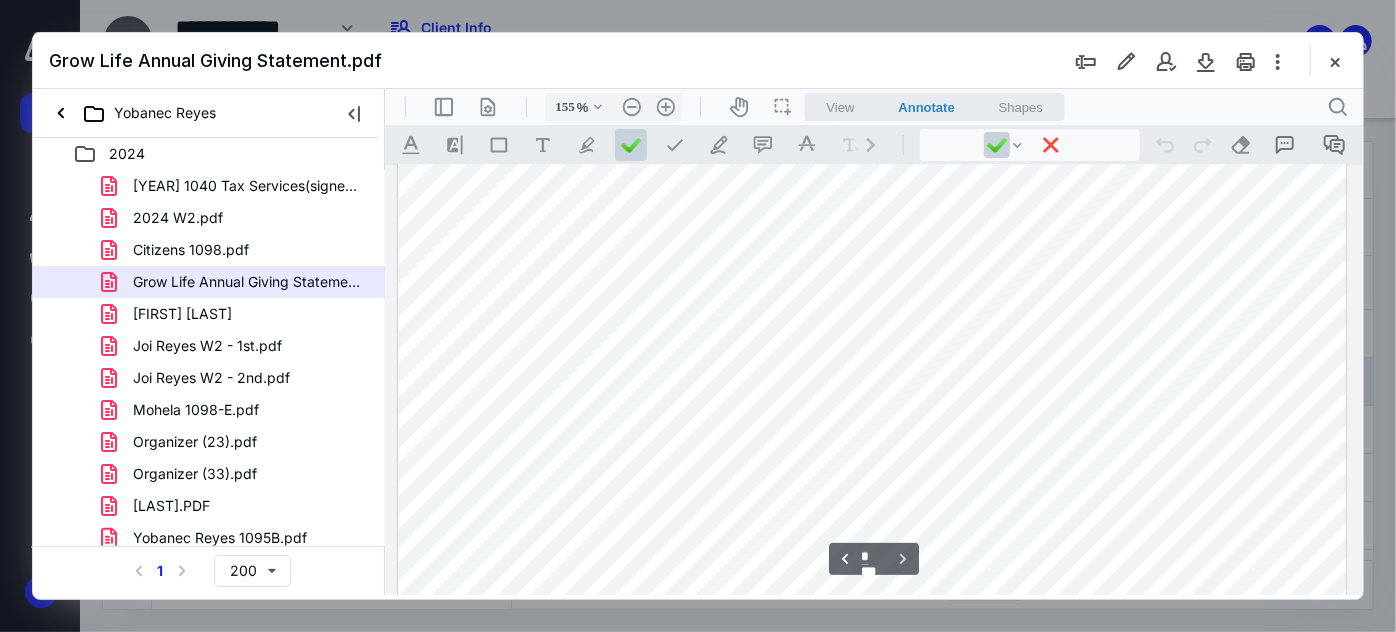scroll, scrollTop: 3282, scrollLeft: 0, axis: vertical 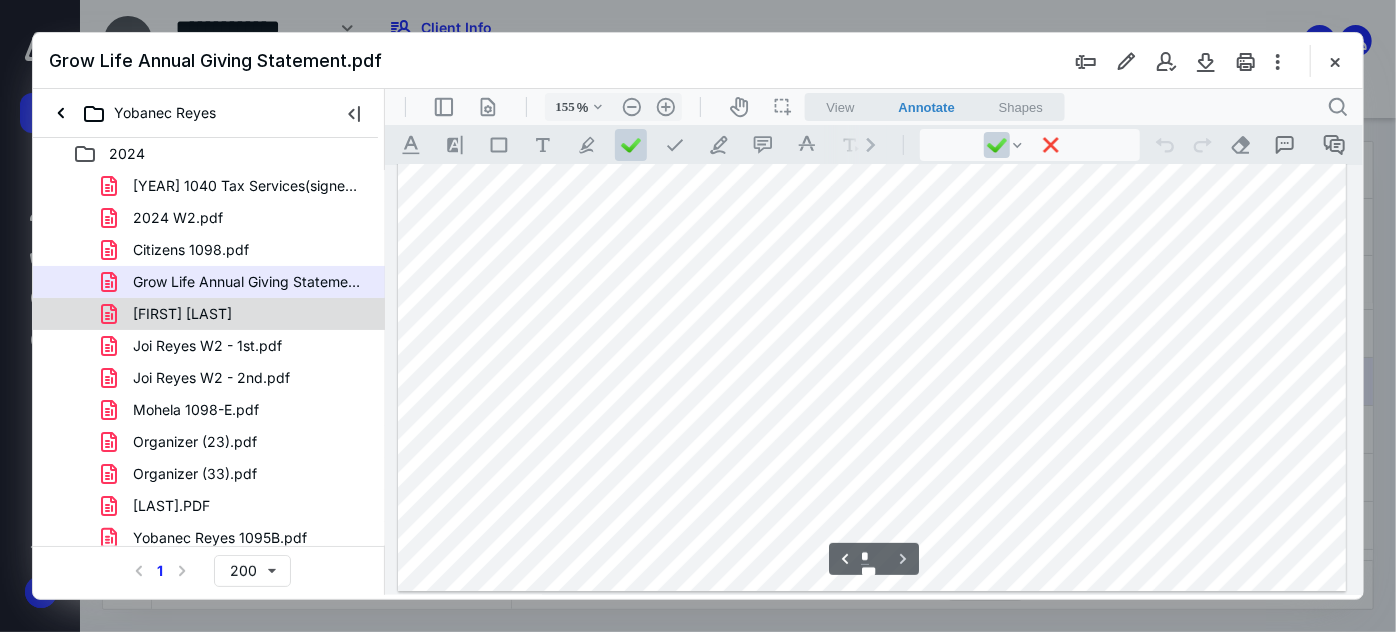 click on "Joi Reyes 1095C.pdf" at bounding box center [182, 314] 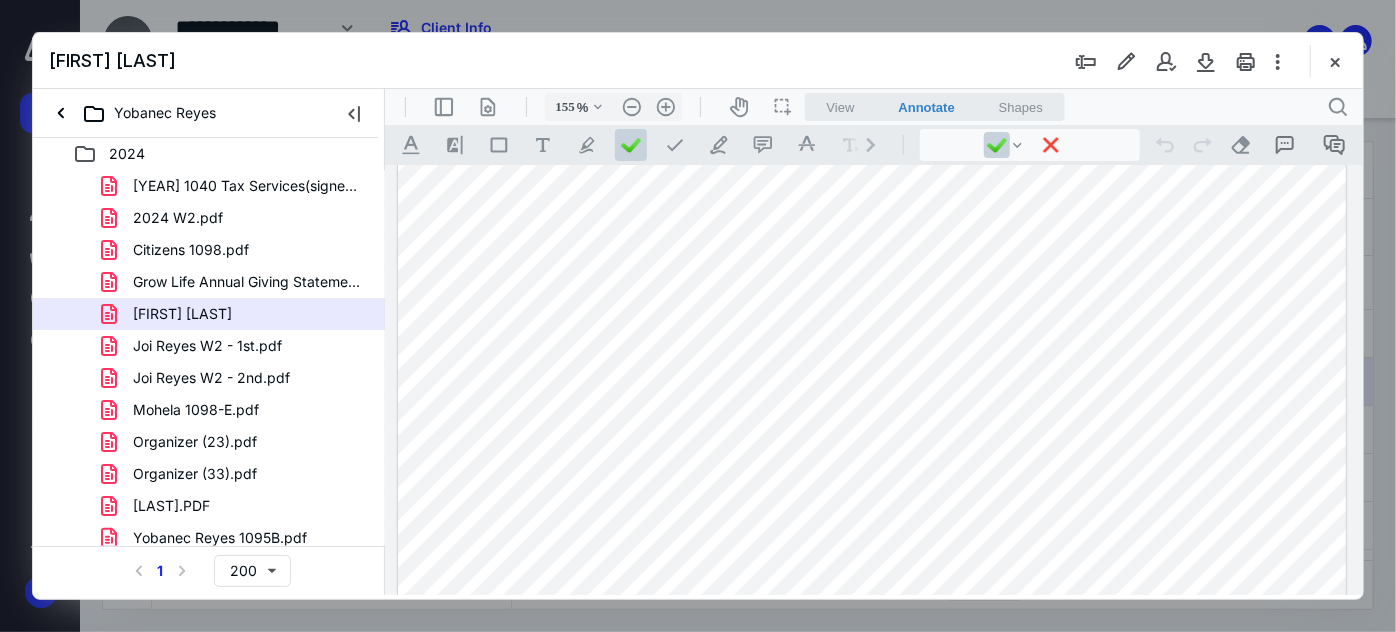 scroll, scrollTop: 806, scrollLeft: 0, axis: vertical 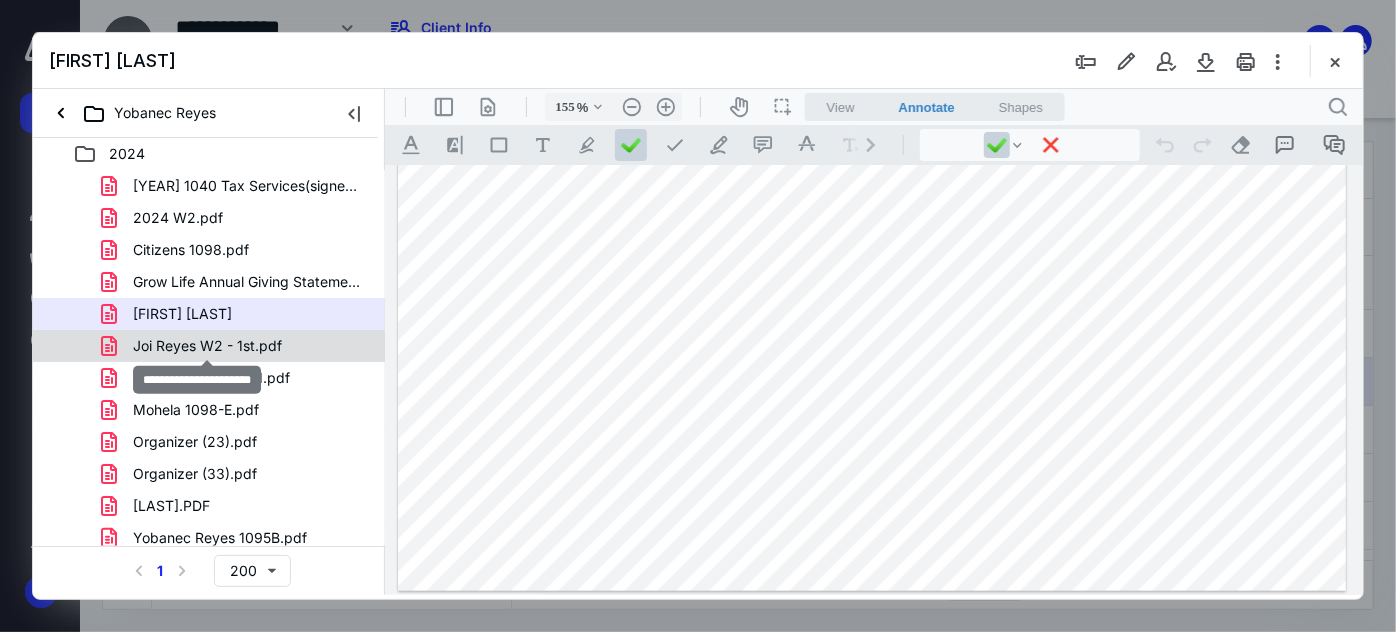click on "Joi Reyes W2 - 1st.pdf" at bounding box center [207, 346] 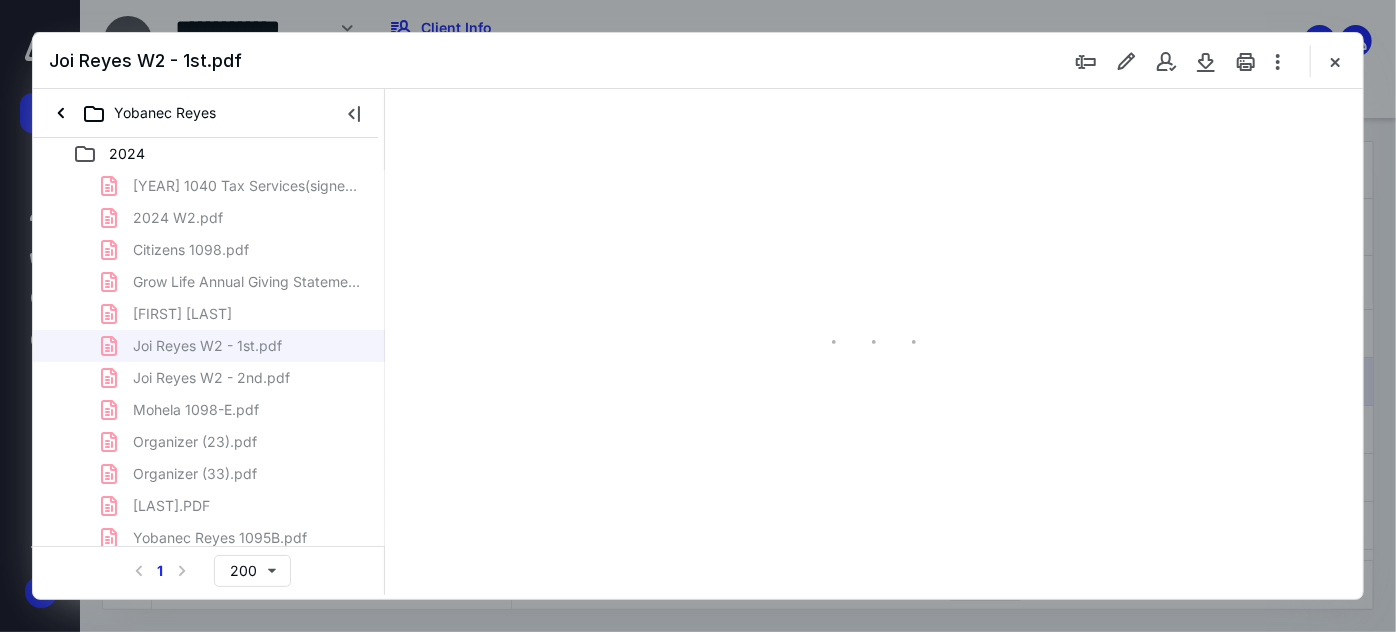 scroll, scrollTop: 0, scrollLeft: 0, axis: both 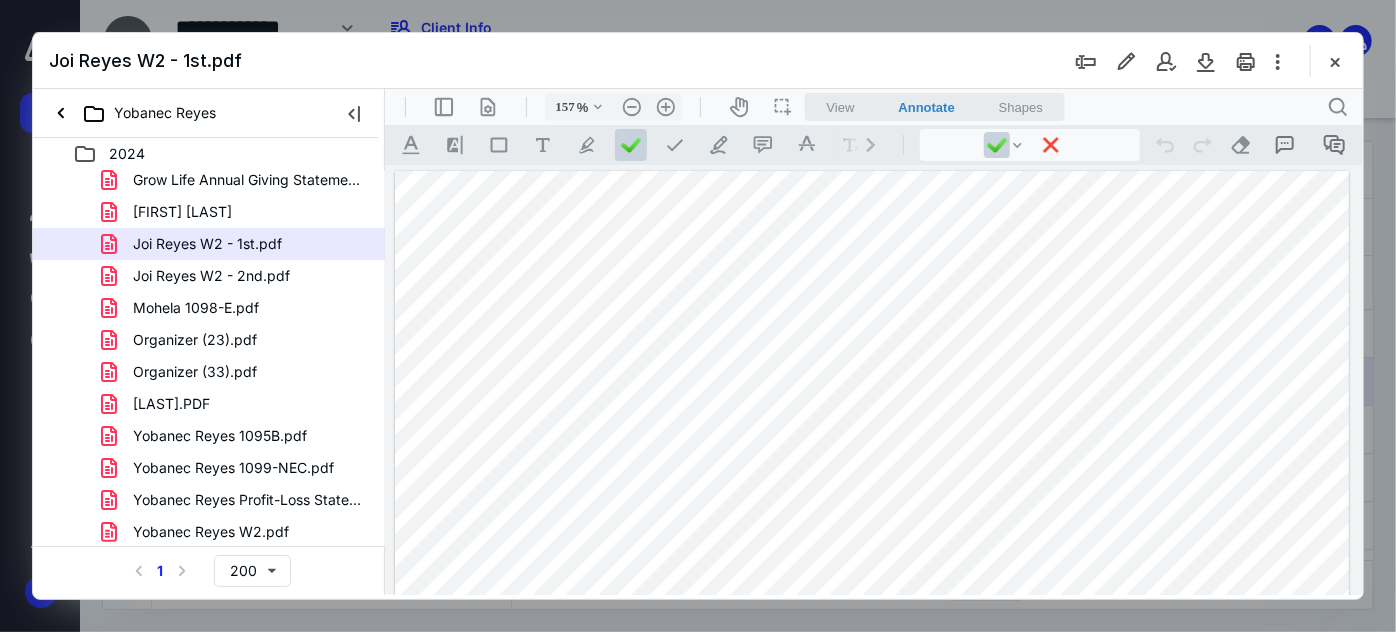 click at bounding box center [871, 788] 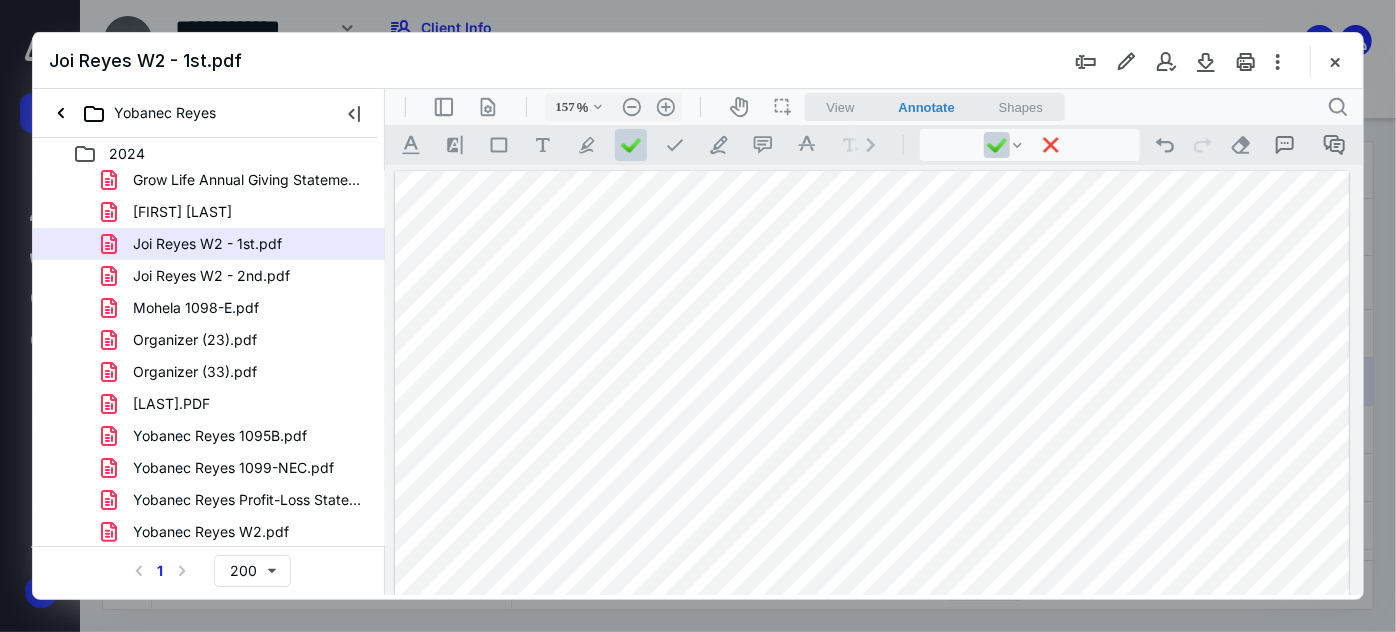 click at bounding box center [871, 788] 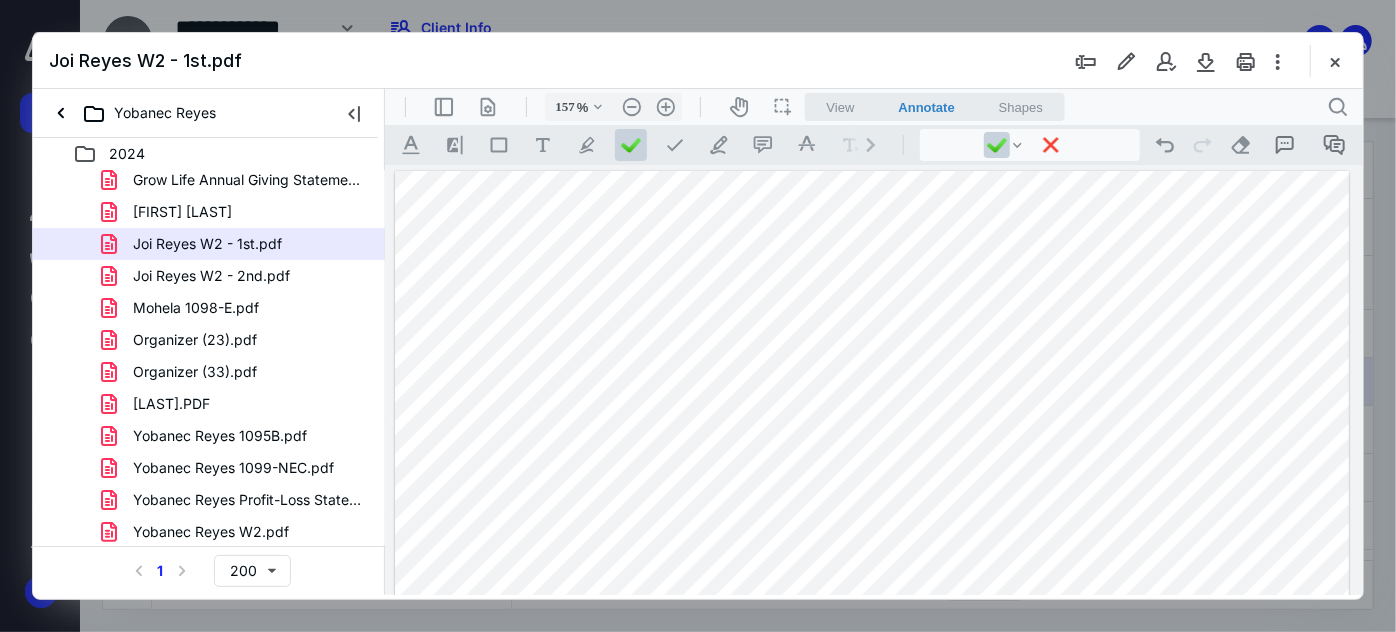 click at bounding box center [871, 788] 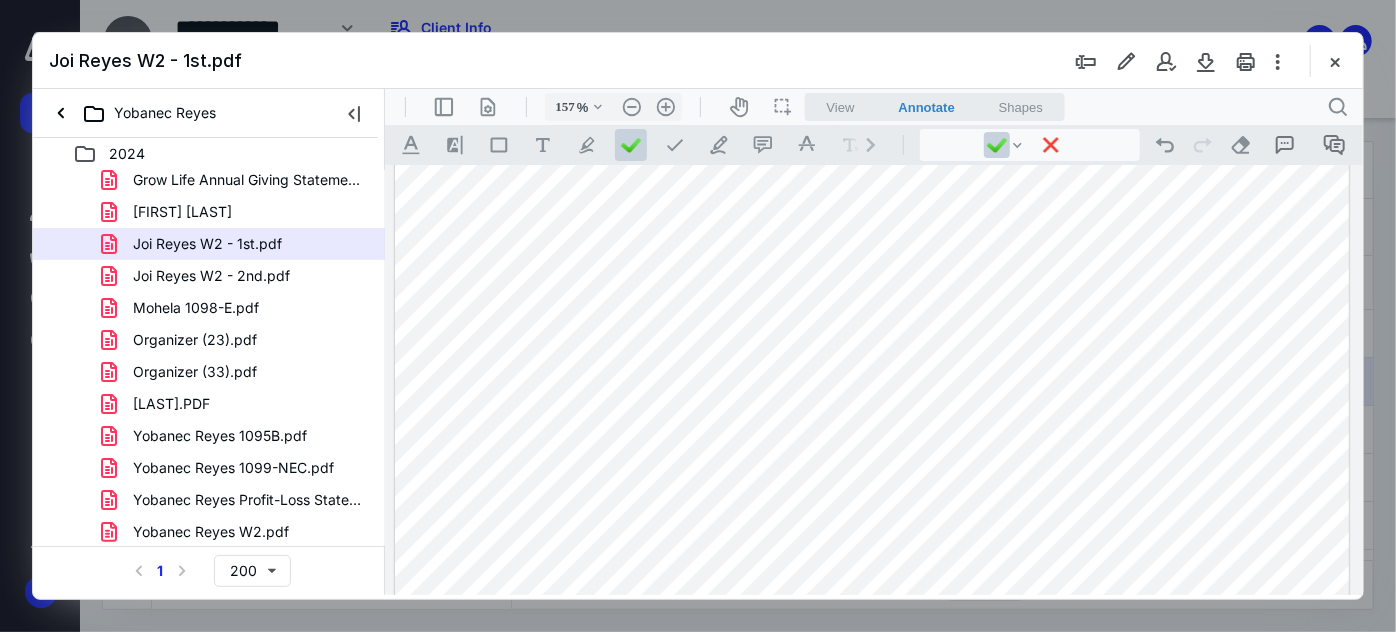 scroll, scrollTop: 816, scrollLeft: 0, axis: vertical 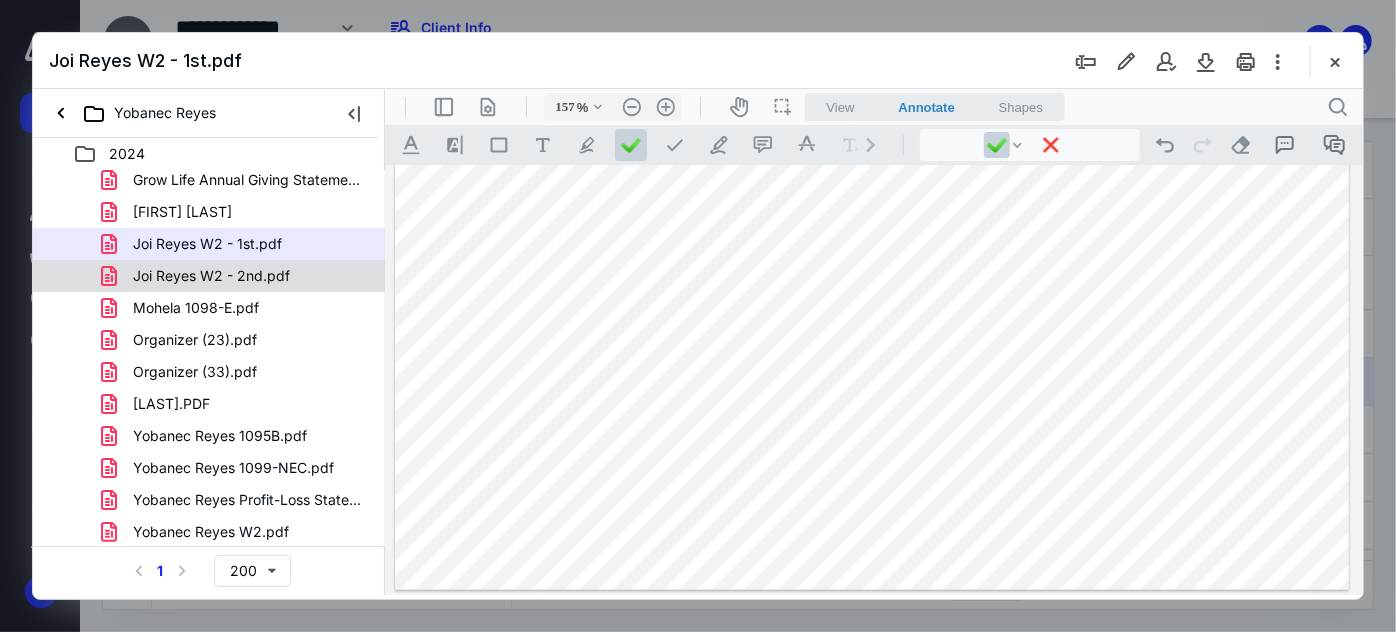 click on "Joi Reyes W2 - 2nd.pdf" at bounding box center [211, 276] 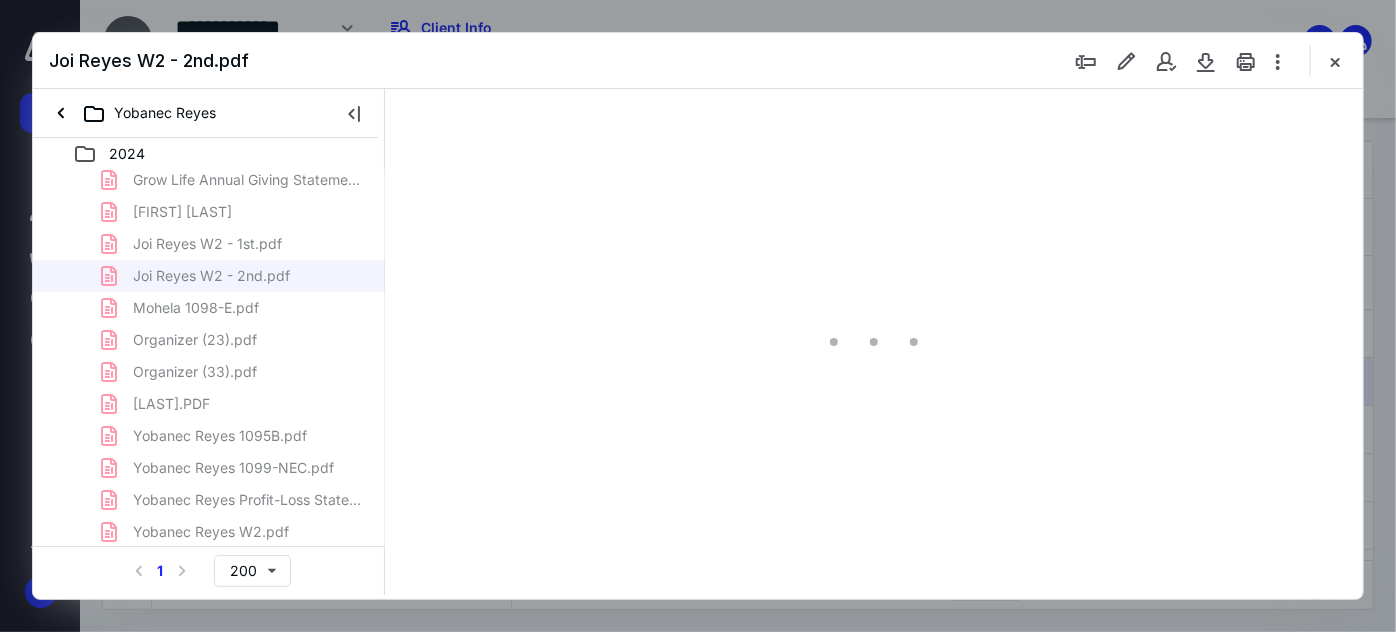scroll, scrollTop: 0, scrollLeft: 0, axis: both 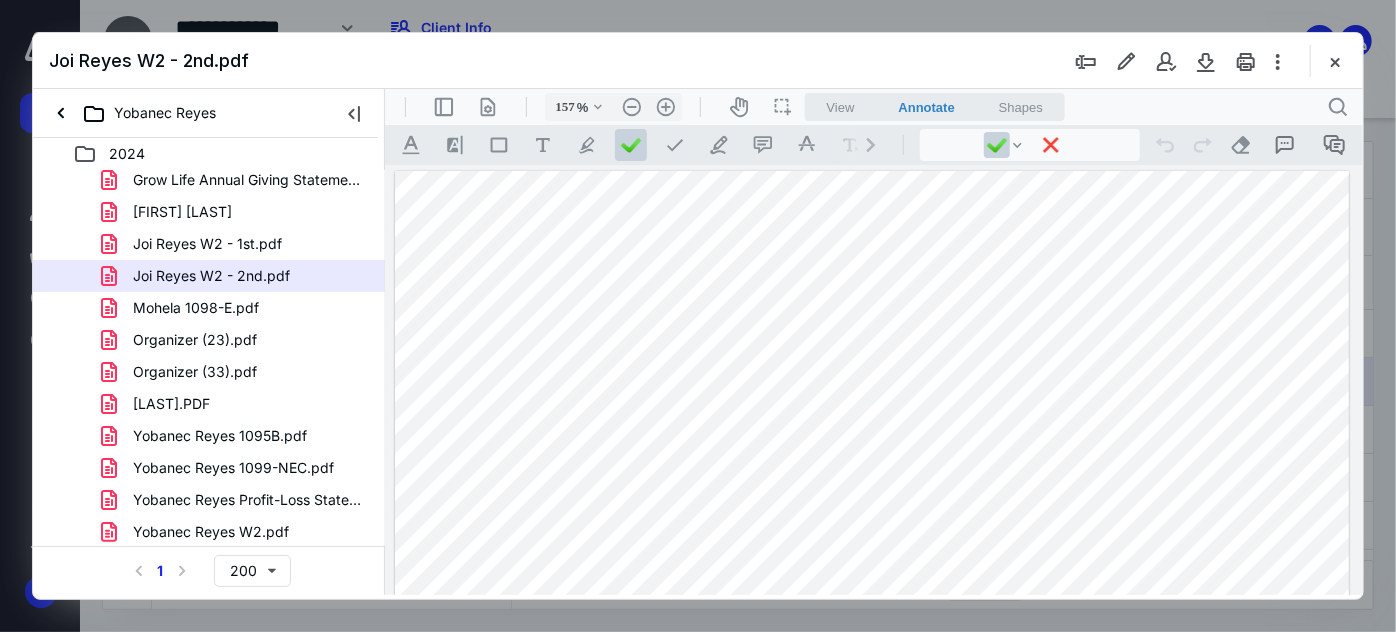 click at bounding box center (871, 788) 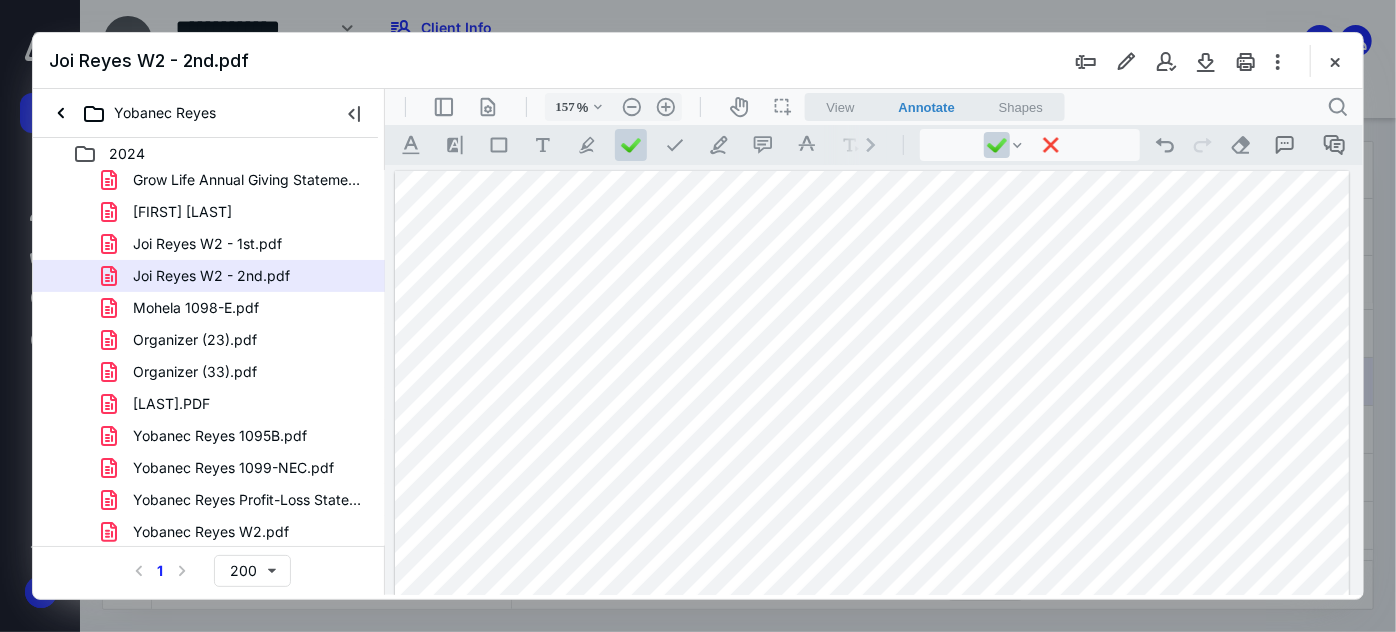 click at bounding box center [871, 788] 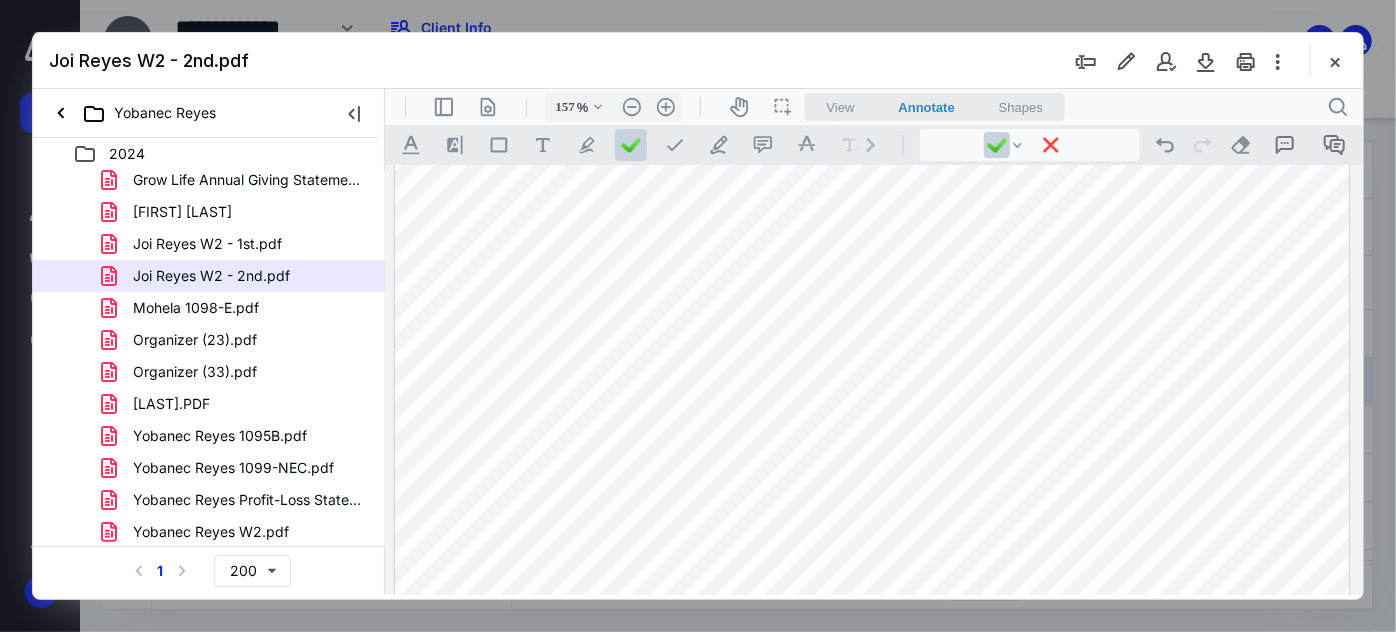 scroll, scrollTop: 816, scrollLeft: 0, axis: vertical 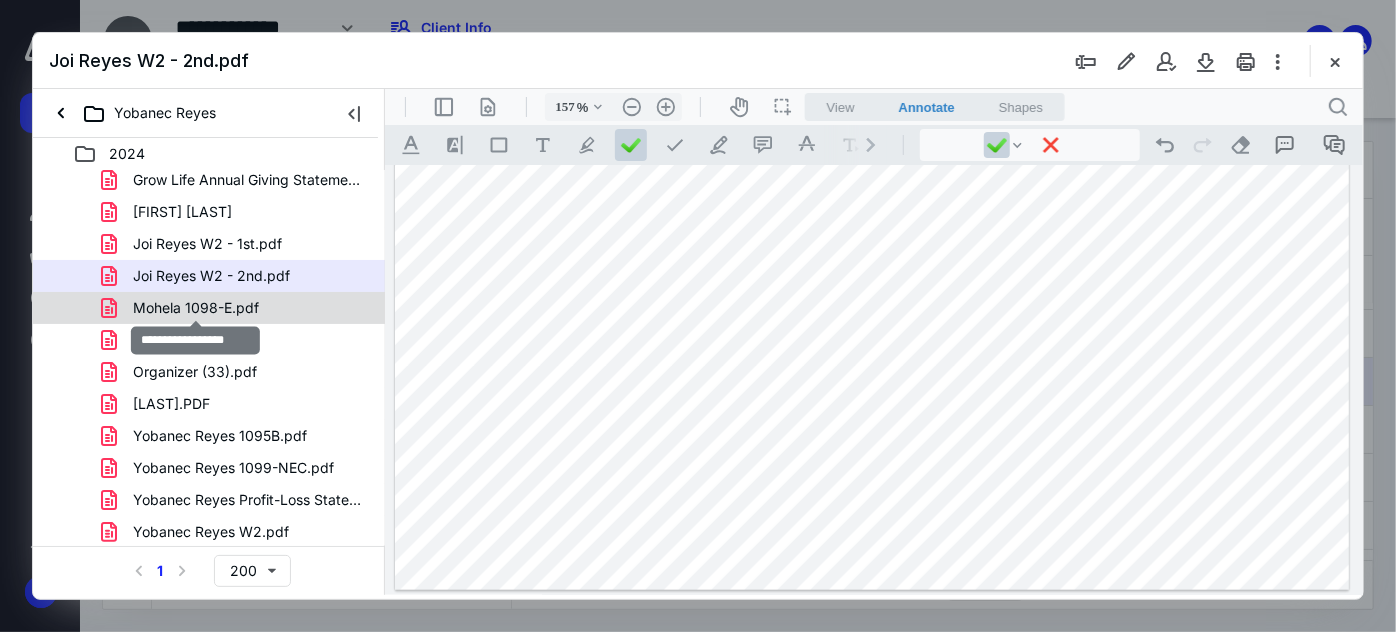 click on "Mohela 1098-E.pdf" at bounding box center [196, 308] 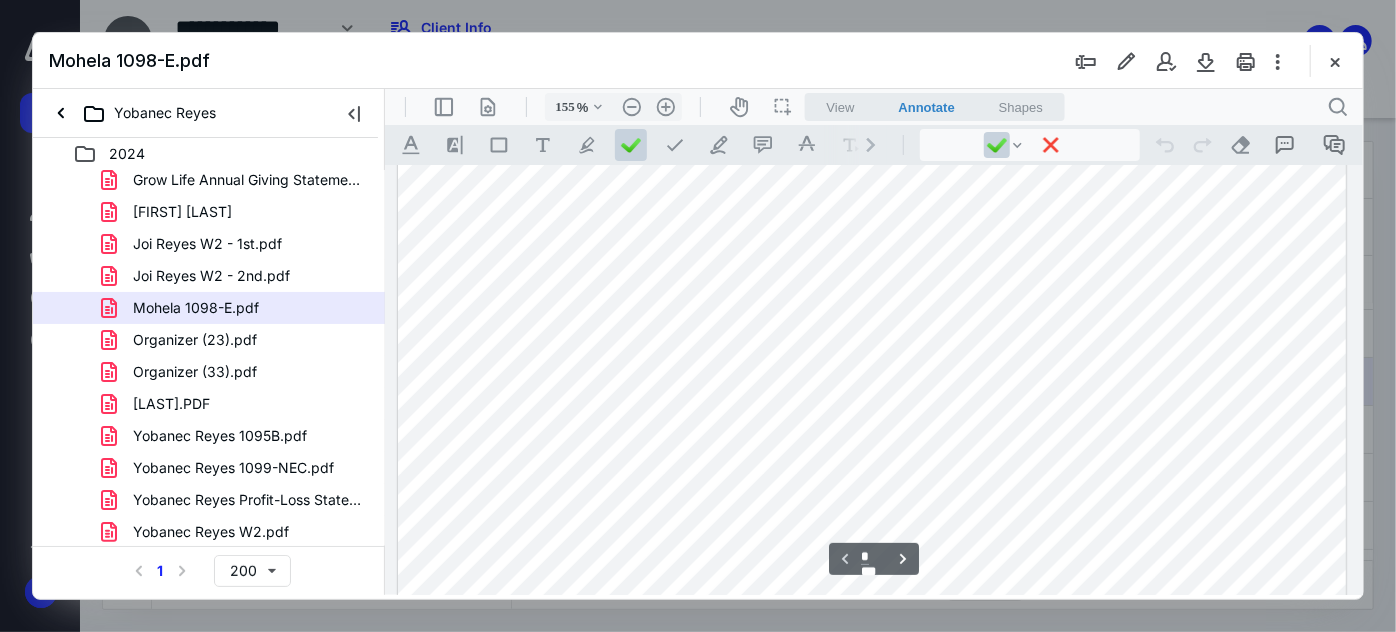 scroll, scrollTop: 363, scrollLeft: 0, axis: vertical 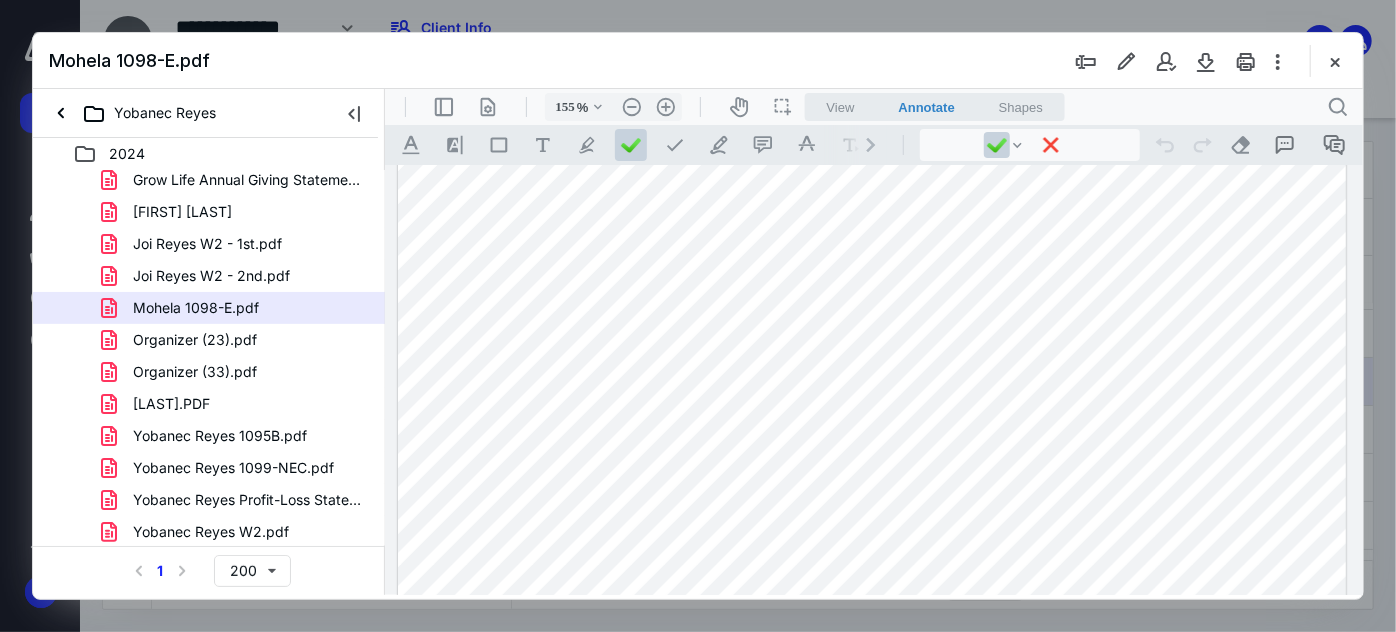 click at bounding box center (871, 420) 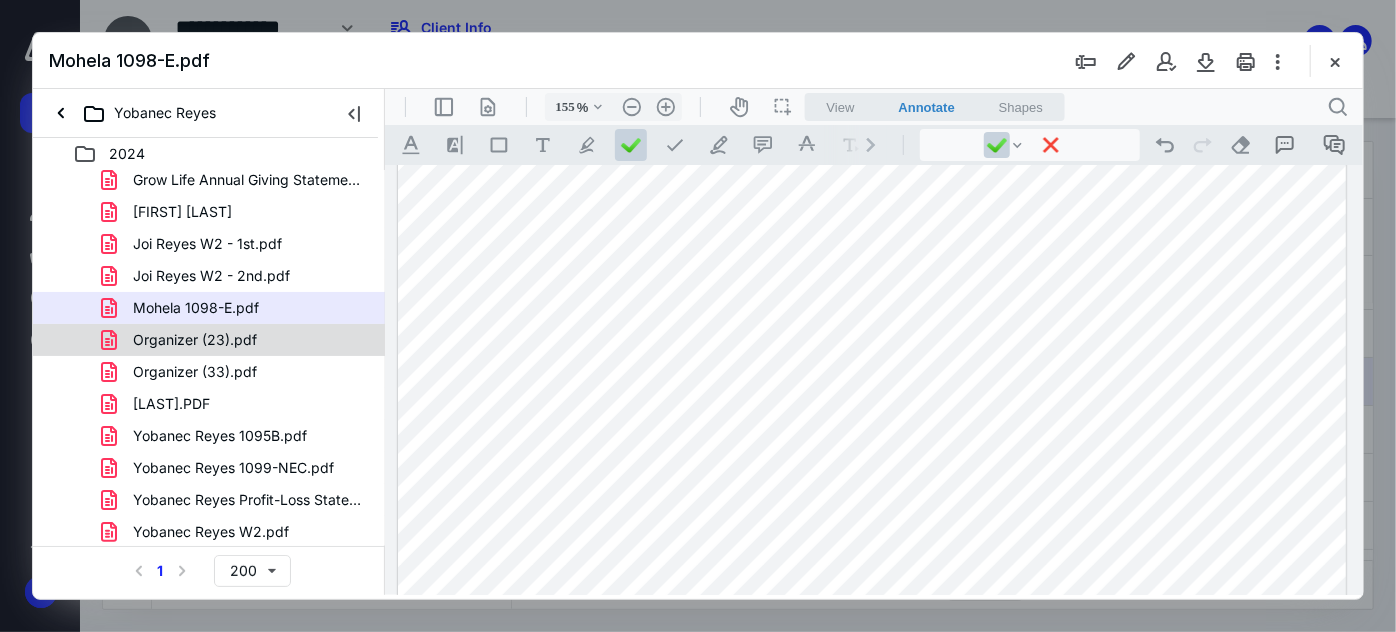 click on "Organizer (23).pdf" at bounding box center (195, 340) 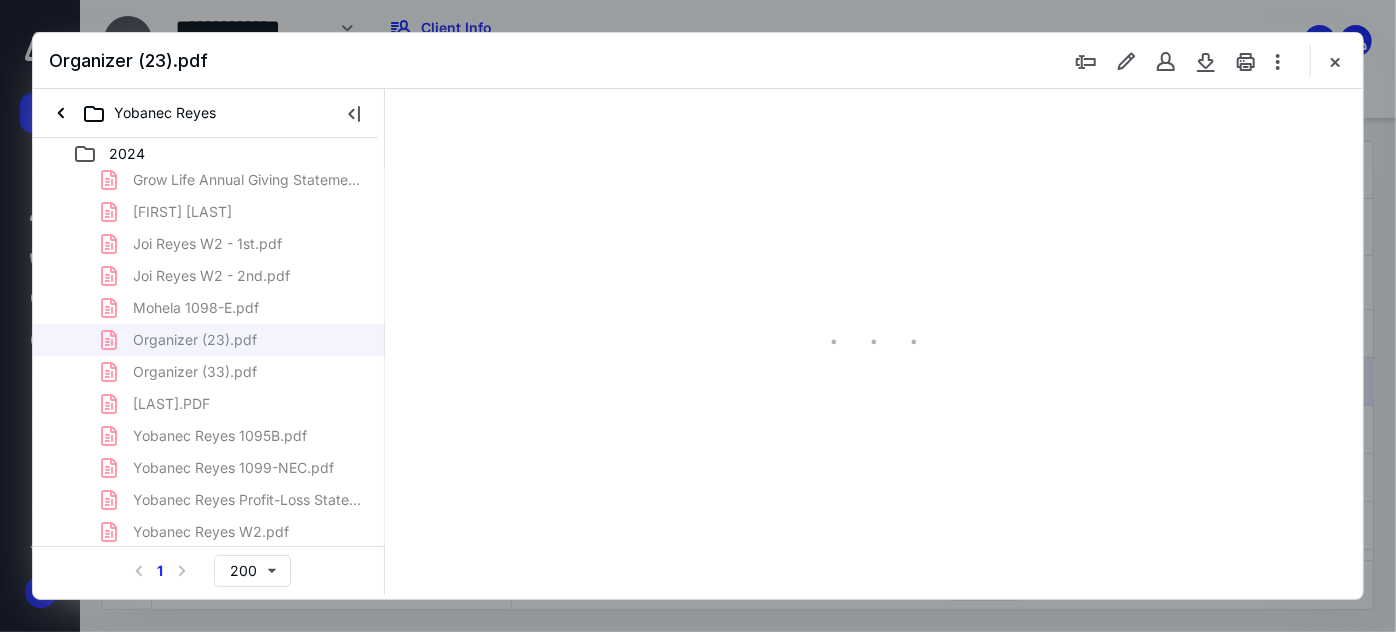 type on "157" 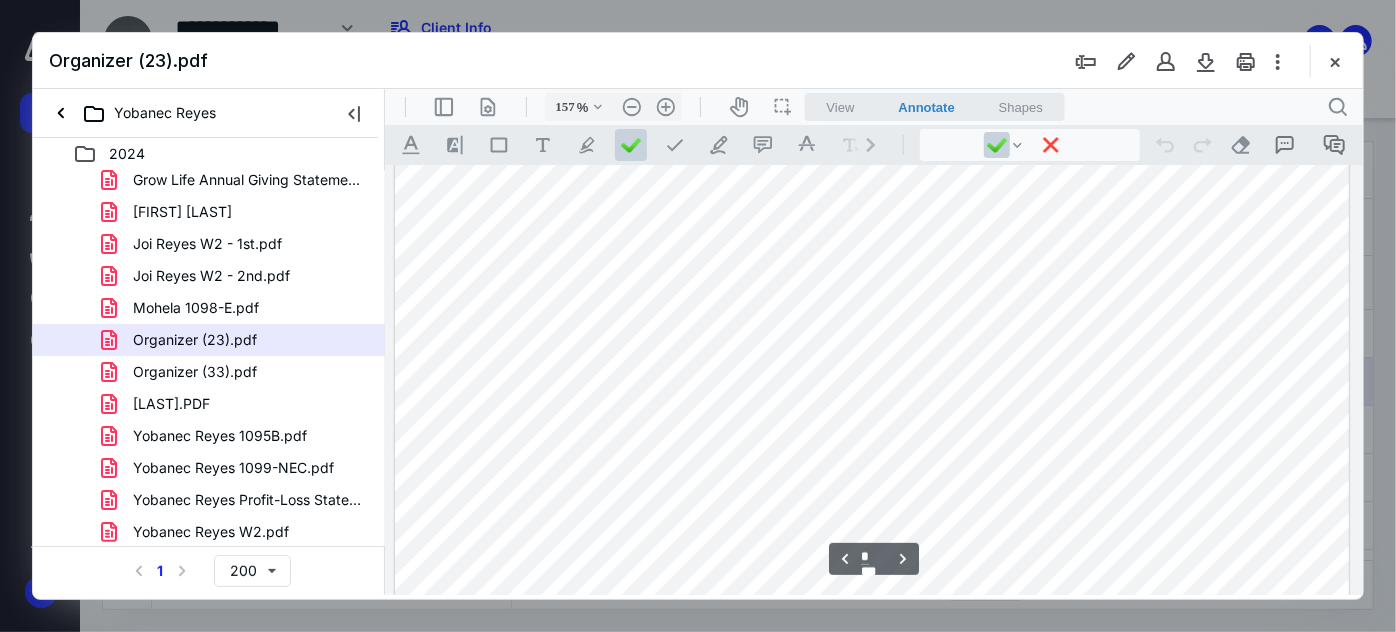 scroll, scrollTop: 4082, scrollLeft: 0, axis: vertical 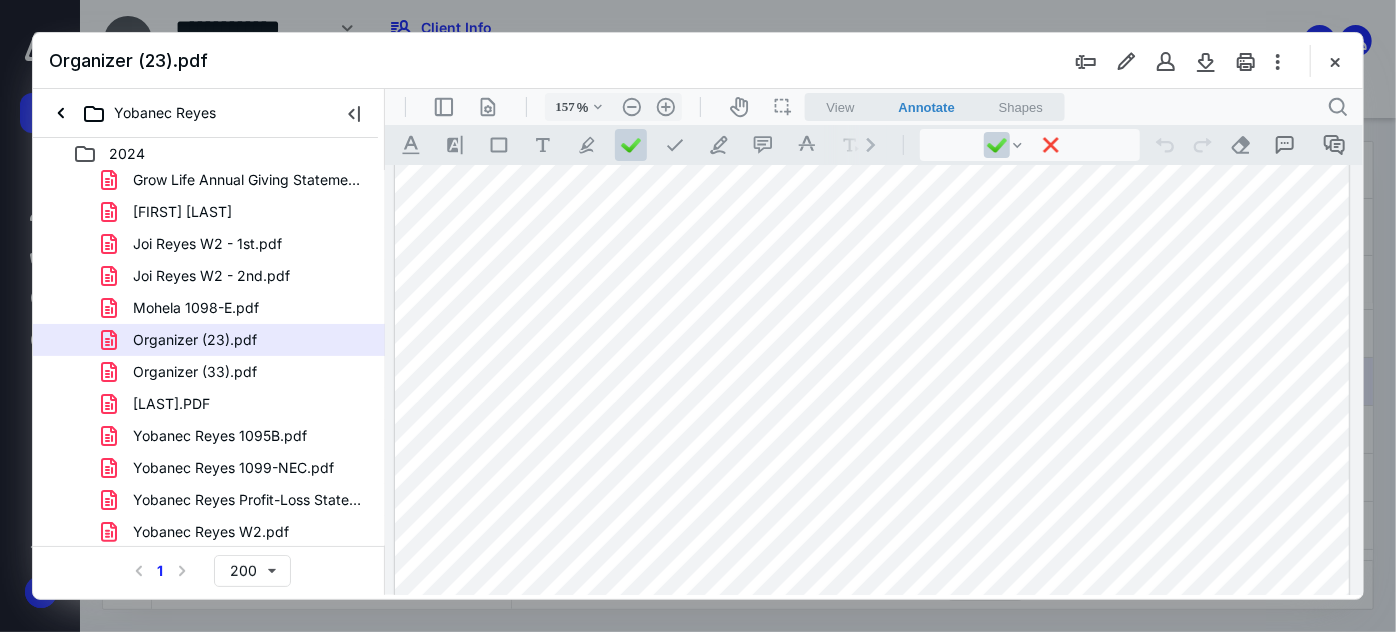 click at bounding box center [871, 447] 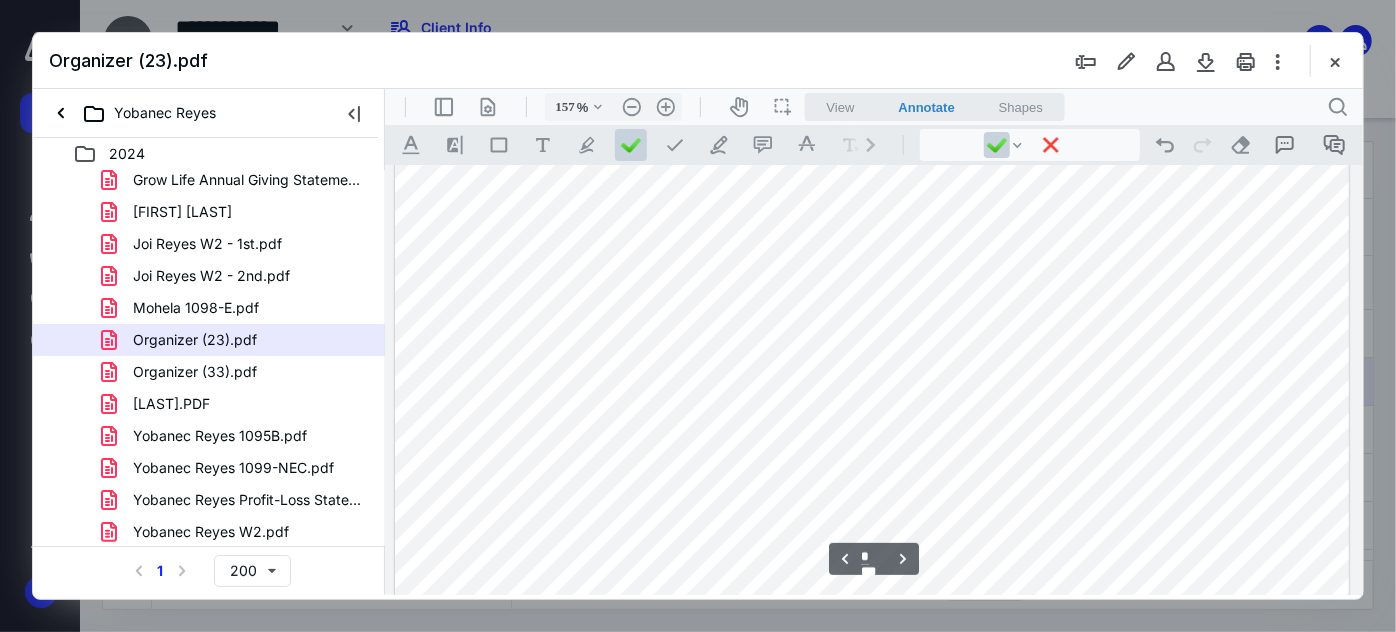 scroll, scrollTop: 4354, scrollLeft: 0, axis: vertical 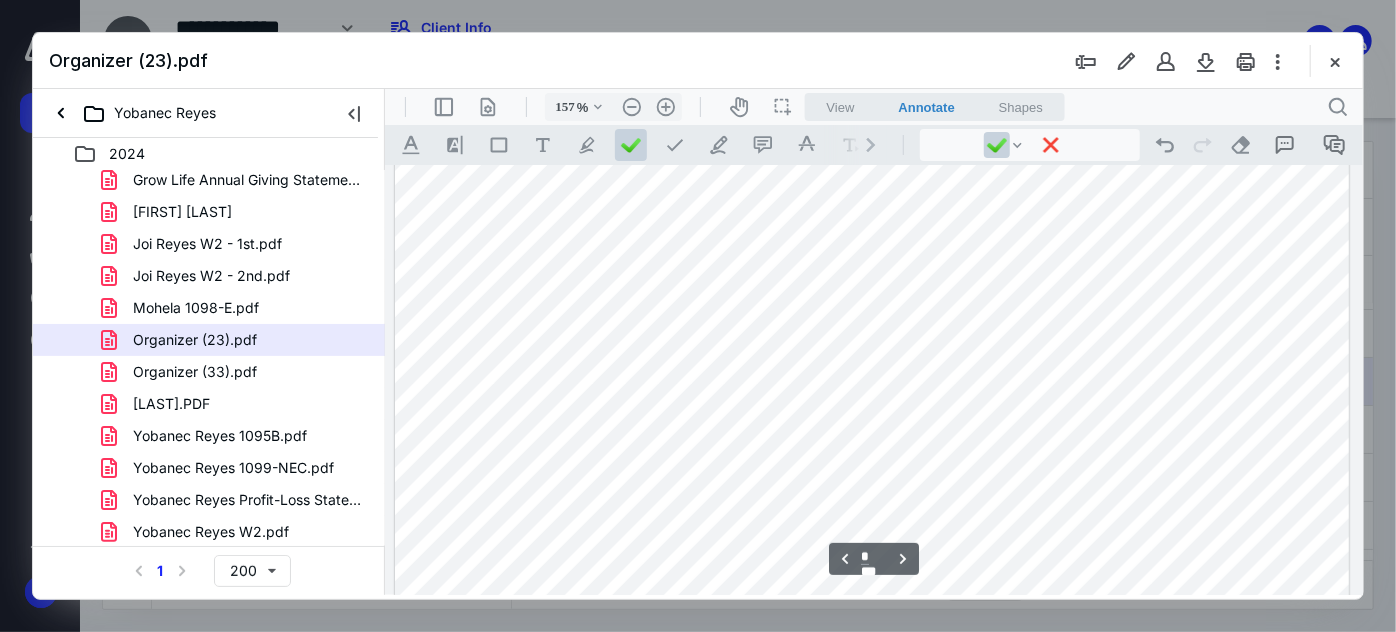 click at bounding box center (871, 175) 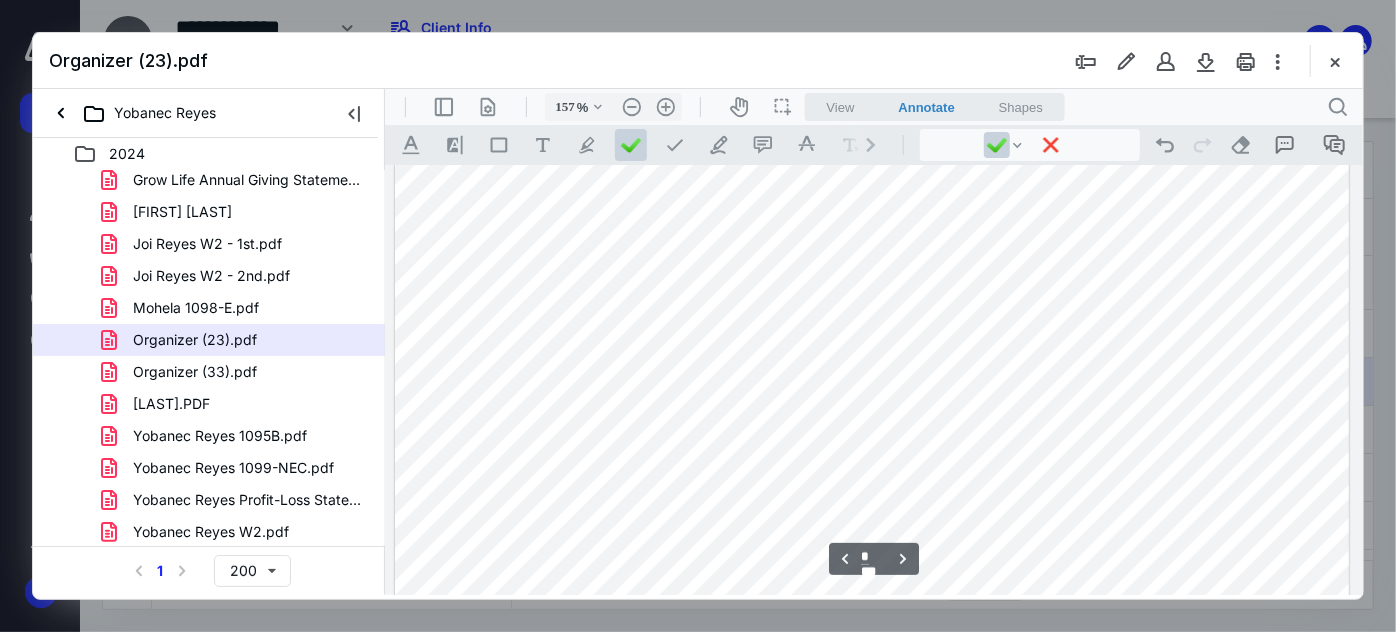 scroll, scrollTop: 4445, scrollLeft: 0, axis: vertical 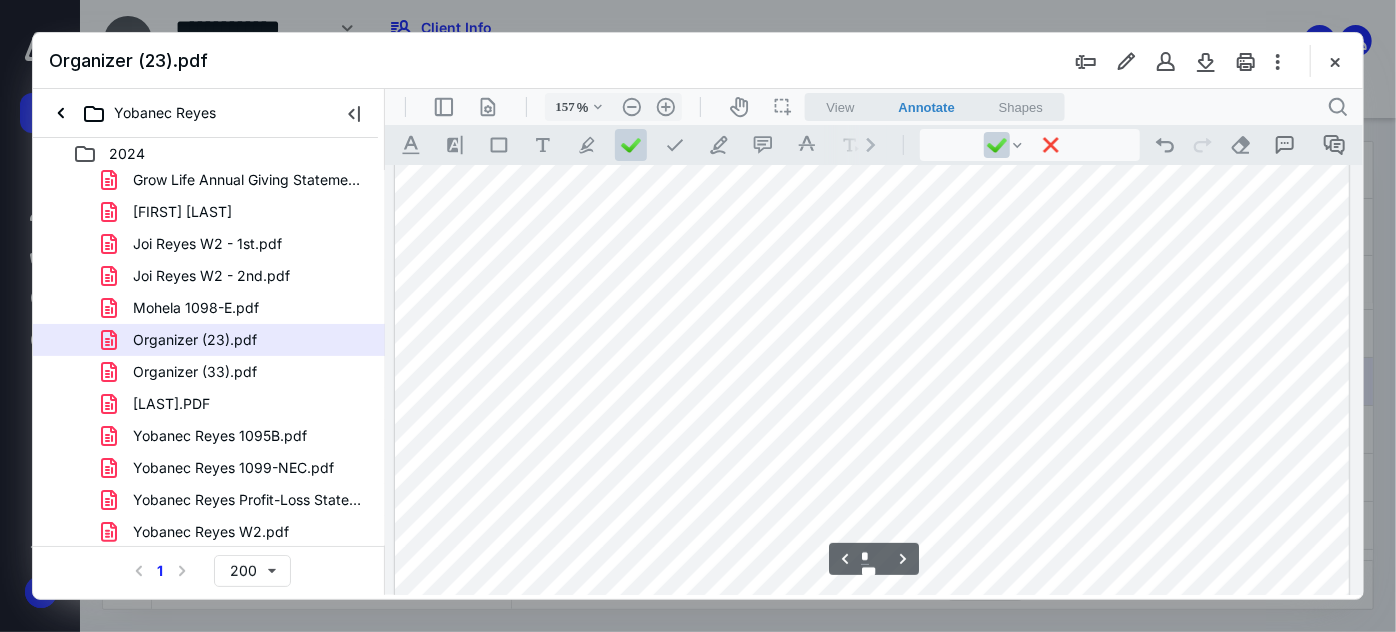 click at bounding box center (871, 84) 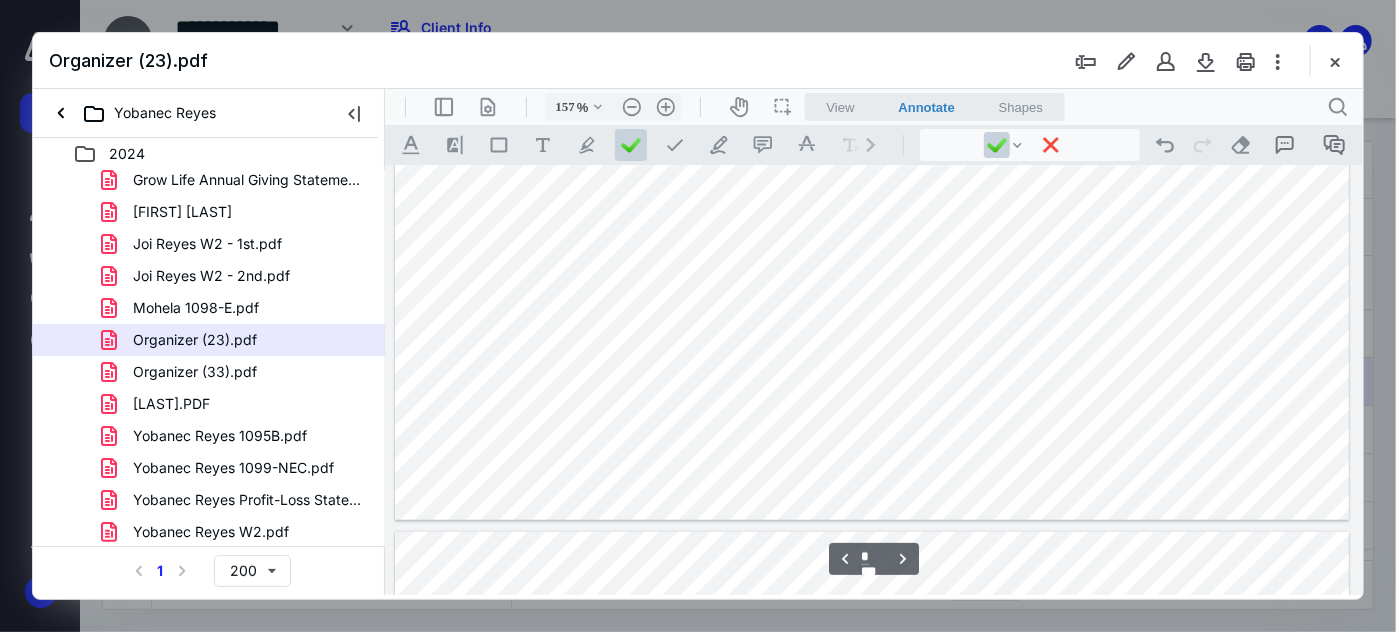 scroll, scrollTop: 4445, scrollLeft: 0, axis: vertical 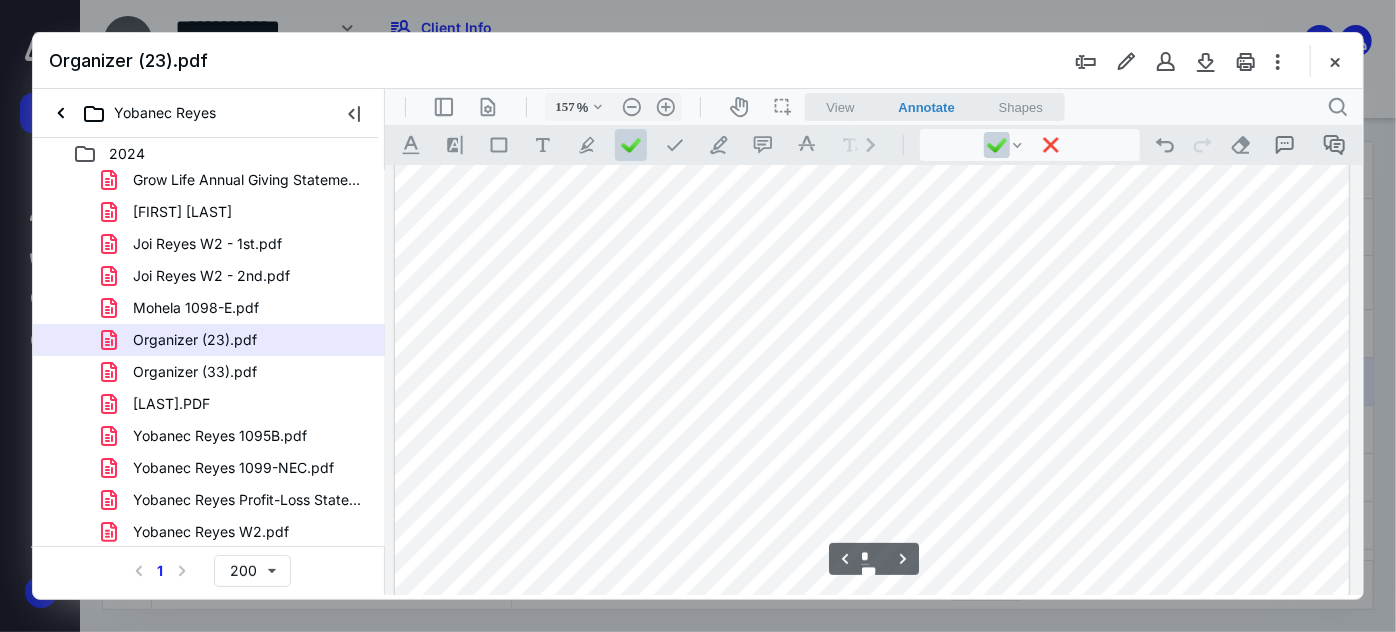 click at bounding box center (871, 84) 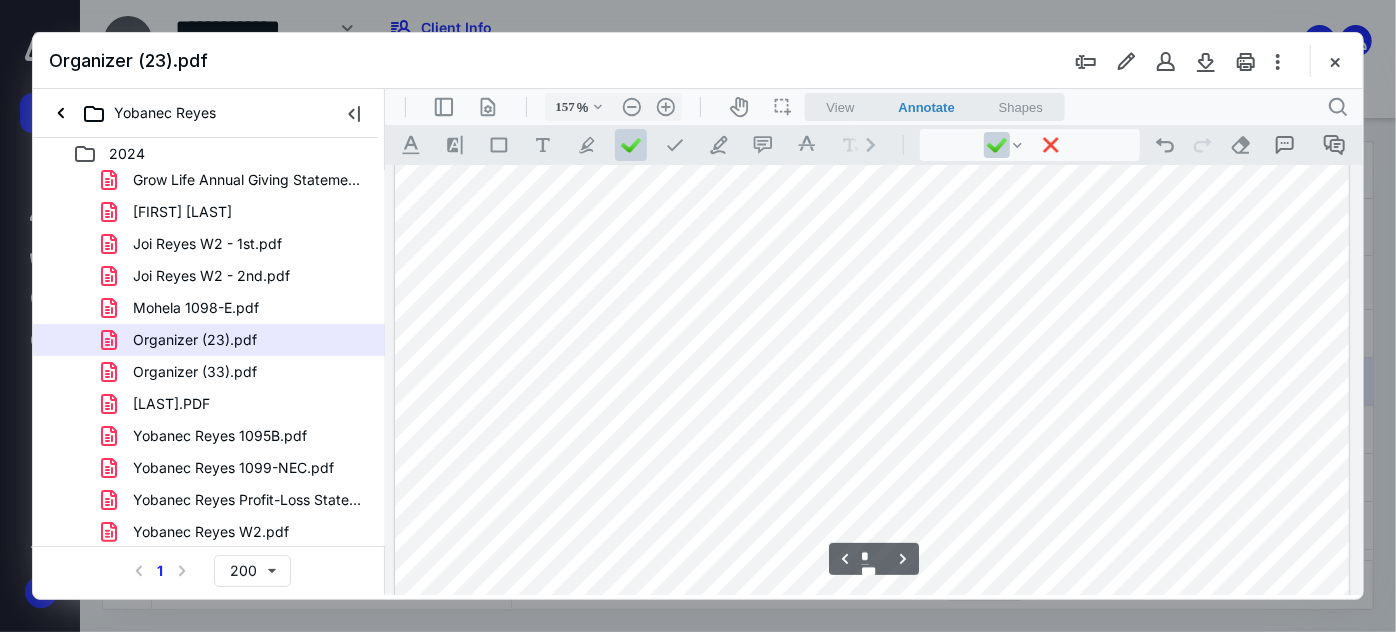 scroll, scrollTop: 4536, scrollLeft: 0, axis: vertical 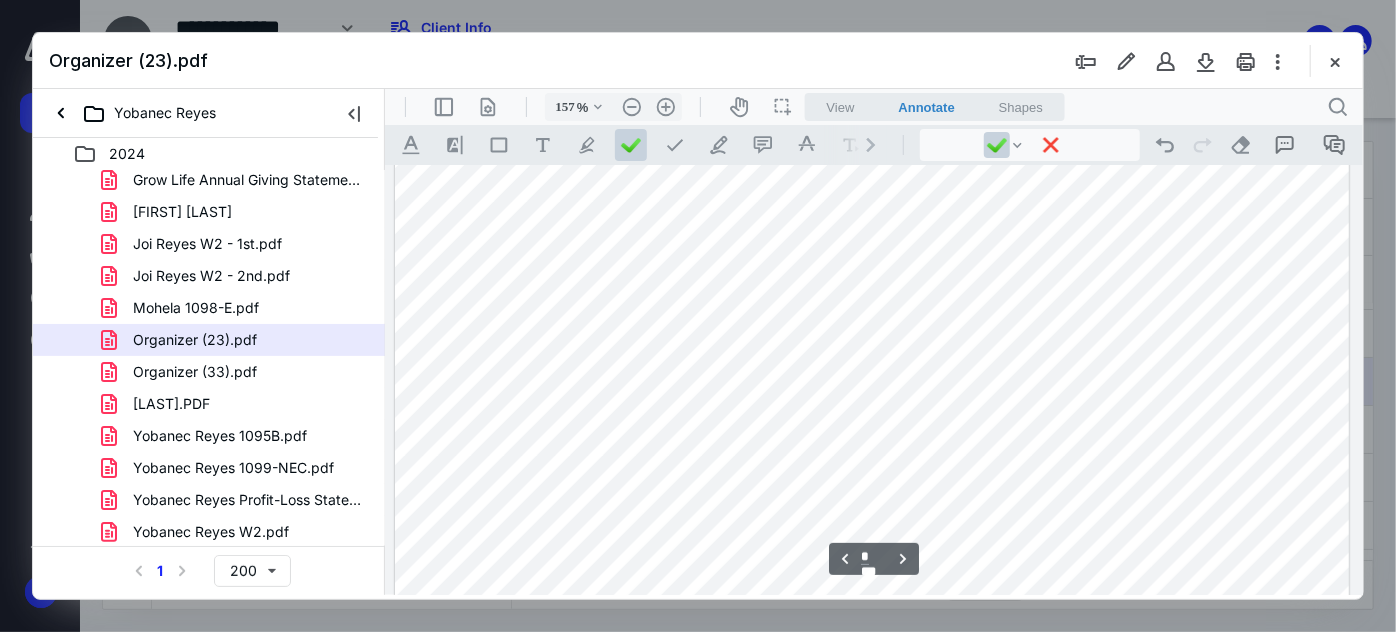 drag, startPoint x: 764, startPoint y: 436, endPoint x: 760, endPoint y: 450, distance: 14.56022 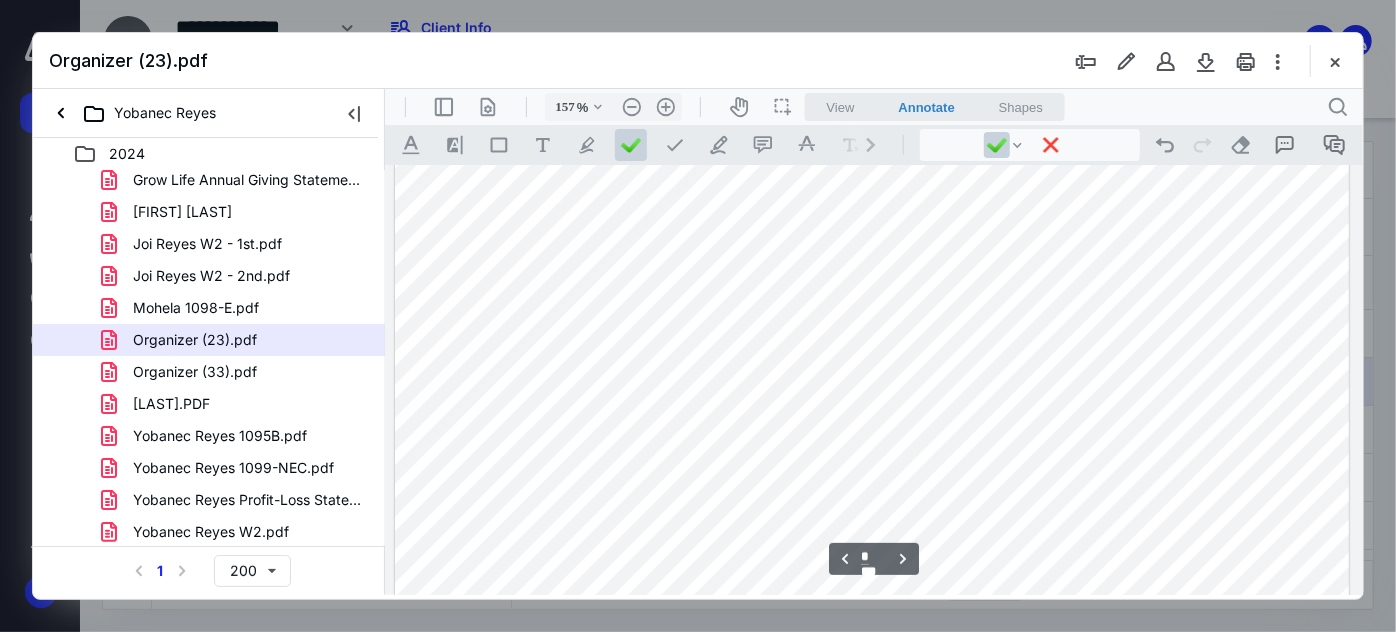 click at bounding box center (871, -7) 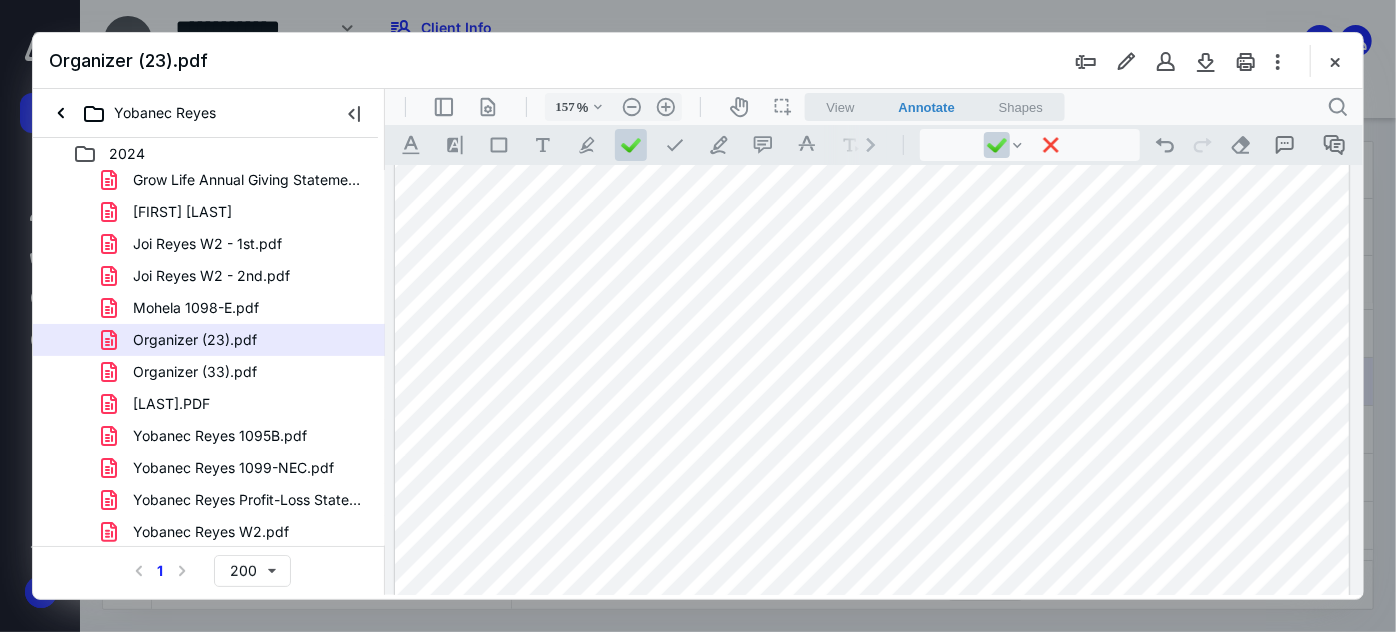 click at bounding box center [871, -7] 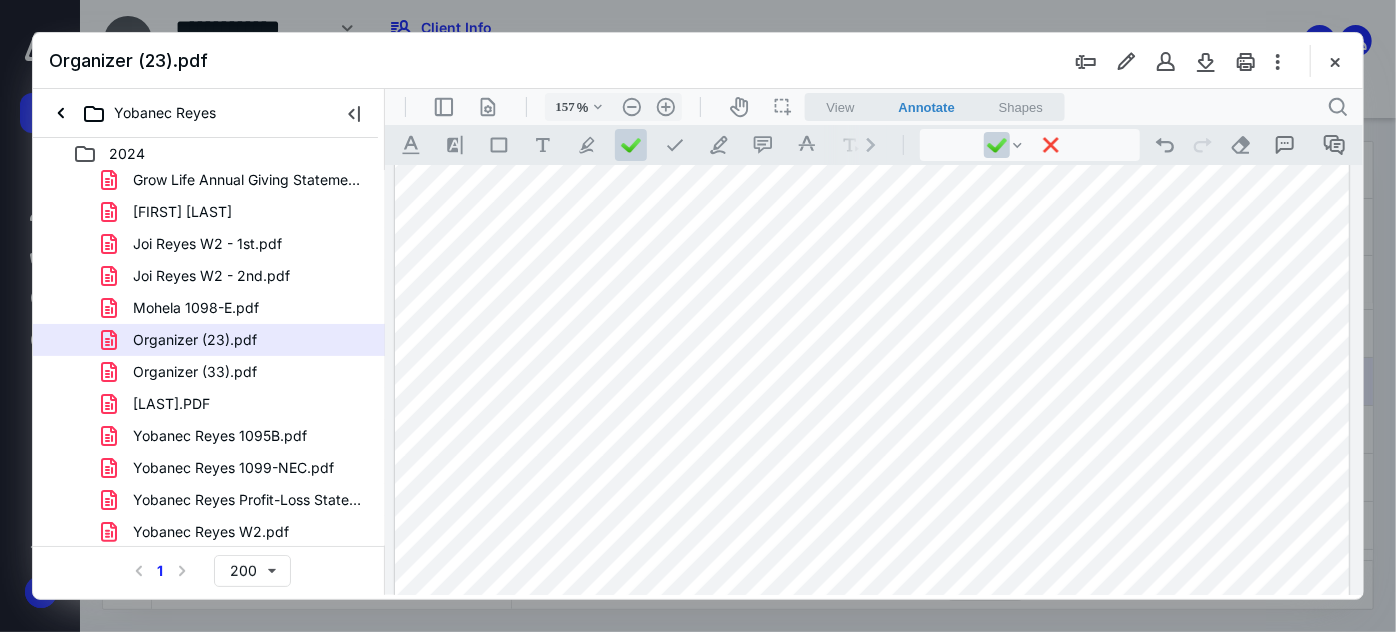 click at bounding box center [871, -7] 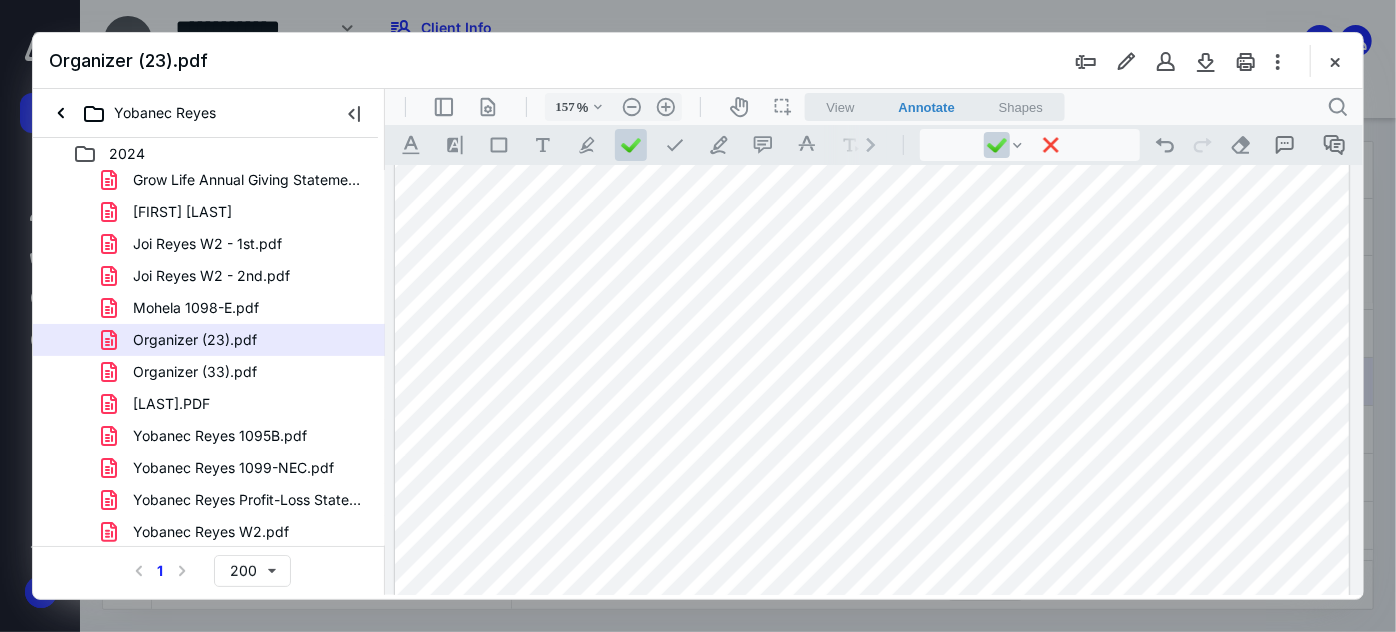 click at bounding box center [871, -7] 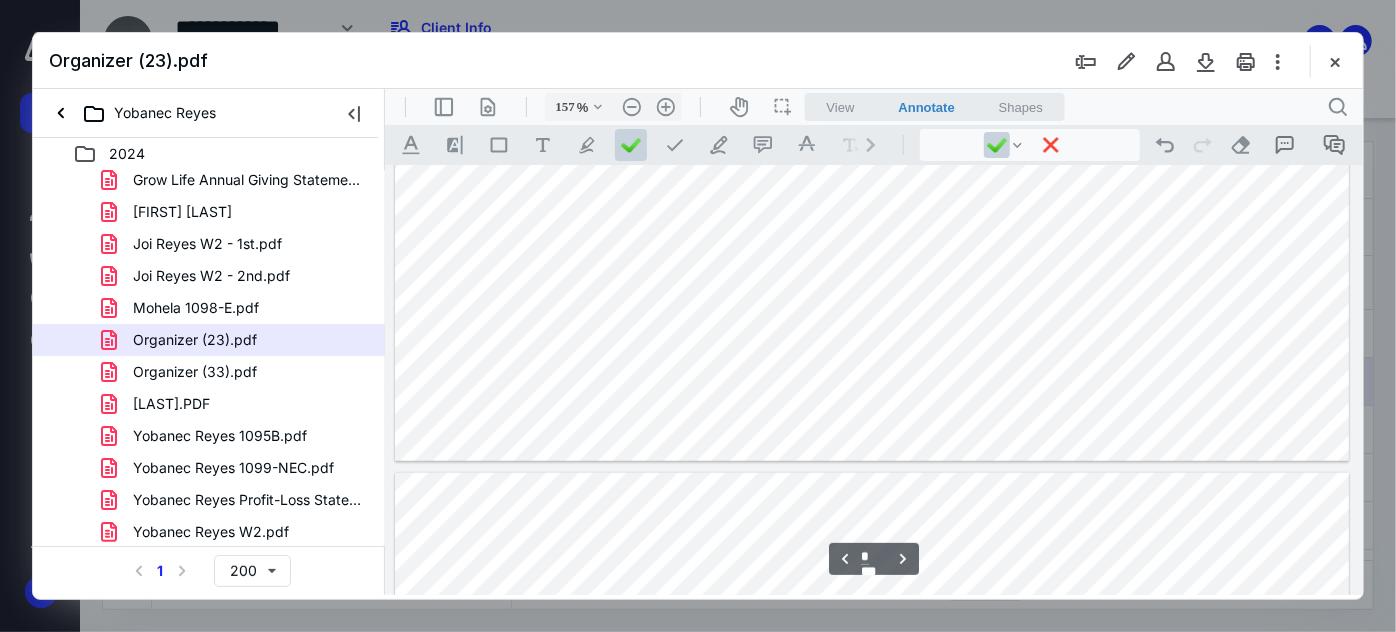 scroll, scrollTop: 4718, scrollLeft: 0, axis: vertical 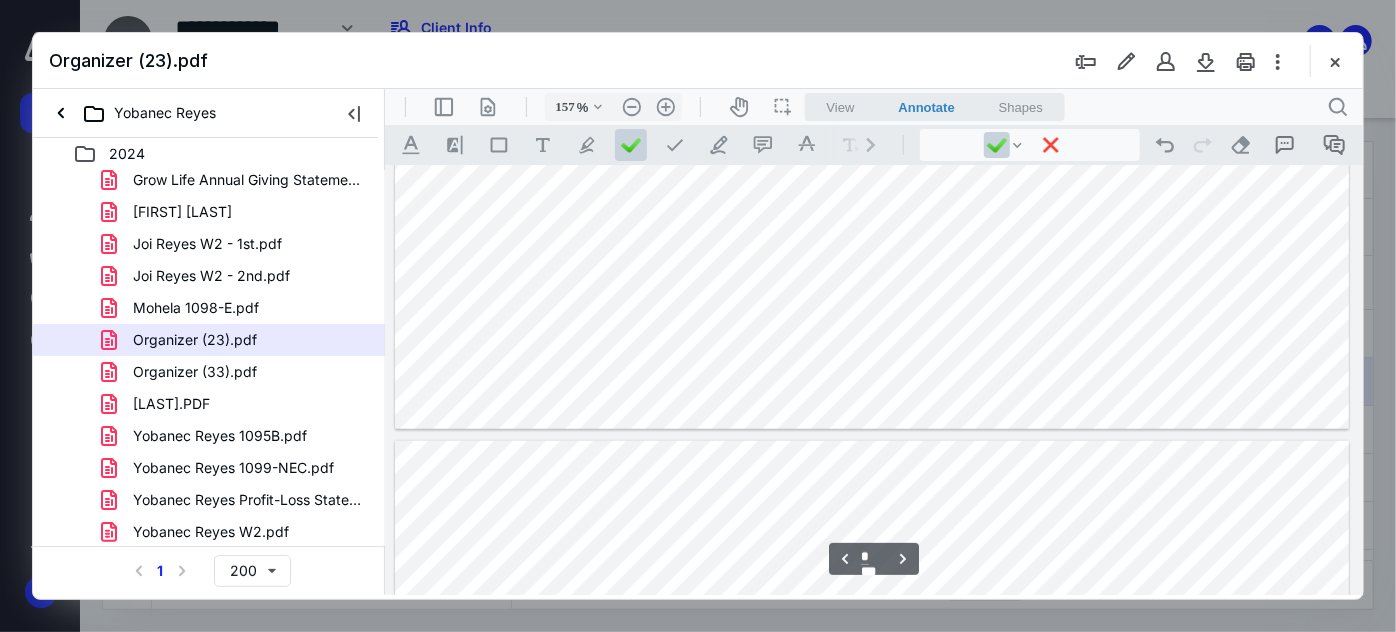 click at bounding box center (871, -189) 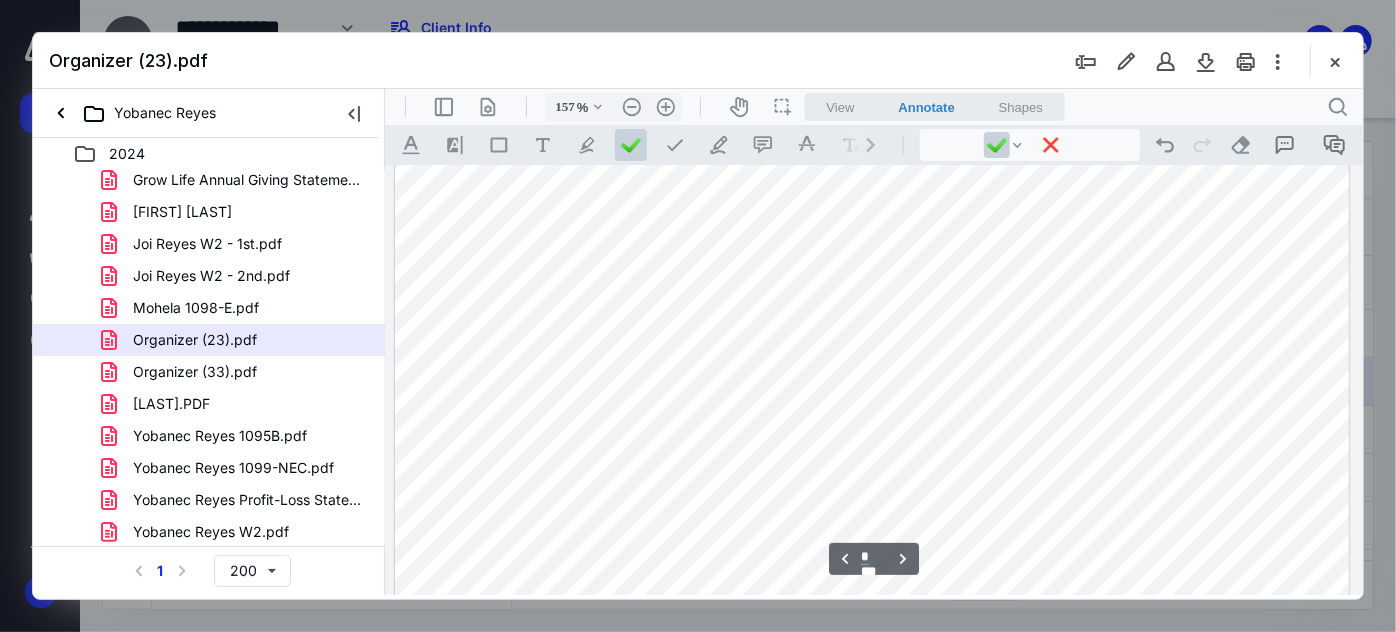 scroll, scrollTop: 5718, scrollLeft: 0, axis: vertical 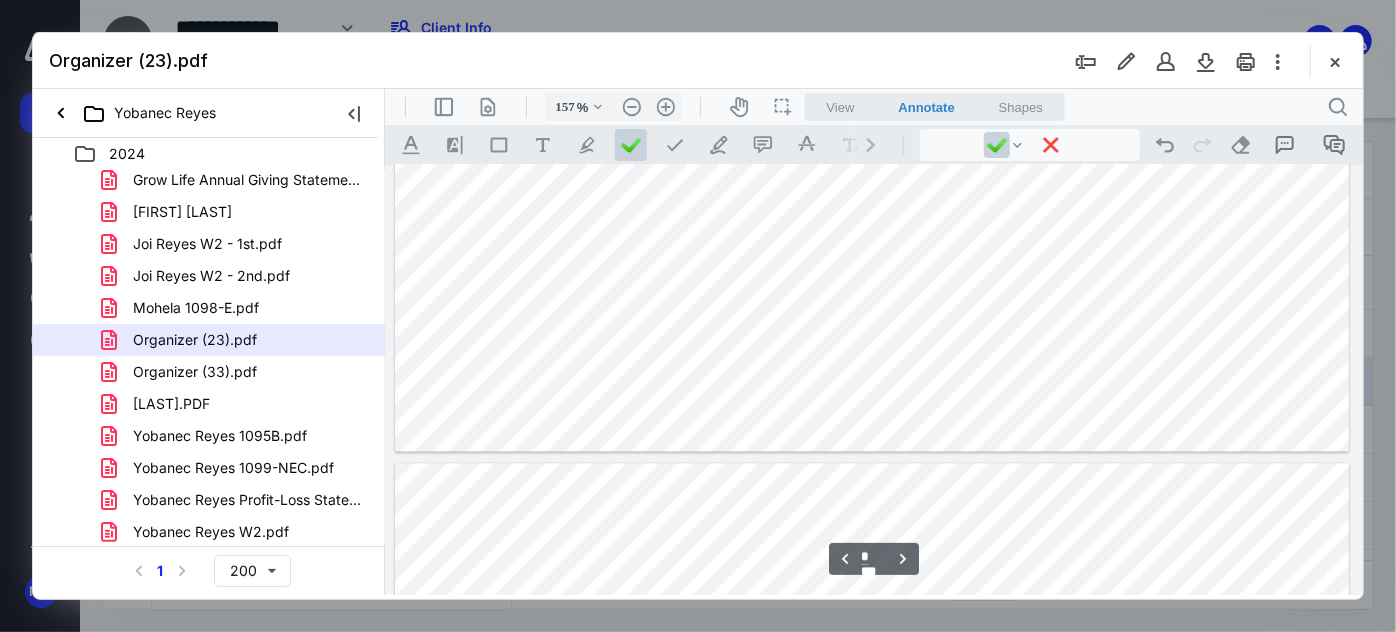 type on "*" 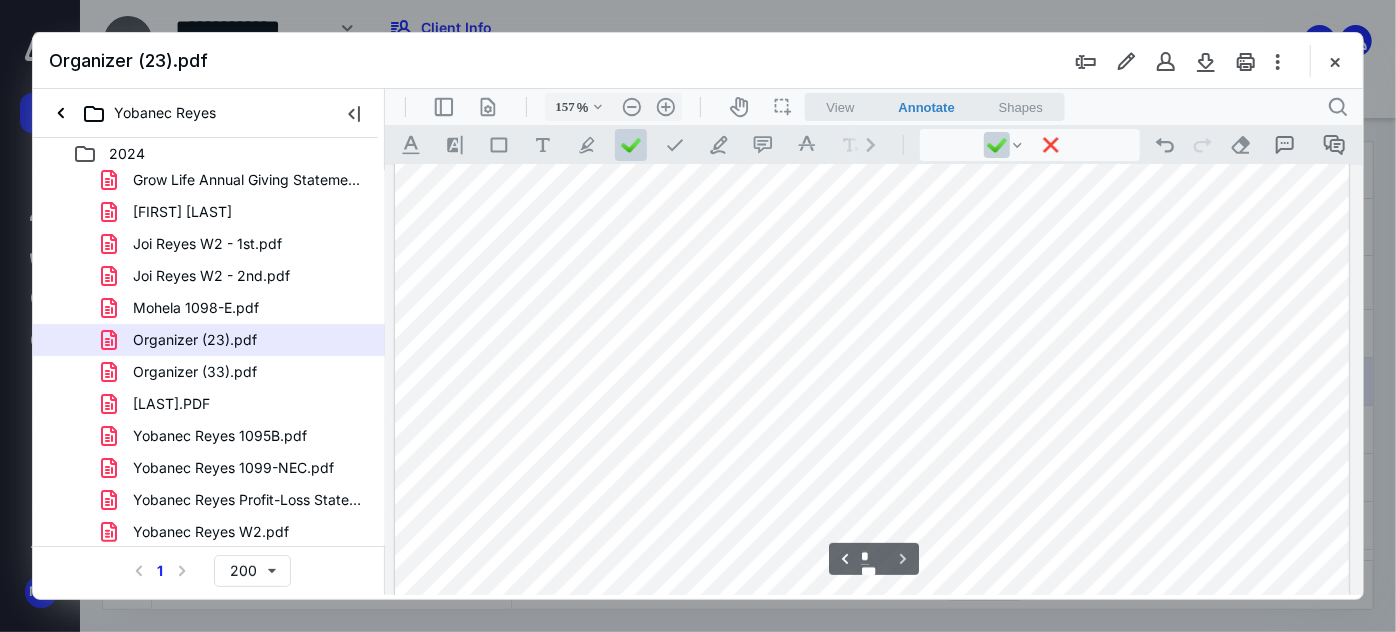 scroll, scrollTop: 7050, scrollLeft: 0, axis: vertical 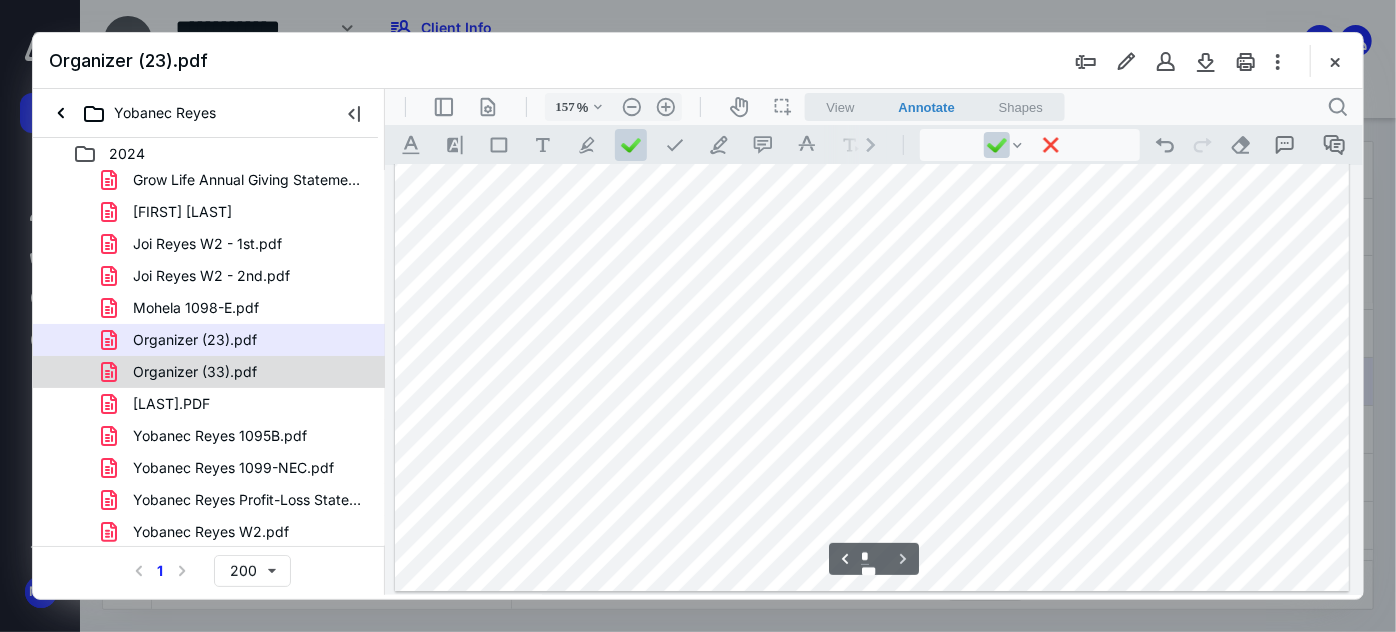 click on "Organizer (33).pdf" at bounding box center [237, 372] 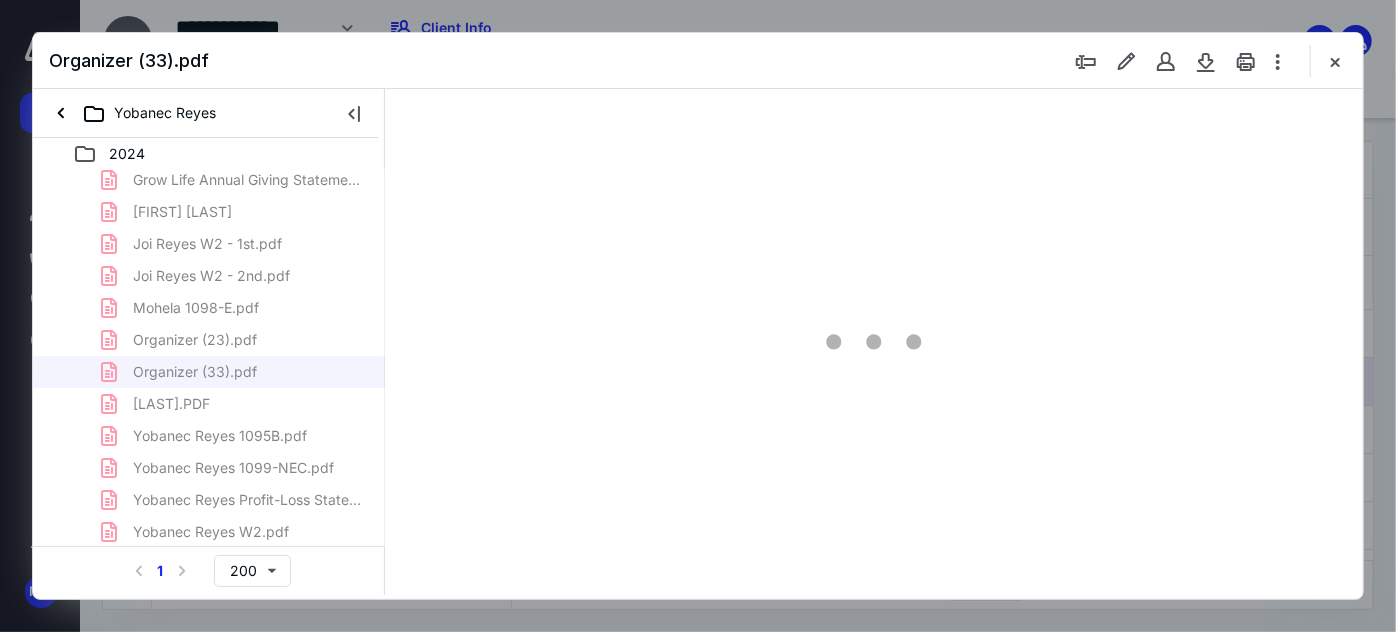 type on "157" 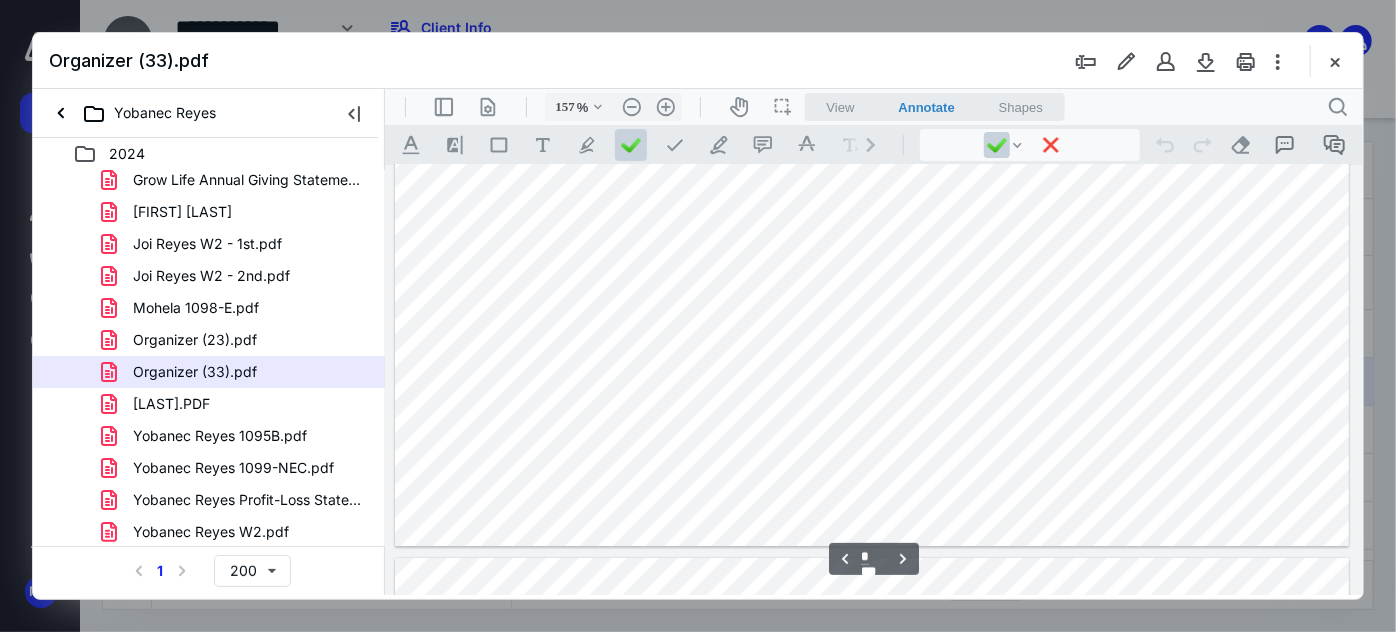 type on "*" 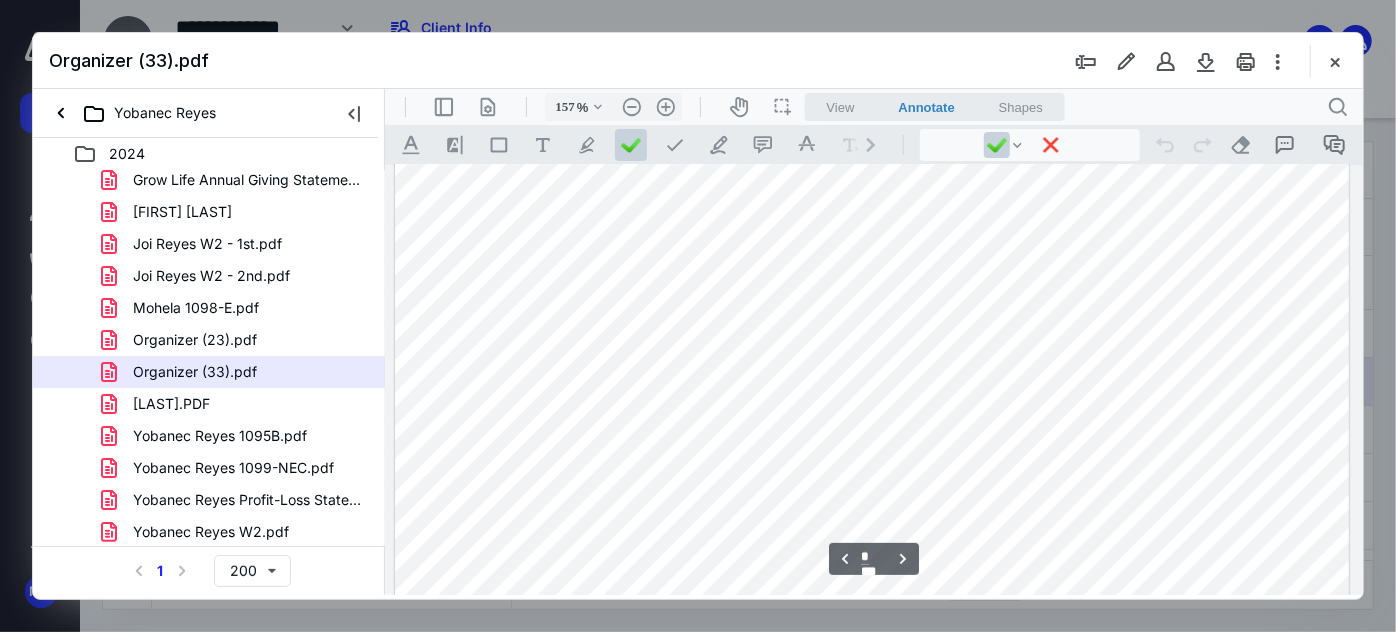scroll, scrollTop: 3991, scrollLeft: 0, axis: vertical 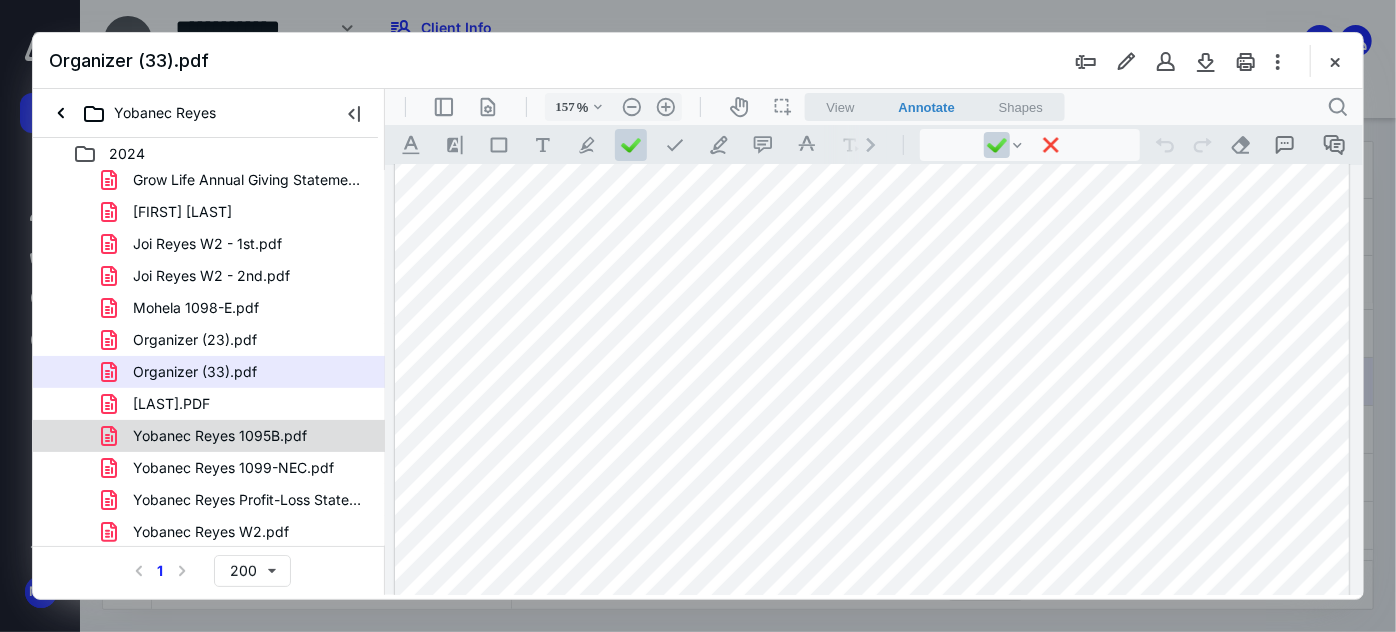 click on "Yobanec Reyes 1095B.pdf" at bounding box center (220, 436) 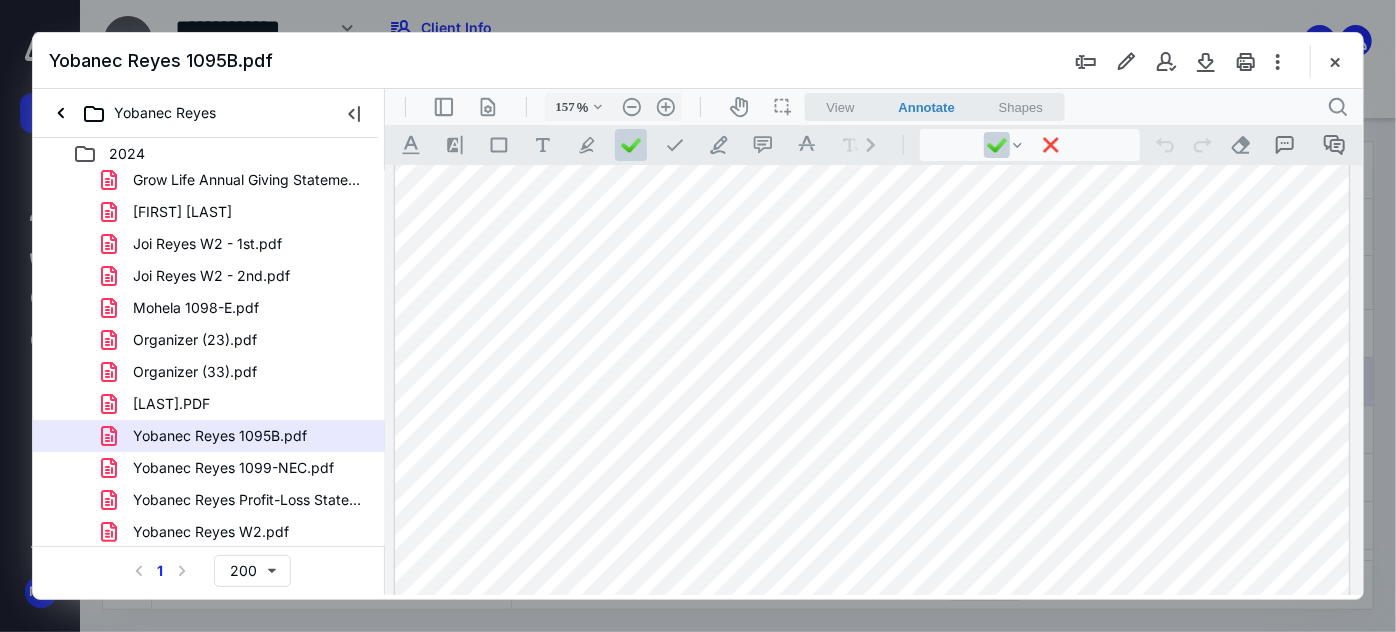 scroll, scrollTop: 816, scrollLeft: 0, axis: vertical 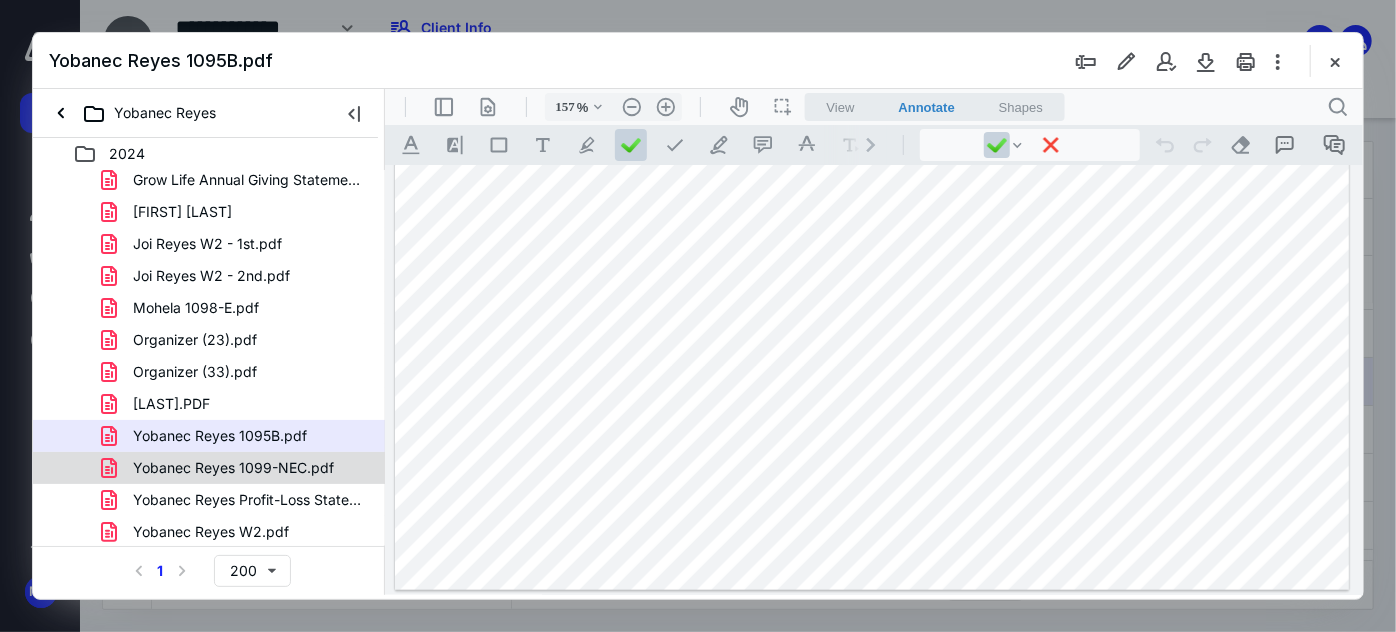 click on "Yobanec Reyes 1099-NEC.pdf" at bounding box center [233, 468] 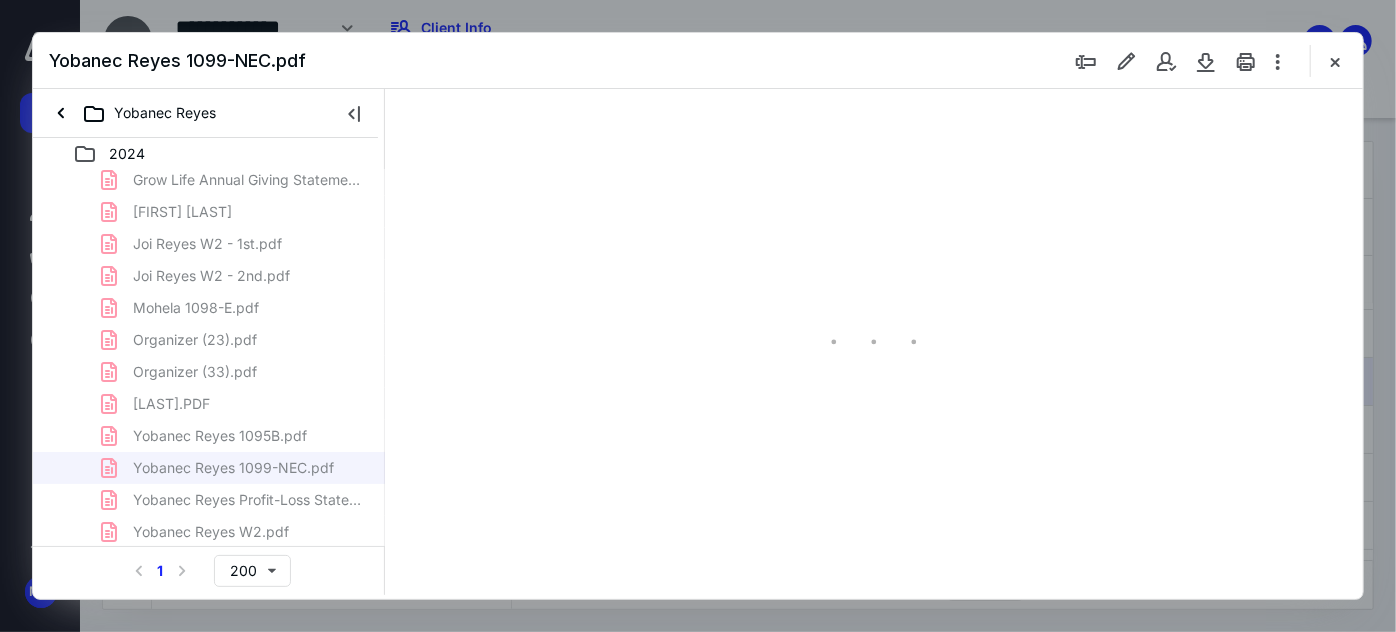 scroll, scrollTop: 0, scrollLeft: 0, axis: both 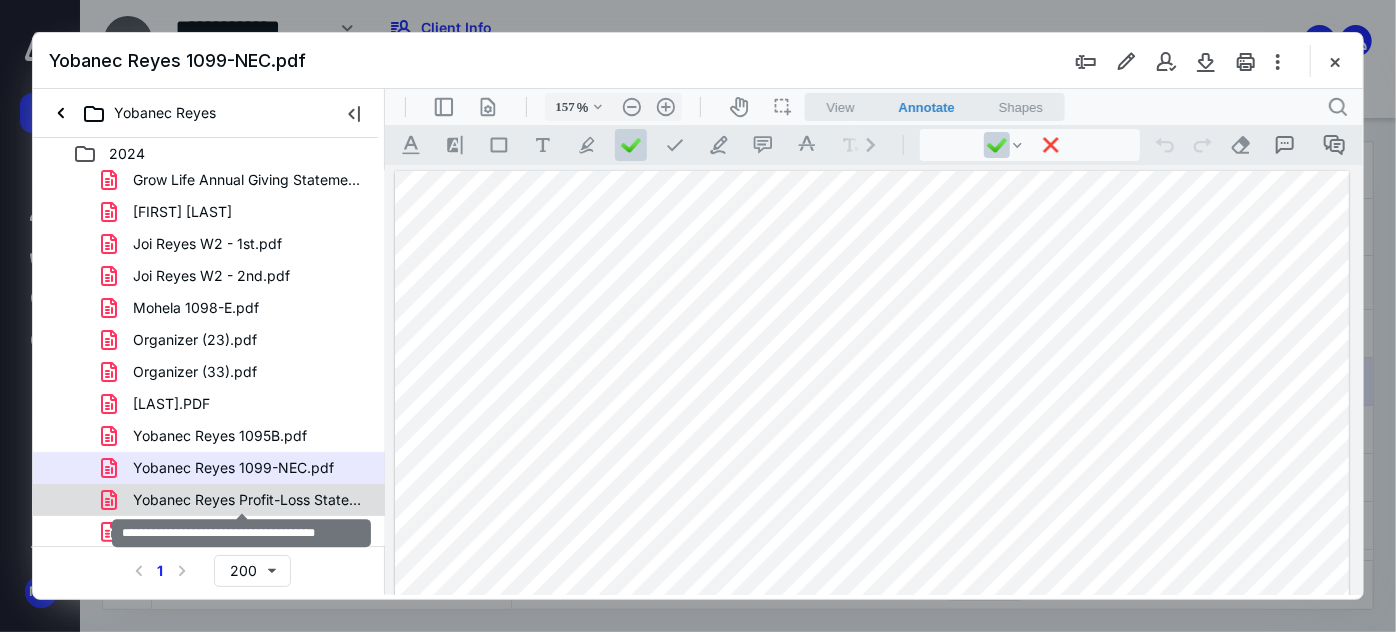 click on "Yobanec Reyes Profit-Loss Statement.pdf" at bounding box center (249, 500) 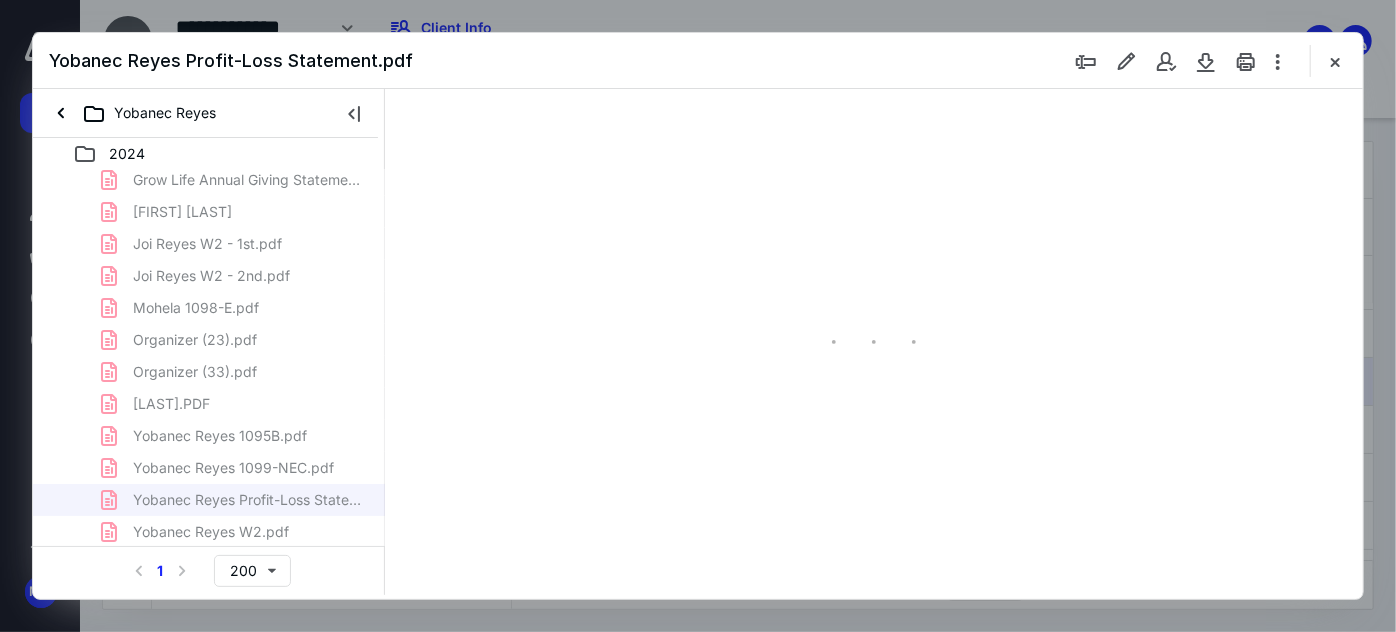 type on "157" 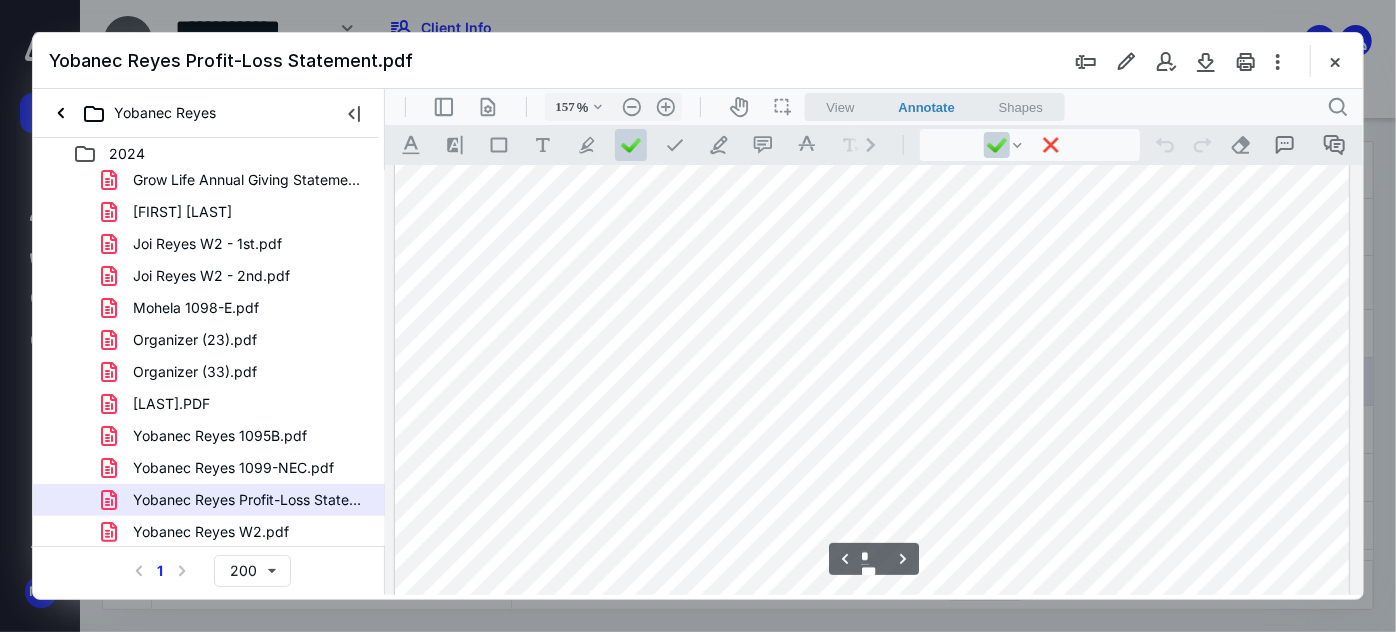 scroll, scrollTop: 1536, scrollLeft: 0, axis: vertical 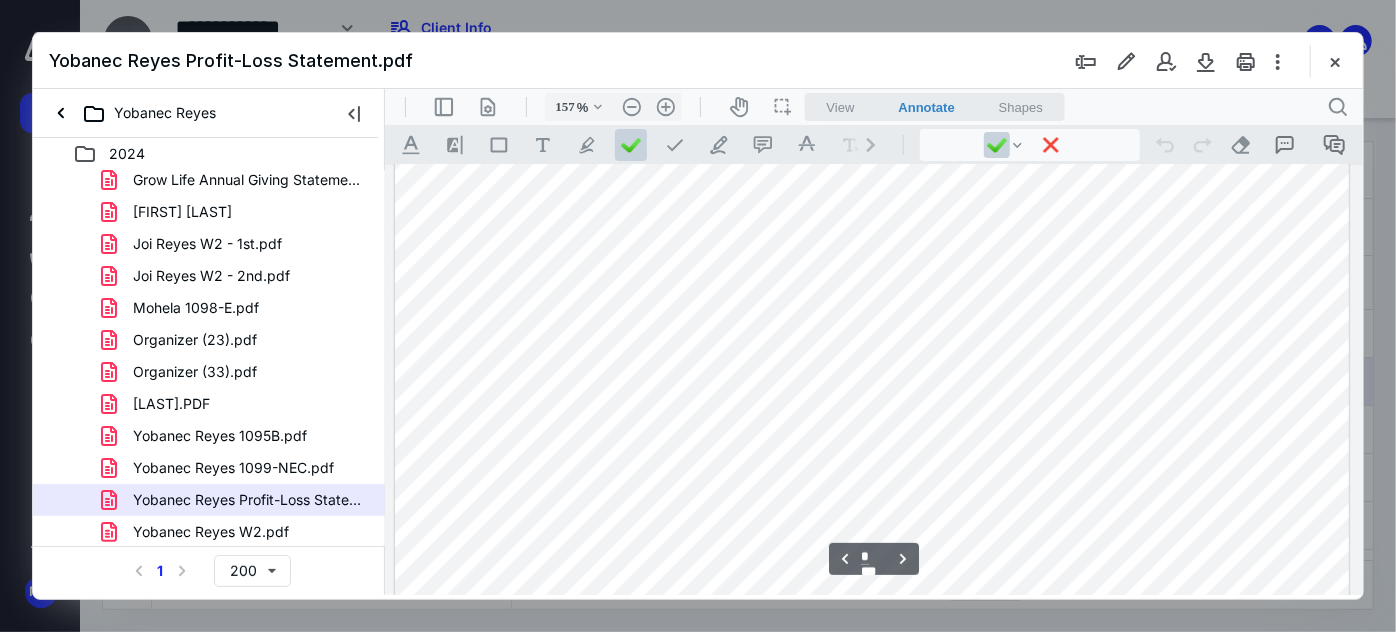 type on "*" 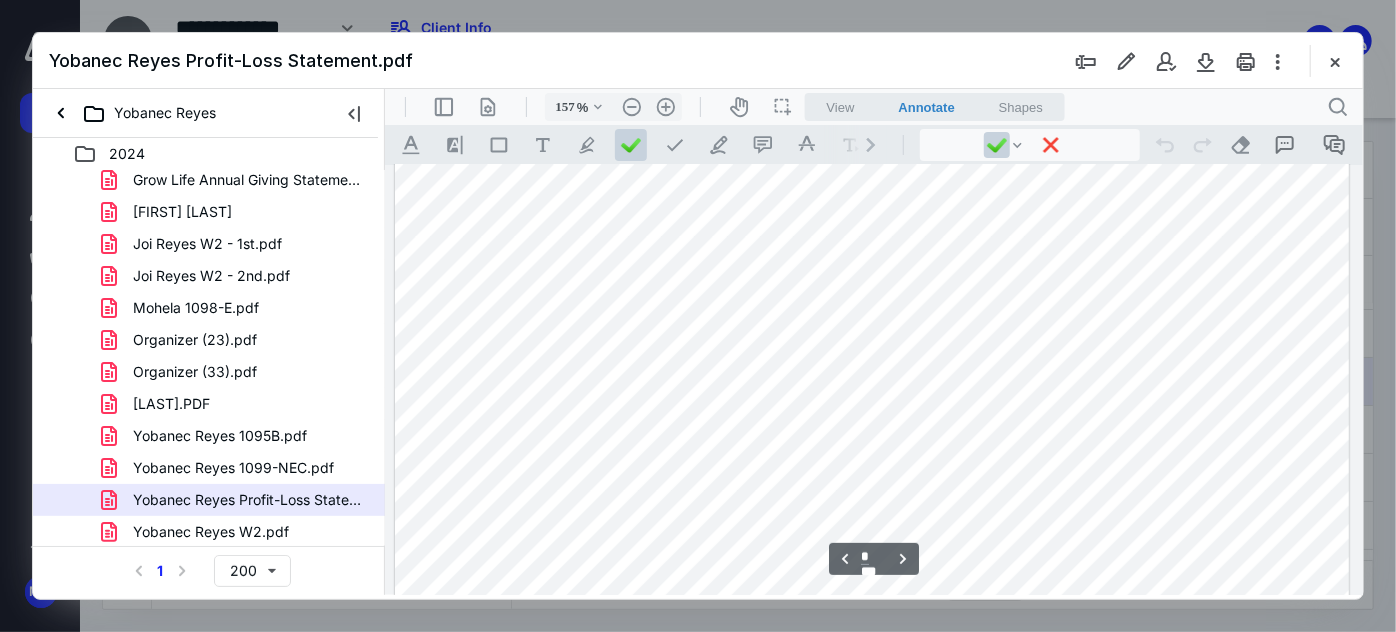 scroll, scrollTop: 2809, scrollLeft: 0, axis: vertical 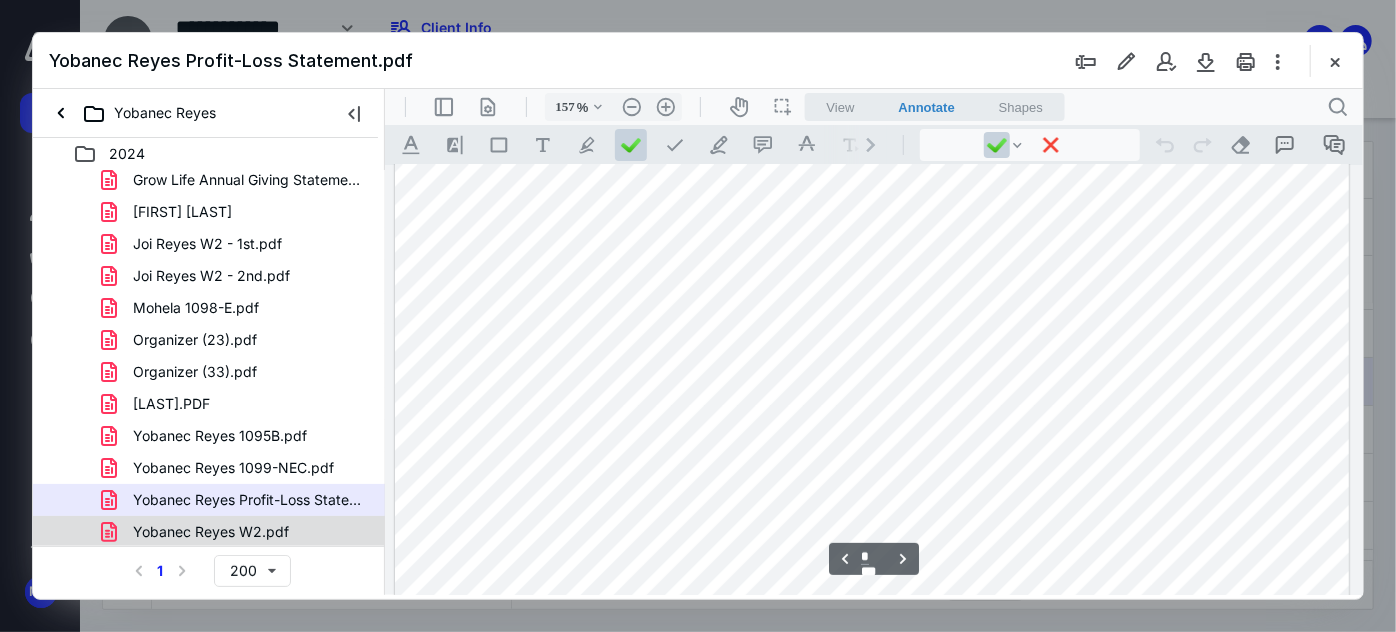 click on "Yobanec Reyes W2.pdf" at bounding box center (211, 532) 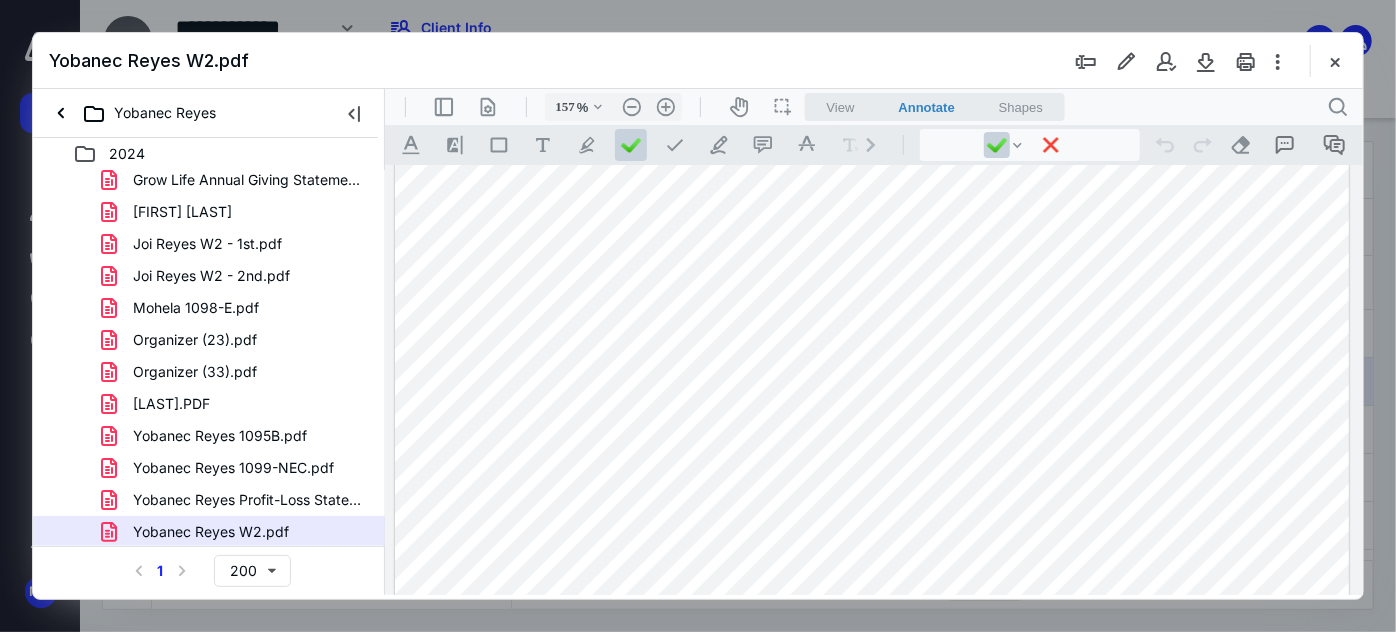 scroll, scrollTop: 816, scrollLeft: 0, axis: vertical 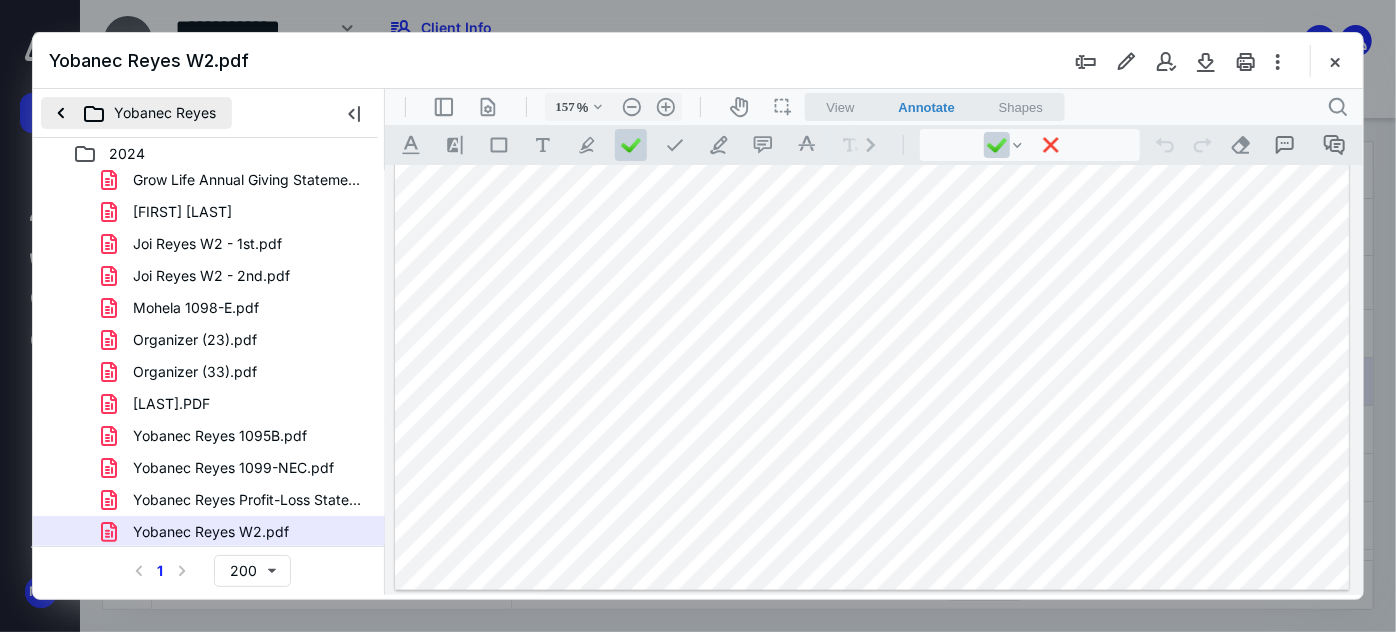 click on "Yobanec Reyes" at bounding box center (136, 113) 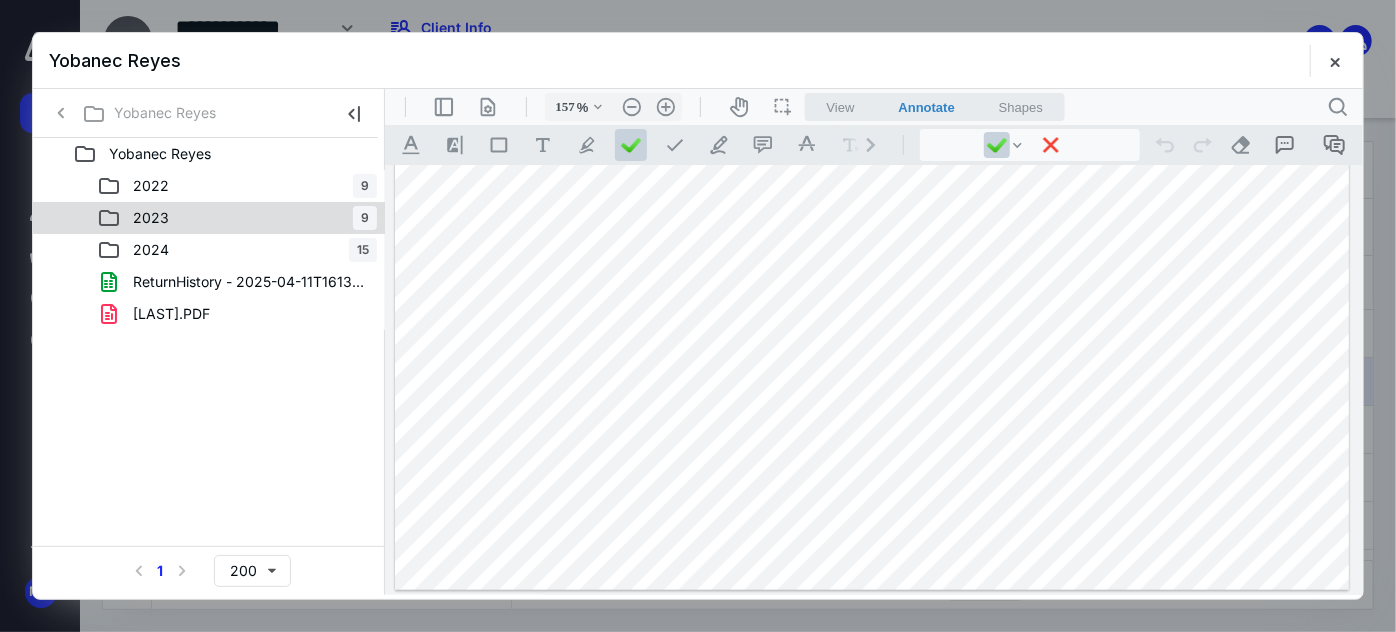 click on "2023" at bounding box center [151, 218] 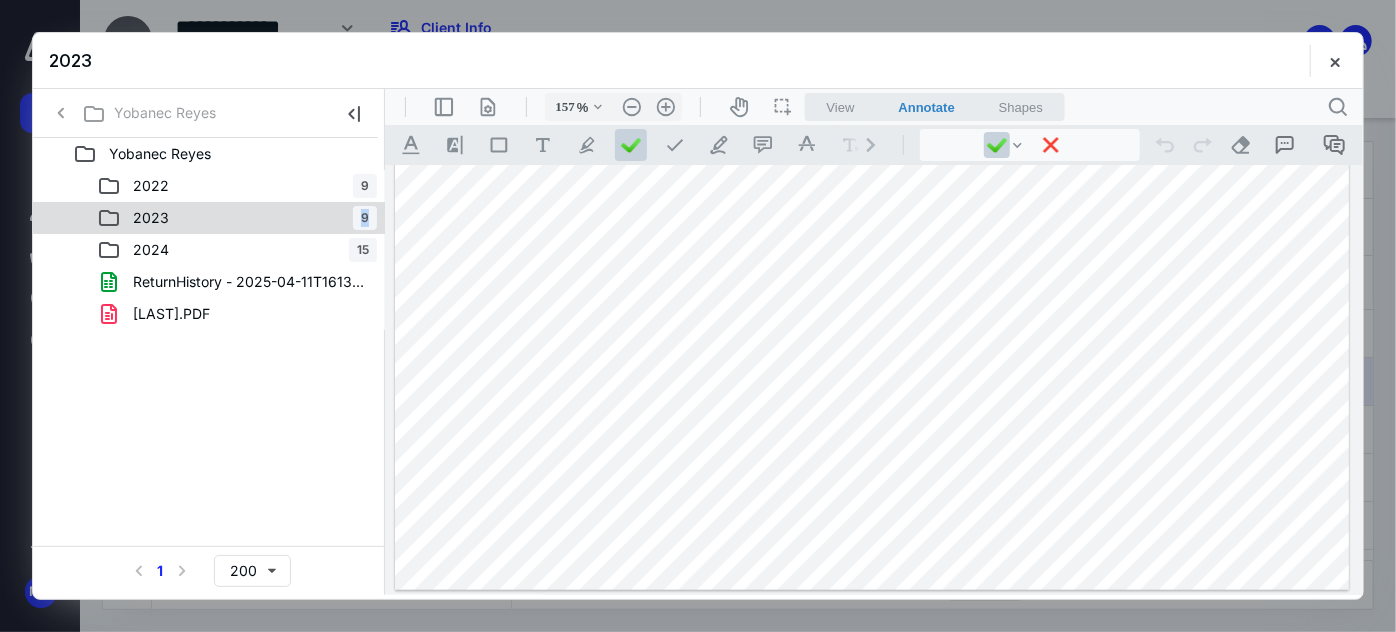 click on "2023" at bounding box center (151, 218) 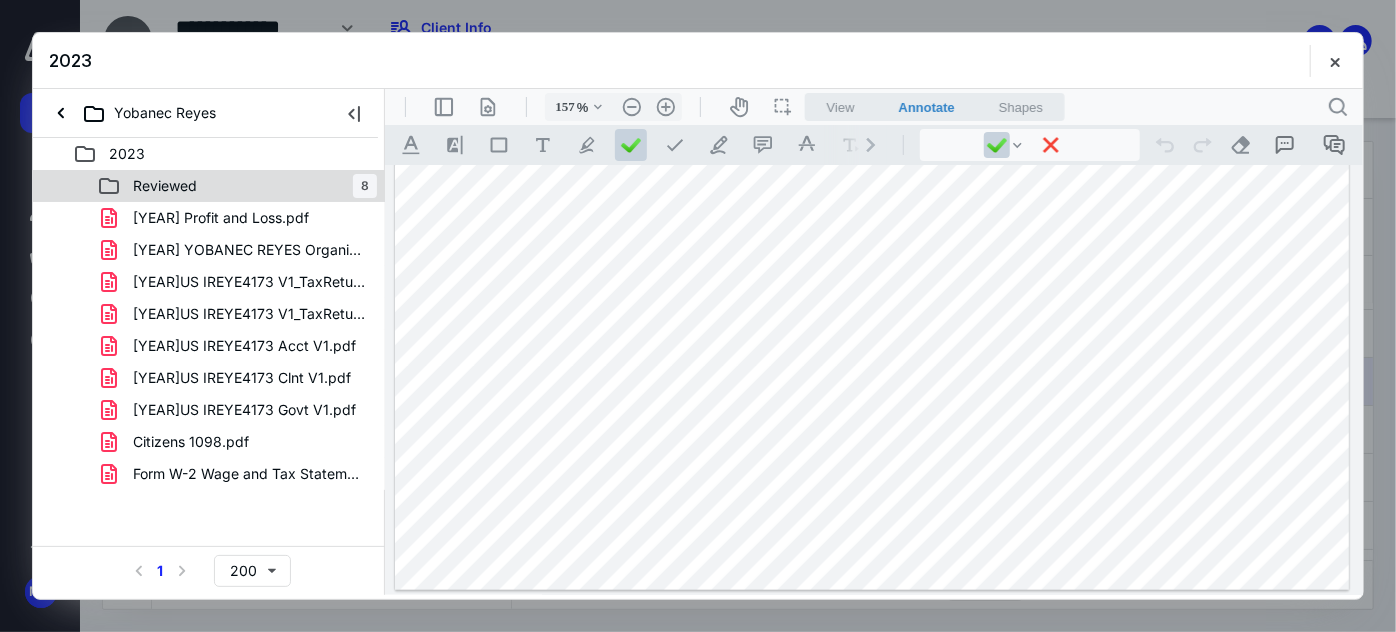 click on "Reviewed 8" at bounding box center [209, 186] 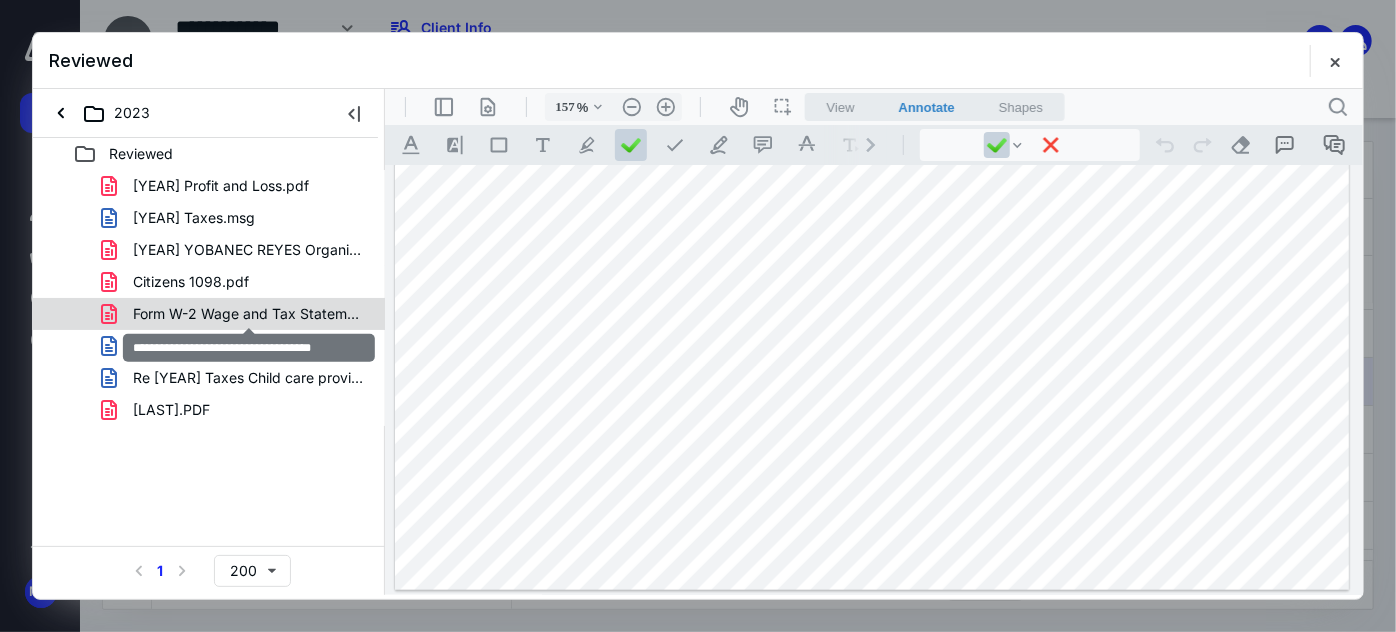 click on "Form W-2 Wage and Tax Statements.pdf" at bounding box center (249, 314) 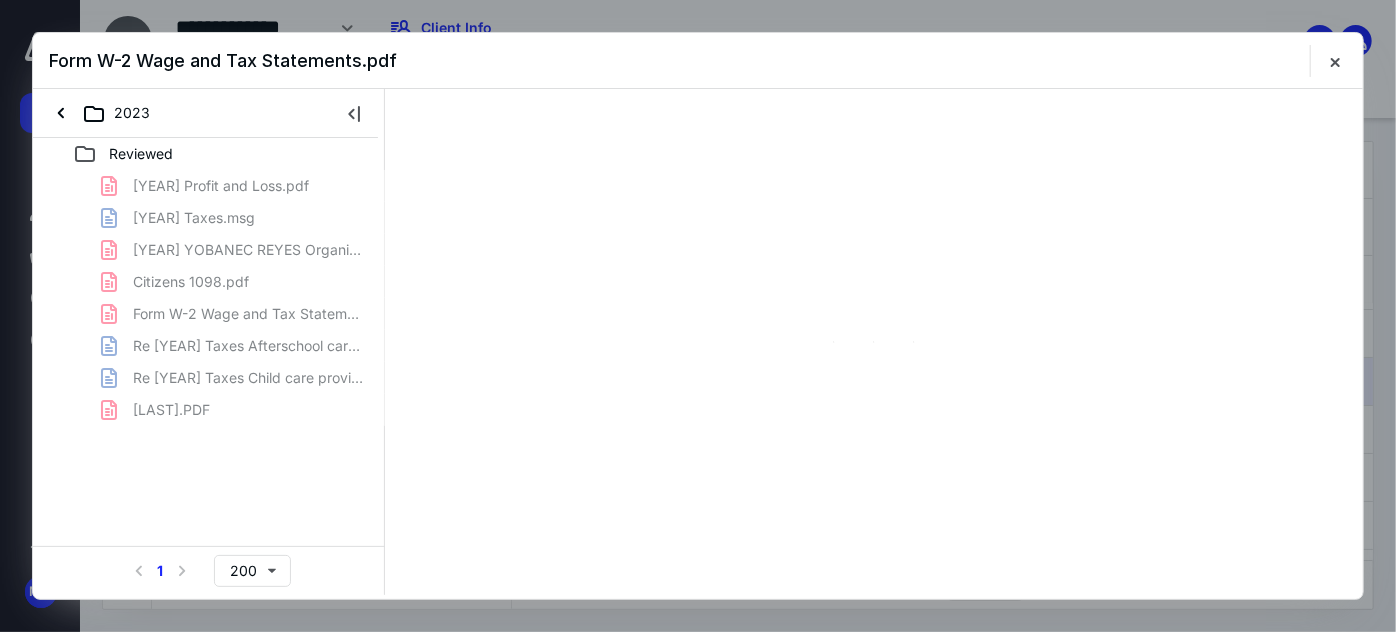 click on "2023 Profit and Loss.pdf 2023 Taxes.msg 2023 YOBANEC REYES Organizer.pdf Citizens 1098.pdf Form W-2 Wage and Tax Statements.pdf Re 2023 Taxes Afterschool care.msg Re 2023 Taxes Child care provider info.msg REYE4173.PDF" at bounding box center (209, 298) 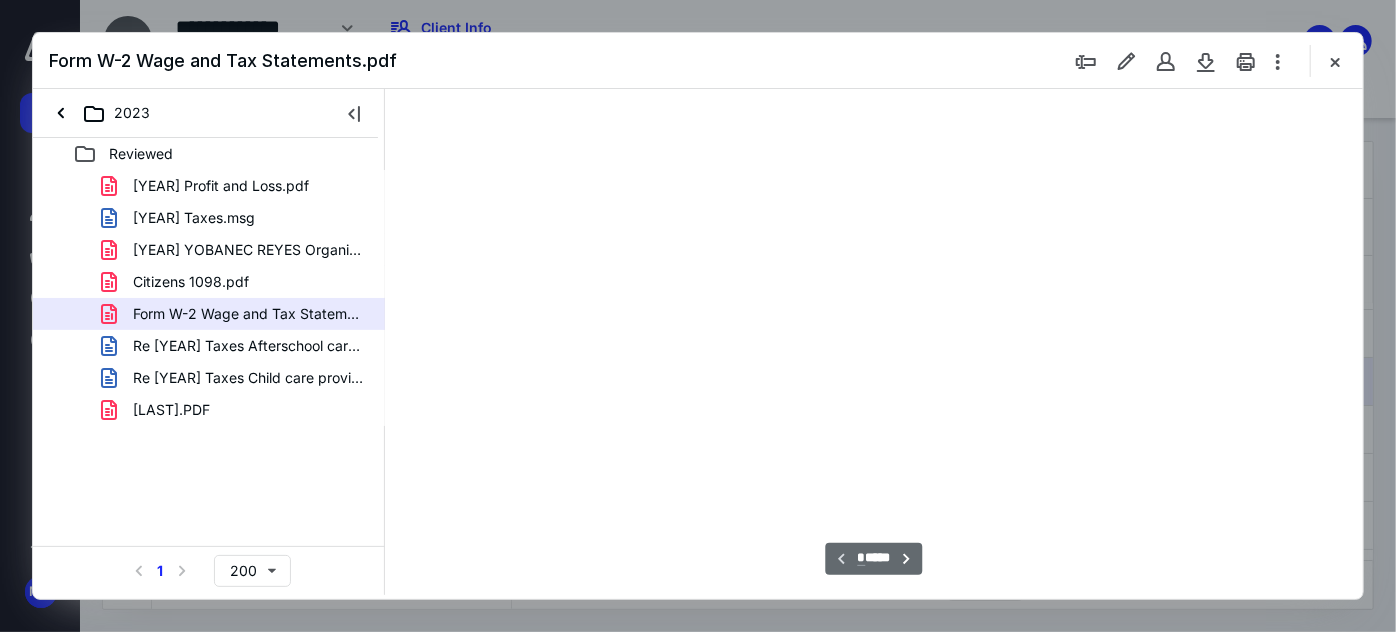 type on "157" 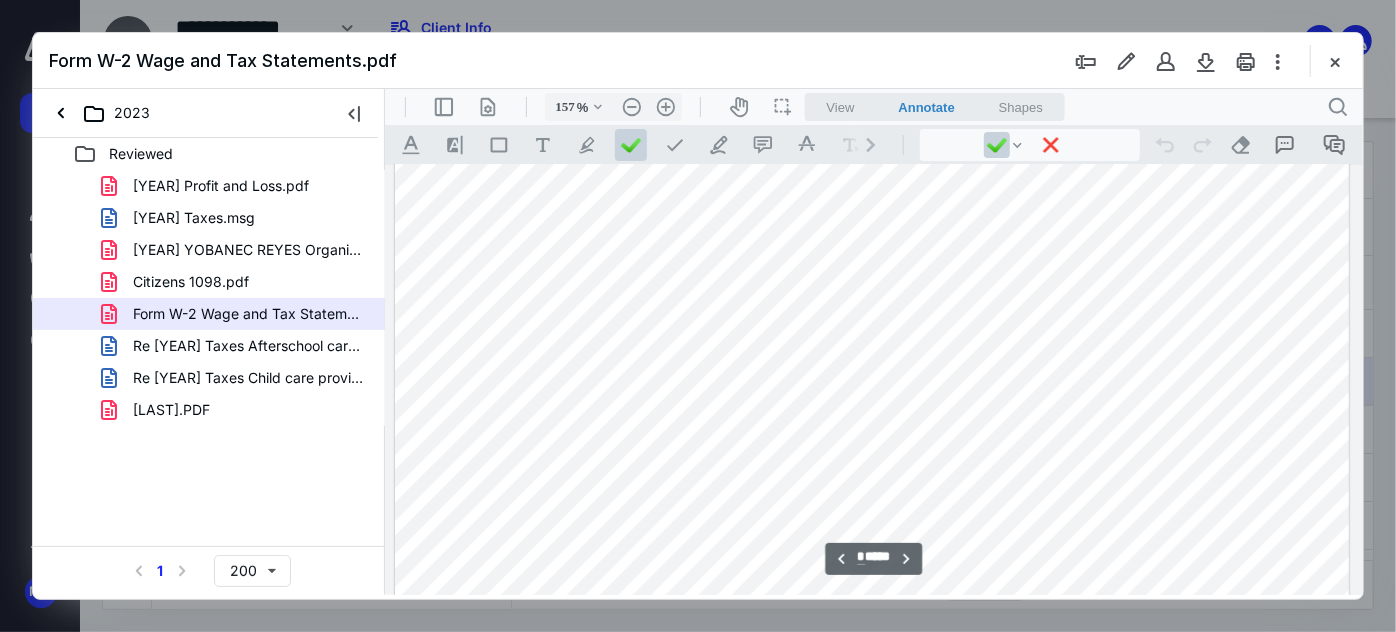 scroll, scrollTop: 10627, scrollLeft: 0, axis: vertical 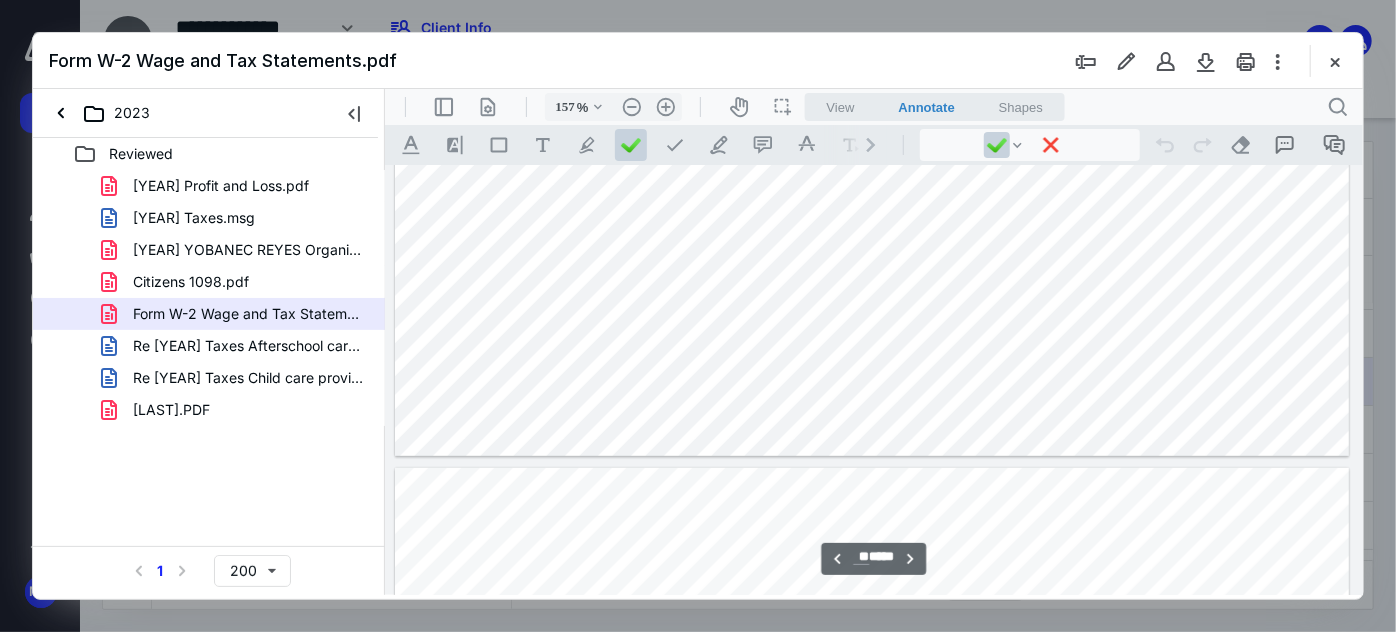 type on "**" 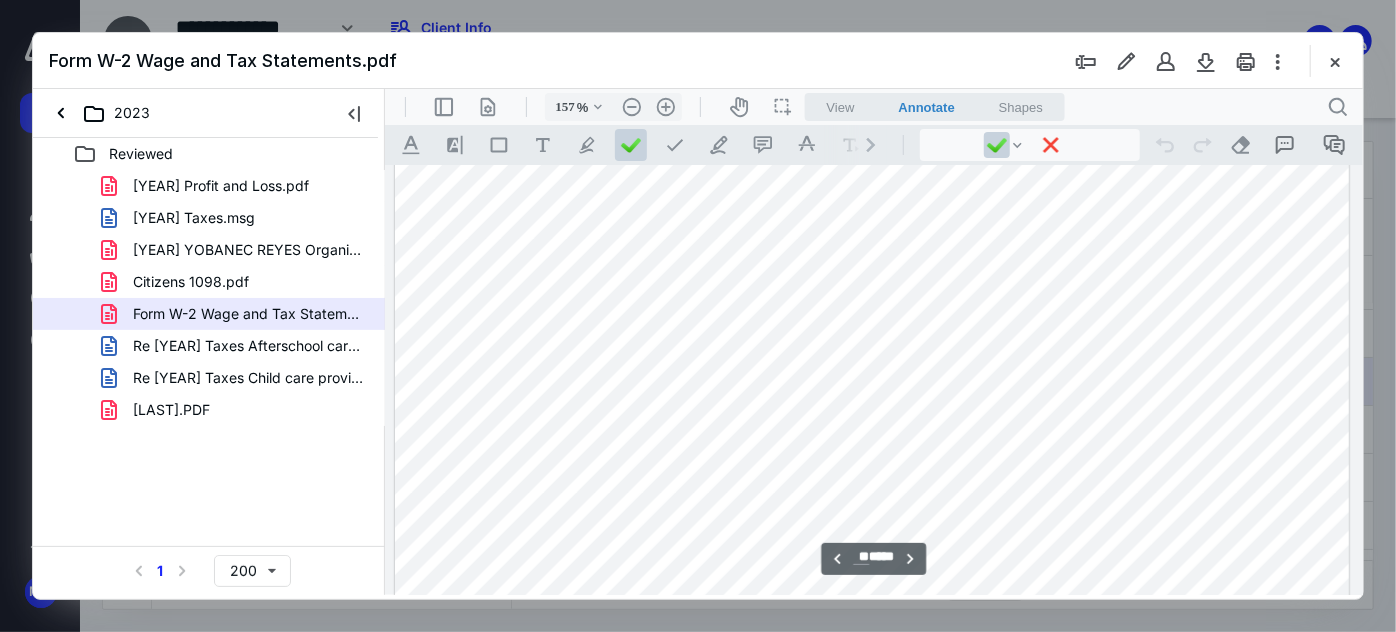 scroll, scrollTop: 12536, scrollLeft: 0, axis: vertical 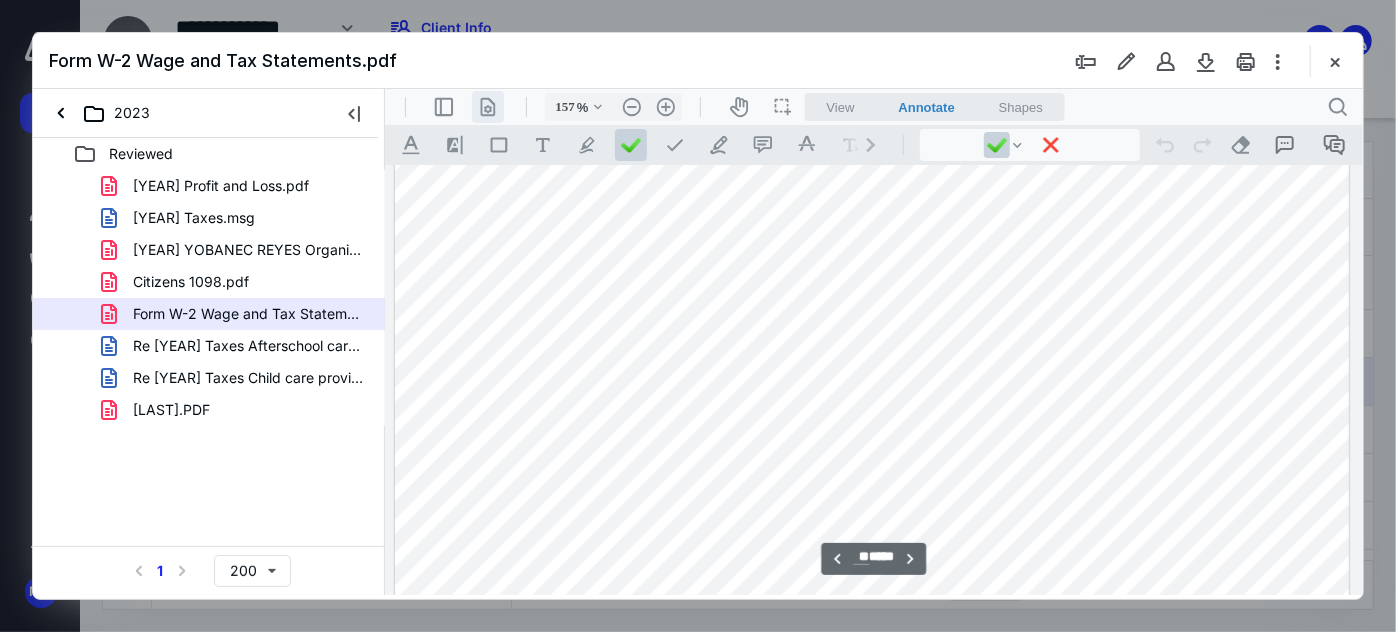 click on ".cls-1{fill:#abb0c4;} icon - header - page manipulation - line" at bounding box center (487, 106) 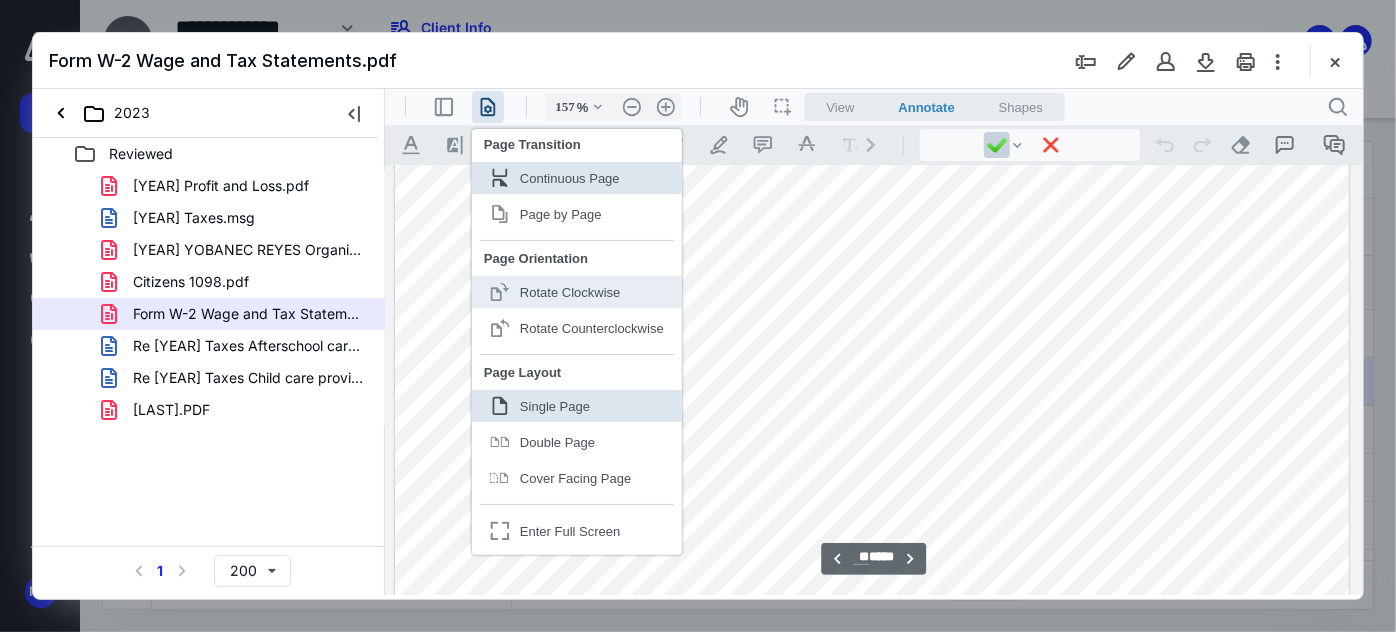 click on ".cls-1{fill:#abb0c4;} icon - header - page manipulation - page rotation - clockwise - line Rotate Clockwise" at bounding box center (576, 291) 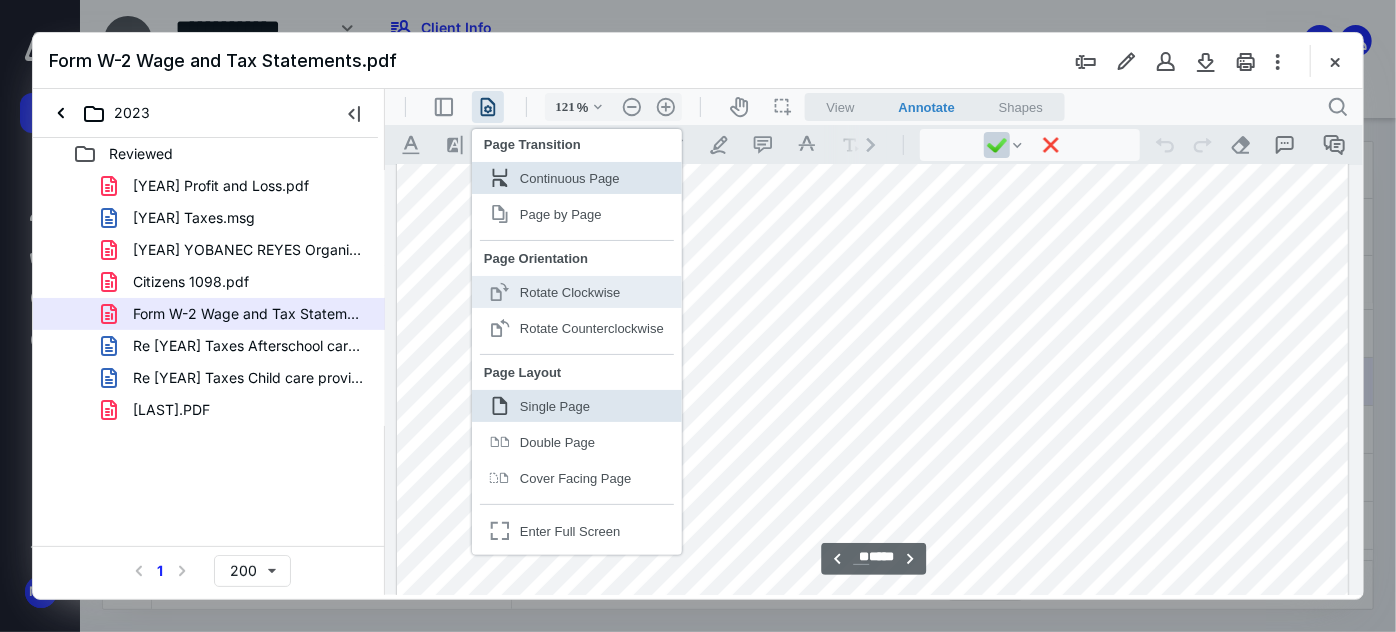 click on ".cls-1{fill:#abb0c4;} icon - header - page manipulation - page rotation - clockwise - line Rotate Clockwise" at bounding box center (576, 291) 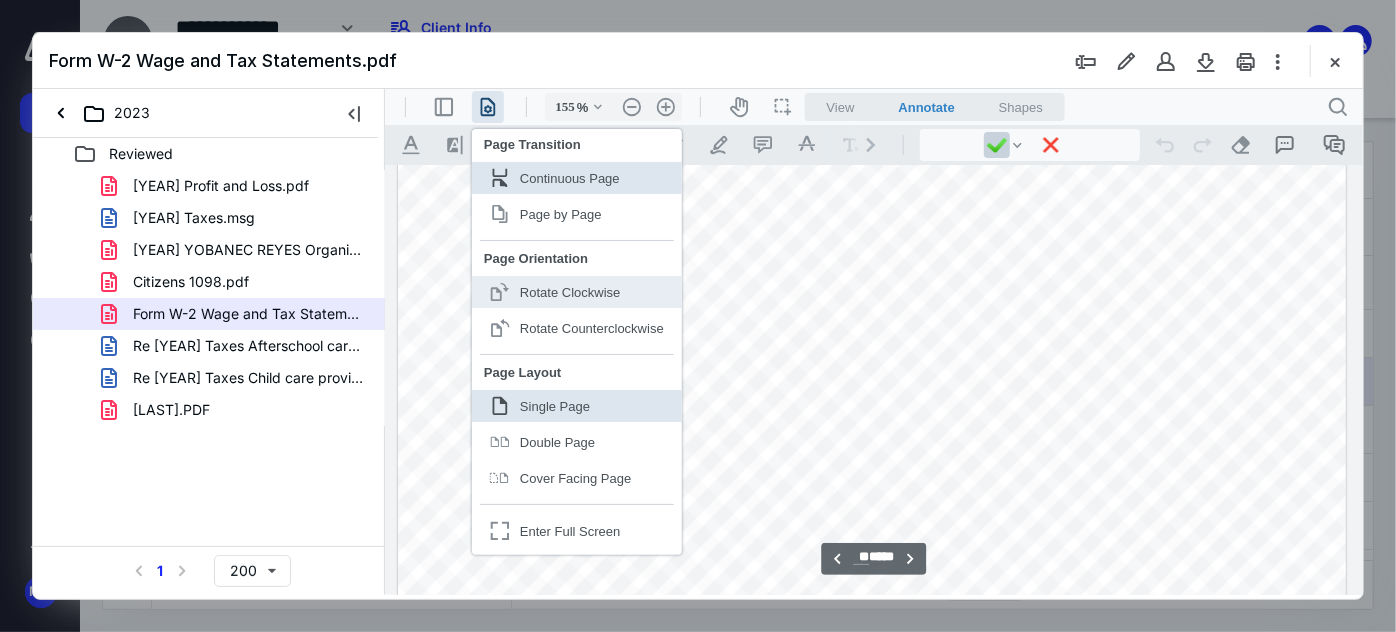 click on ".cls-1{fill:#abb0c4;} icon - header - page manipulation - page rotation - clockwise - line Rotate Clockwise" at bounding box center [576, 291] 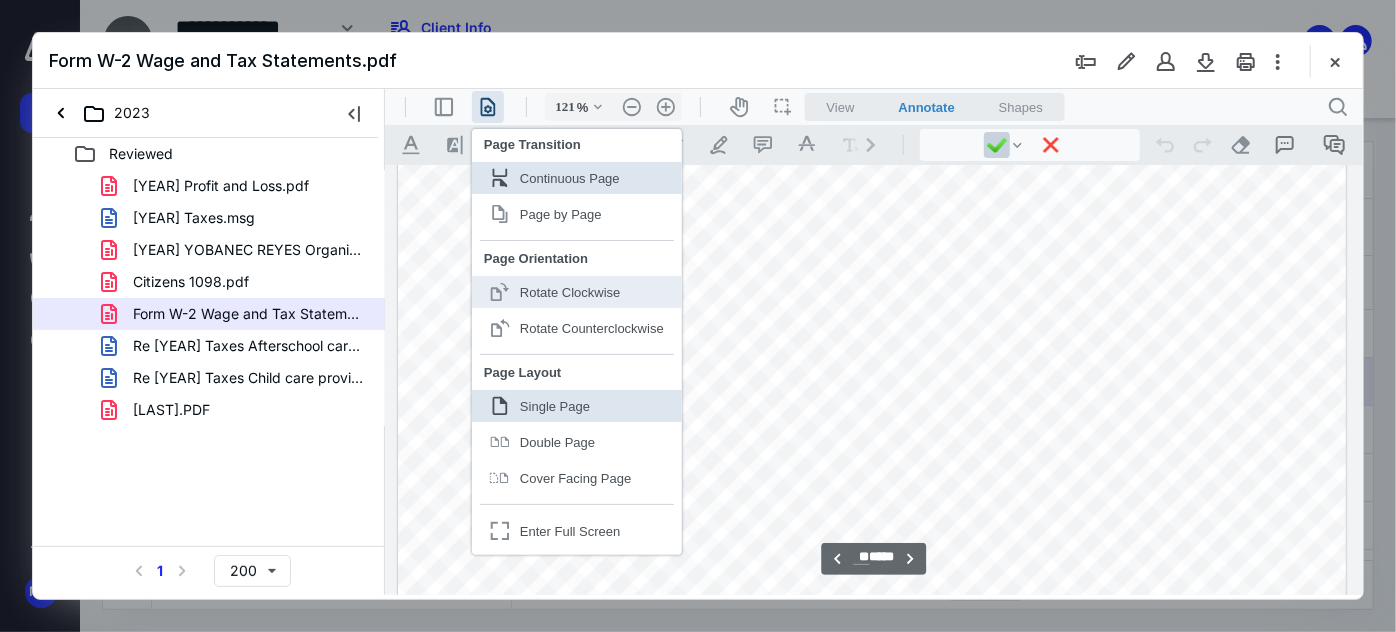 scroll, scrollTop: 7515, scrollLeft: 0, axis: vertical 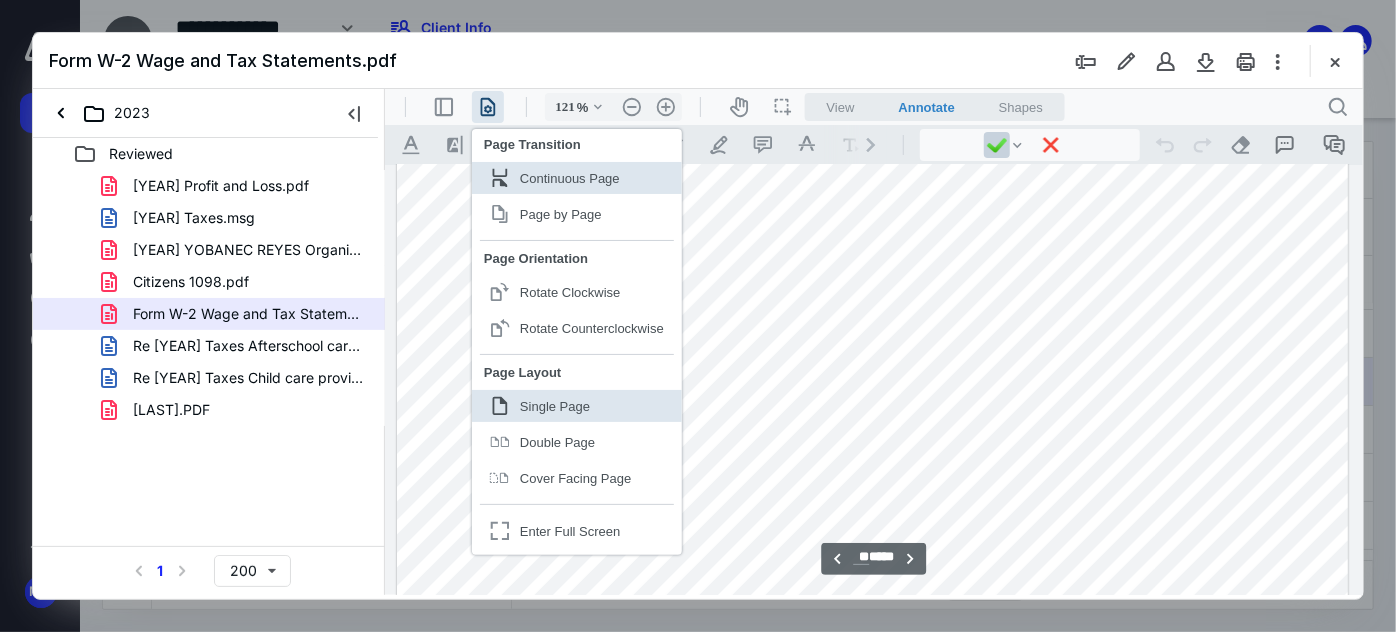 click at bounding box center (871, 471) 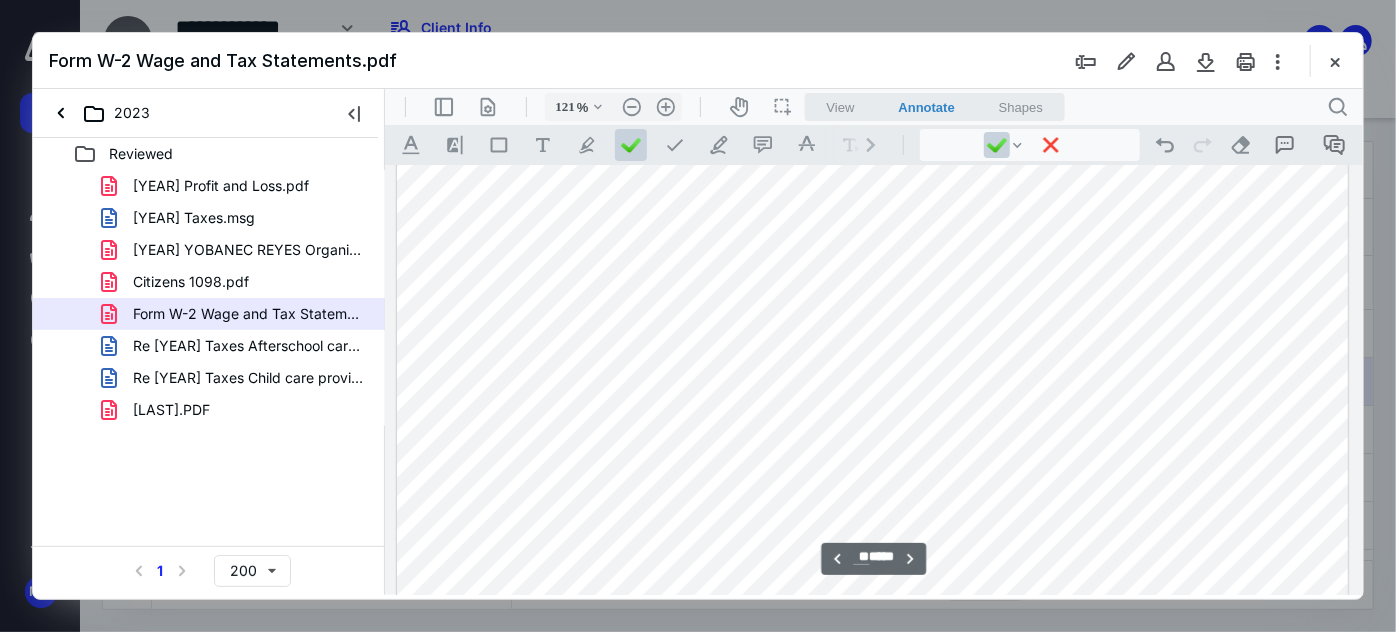 scroll, scrollTop: 8970, scrollLeft: 0, axis: vertical 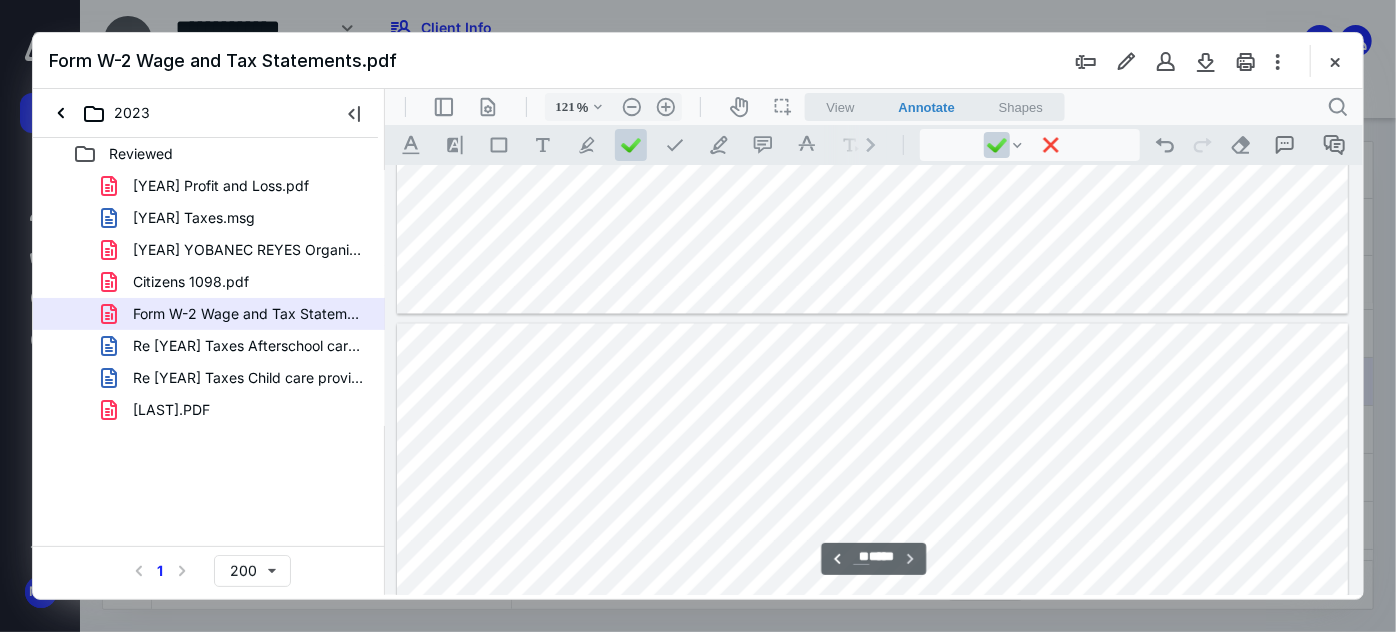 type on "**" 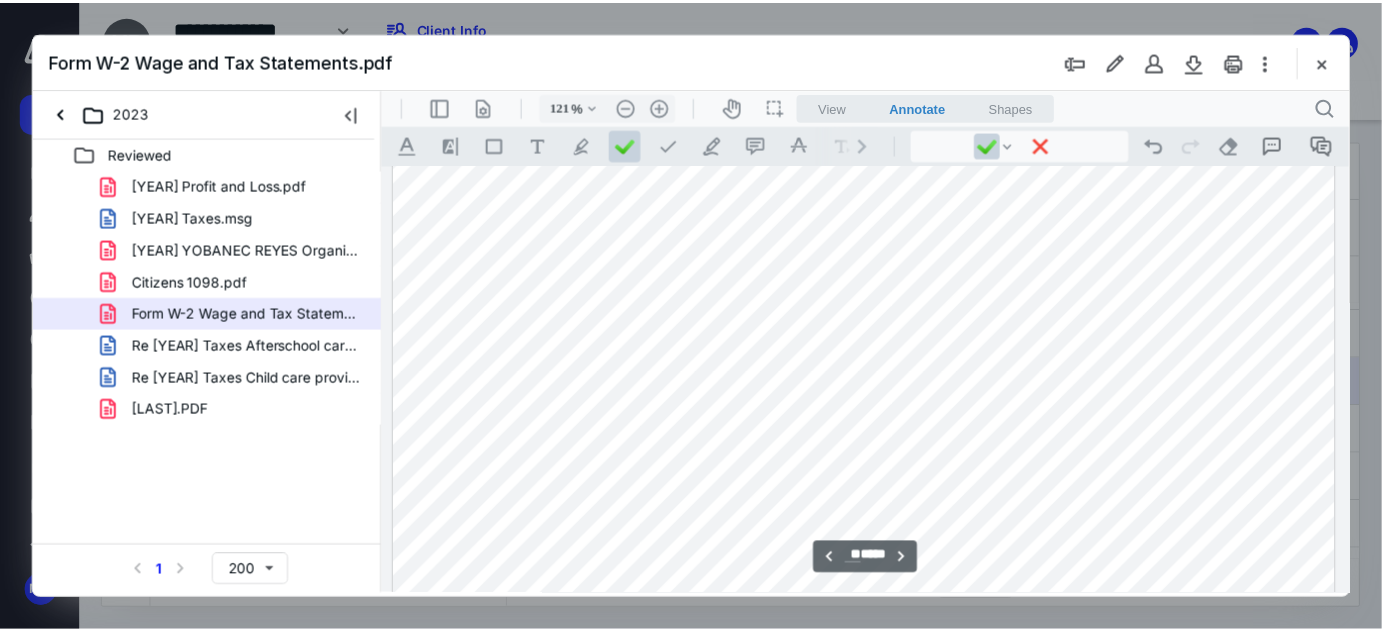 scroll, scrollTop: 9181, scrollLeft: 0, axis: vertical 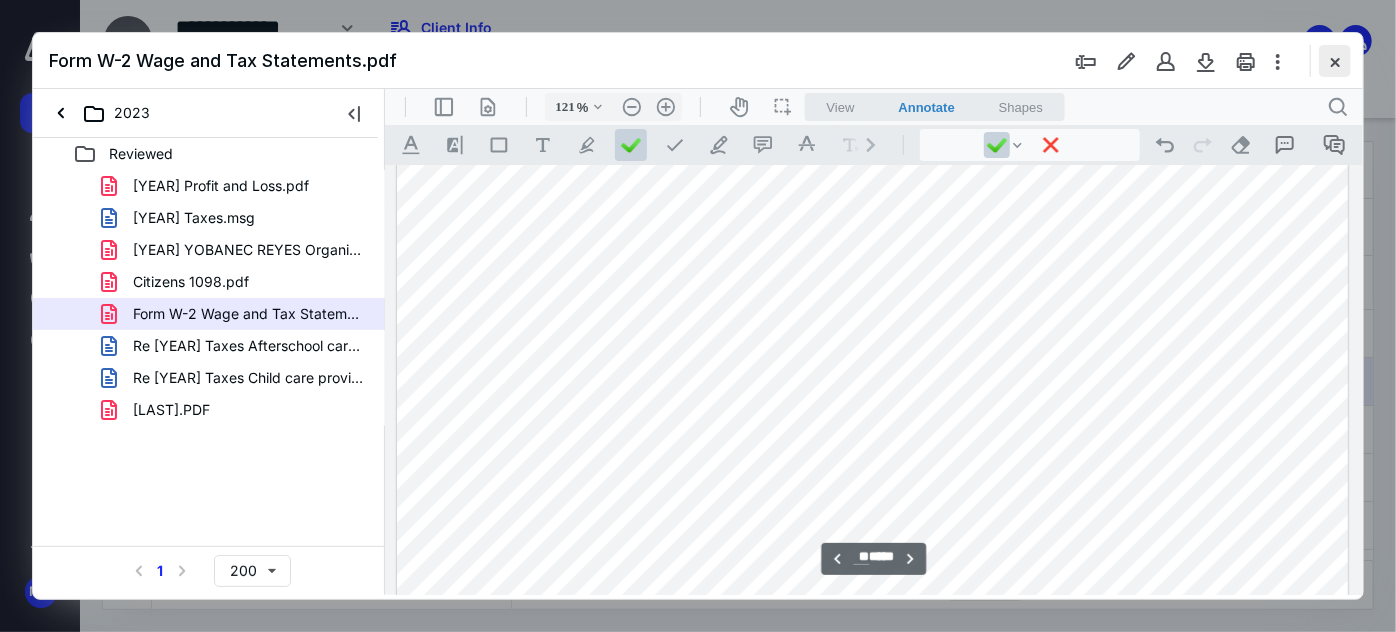 click at bounding box center [1335, 61] 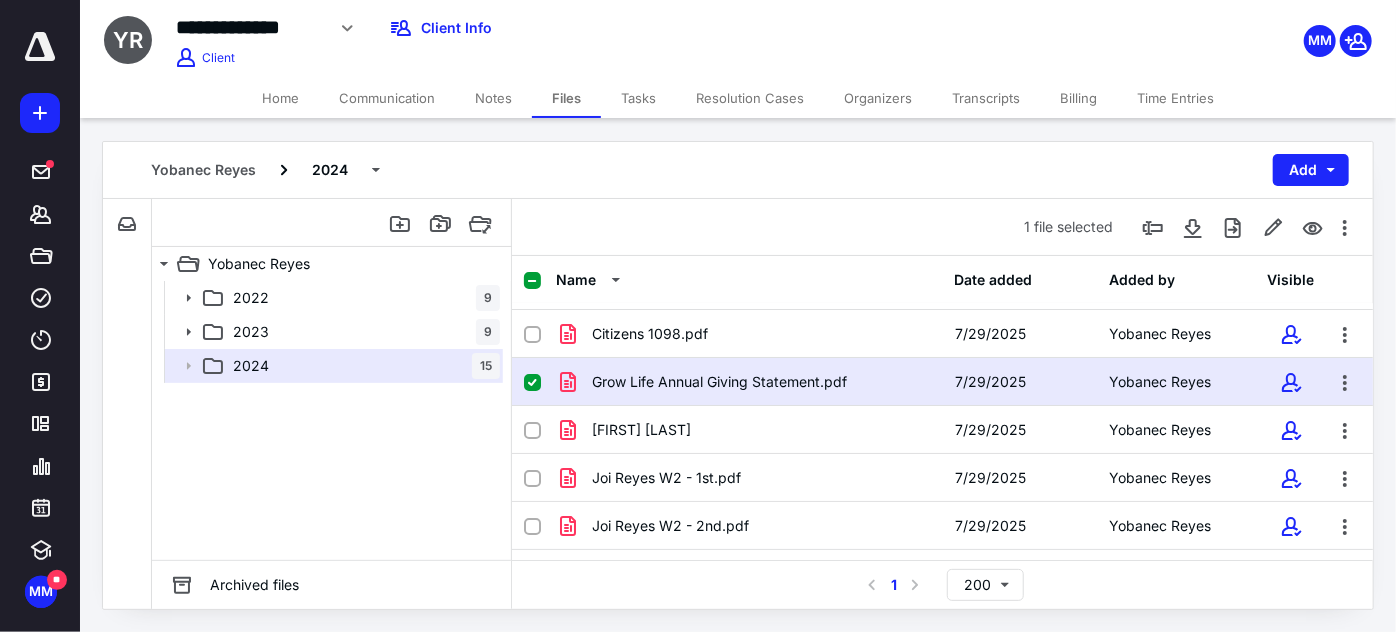 click on "Home" at bounding box center (280, 98) 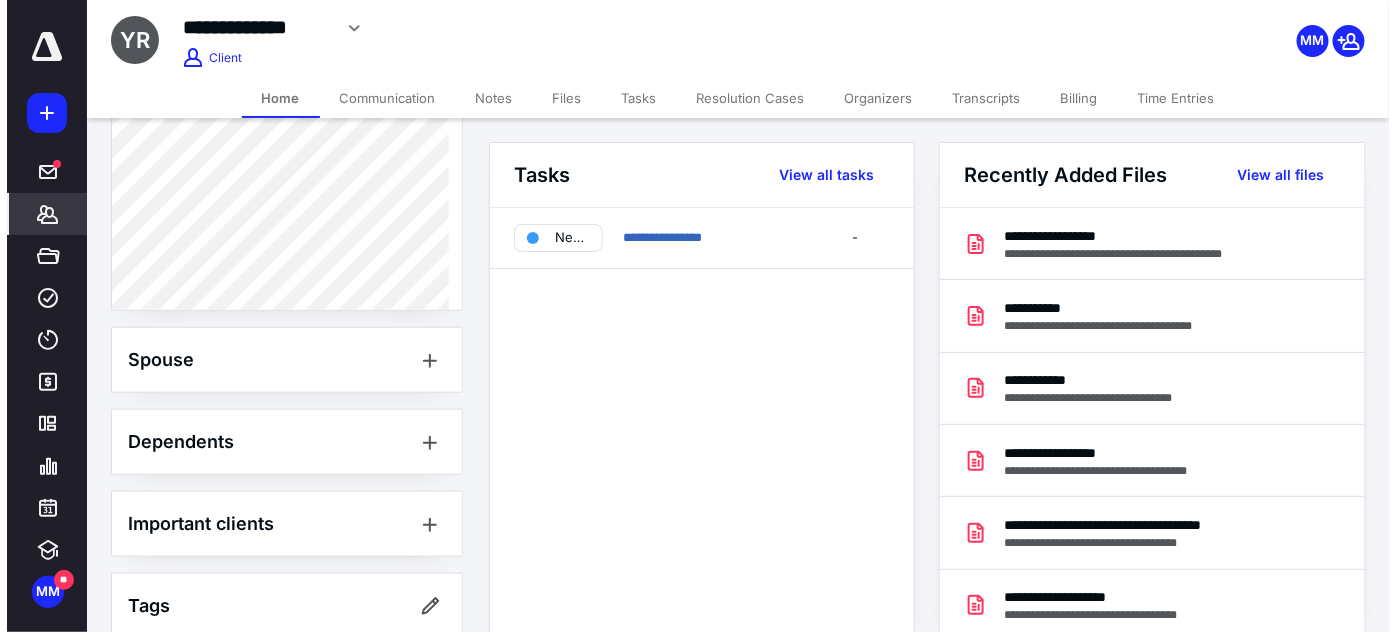 scroll, scrollTop: 272, scrollLeft: 0, axis: vertical 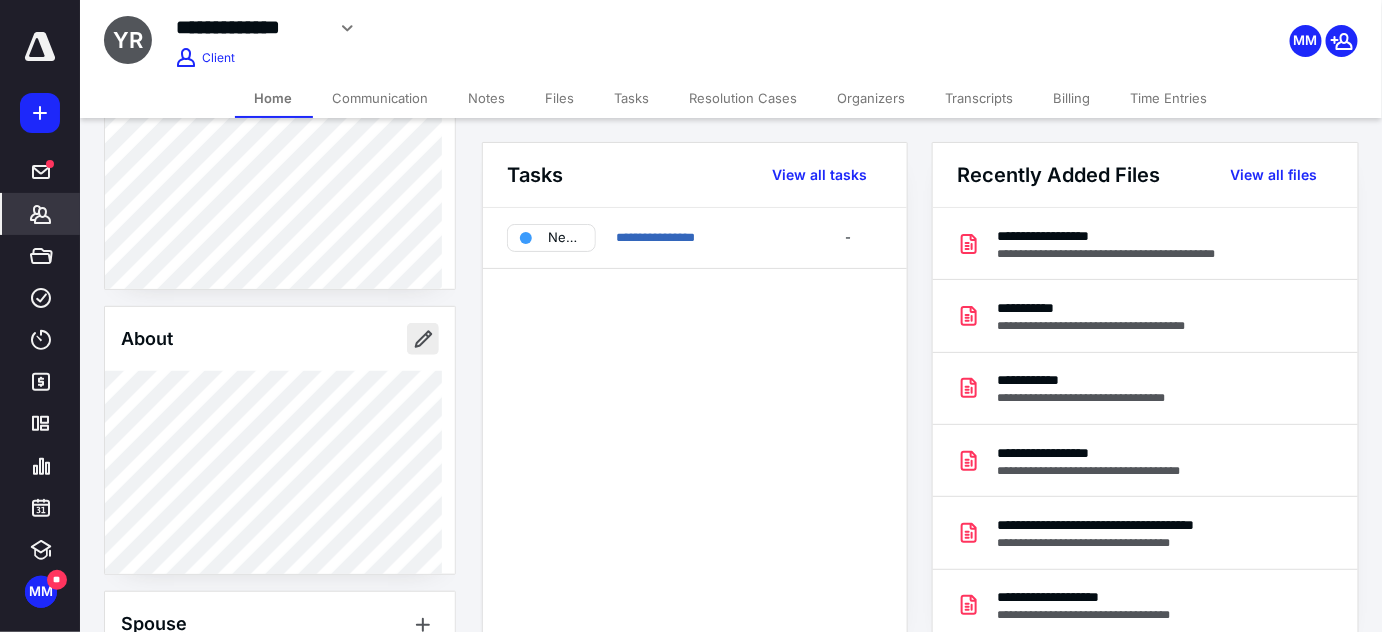 click at bounding box center (423, 339) 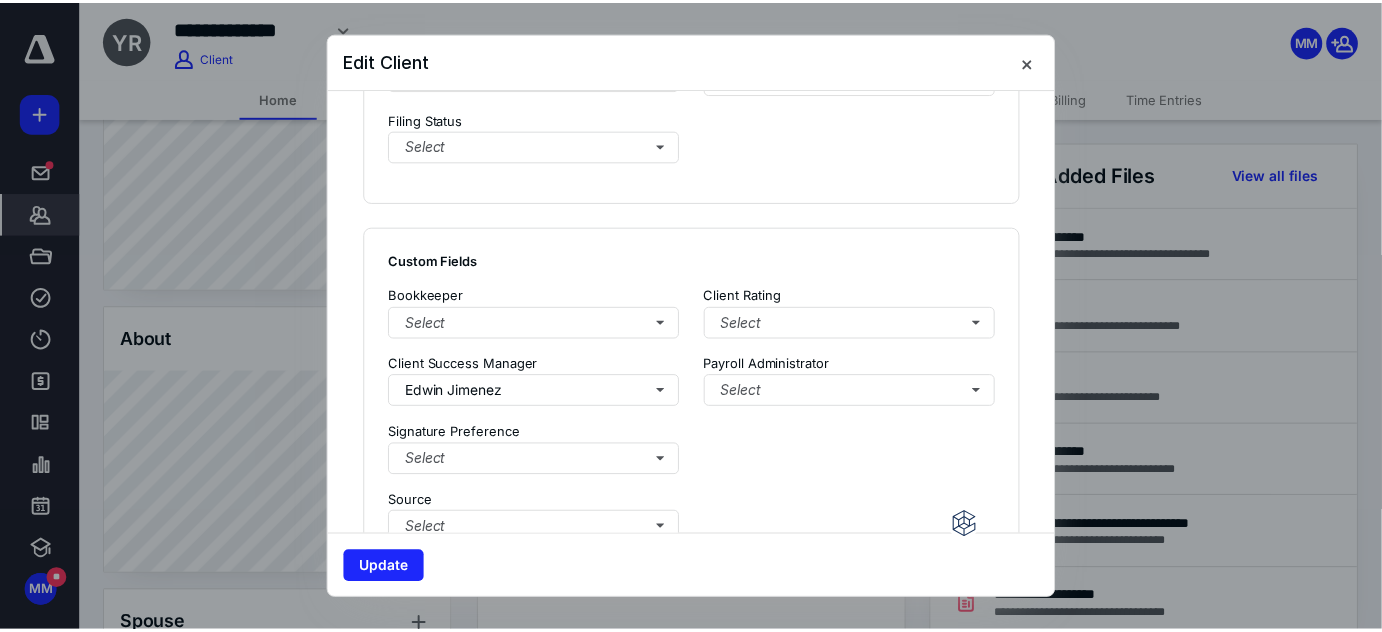 scroll, scrollTop: 1545, scrollLeft: 0, axis: vertical 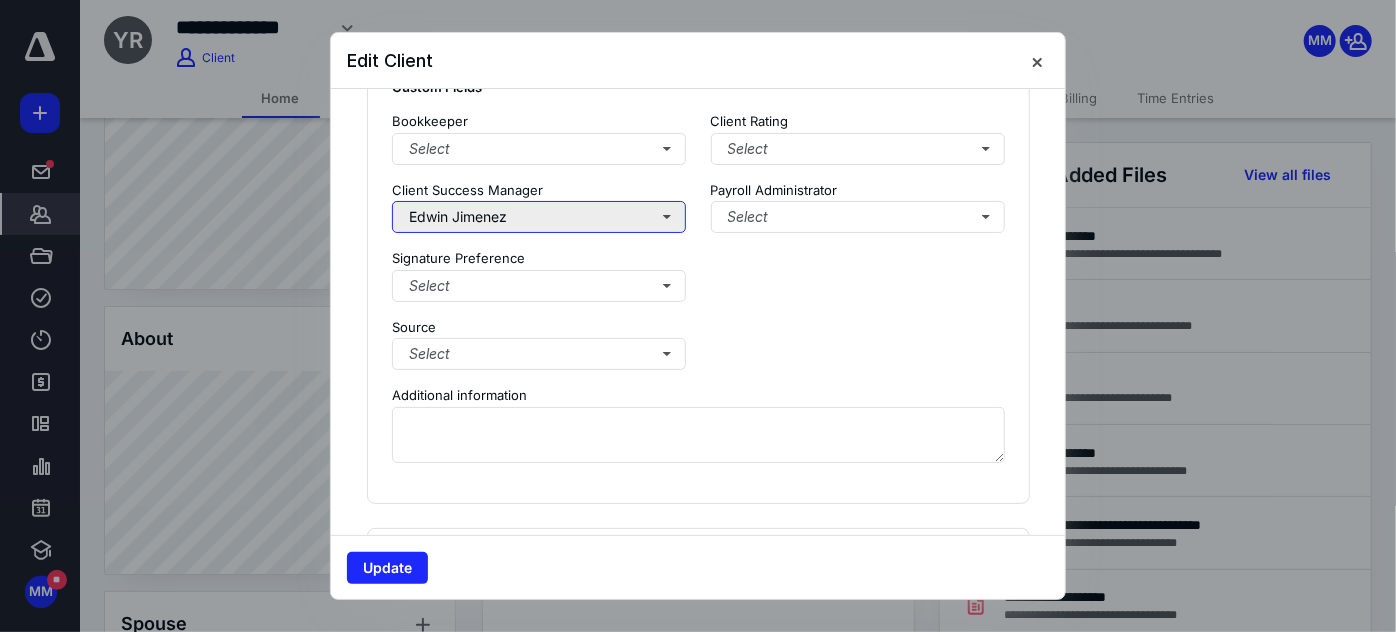 click on "Edwin Jimenez" at bounding box center (539, 217) 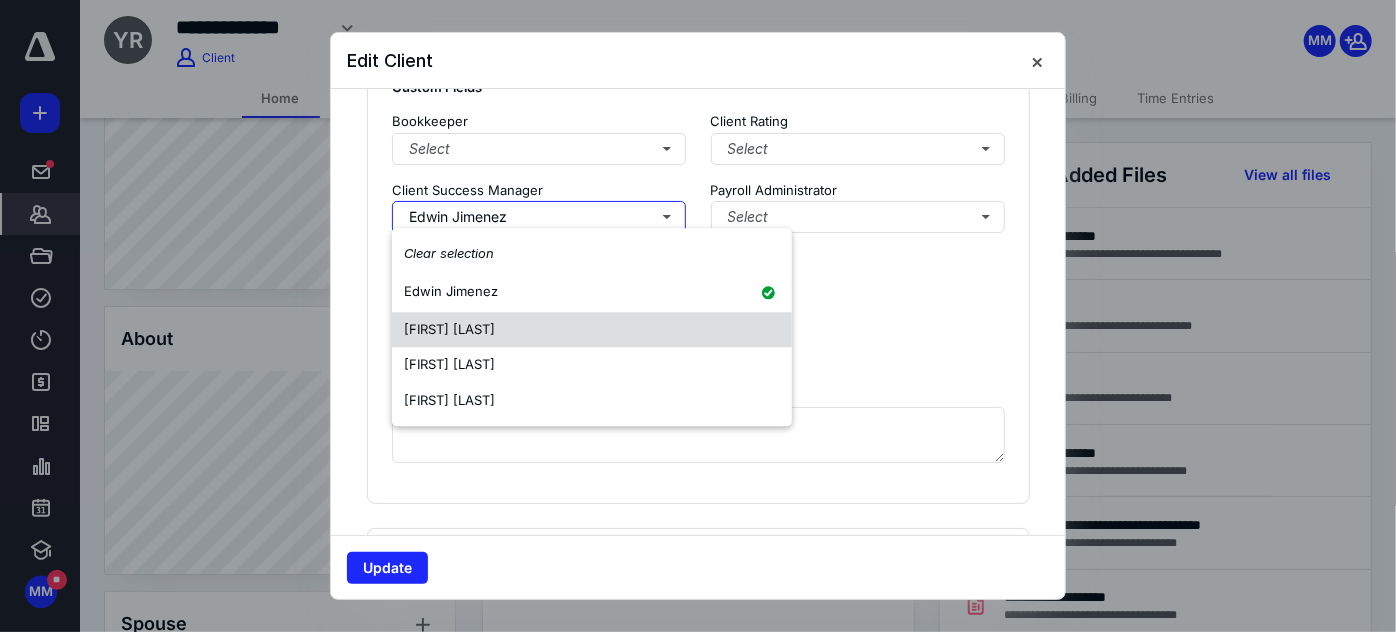 click on "Kim Flores" at bounding box center (592, 330) 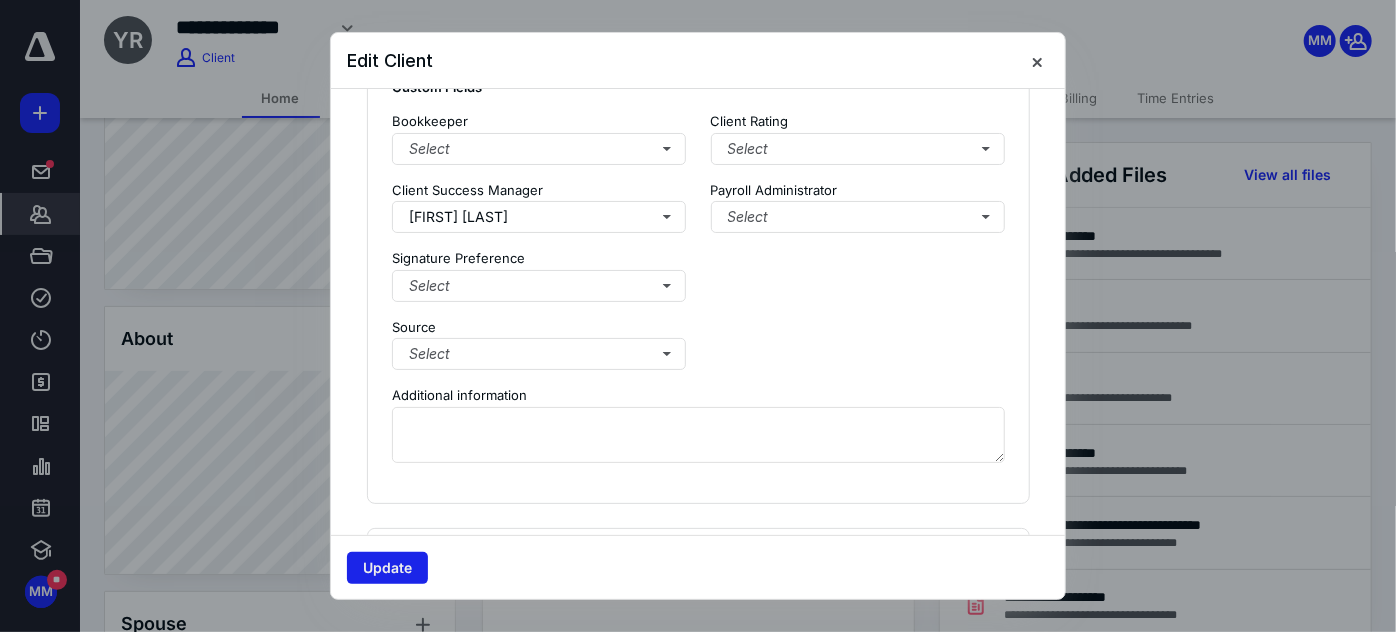 click on "Update" at bounding box center [387, 568] 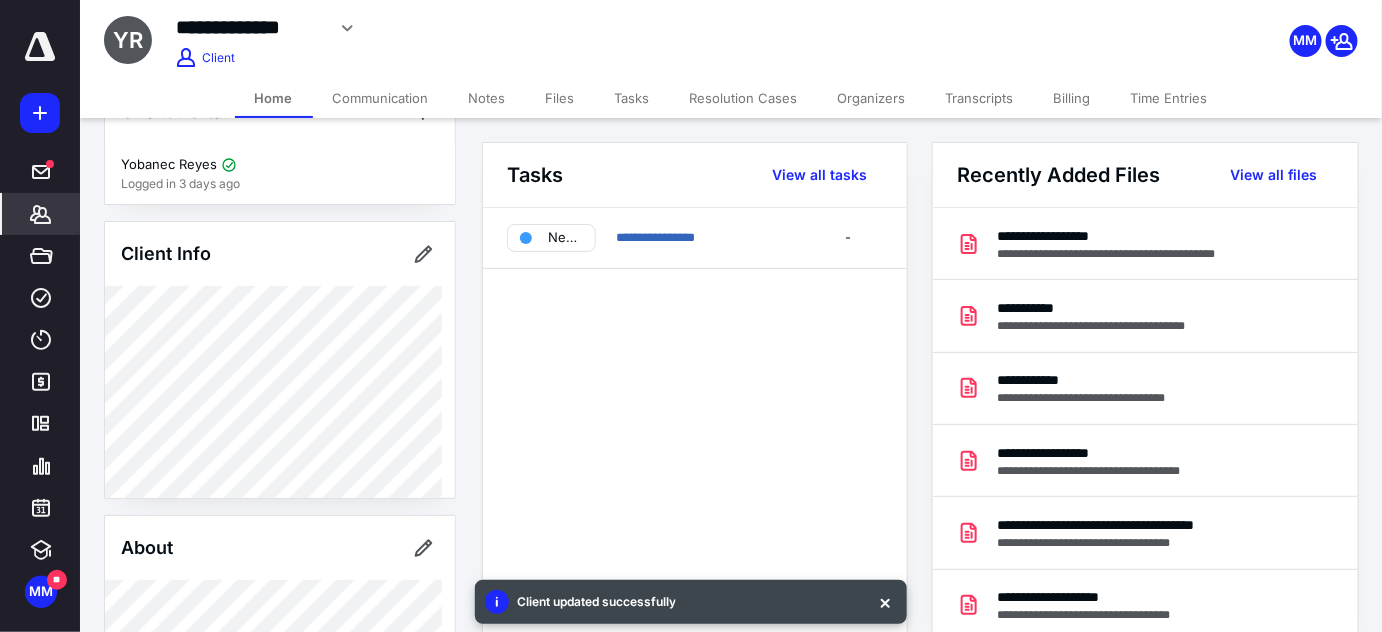 scroll, scrollTop: 0, scrollLeft: 0, axis: both 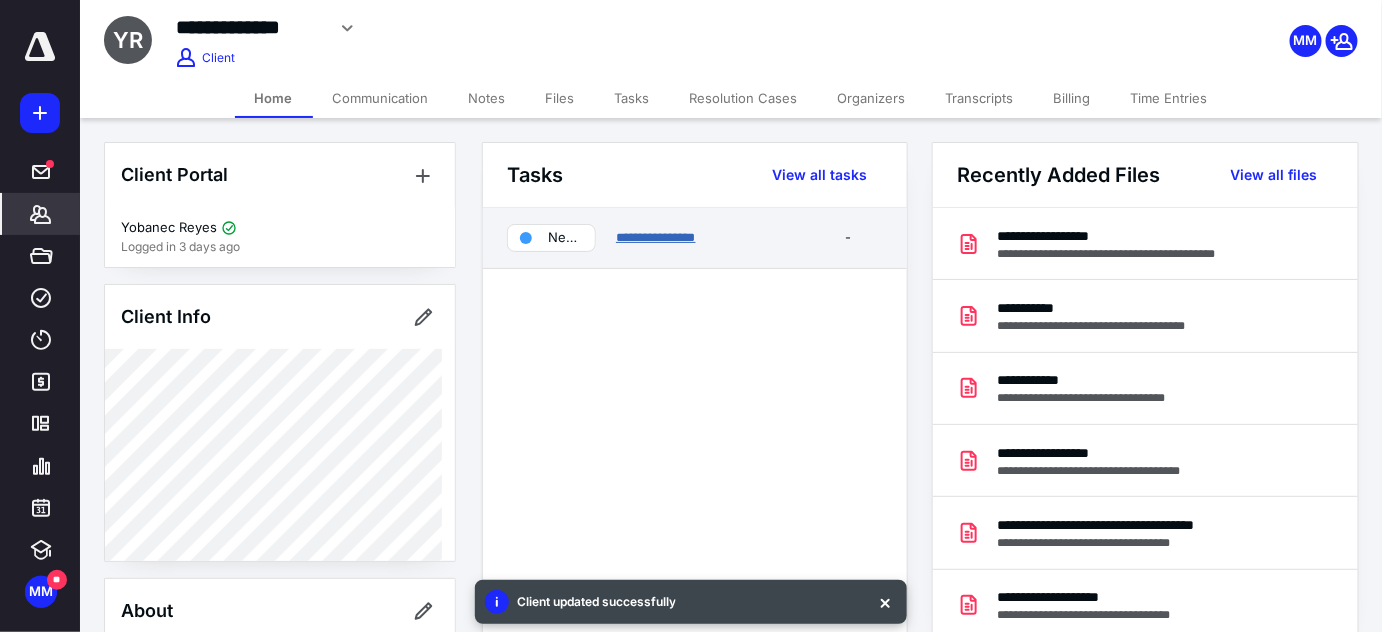 click on "**********" at bounding box center [656, 237] 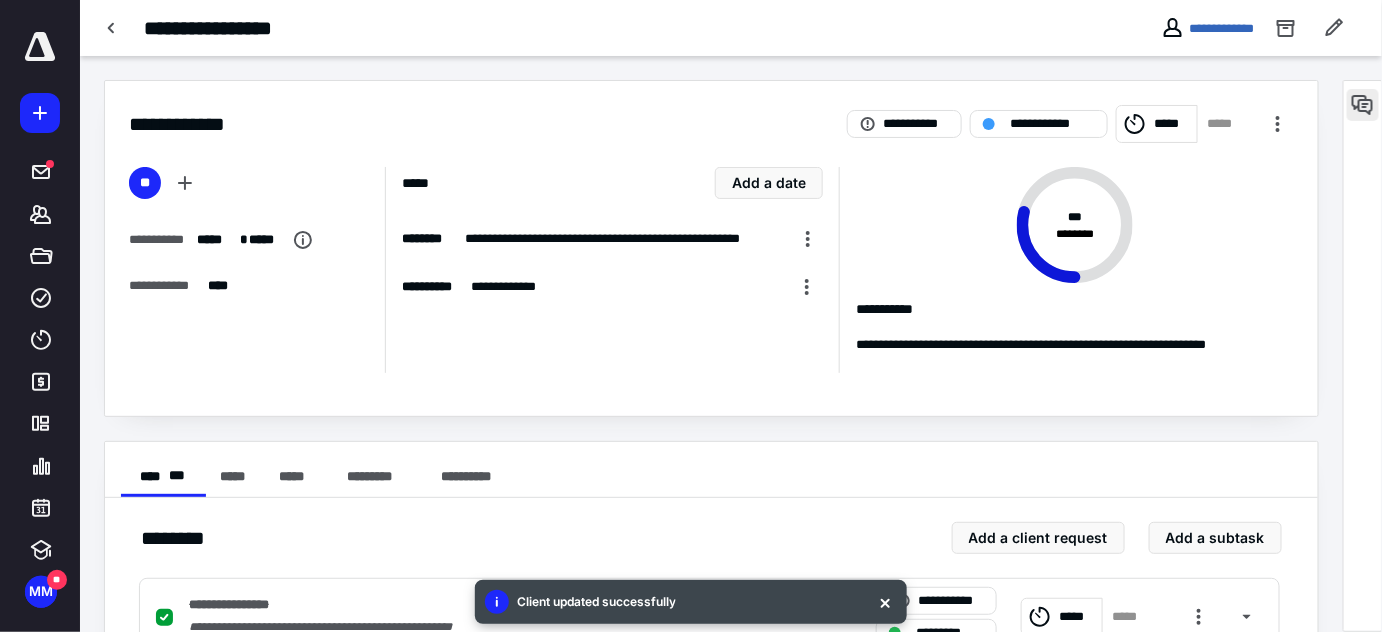 click at bounding box center (1363, 105) 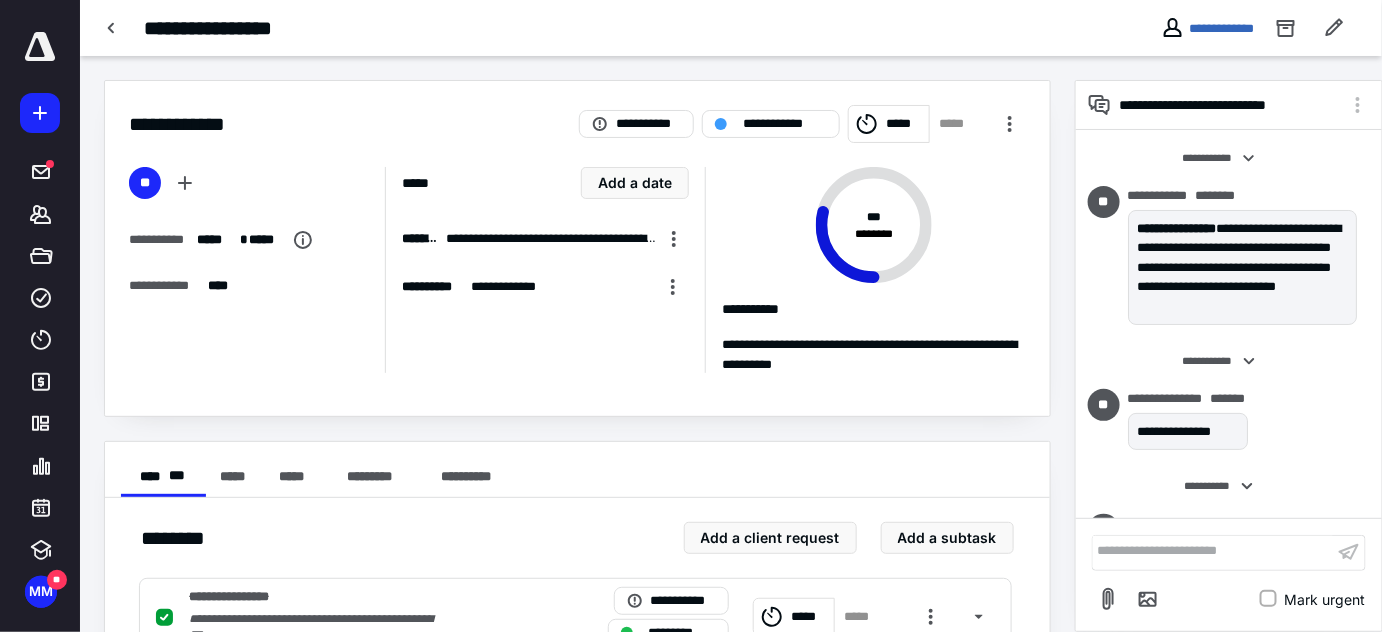 scroll, scrollTop: 73, scrollLeft: 0, axis: vertical 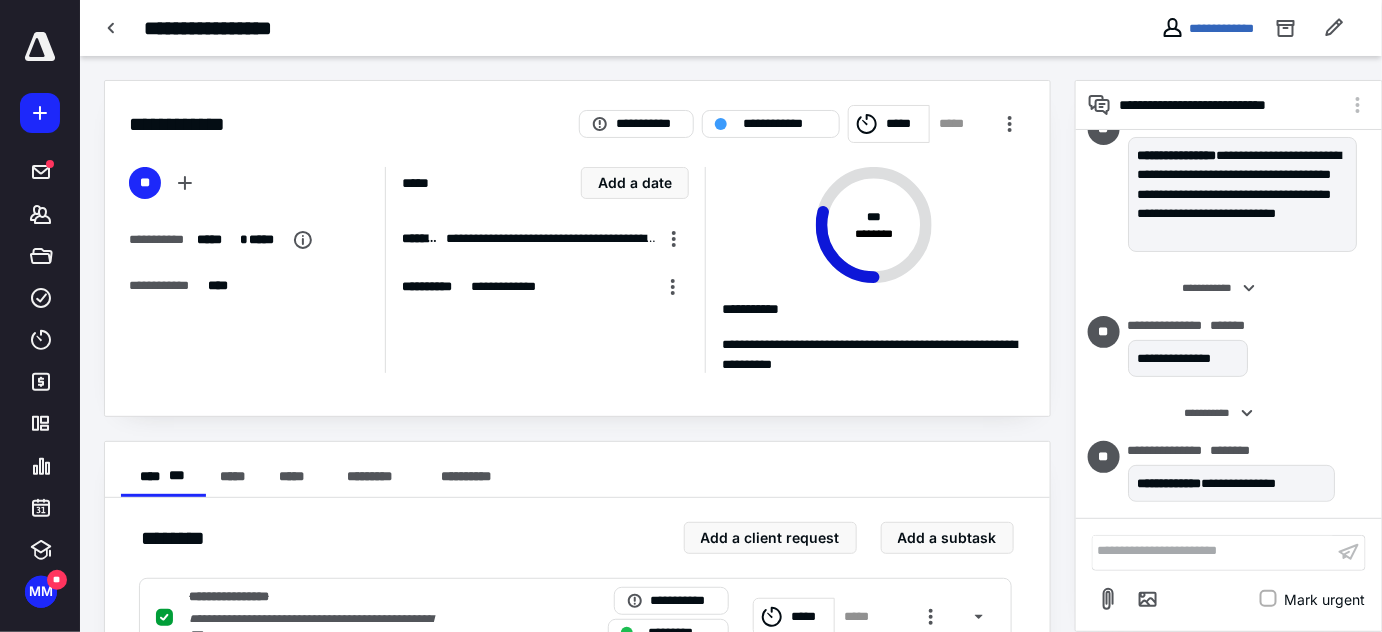 click at bounding box center [1213, 552] 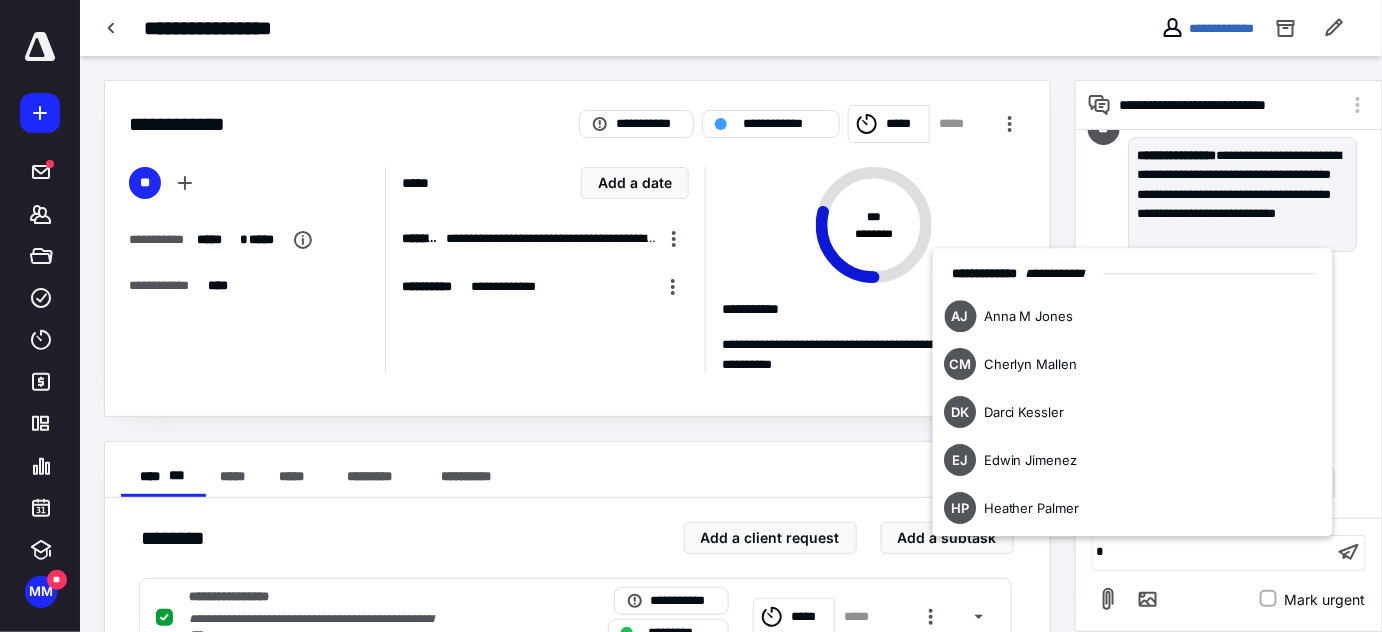 type 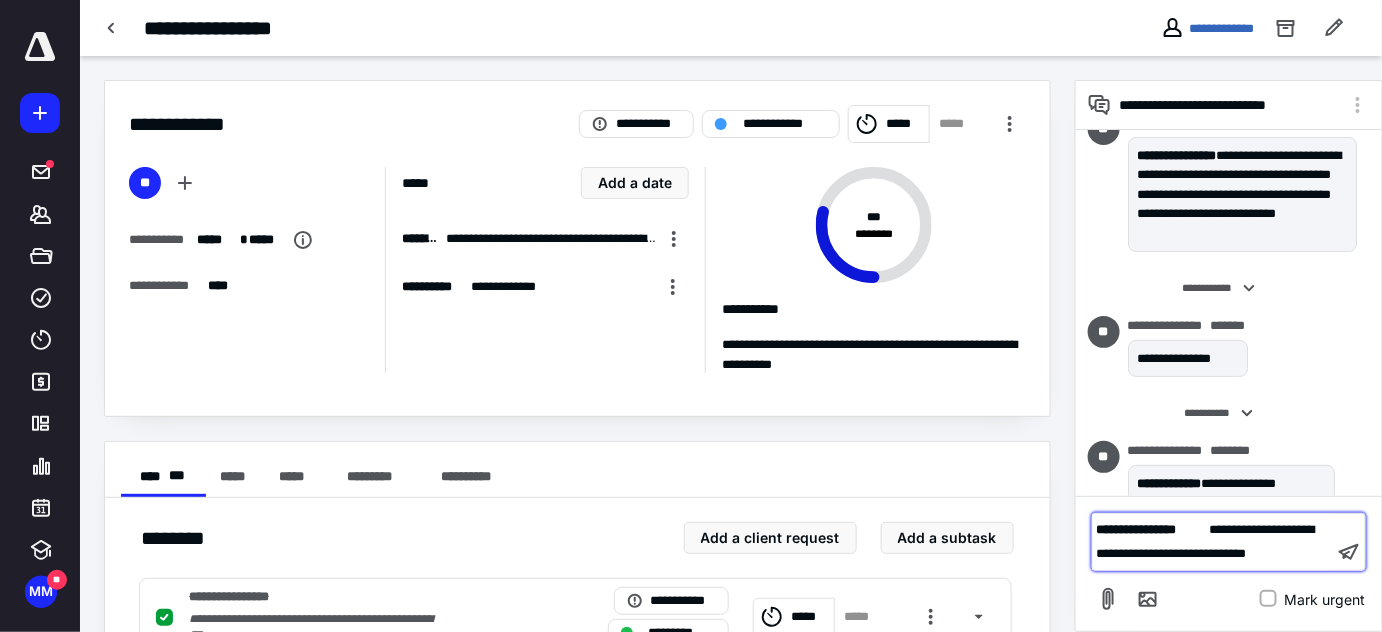 click on "**********" at bounding box center [1213, 542] 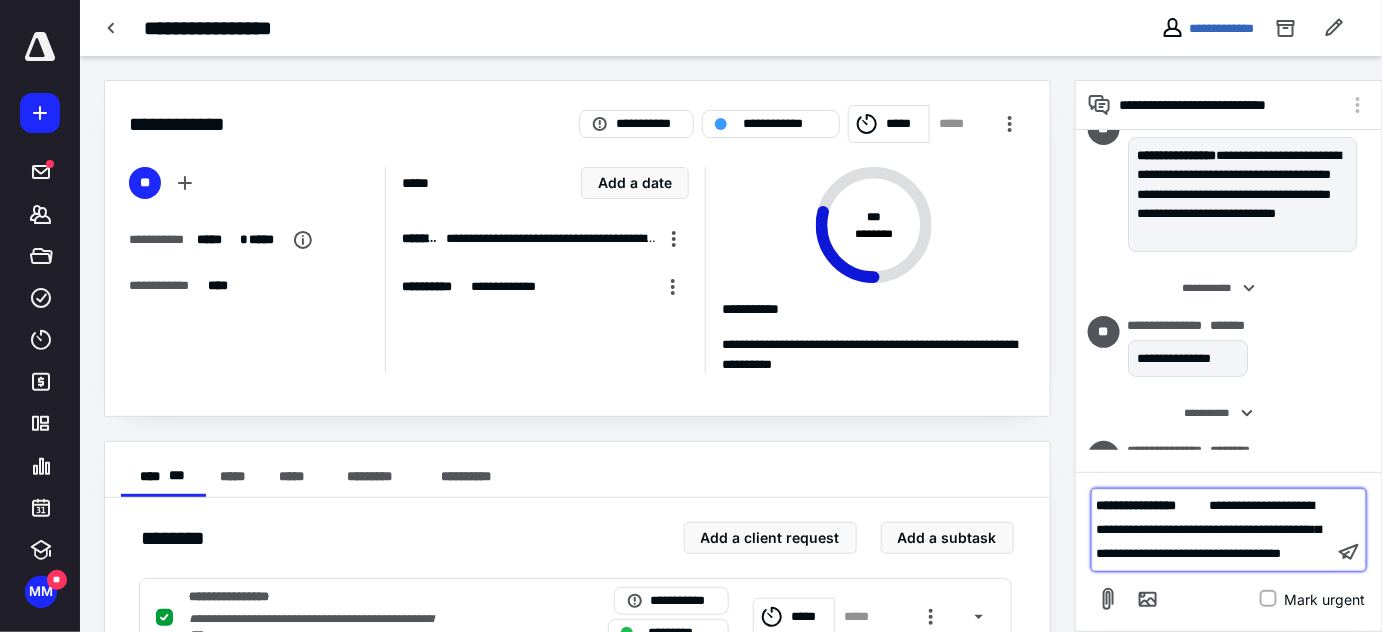 scroll, scrollTop: 216, scrollLeft: 0, axis: vertical 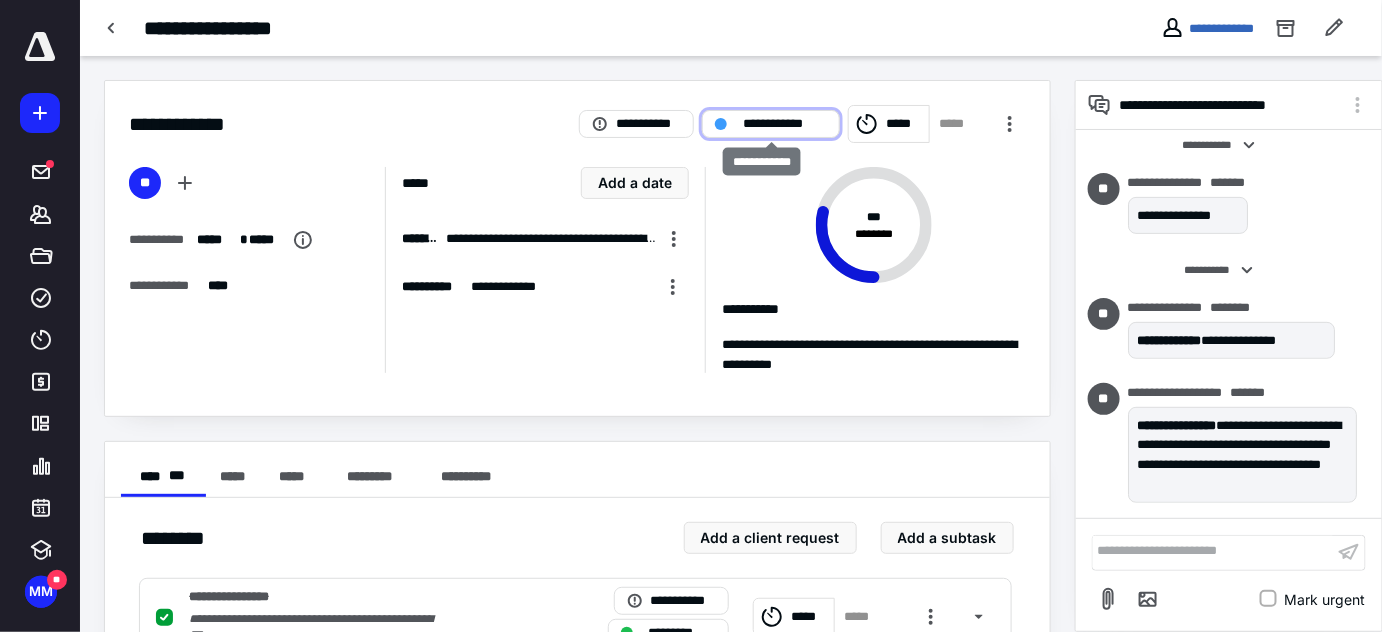 click on "**********" at bounding box center (771, 124) 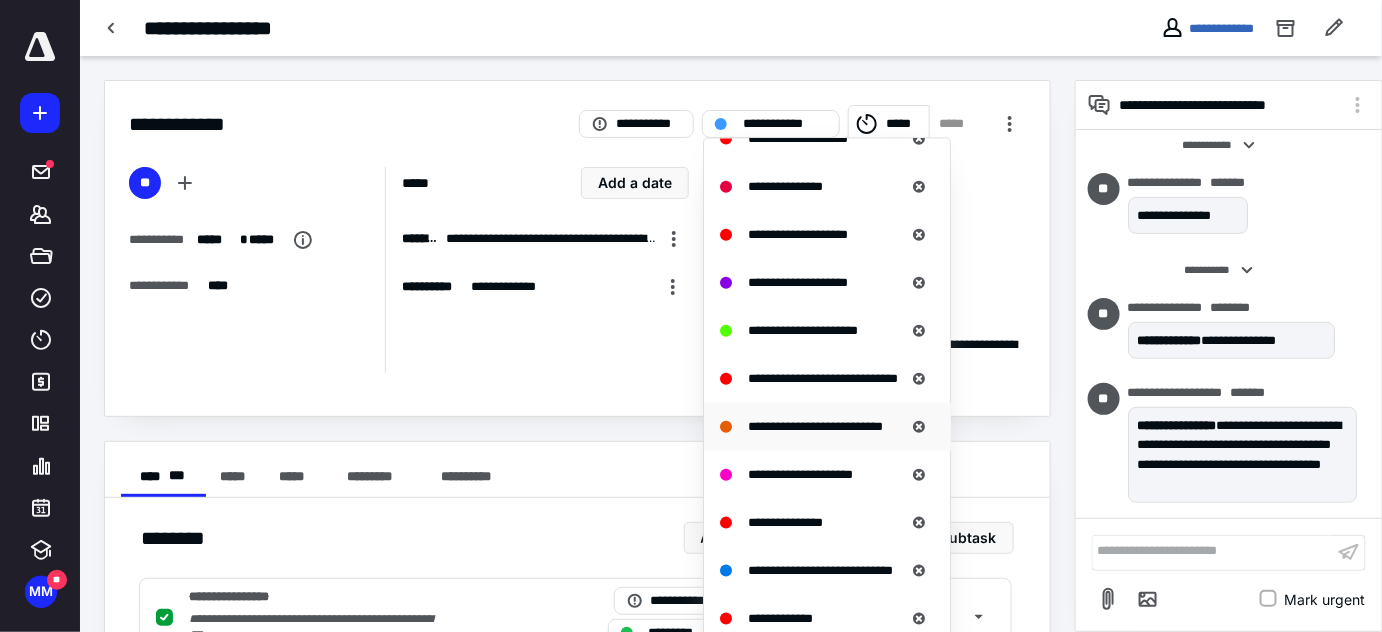 scroll, scrollTop: 616, scrollLeft: 0, axis: vertical 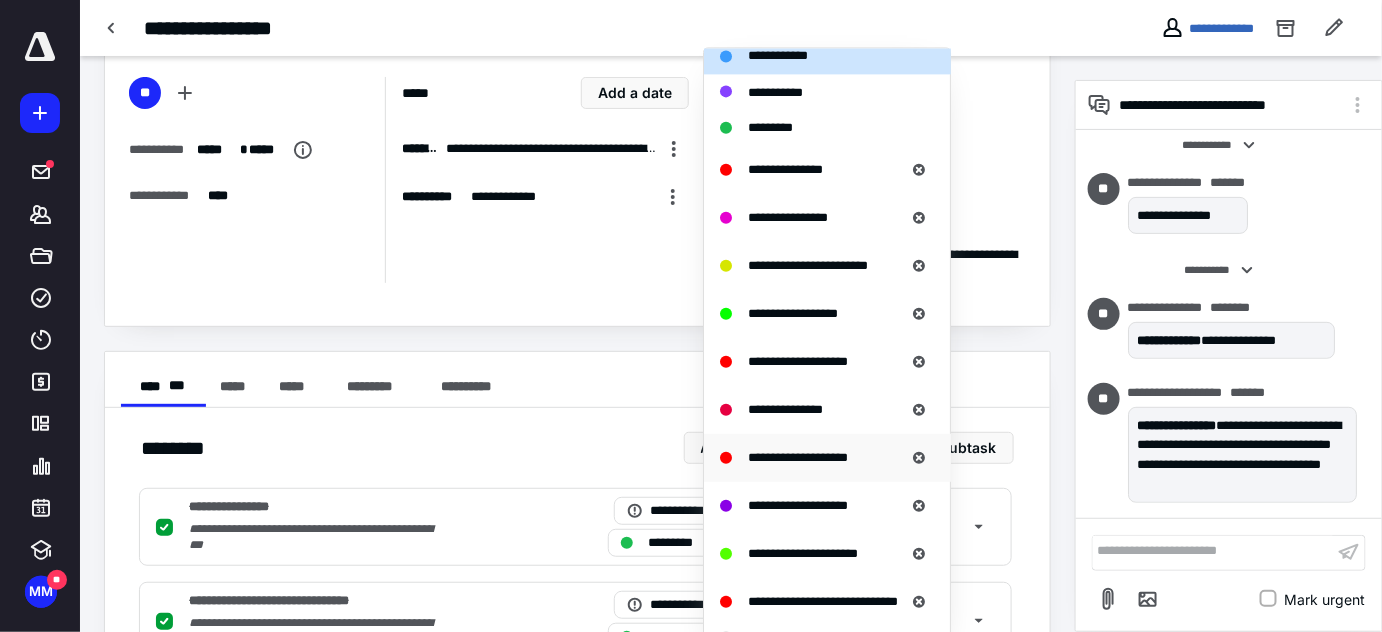 click on "**********" at bounding box center [798, 456] 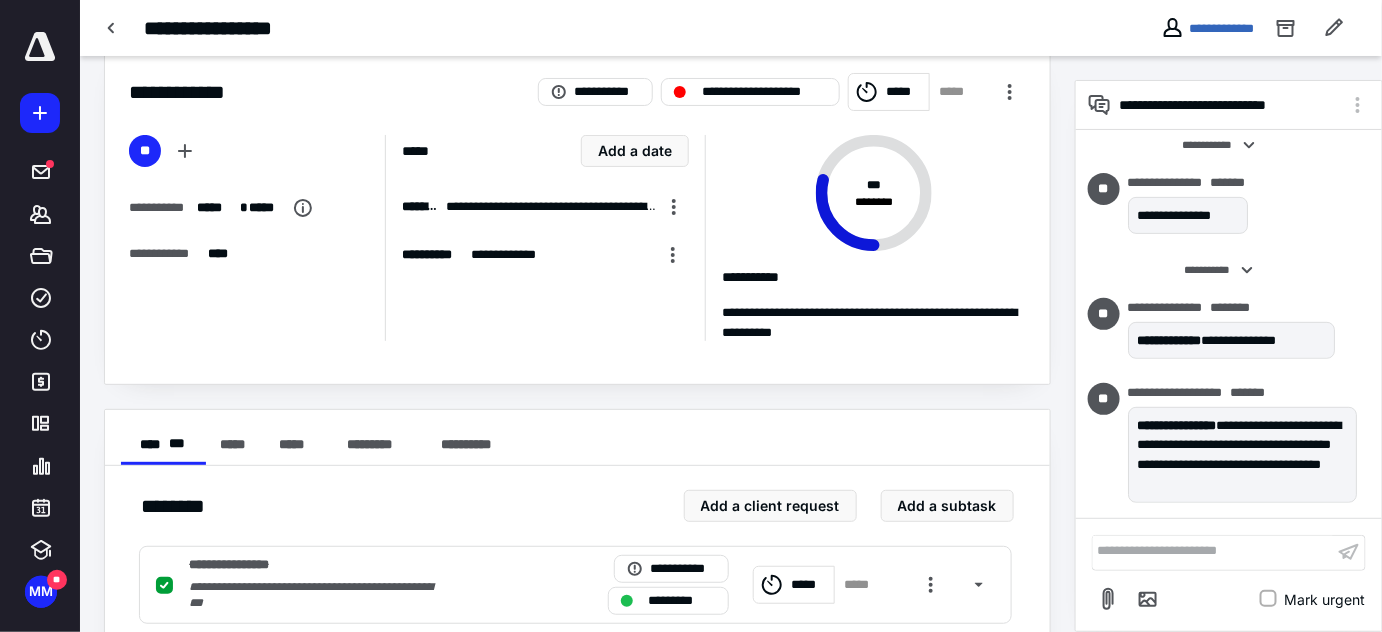 scroll, scrollTop: 0, scrollLeft: 0, axis: both 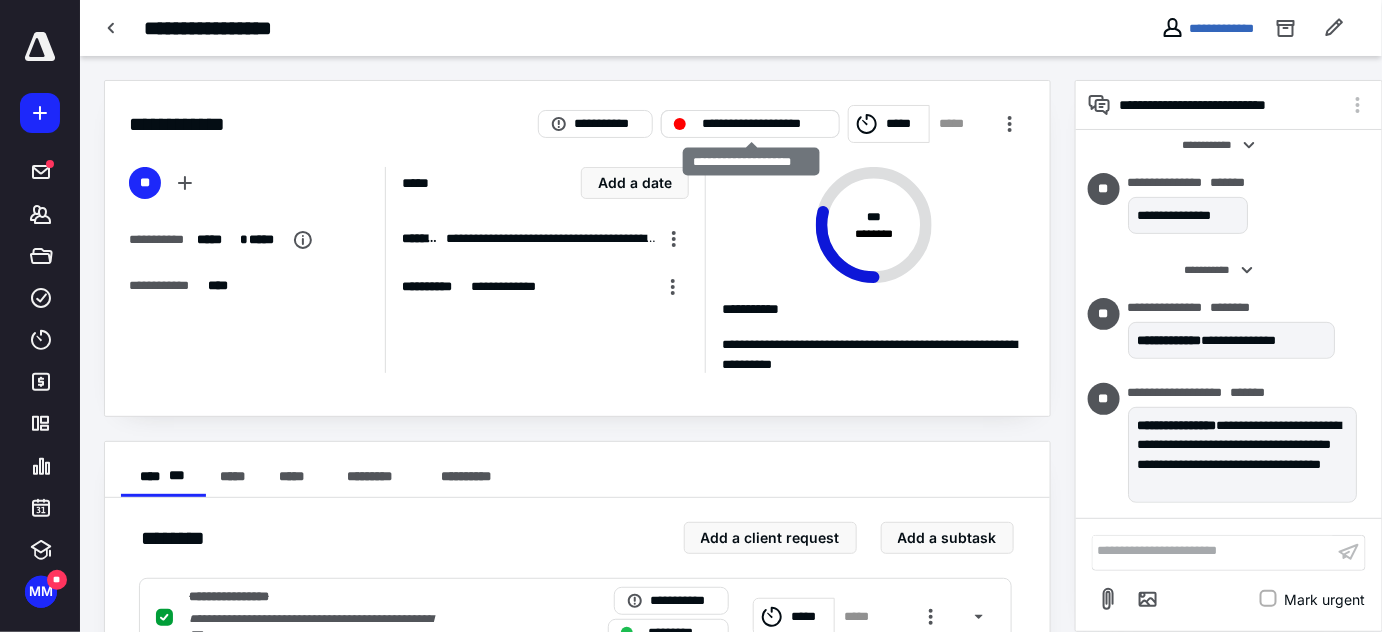 click on "**********" at bounding box center (764, 124) 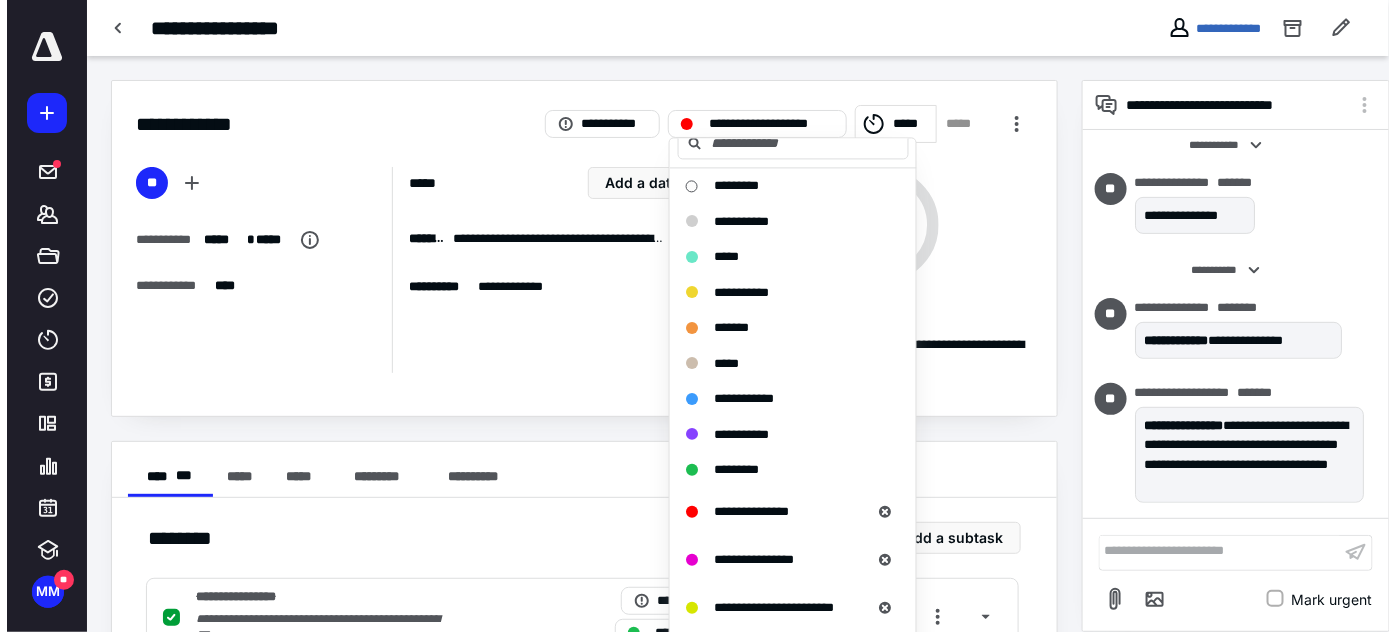 scroll, scrollTop: 0, scrollLeft: 0, axis: both 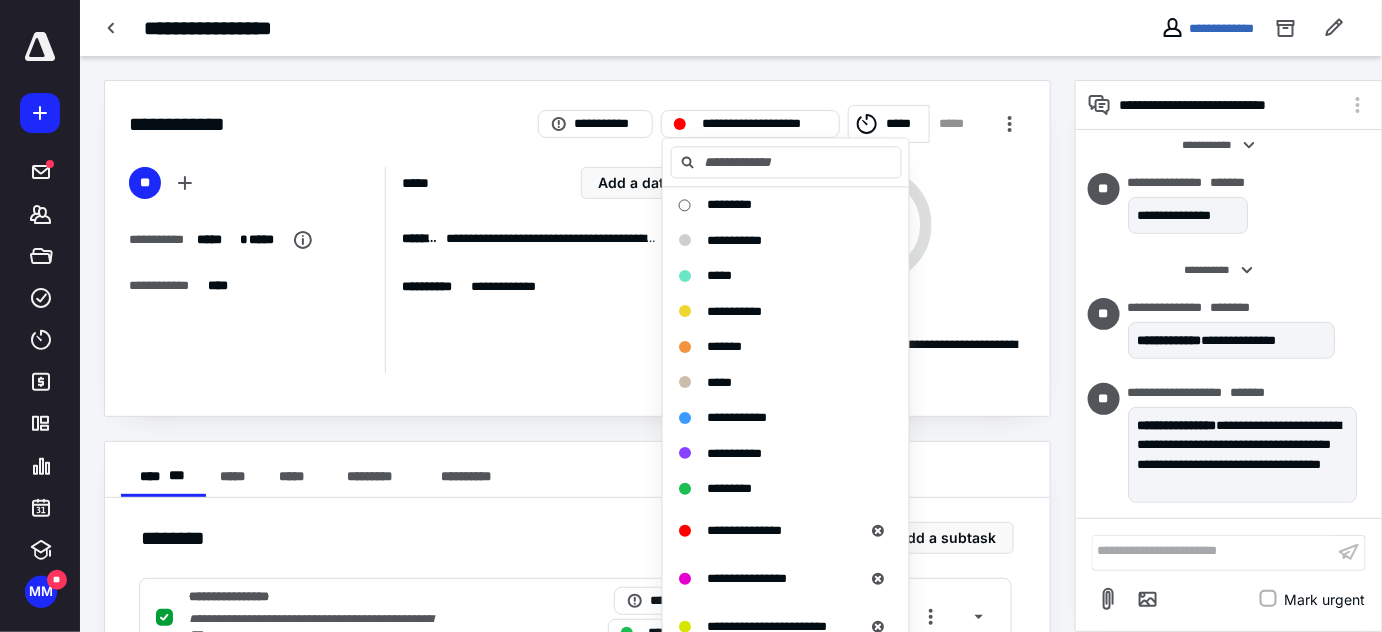 click on "**********" at bounding box center (514, 287) 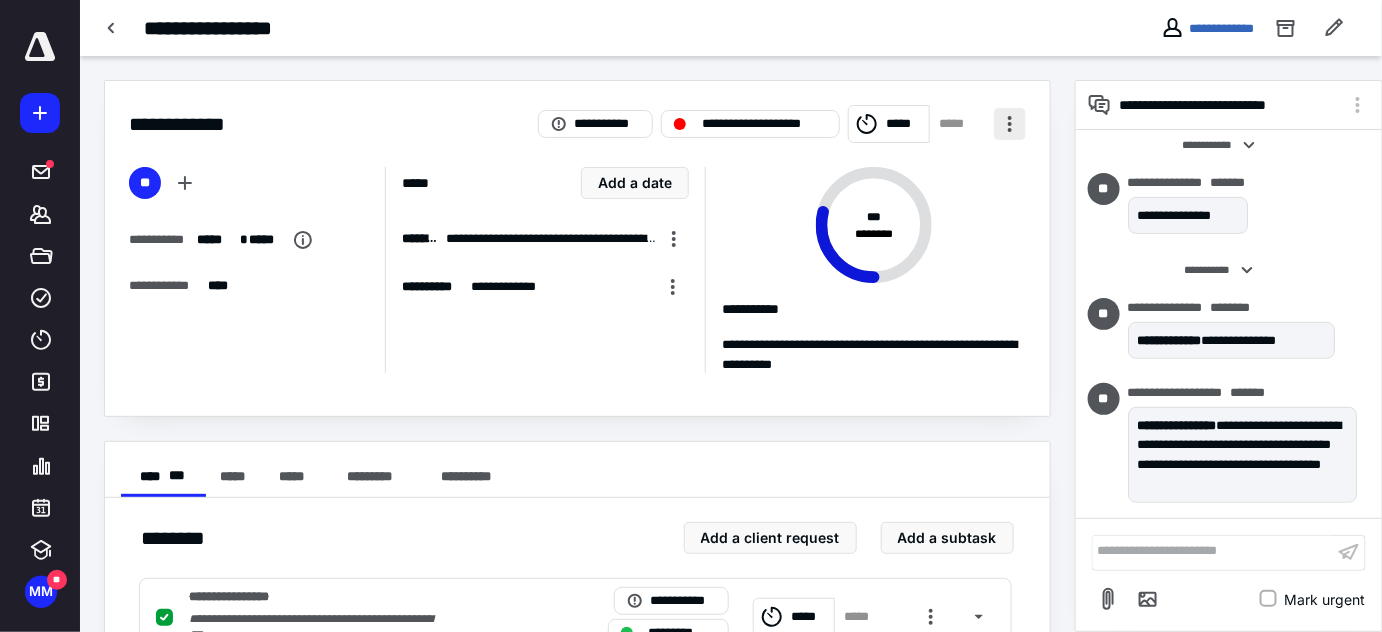 click on "**********" at bounding box center [577, 112] 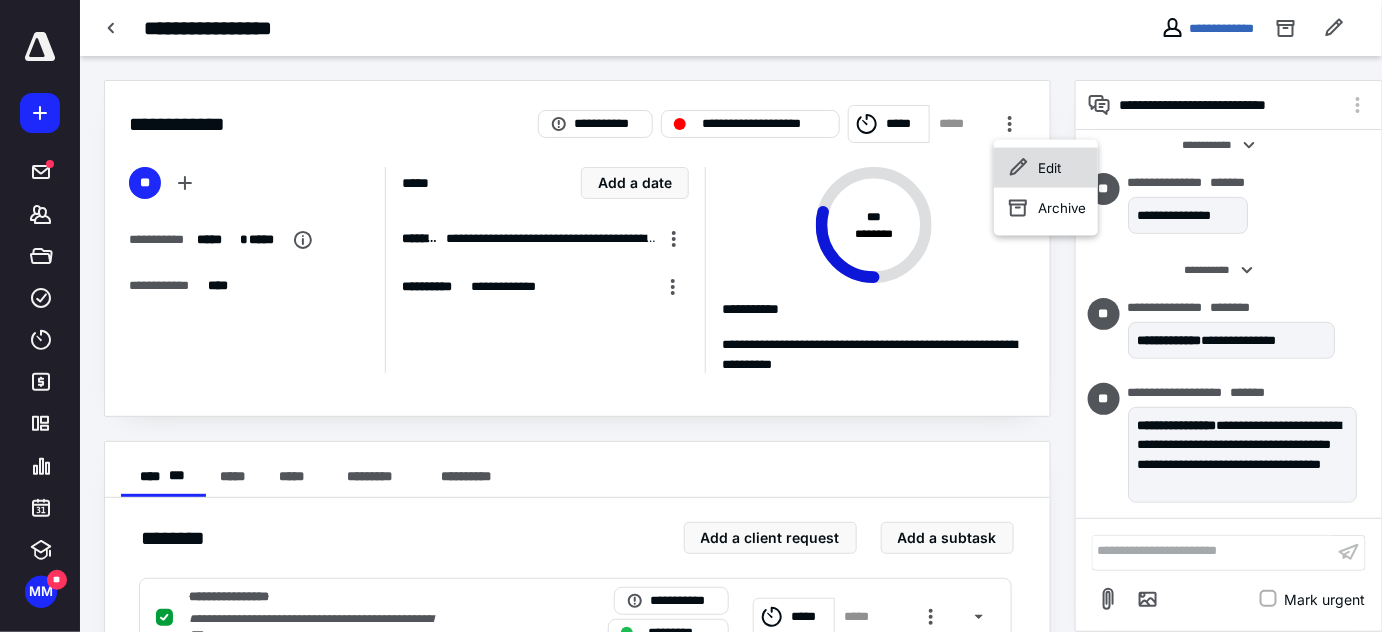 click on "Edit" at bounding box center (1049, 168) 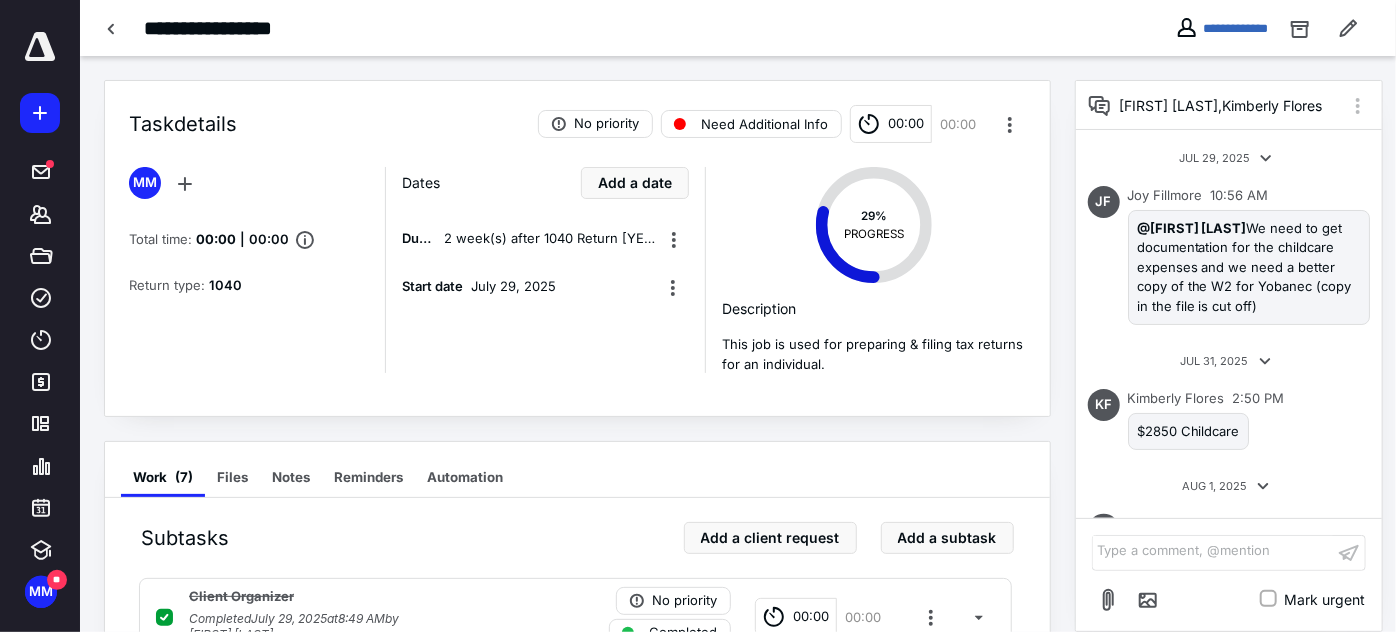 scroll, scrollTop: 216, scrollLeft: 0, axis: vertical 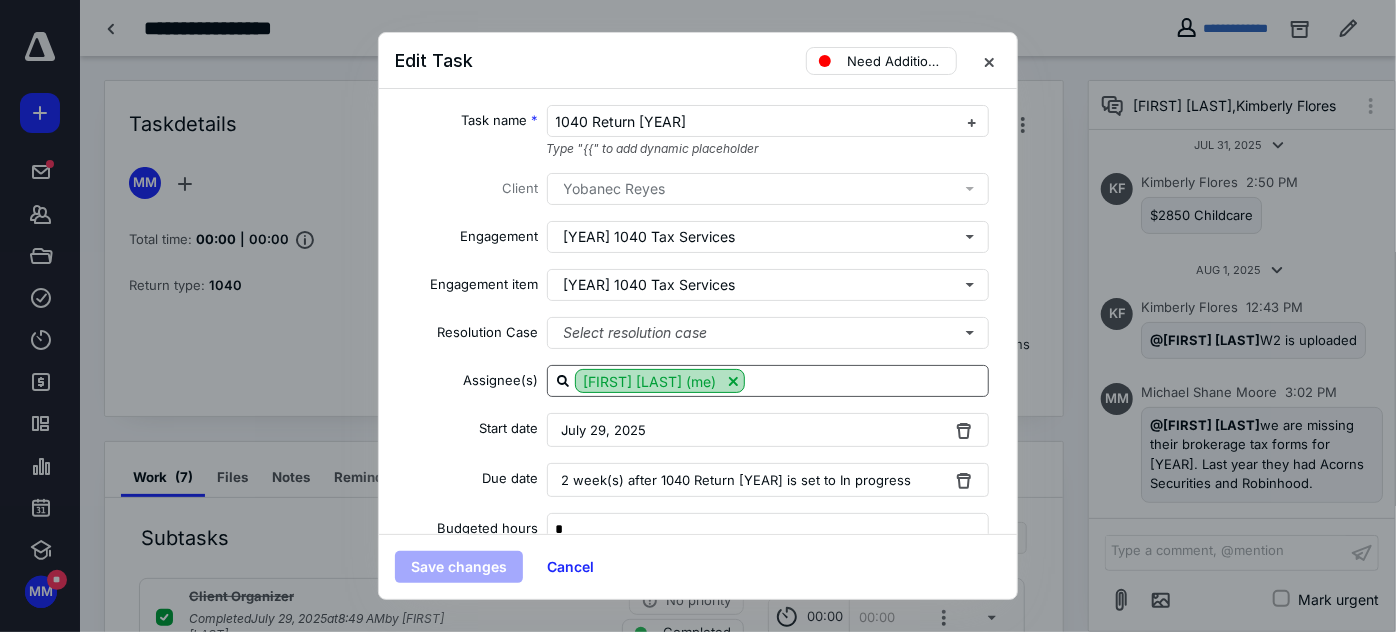 click at bounding box center (733, 381) 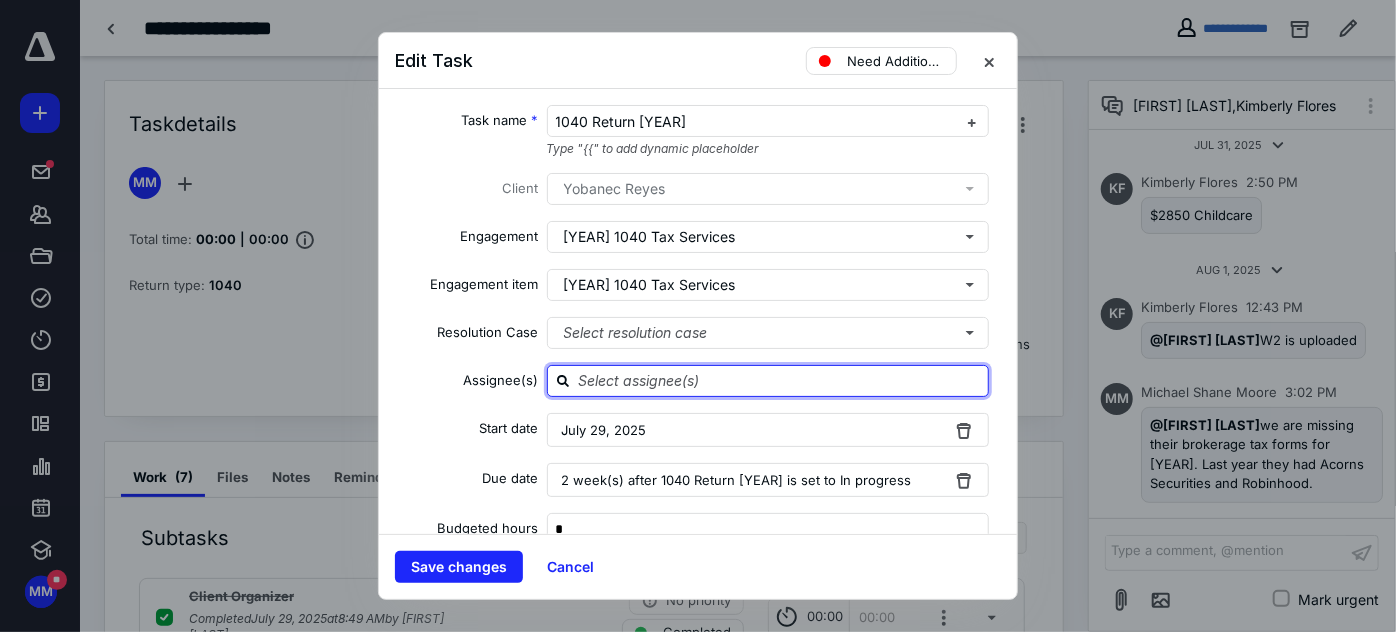 click at bounding box center [780, 380] 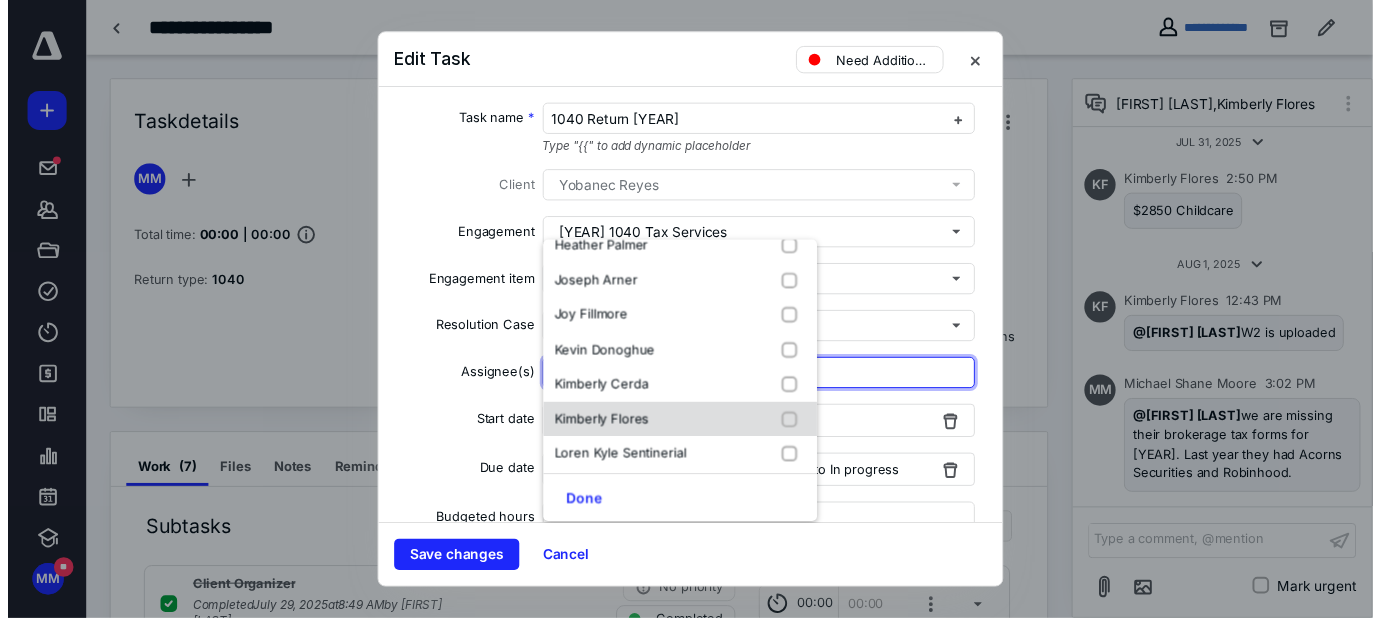 scroll, scrollTop: 181, scrollLeft: 0, axis: vertical 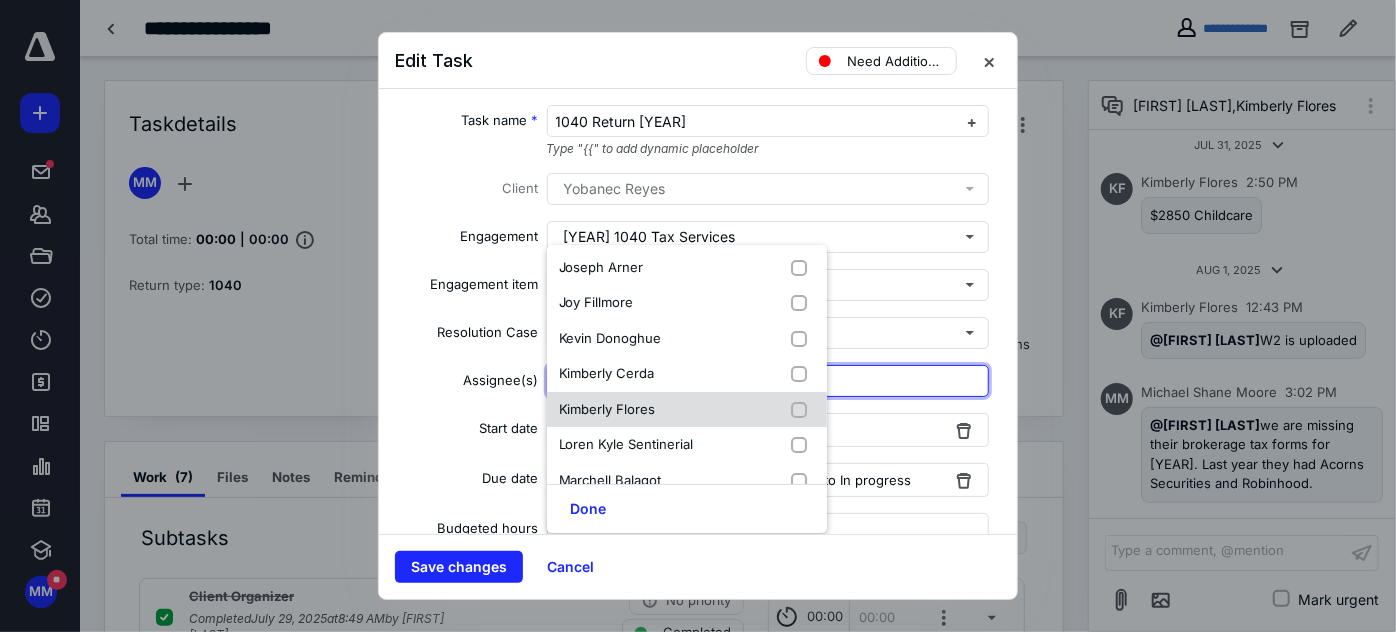 click on "Kimberly Flores" at bounding box center [687, 410] 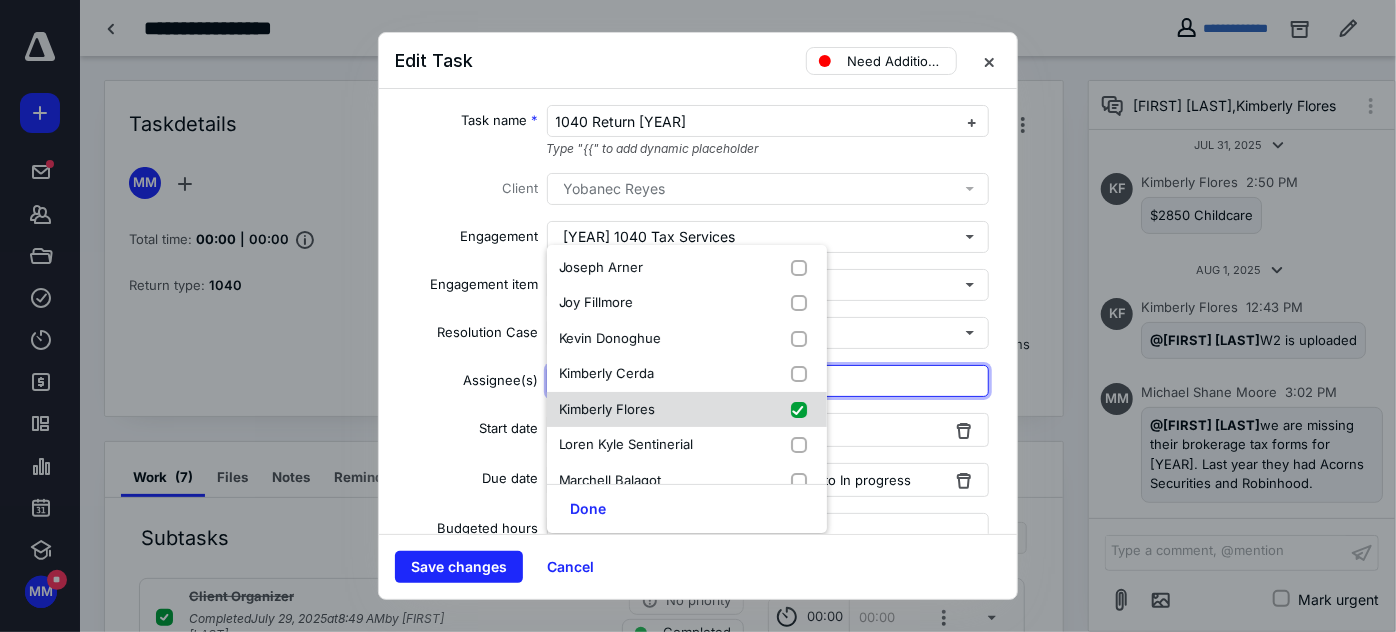 checkbox on "true" 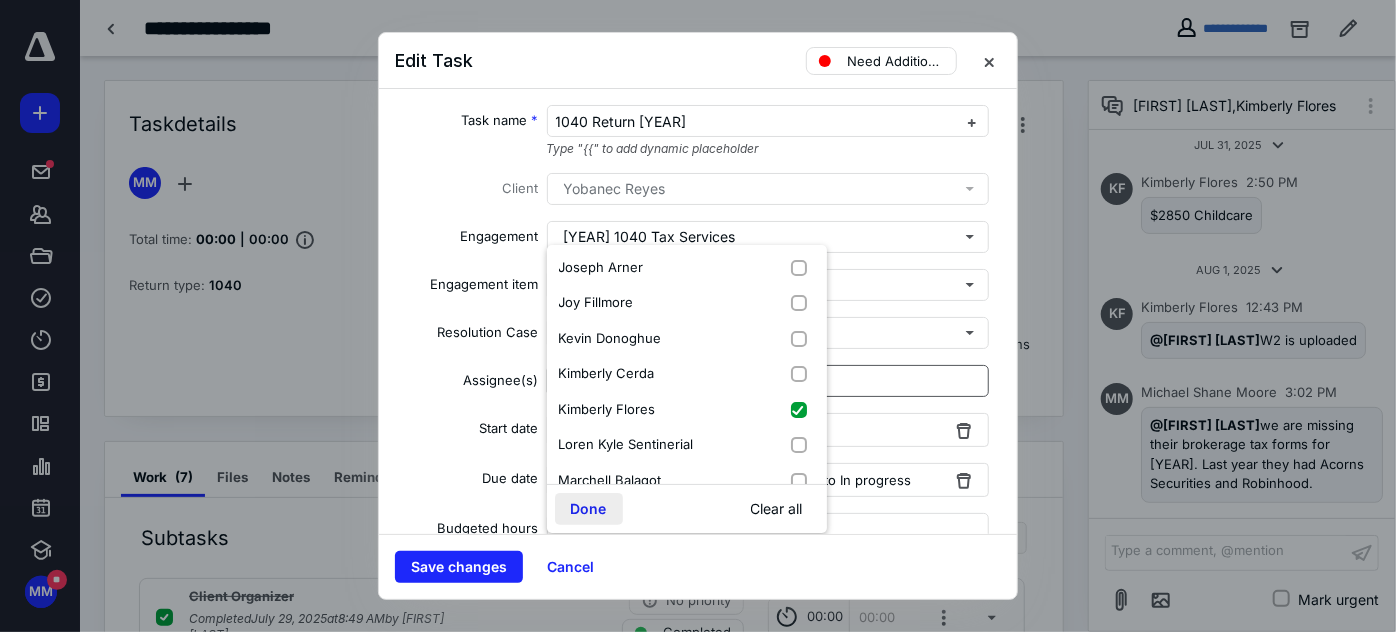 click on "Done" at bounding box center (589, 509) 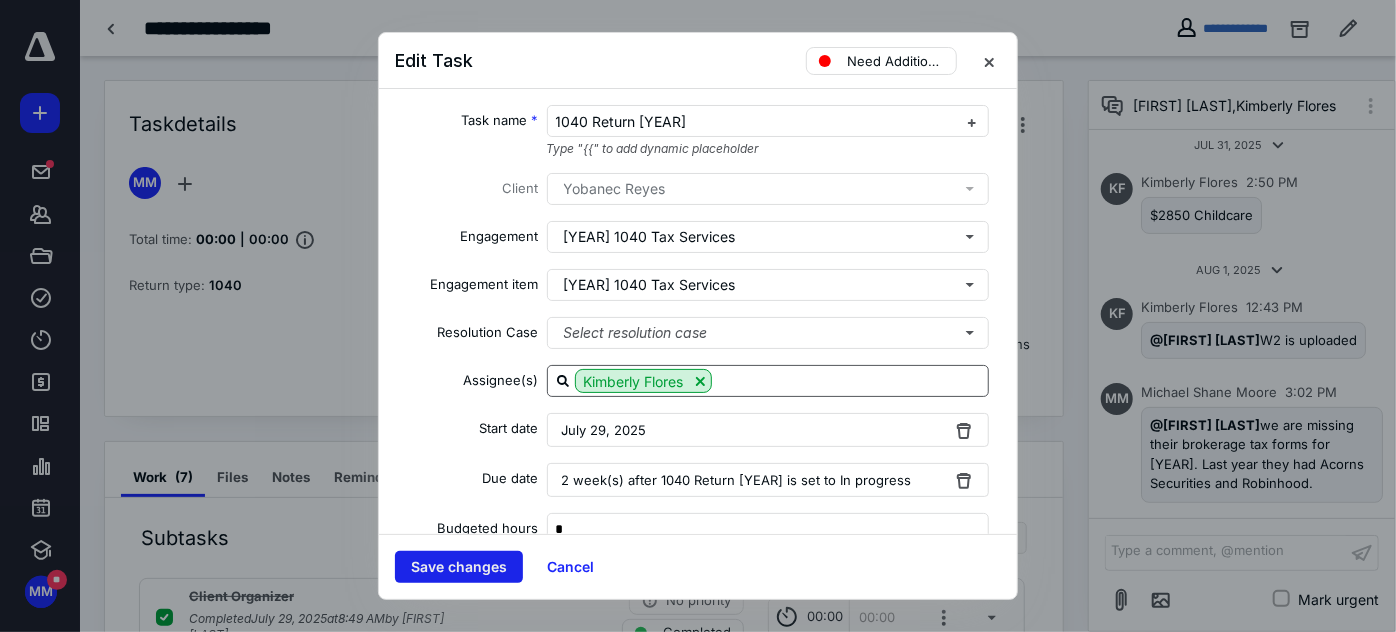 click on "Save changes" at bounding box center (459, 567) 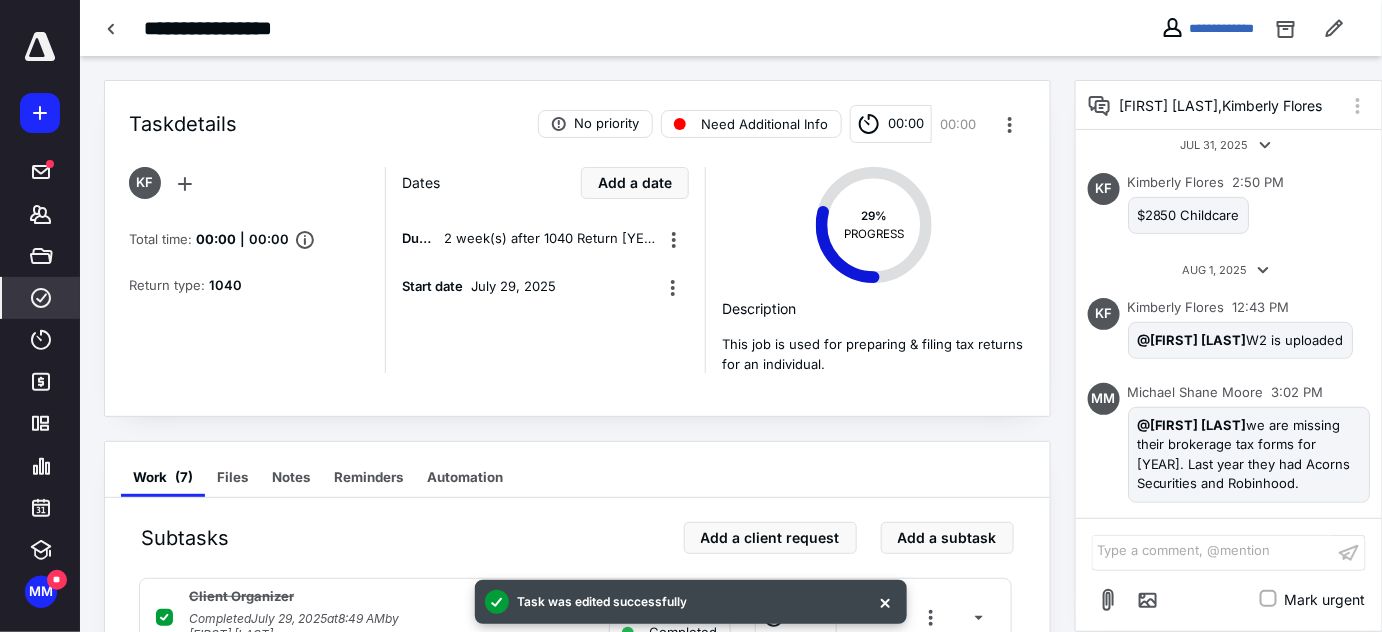 click 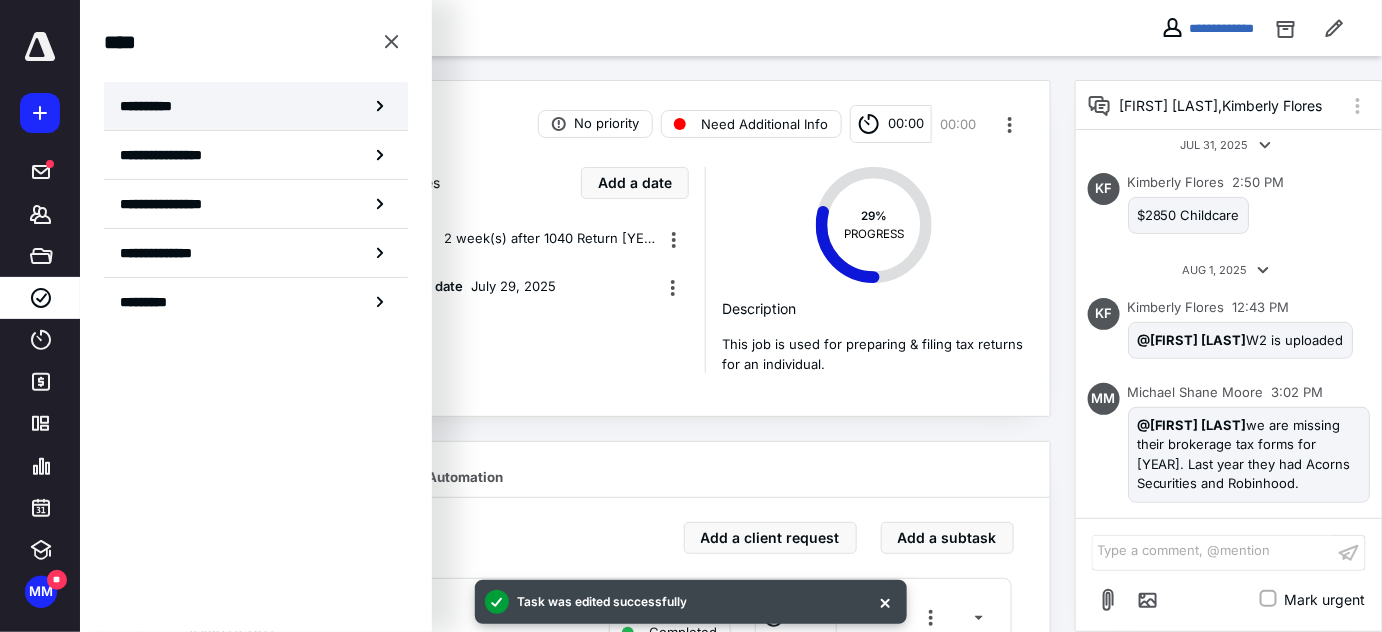 click on "**********" at bounding box center [256, 106] 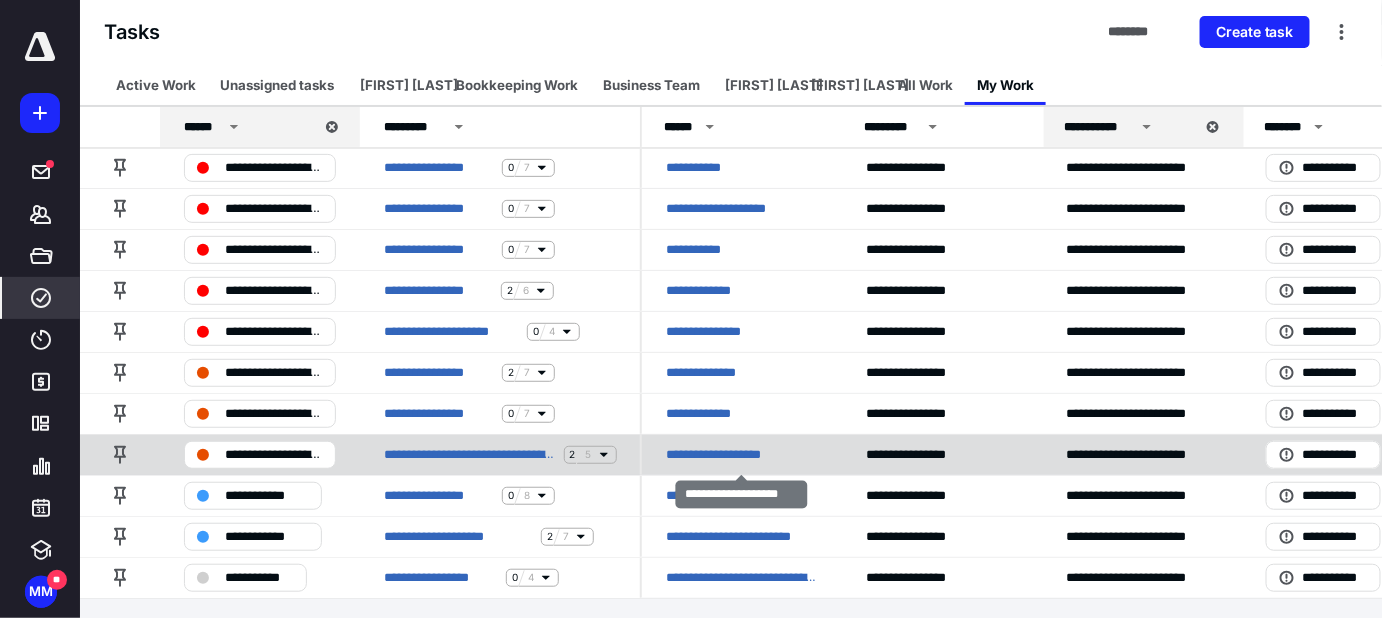 scroll, scrollTop: 0, scrollLeft: 0, axis: both 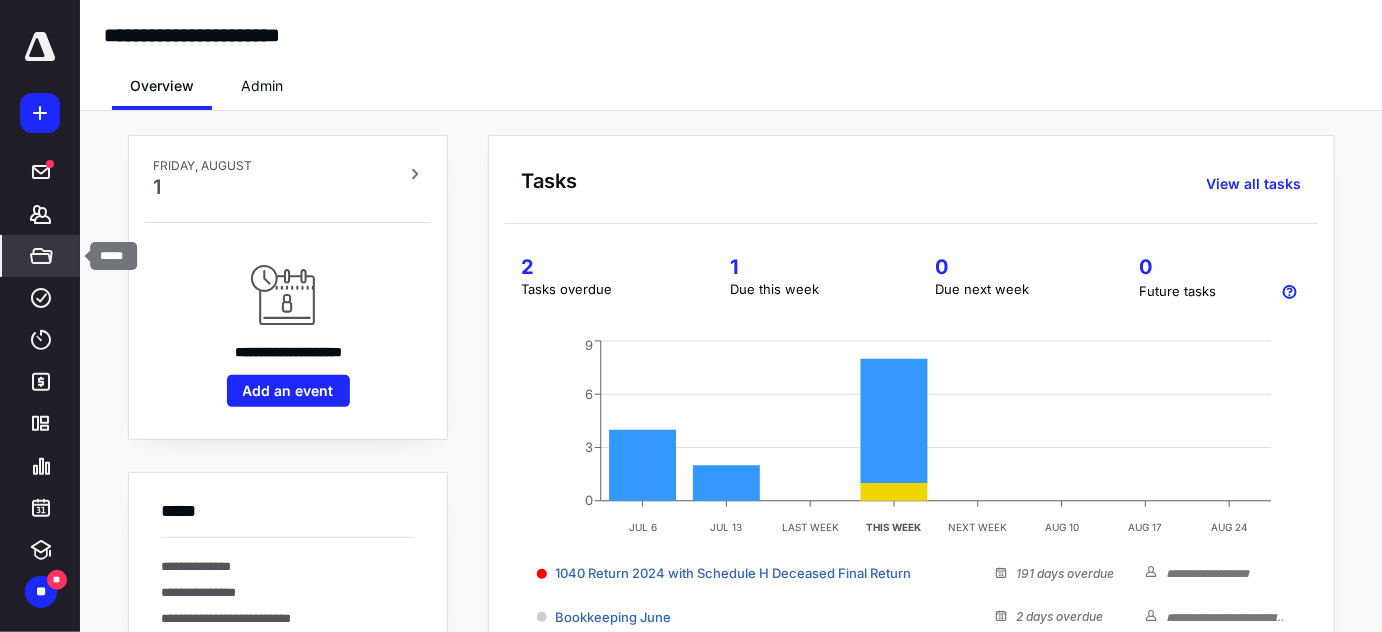 click 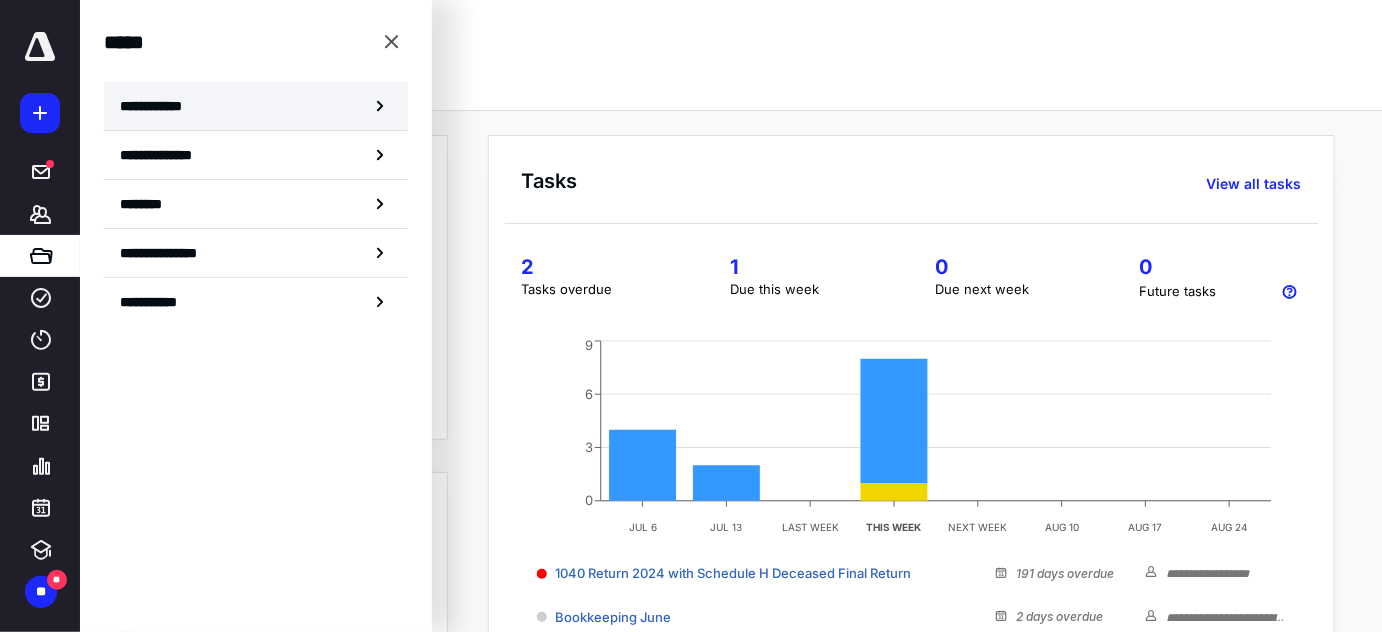 click on "**********" at bounding box center [256, 106] 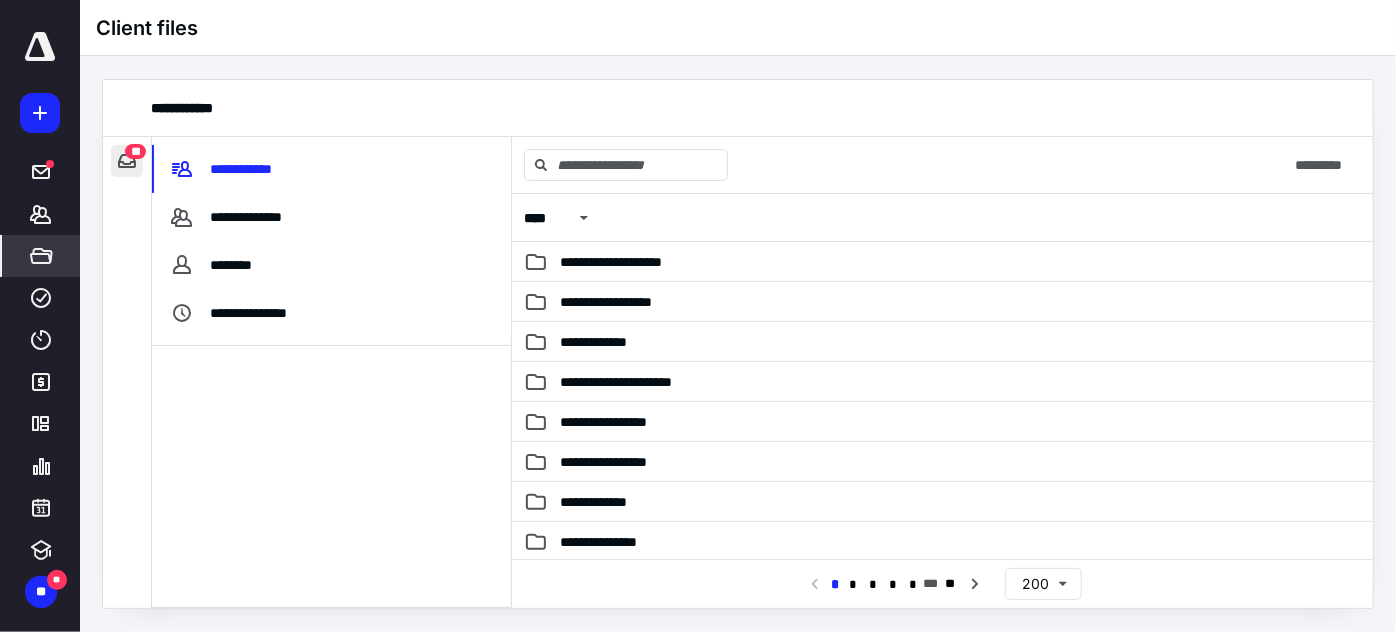 click at bounding box center (127, 161) 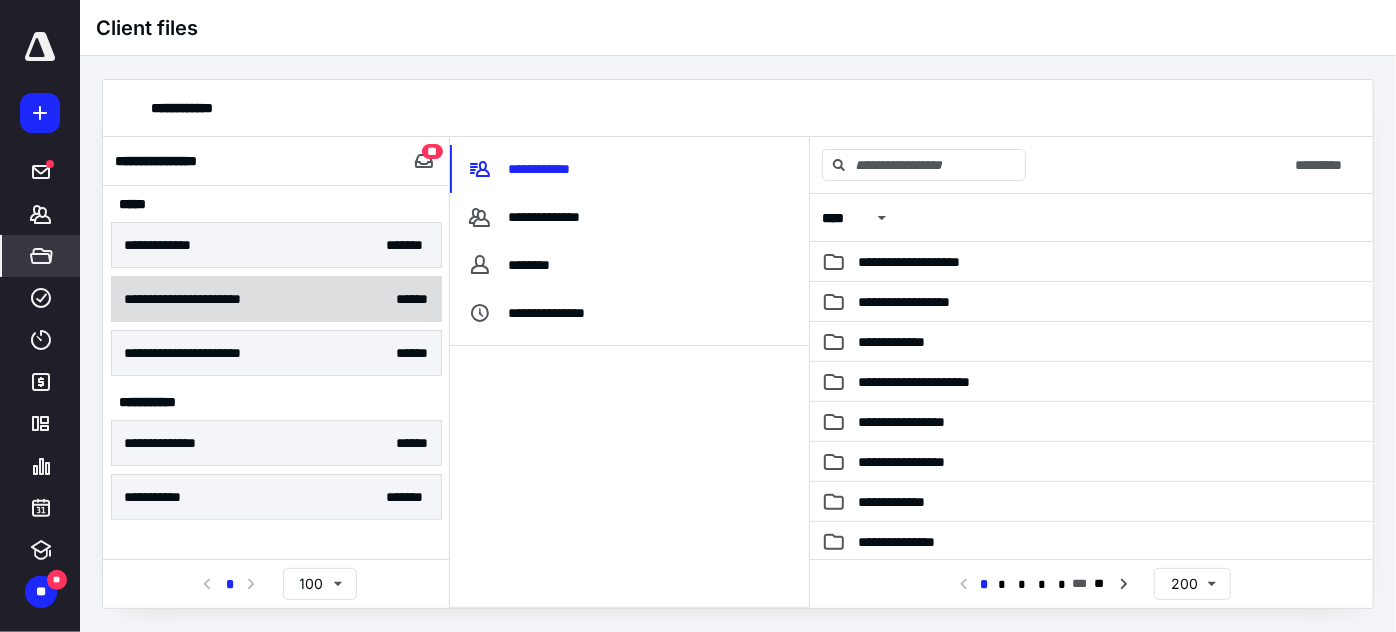 click on "**********" at bounding box center (276, 299) 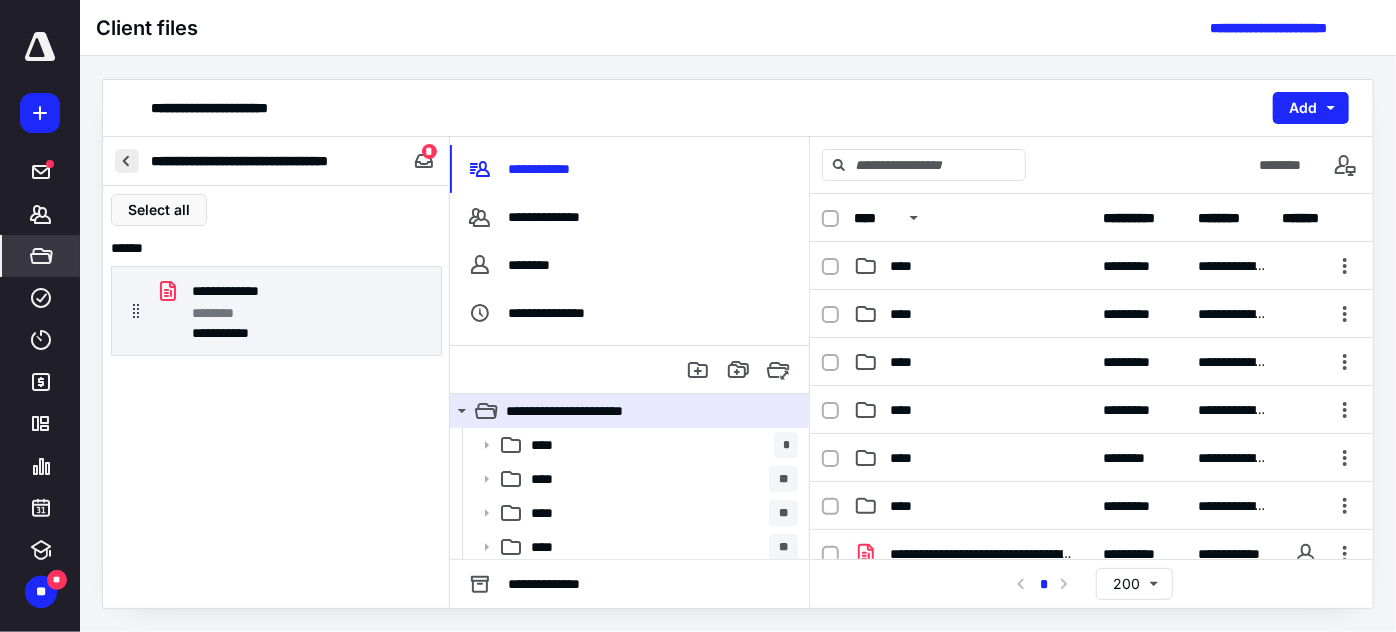 click at bounding box center [127, 161] 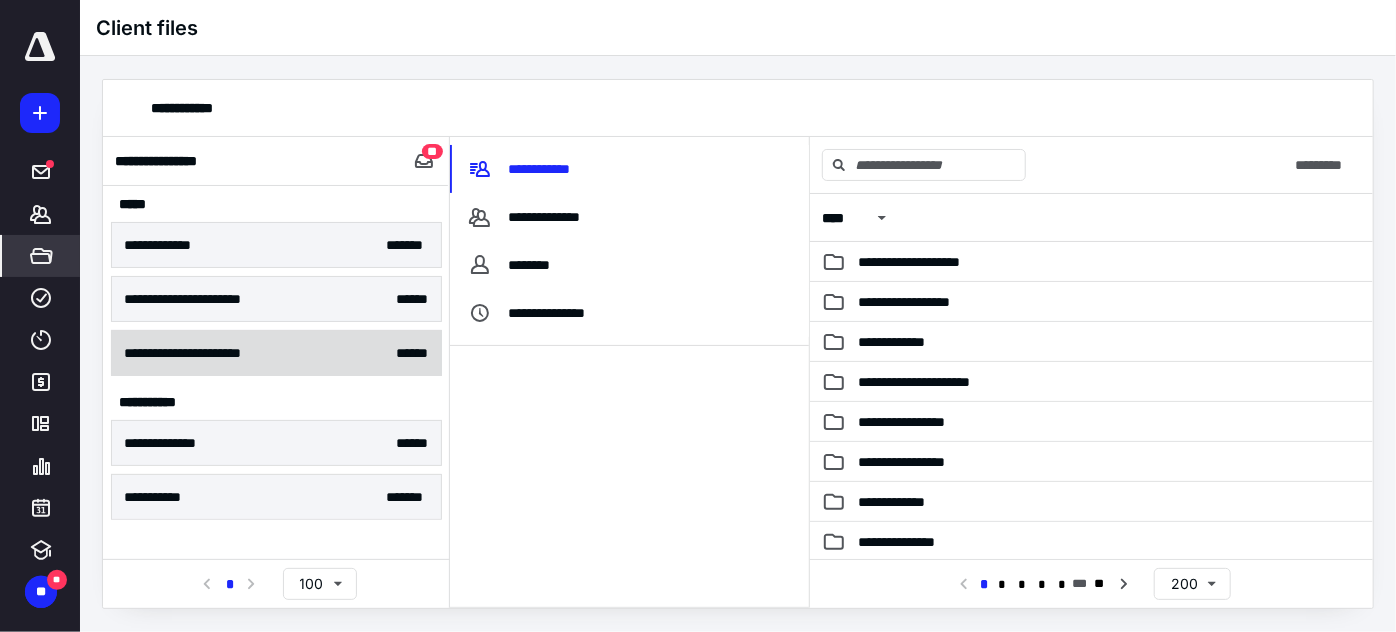 click on "**********" at bounding box center (276, 353) 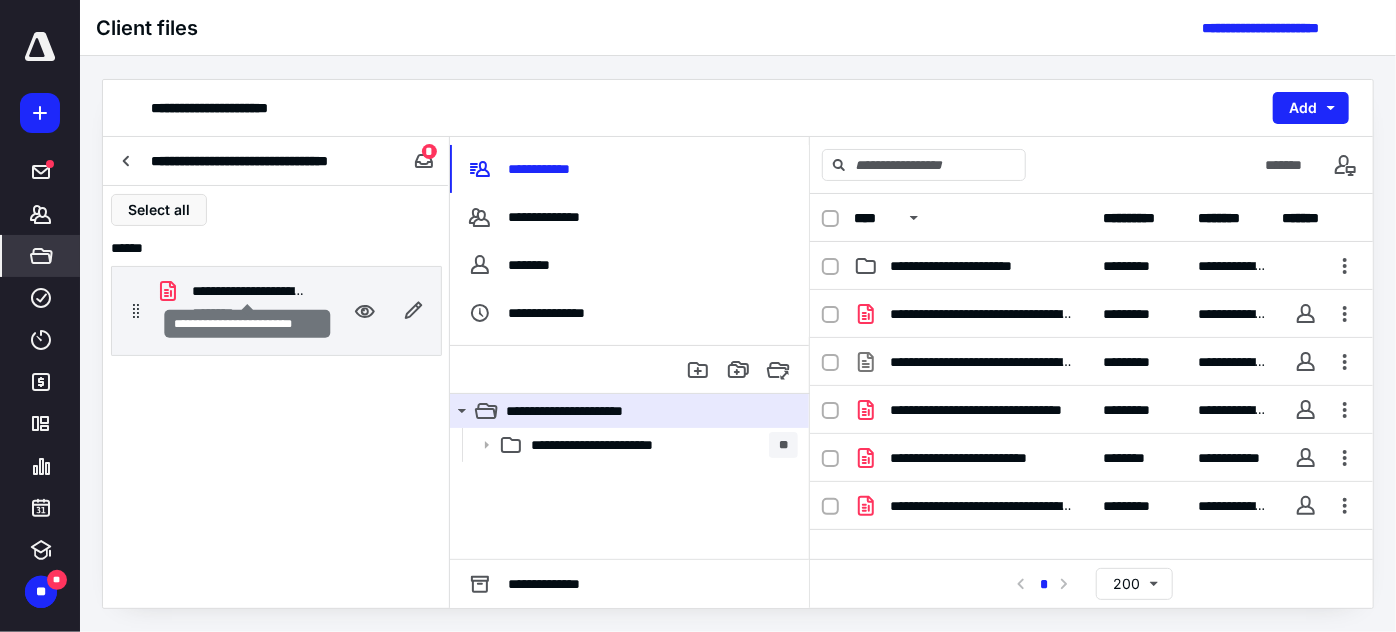 click on "**********" at bounding box center [248, 291] 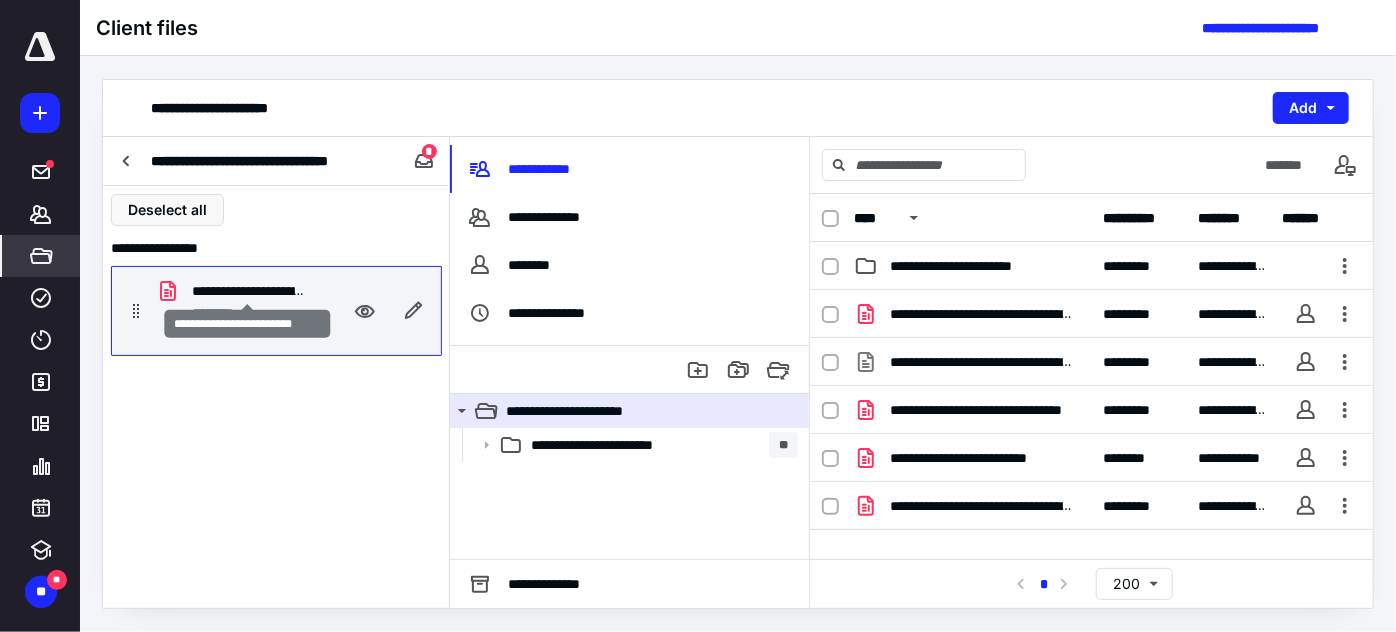 click on "**********" at bounding box center (248, 291) 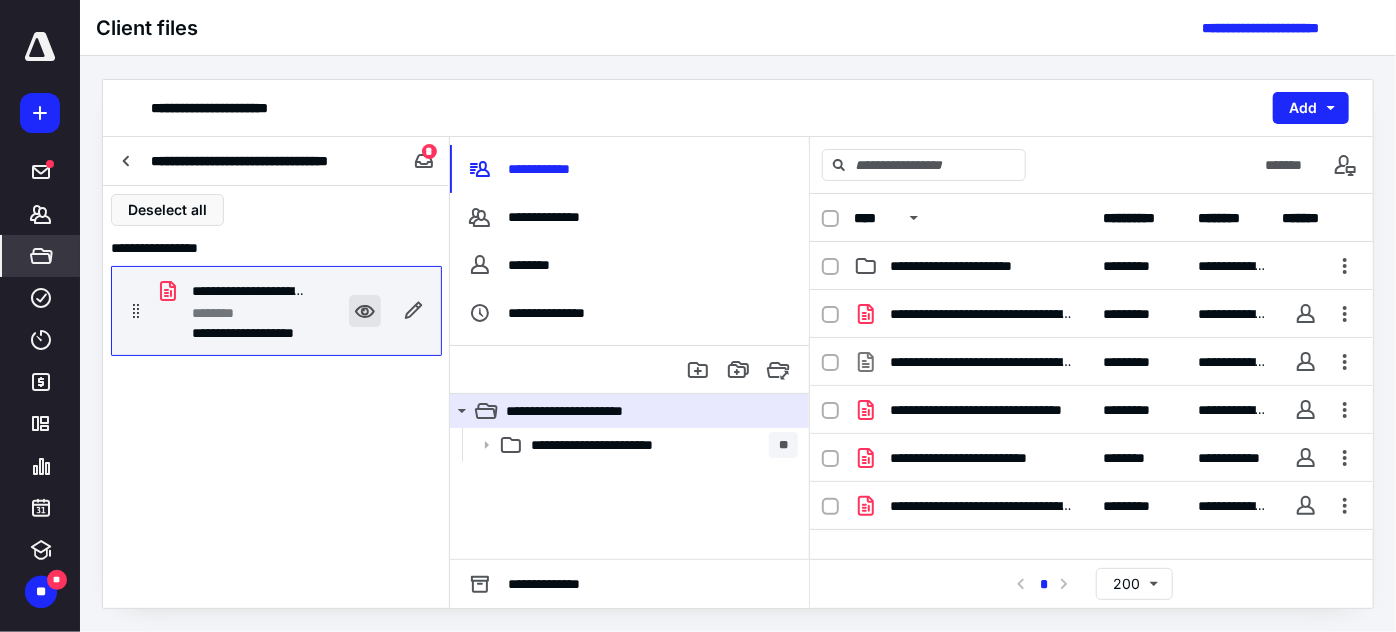 click at bounding box center [365, 311] 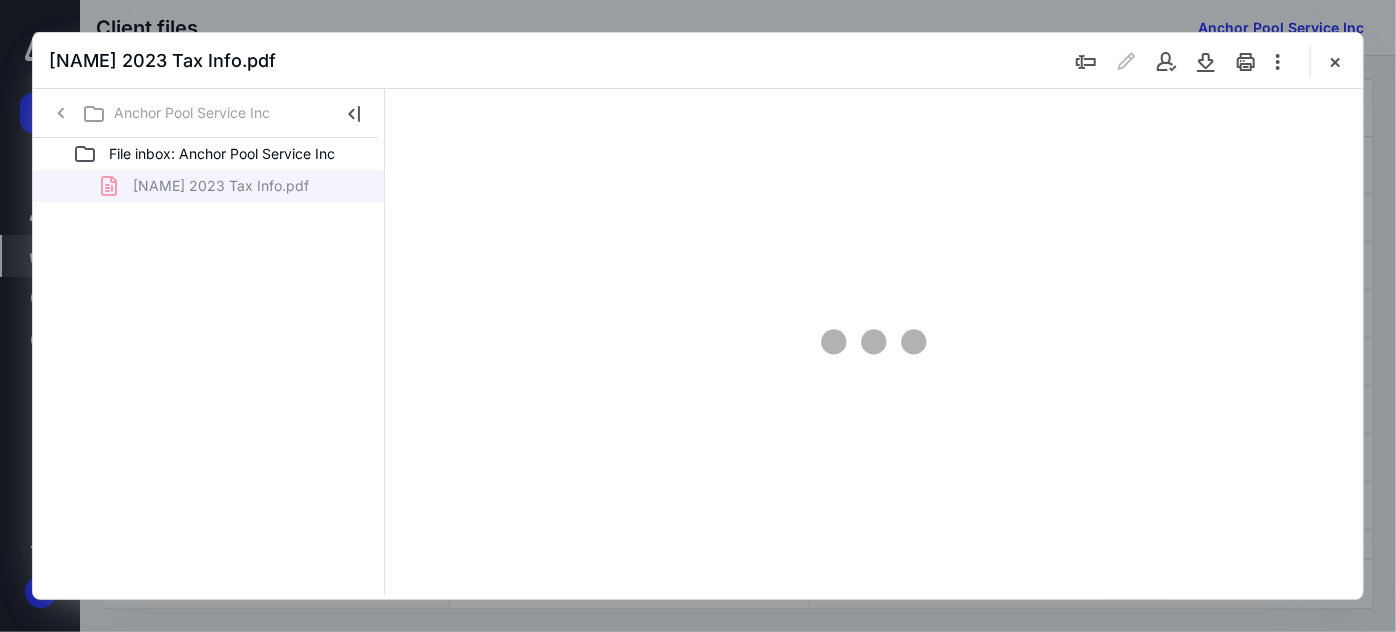 scroll, scrollTop: 0, scrollLeft: 0, axis: both 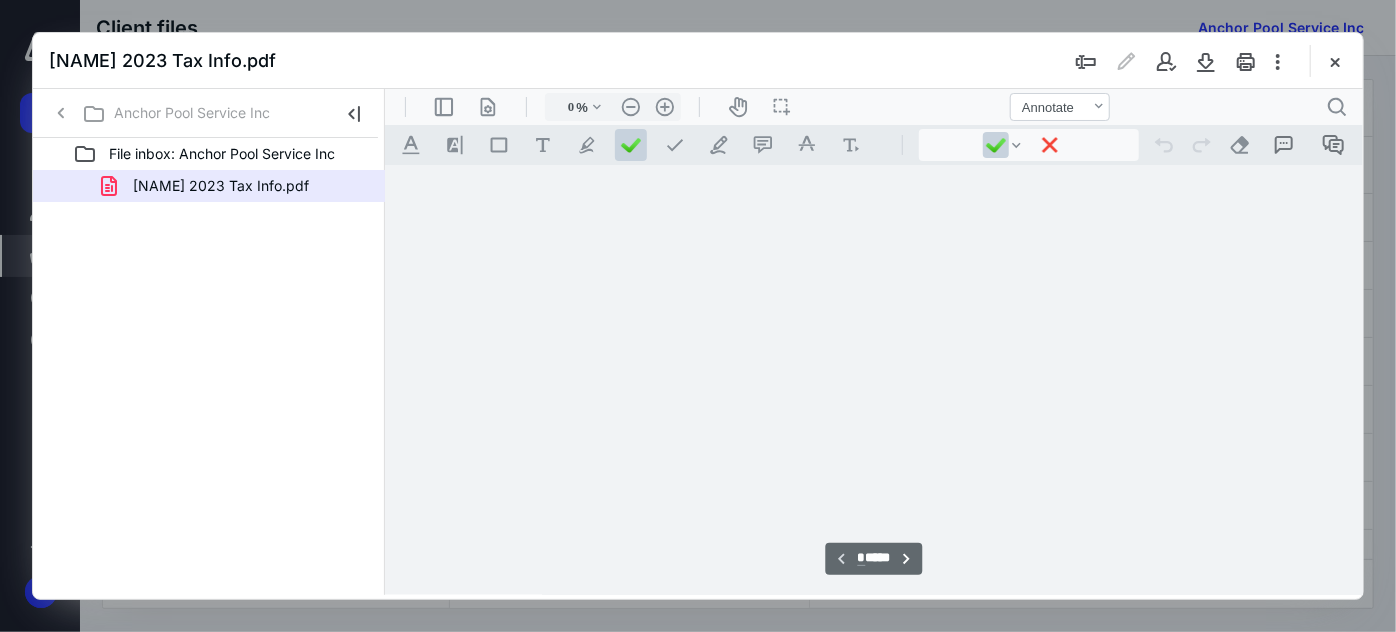 type on "157" 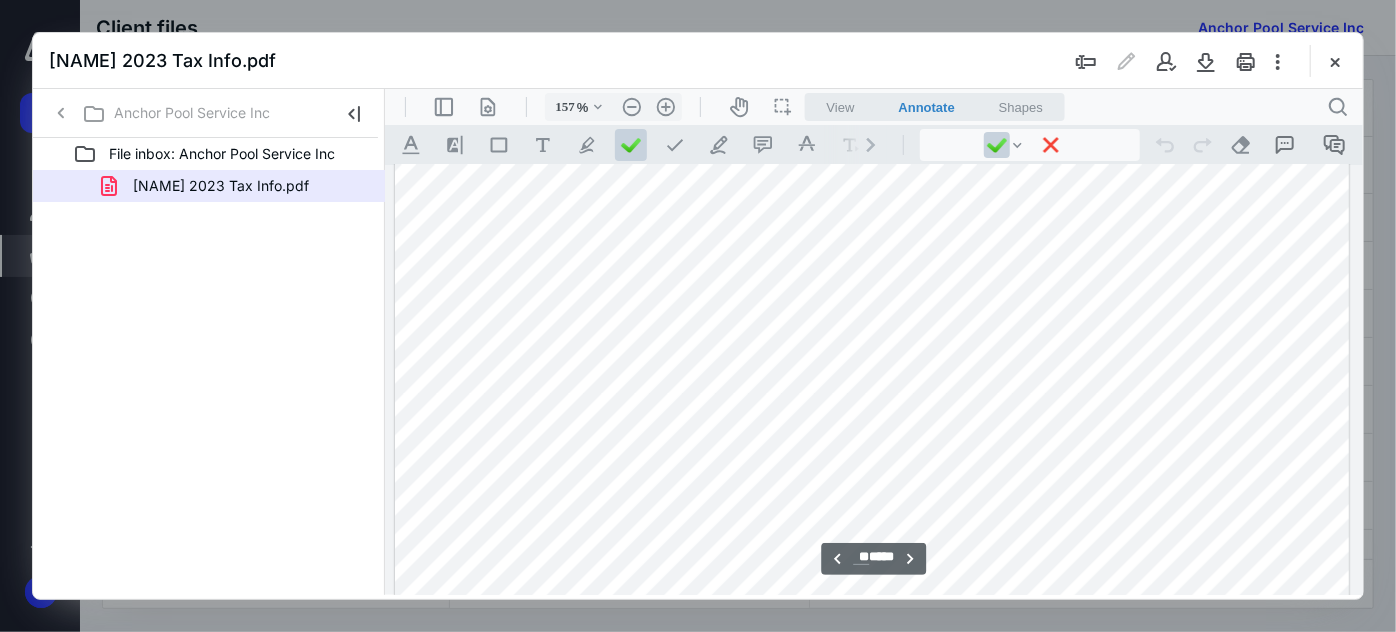 scroll, scrollTop: 17909, scrollLeft: 0, axis: vertical 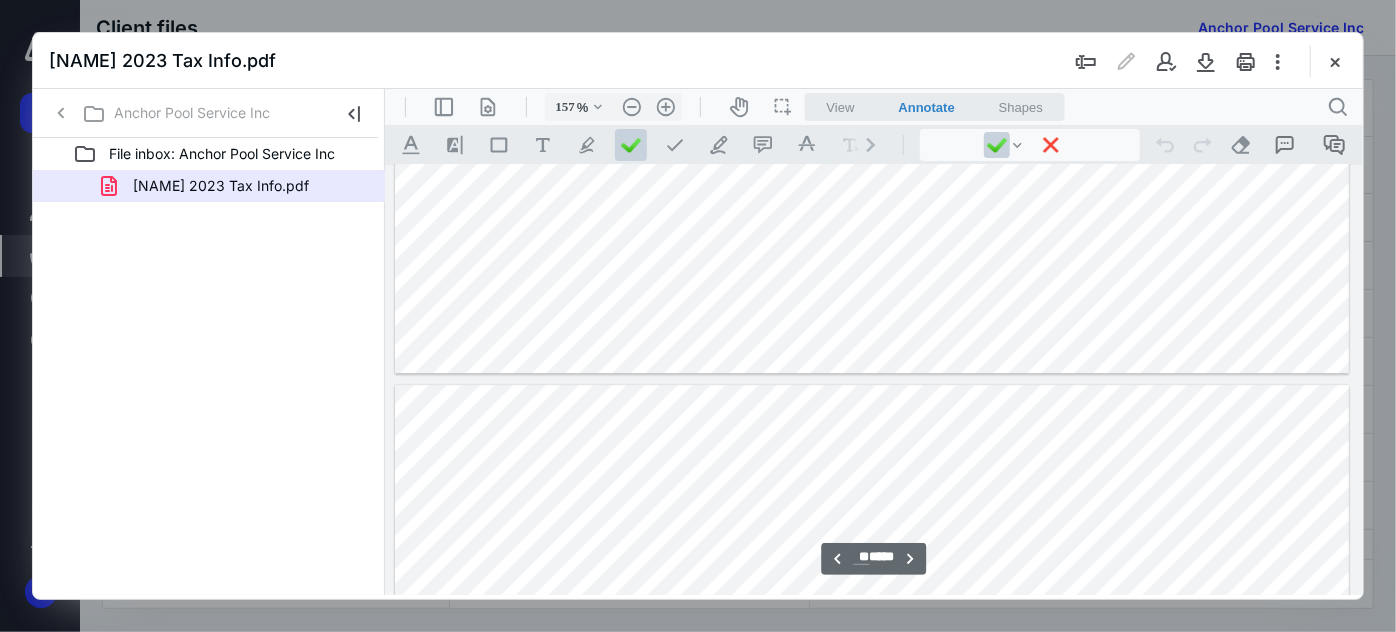 type on "**" 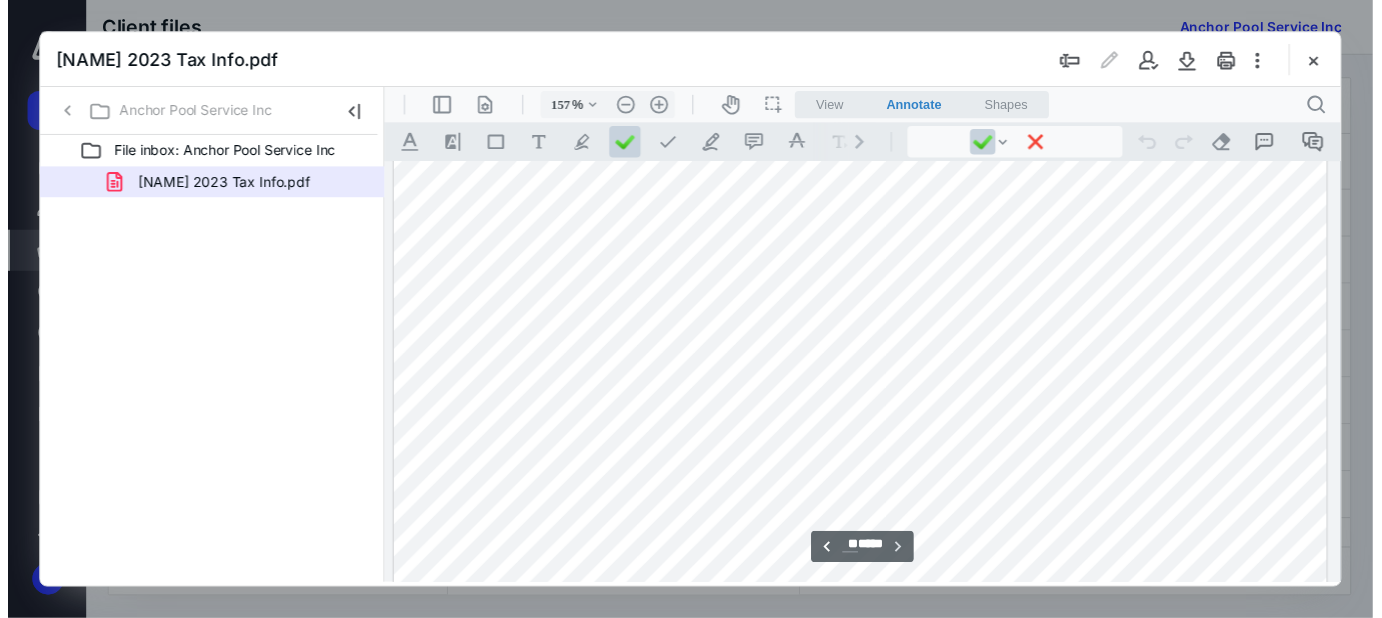 scroll, scrollTop: 19520, scrollLeft: 0, axis: vertical 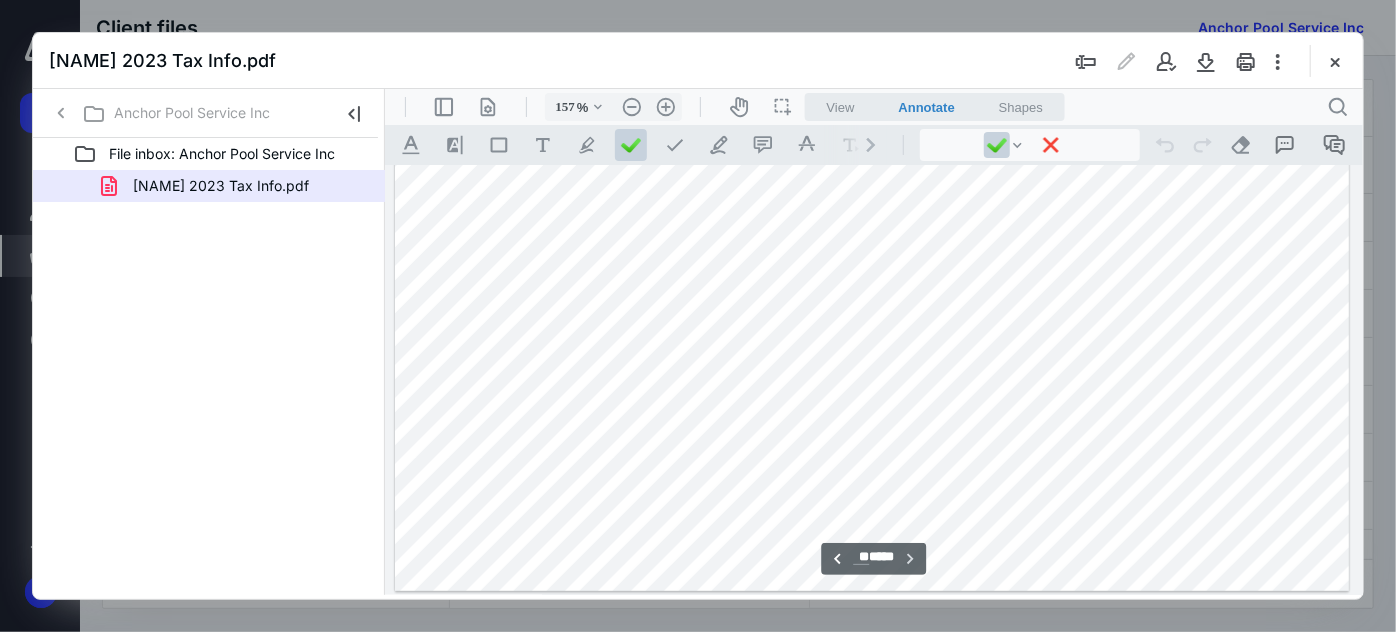 click 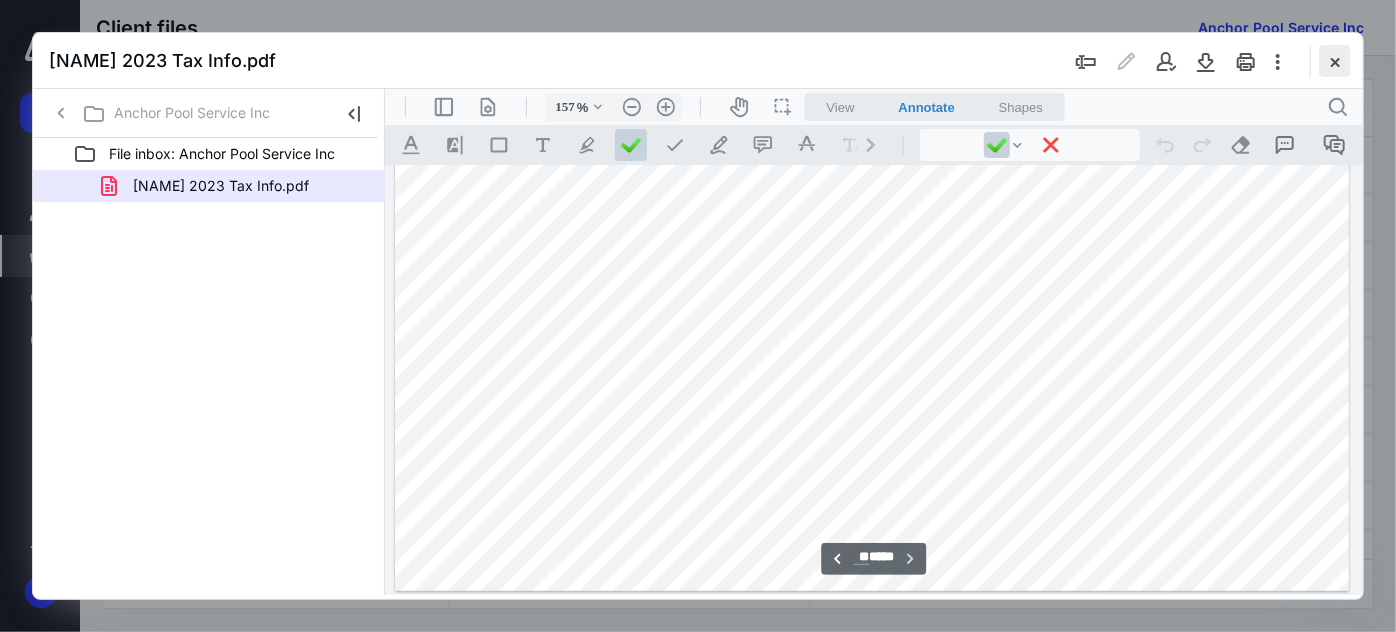 click at bounding box center (1335, 61) 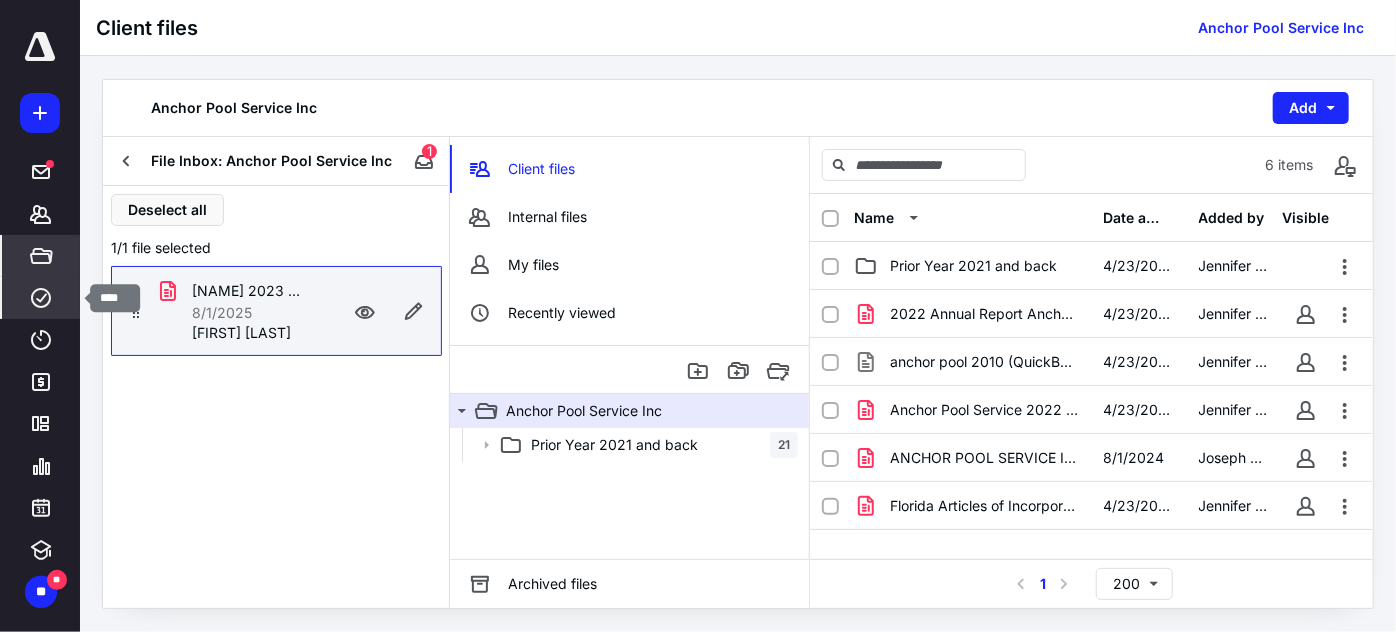 click 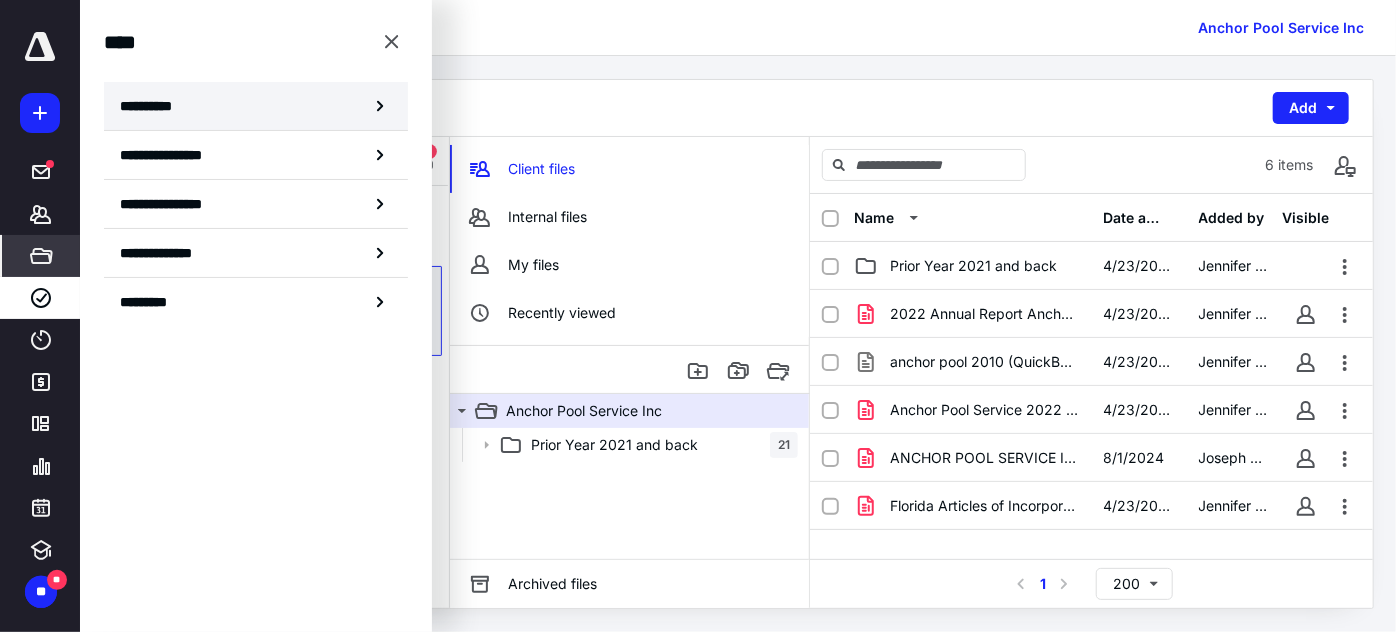 click on "**********" at bounding box center (153, 106) 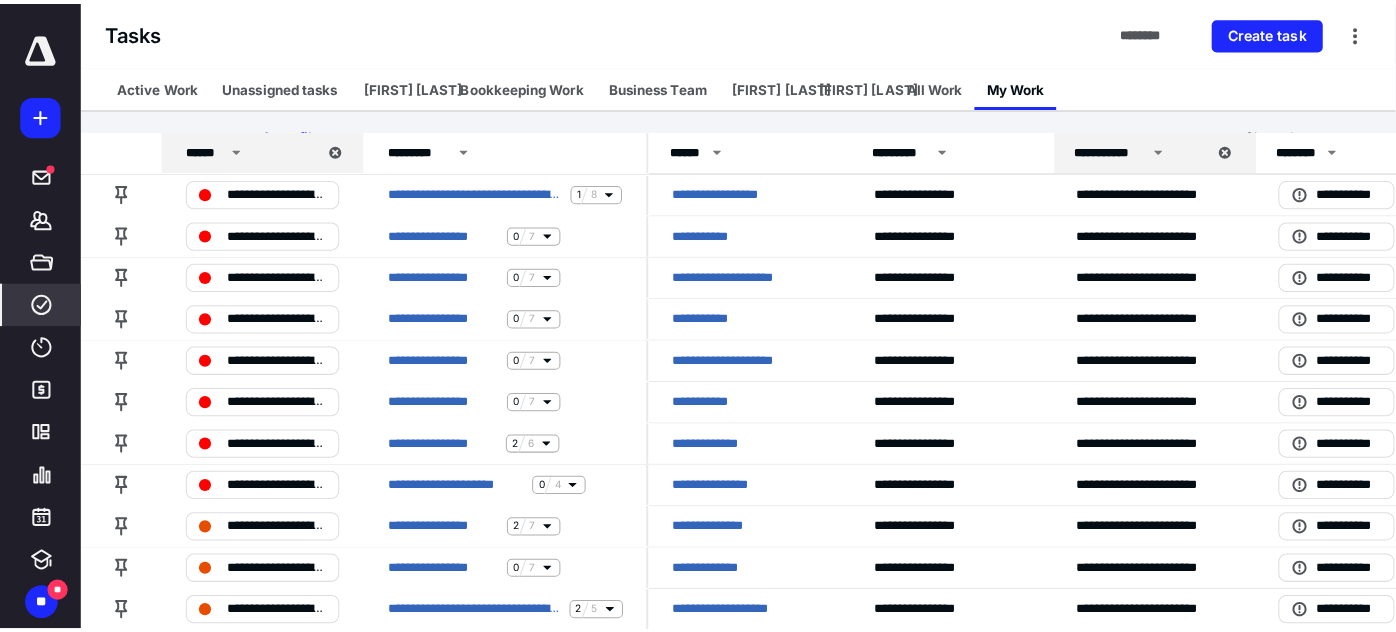 scroll, scrollTop: 0, scrollLeft: 0, axis: both 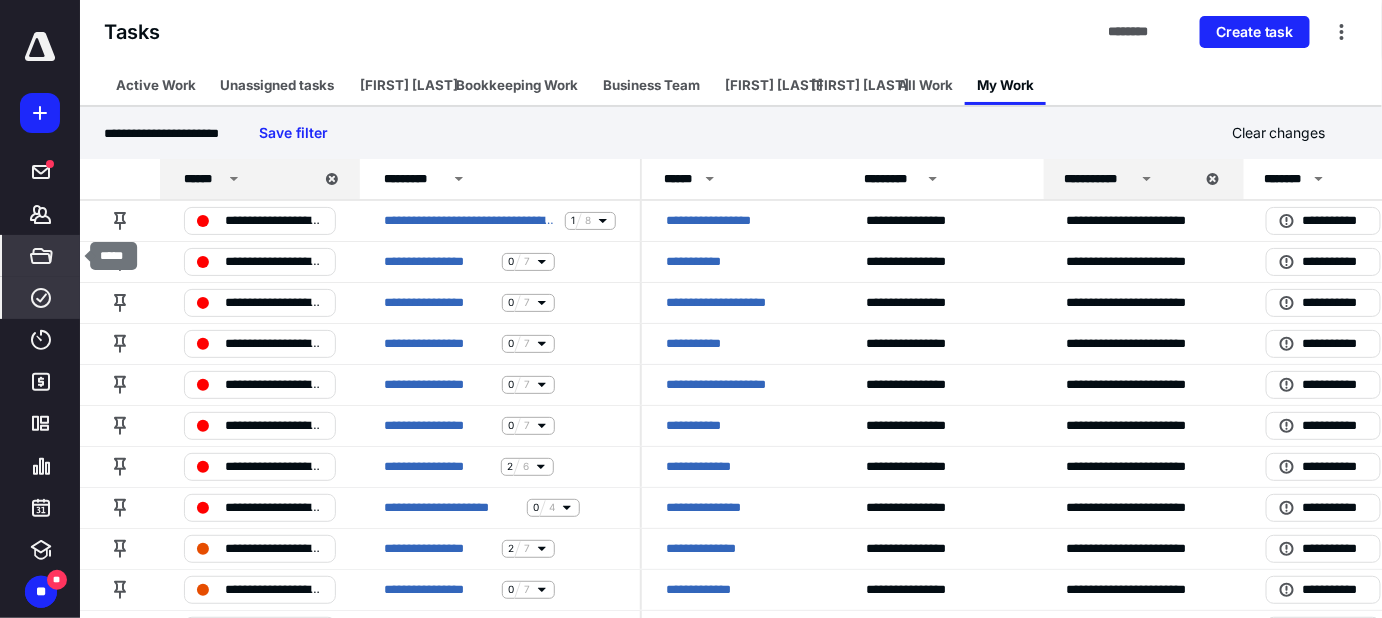 click on "*****" at bounding box center [41, 256] 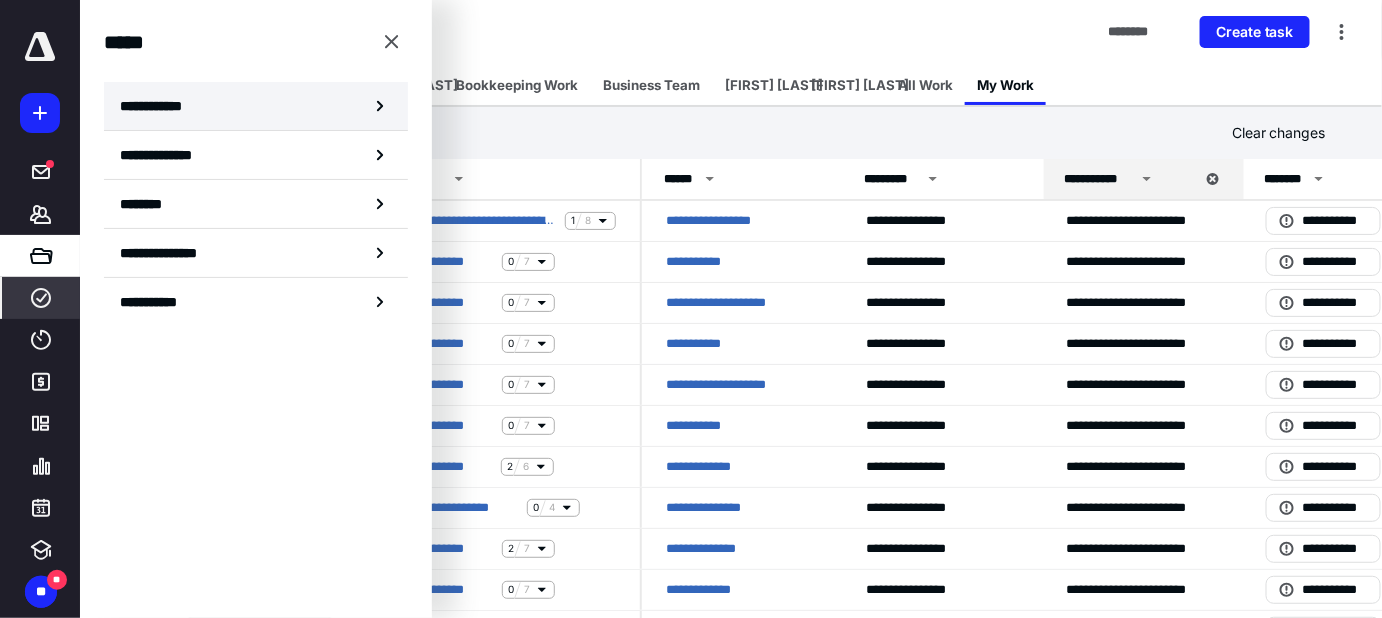 click on "**********" at bounding box center (157, 106) 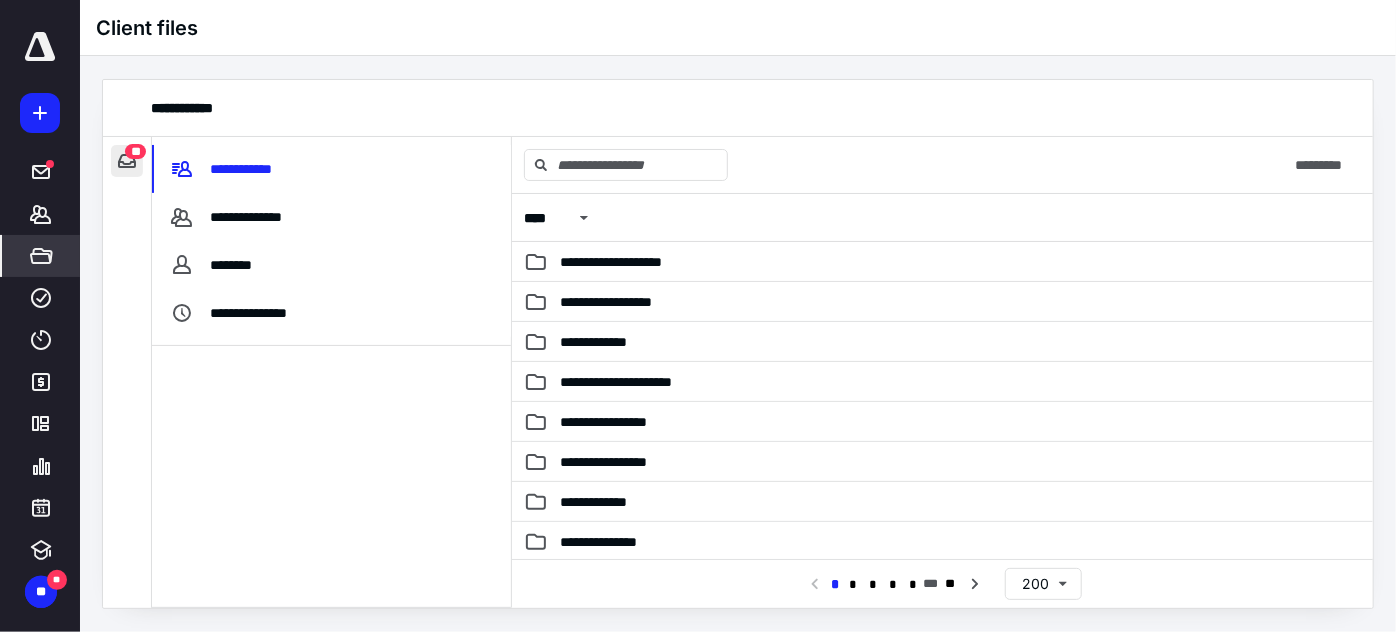 click at bounding box center (127, 161) 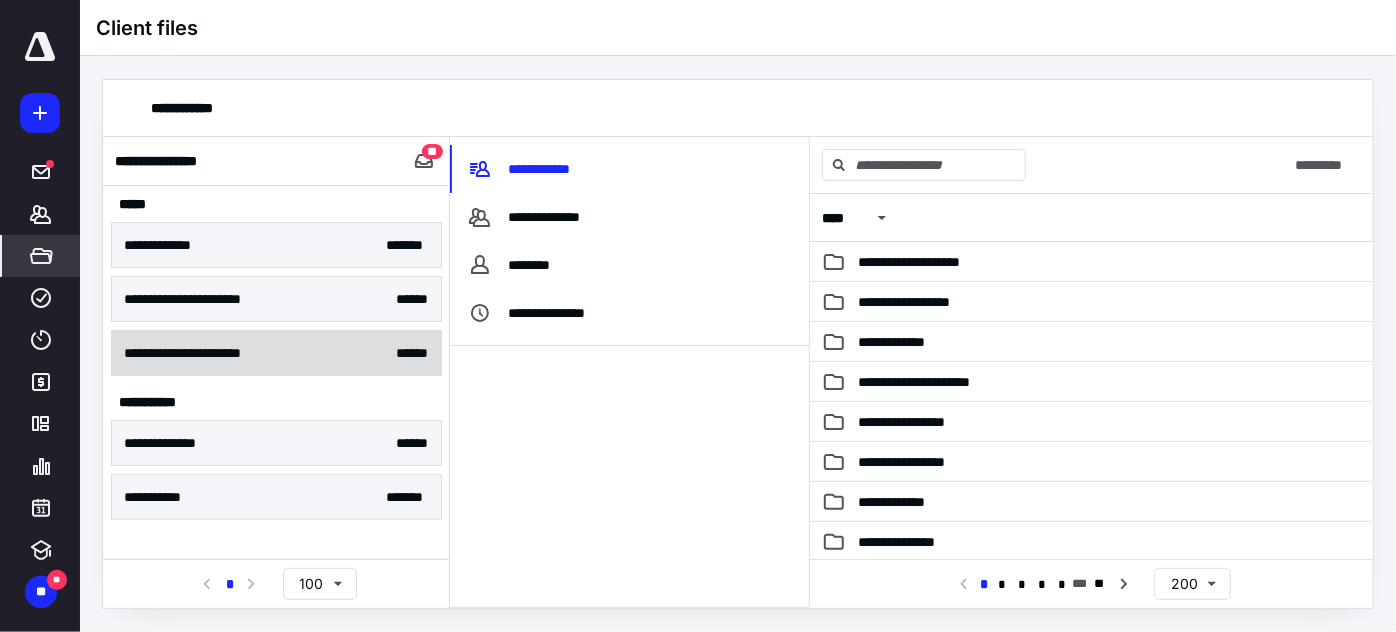 click on "**********" at bounding box center (203, 353) 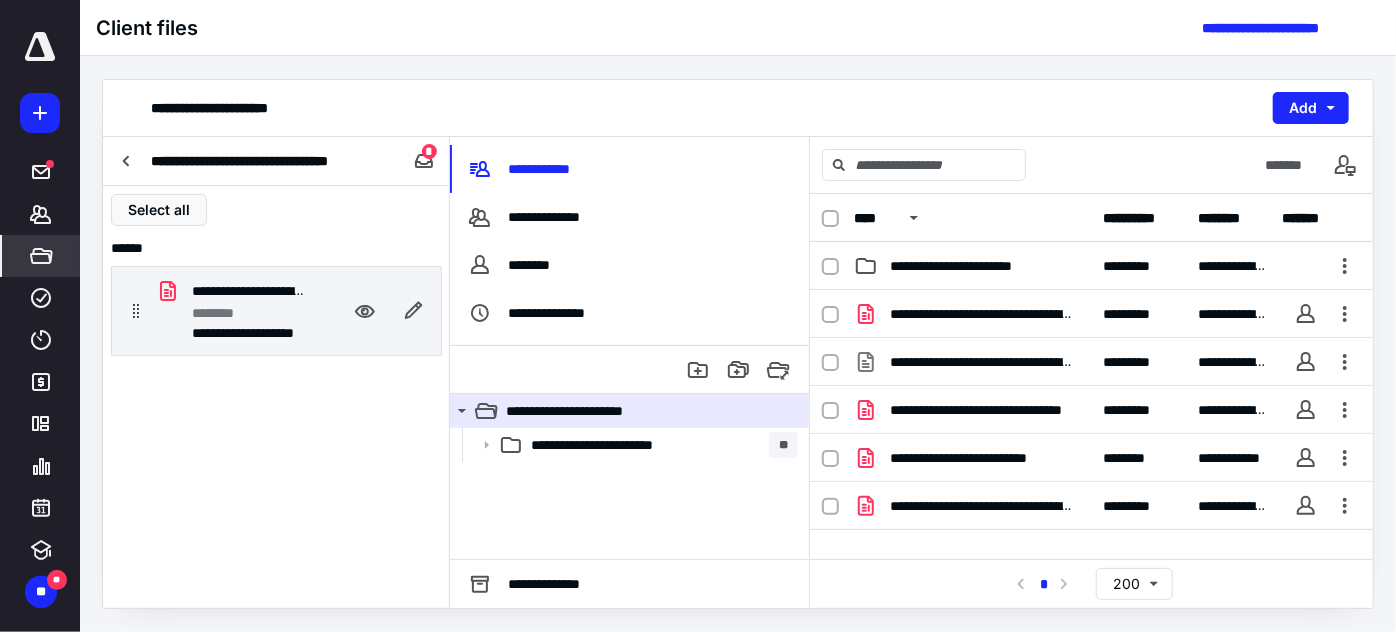 click on "********" at bounding box center [248, 313] 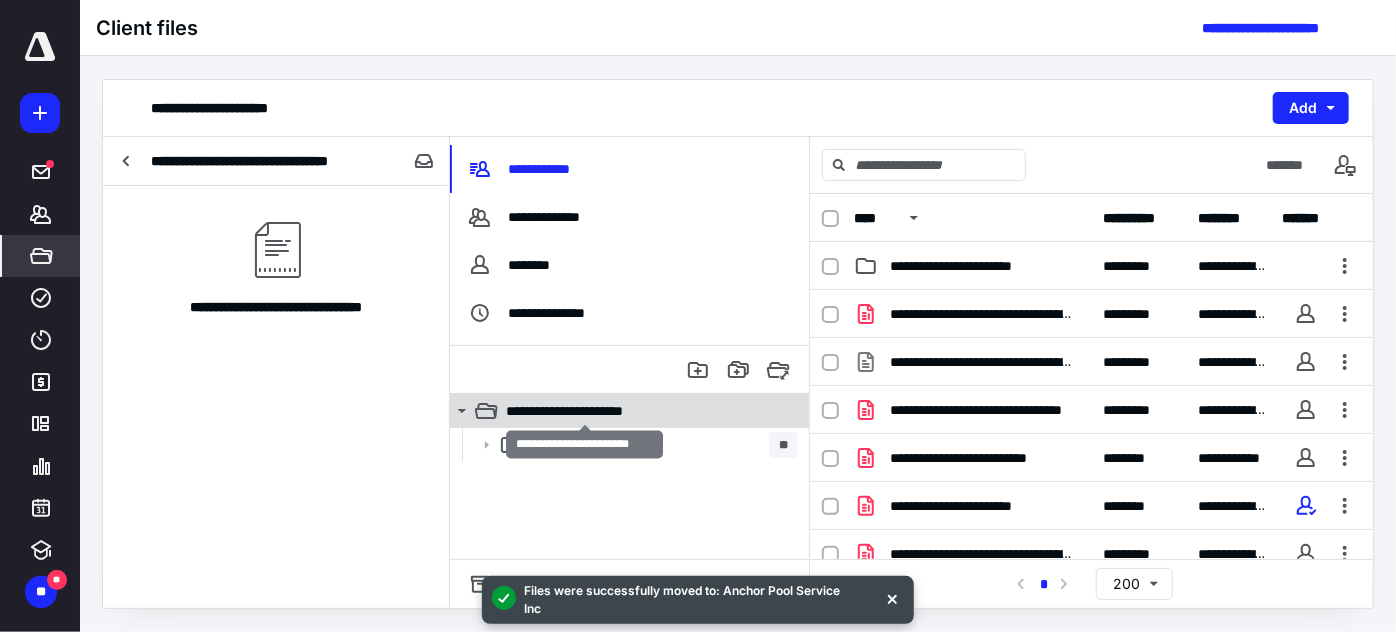 click on "**********" at bounding box center (585, 411) 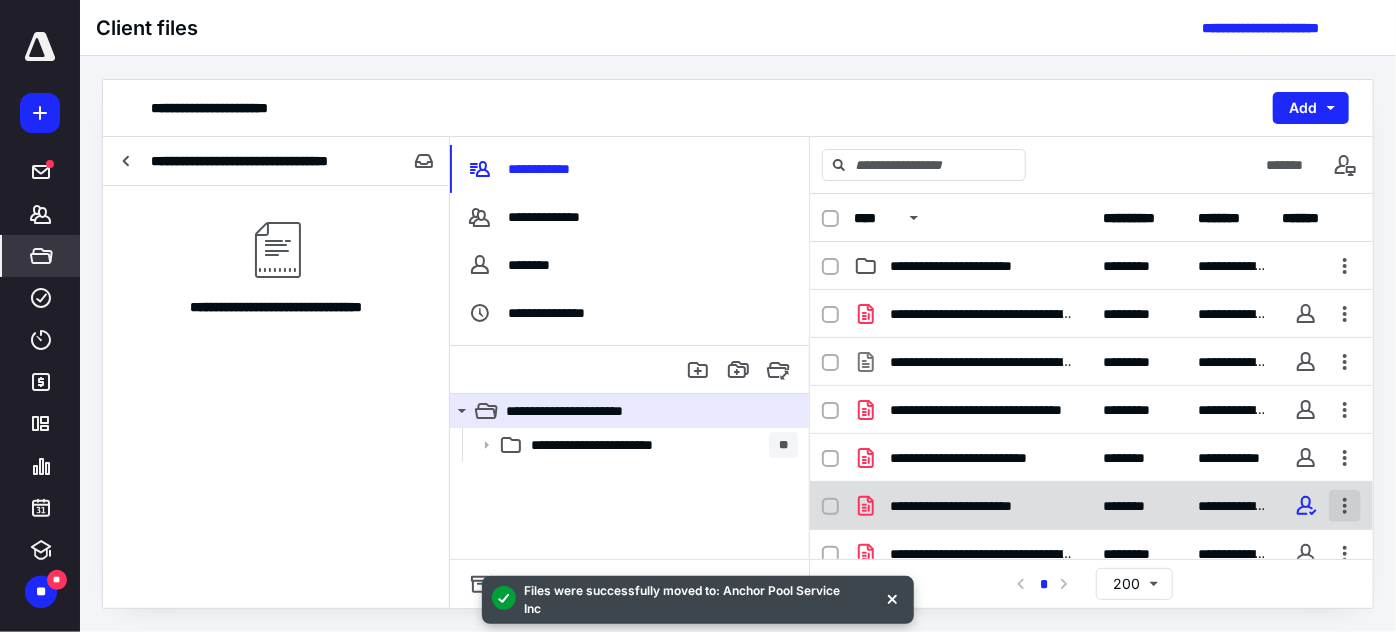 click at bounding box center [1345, 506] 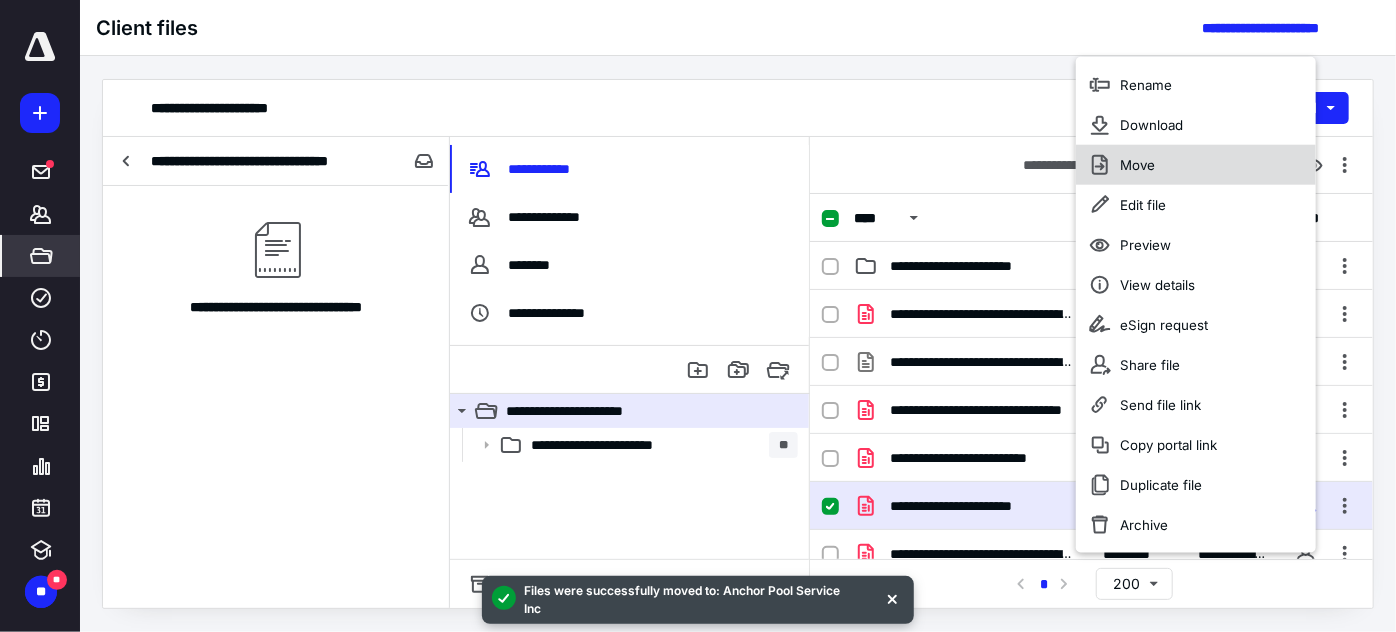 click on "Move" at bounding box center [1137, 165] 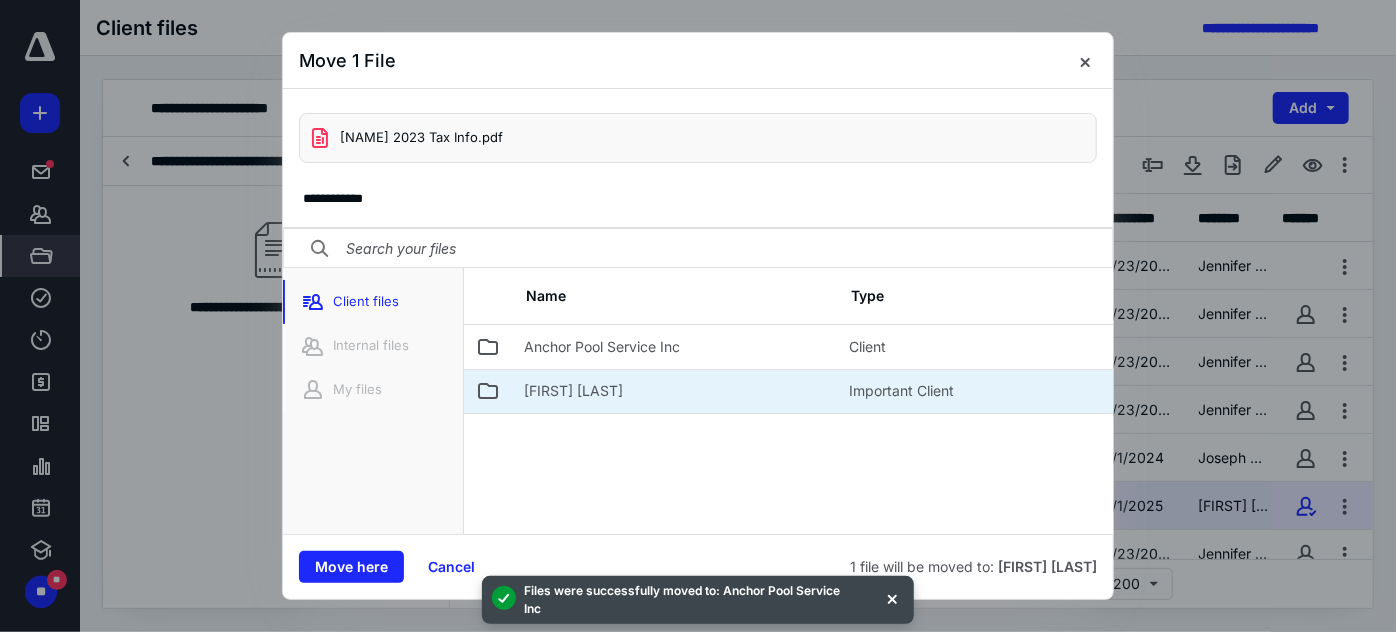 click on "Brenda Lockhart" at bounding box center [573, 391] 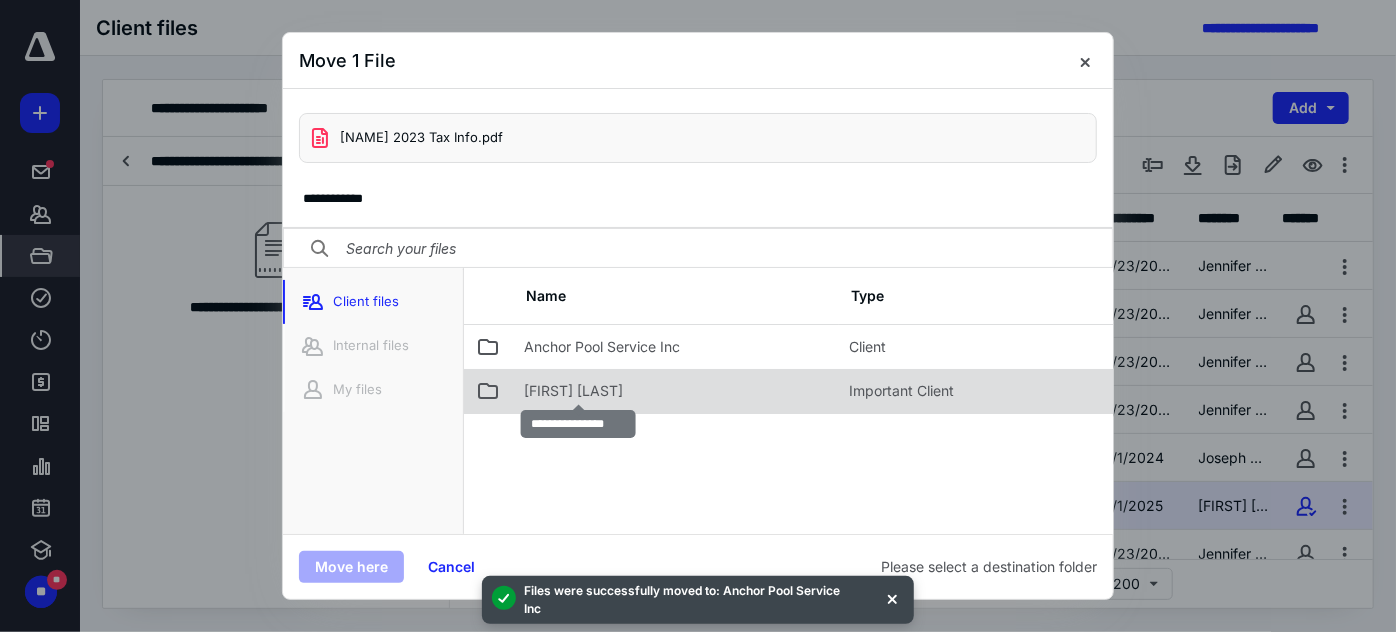 click on "Brenda Lockhart" at bounding box center [573, 391] 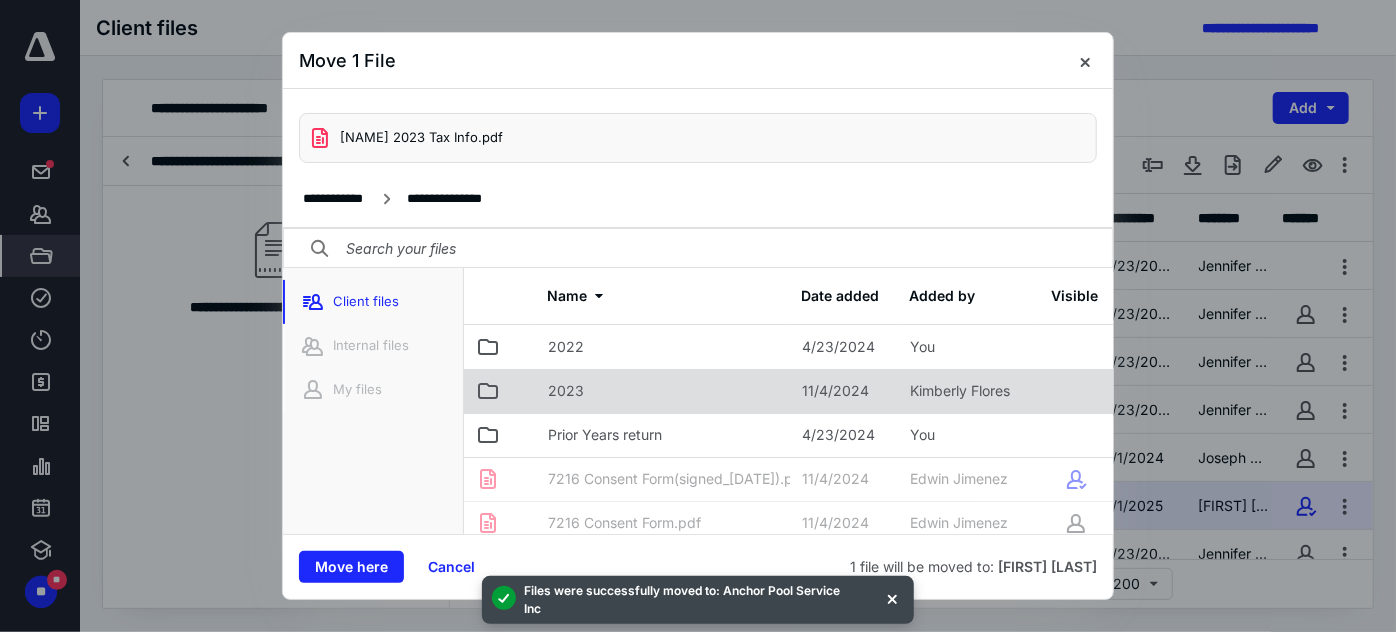click on "2023" at bounding box center [566, 391] 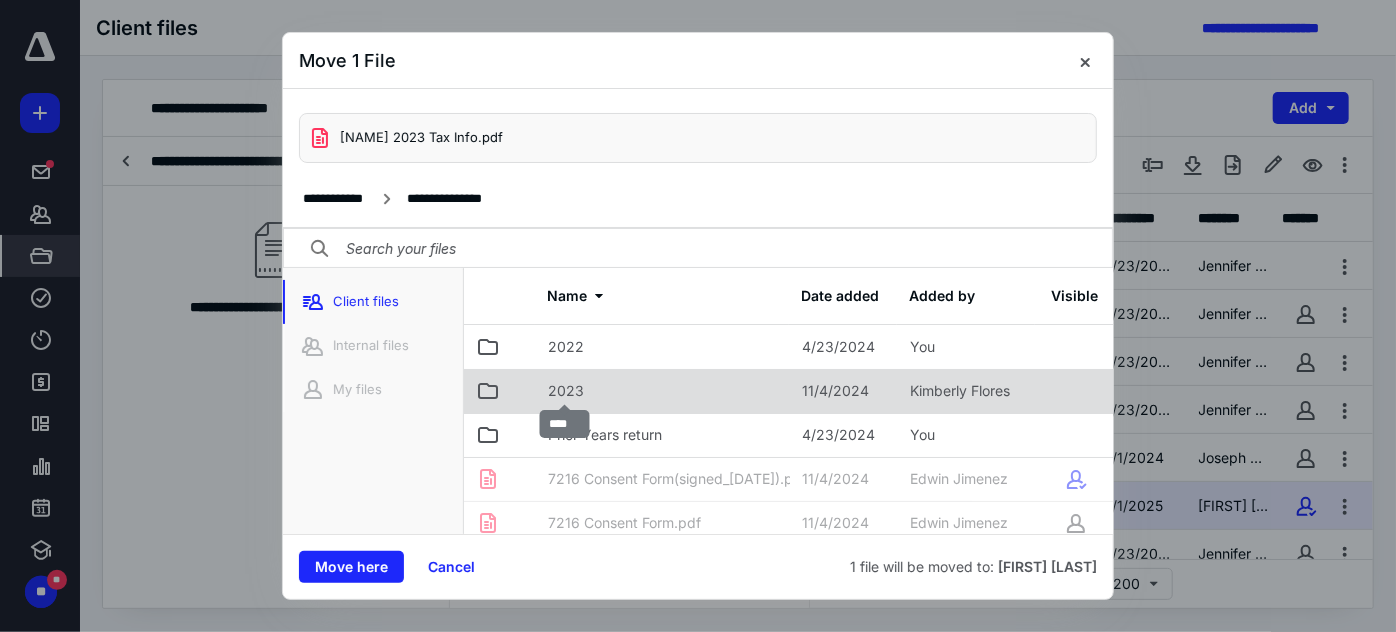 click on "2023" at bounding box center [566, 391] 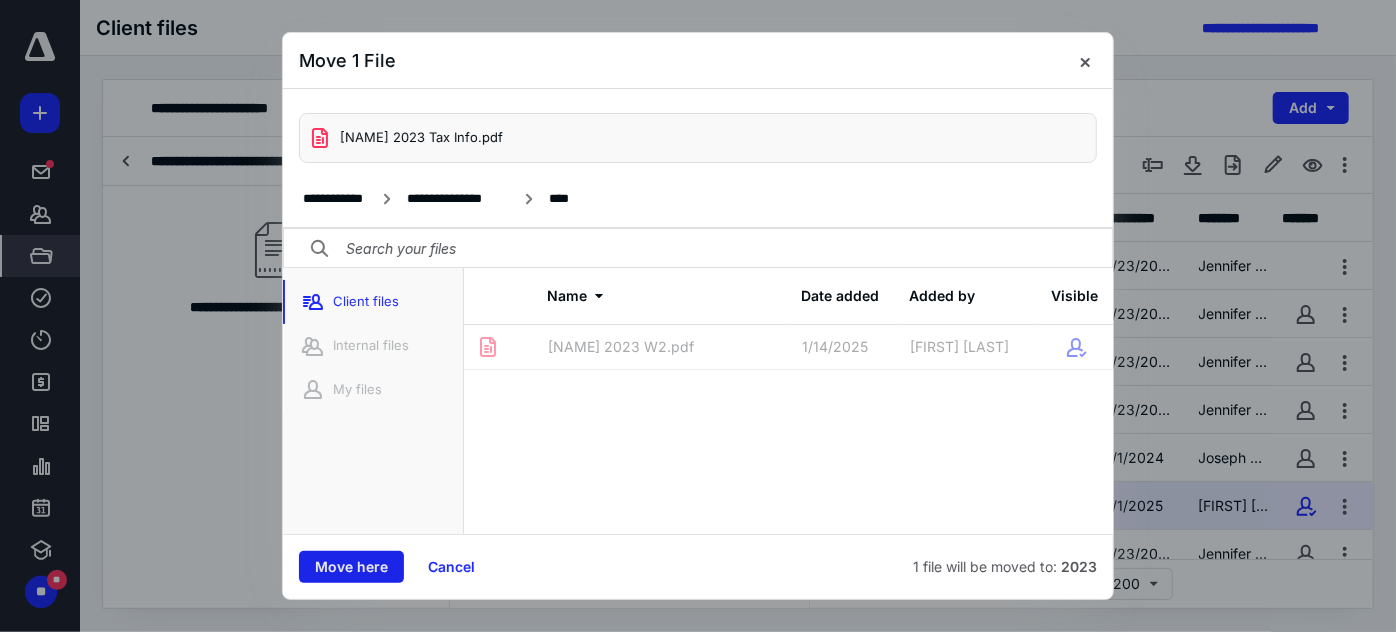 click on "Move here" at bounding box center (351, 567) 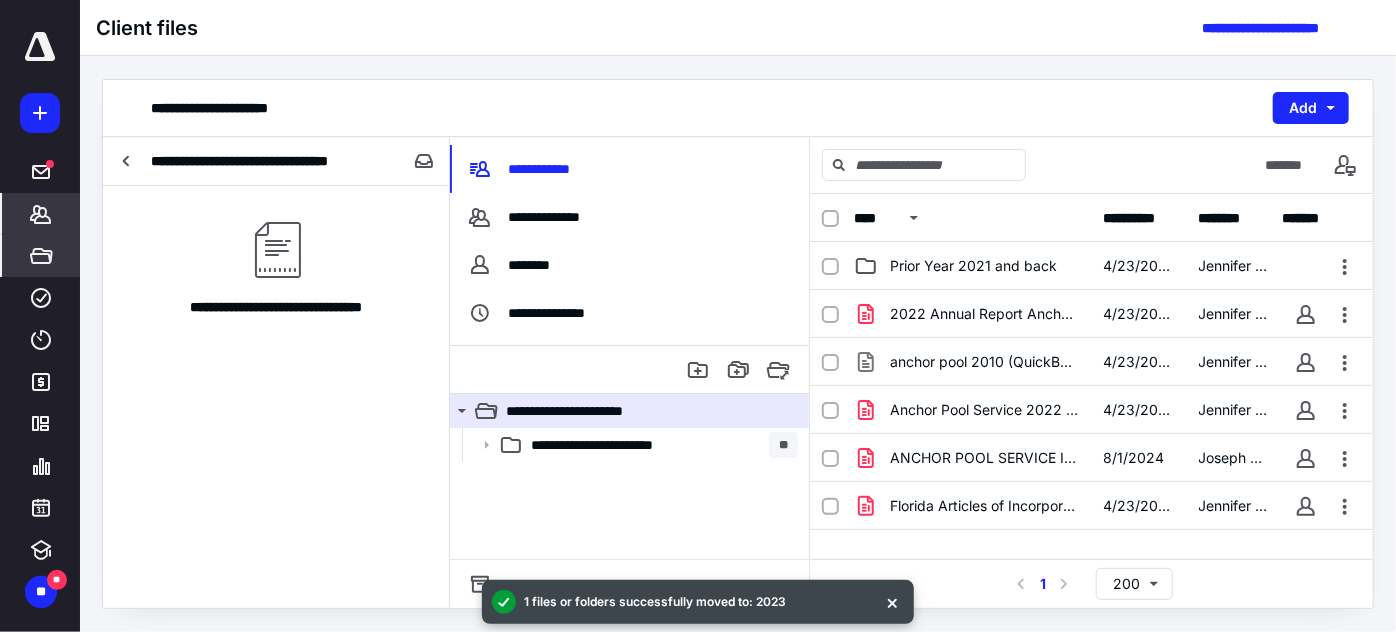 click on "*******" at bounding box center [41, 214] 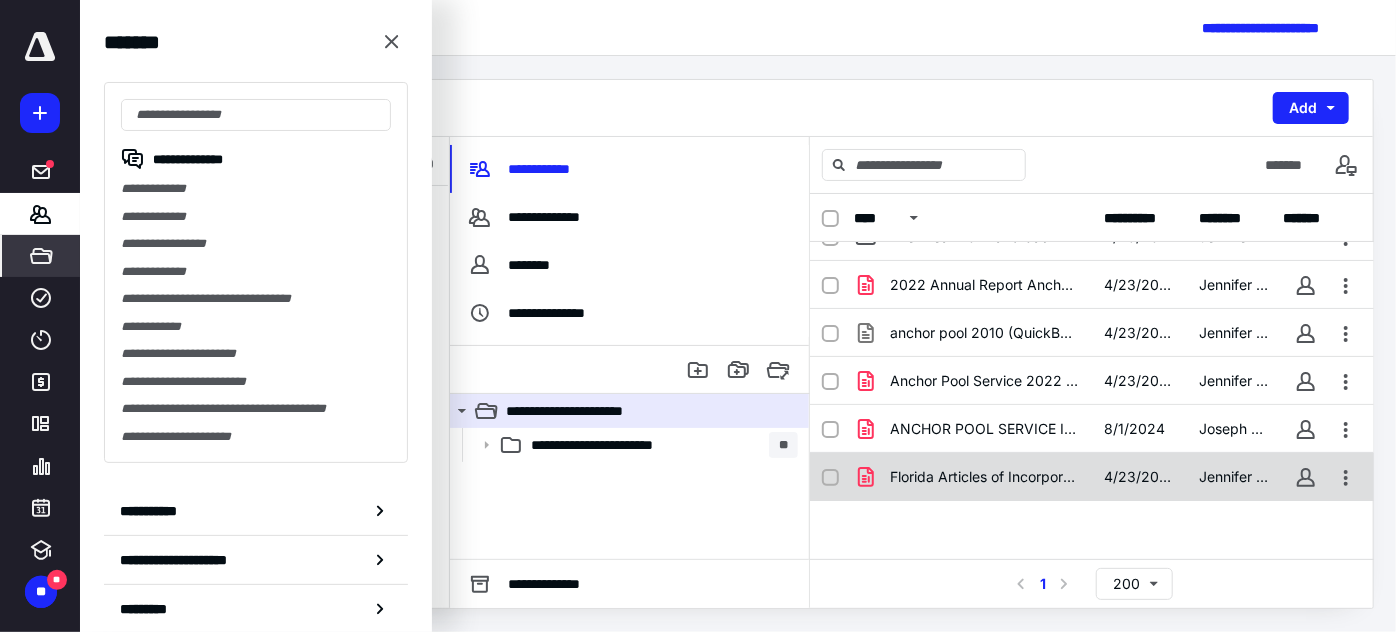 scroll, scrollTop: 0, scrollLeft: 0, axis: both 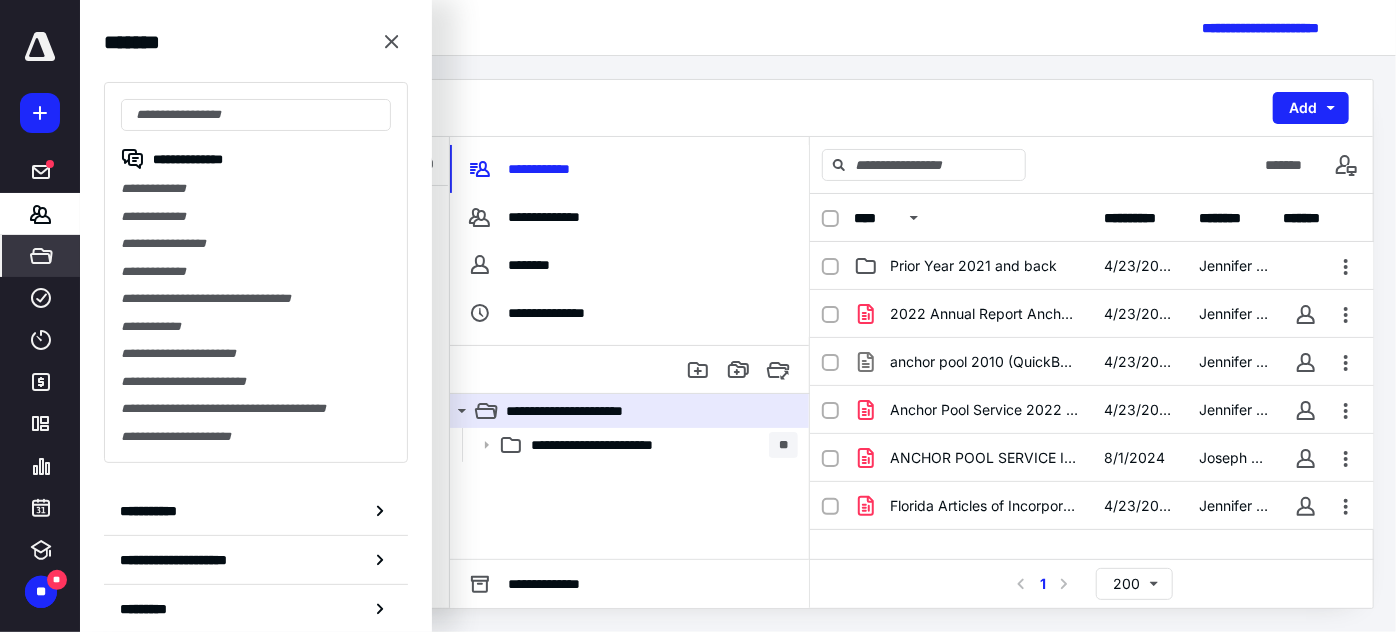 click on "**********" at bounding box center (738, 344) 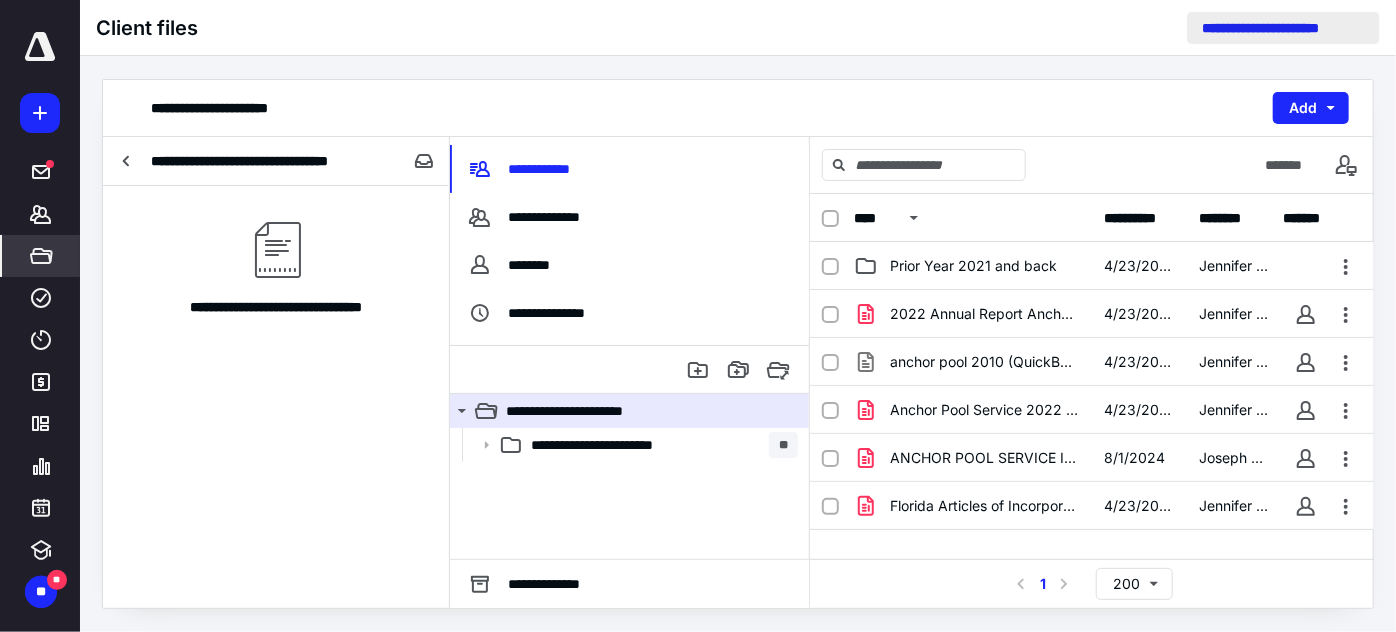 click on "**********" at bounding box center (1284, 28) 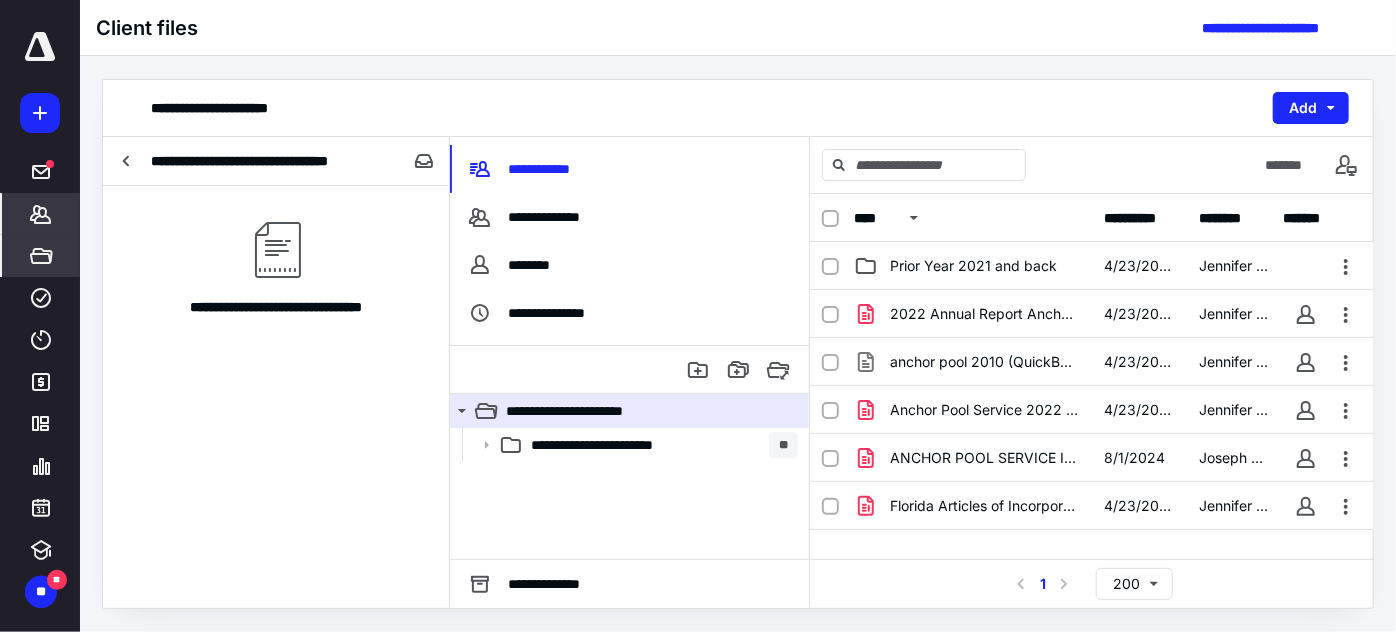 click 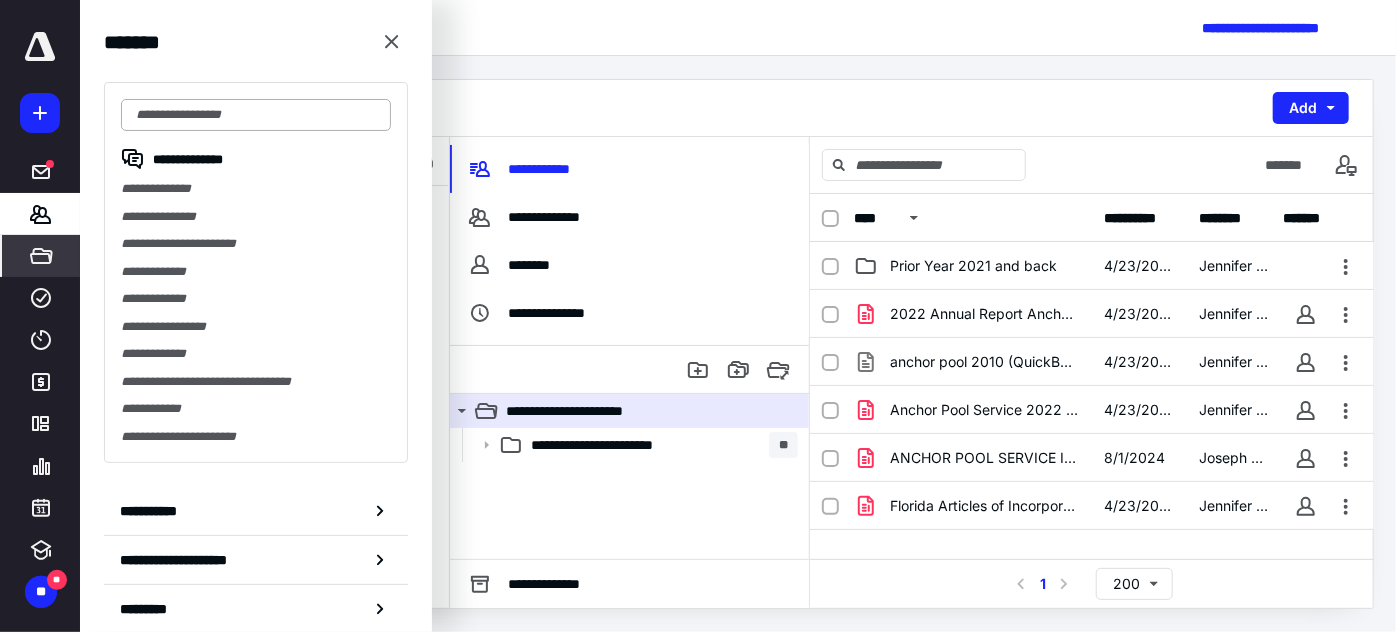click at bounding box center (256, 115) 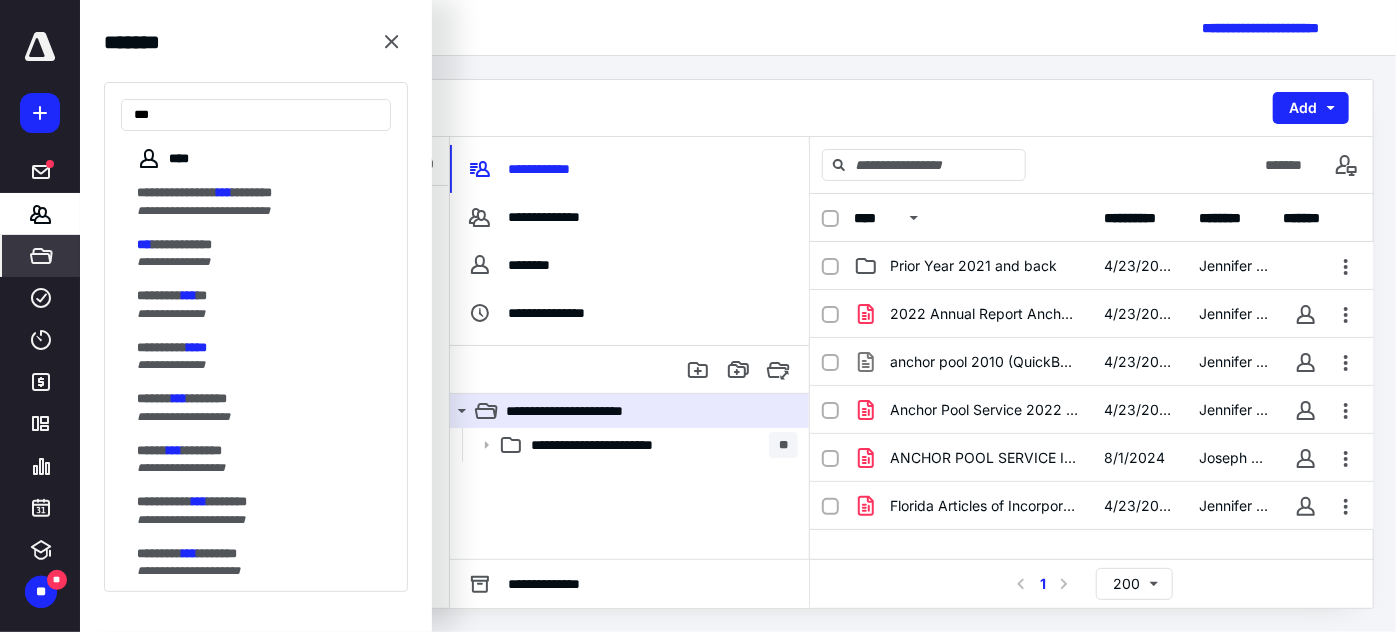 scroll, scrollTop: 90, scrollLeft: 0, axis: vertical 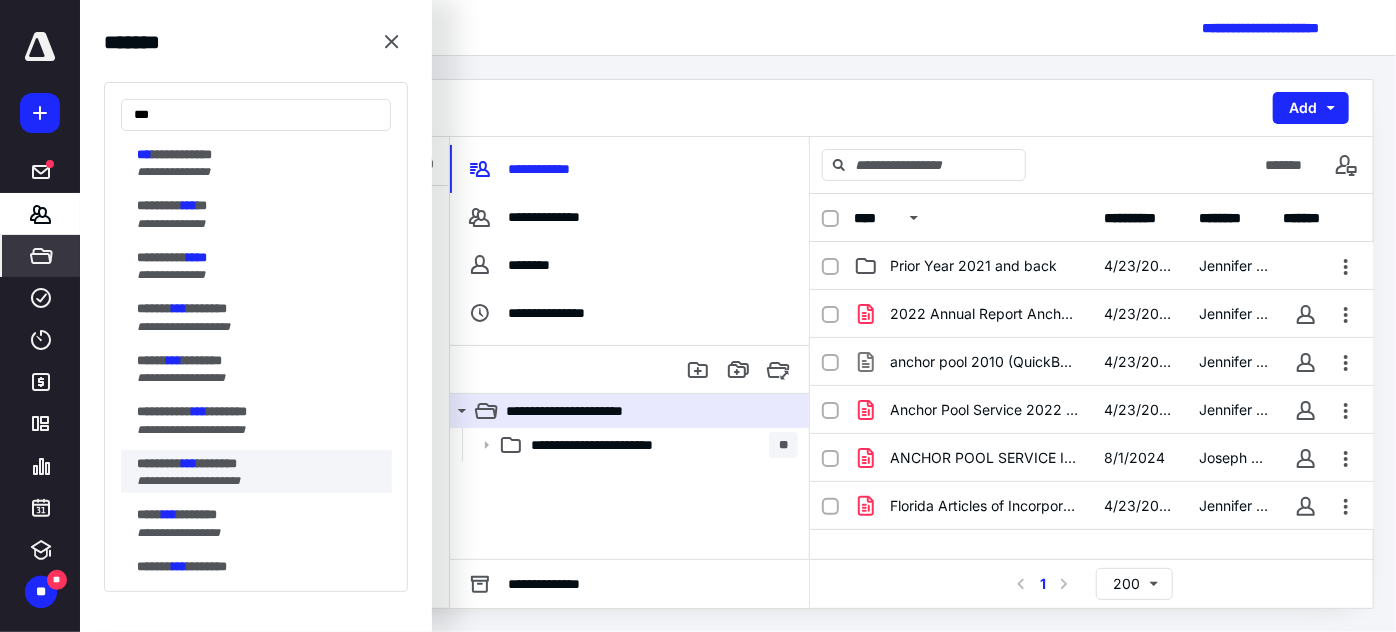 type on "***" 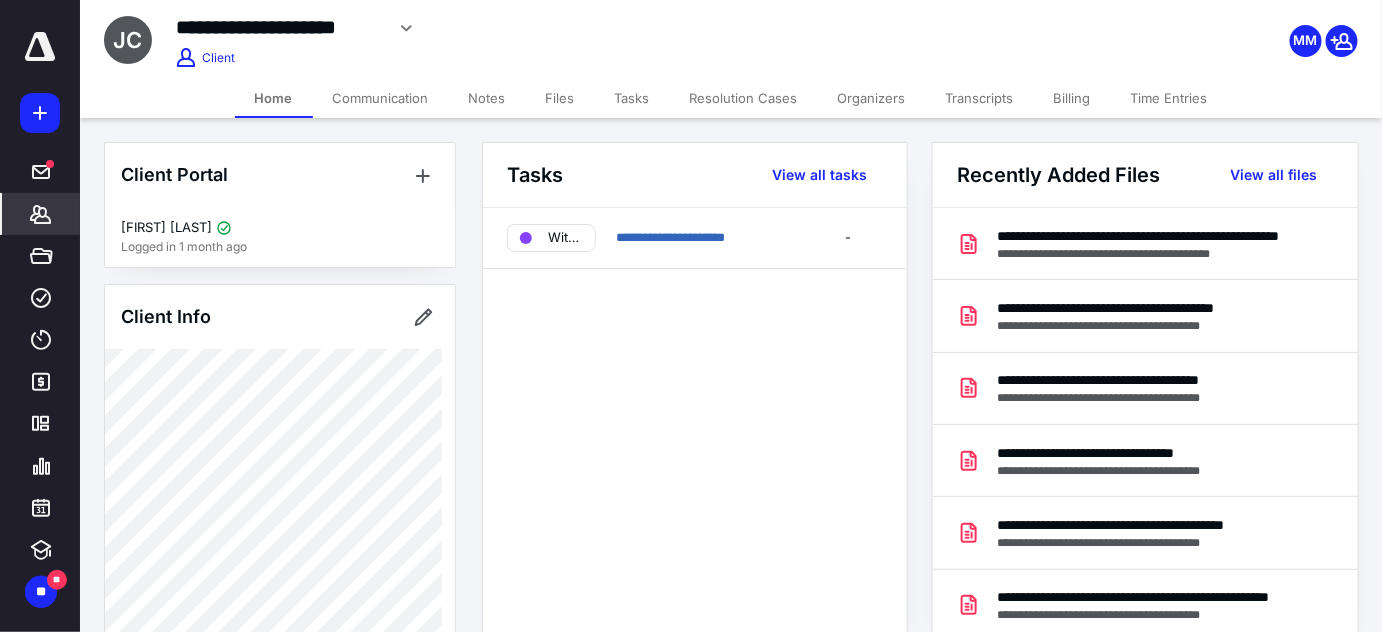 click on "Files" at bounding box center [560, 98] 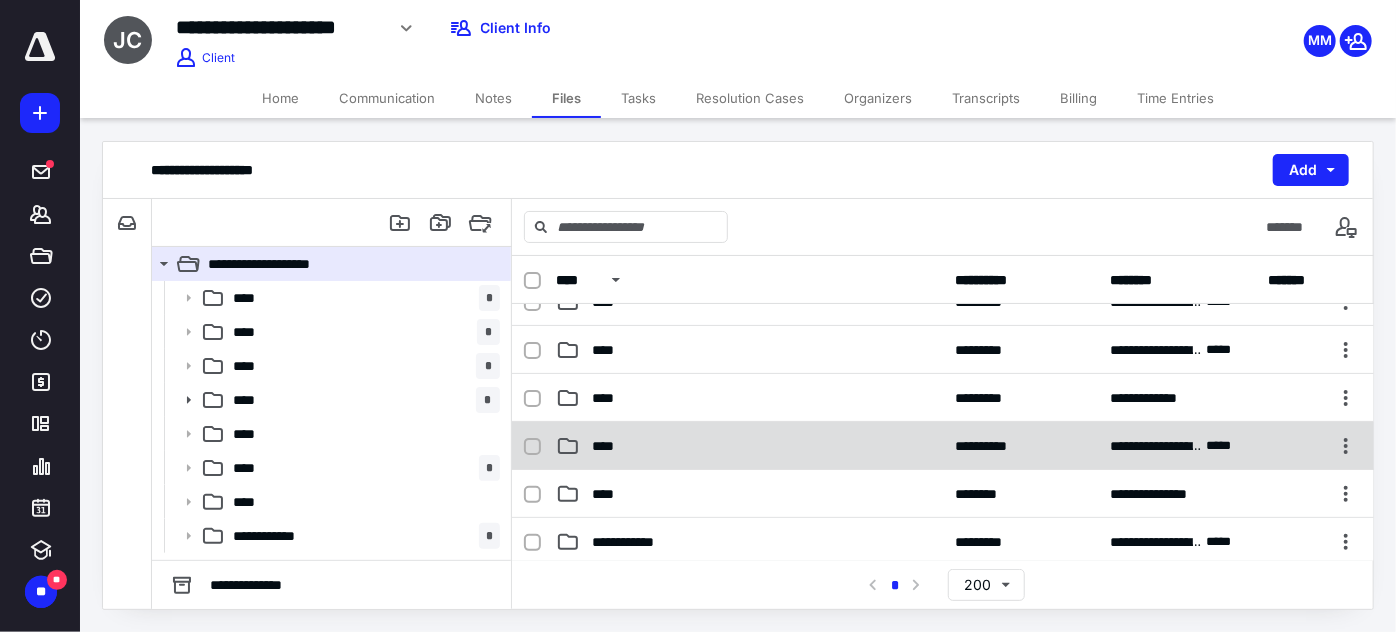 scroll, scrollTop: 90, scrollLeft: 0, axis: vertical 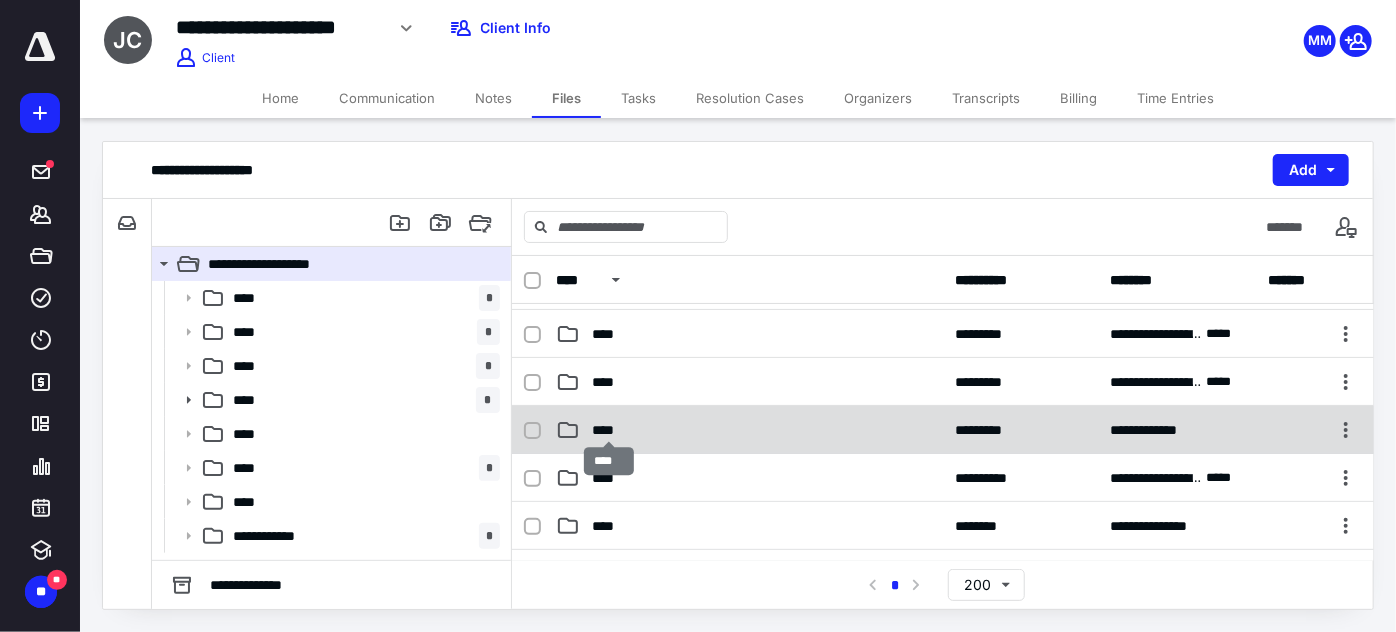 click on "****" at bounding box center [609, 430] 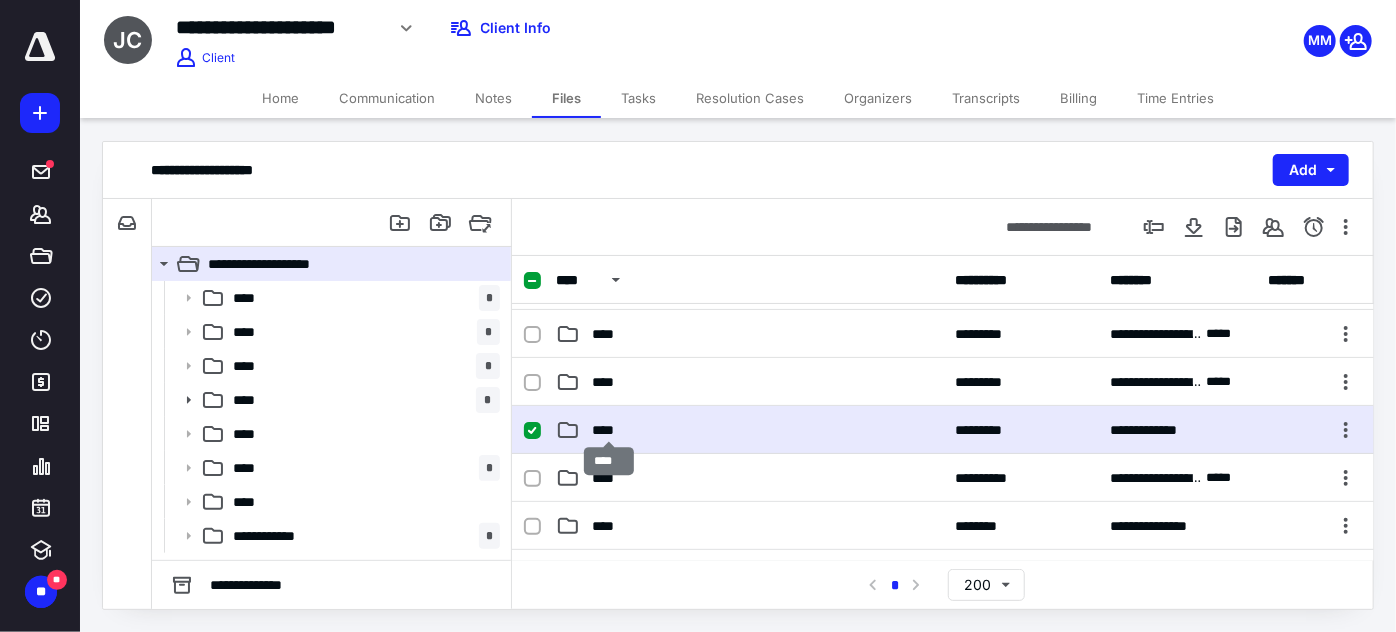 click on "****" at bounding box center (609, 430) 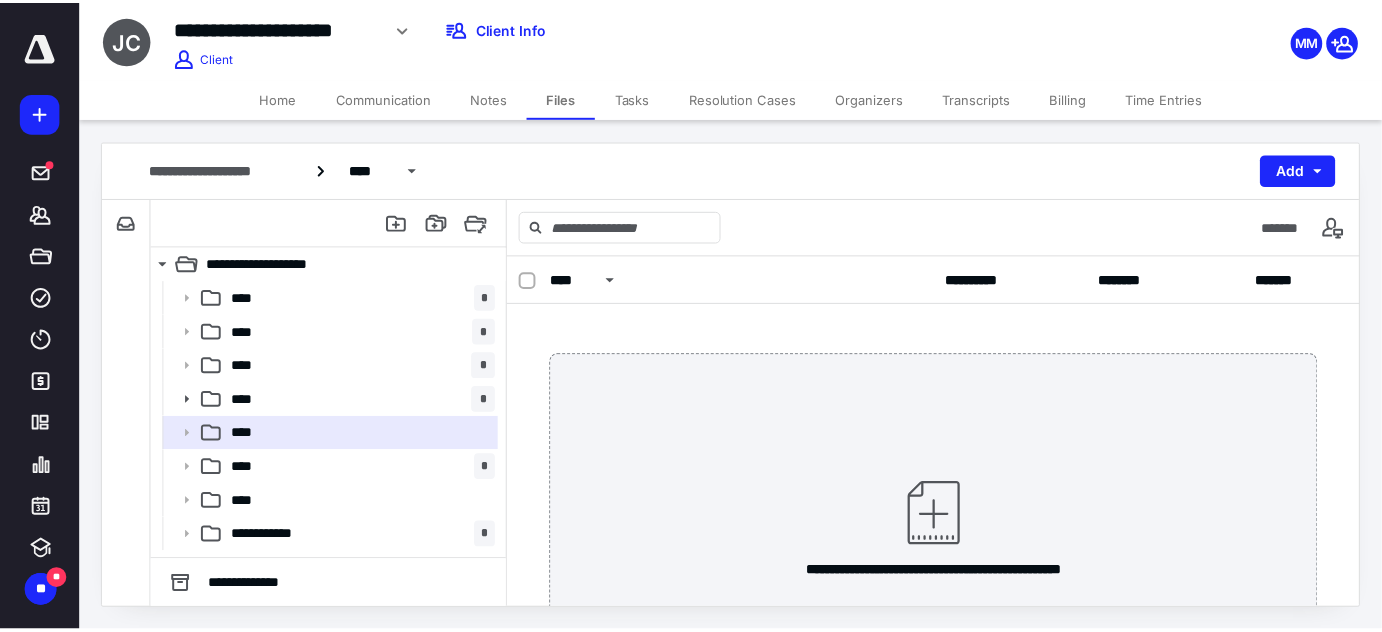 scroll, scrollTop: 144, scrollLeft: 0, axis: vertical 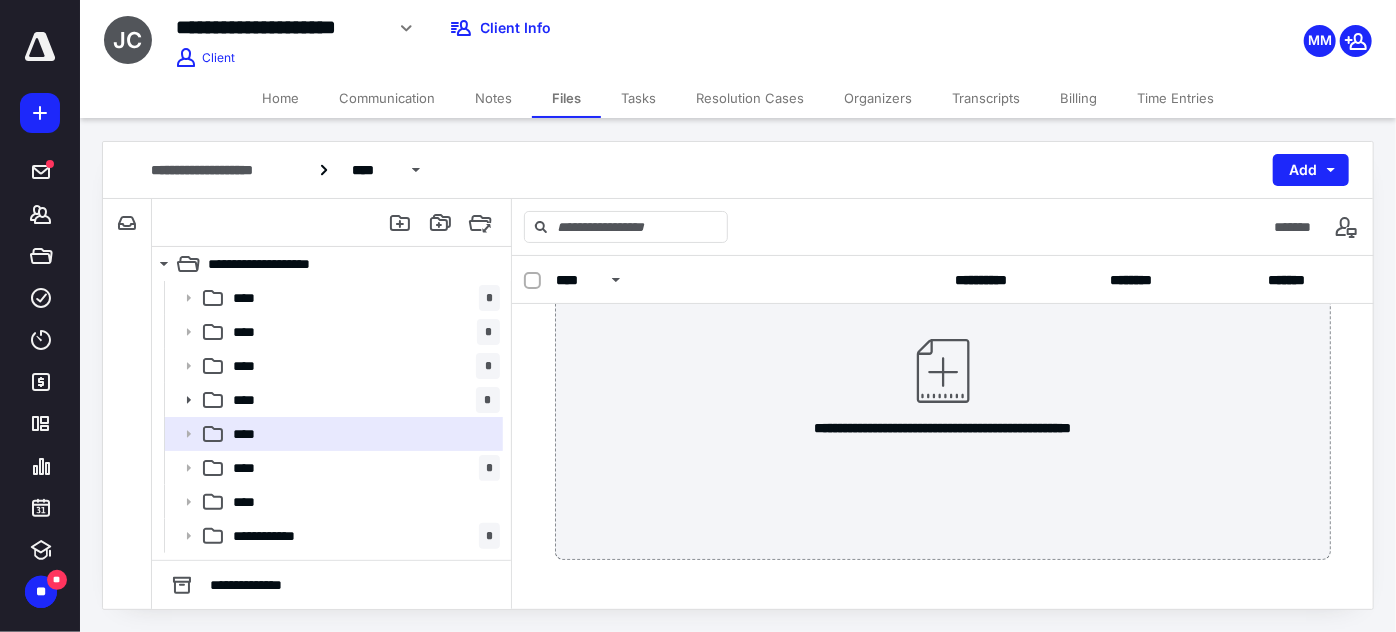 click on "Home" at bounding box center (280, 98) 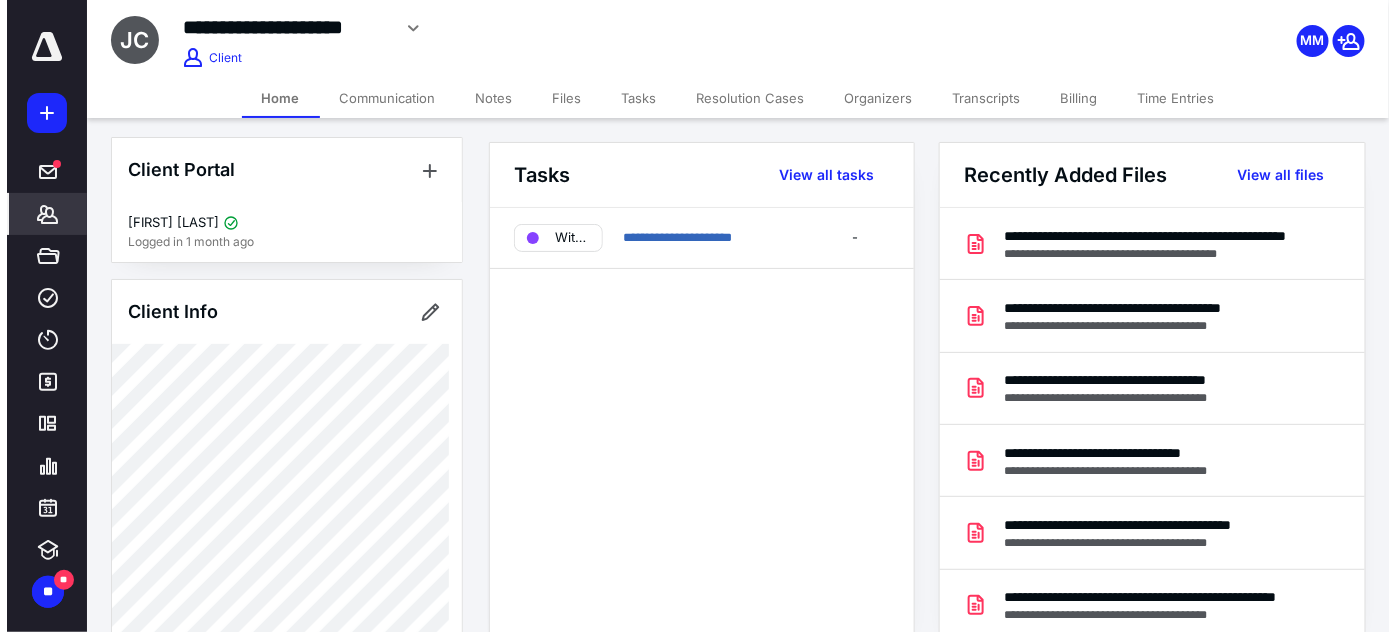 scroll, scrollTop: 0, scrollLeft: 0, axis: both 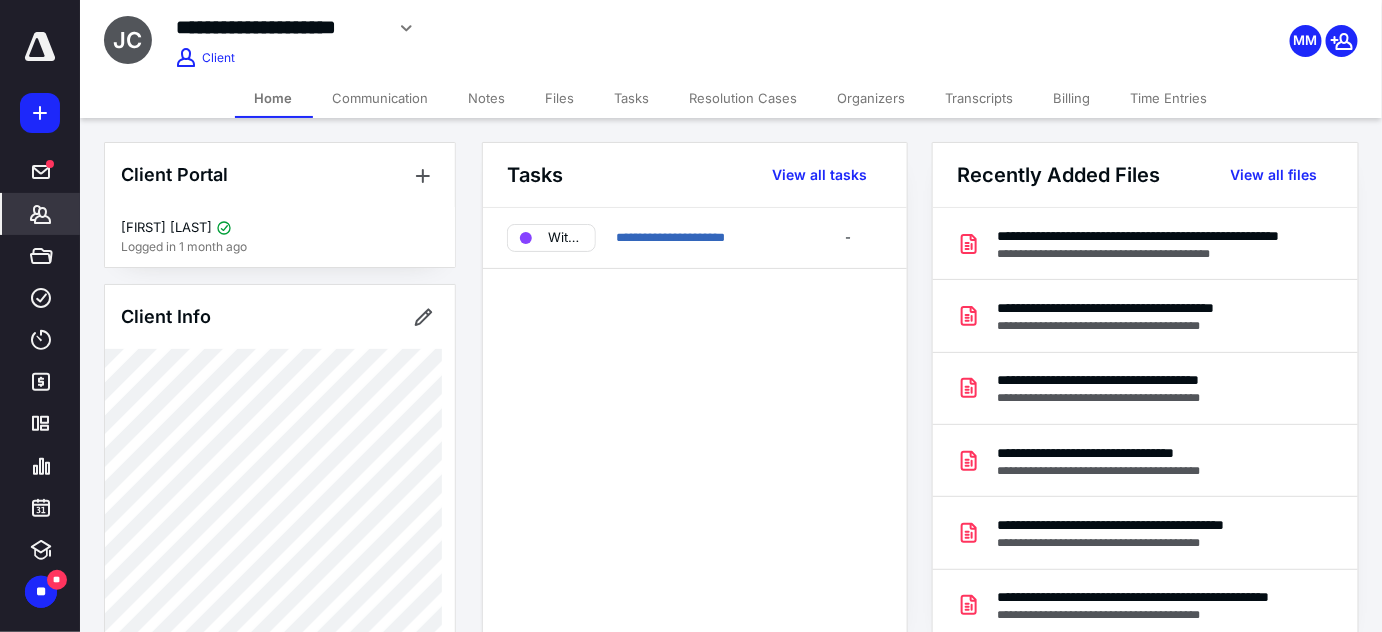 click on "Files" at bounding box center (560, 98) 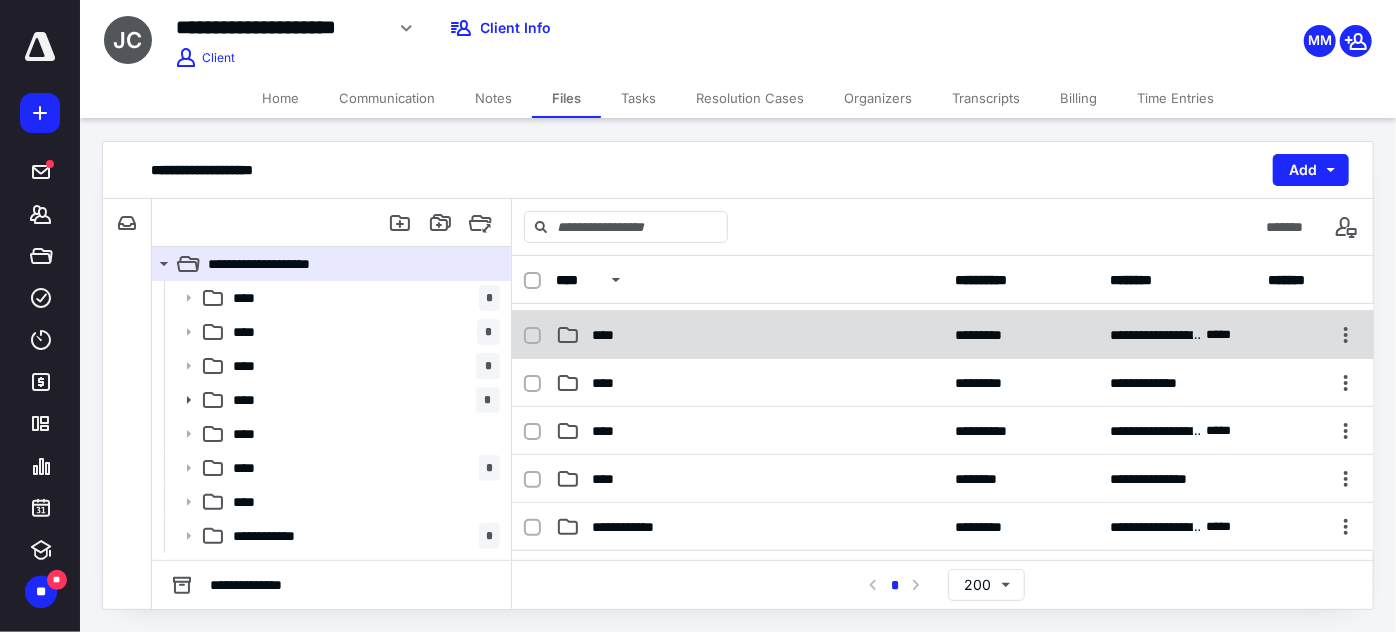 scroll, scrollTop: 181, scrollLeft: 0, axis: vertical 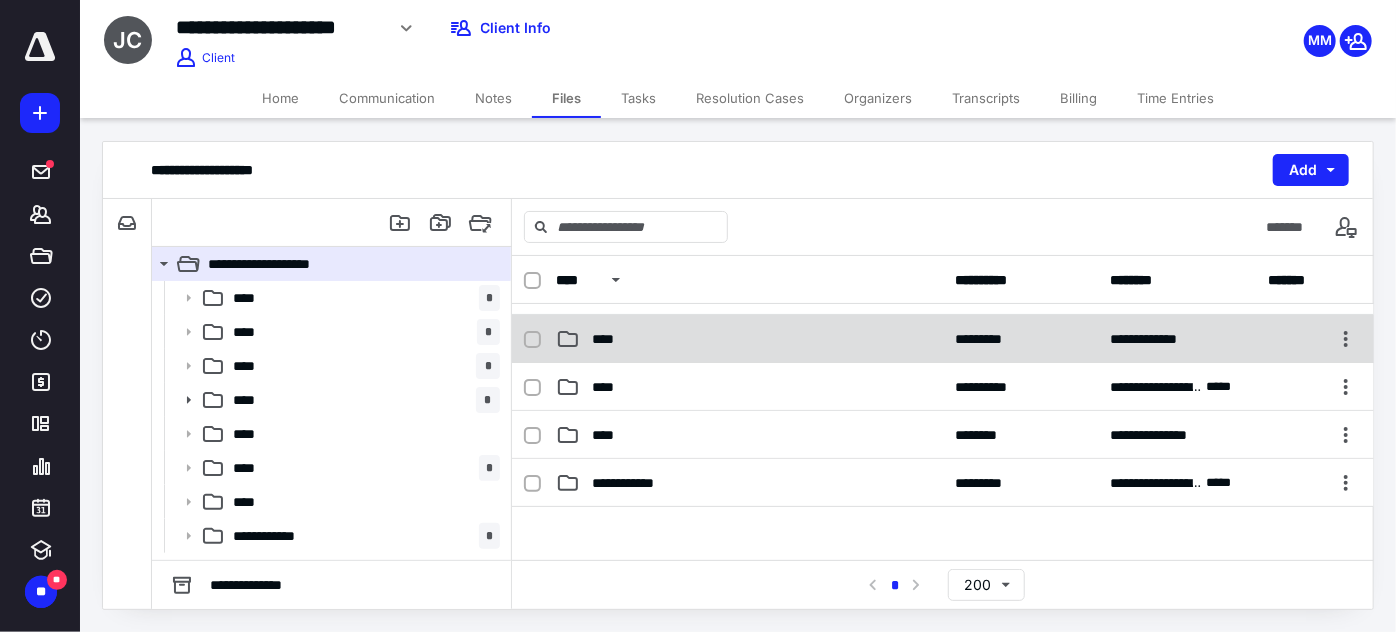 click on "**********" at bounding box center [943, 339] 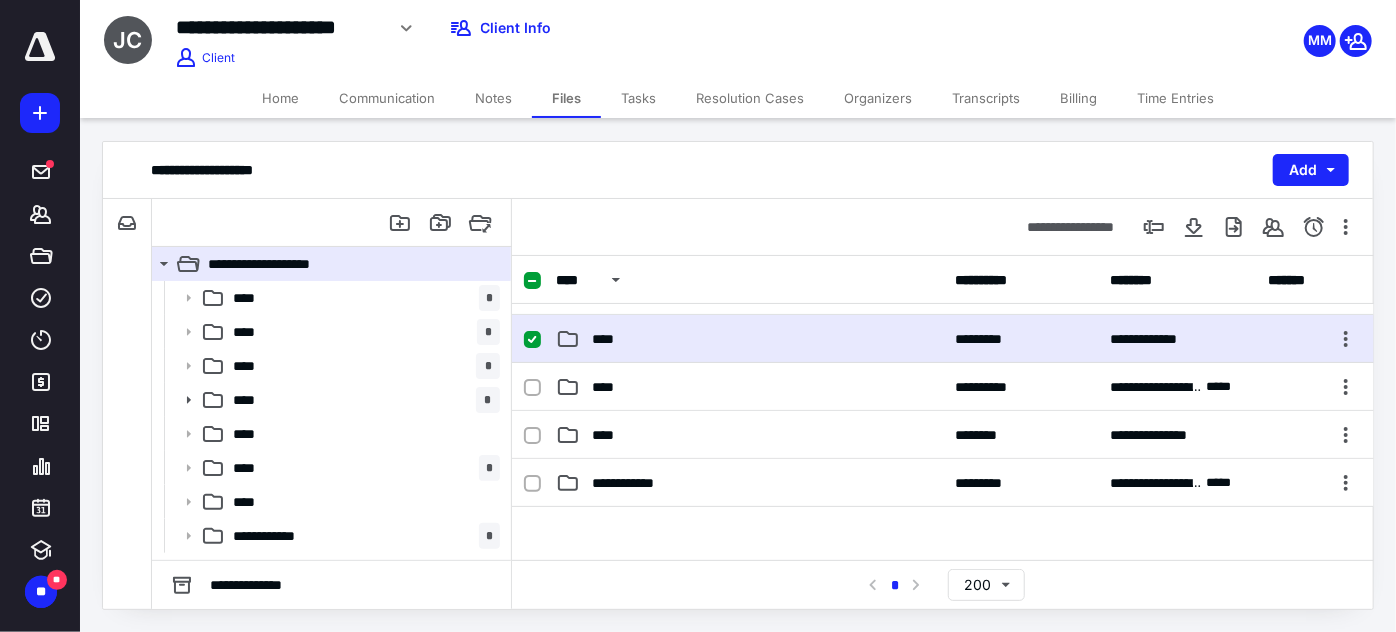 click on "**********" at bounding box center (943, 339) 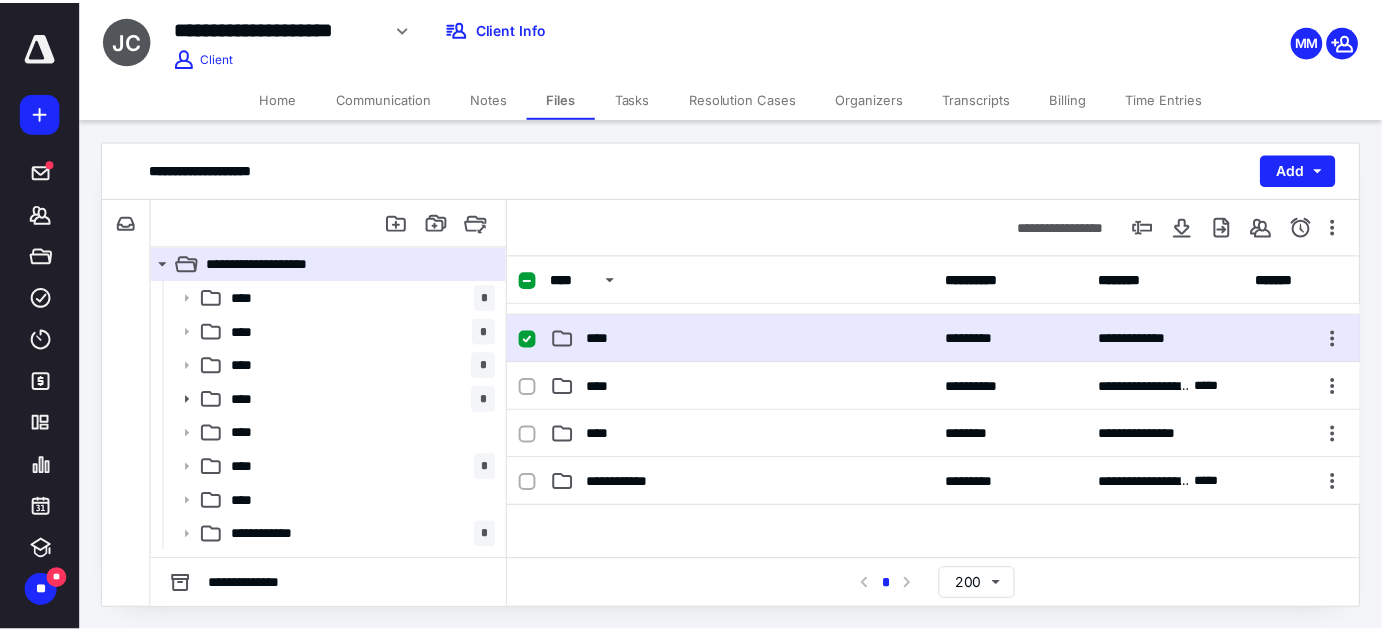 scroll, scrollTop: 0, scrollLeft: 0, axis: both 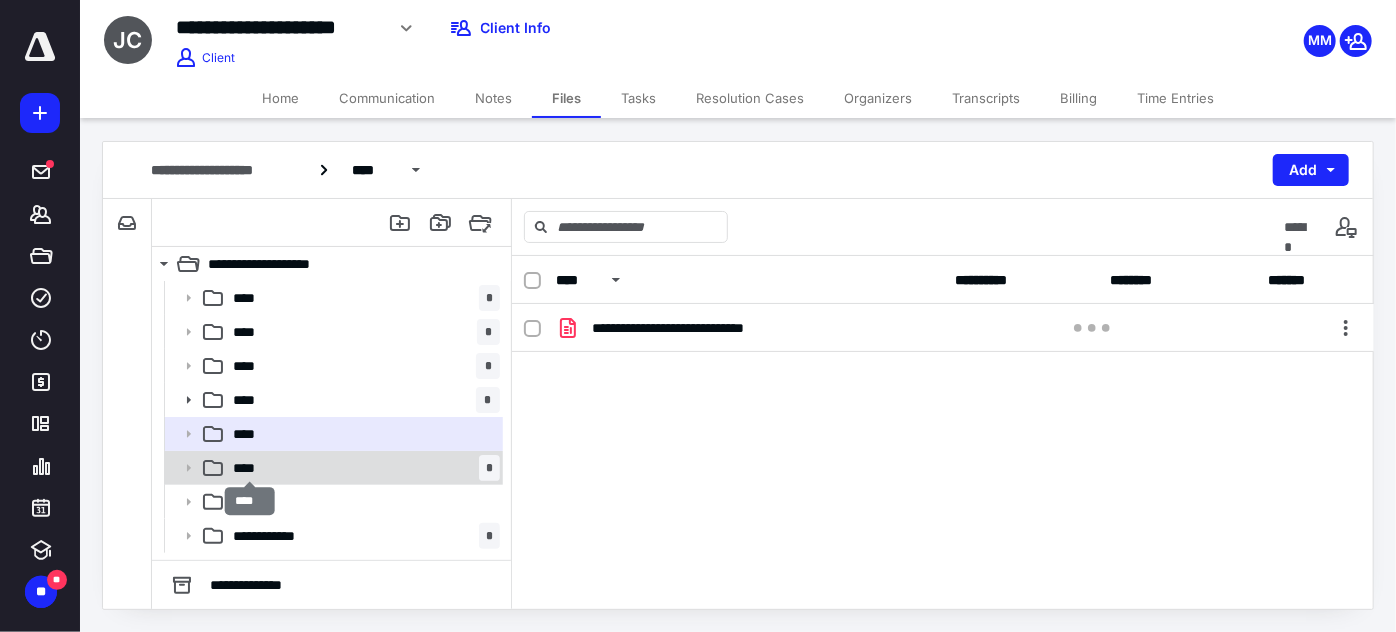 click on "****" at bounding box center (250, 468) 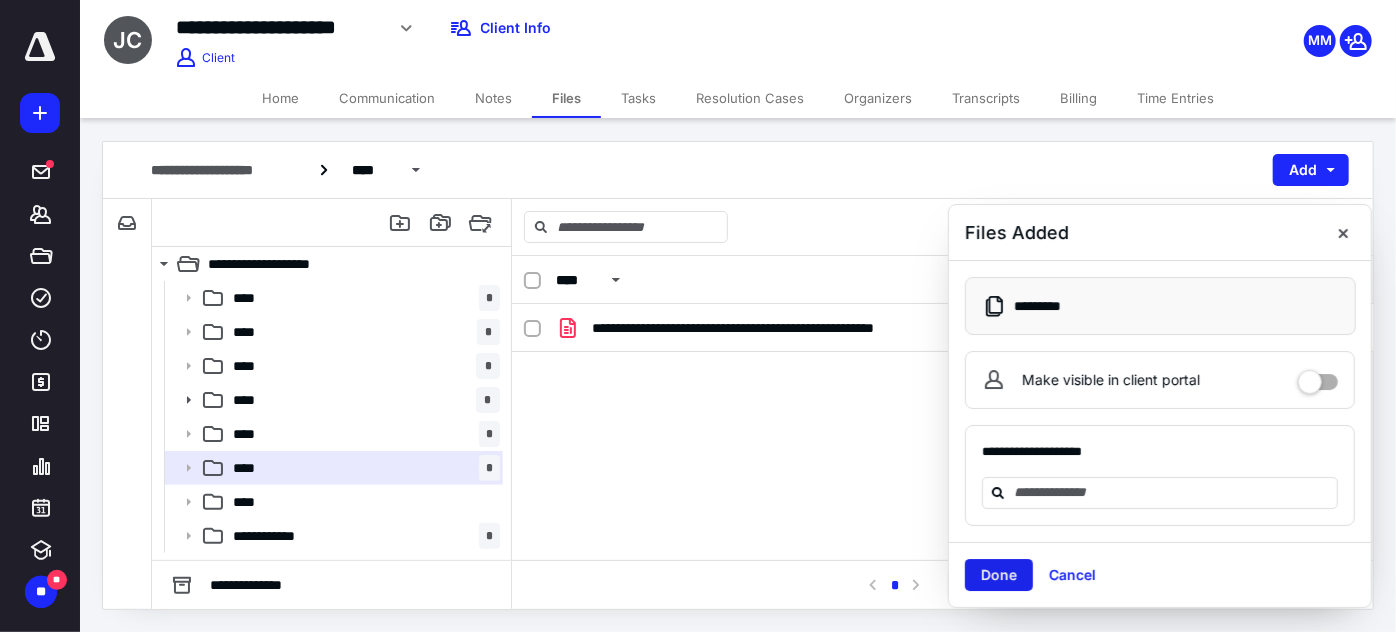 click on "Done" at bounding box center (999, 575) 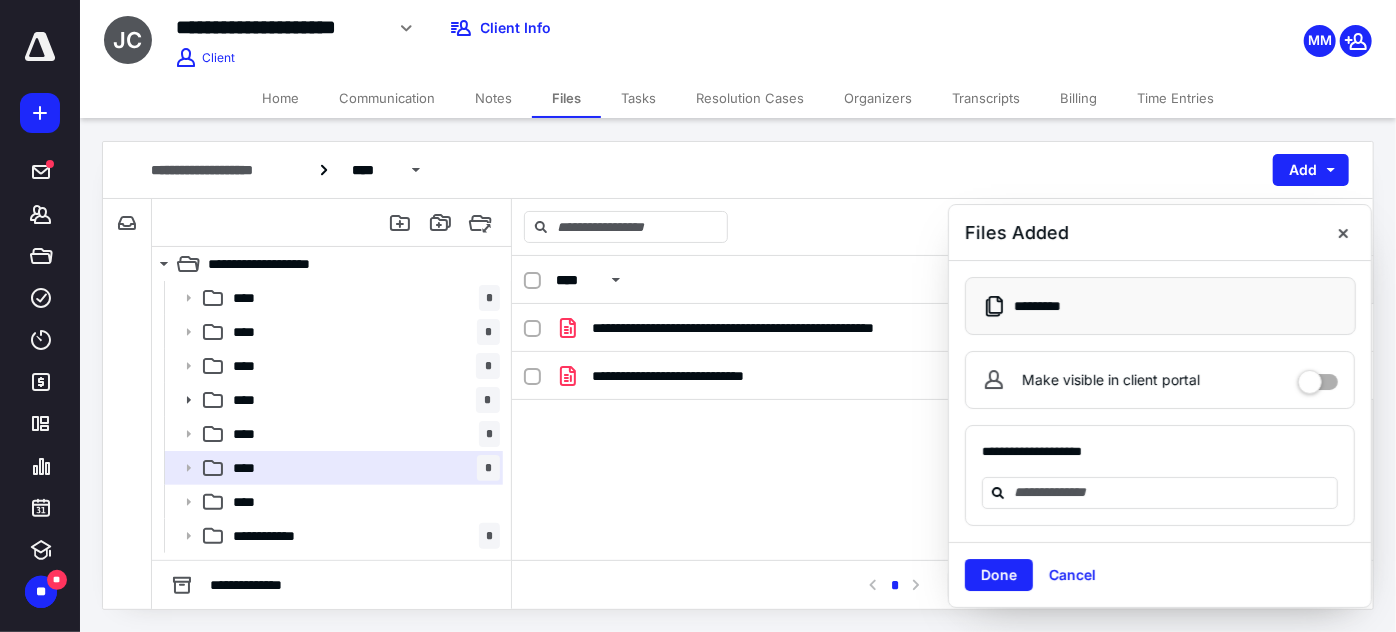 click on "Home" at bounding box center [280, 98] 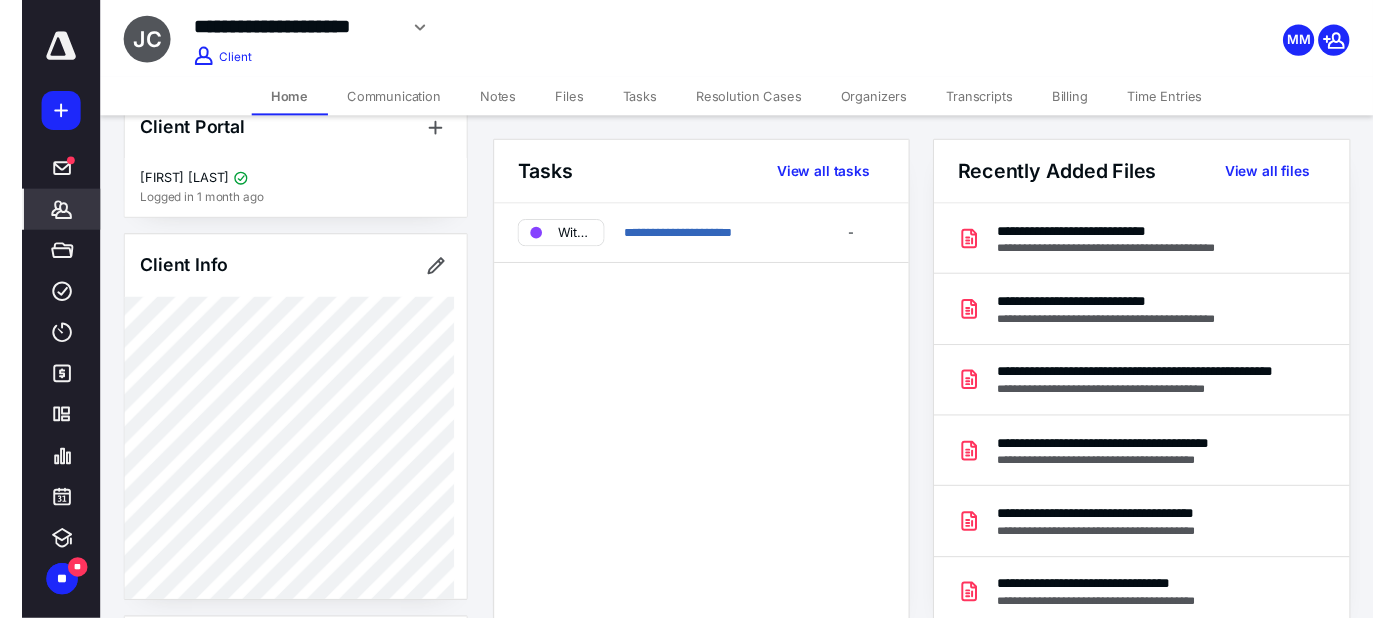 scroll, scrollTop: 0, scrollLeft: 0, axis: both 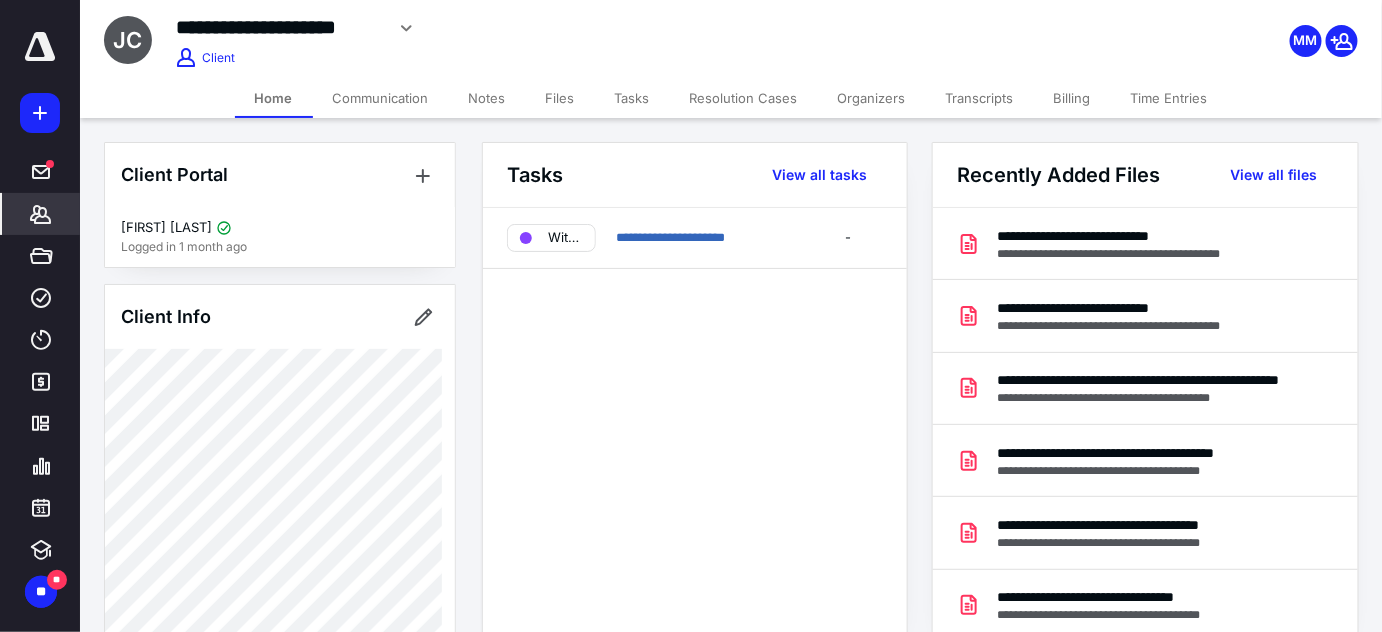 click on "Tasks" at bounding box center (632, 98) 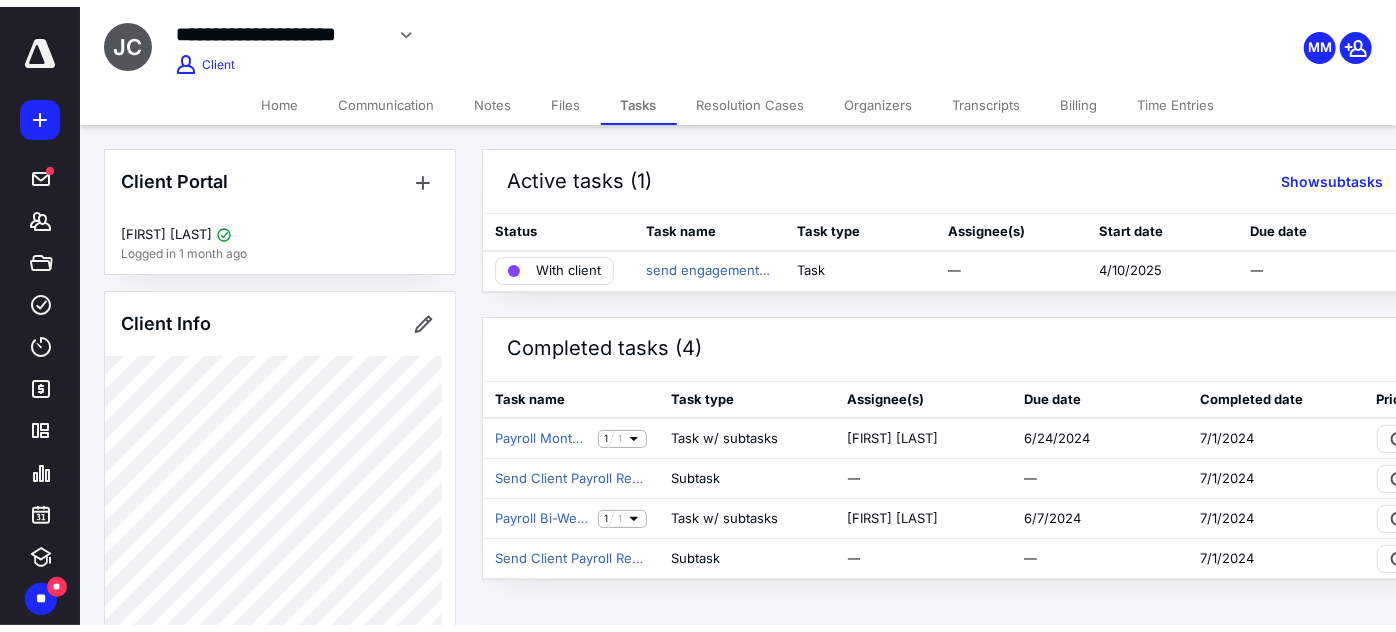 scroll, scrollTop: 0, scrollLeft: 145, axis: horizontal 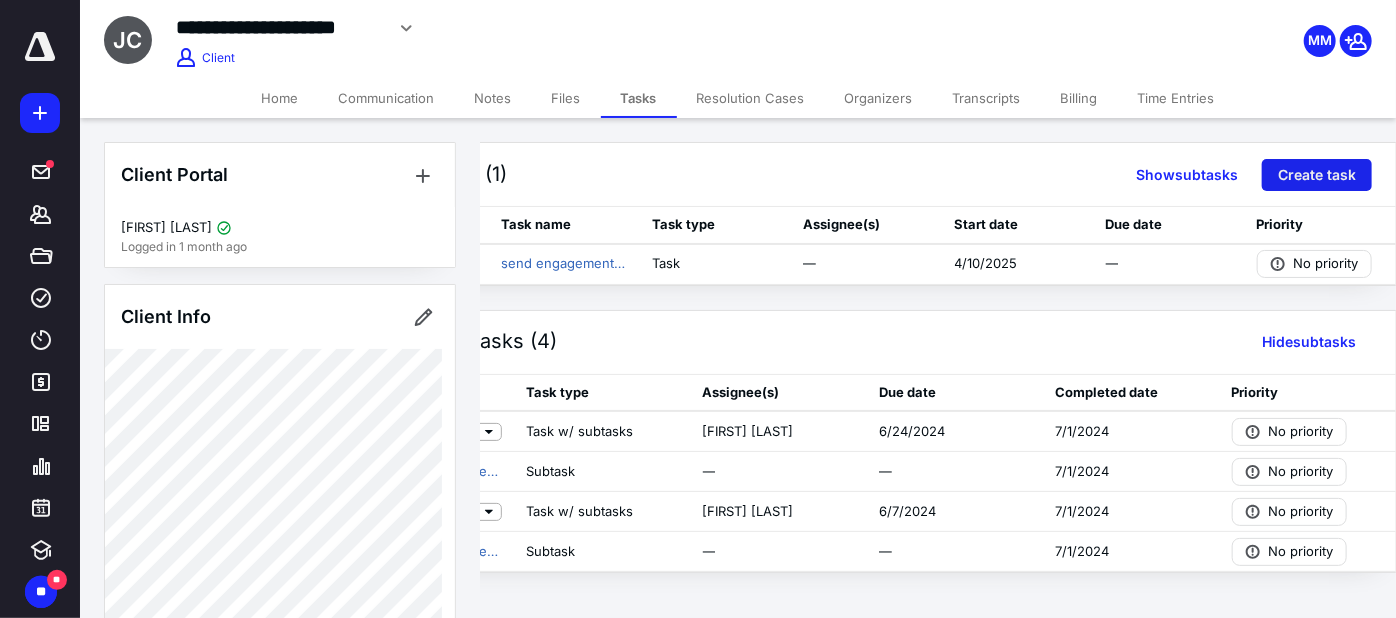 click on "Create task" at bounding box center (1317, 175) 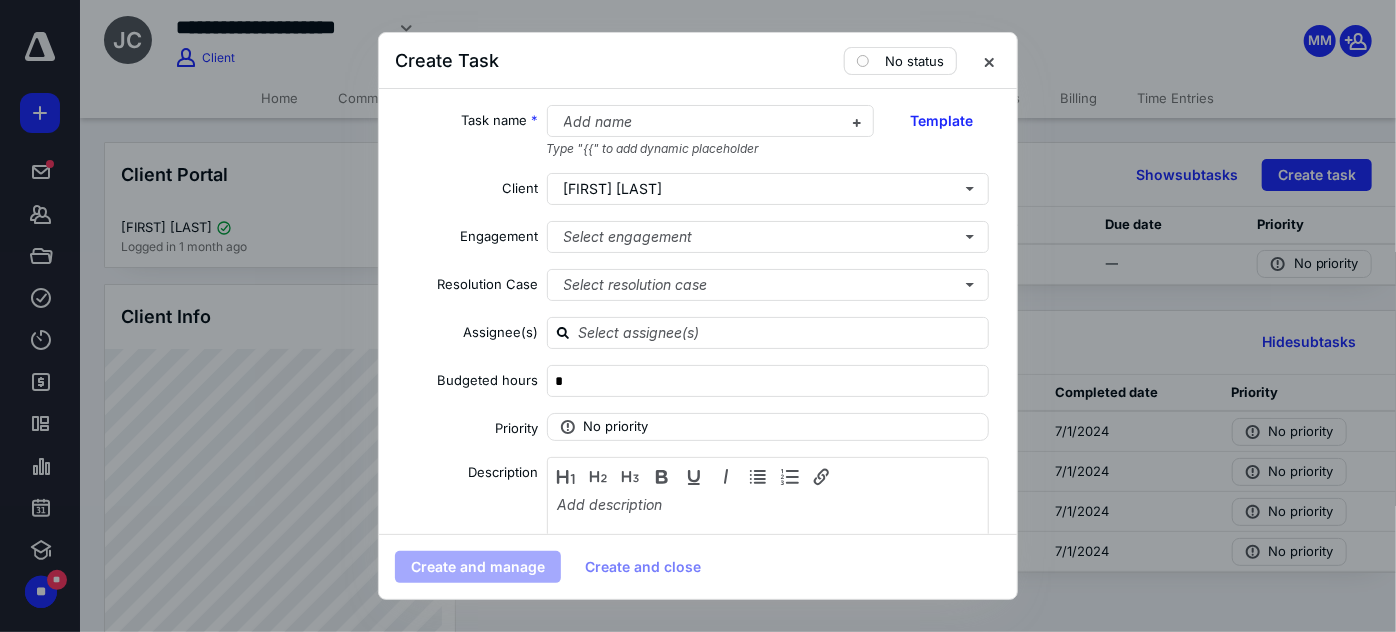 click on "No status" at bounding box center (900, 61) 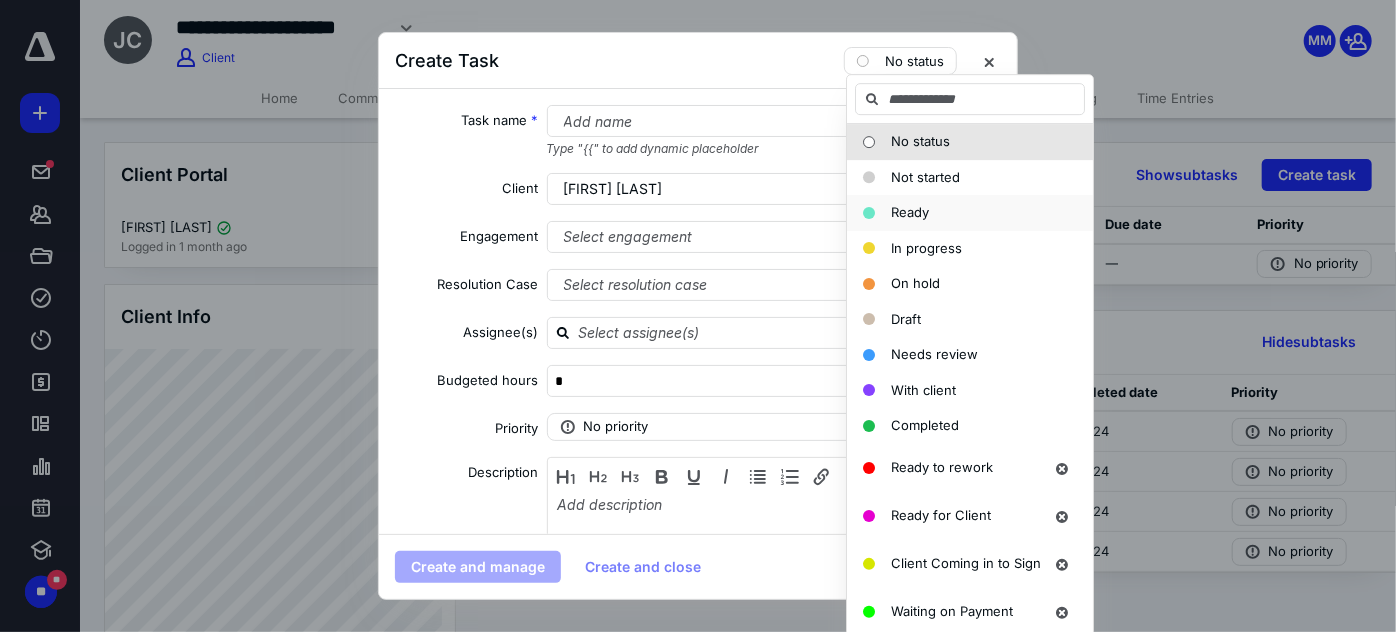 click on "Ready" at bounding box center [910, 212] 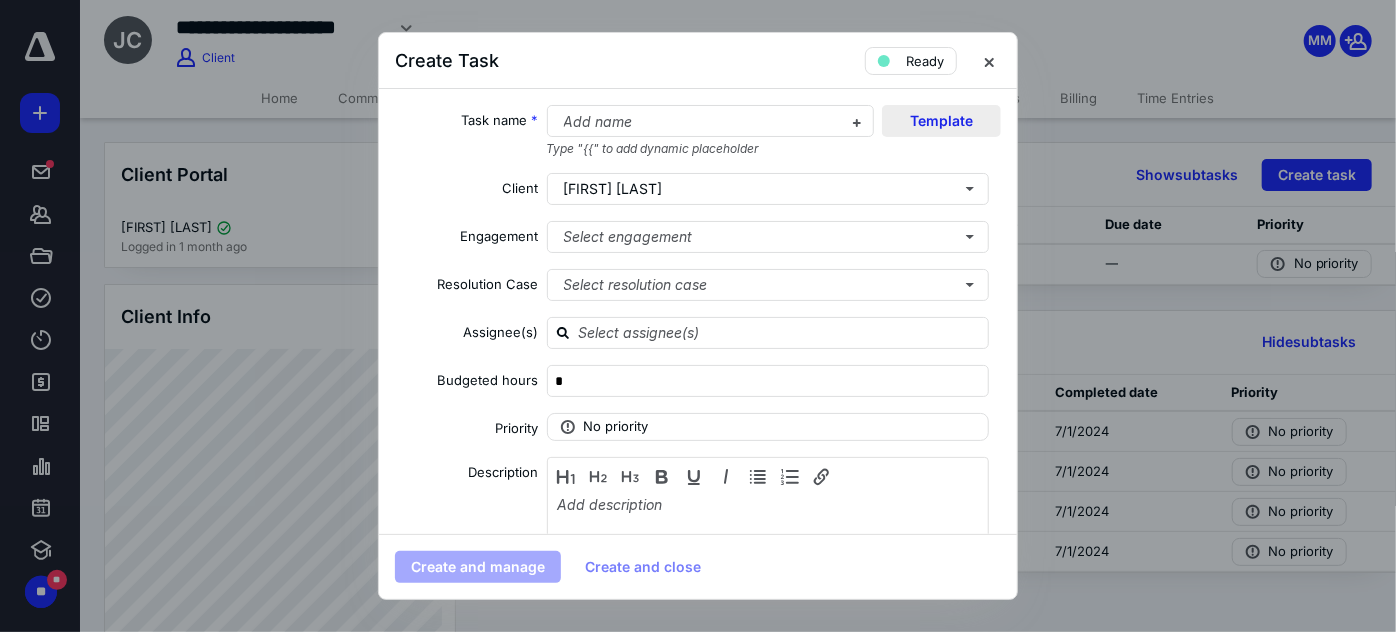 click on "Template" at bounding box center [941, 121] 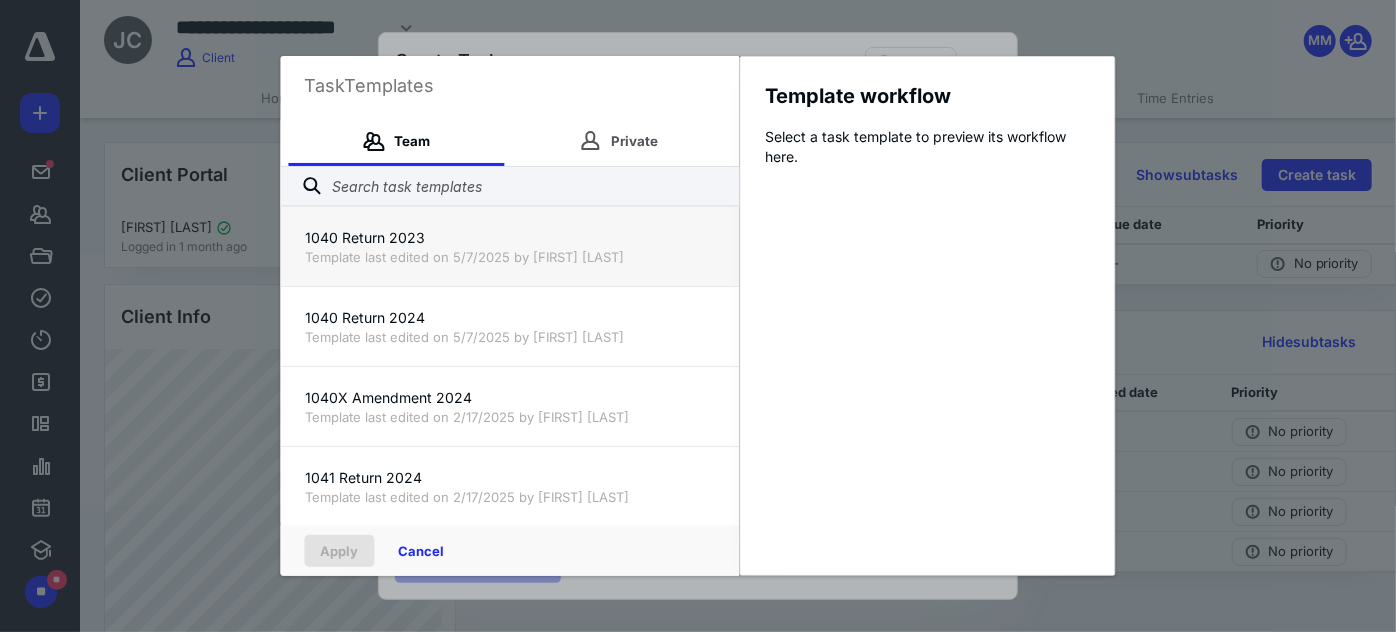 click on "Template last edited on 5/7/2025 by Joseph Arner" at bounding box center (510, 257) 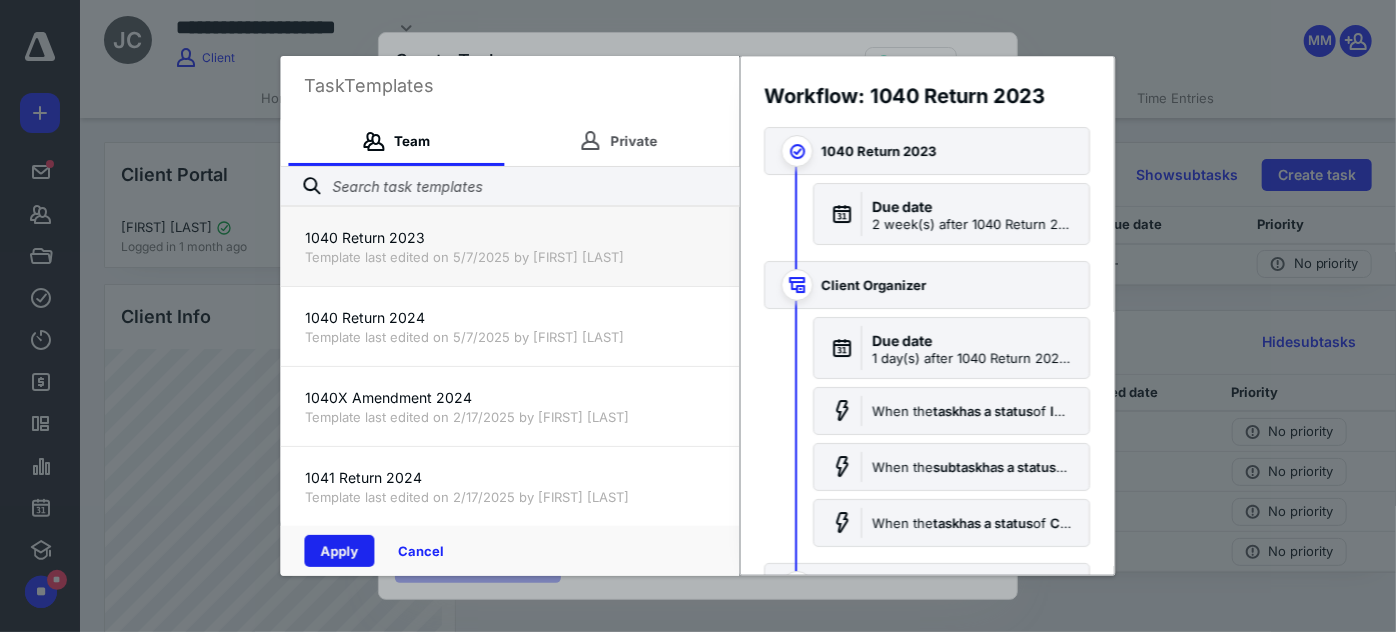 click on "Apply" at bounding box center (340, 551) 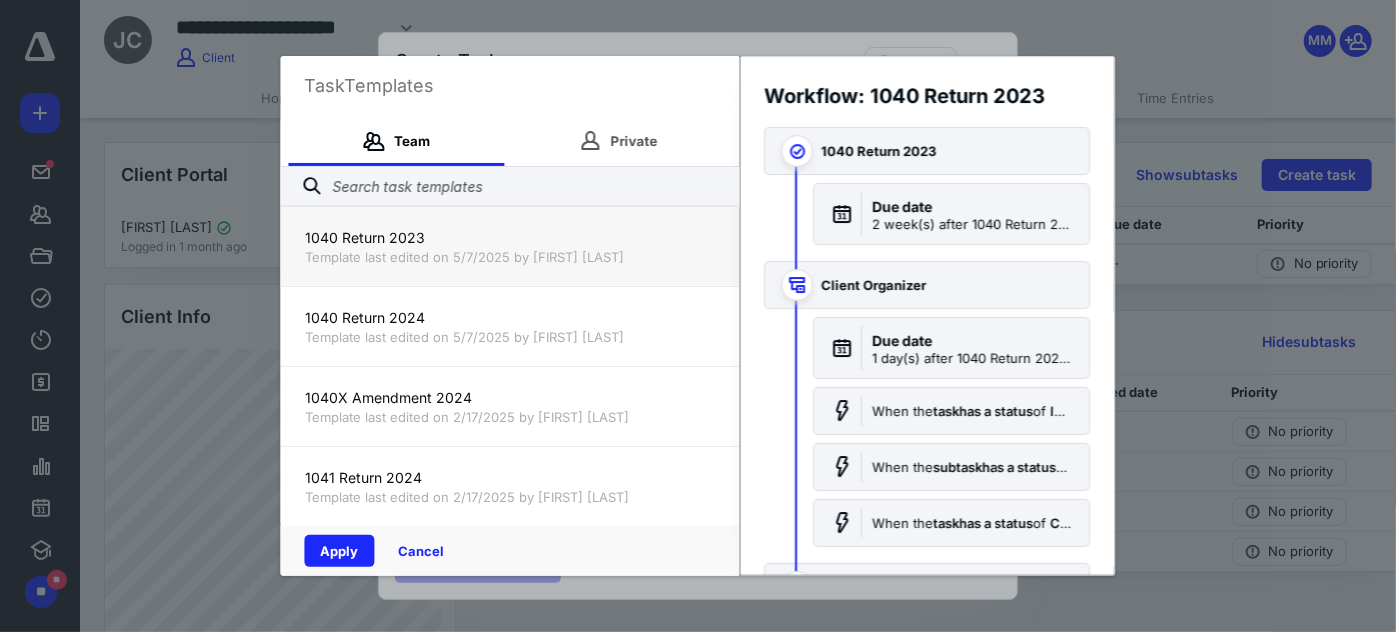 checkbox on "true" 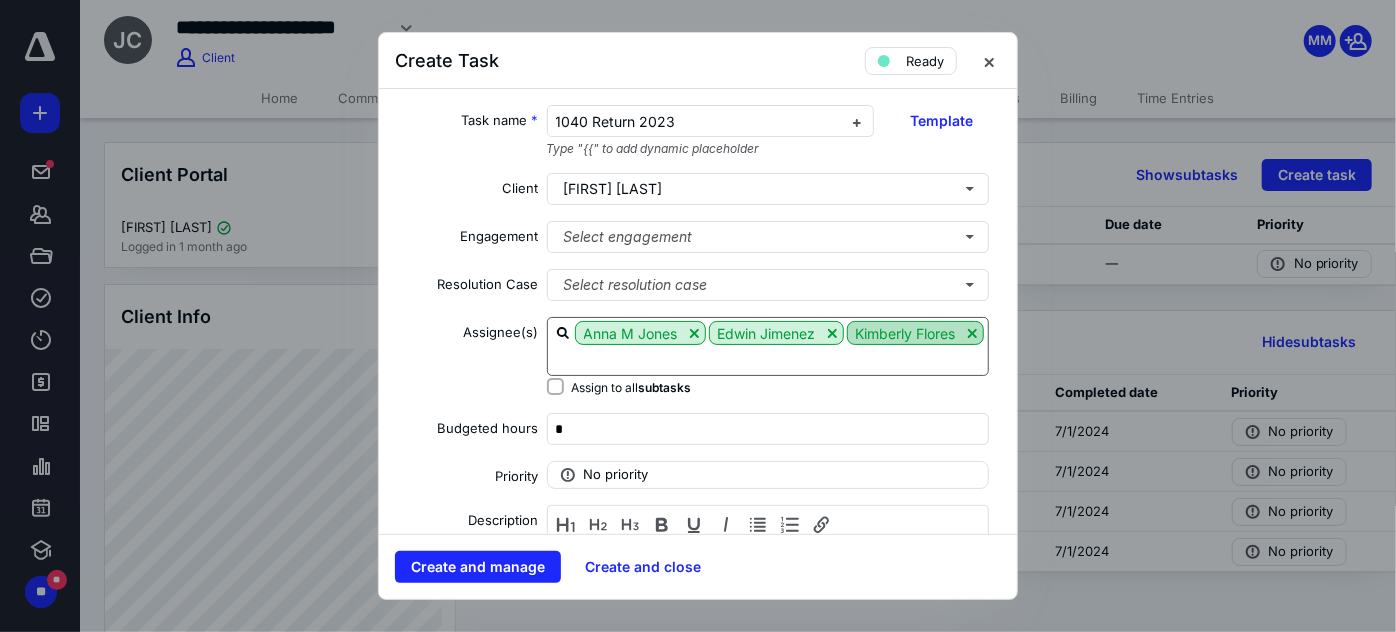 click at bounding box center [972, 333] 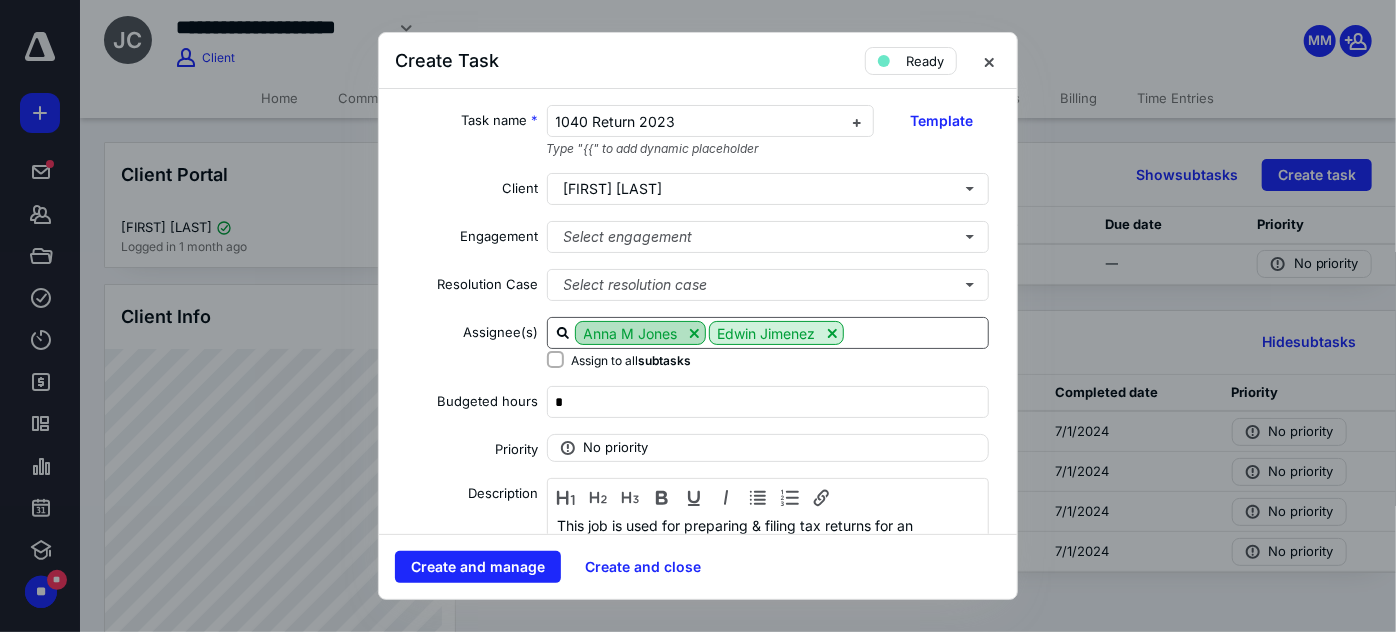 click at bounding box center (694, 333) 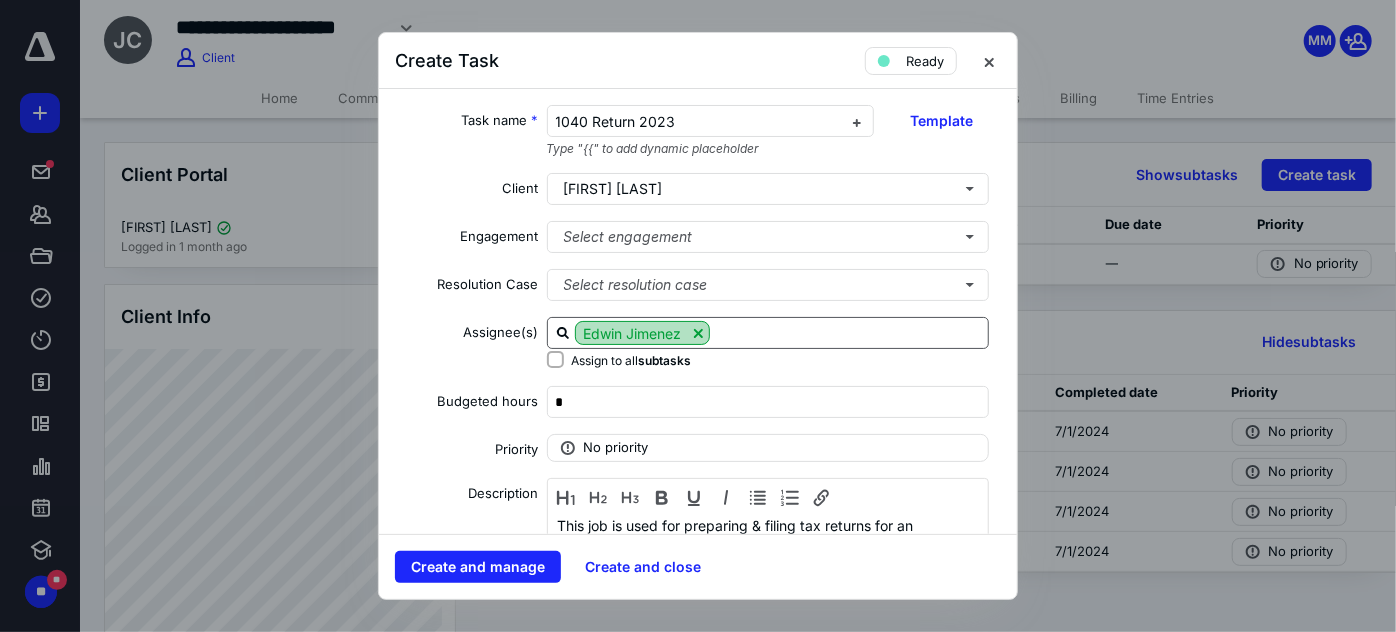 click at bounding box center [698, 333] 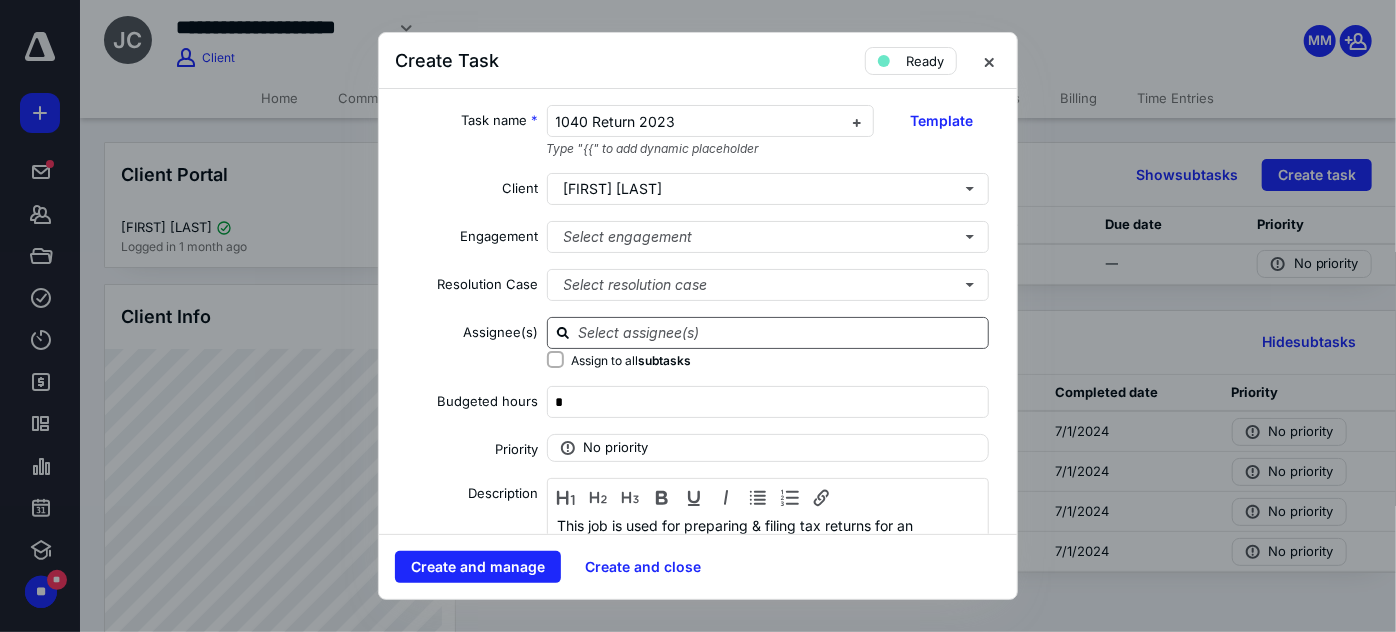 click at bounding box center (780, 332) 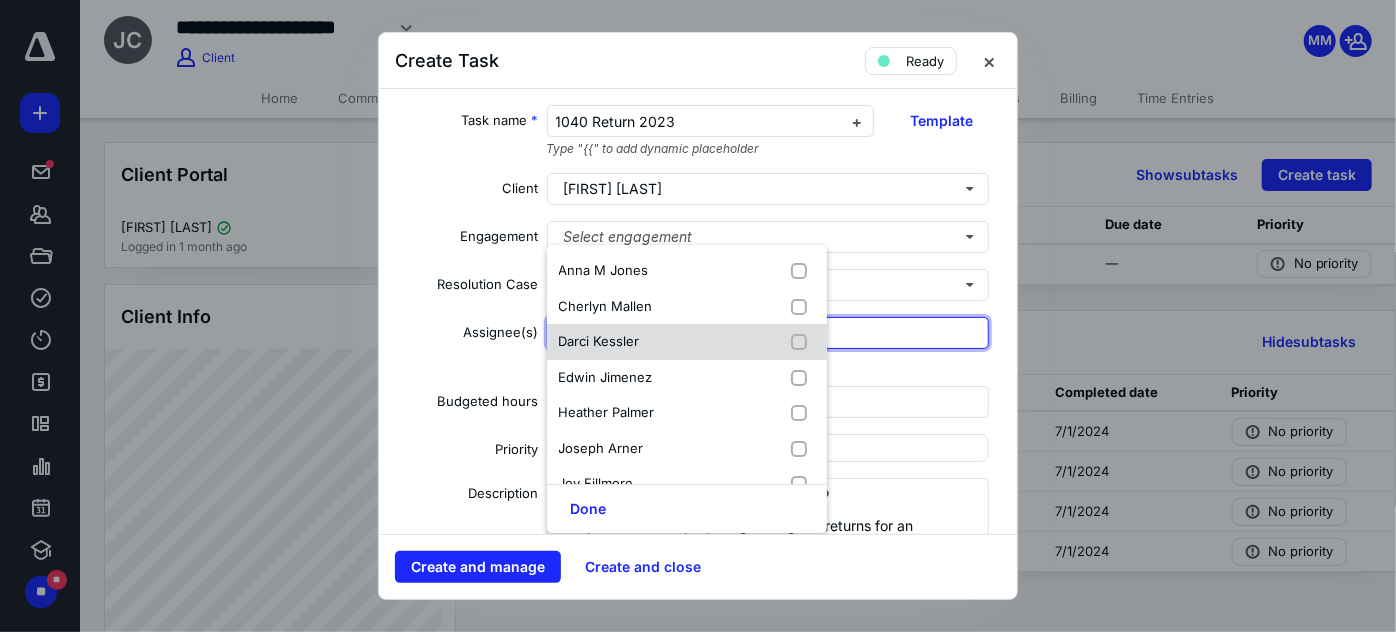 scroll, scrollTop: 90, scrollLeft: 0, axis: vertical 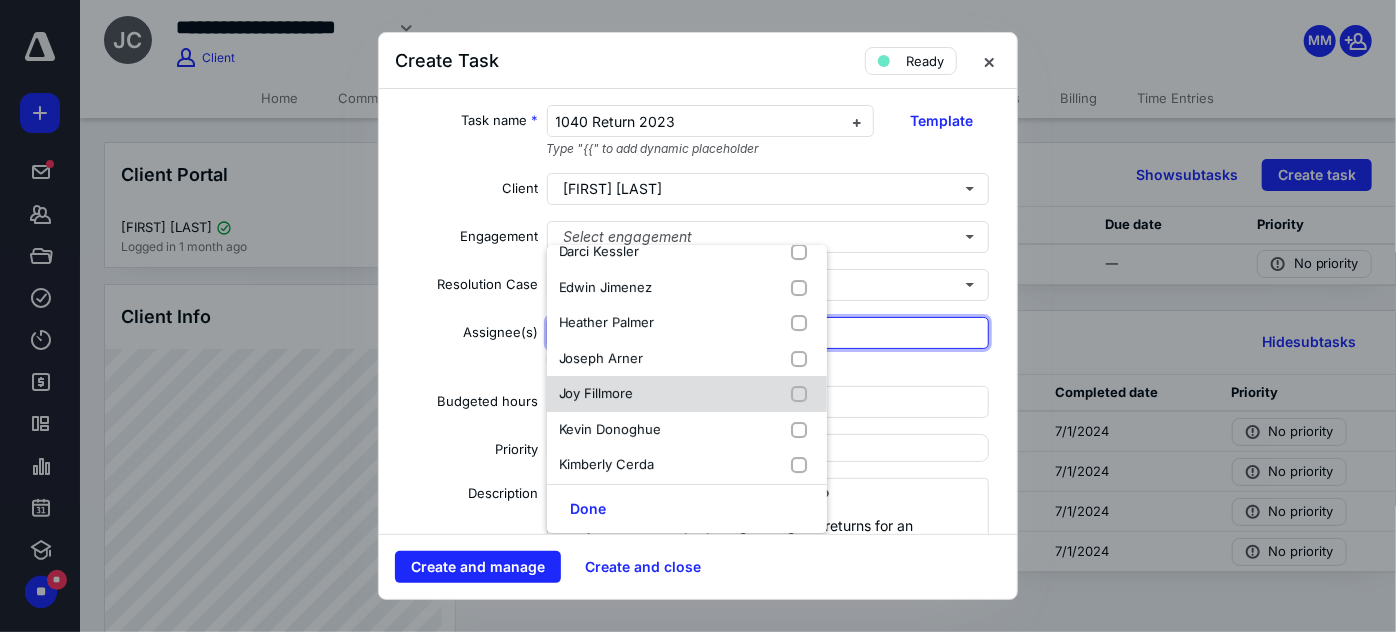 click on "Joy Fillmore" at bounding box center [596, 393] 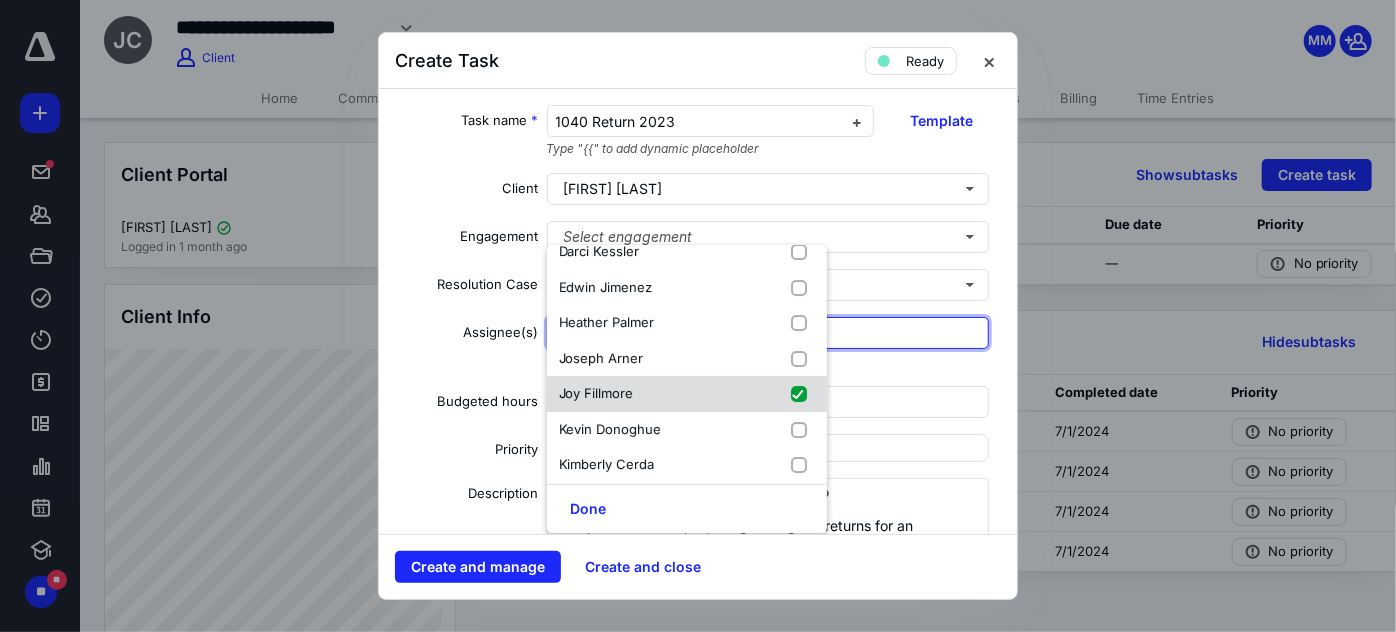 checkbox on "true" 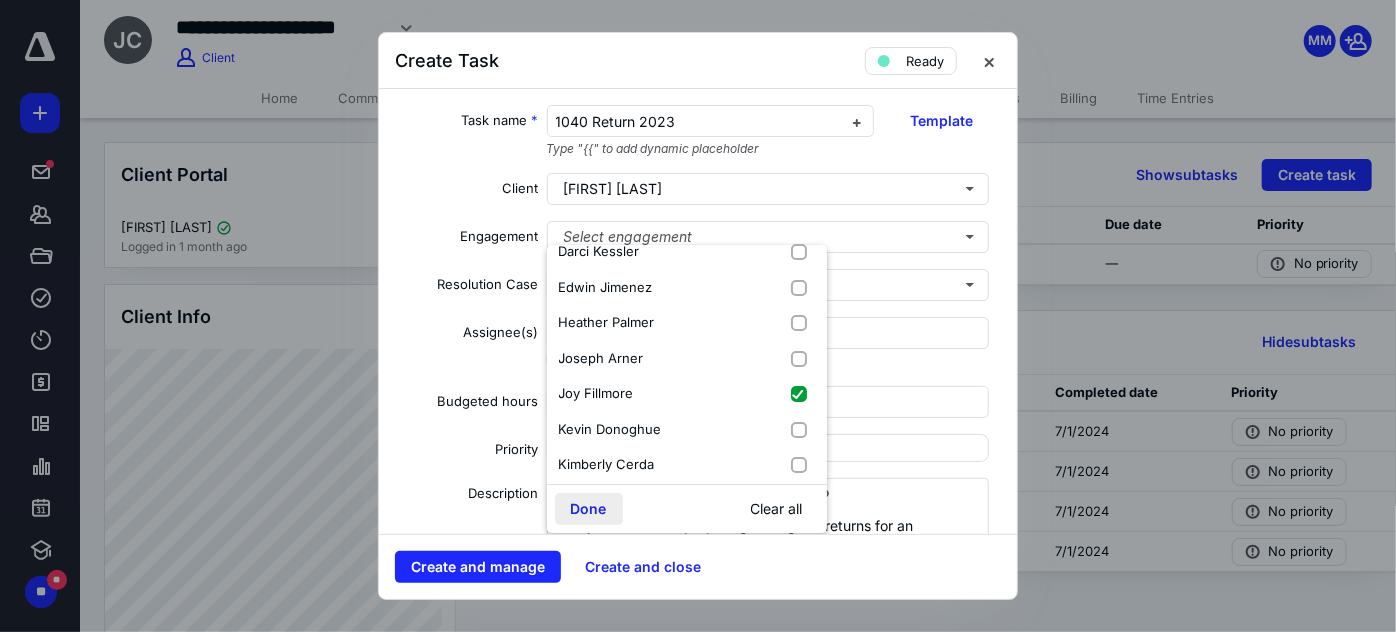 click on "Done" at bounding box center [589, 509] 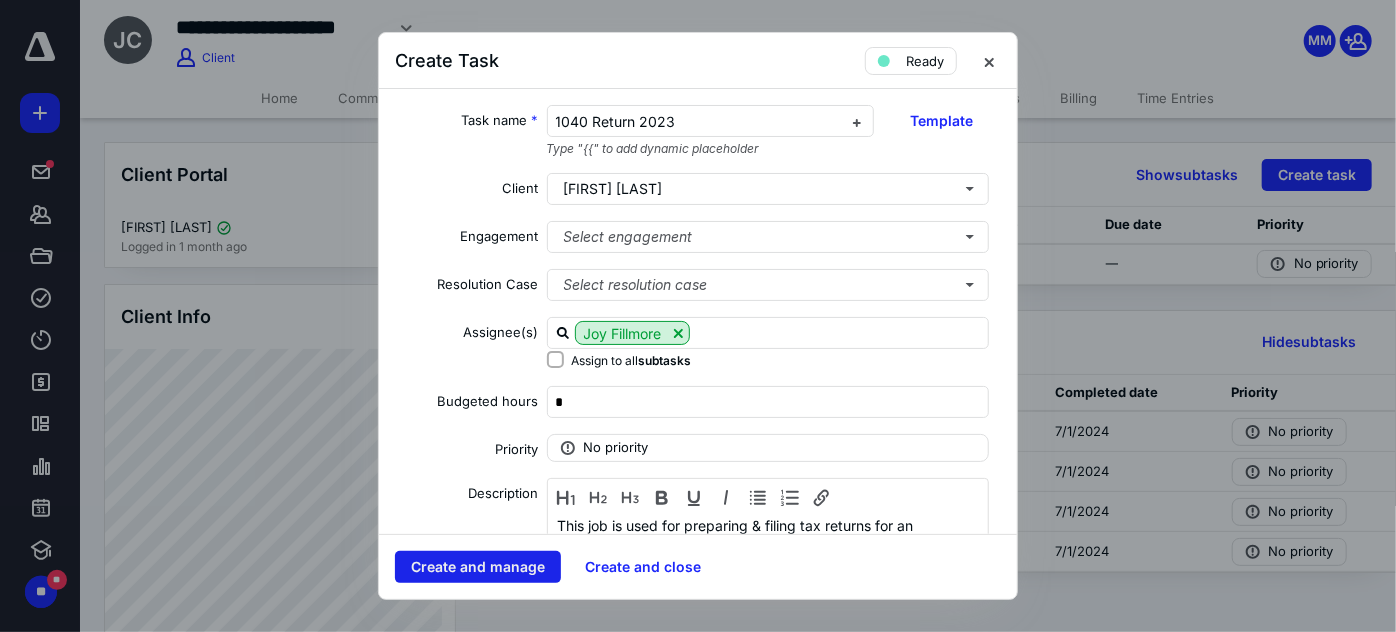 click on "Create and manage" at bounding box center [478, 567] 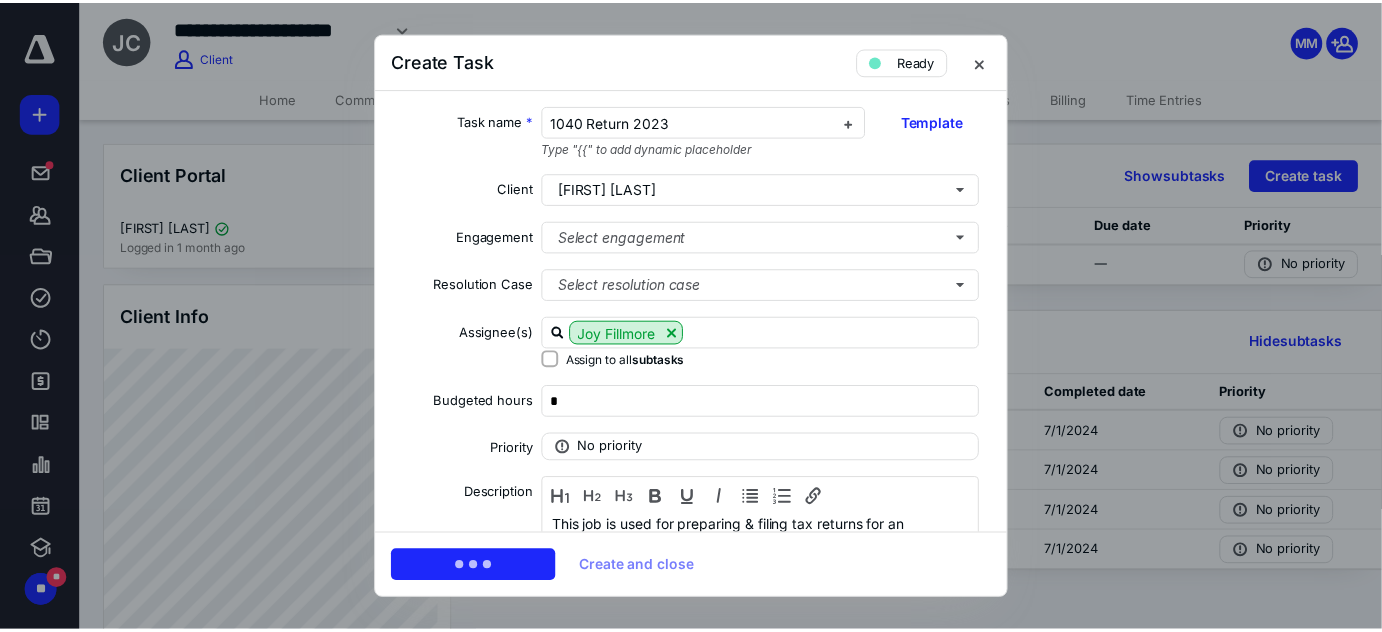 scroll, scrollTop: 0, scrollLeft: 0, axis: both 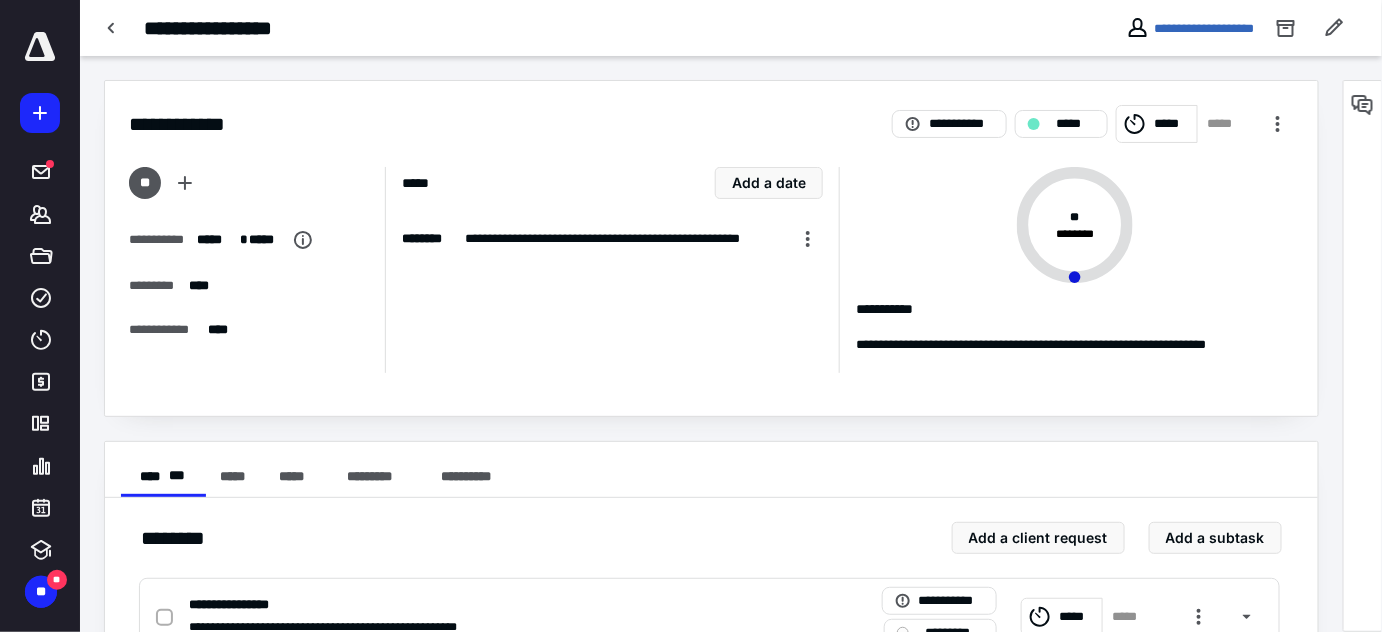 click on "**********" at bounding box center [526, 28] 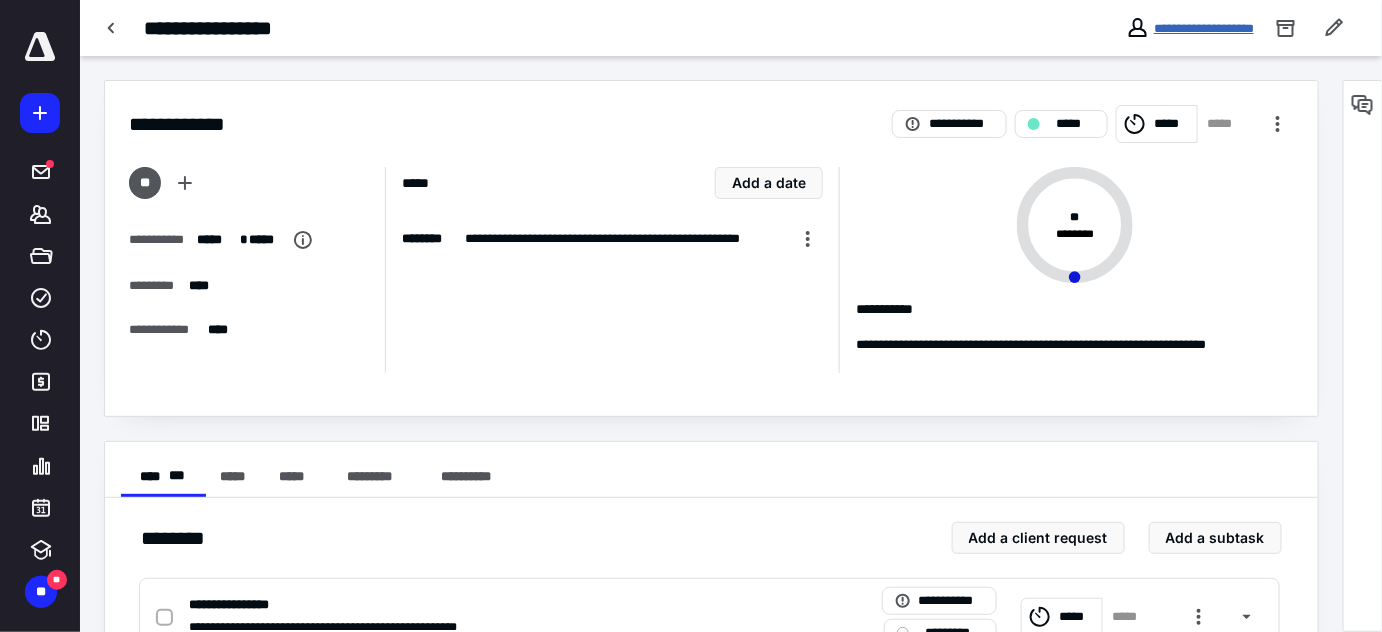 click on "**********" at bounding box center (1204, 28) 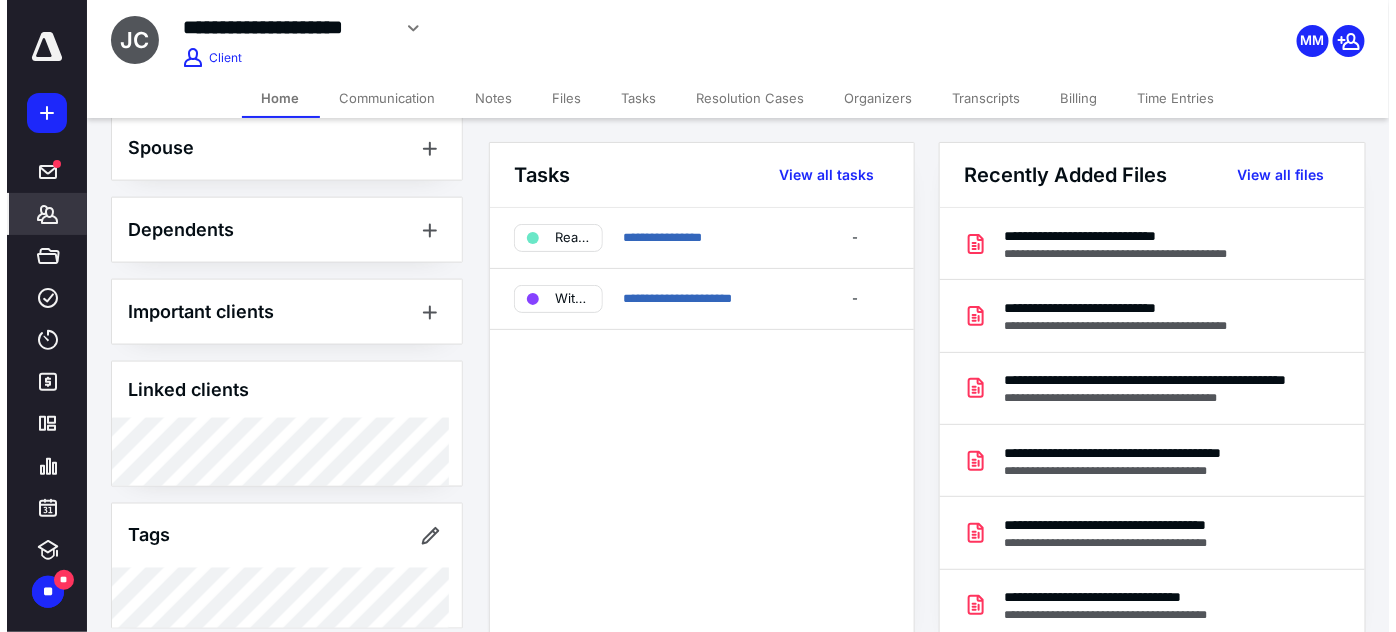 scroll, scrollTop: 861, scrollLeft: 0, axis: vertical 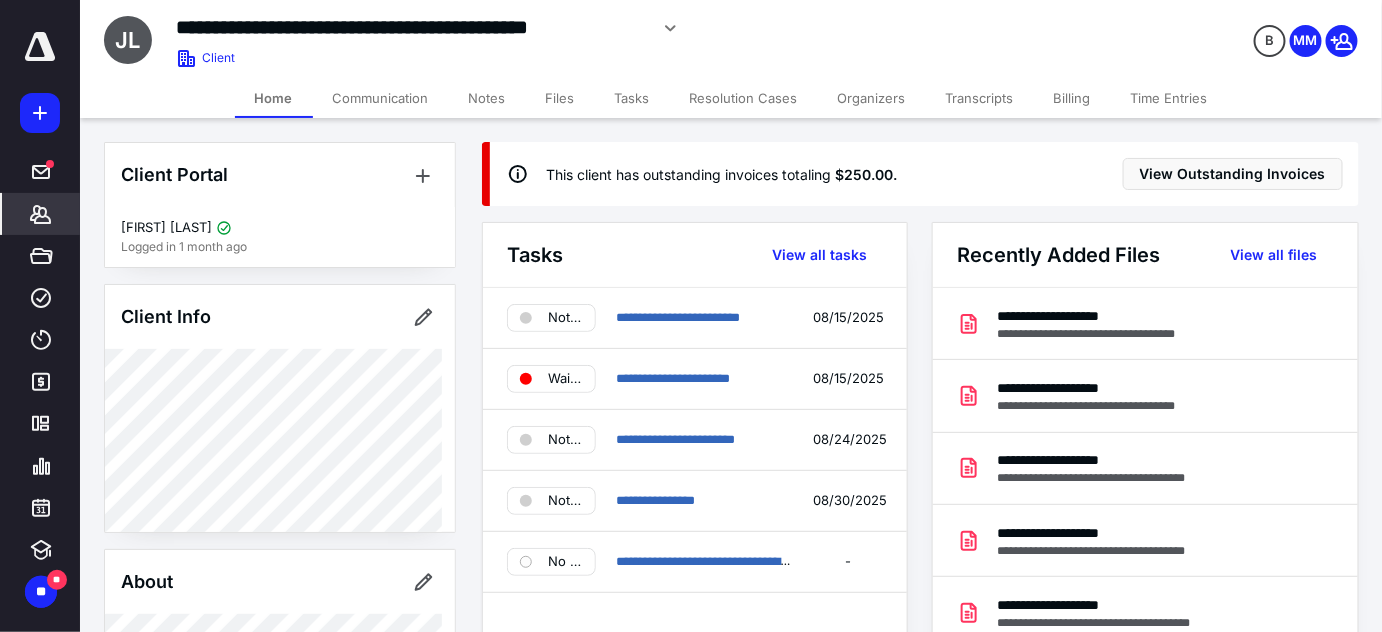 click on "Files" at bounding box center [560, 98] 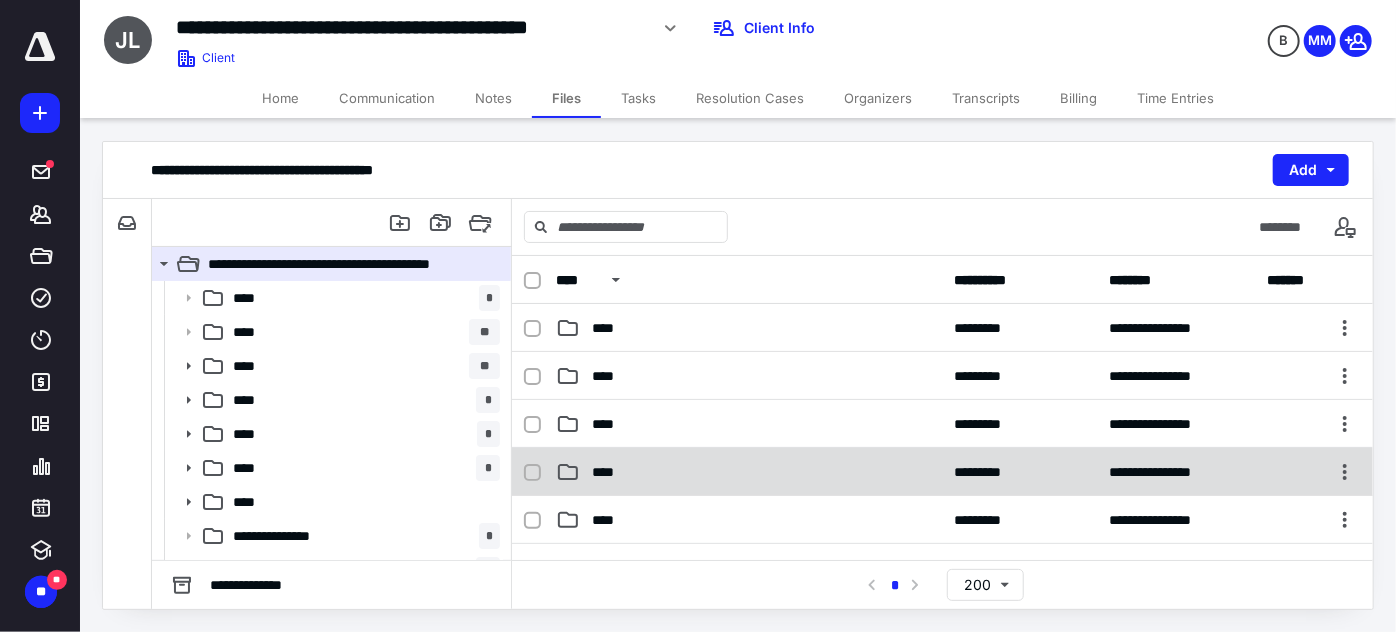 scroll, scrollTop: 90, scrollLeft: 0, axis: vertical 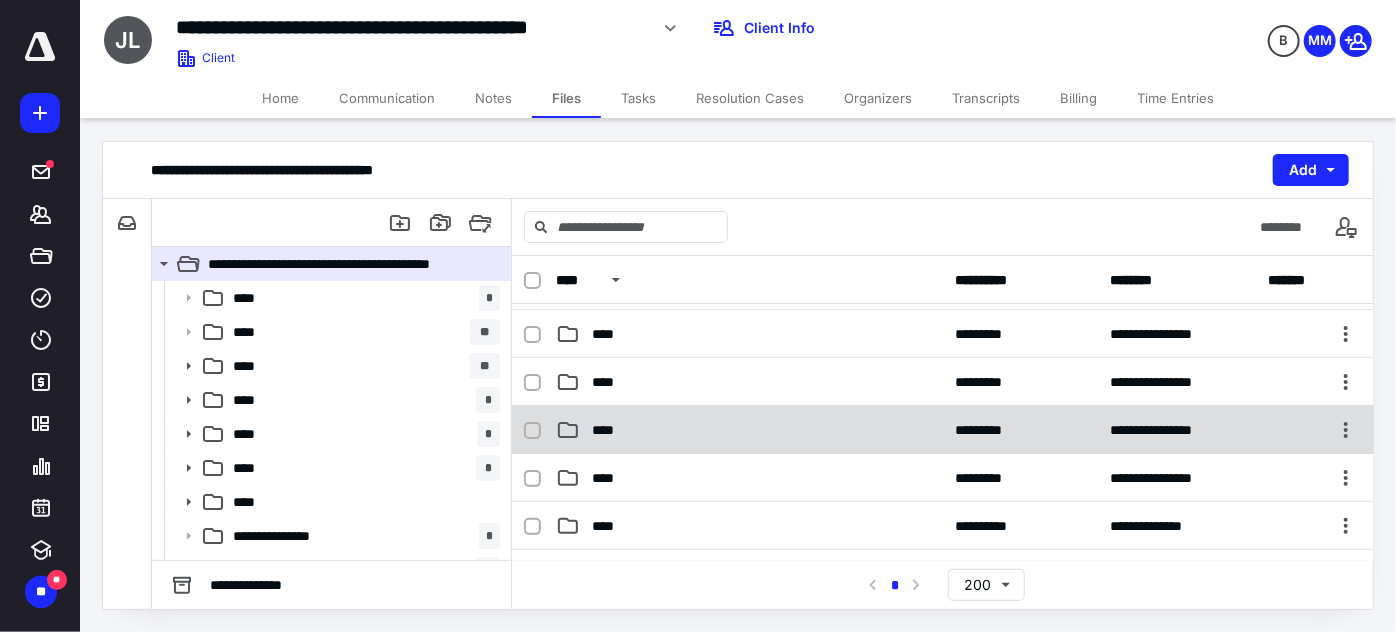 click on "**********" at bounding box center (943, 430) 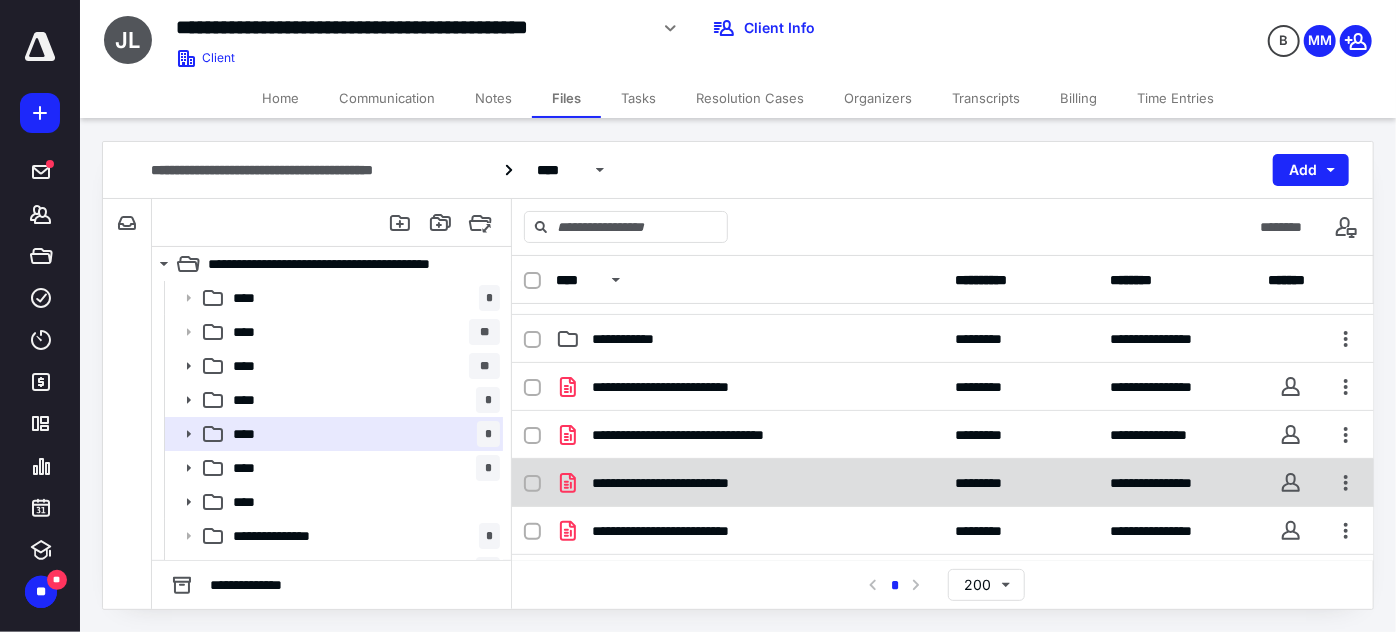 scroll, scrollTop: 272, scrollLeft: 0, axis: vertical 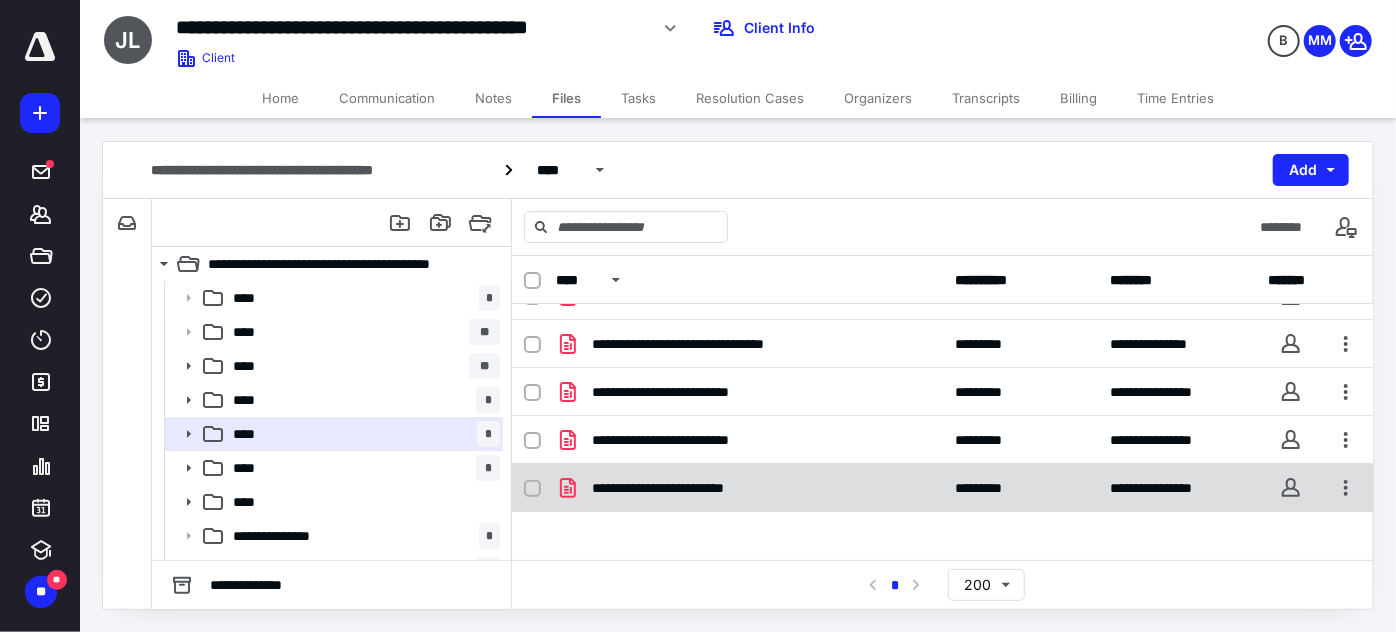 click 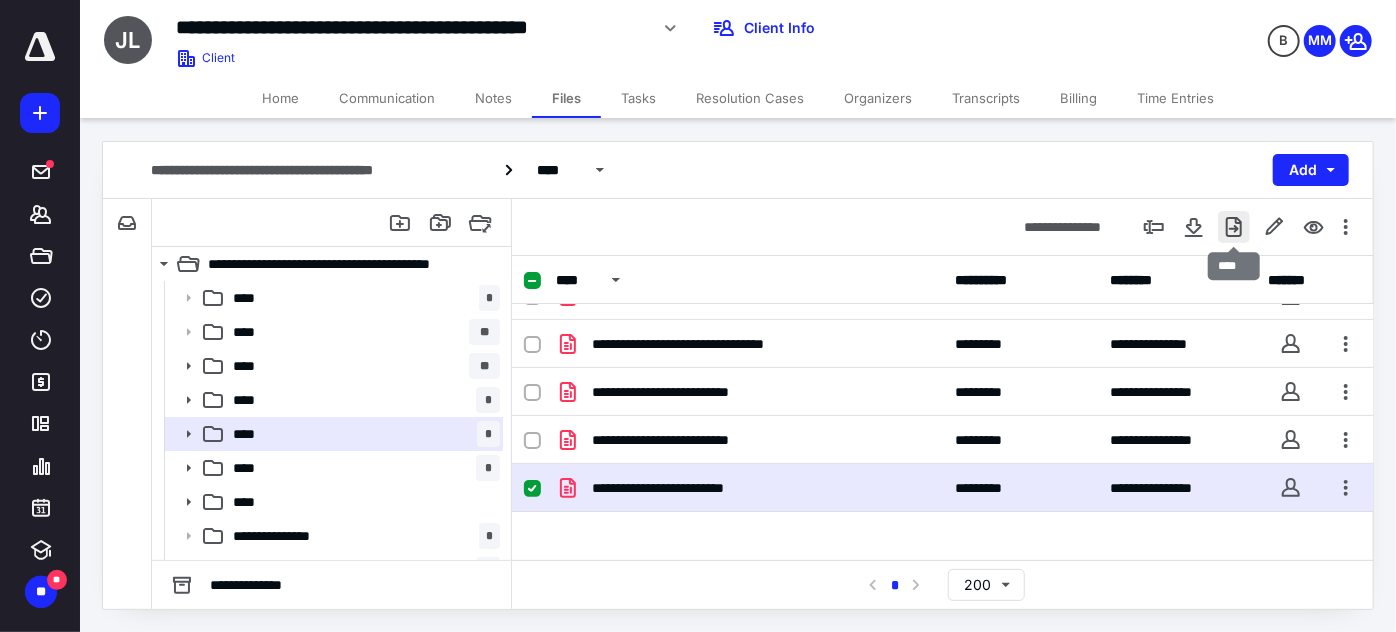 click at bounding box center [1234, 227] 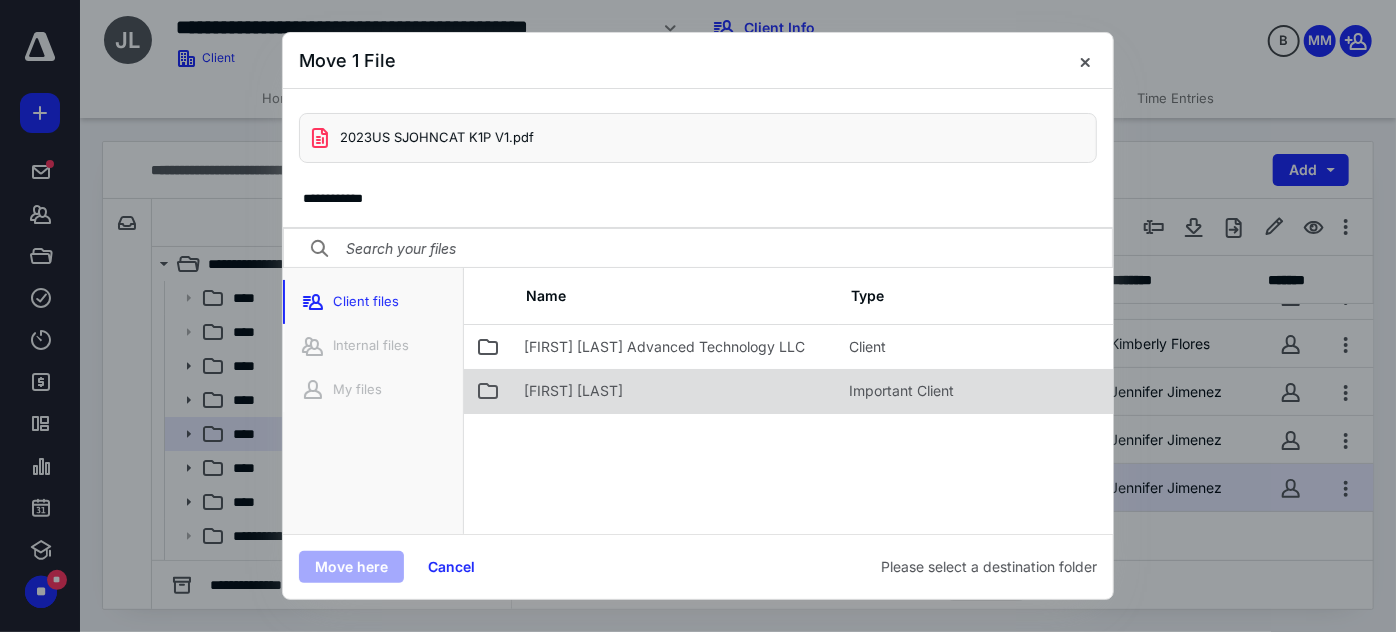 click on "Jonathan Catalanotto" at bounding box center (573, 391) 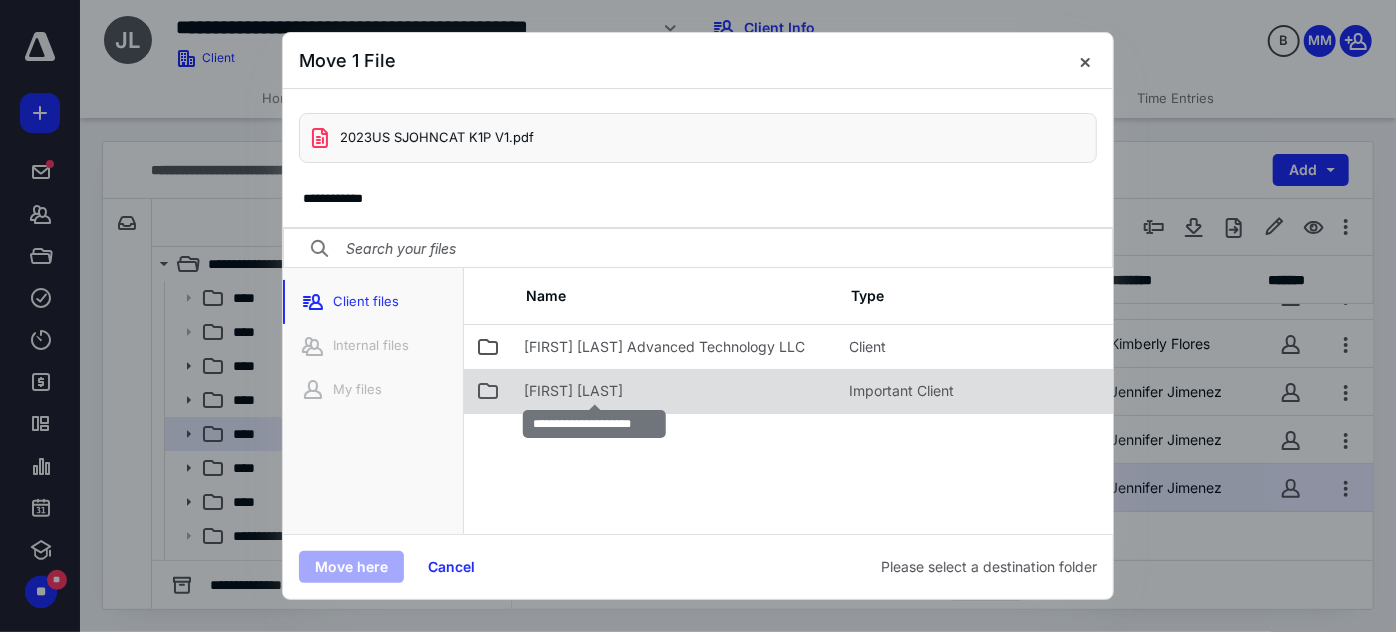 click on "Jonathan Catalanotto" at bounding box center (573, 391) 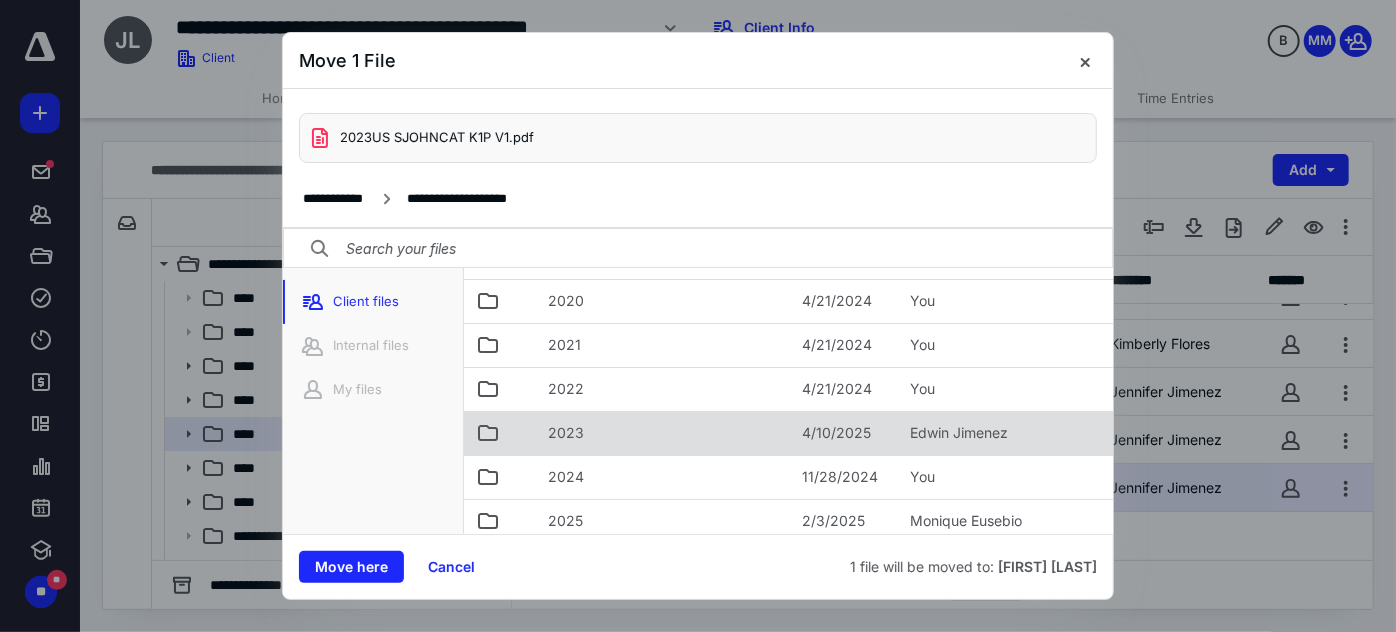 click on "2023" at bounding box center (663, 433) 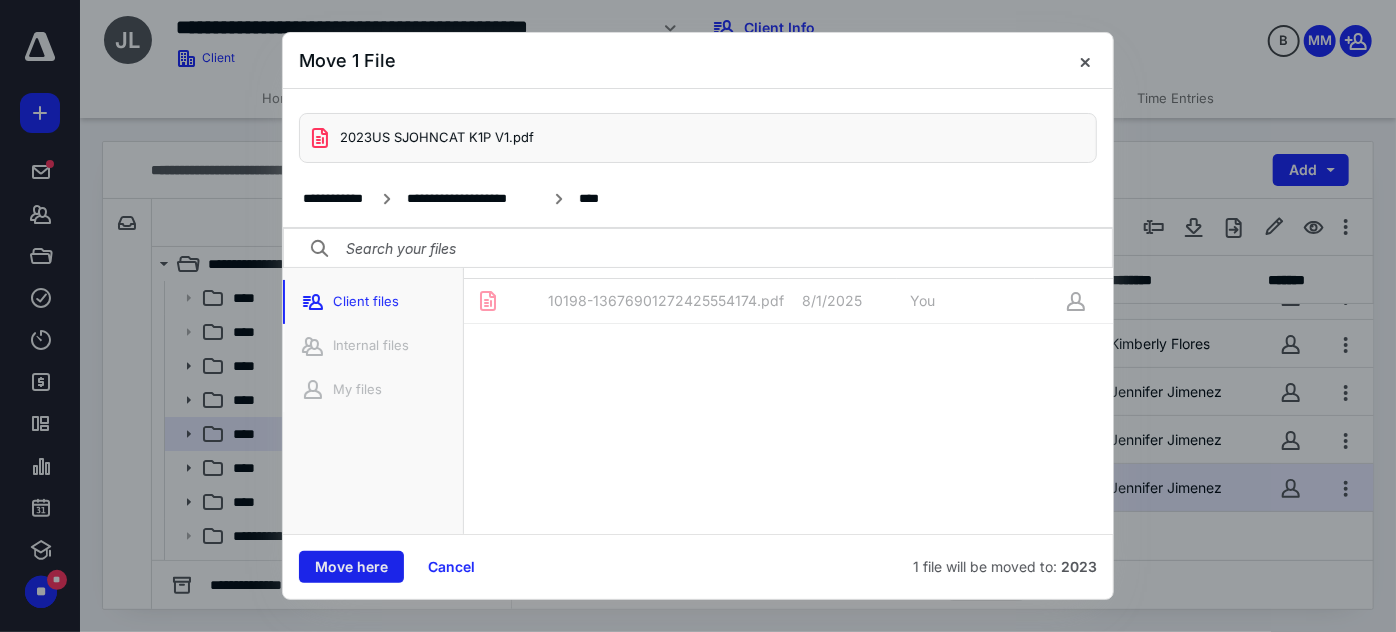 click on "Move here" at bounding box center [351, 567] 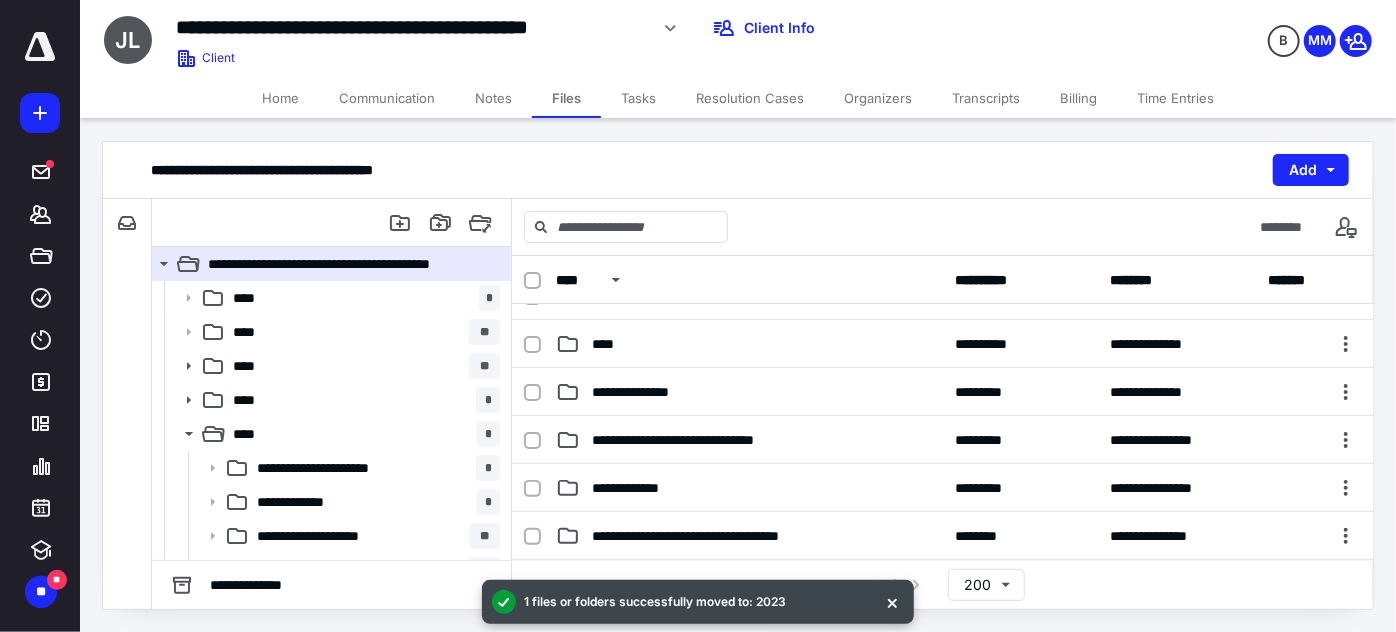 scroll, scrollTop: 607, scrollLeft: 0, axis: vertical 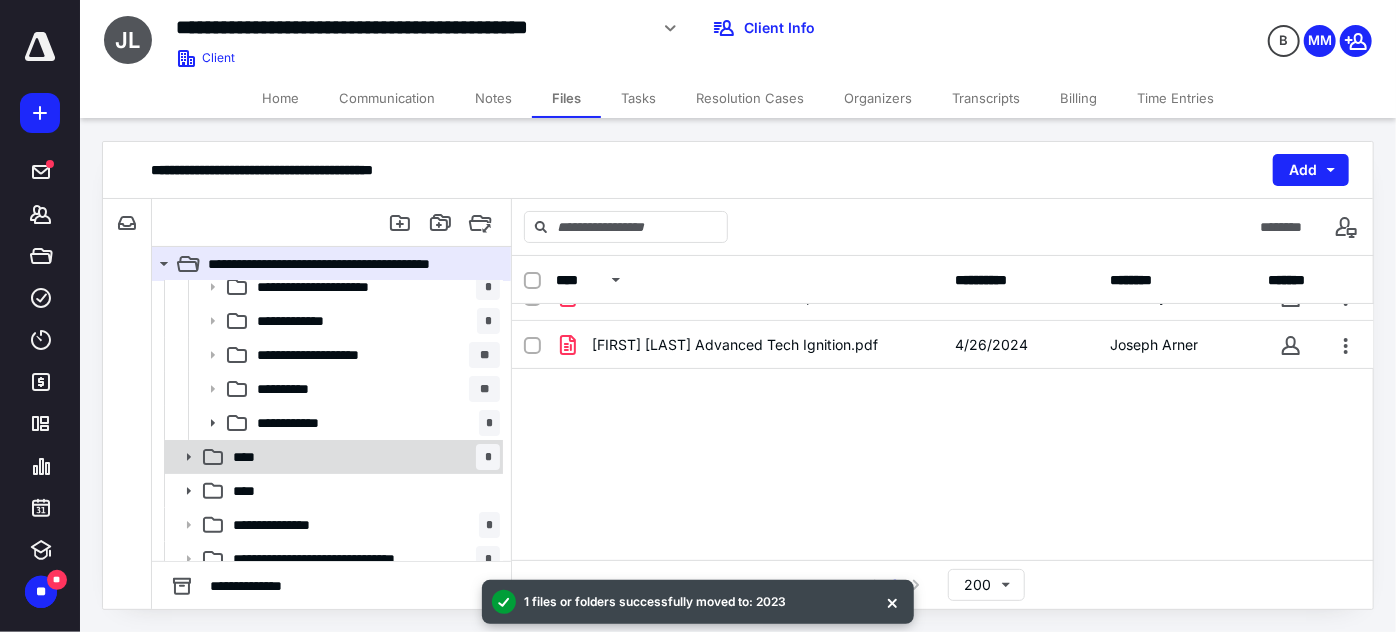 click on "**** *" at bounding box center [362, 457] 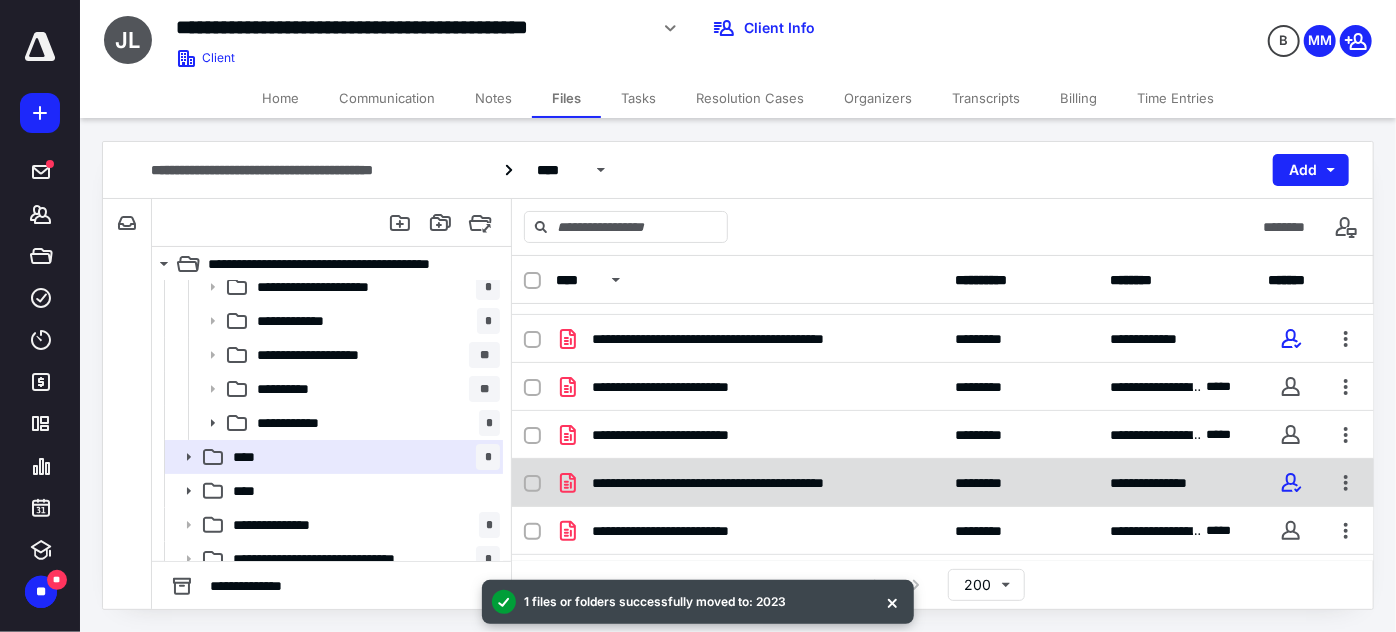 scroll, scrollTop: 267, scrollLeft: 0, axis: vertical 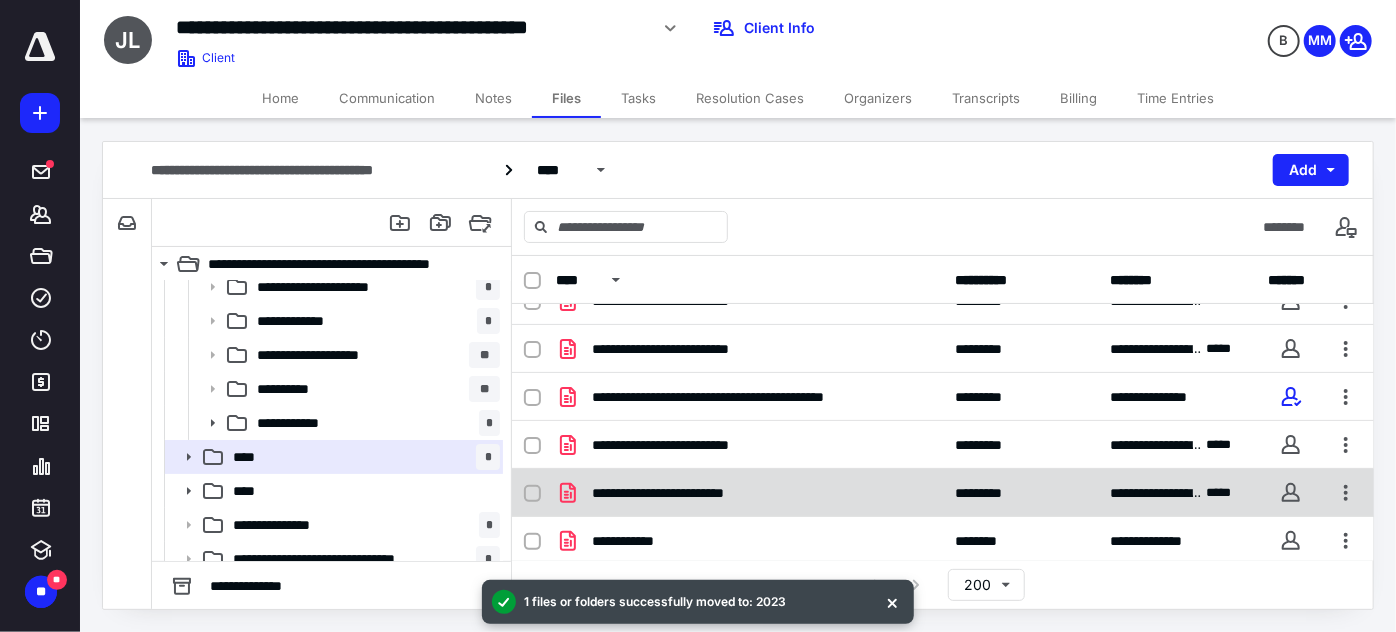 click at bounding box center (532, 494) 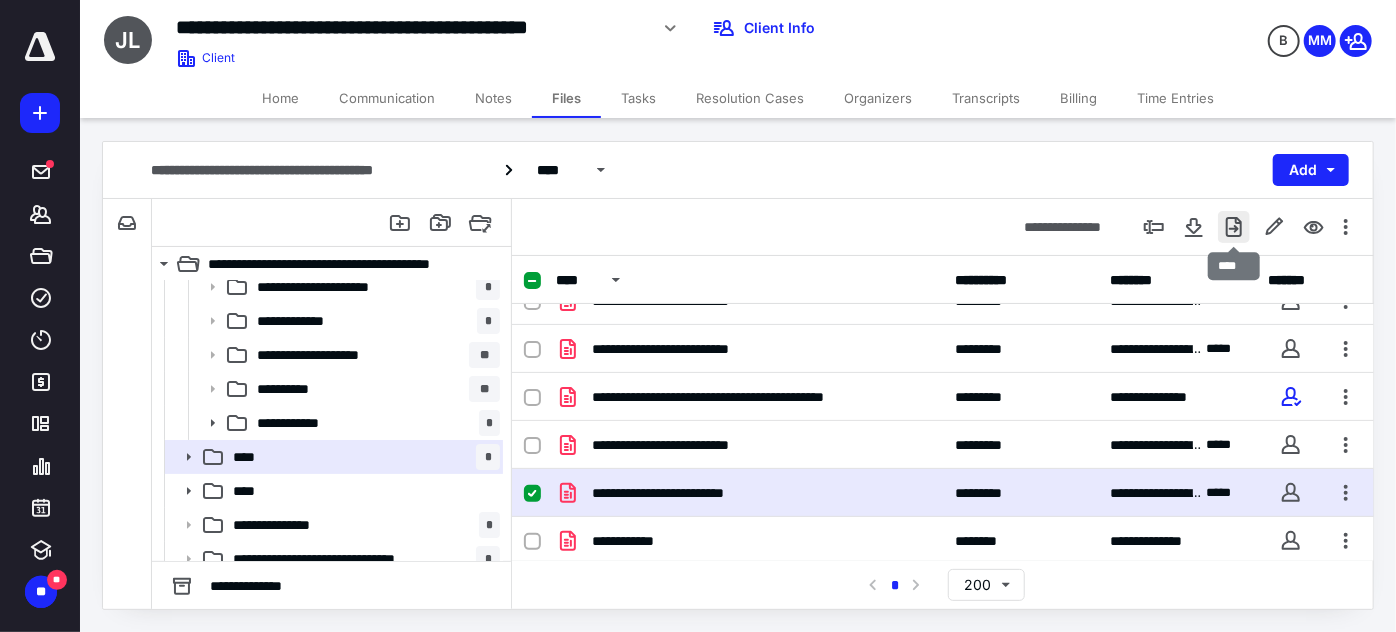 click at bounding box center [1234, 227] 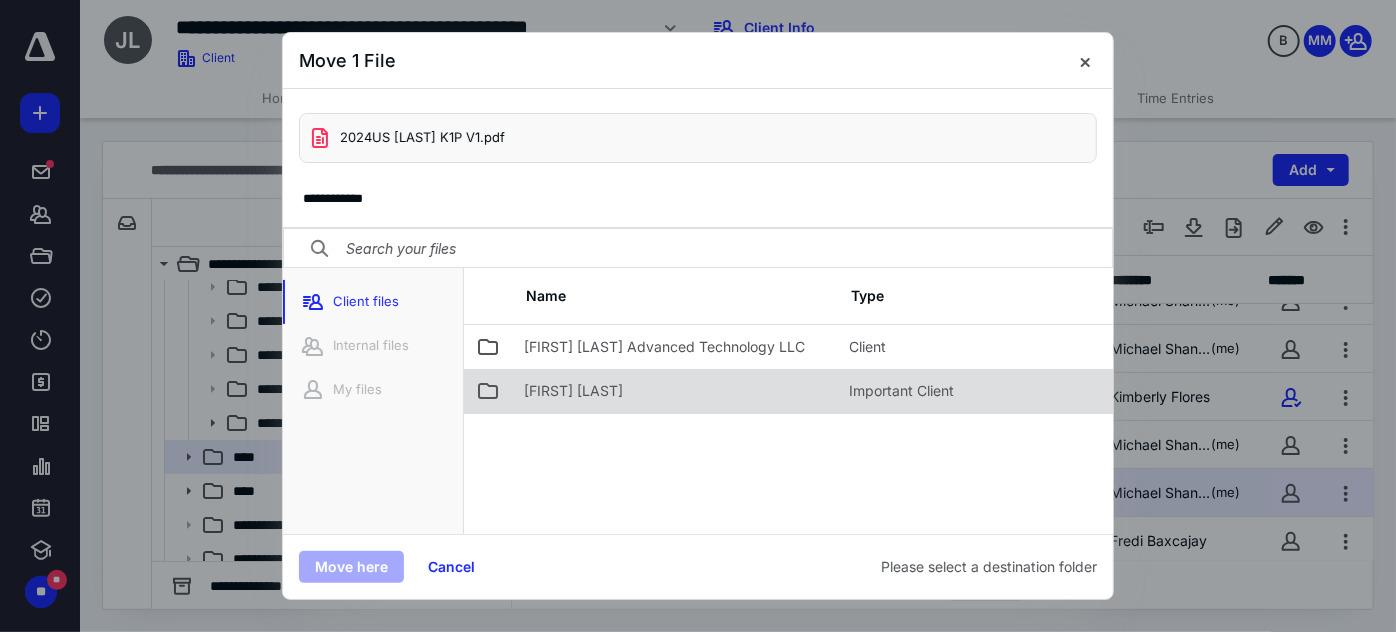 click at bounding box center [488, 391] 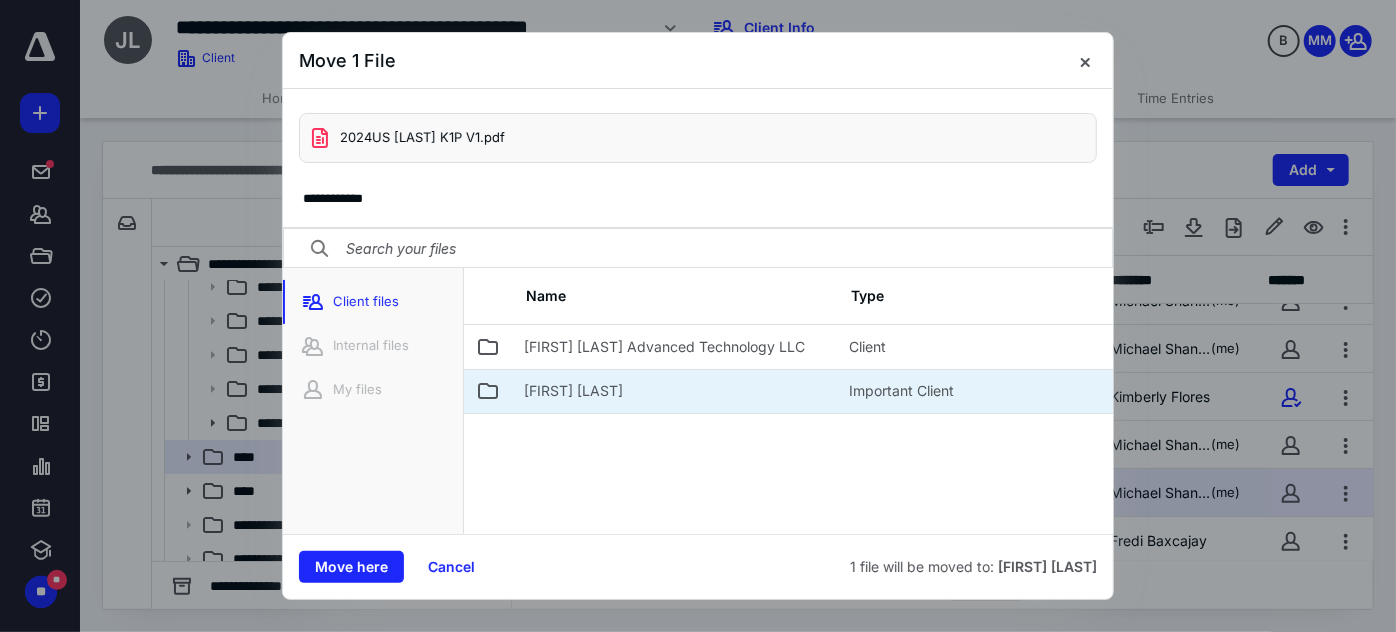click at bounding box center (488, 391) 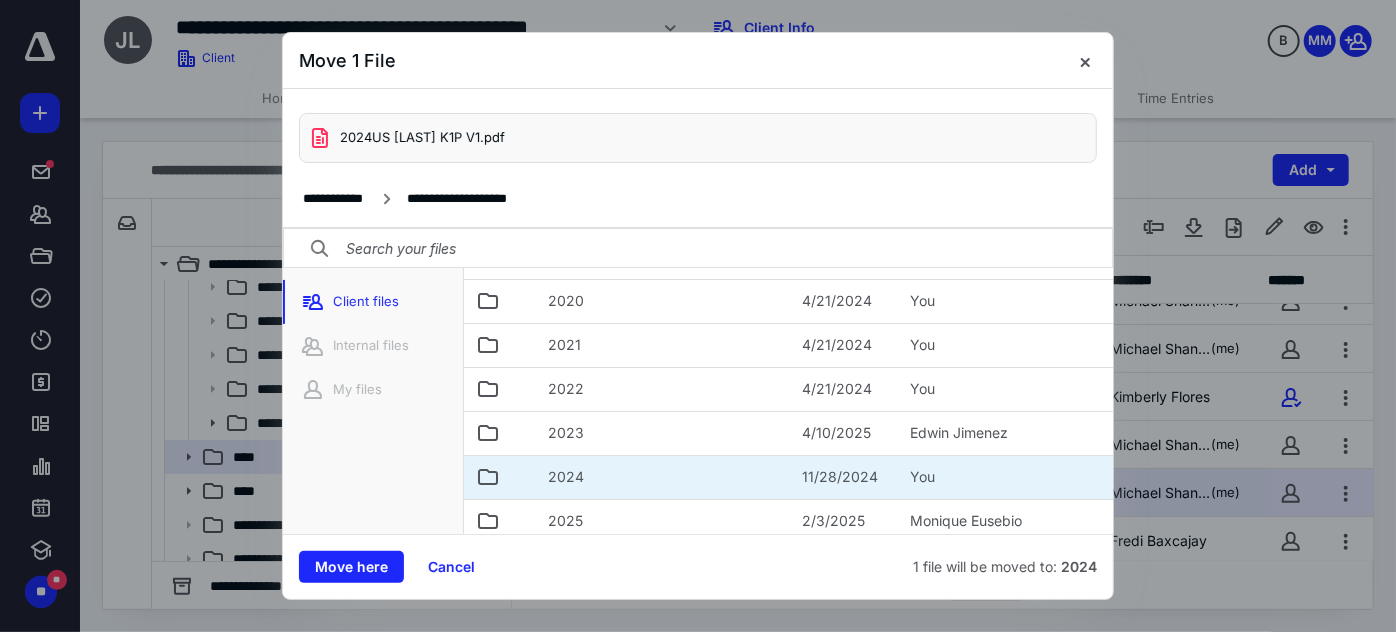 click at bounding box center (524, 477) 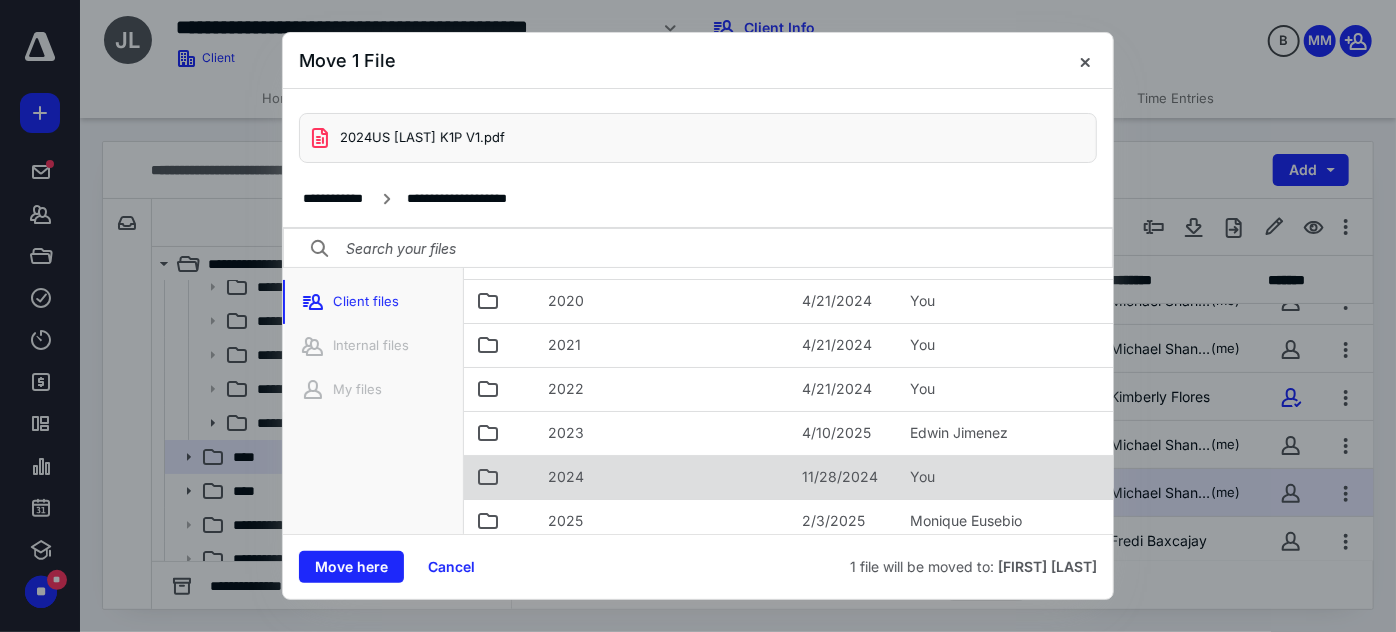 click at bounding box center [524, 477] 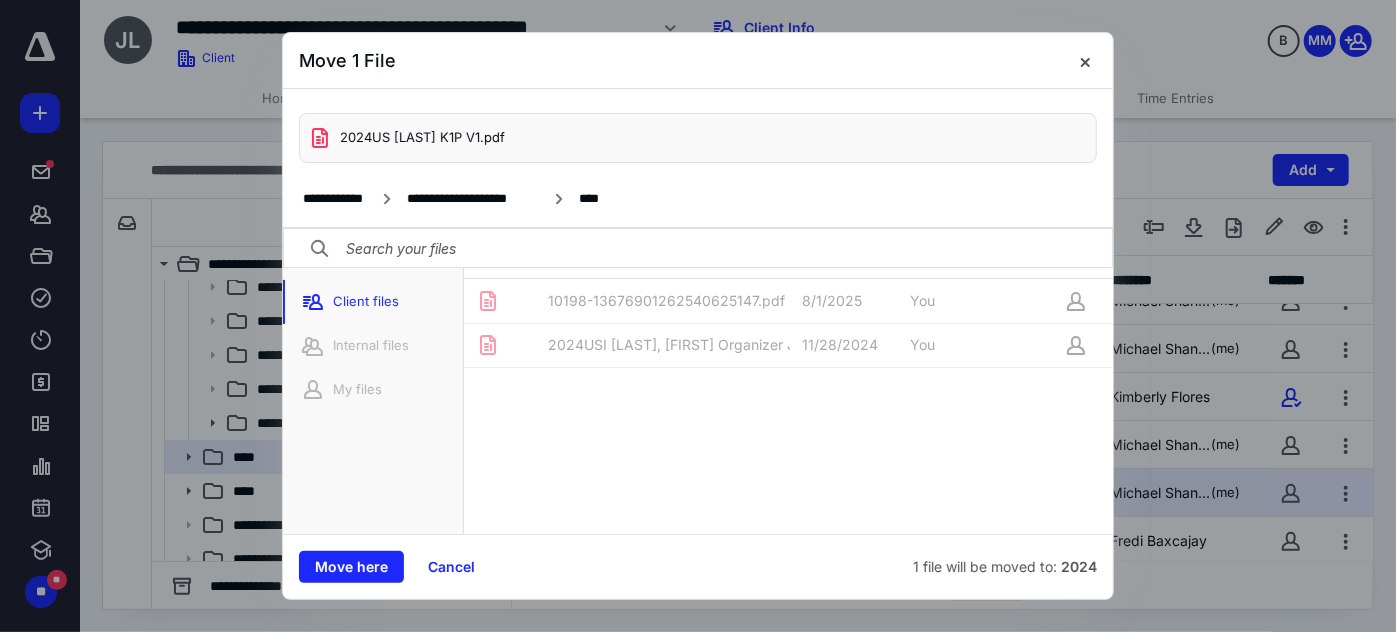 click on "Move here Cancel 1 file will be moved to: 2024" at bounding box center (698, 566) 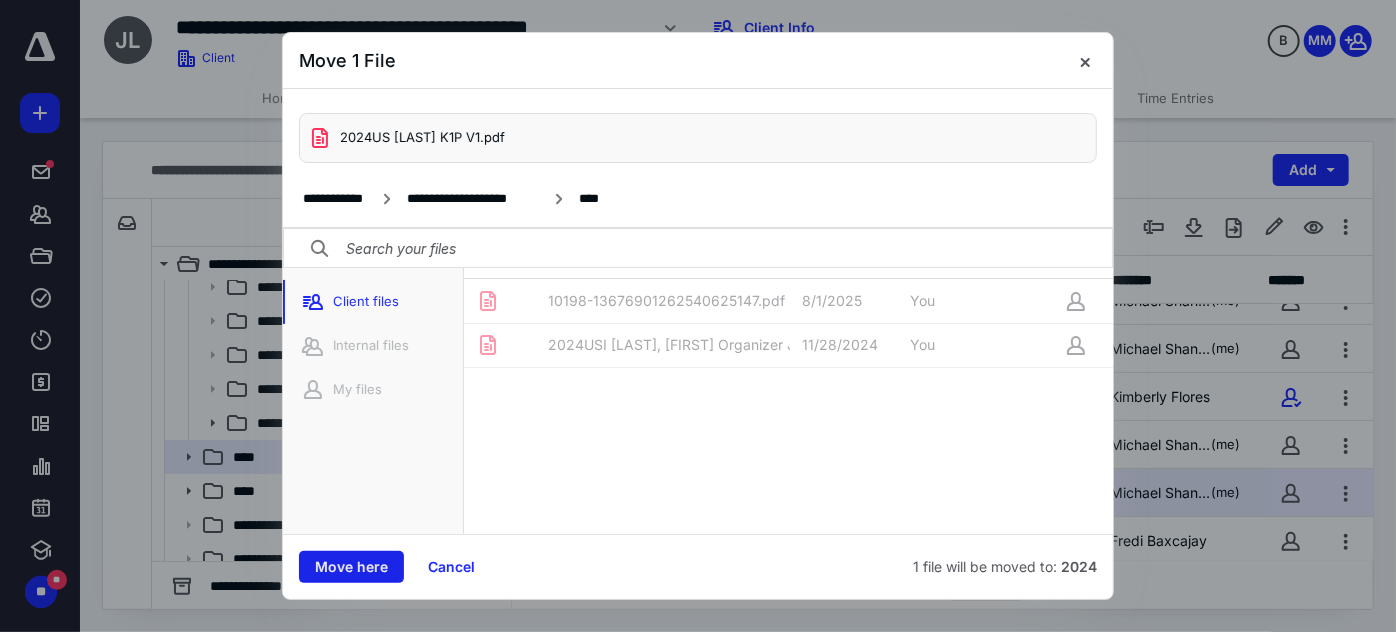 click on "Move here" at bounding box center [351, 567] 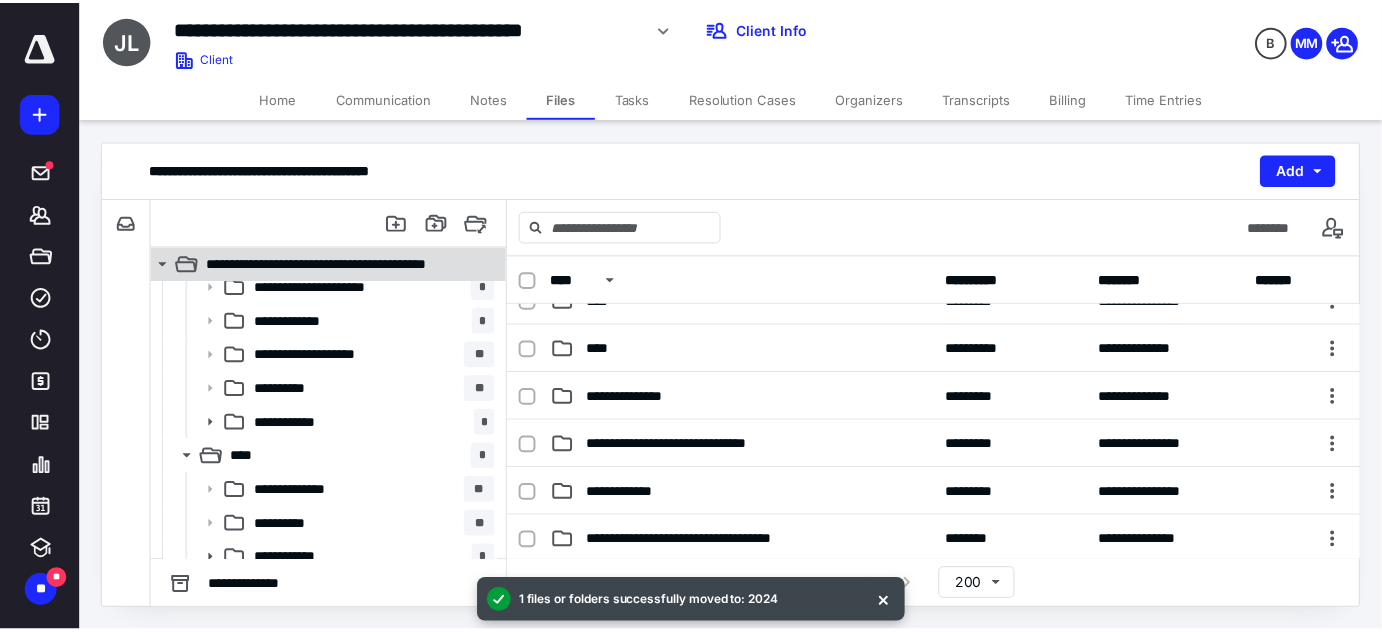 scroll, scrollTop: 615, scrollLeft: 0, axis: vertical 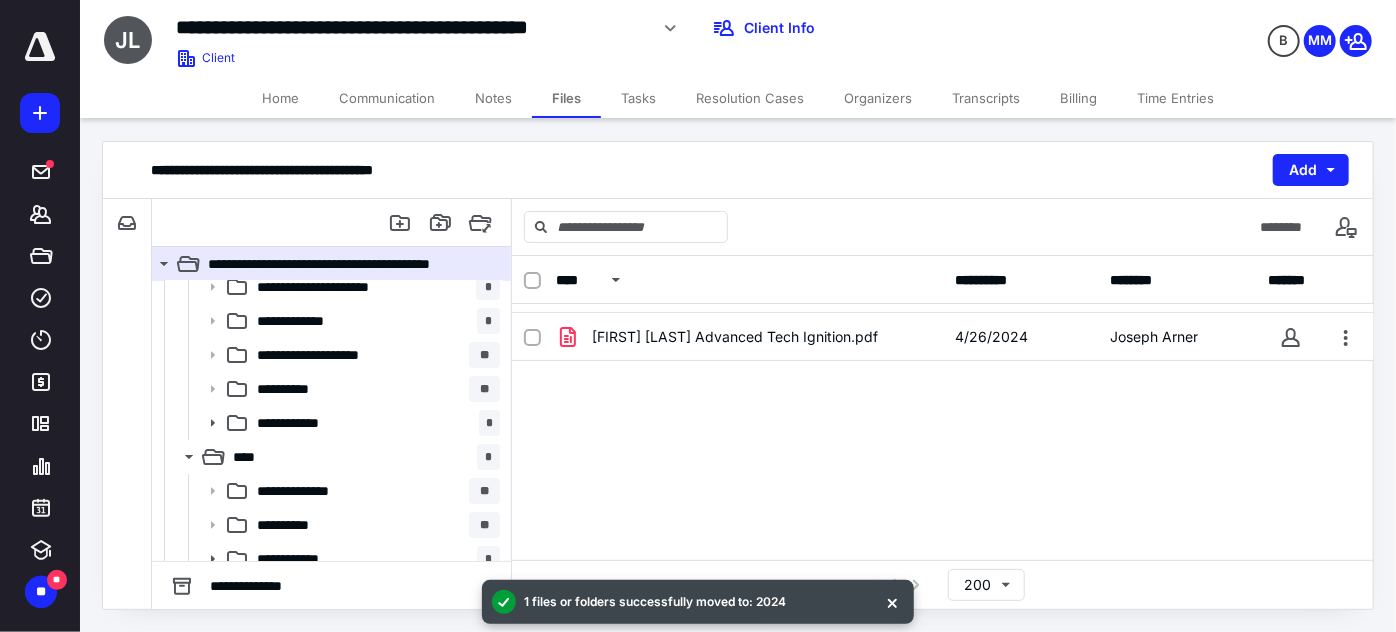click on "Home" at bounding box center (280, 98) 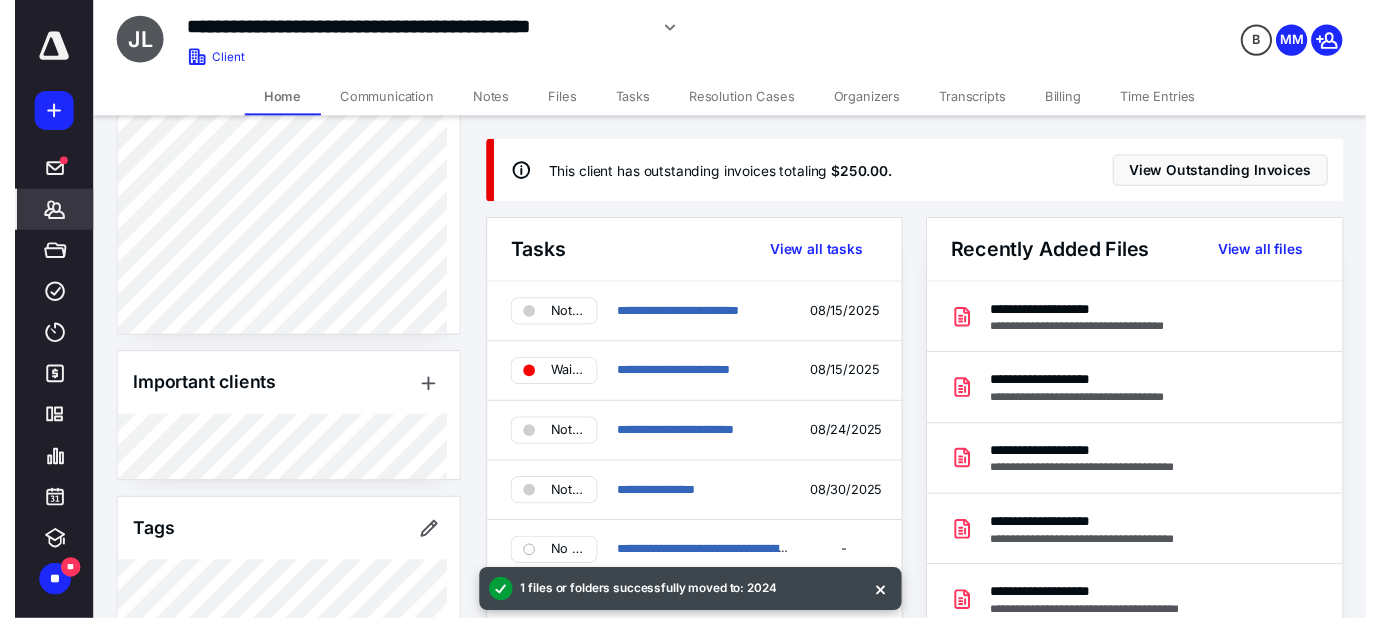 scroll, scrollTop: 797, scrollLeft: 0, axis: vertical 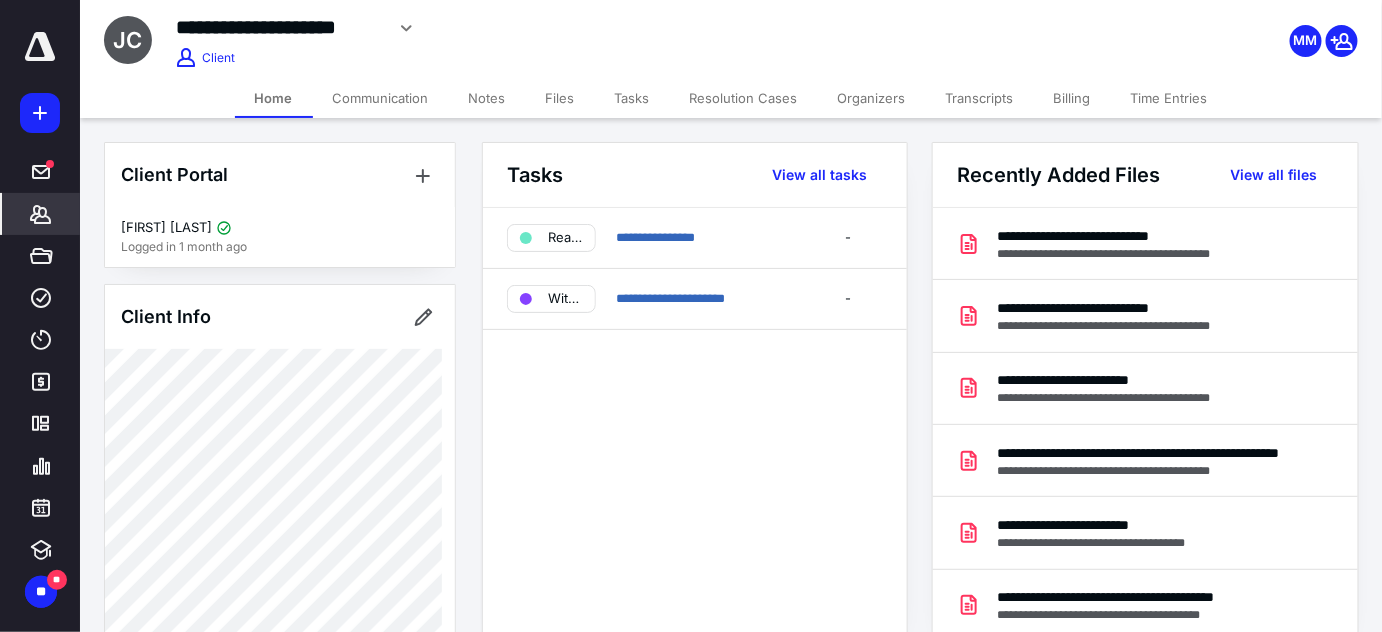 click on "Tasks" at bounding box center [632, 98] 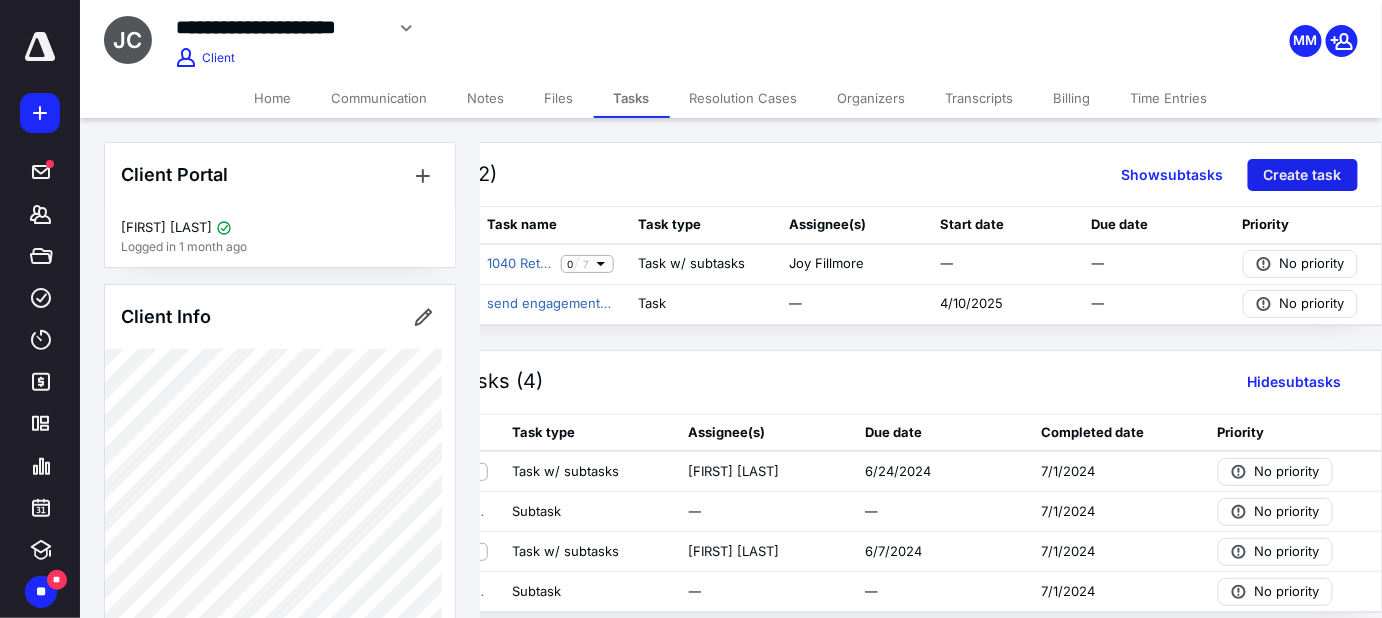 click on "Create task" at bounding box center [1303, 175] 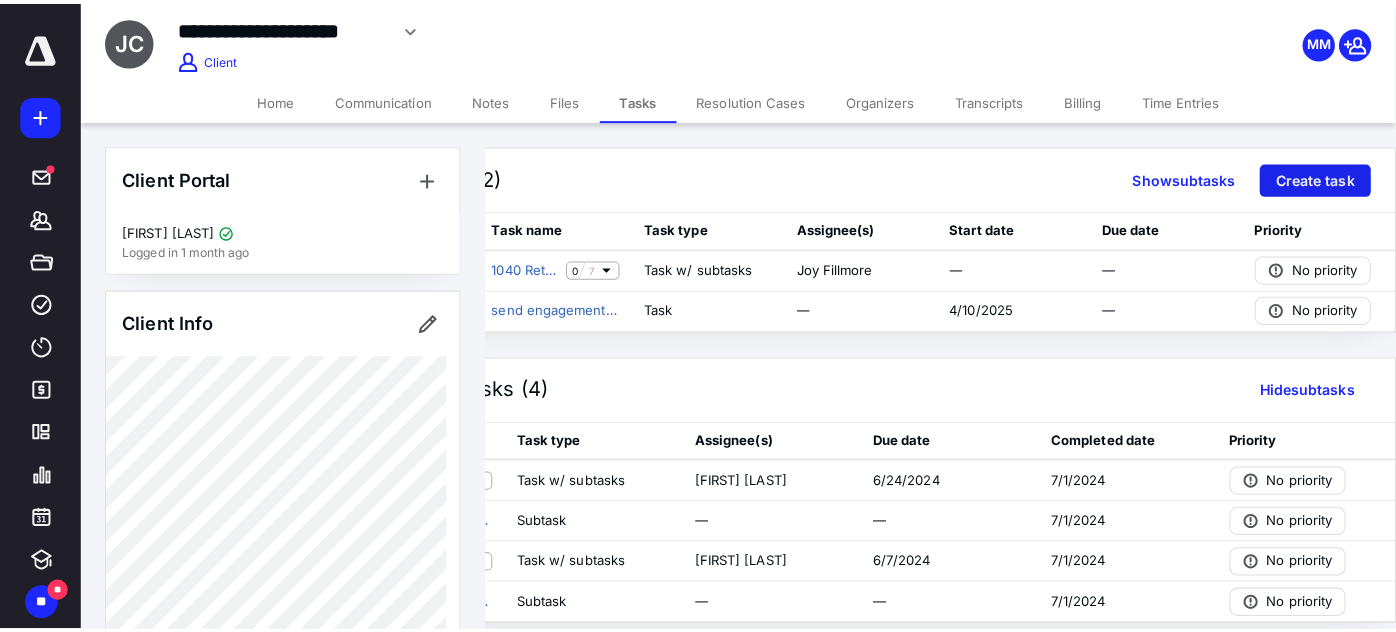 scroll, scrollTop: 0, scrollLeft: 145, axis: horizontal 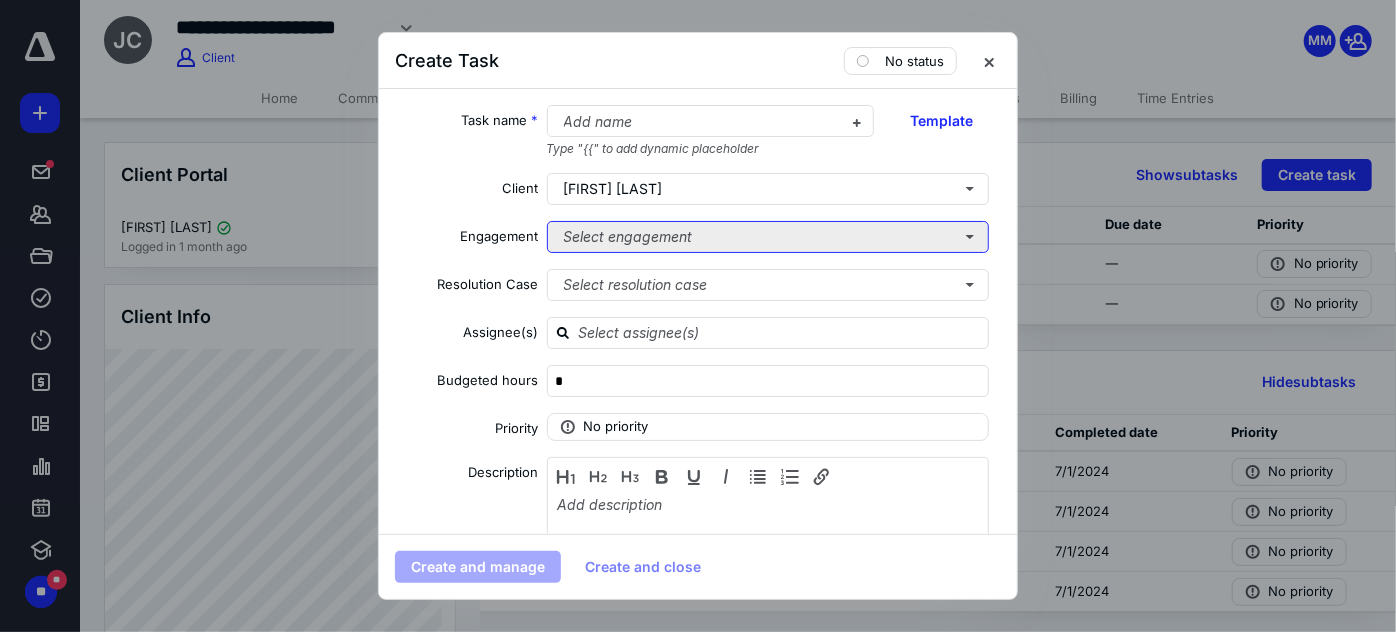 click on "Select engagement" at bounding box center (768, 237) 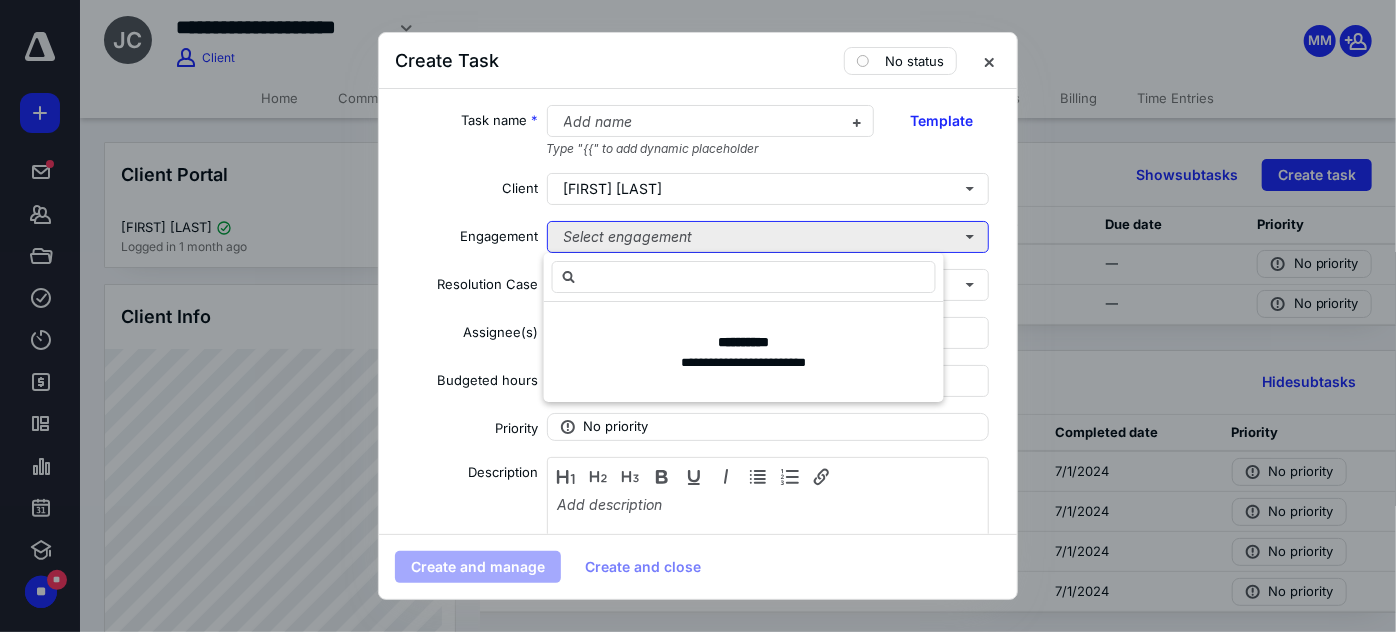 click on "Select engagement" at bounding box center [768, 237] 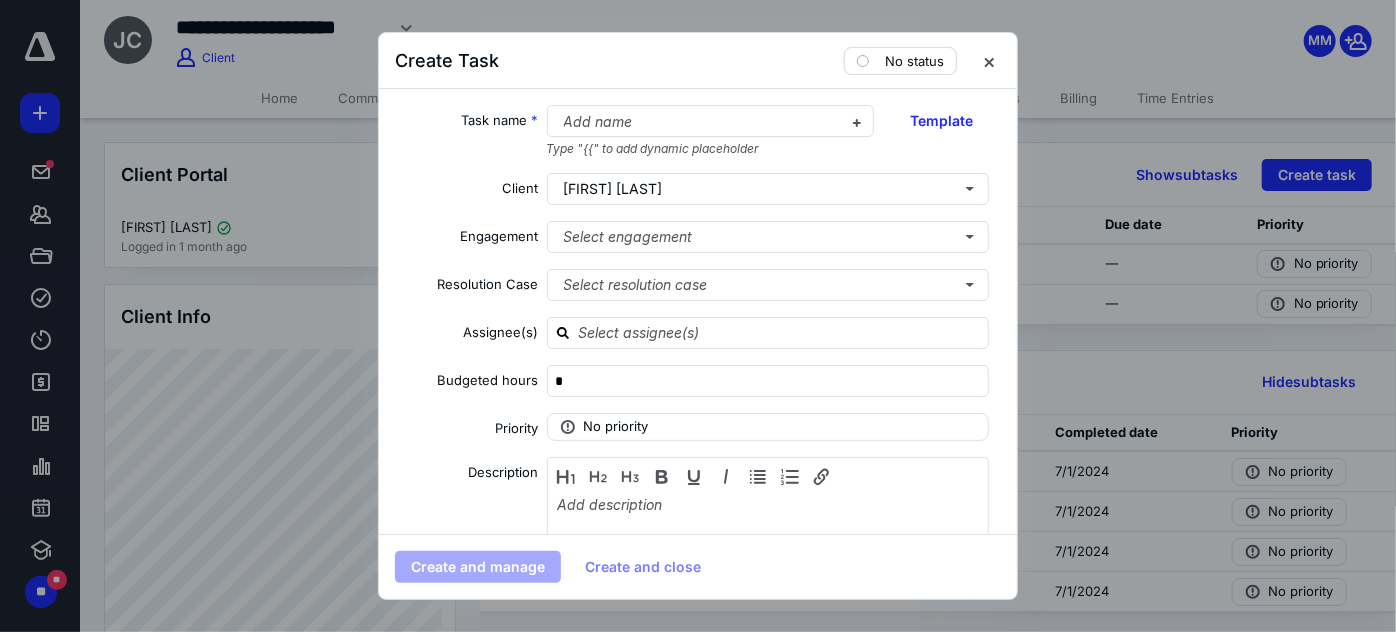 click on "No status" at bounding box center [914, 61] 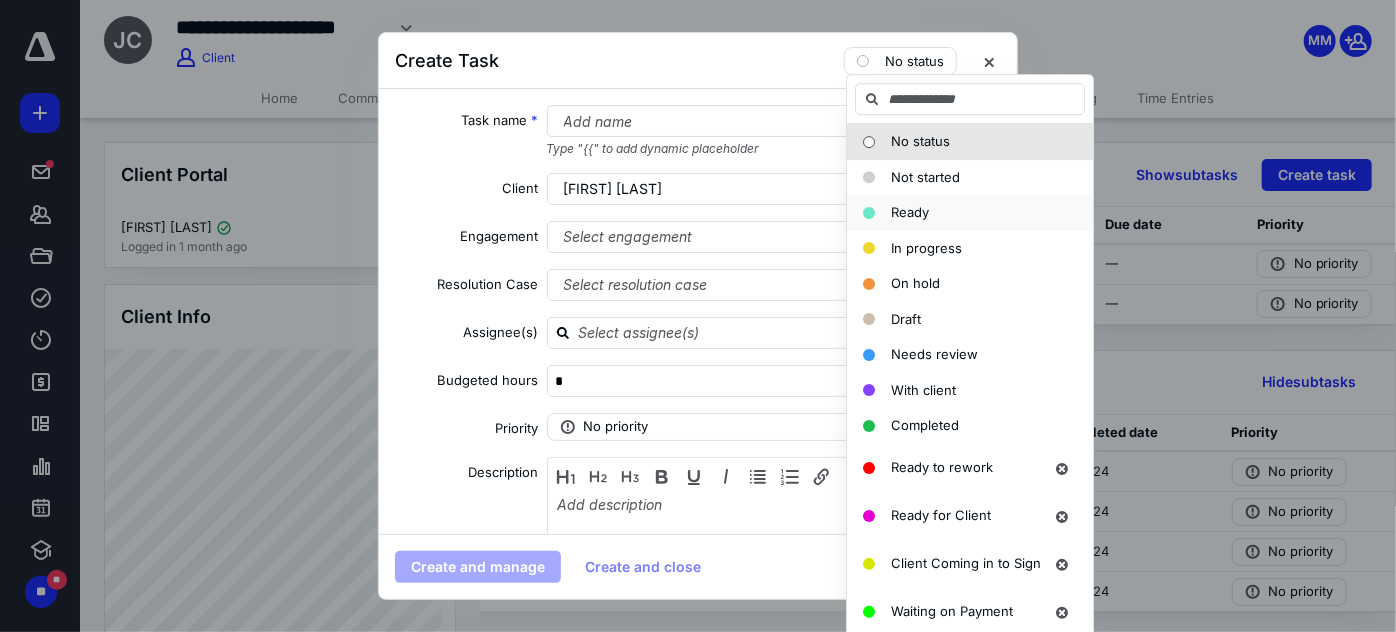 click on "Ready" at bounding box center (910, 212) 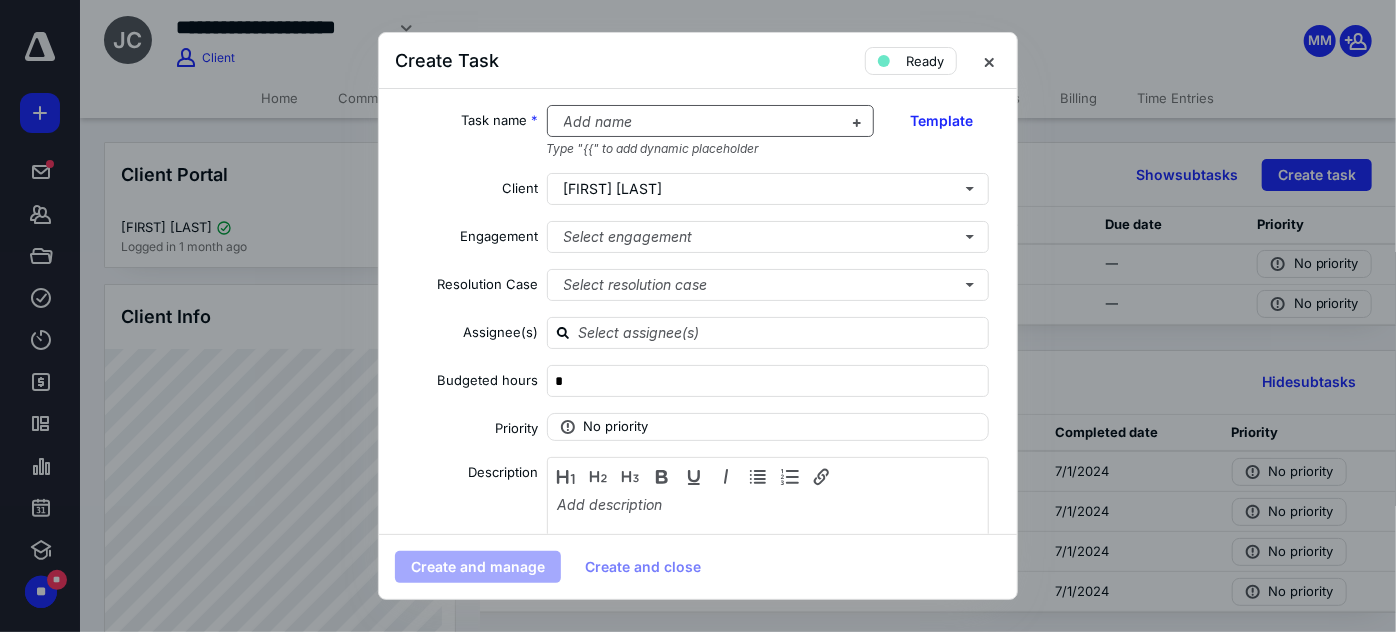 click at bounding box center [699, 122] 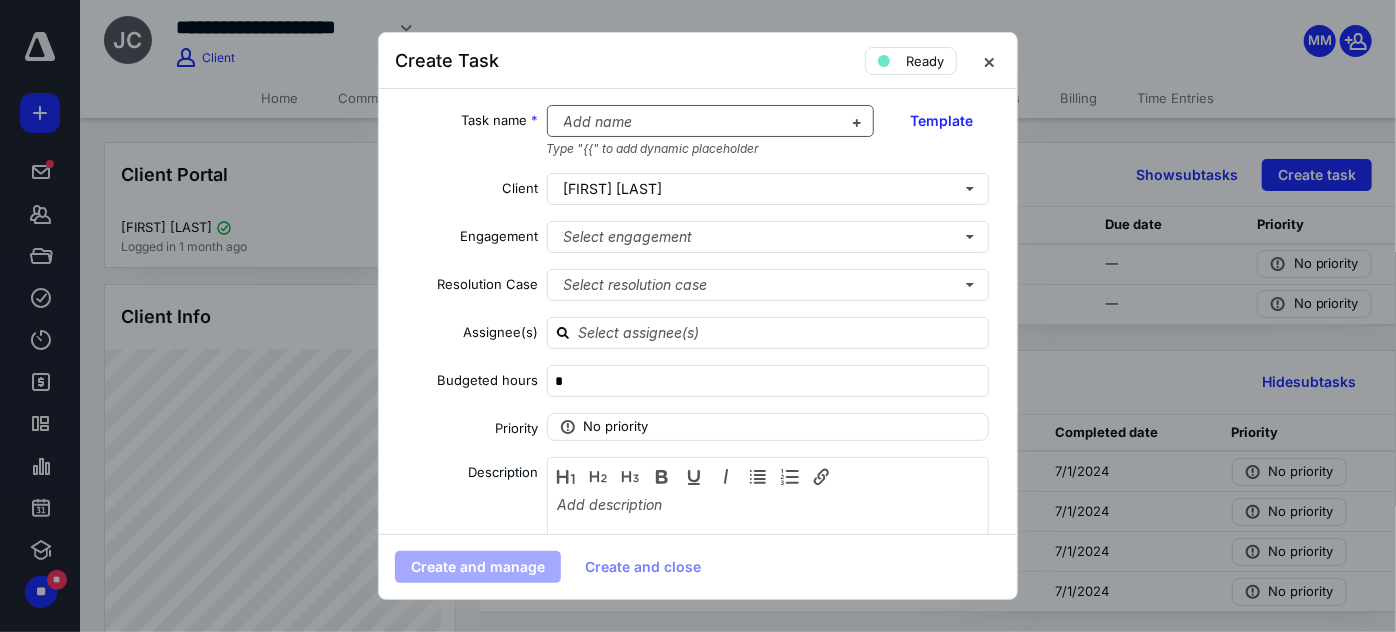 click at bounding box center [699, 122] 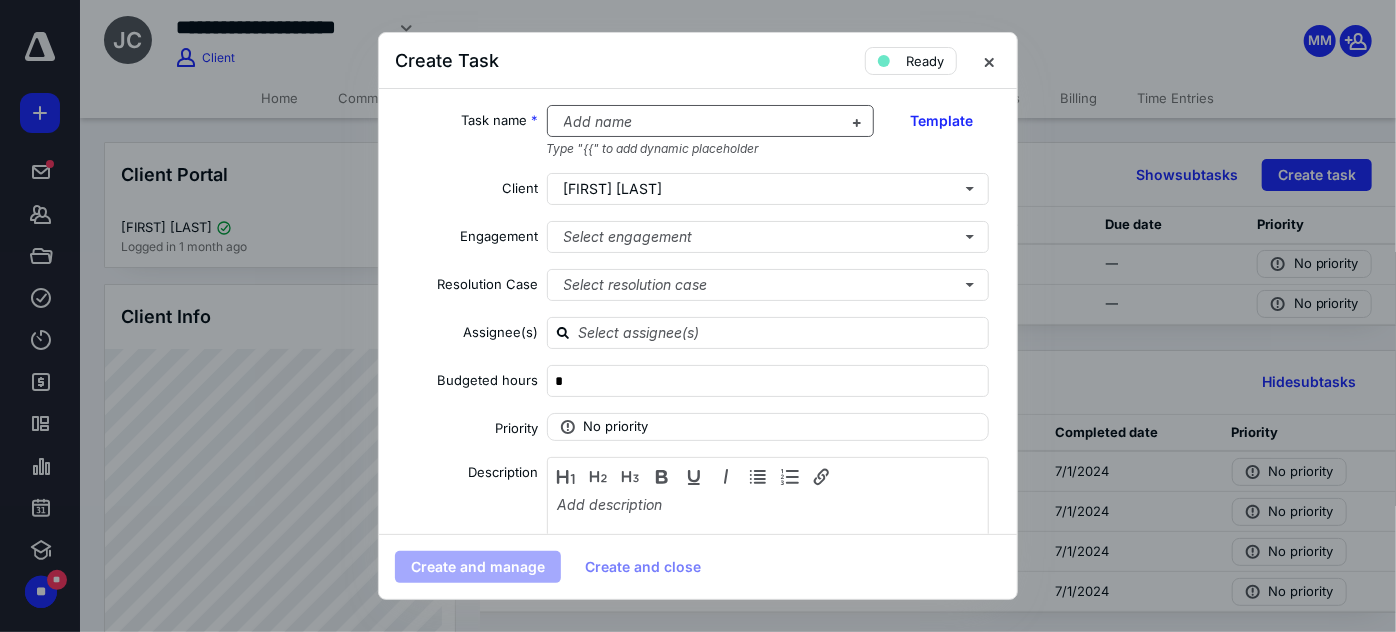 click at bounding box center [699, 122] 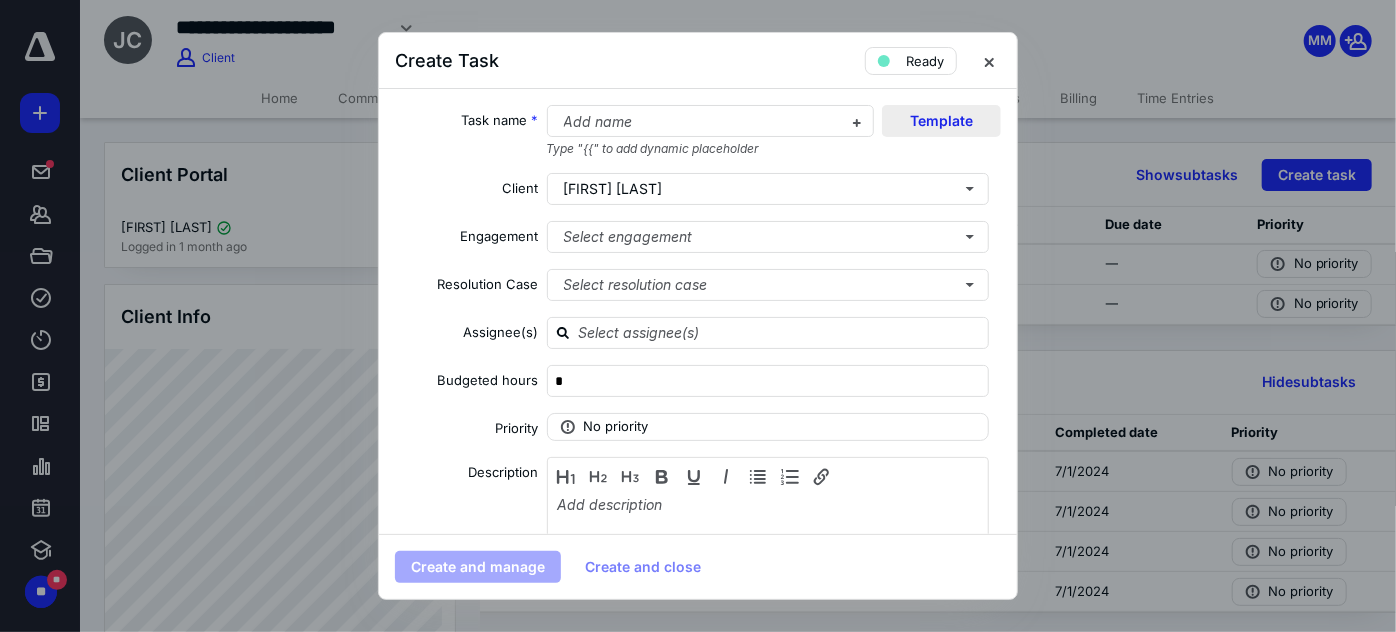click on "Template" at bounding box center (941, 121) 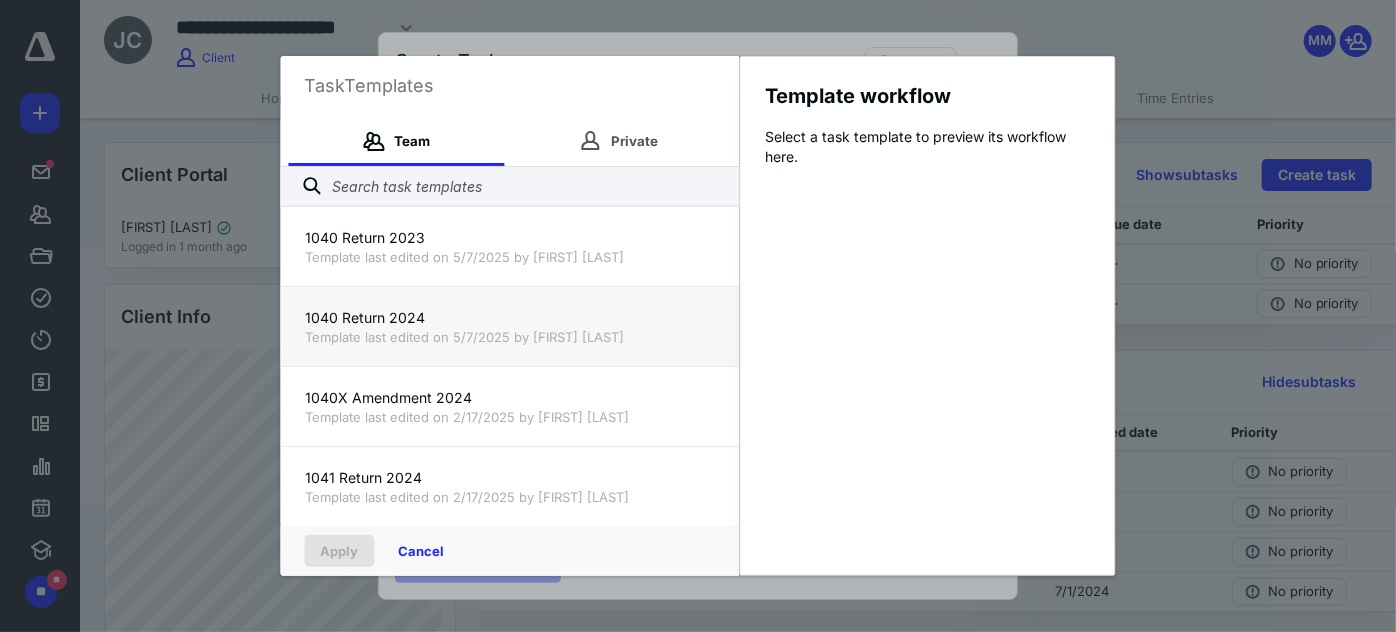 click on "Template last edited on 5/7/2025 by Joseph Arner" at bounding box center (510, 337) 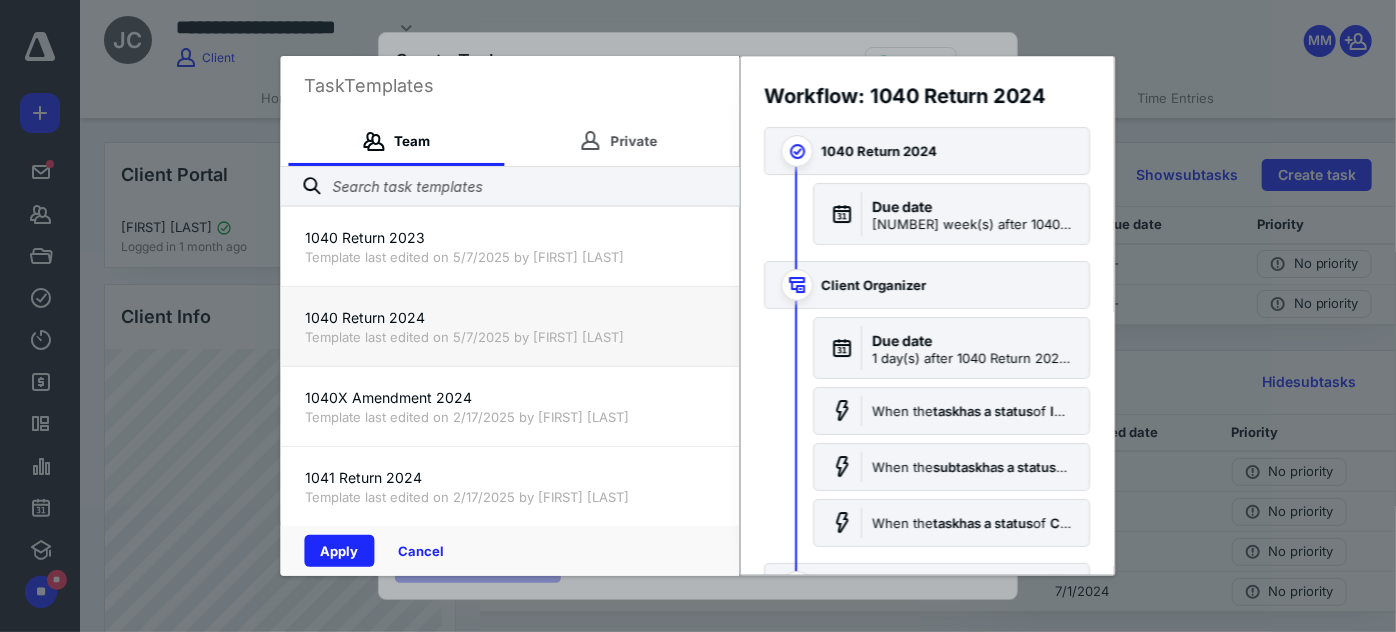 click on "1040 Return 2024" at bounding box center (510, 318) 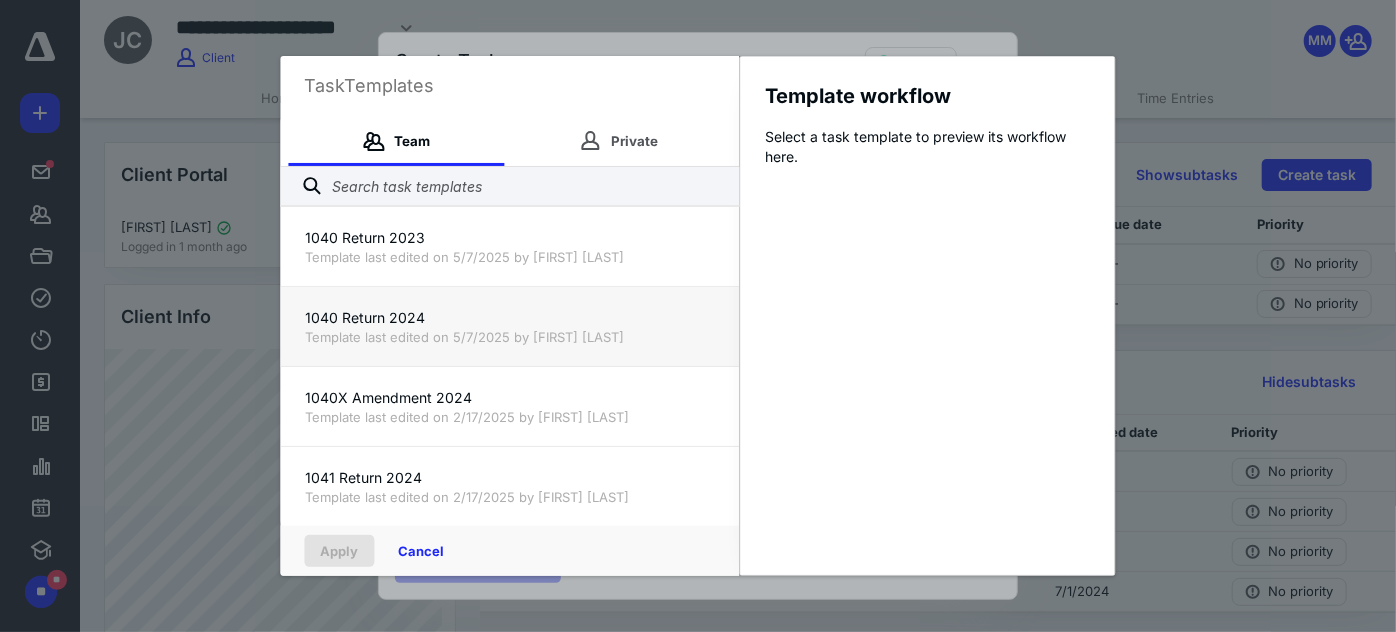 click on "Template last edited on 5/7/2025 by Joseph Arner" at bounding box center [510, 337] 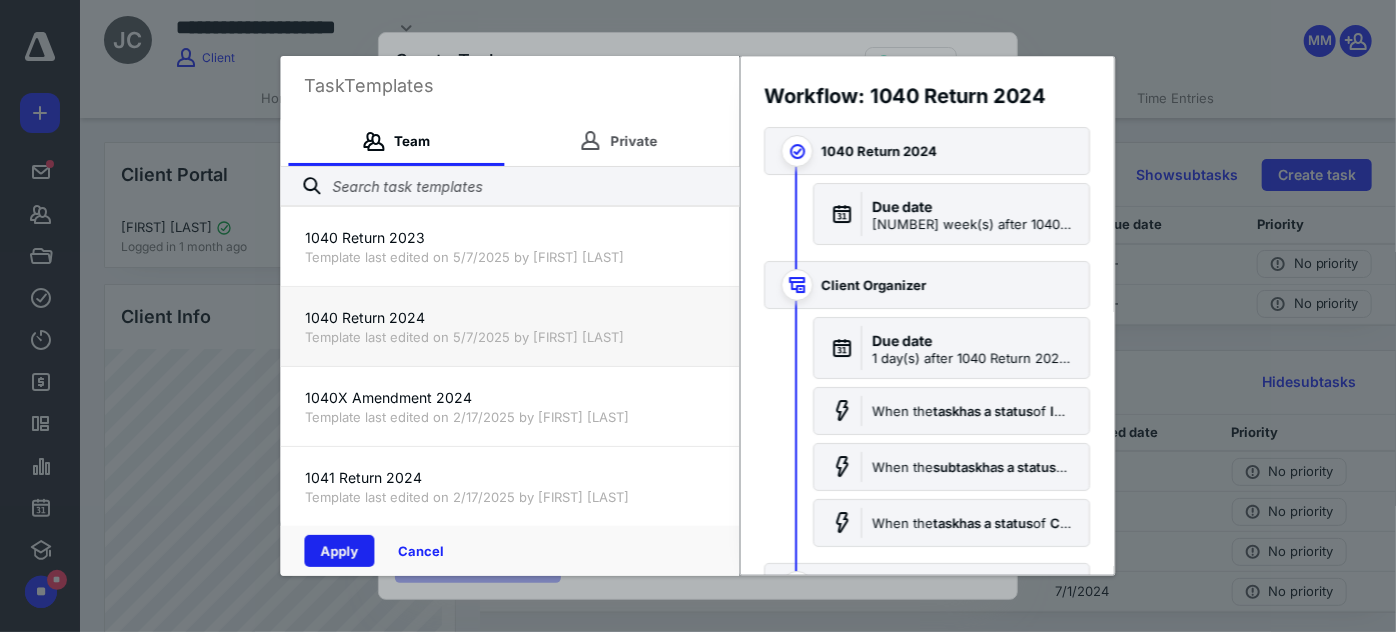click on "Apply" at bounding box center [340, 551] 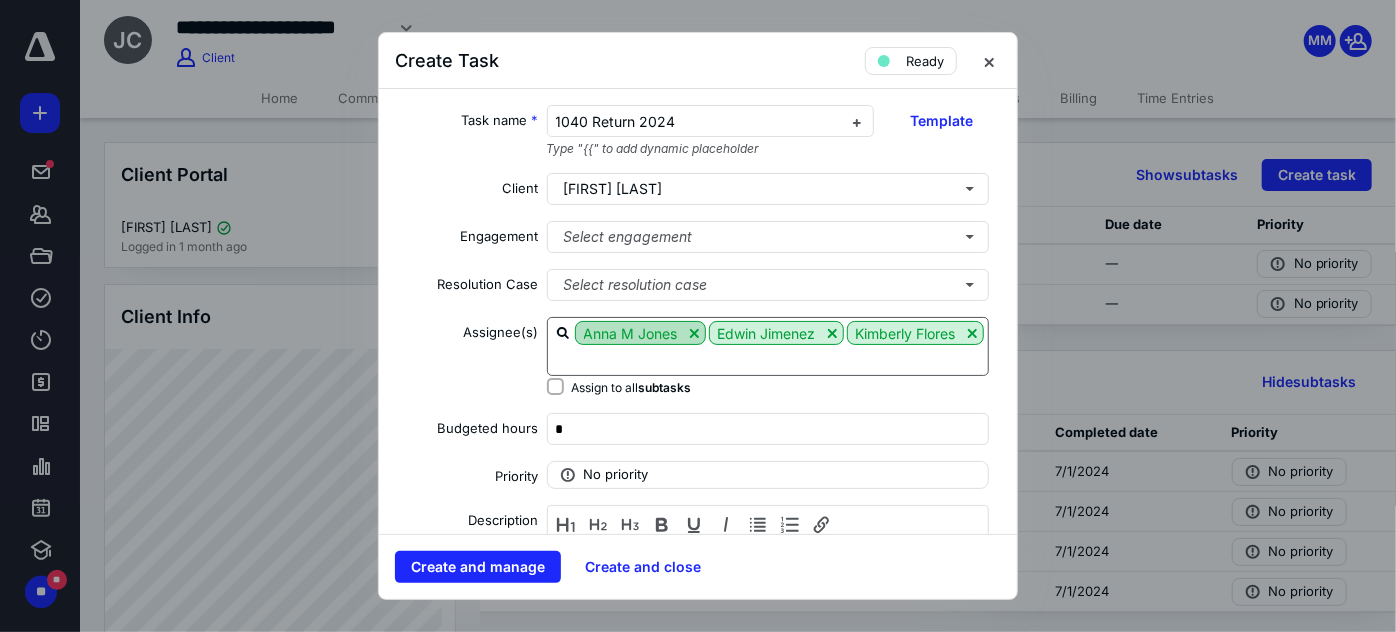 click 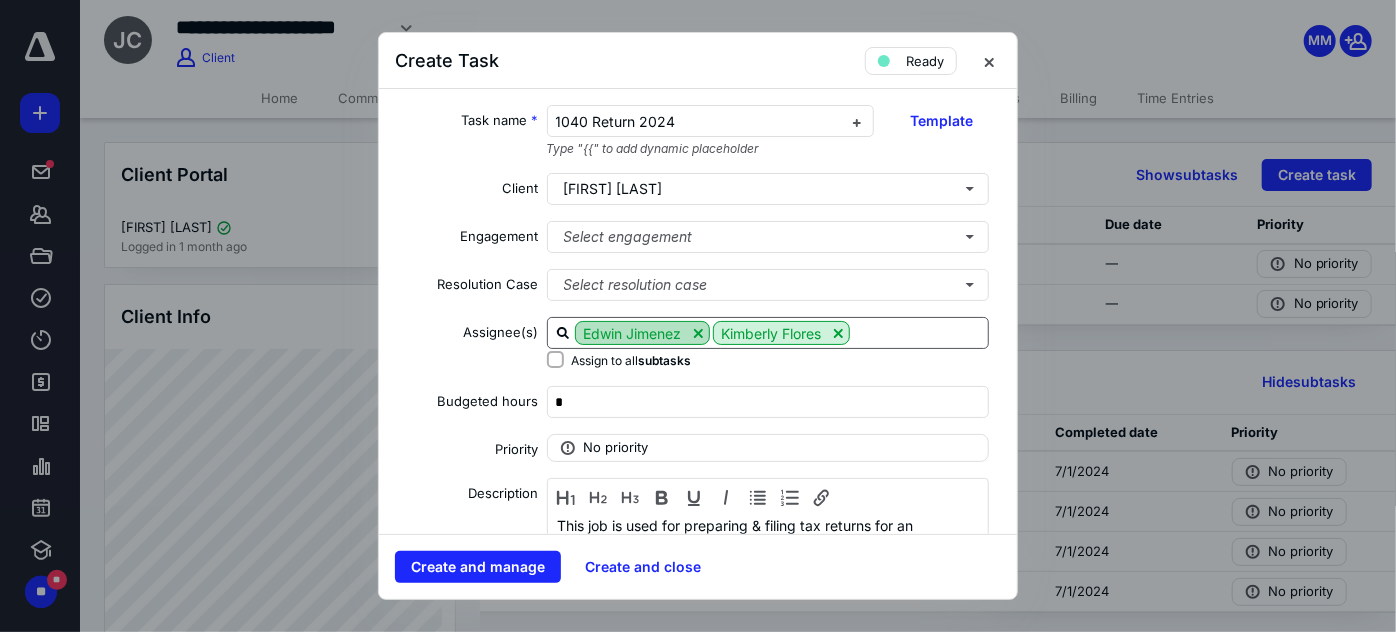 click at bounding box center (698, 333) 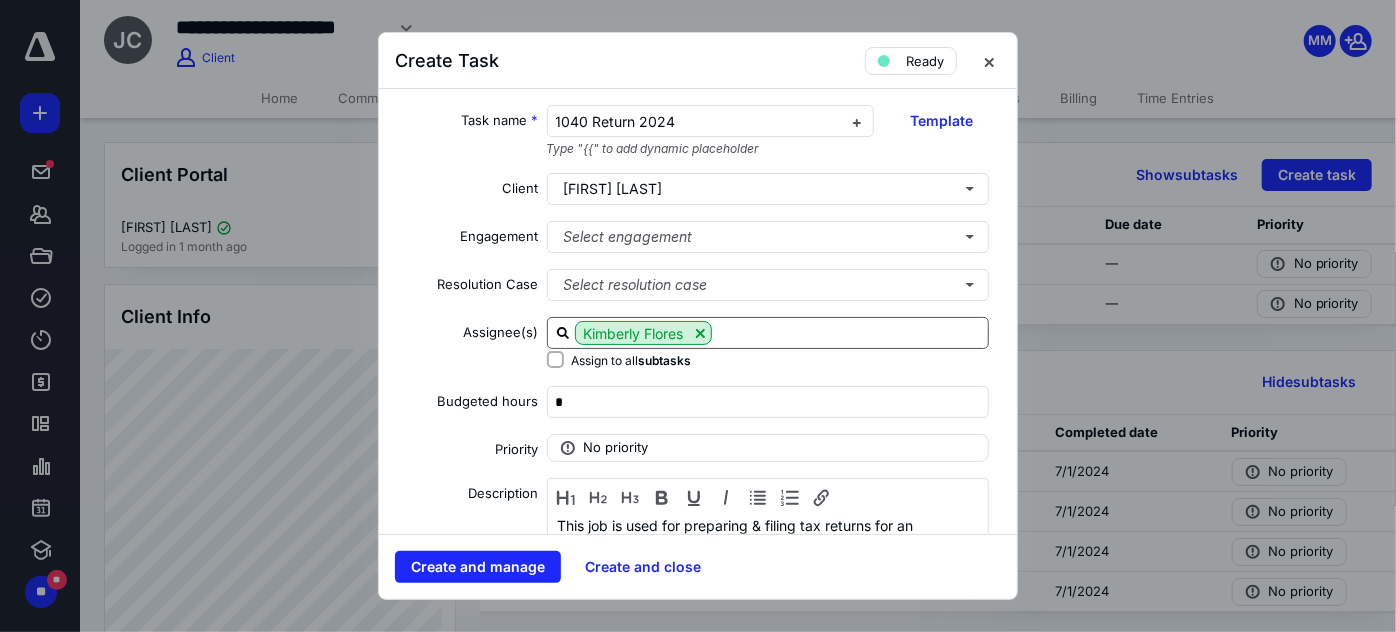 click 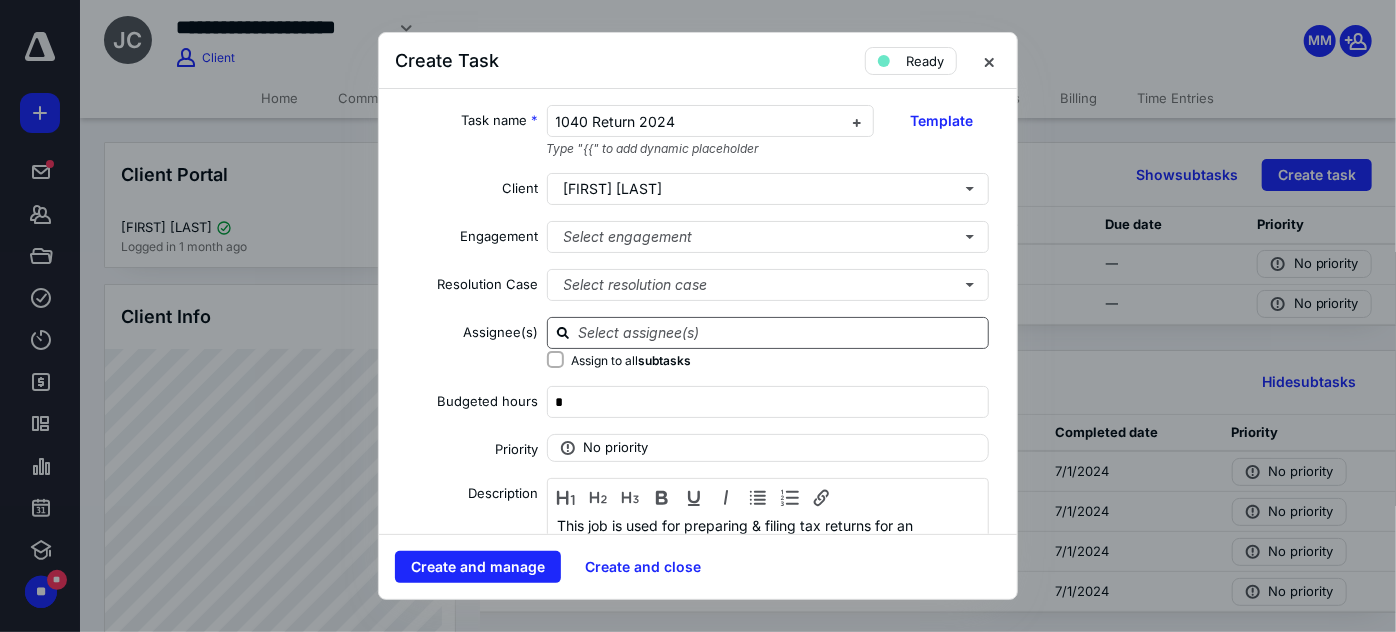 click at bounding box center (780, 332) 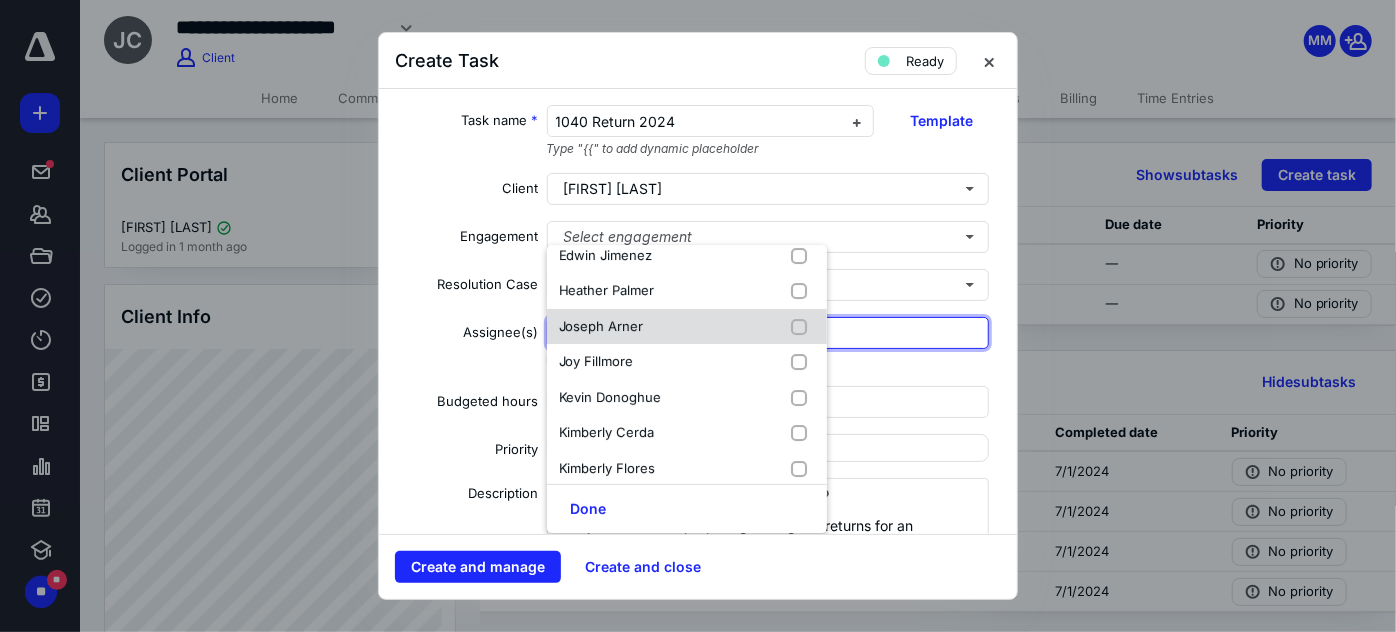 scroll, scrollTop: 90, scrollLeft: 0, axis: vertical 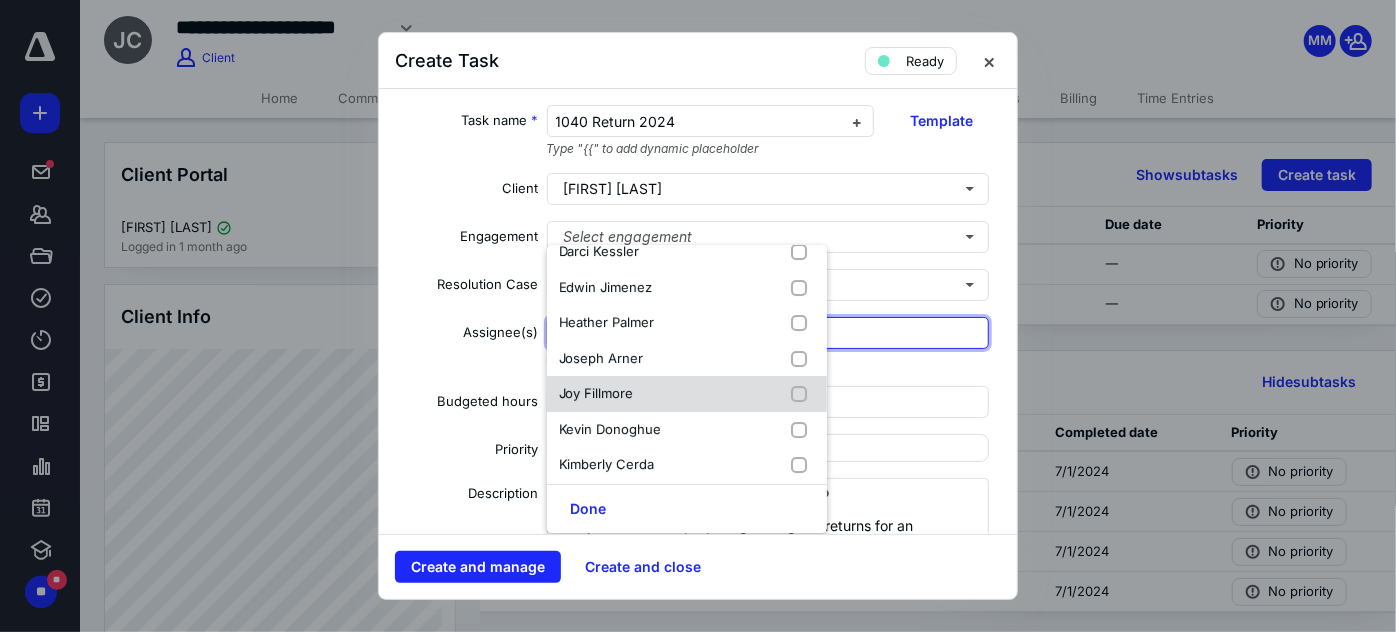 click on "Joy Fillmore" at bounding box center (596, 394) 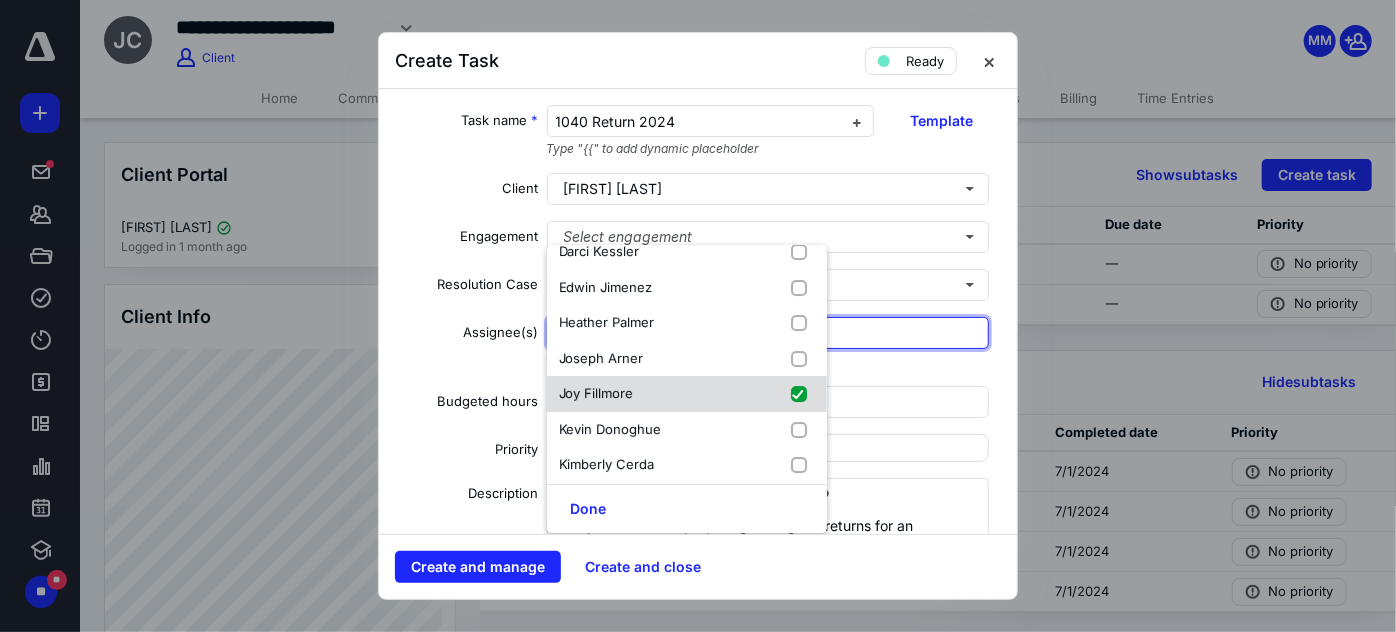 checkbox on "true" 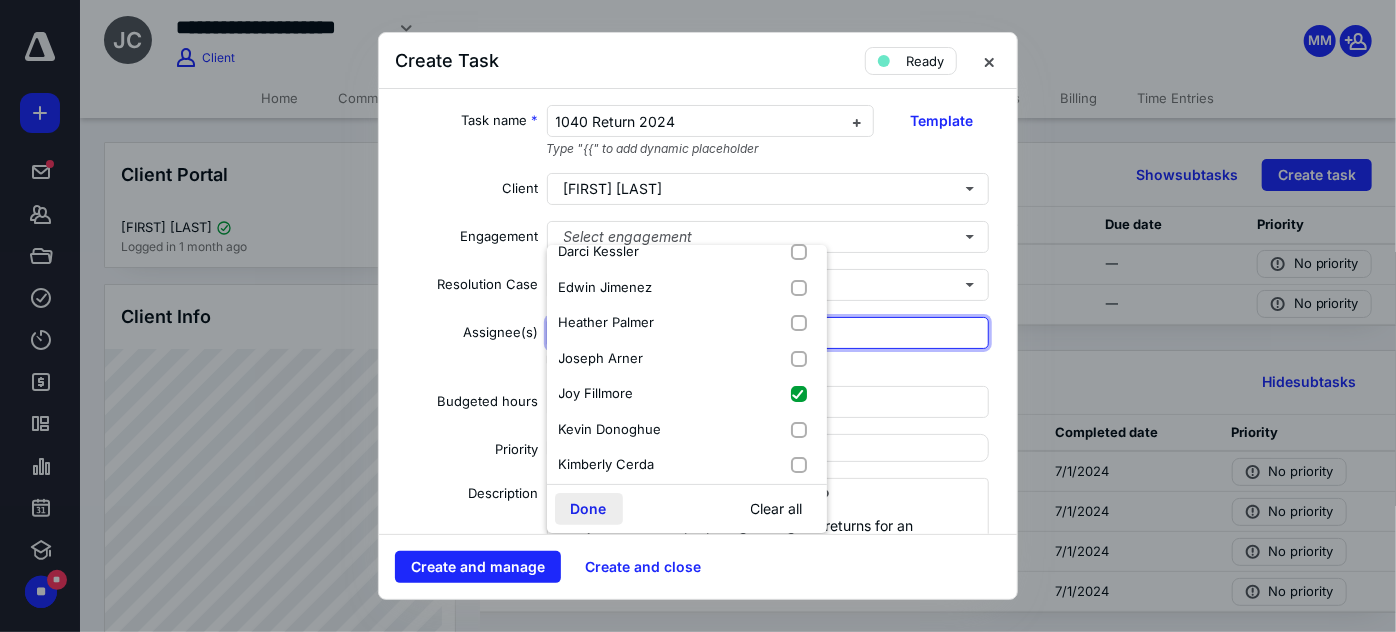 click on "Done" at bounding box center [589, 509] 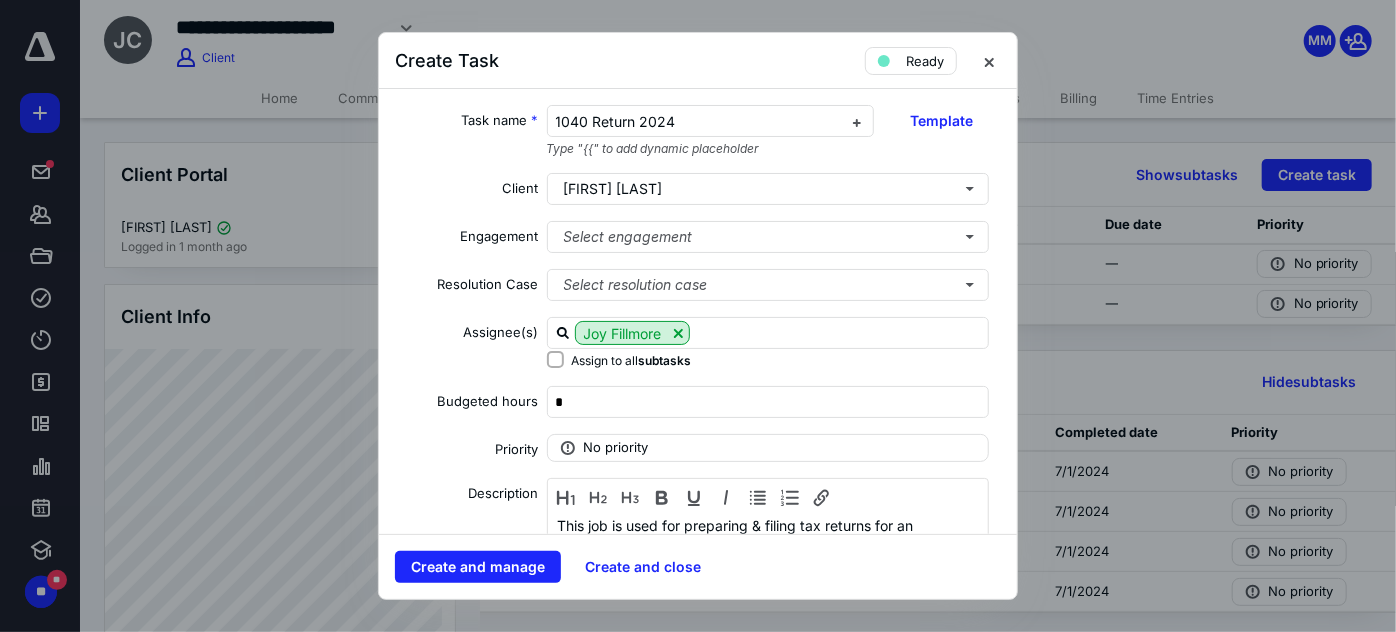 scroll, scrollTop: 90, scrollLeft: 0, axis: vertical 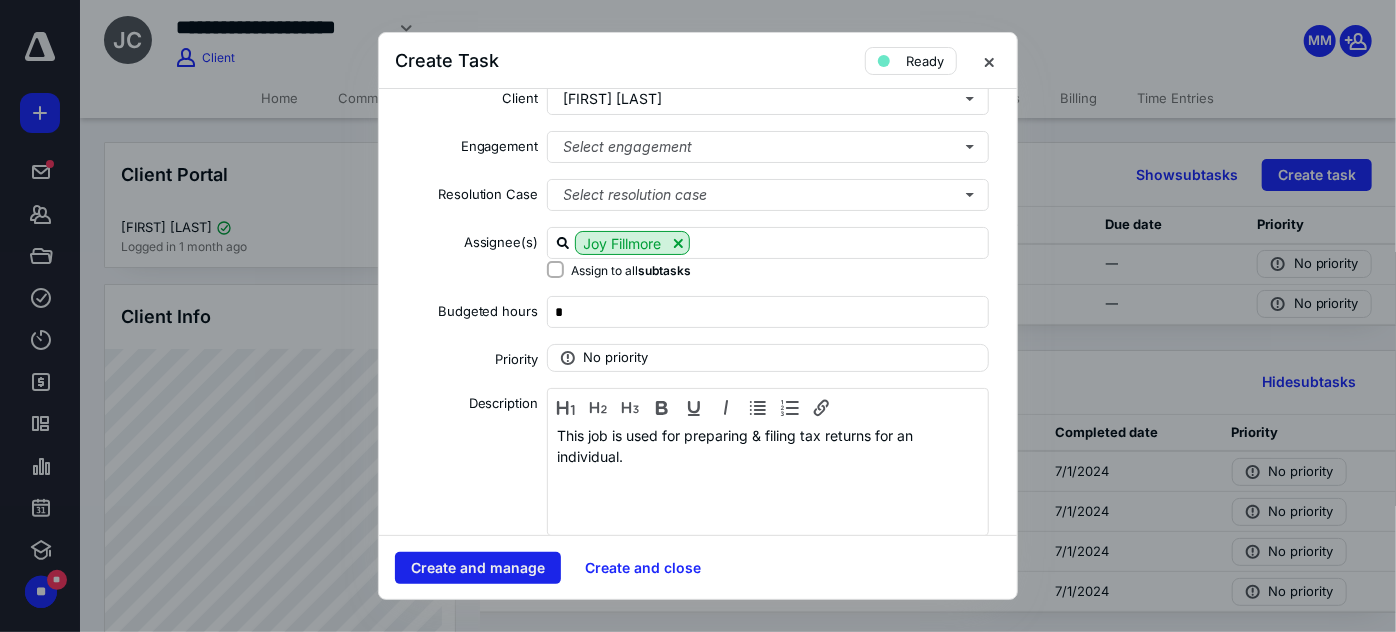click on "Create and manage" at bounding box center [478, 568] 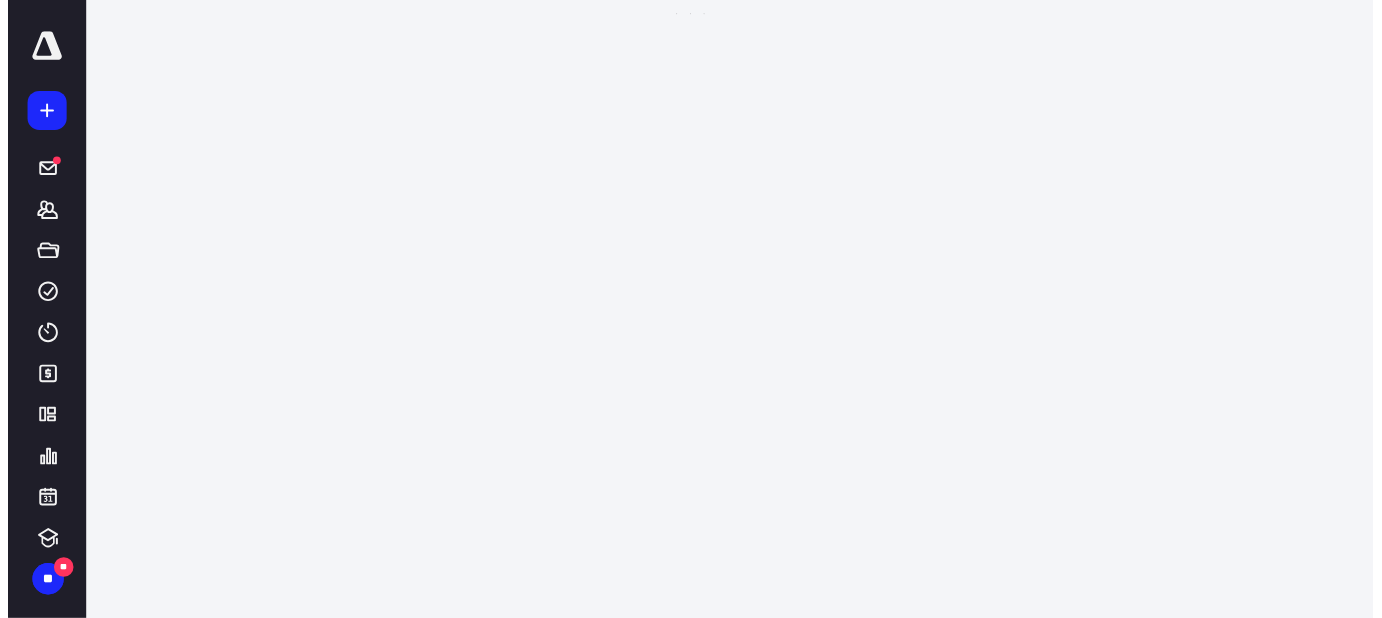 scroll, scrollTop: 0, scrollLeft: 0, axis: both 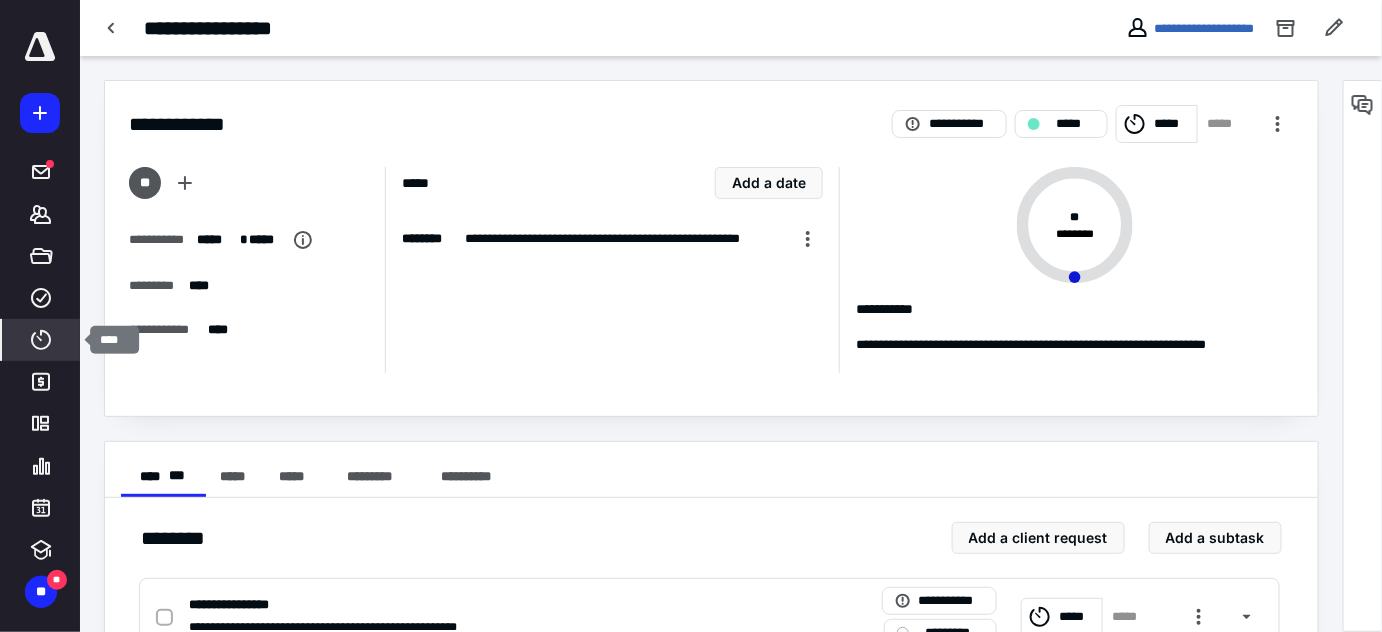 click 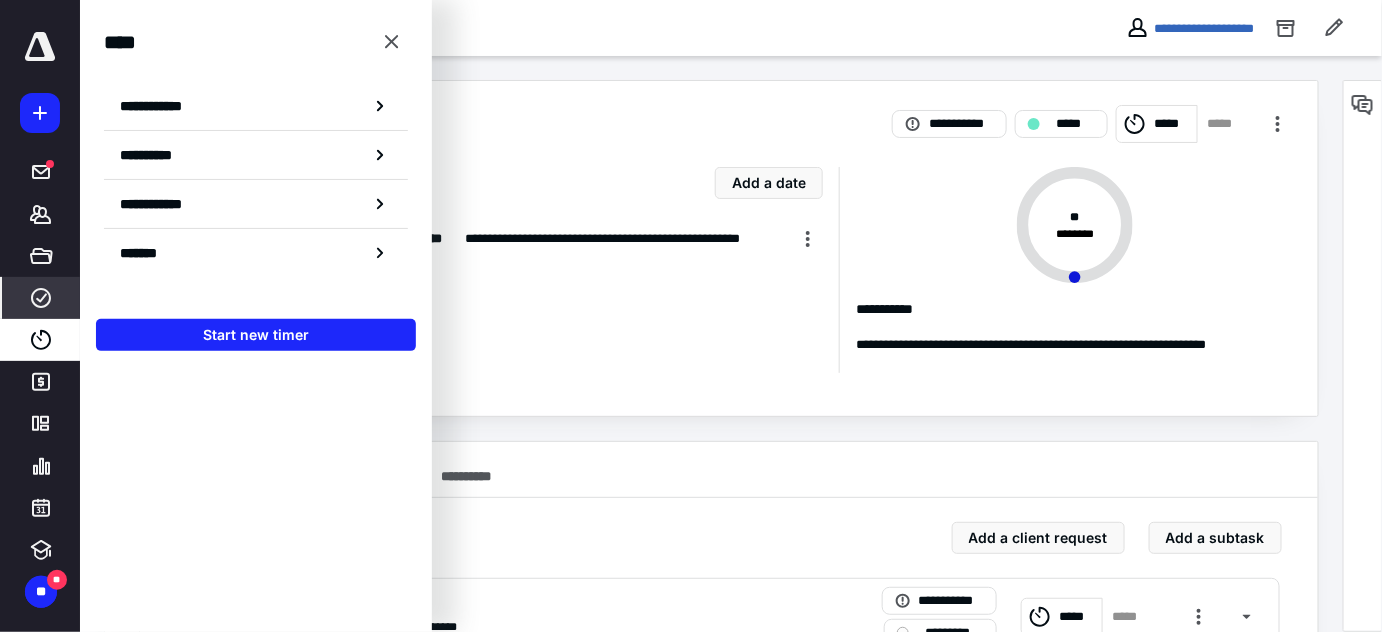 click on "****" at bounding box center [41, 298] 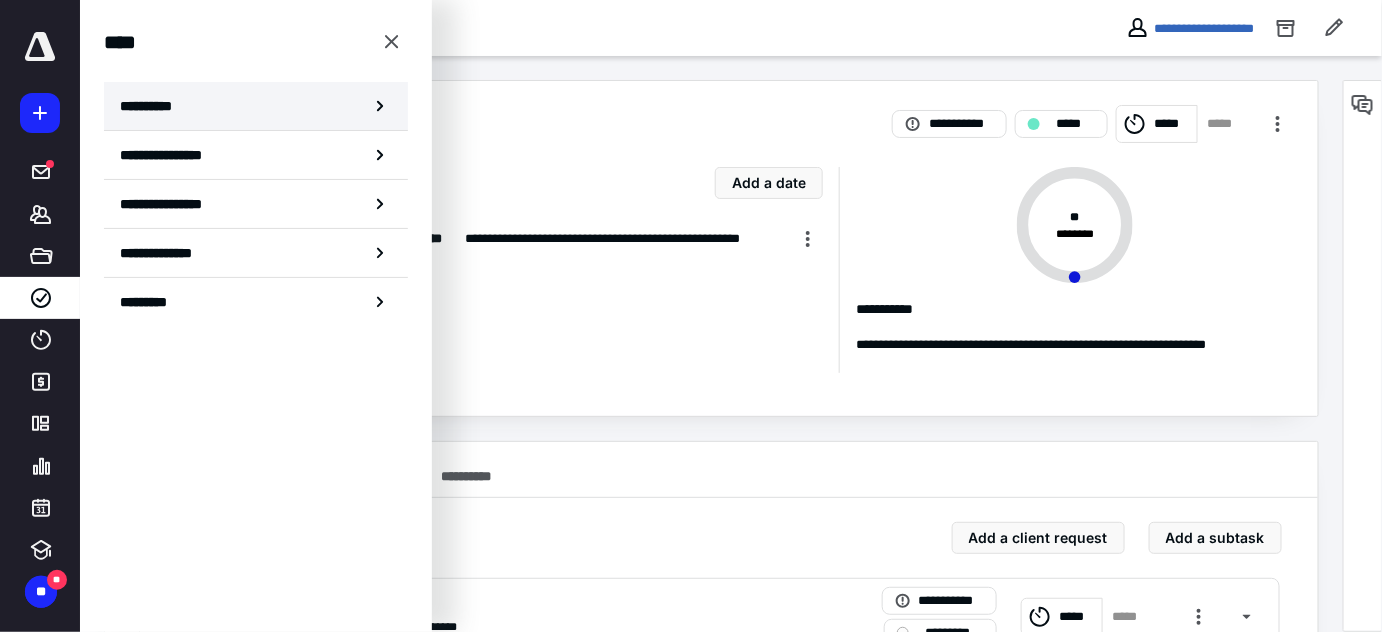 click on "**********" at bounding box center [256, 106] 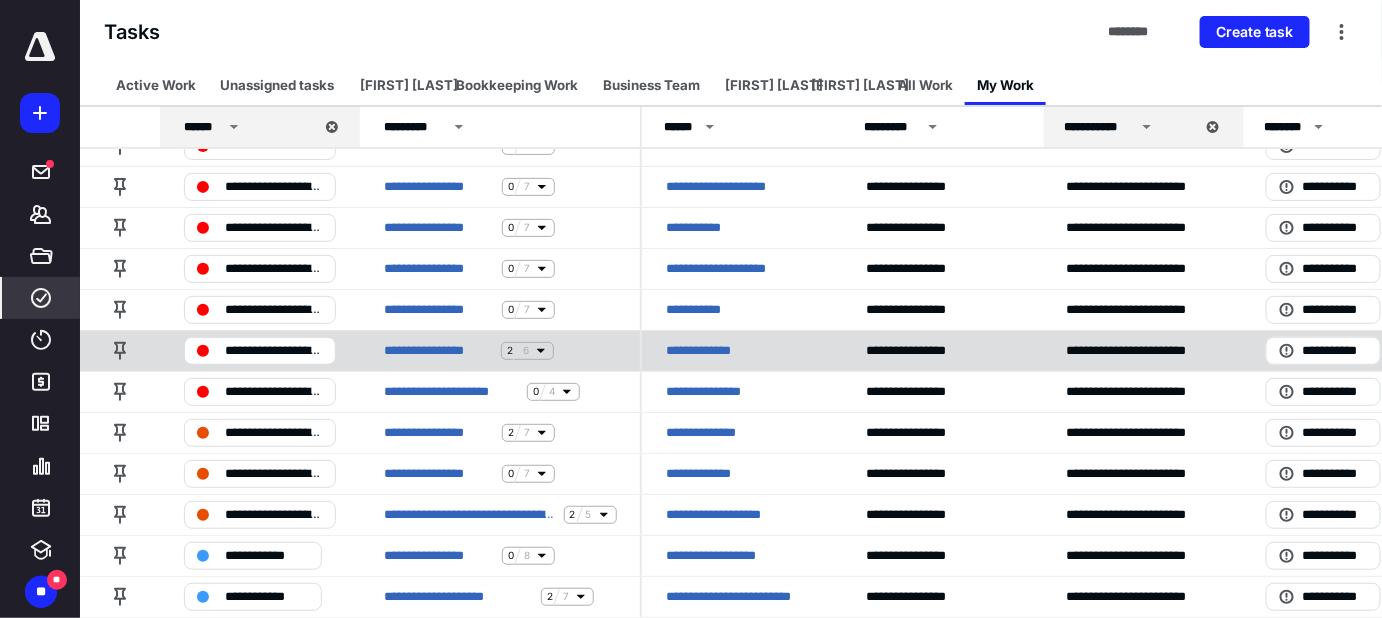 scroll, scrollTop: 176, scrollLeft: 0, axis: vertical 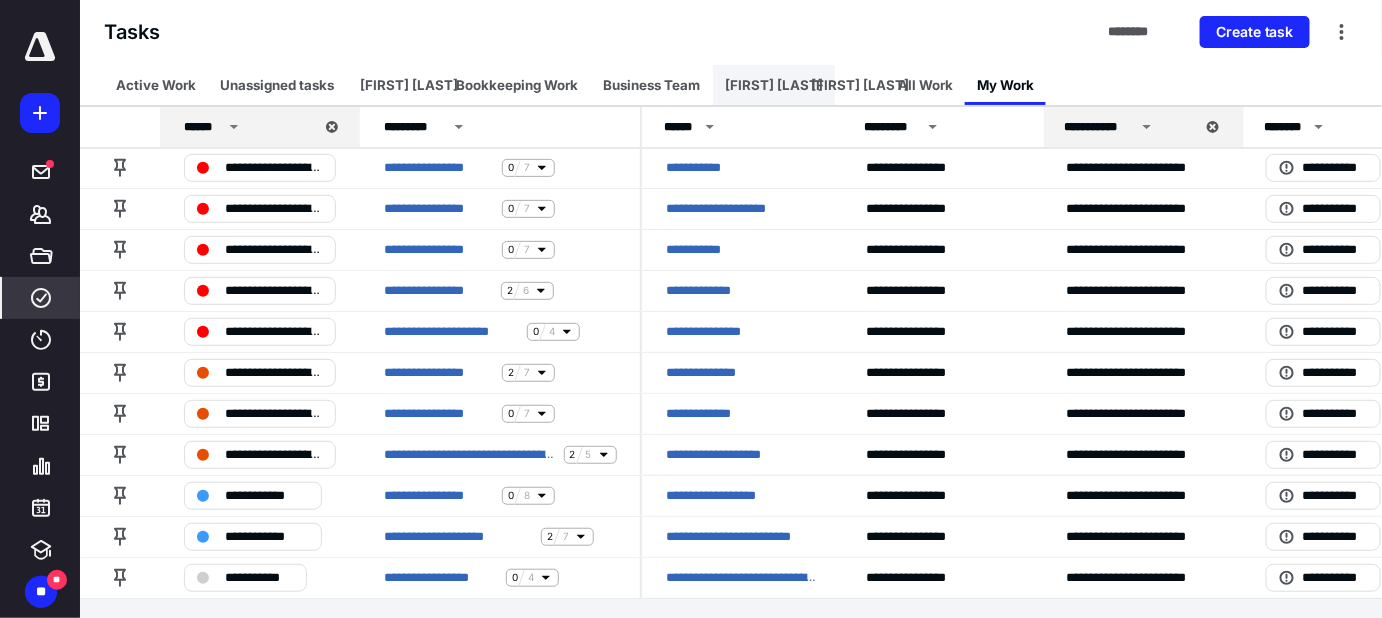 click on "[FIRST] Work" at bounding box center [774, 85] 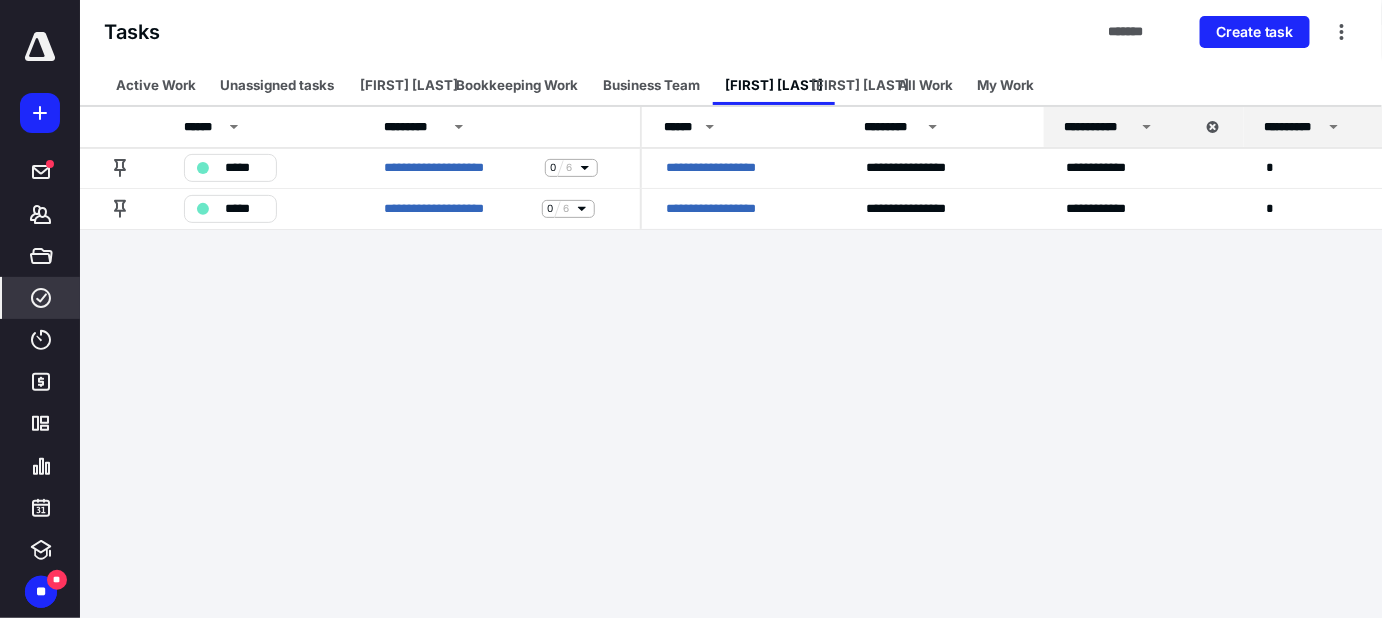 scroll, scrollTop: 0, scrollLeft: 0, axis: both 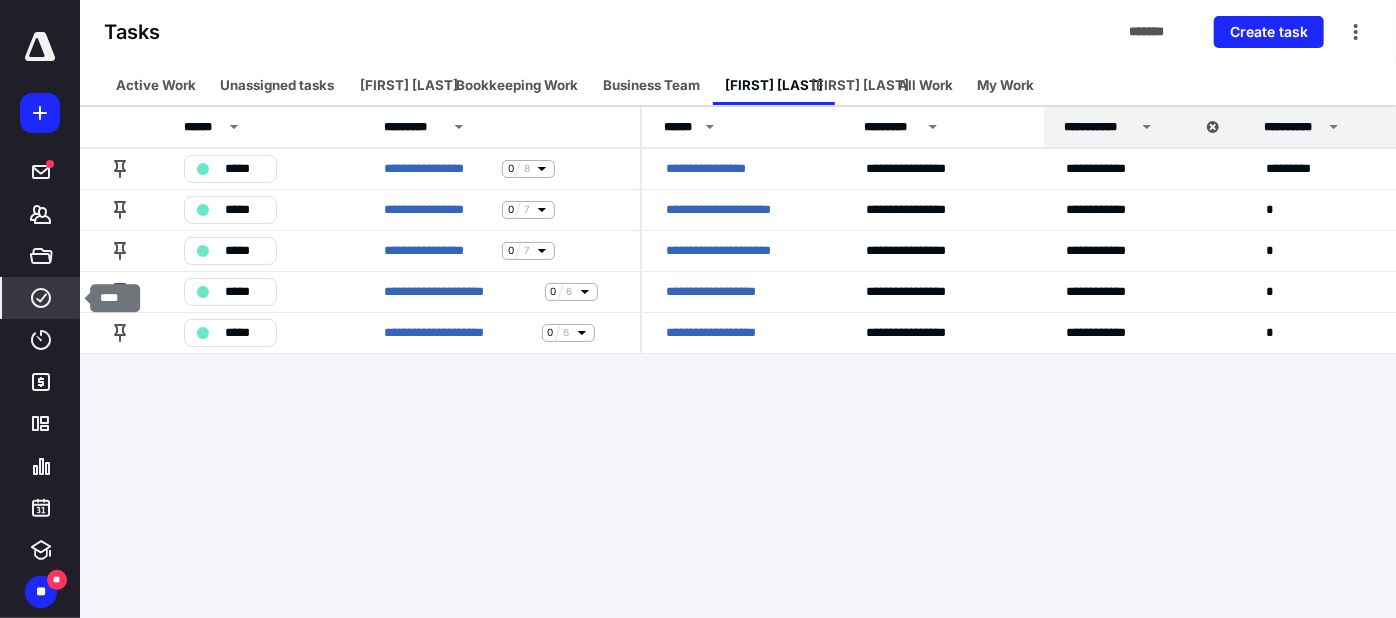 click 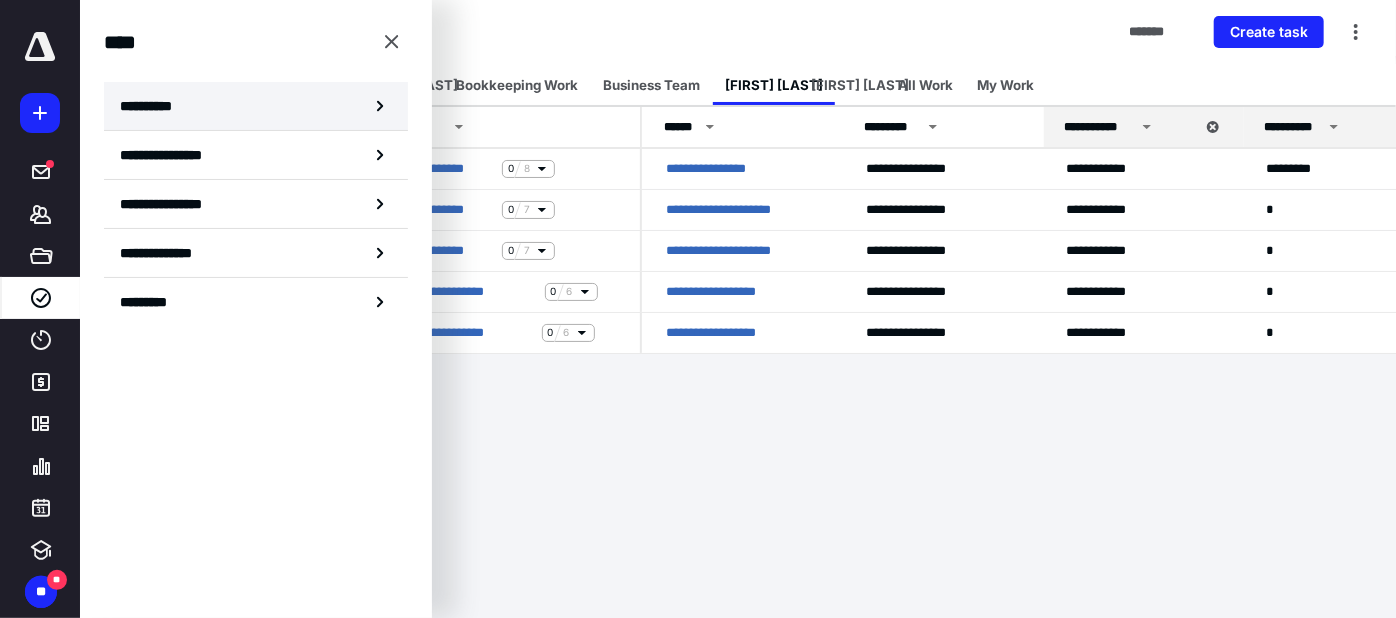 click on "**********" at bounding box center (153, 106) 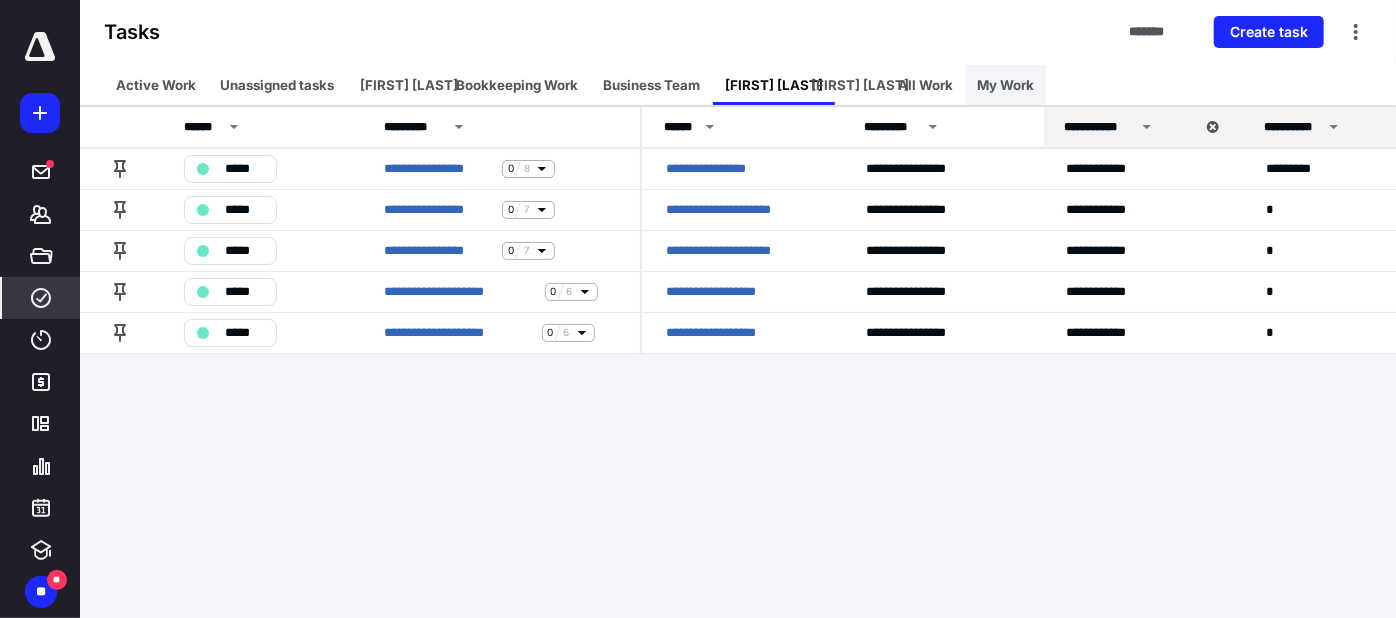 click on "My Work" at bounding box center [1005, 85] 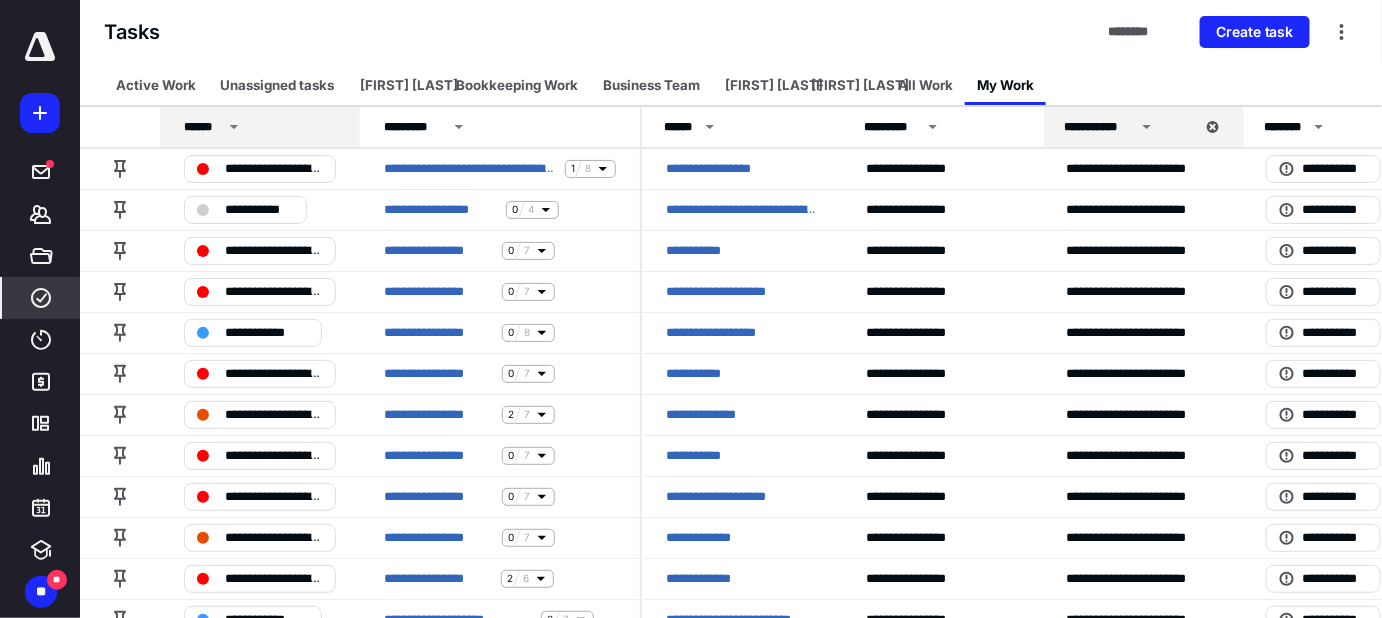 click 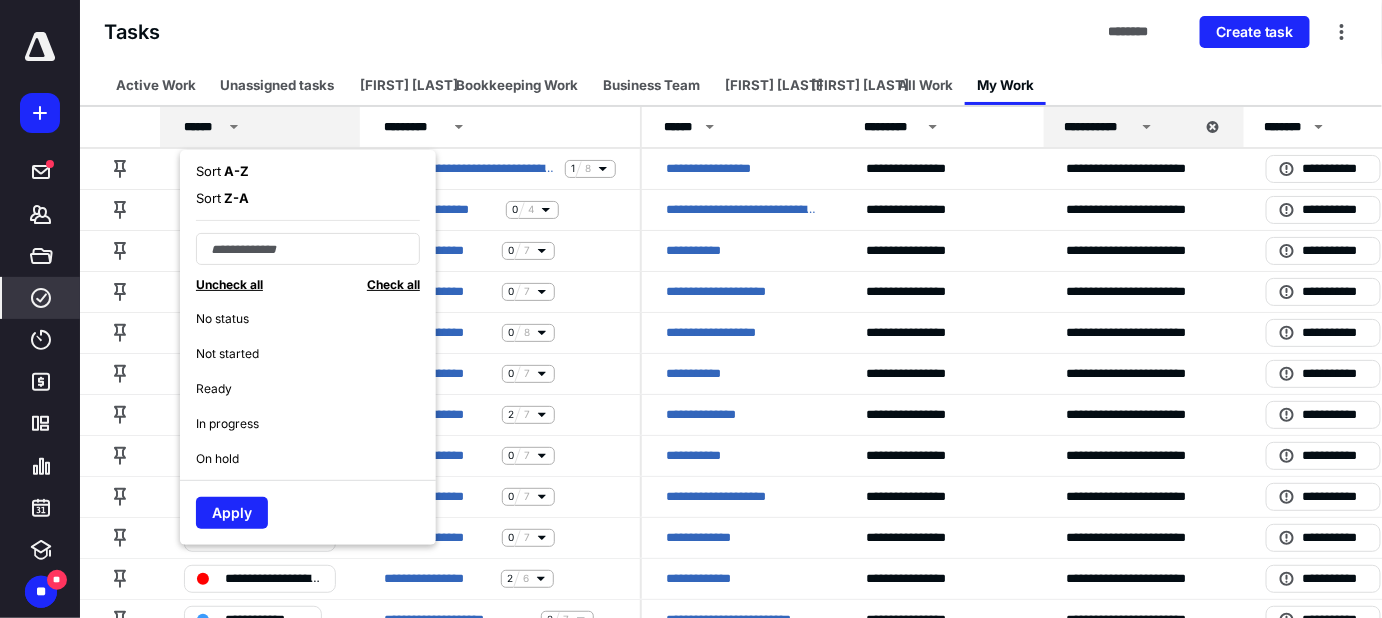 click on "A  -  Z" at bounding box center [235, 171] 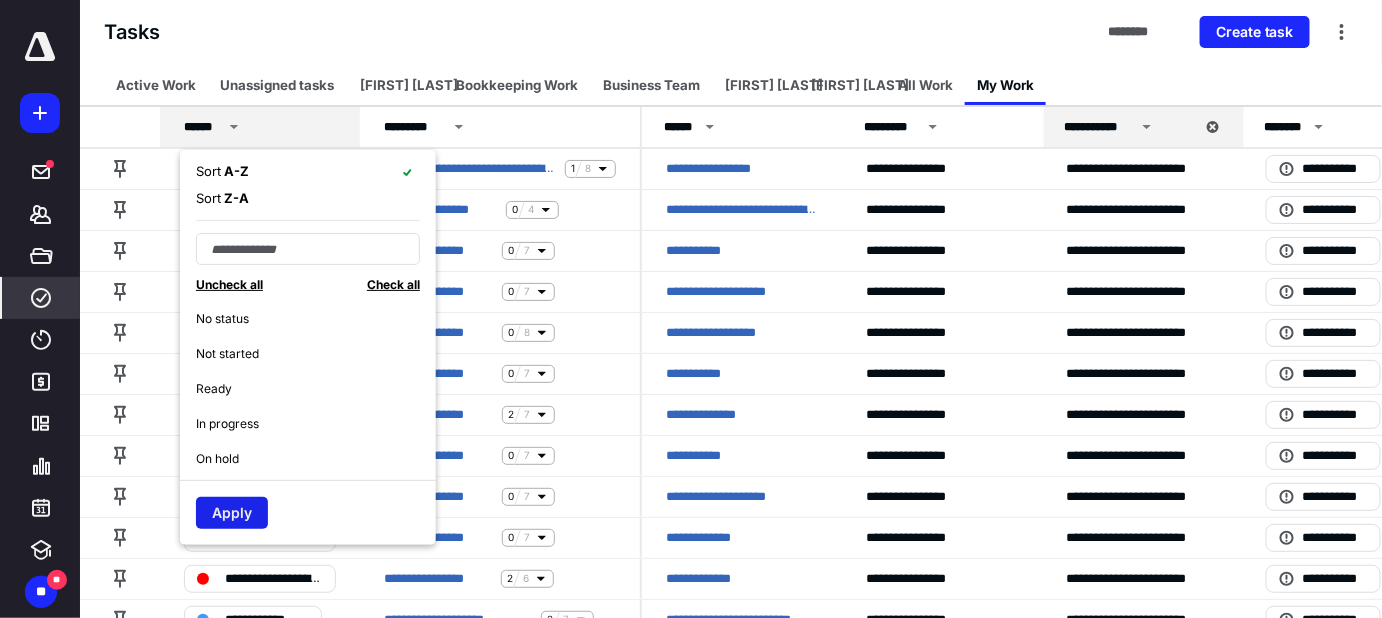 click on "Apply" at bounding box center [232, 513] 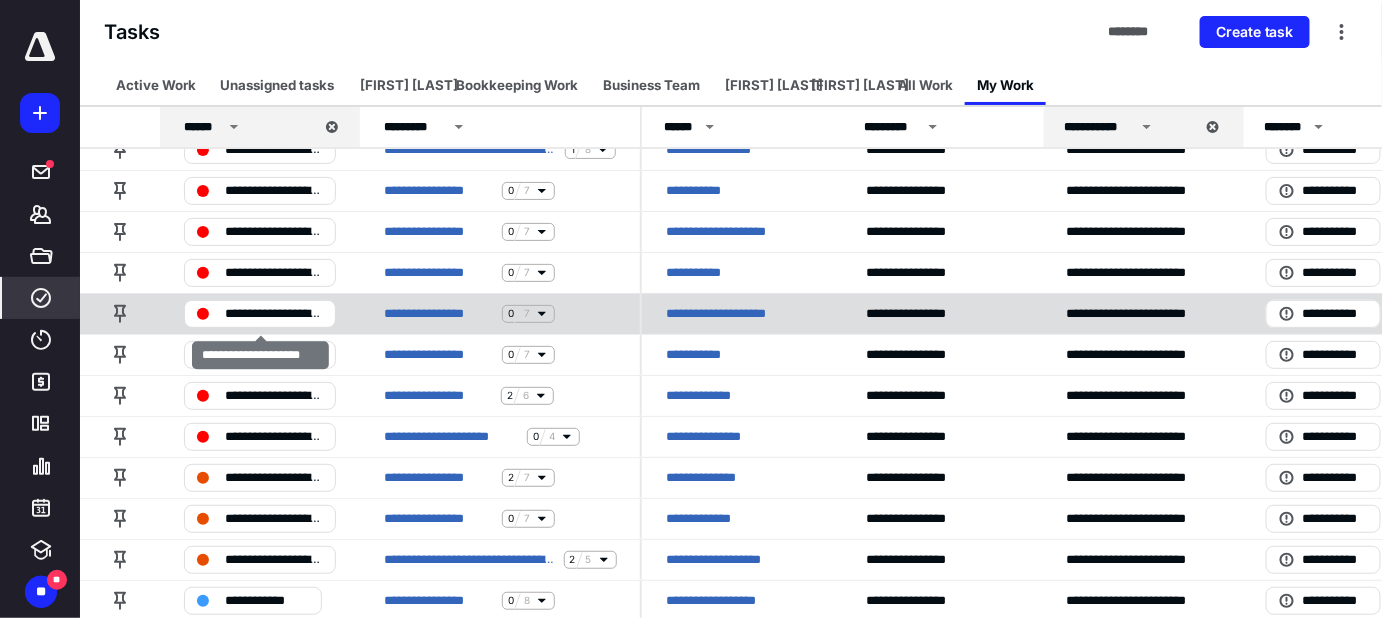 scroll, scrollTop: 90, scrollLeft: 0, axis: vertical 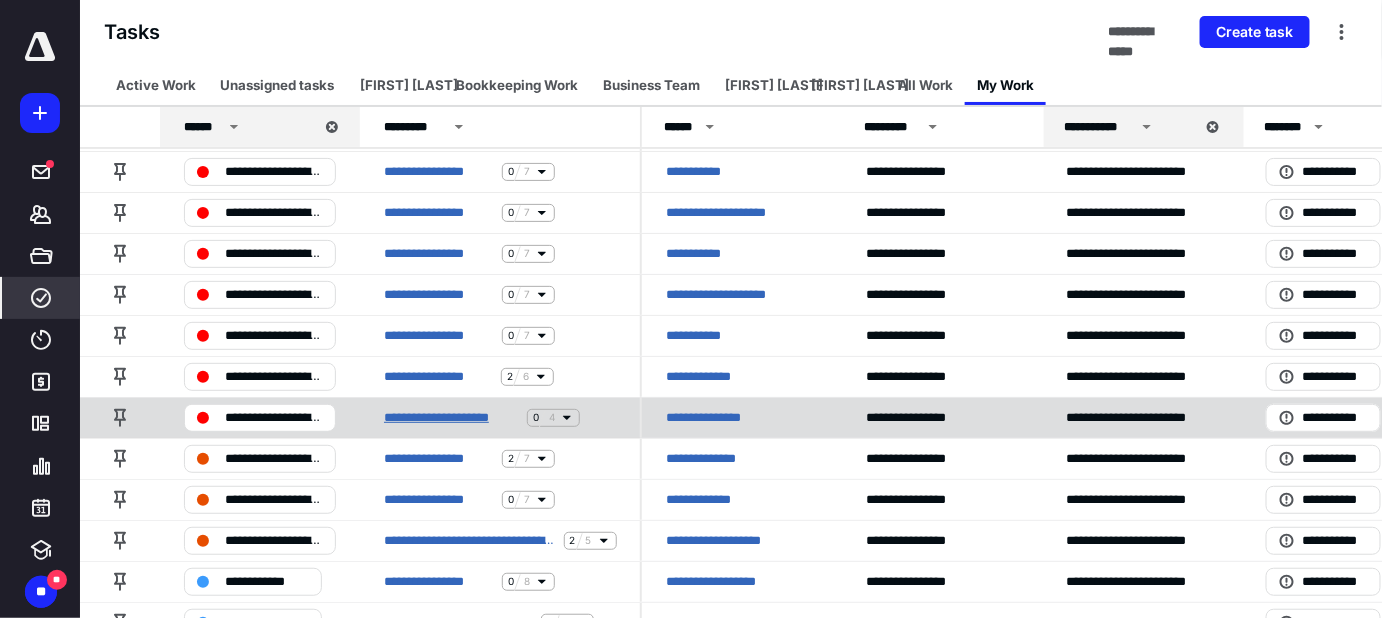 click on "**********" at bounding box center (451, 418) 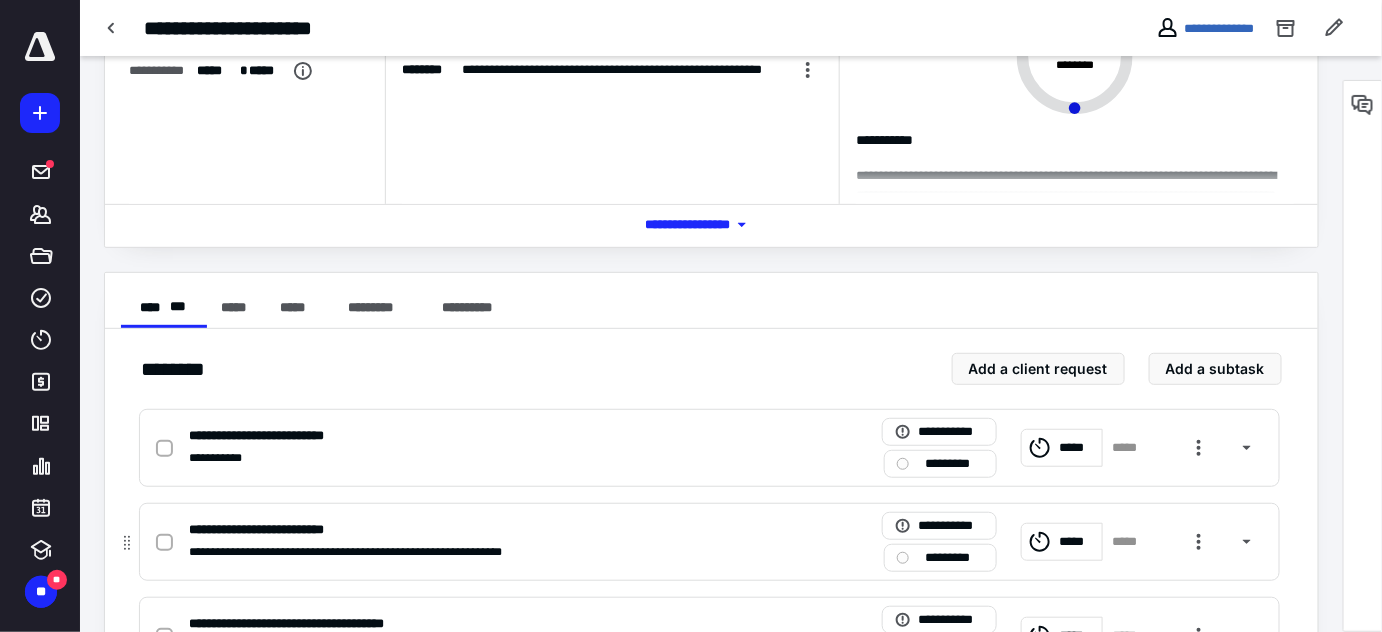 scroll, scrollTop: 272, scrollLeft: 0, axis: vertical 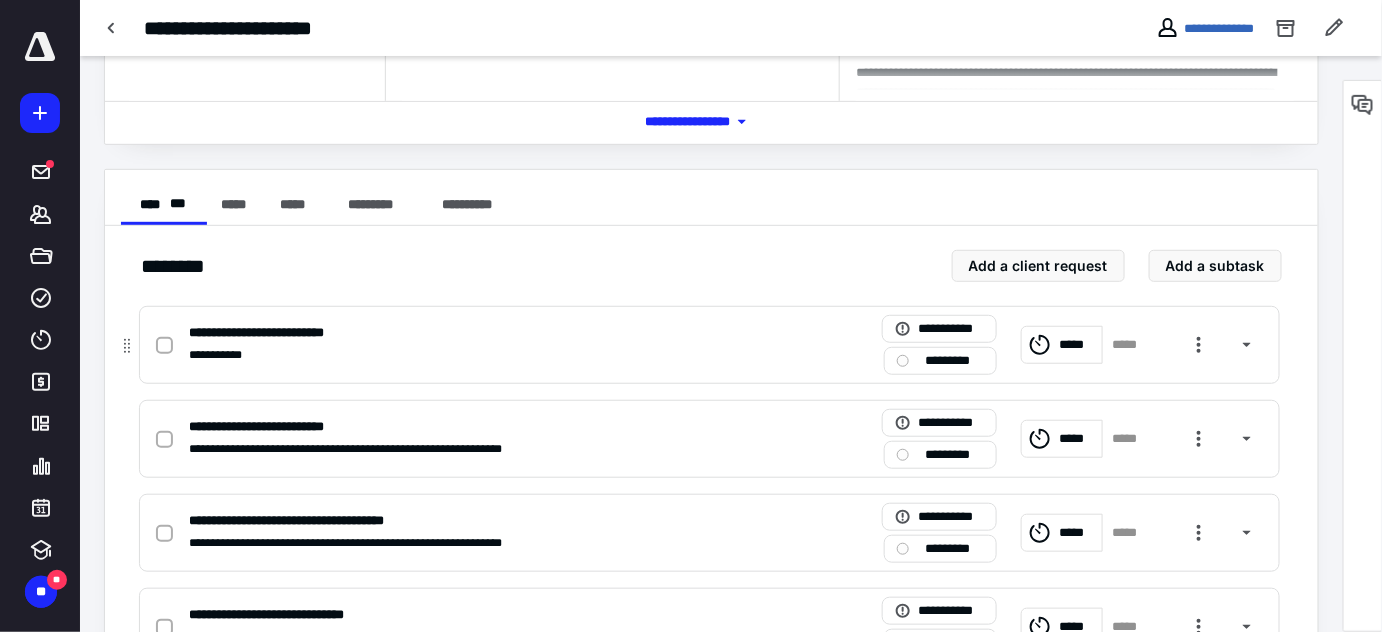click 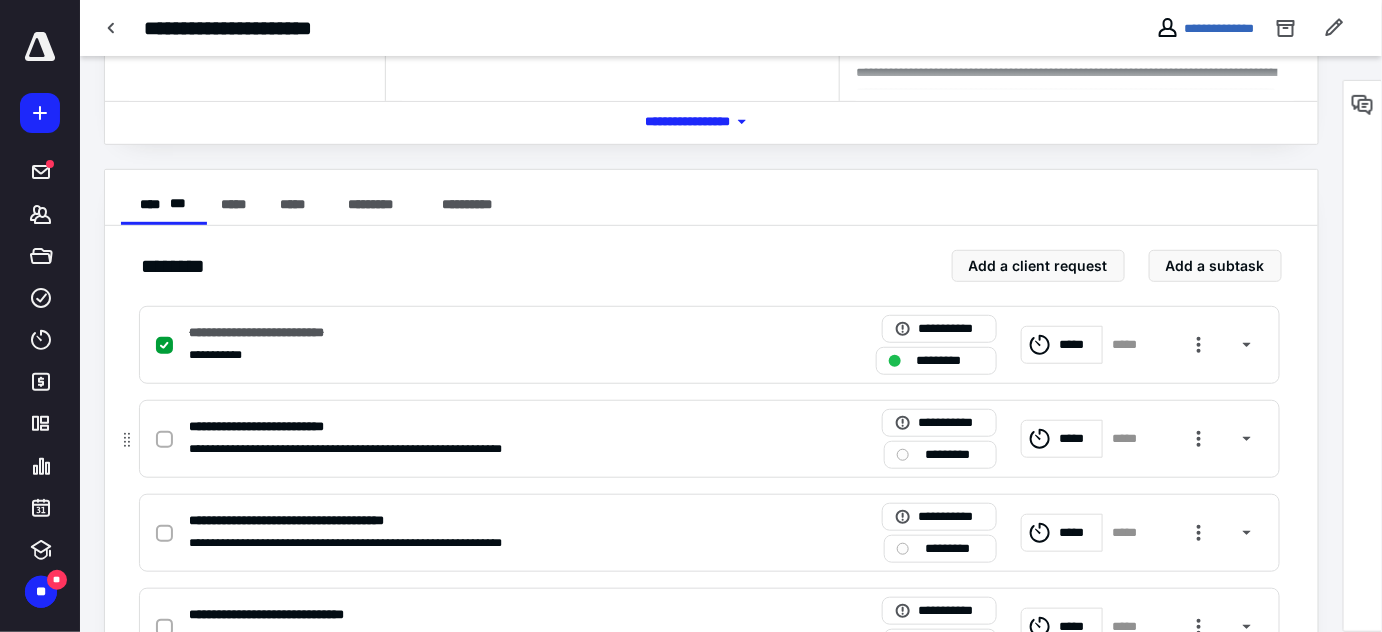 click on "**********" at bounding box center (709, 439) 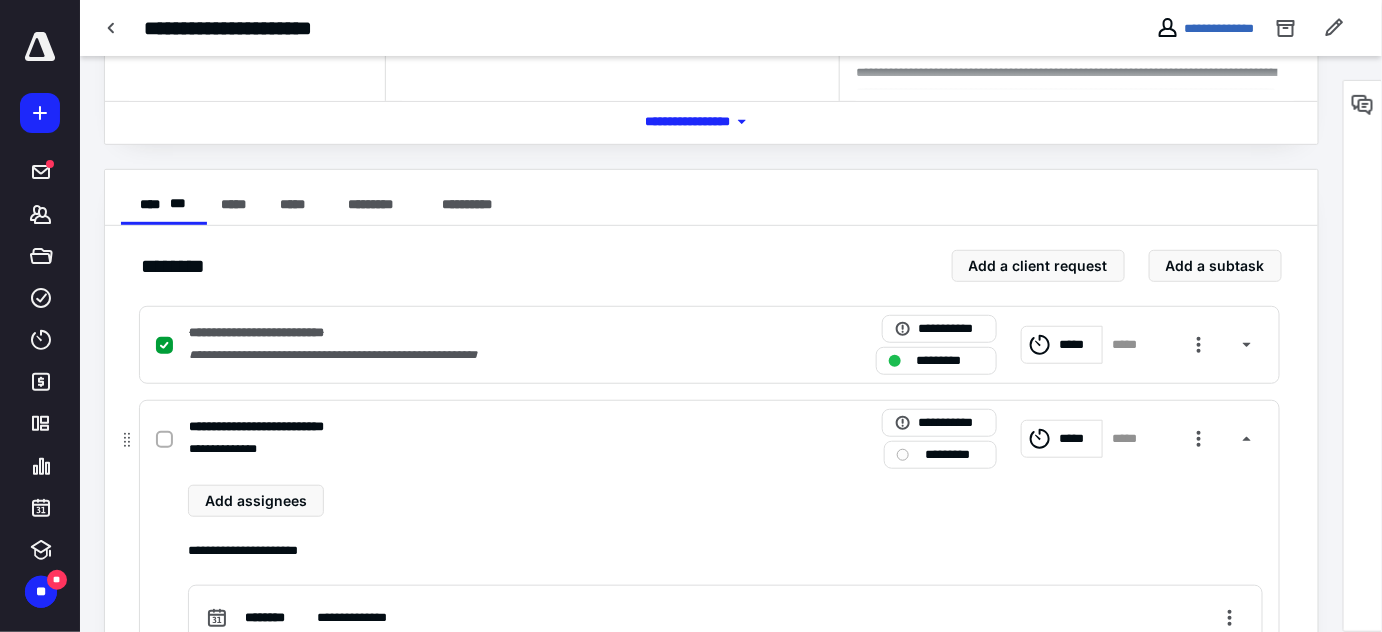 click at bounding box center [164, 440] 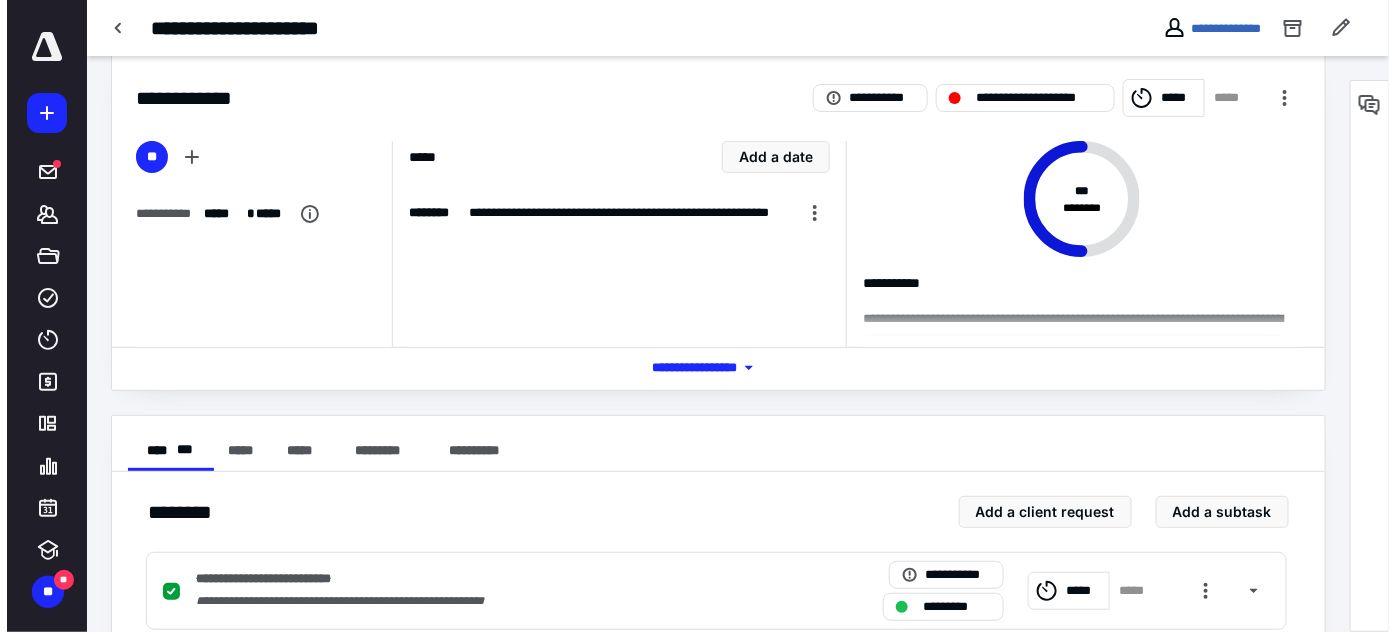 scroll, scrollTop: 0, scrollLeft: 0, axis: both 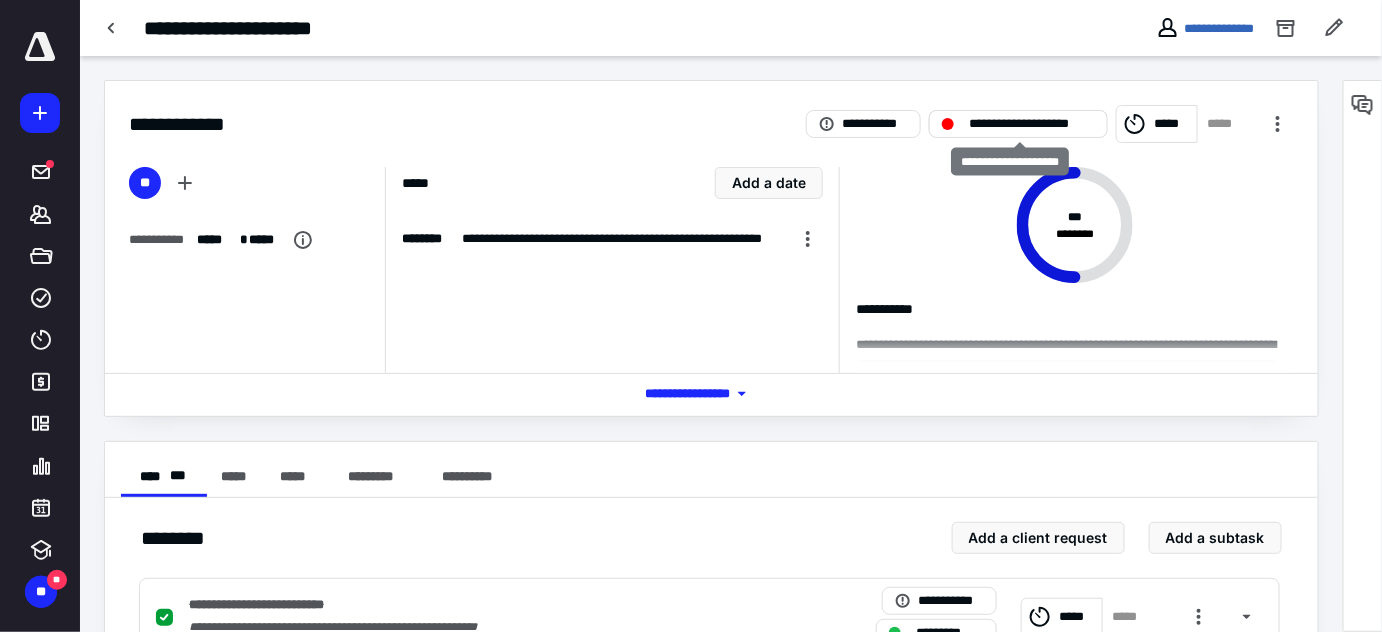 click on "**********" at bounding box center (1032, 124) 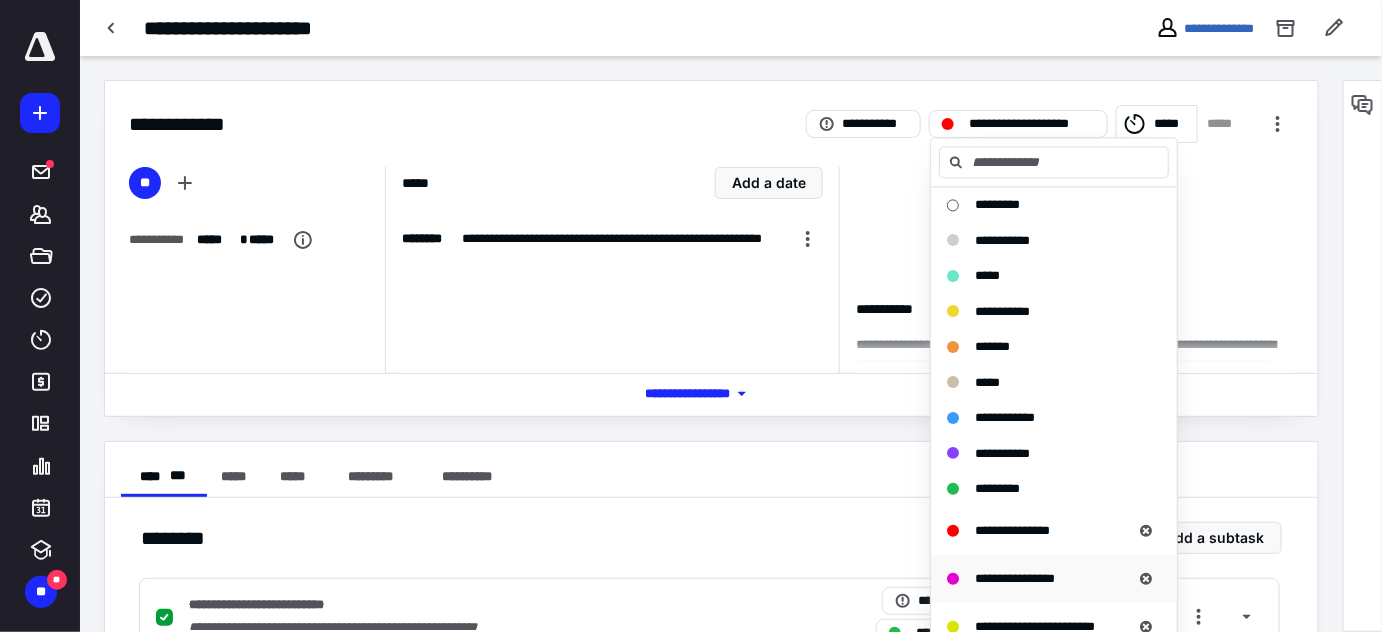click on "**********" at bounding box center (1054, 579) 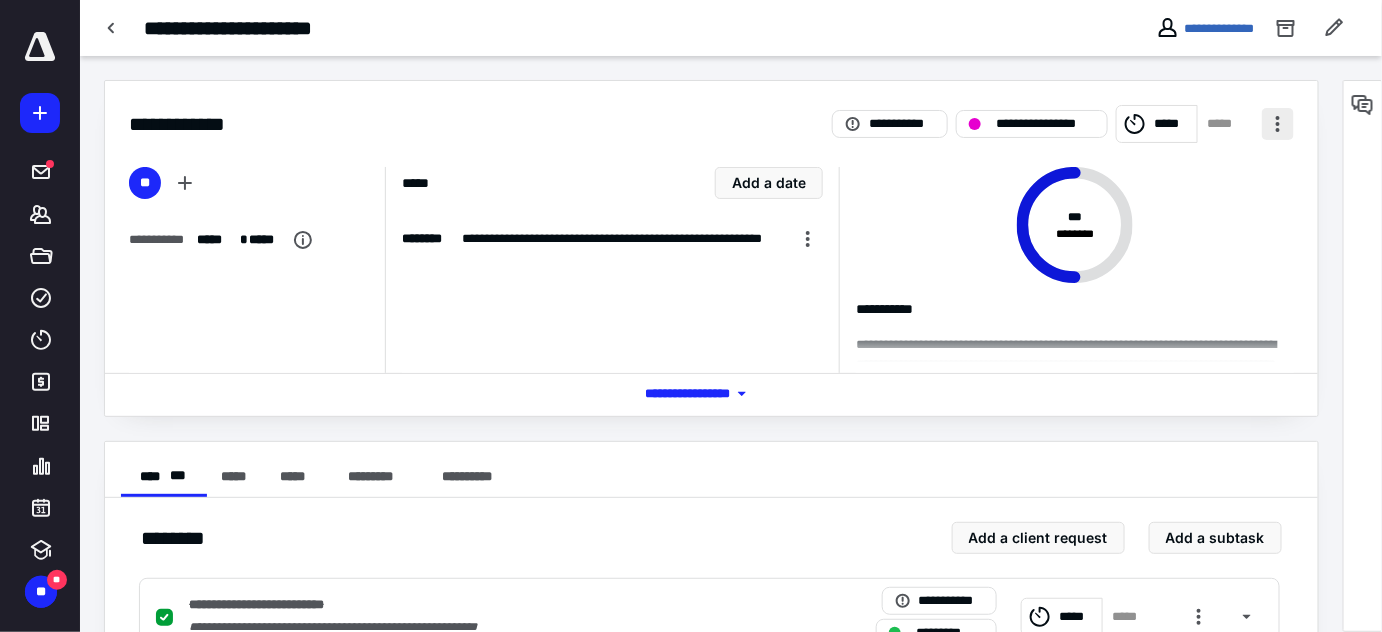 click at bounding box center [1278, 124] 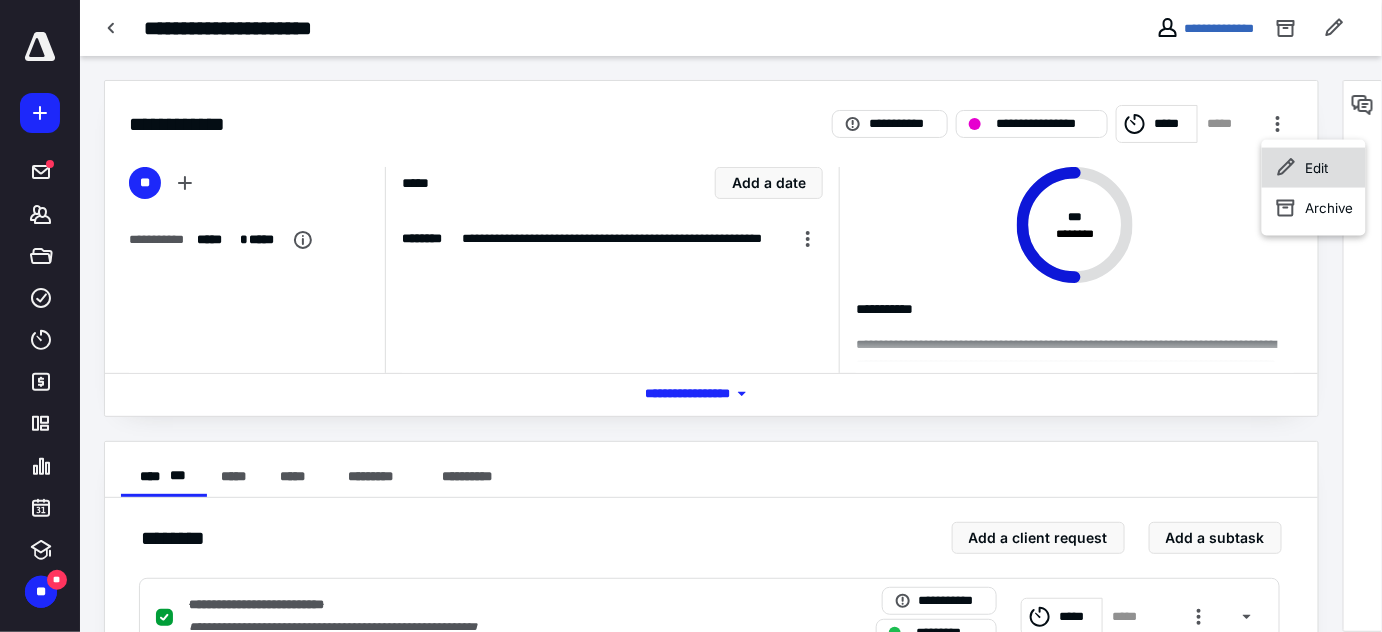 click 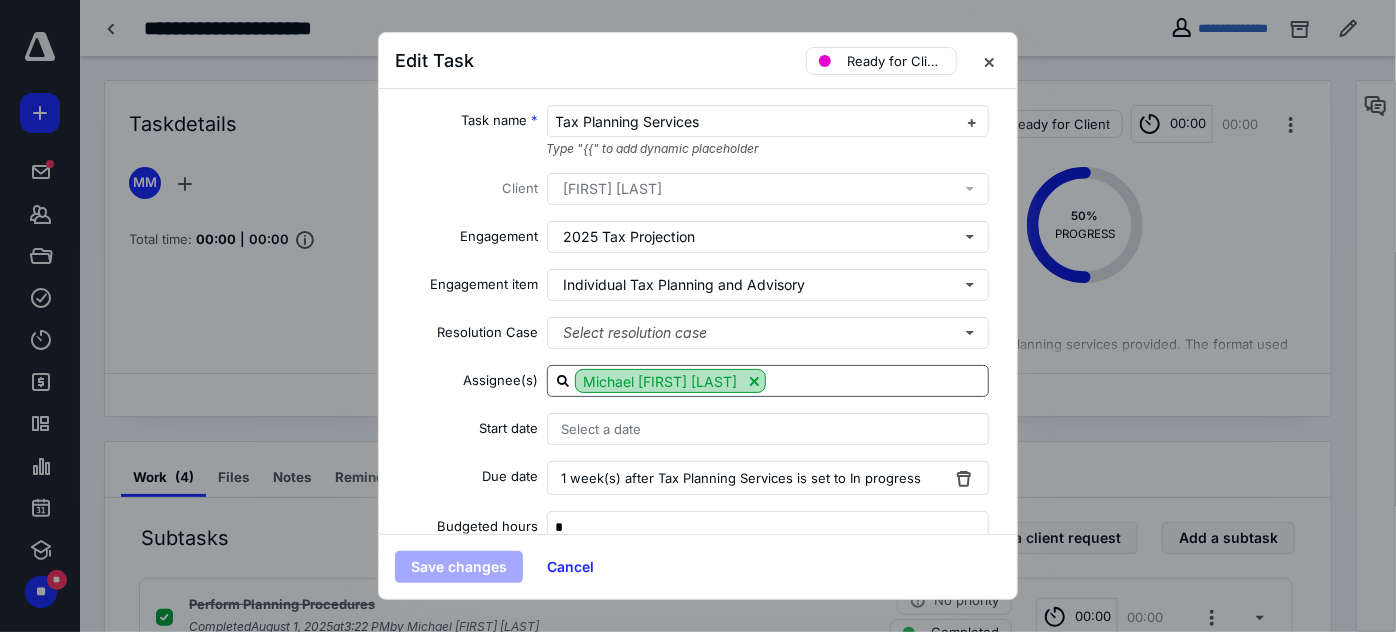 click at bounding box center (754, 381) 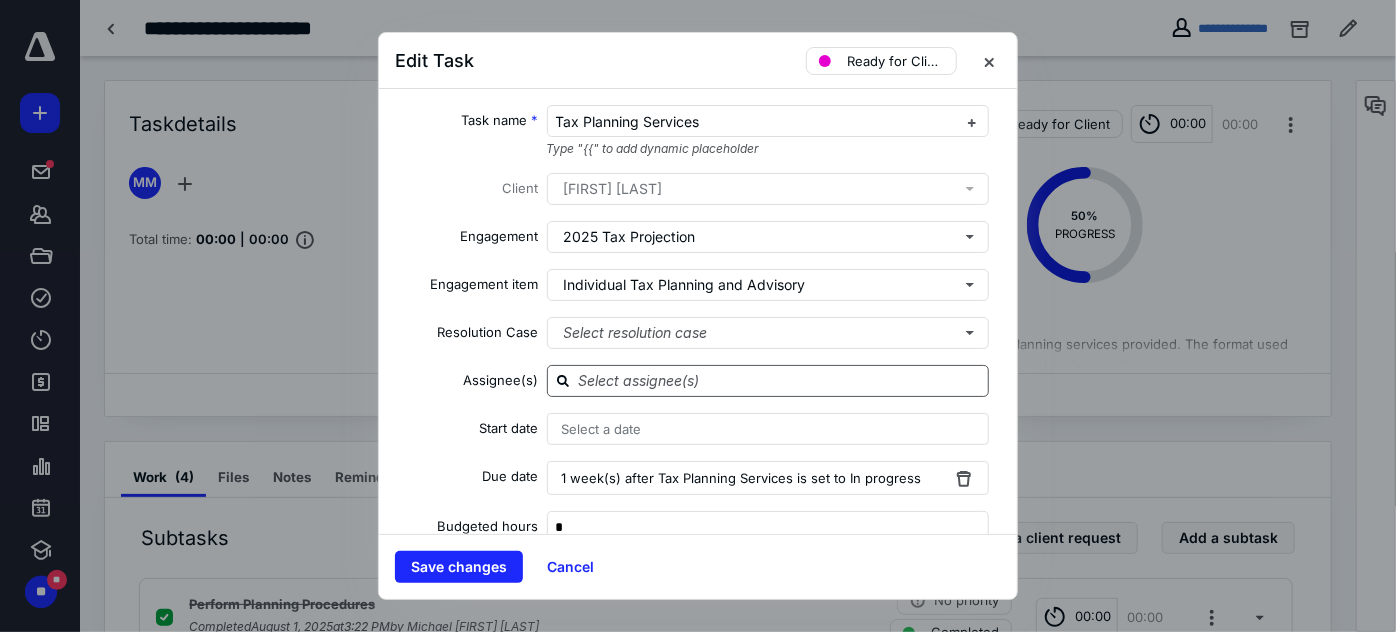 click at bounding box center [780, 380] 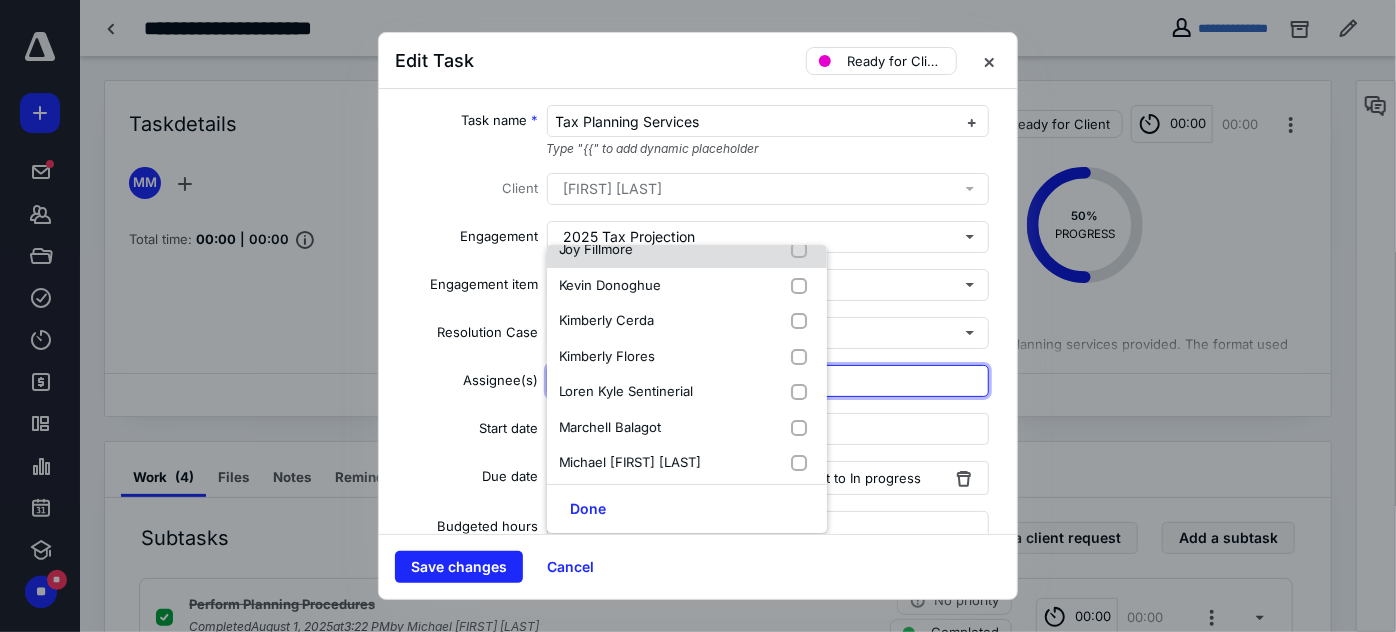 scroll, scrollTop: 272, scrollLeft: 0, axis: vertical 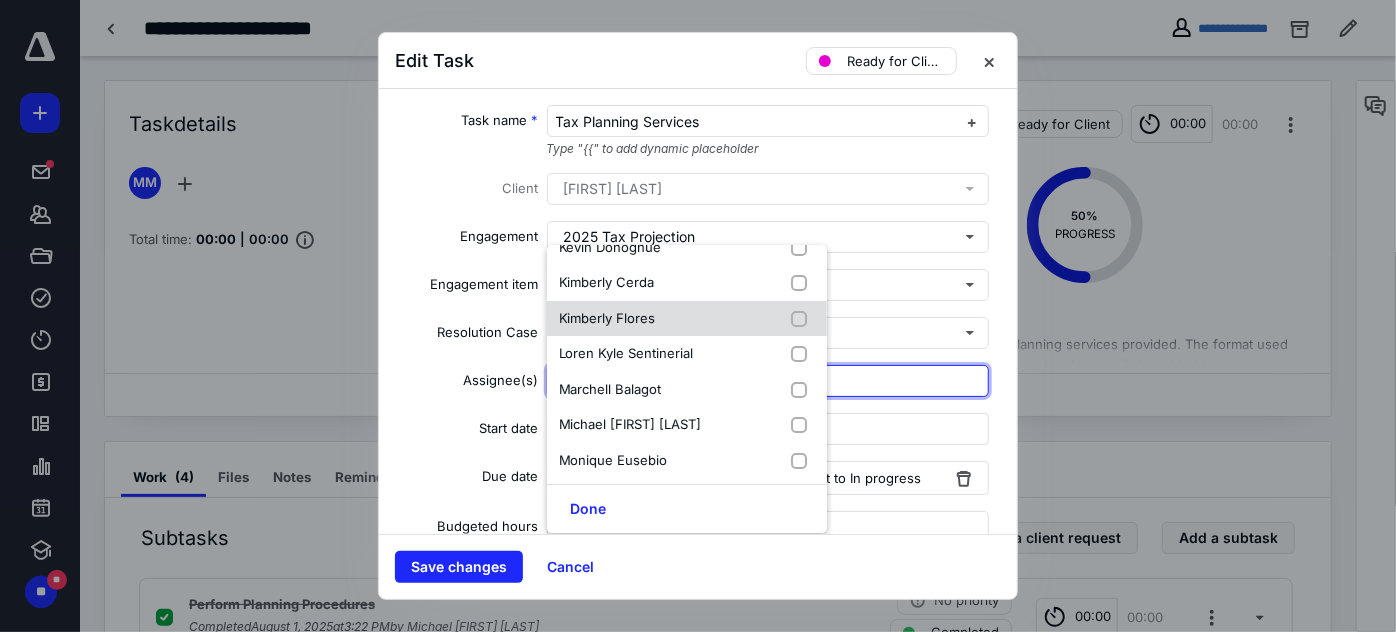 click on "Kimberly Flores" at bounding box center [607, 318] 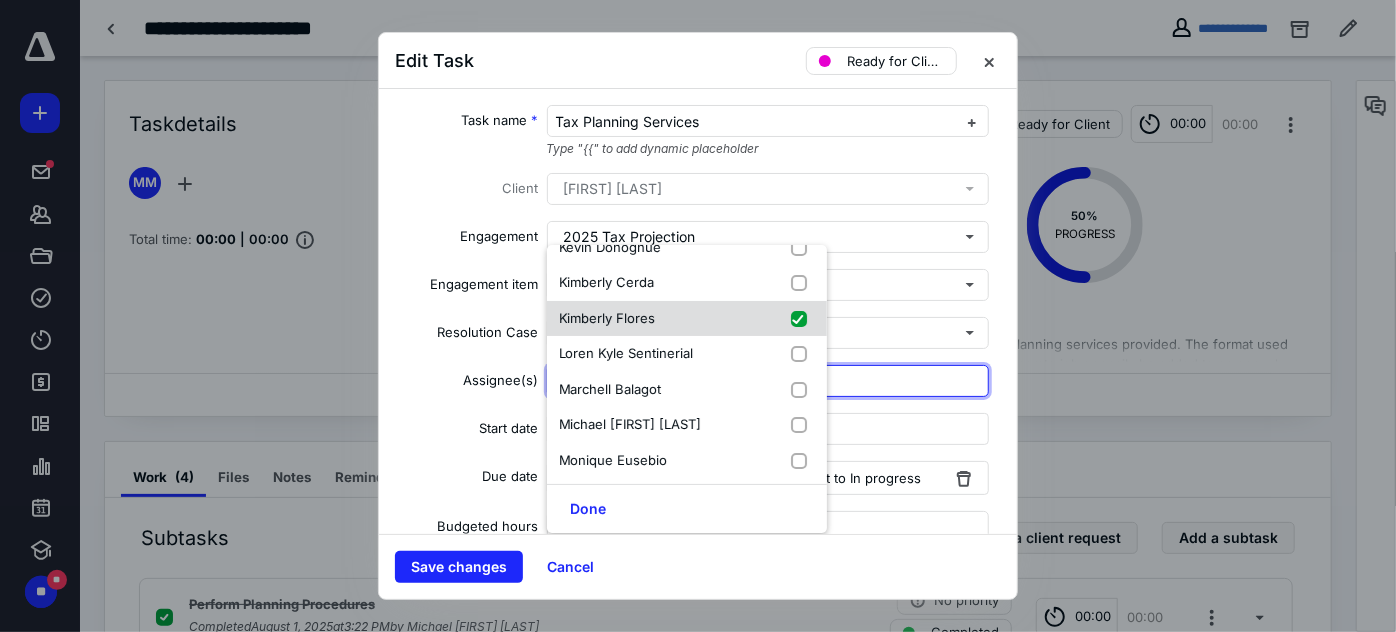 checkbox on "true" 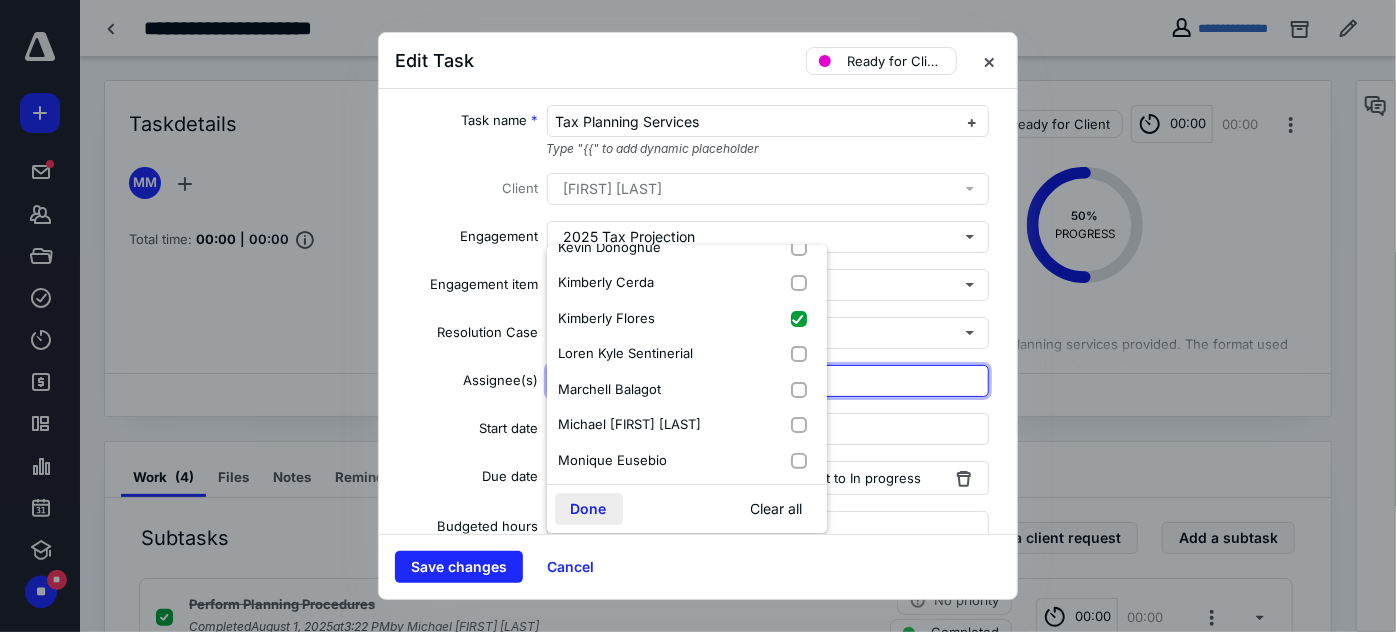 click on "Done" at bounding box center (589, 509) 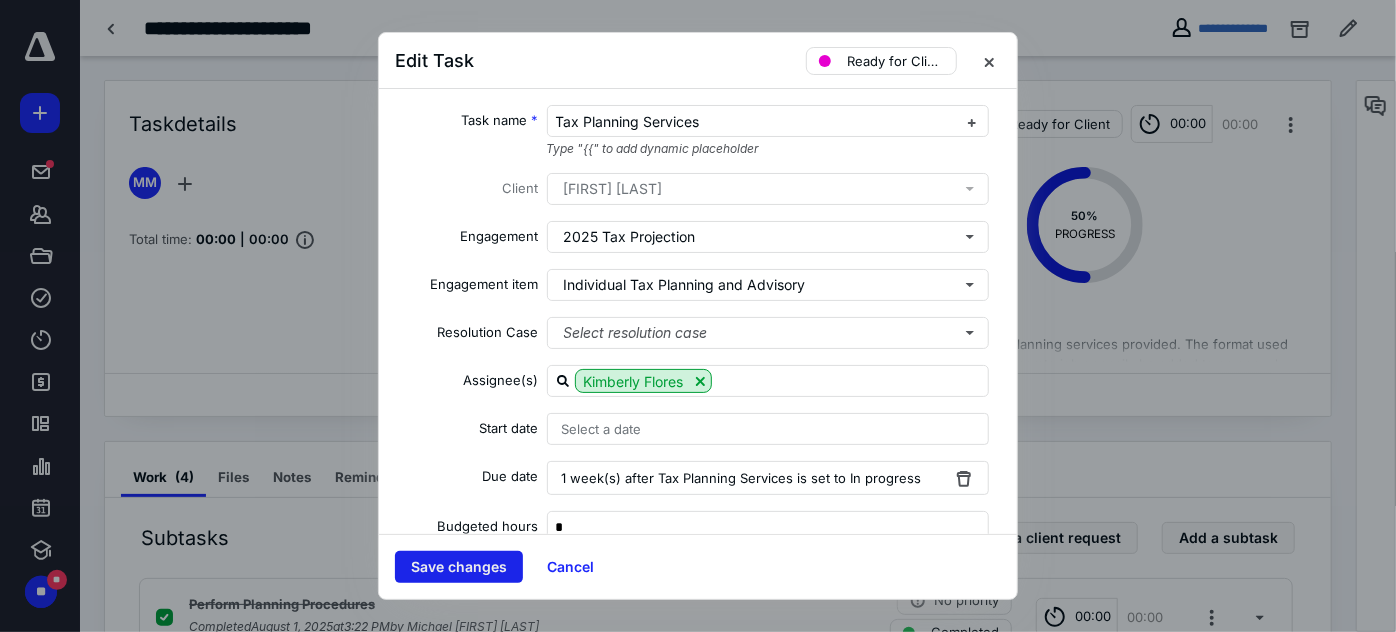 click on "Save changes" at bounding box center [459, 567] 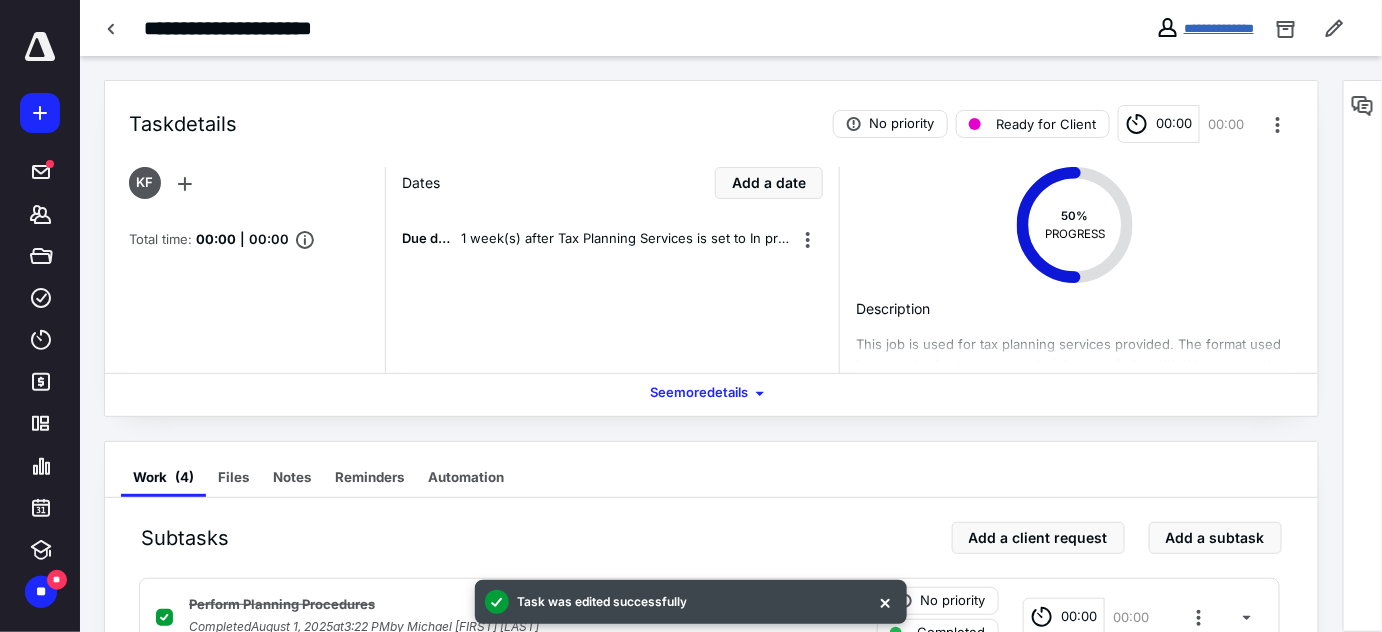 click on "**********" at bounding box center [1219, 28] 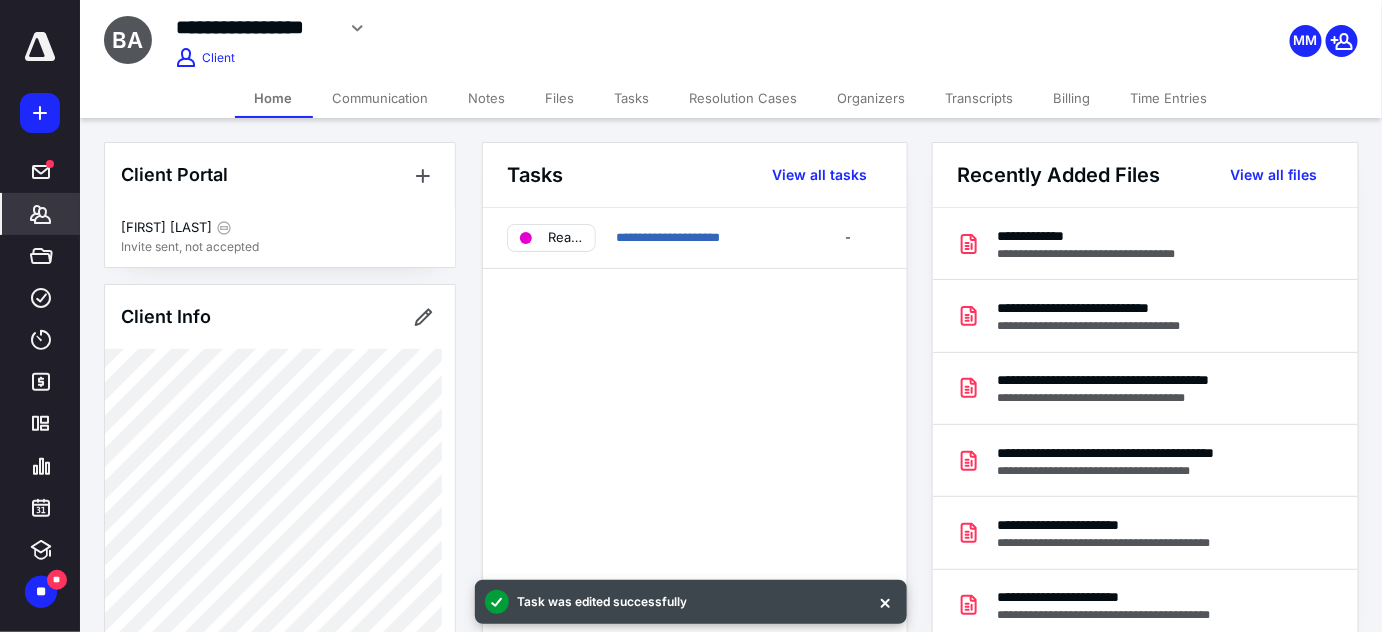 click on "Billing" at bounding box center (1072, 98) 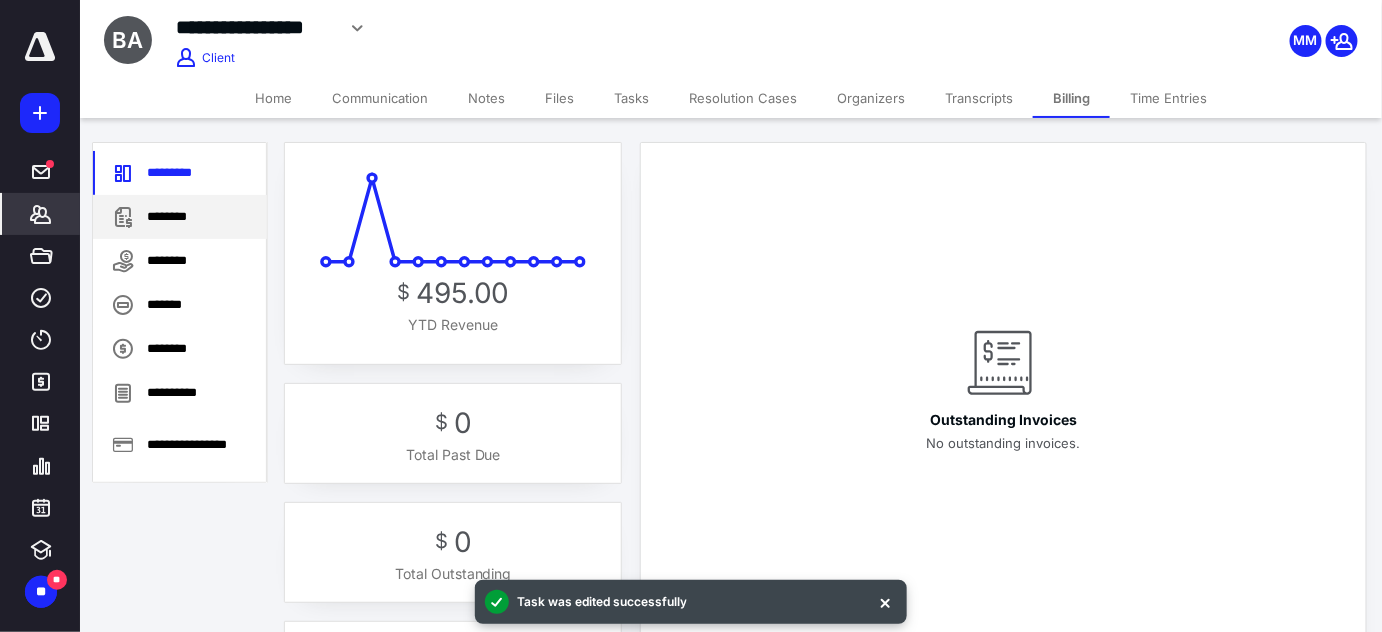 click on "********" at bounding box center (180, 217) 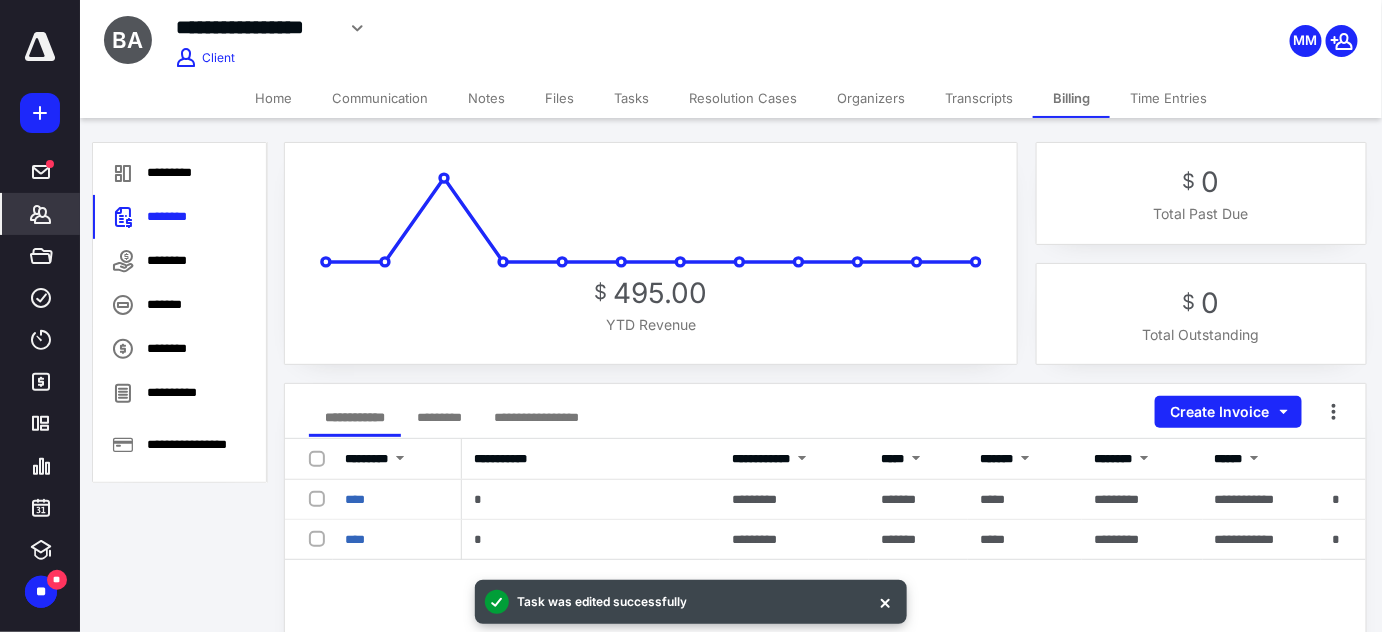 click on "Home" at bounding box center (273, 98) 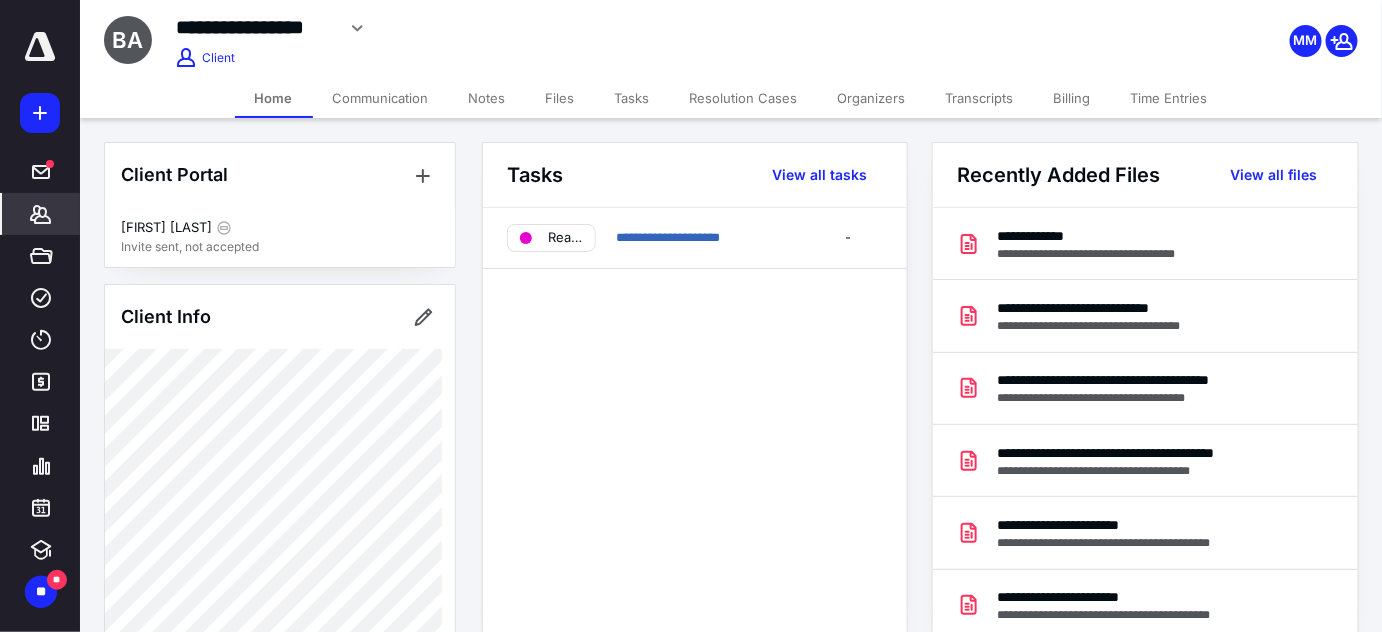 click on "Files" at bounding box center [560, 98] 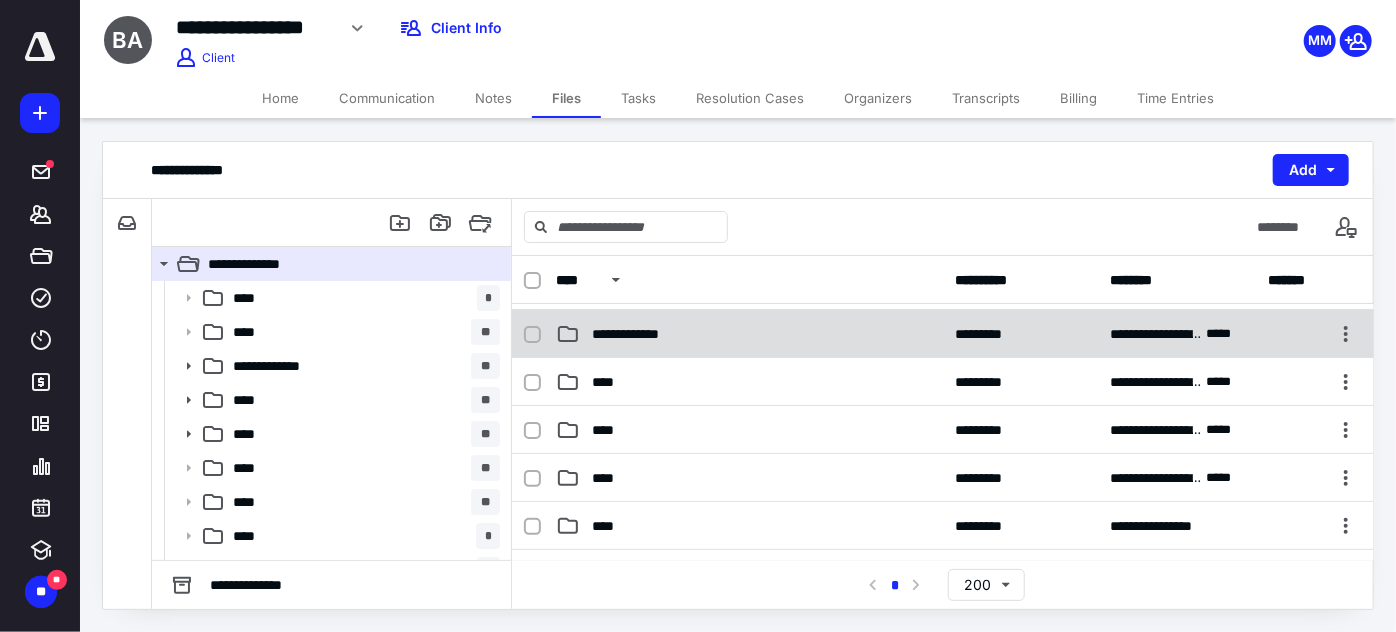 scroll, scrollTop: 181, scrollLeft: 0, axis: vertical 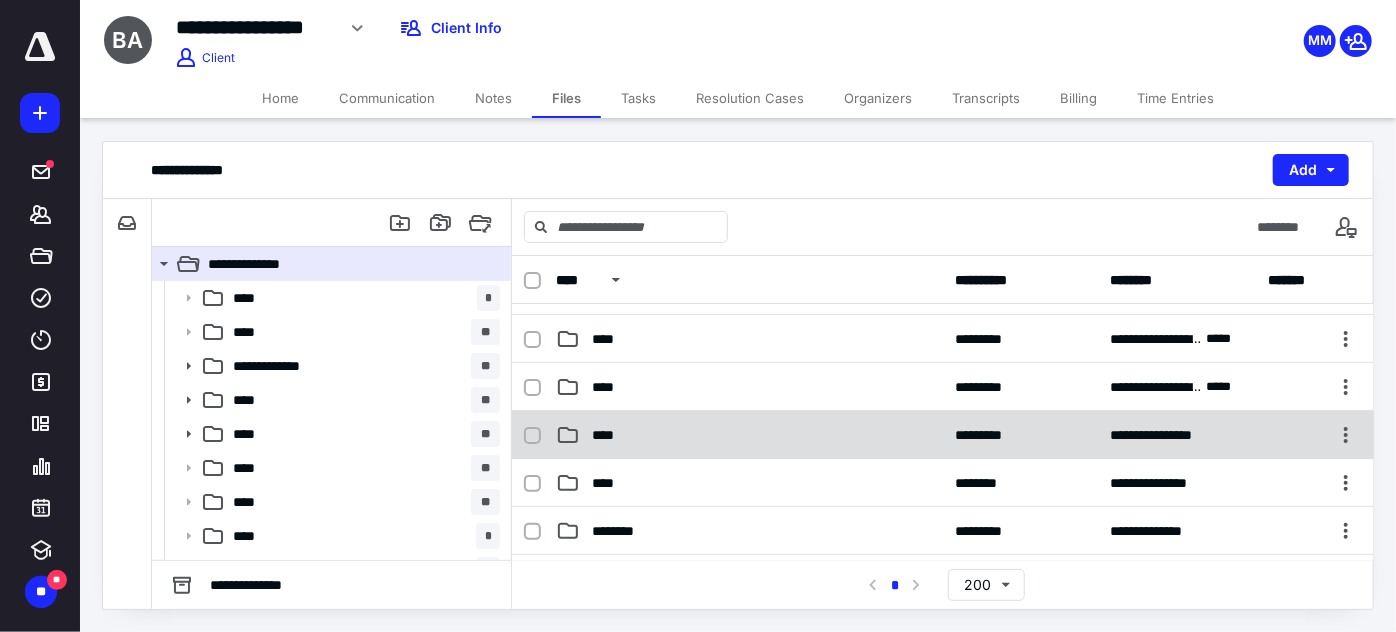 click on "**********" at bounding box center (943, 435) 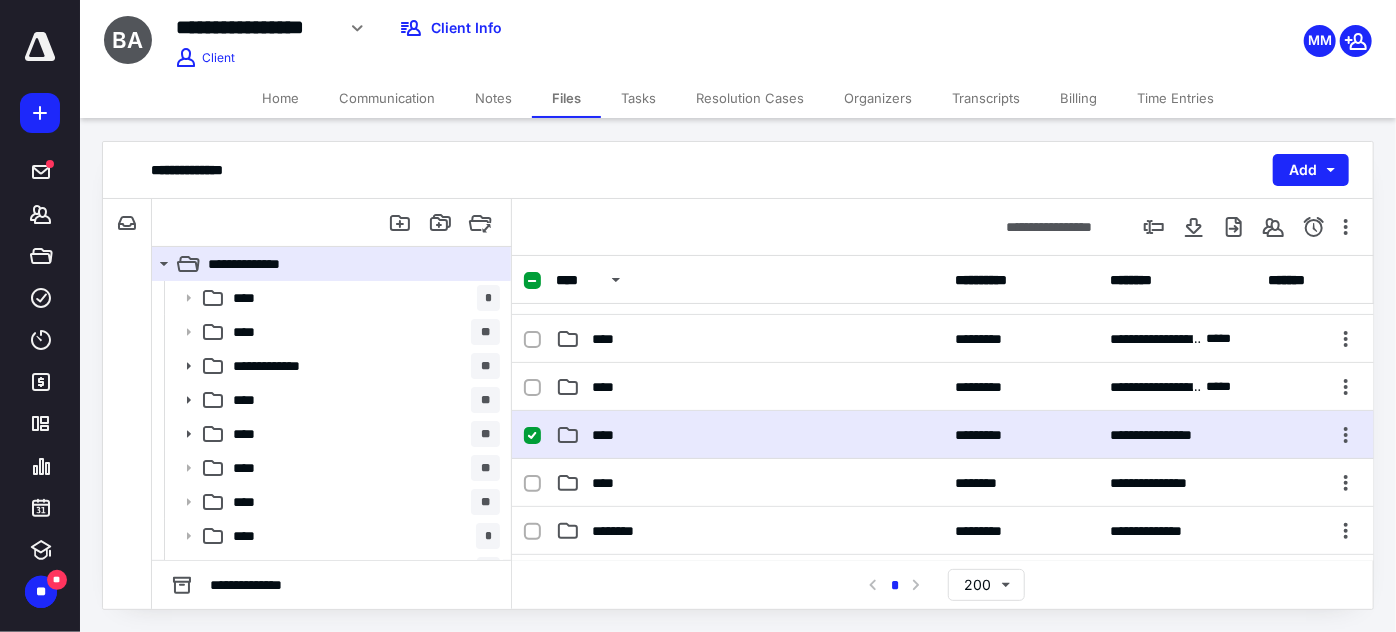 click on "**********" at bounding box center [943, 435] 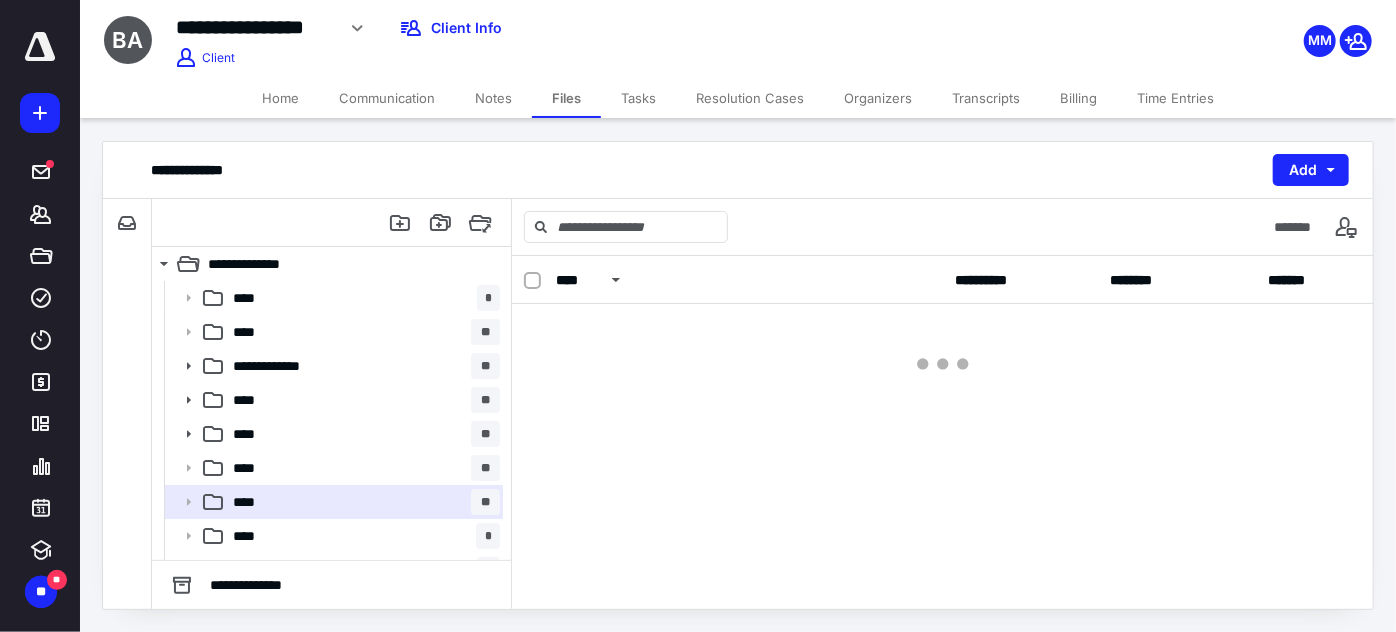 scroll, scrollTop: 0, scrollLeft: 0, axis: both 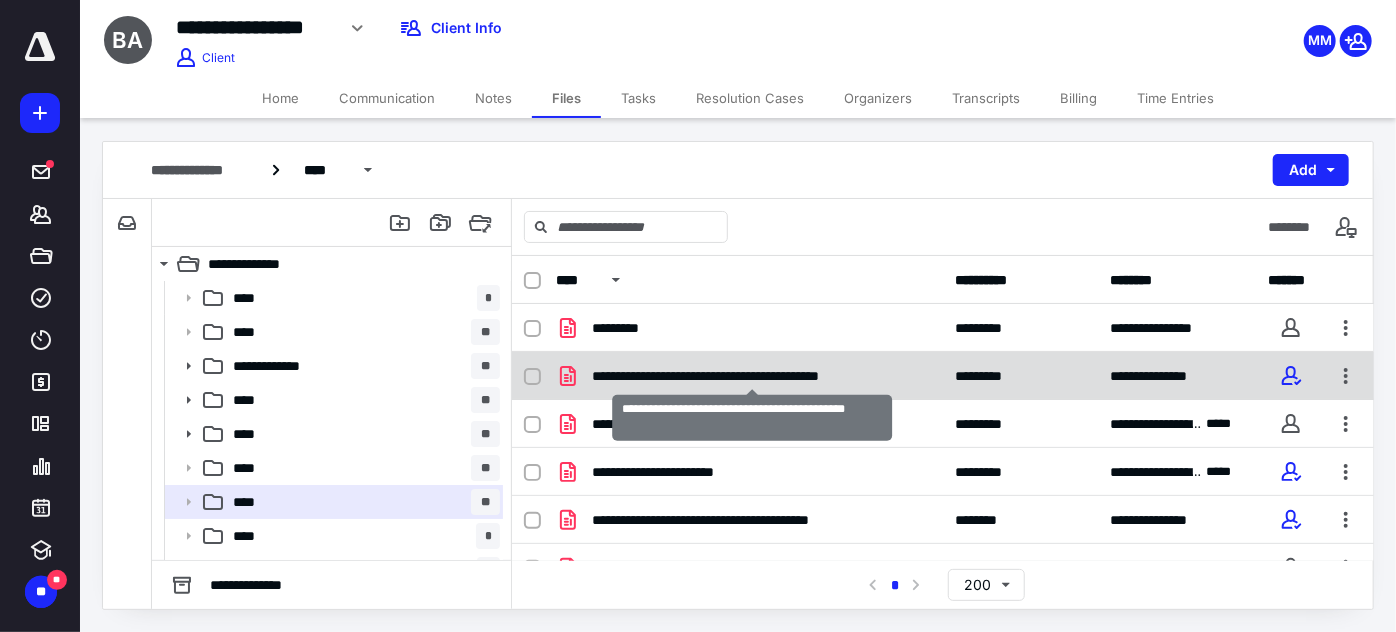 click on "**********" at bounding box center (753, 376) 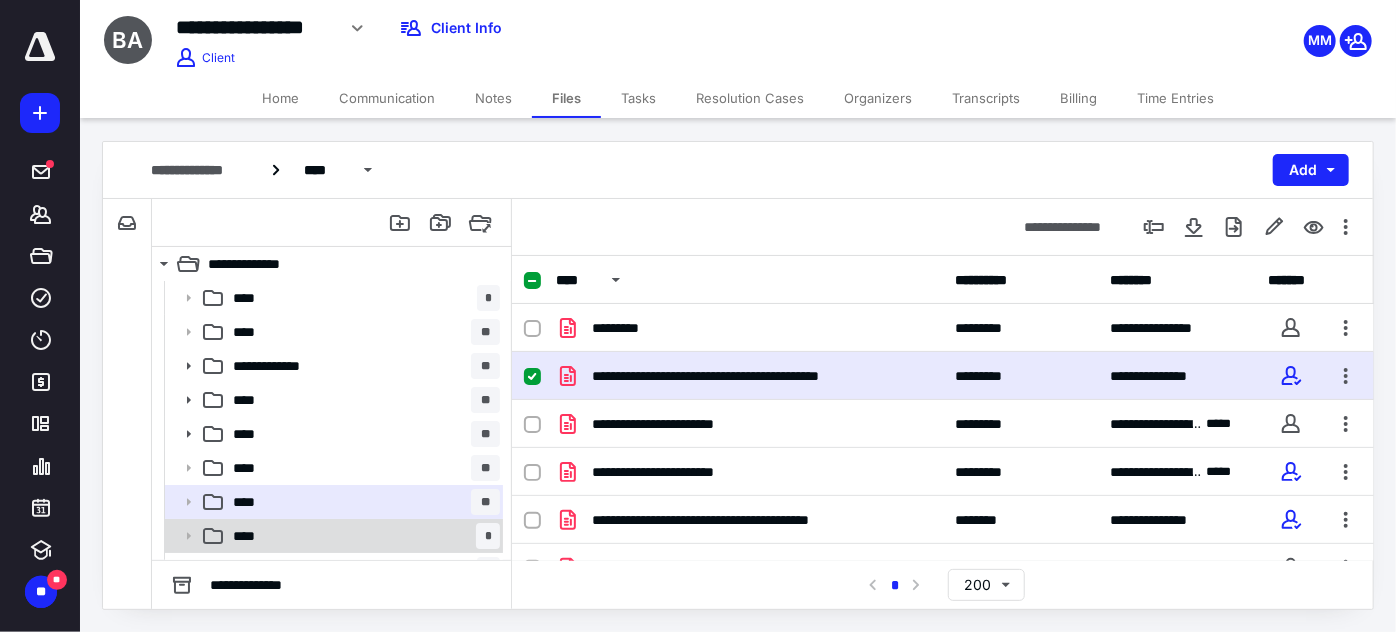 click on "**** *" at bounding box center [362, 536] 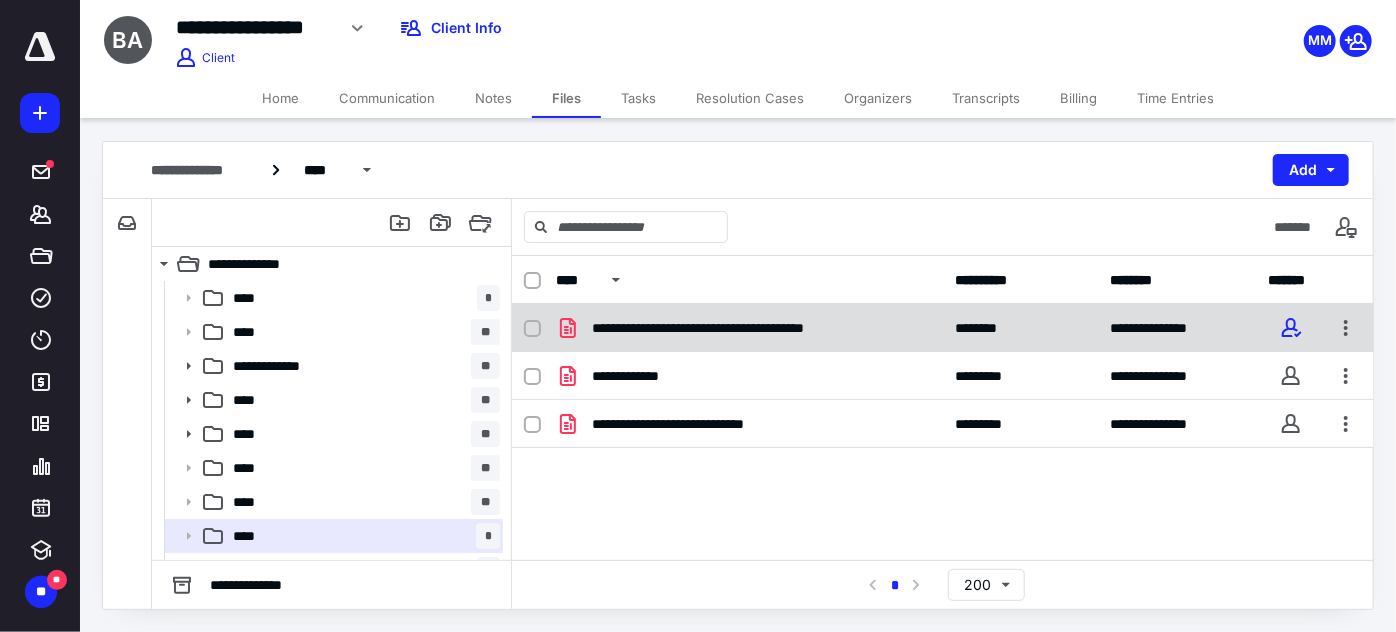click on "**********" at bounding box center [943, 328] 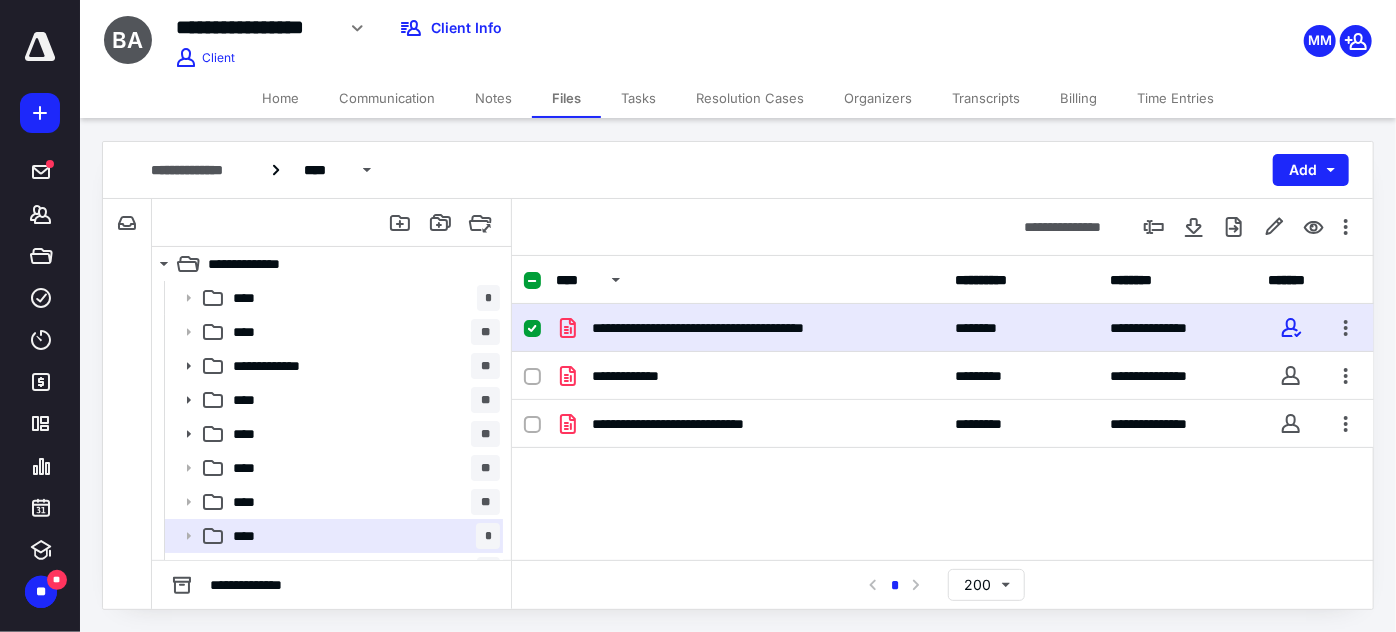 click on "**********" at bounding box center [943, 328] 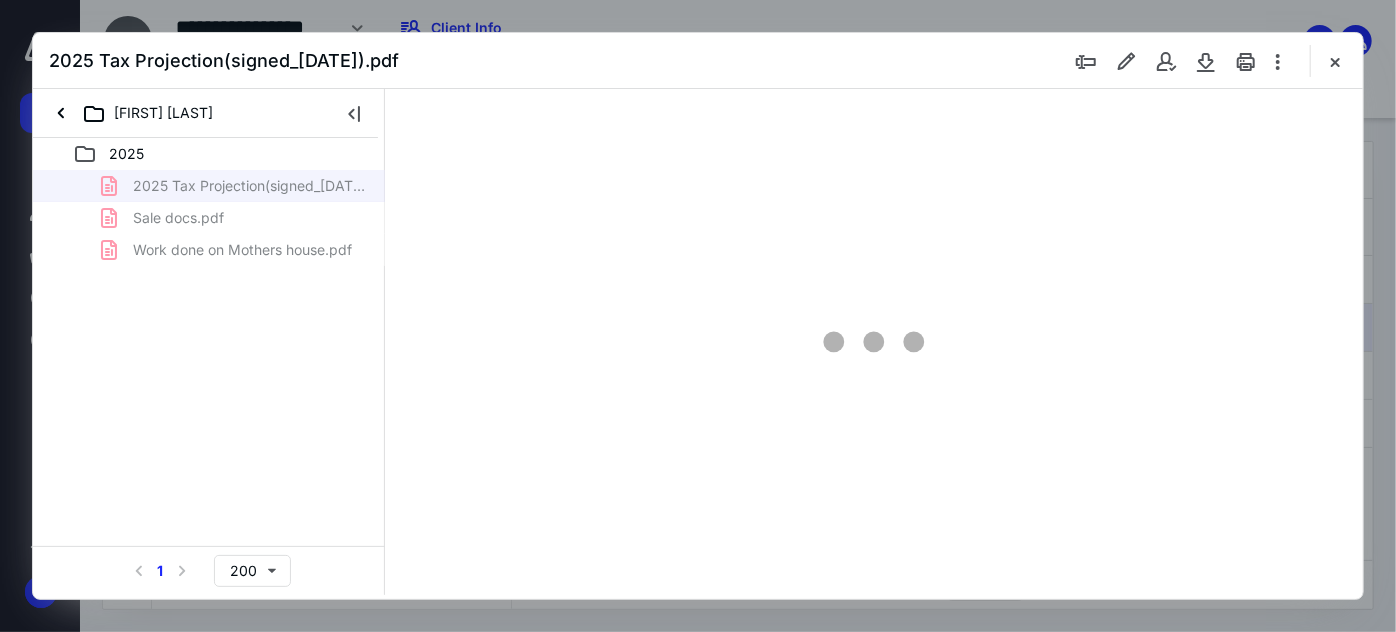 scroll, scrollTop: 0, scrollLeft: 0, axis: both 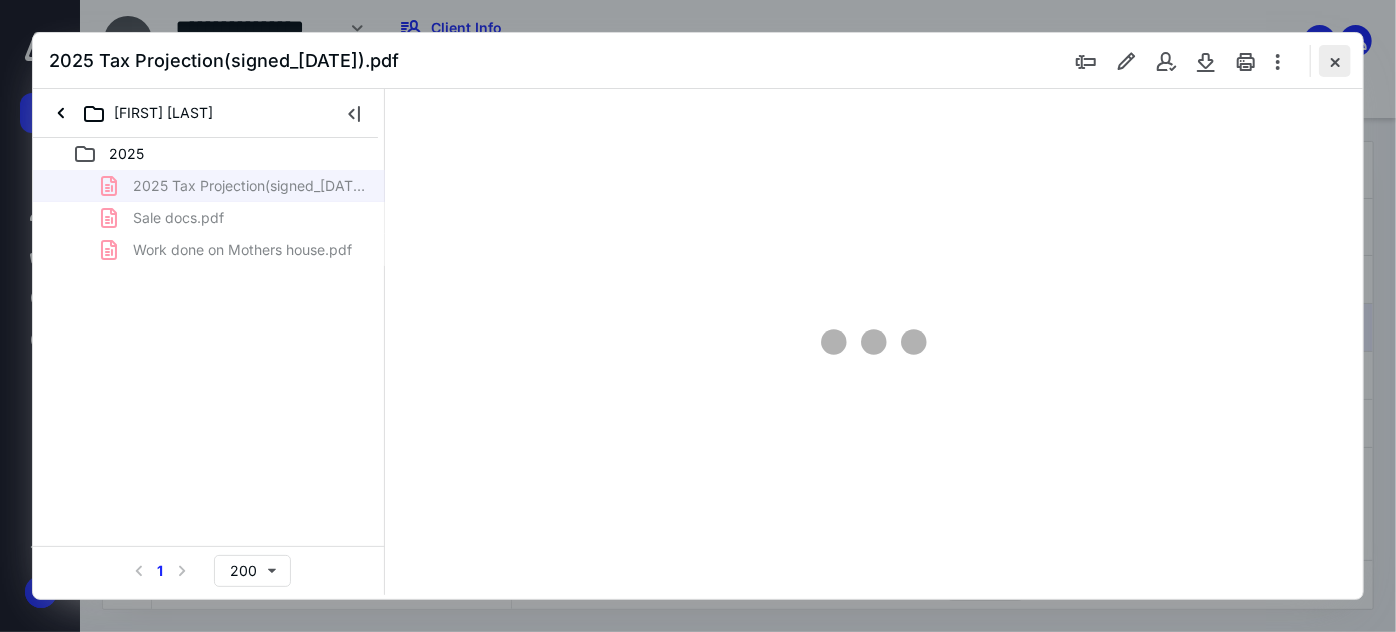 type on "157" 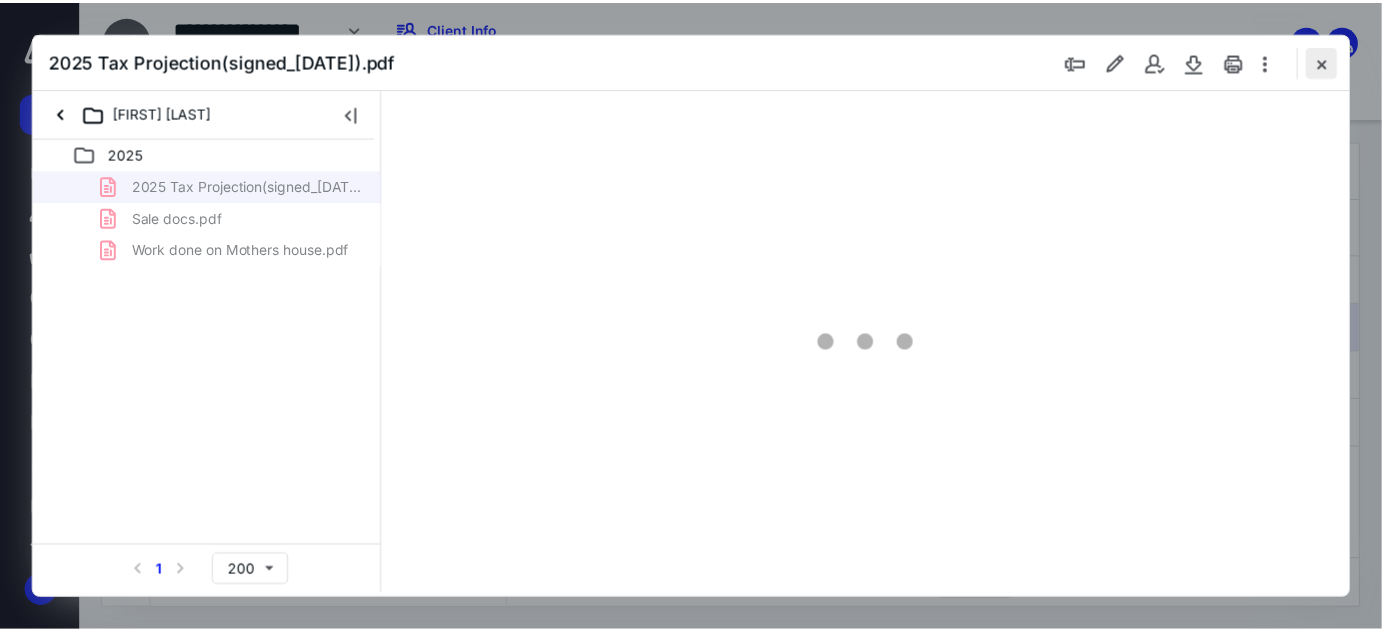 scroll, scrollTop: 82, scrollLeft: 0, axis: vertical 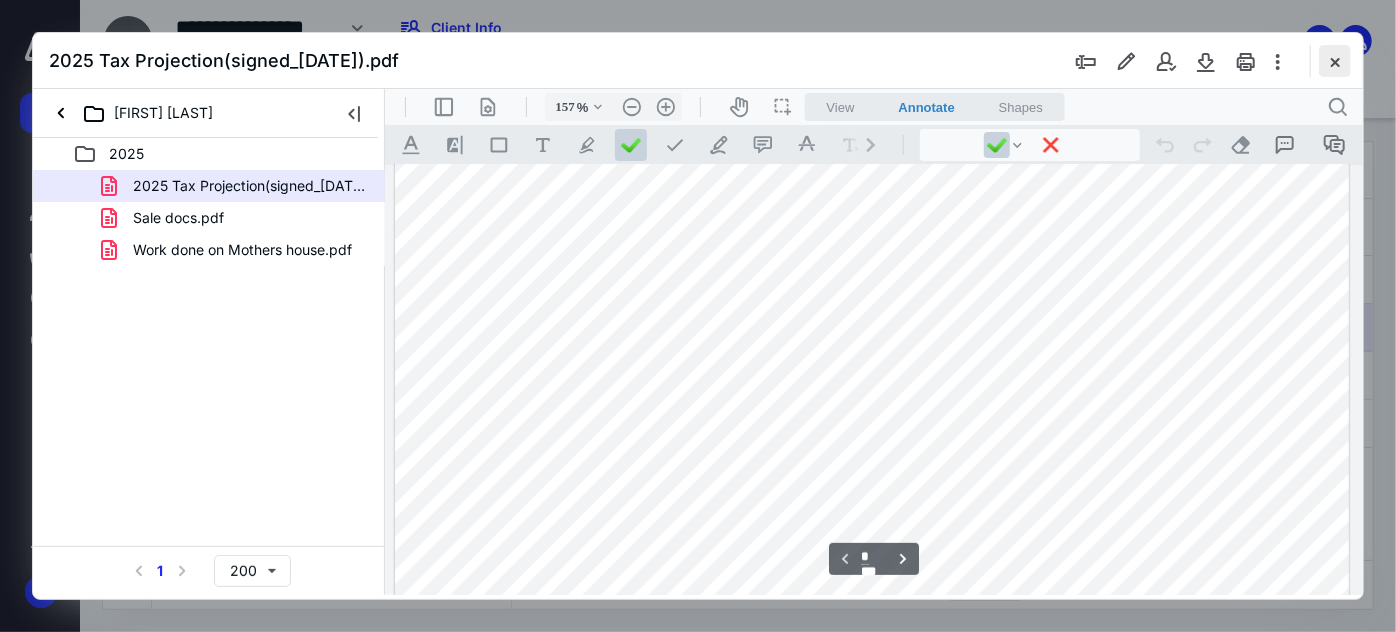 click at bounding box center (1335, 61) 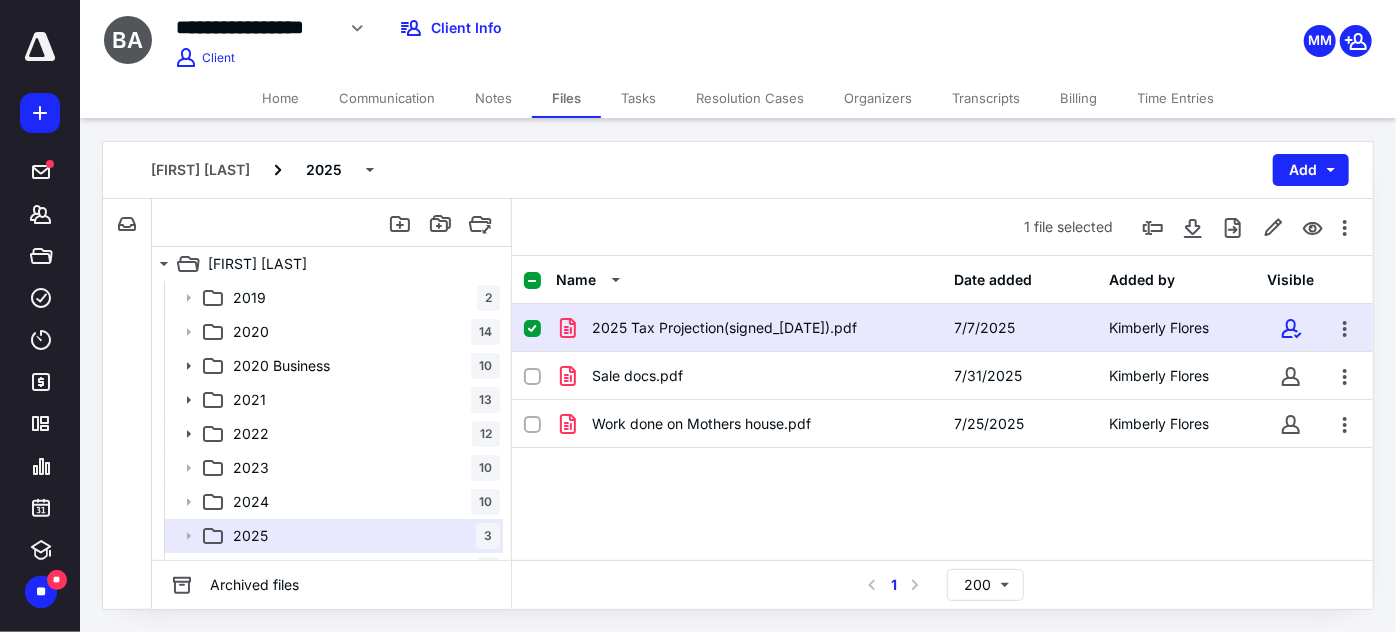 click on "Billing" at bounding box center [1078, 98] 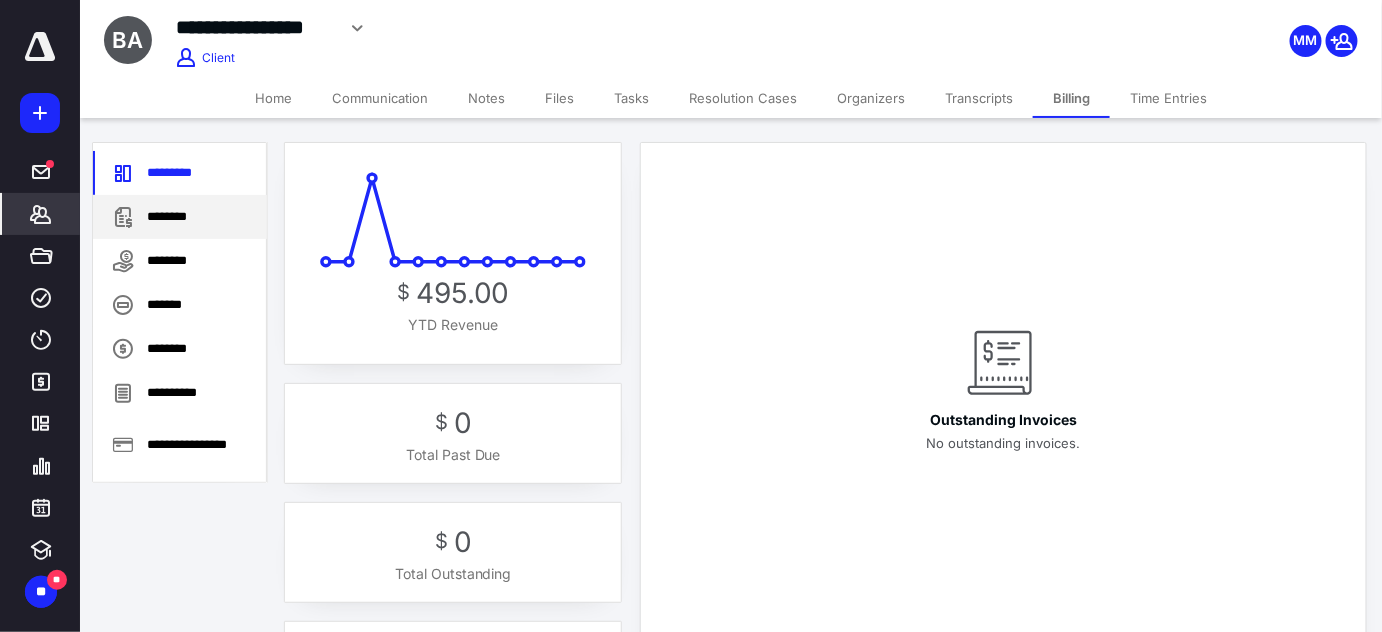 click on "********" at bounding box center [180, 217] 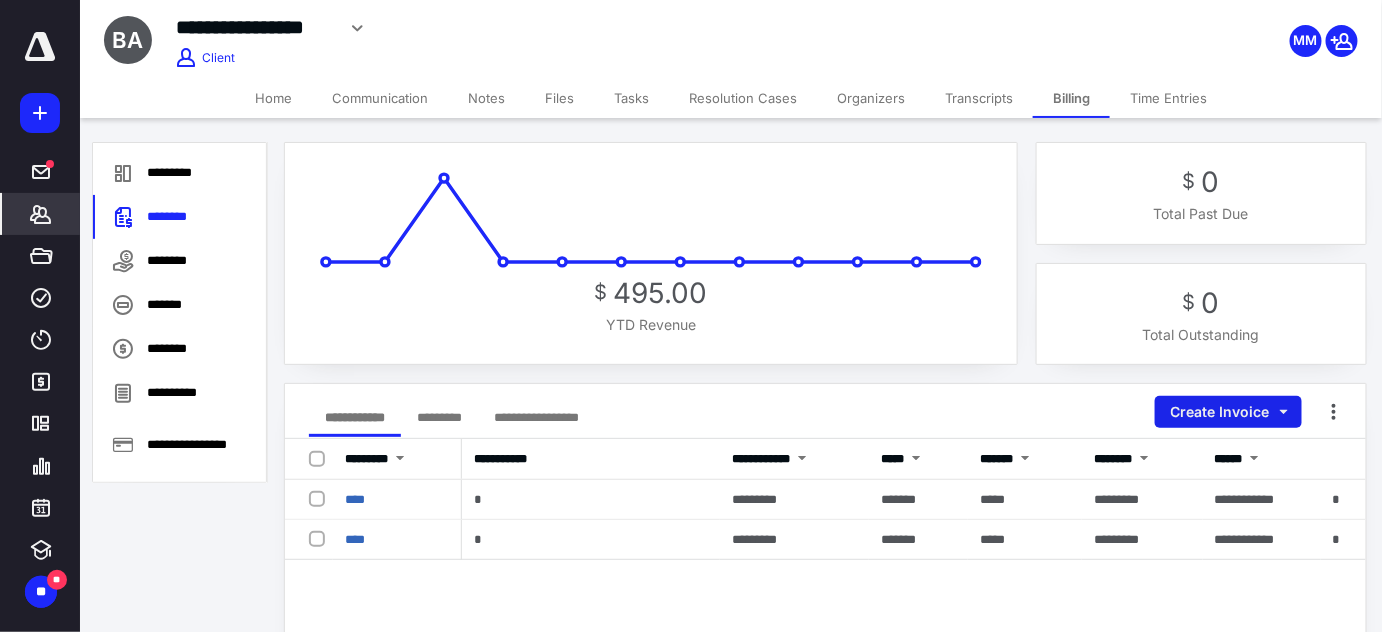 click on "Create Invoice" at bounding box center (1228, 412) 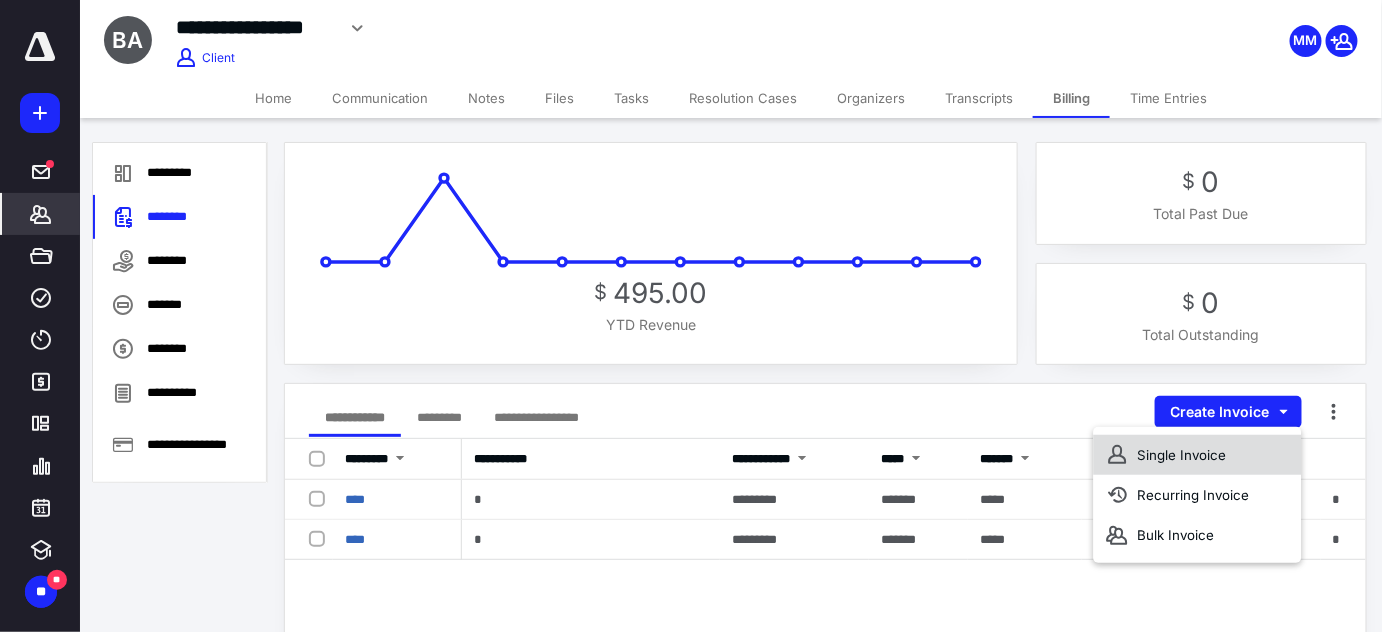 click on "Single Invoice" at bounding box center [1197, 455] 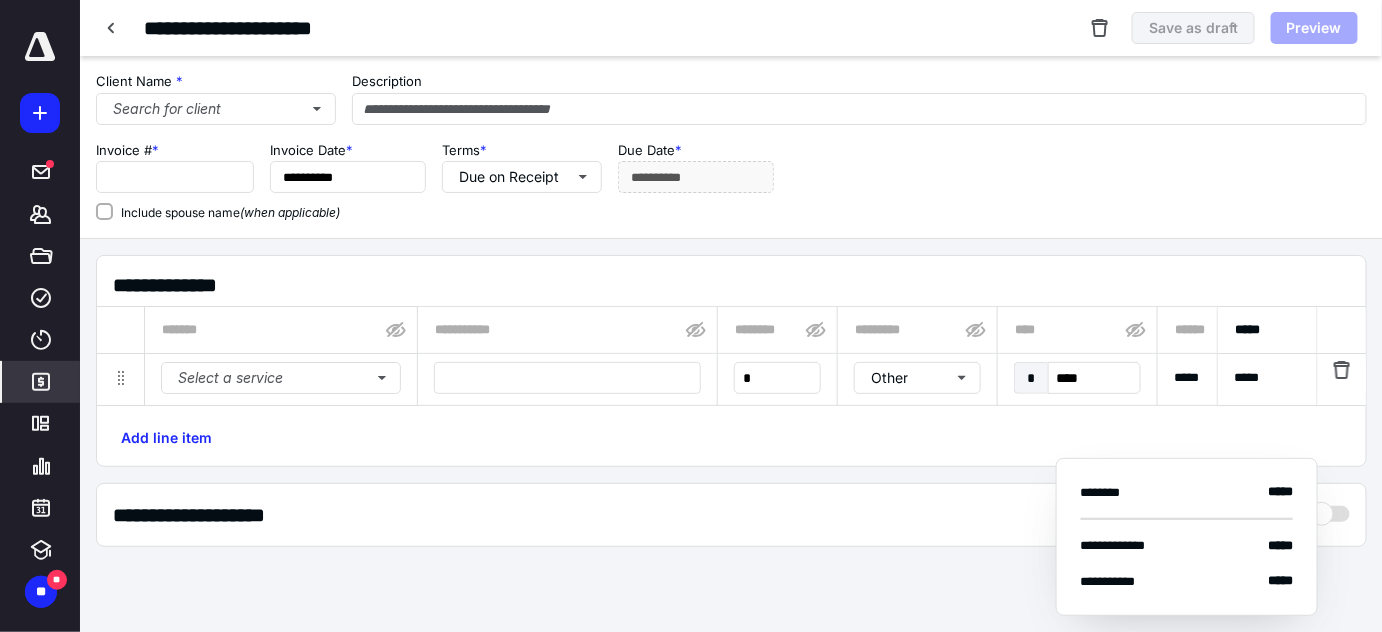 type on "****" 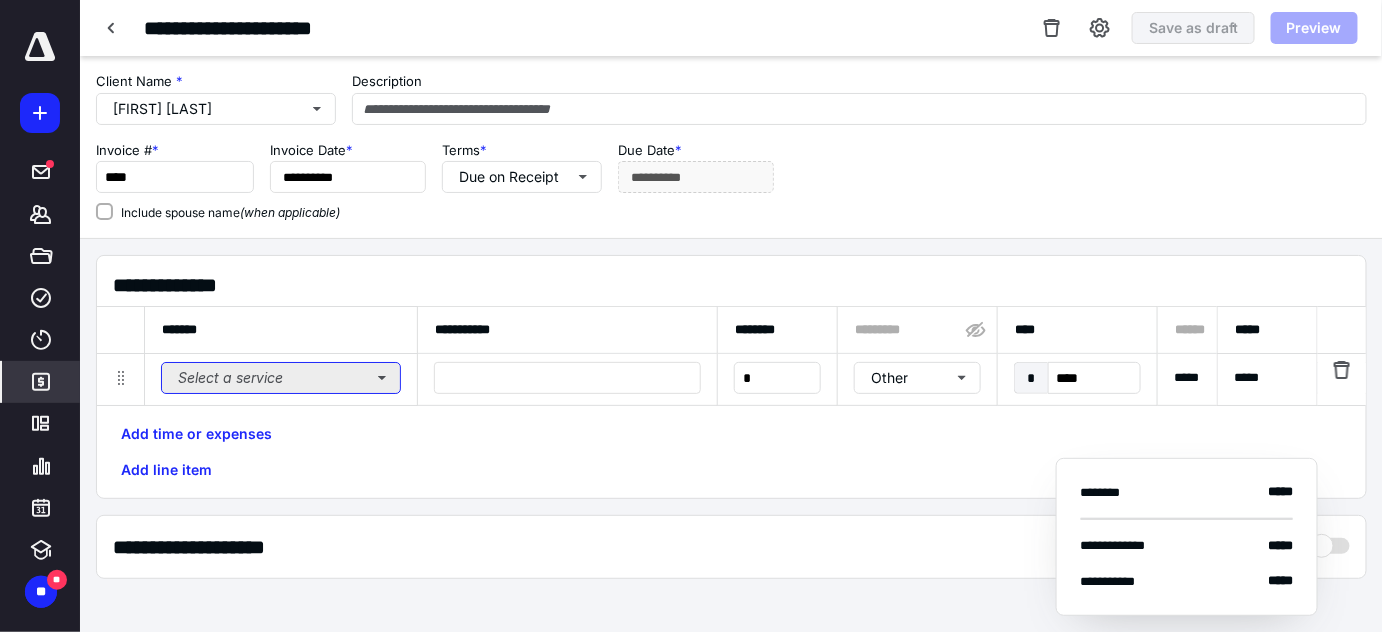 click on "Select a service" at bounding box center [281, 378] 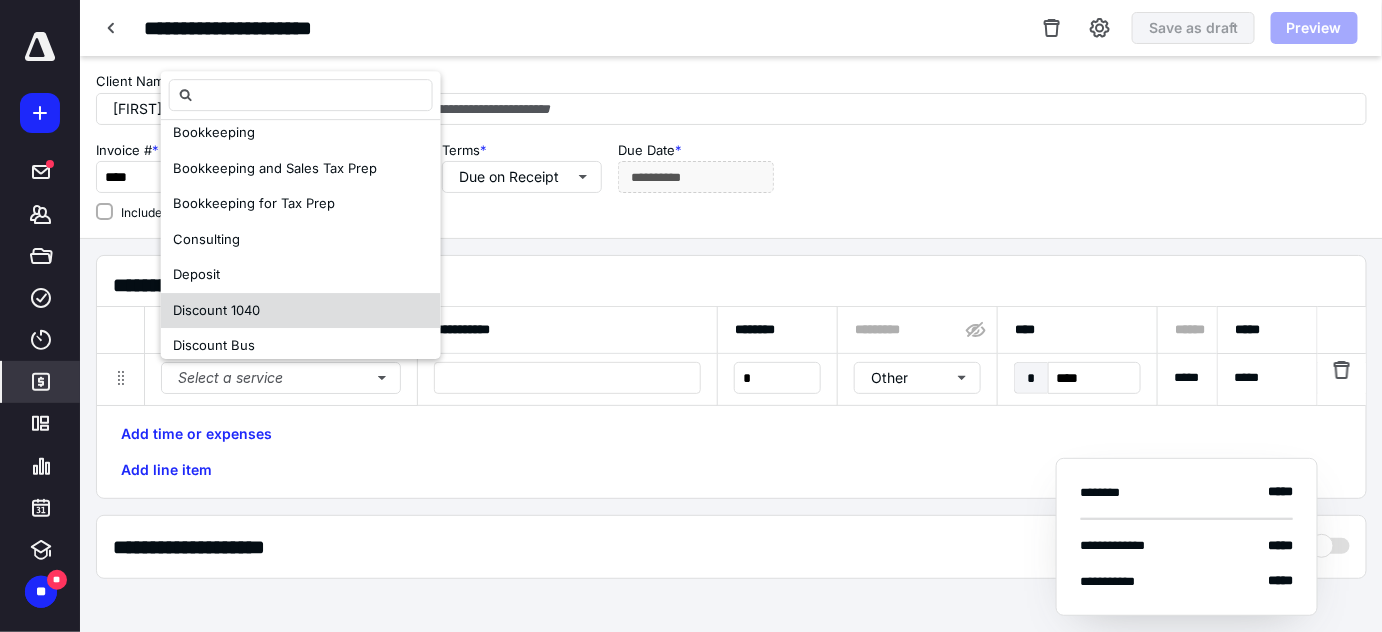 scroll, scrollTop: 181, scrollLeft: 0, axis: vertical 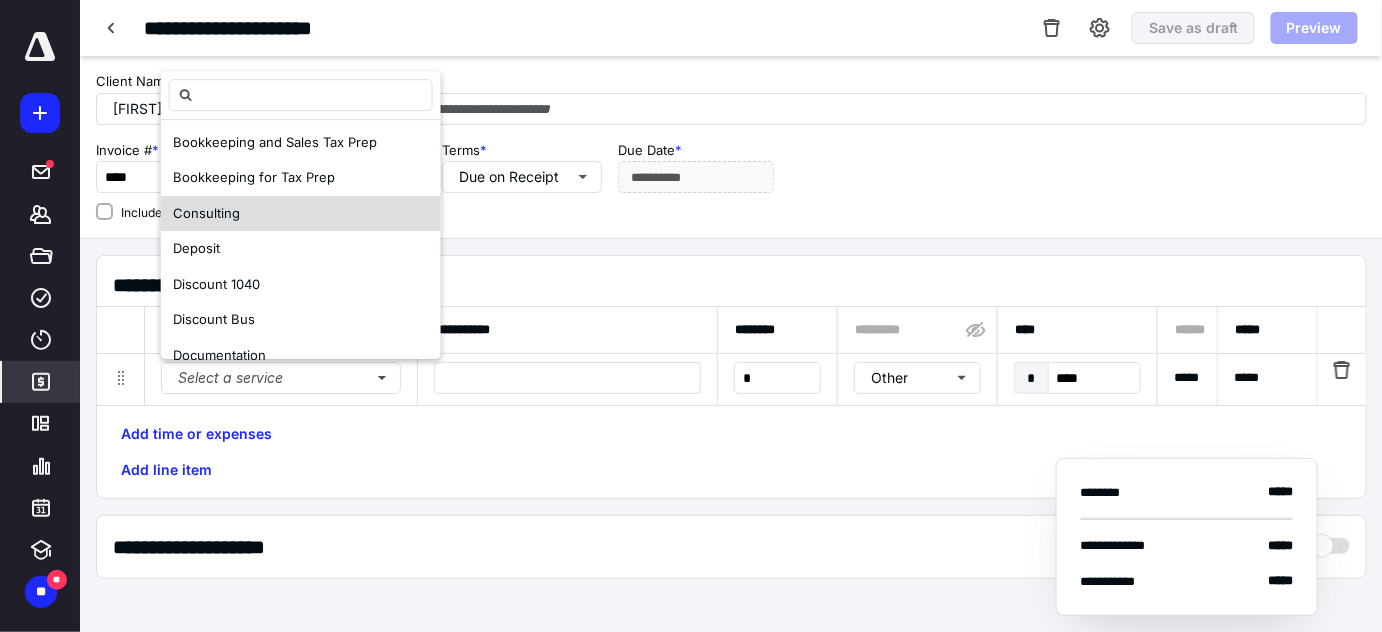 click on "Consulting" at bounding box center (301, 214) 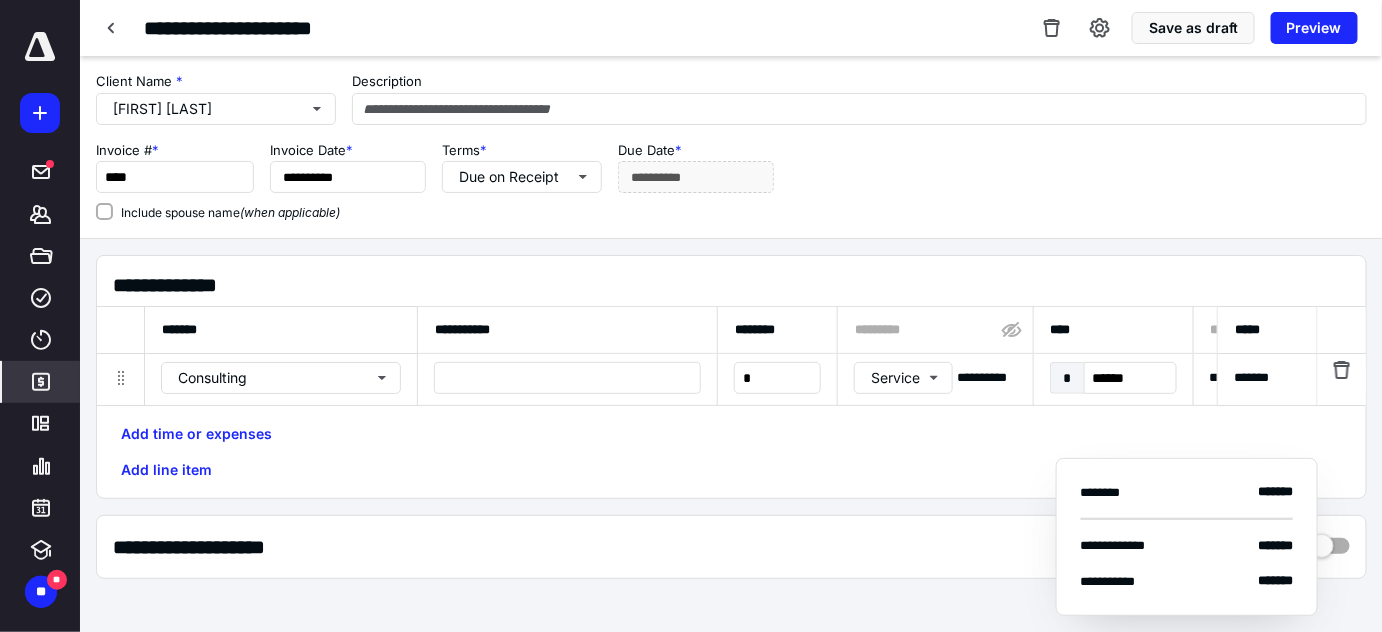 click at bounding box center (567, 379) 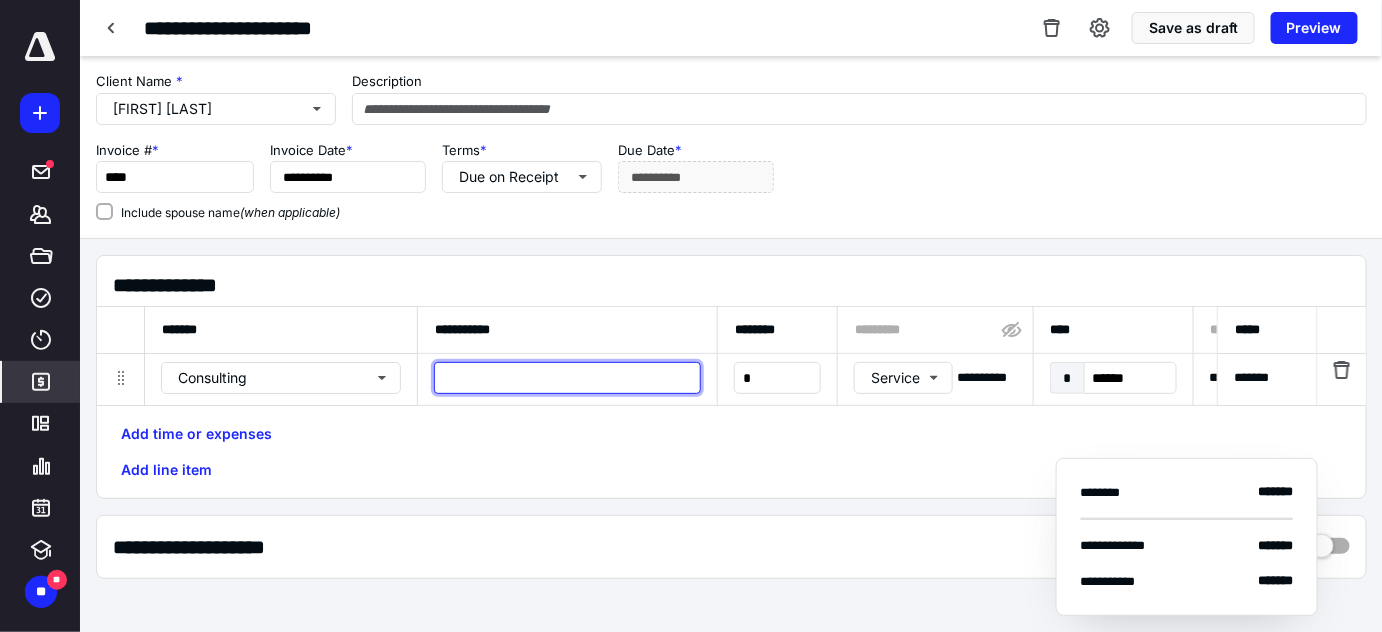 click at bounding box center [567, 378] 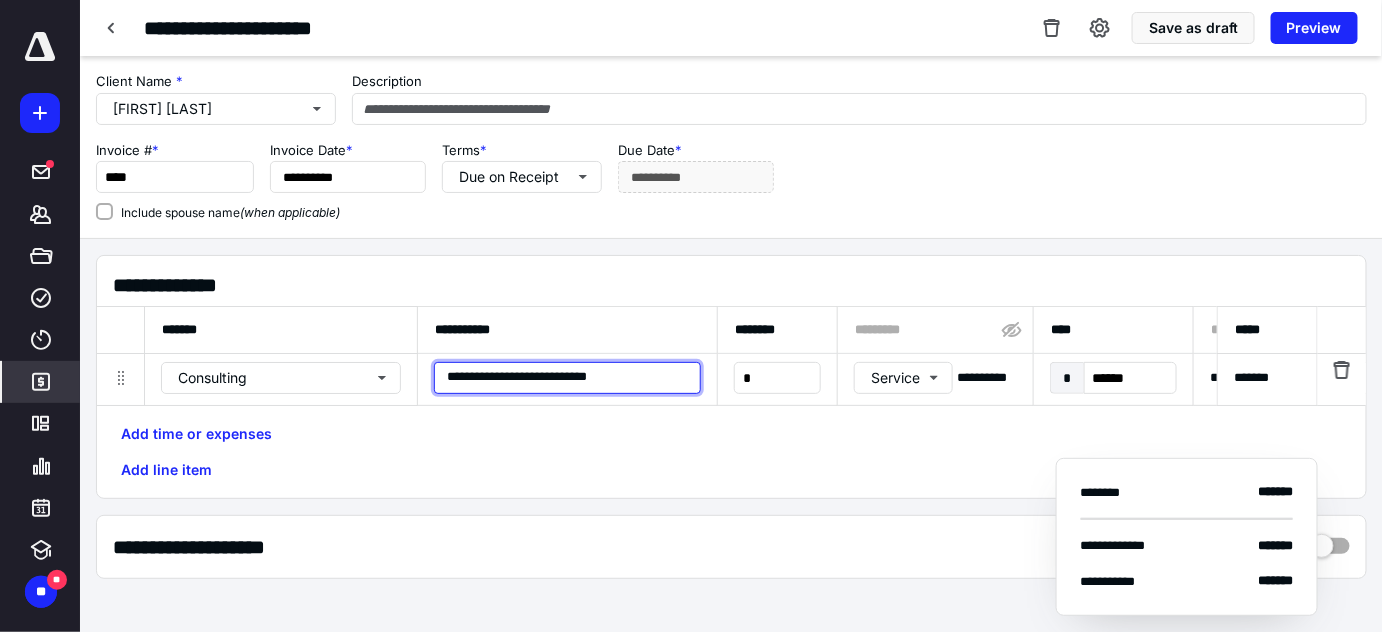 type on "**********" 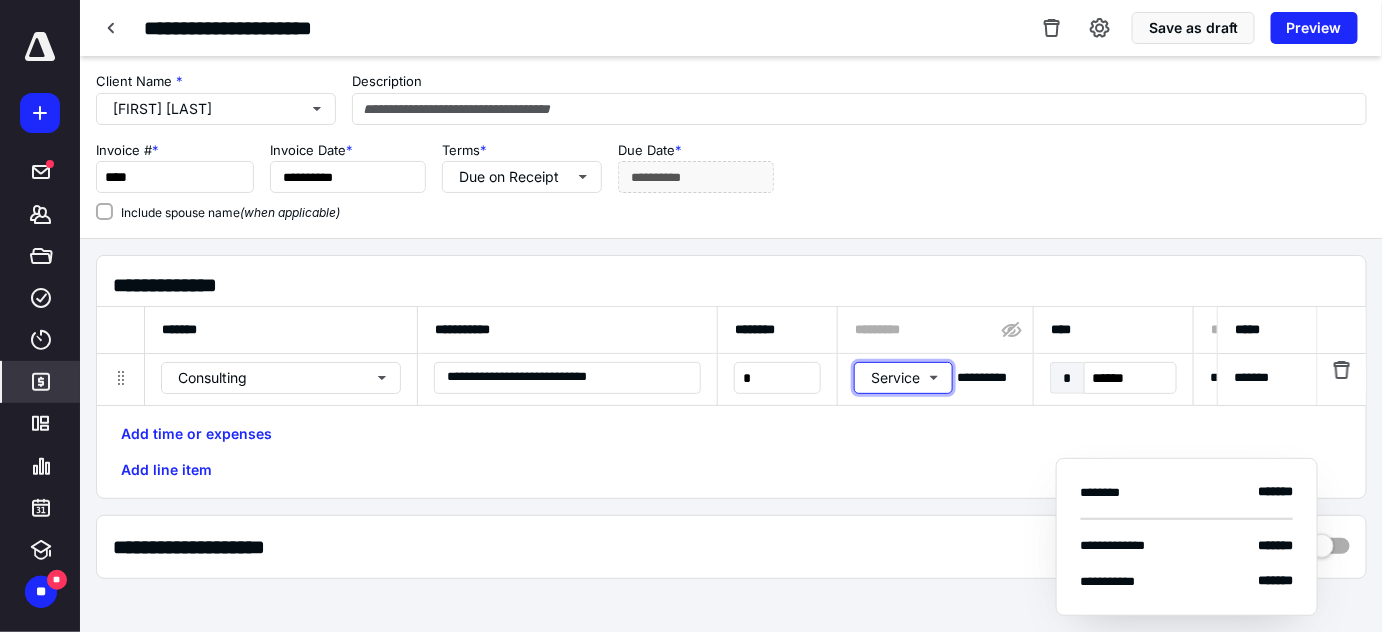 type 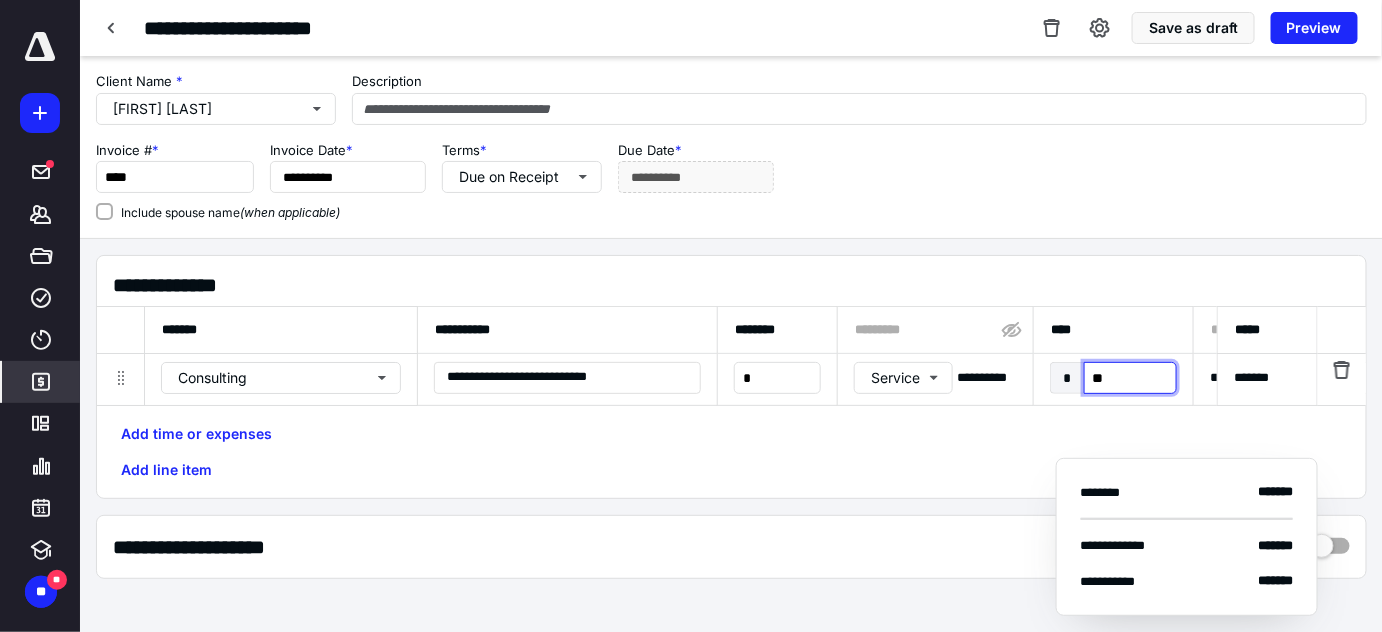 type on "***" 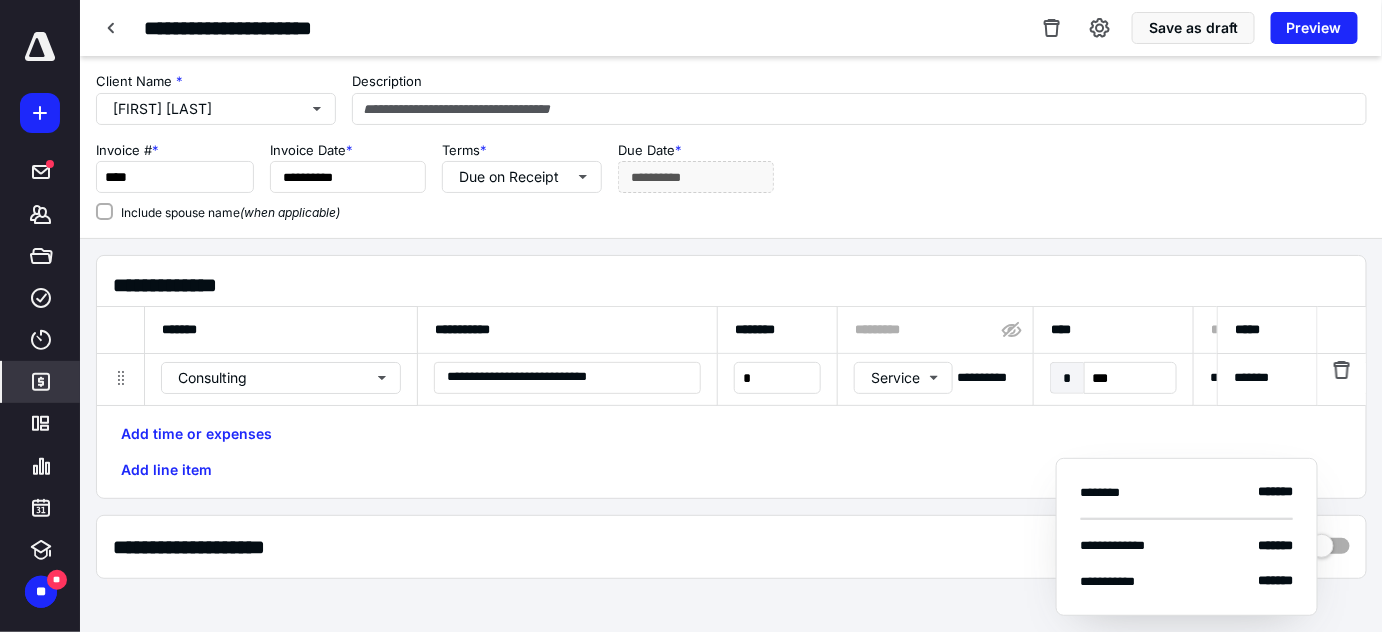 scroll, scrollTop: 0, scrollLeft: 1179, axis: horizontal 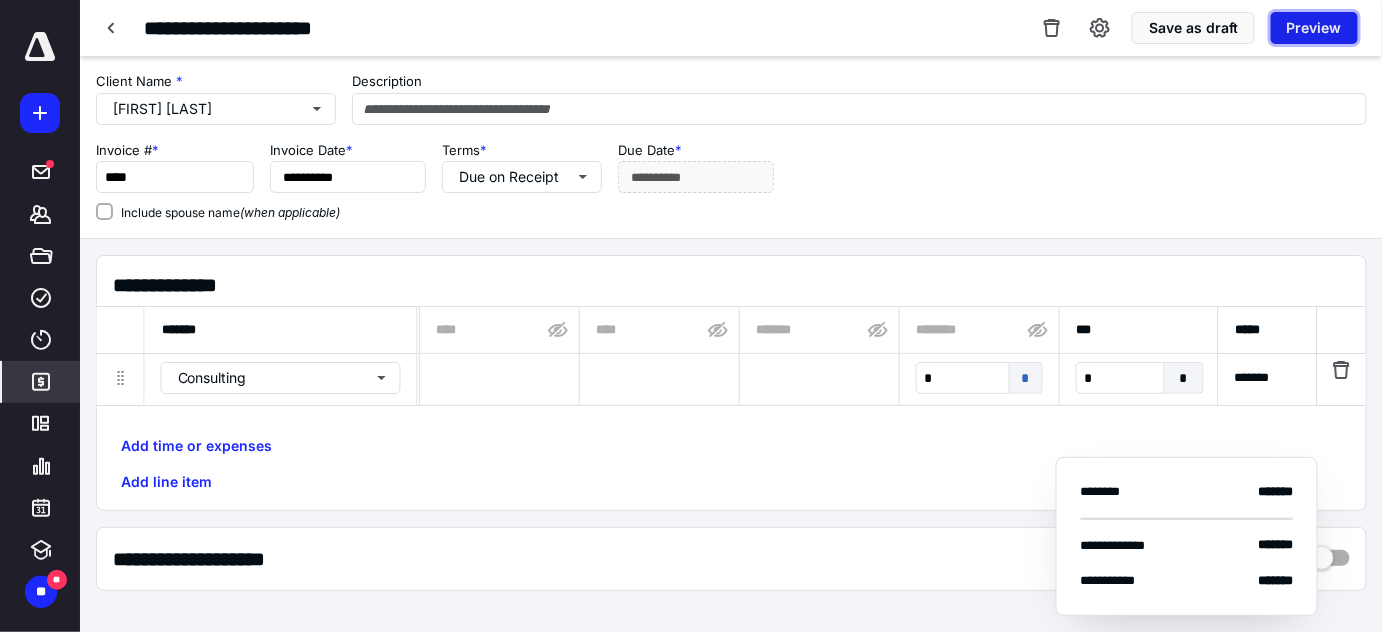 click on "Preview" at bounding box center (1314, 28) 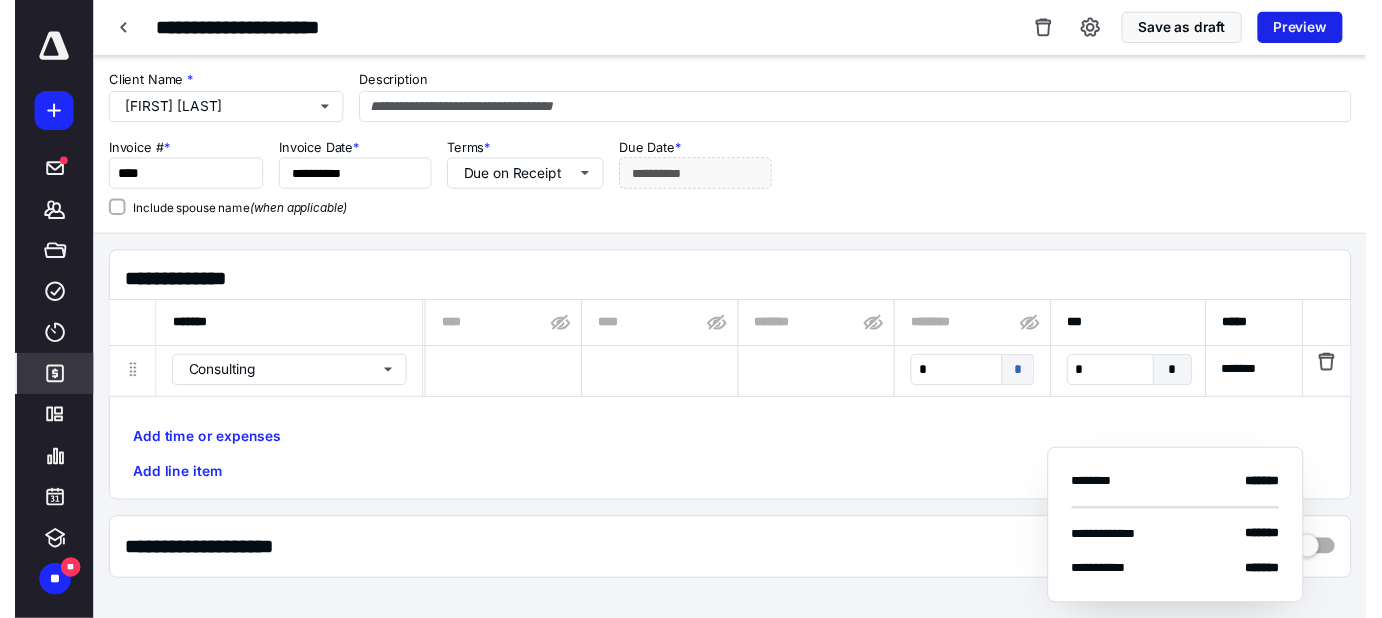 scroll, scrollTop: 0, scrollLeft: 1165, axis: horizontal 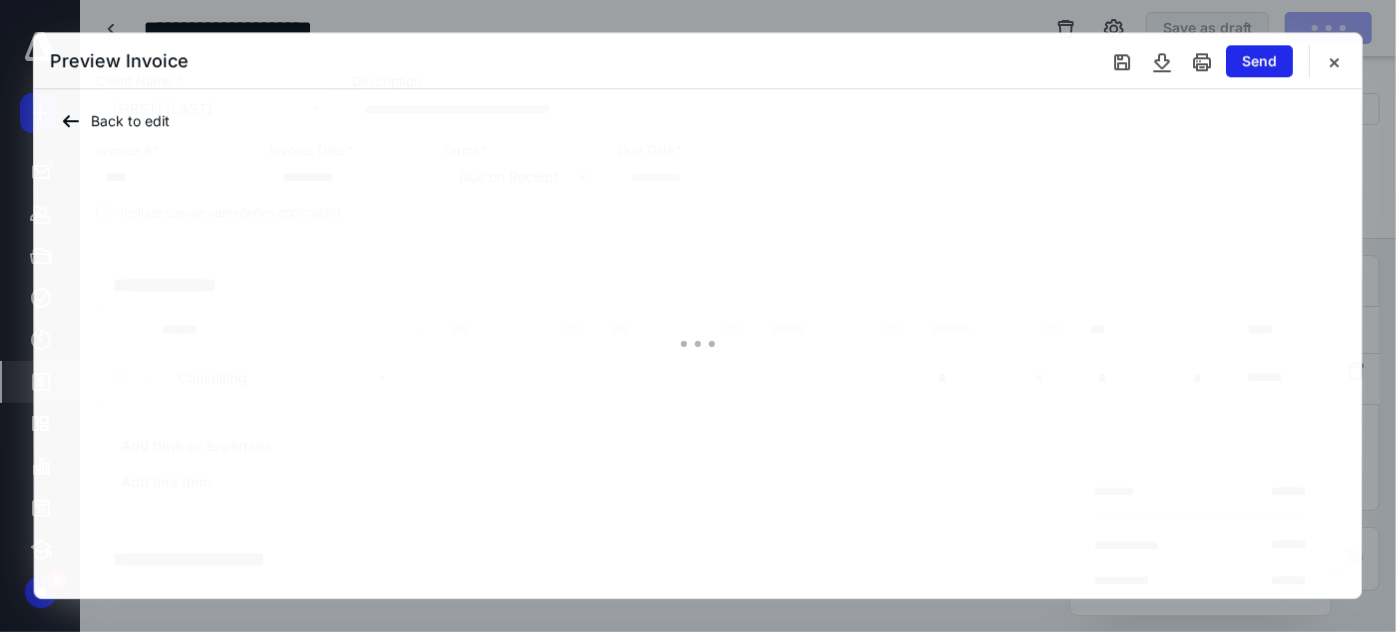 click on "Send" at bounding box center (1259, 61) 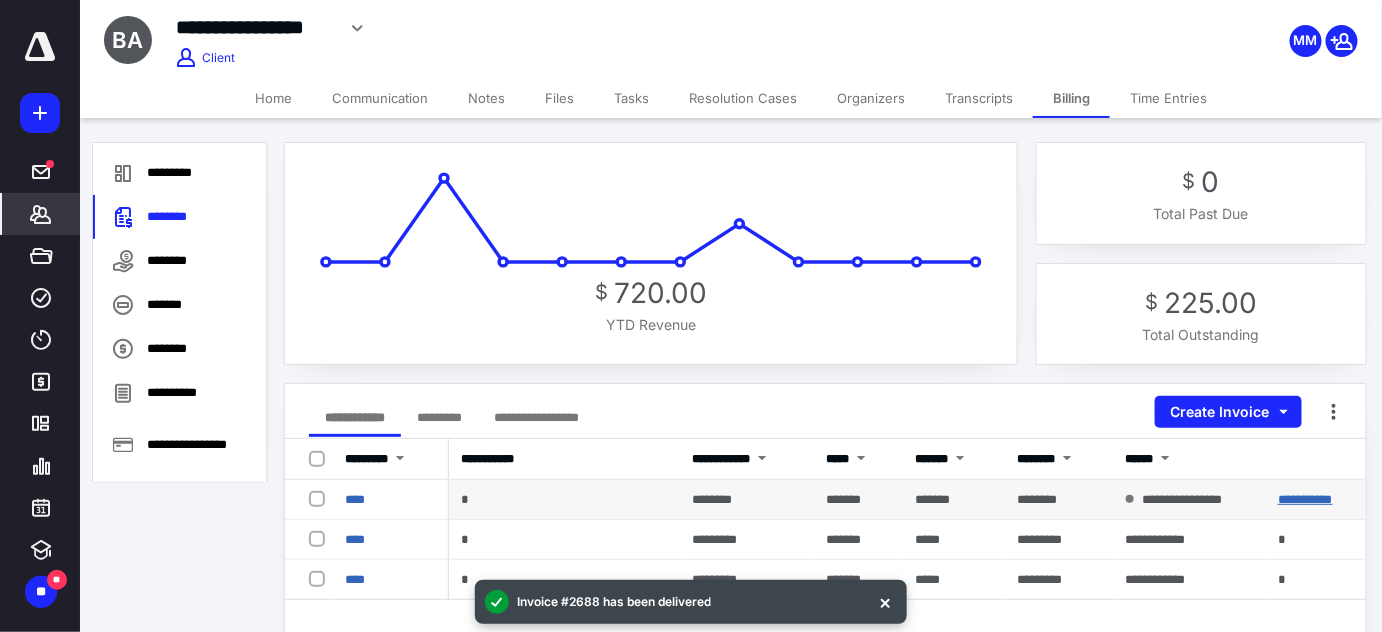click on "**********" at bounding box center [1305, 499] 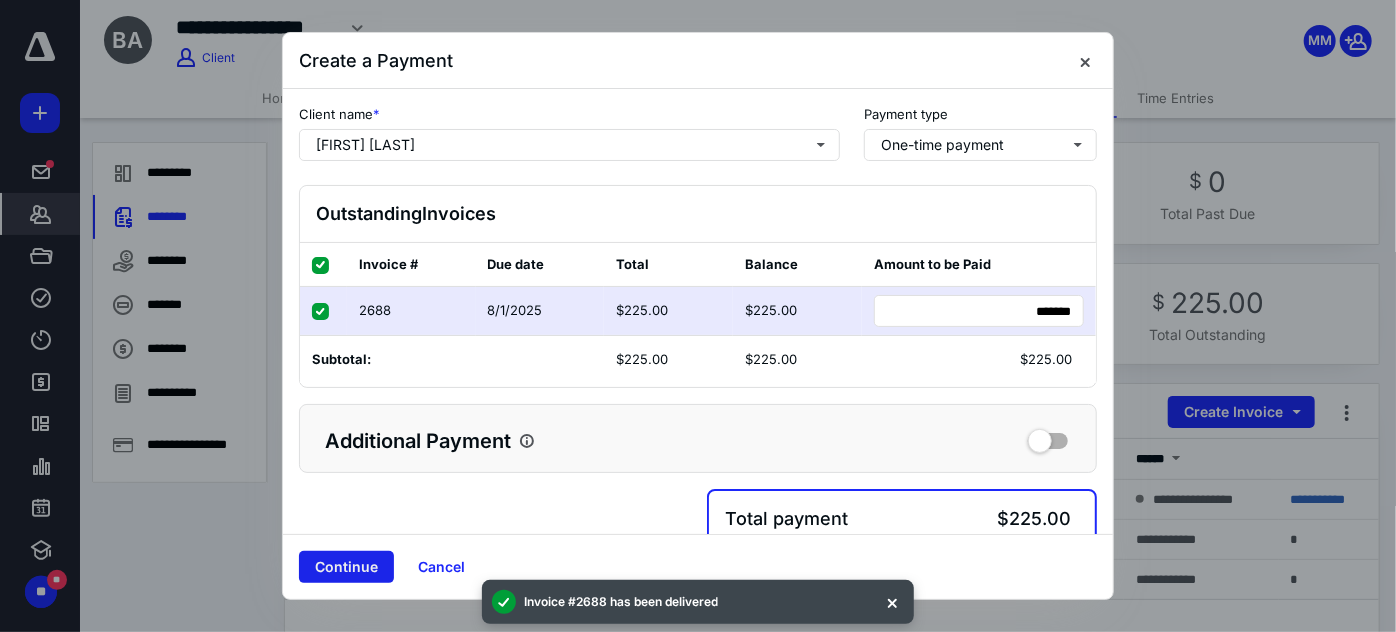 click on "Continue" at bounding box center [346, 567] 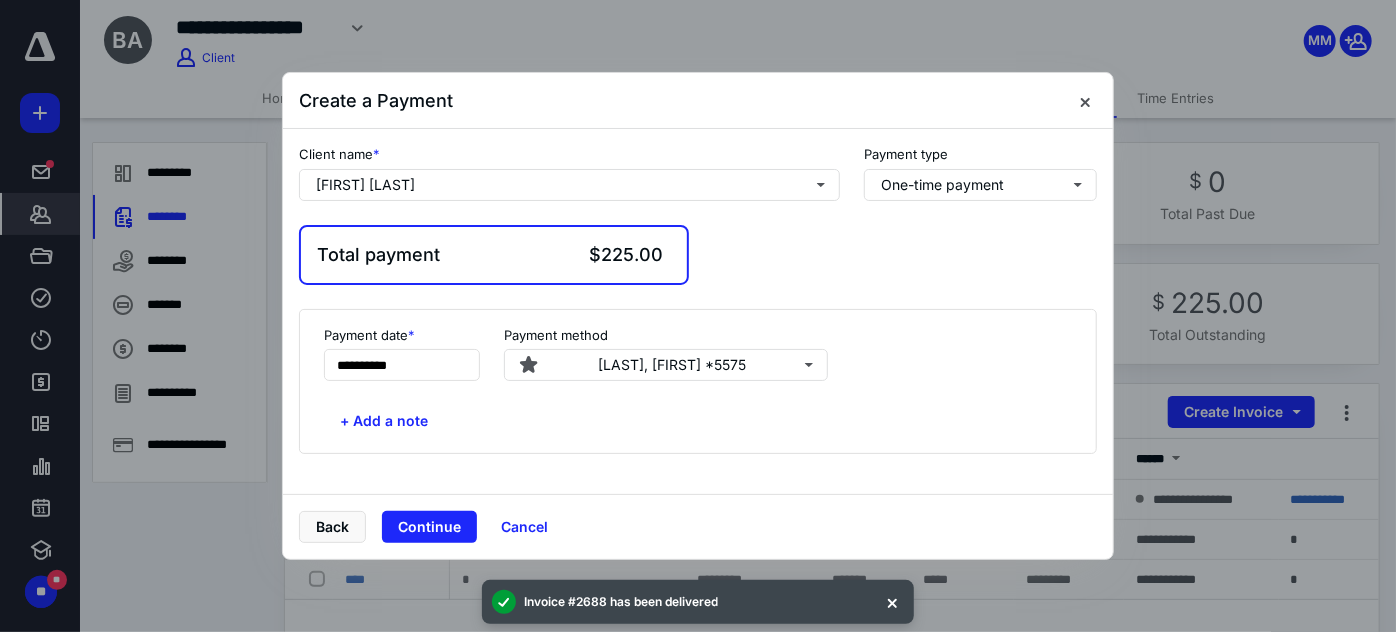 click on "Back Continue Cancel" at bounding box center [698, 526] 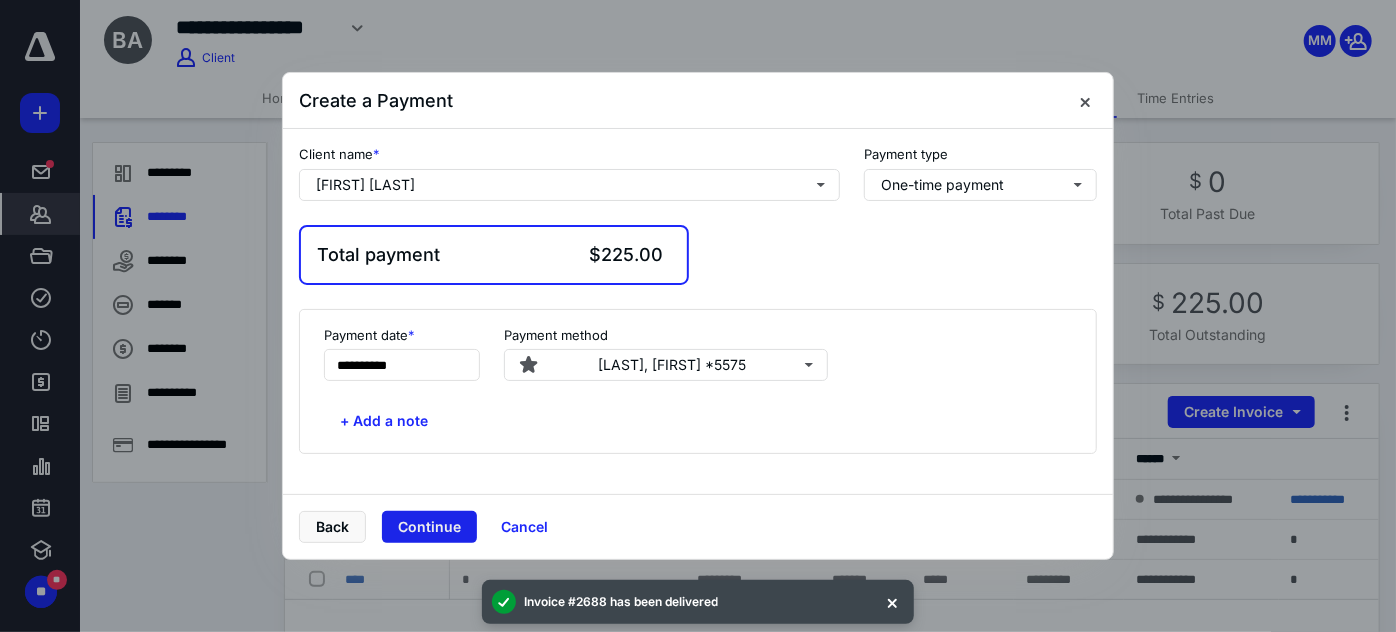 click on "Continue" at bounding box center [429, 527] 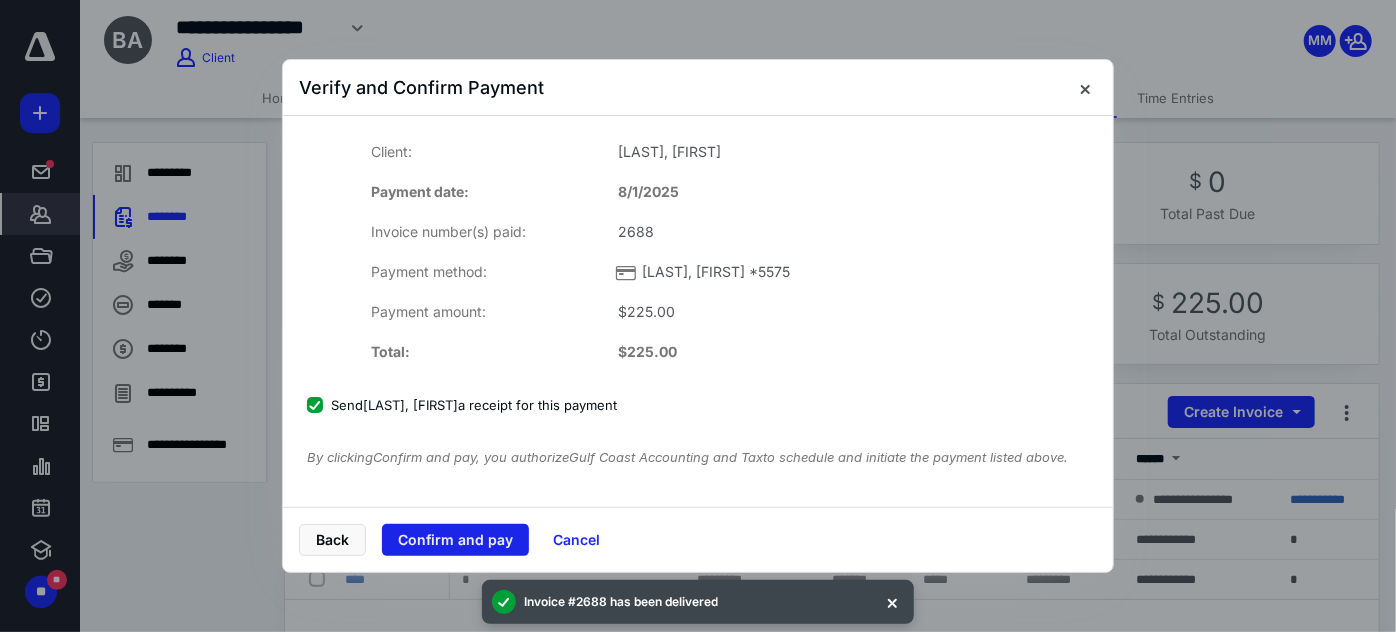 click on "Confirm and pay" at bounding box center [455, 540] 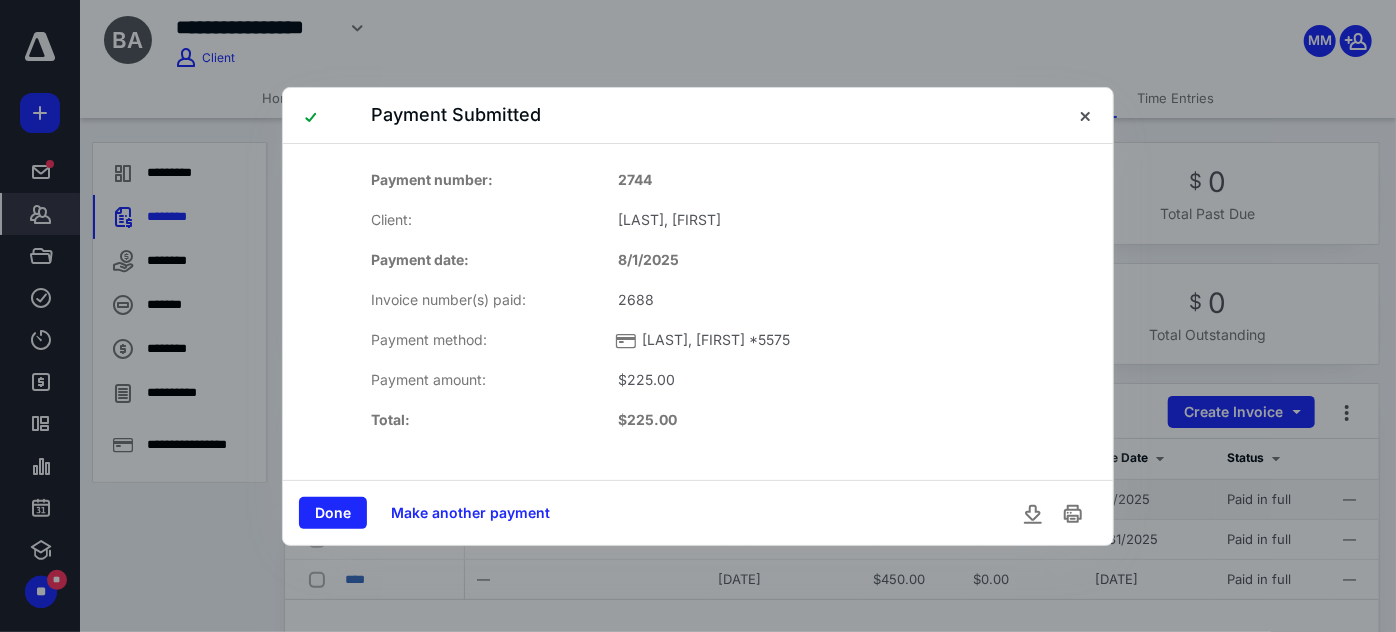 click on "Done" at bounding box center [333, 513] 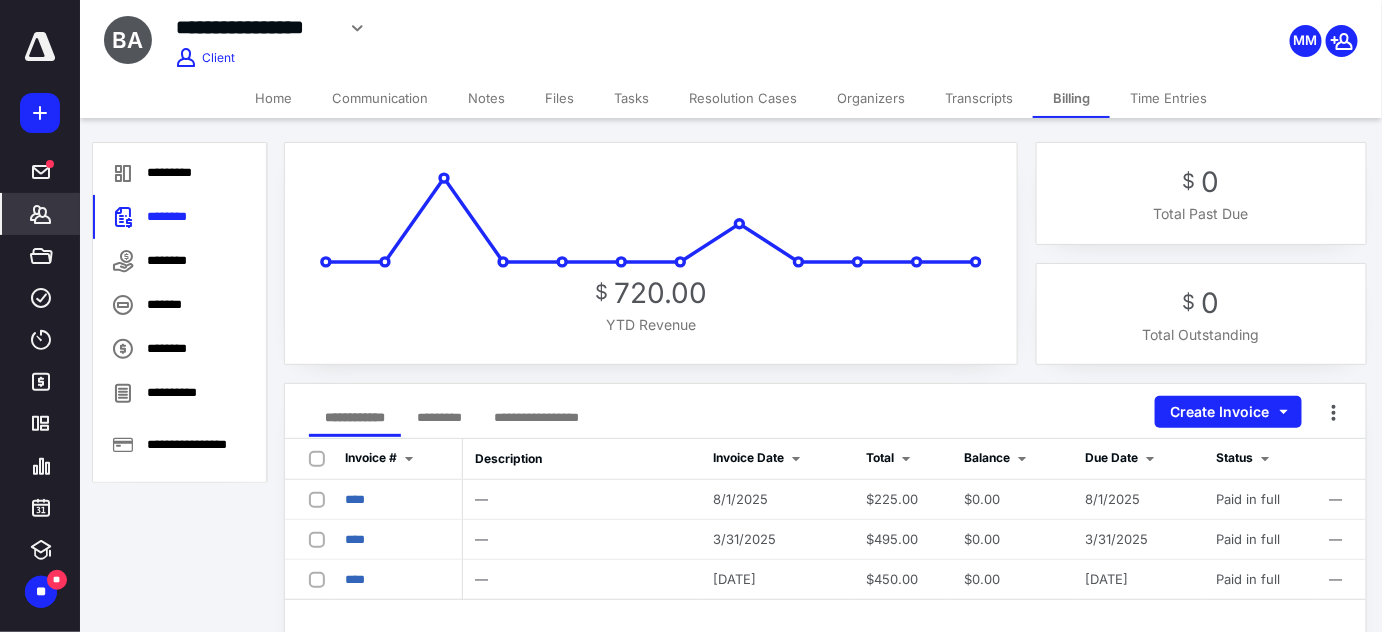 click on "Home" at bounding box center [273, 98] 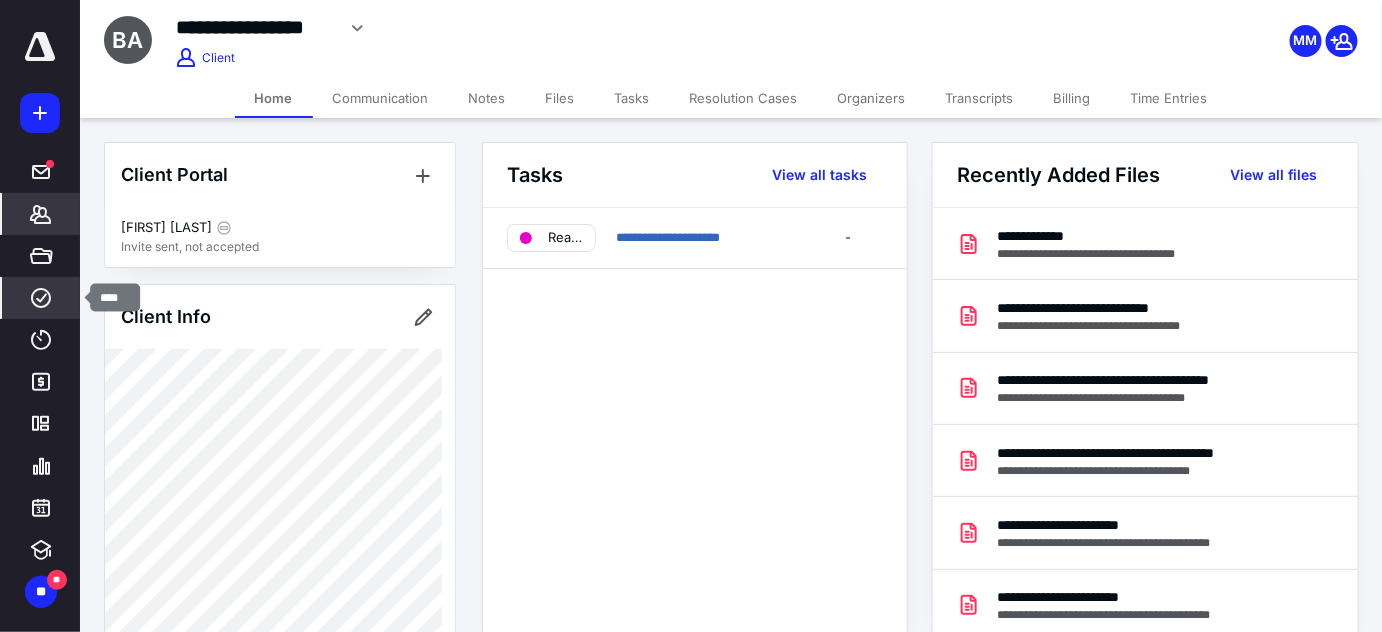 click on "****" at bounding box center (41, 298) 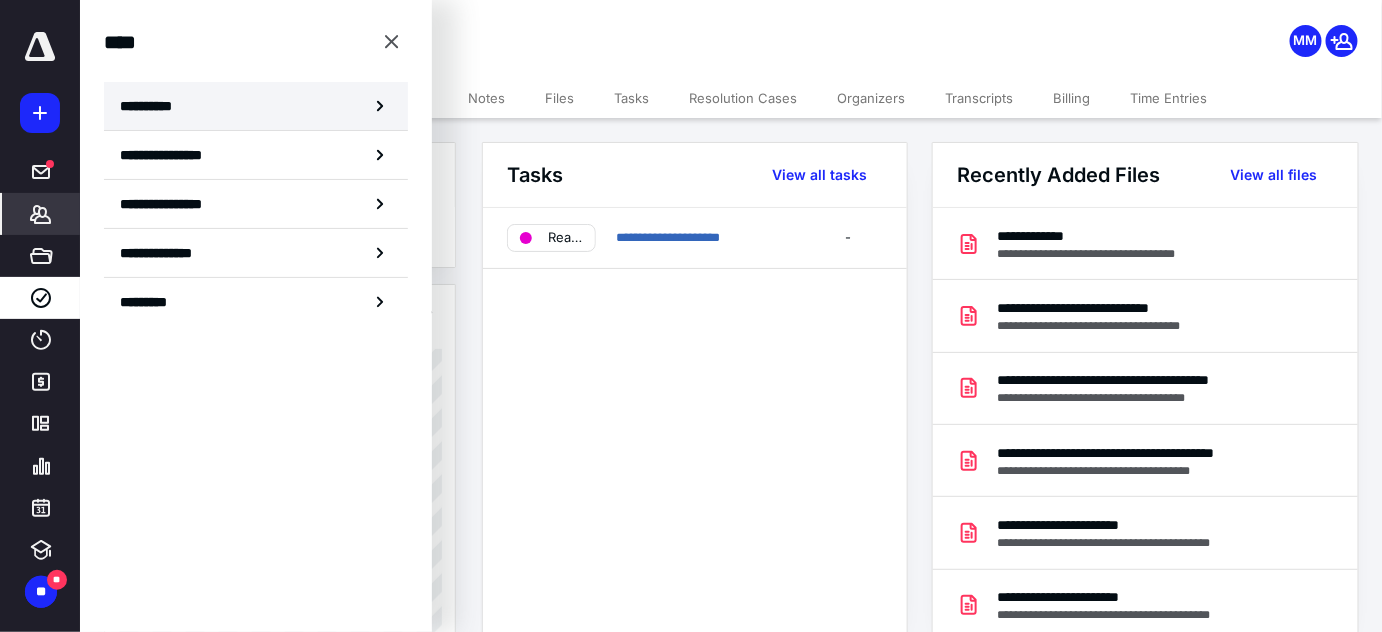 click on "**********" at bounding box center [256, 106] 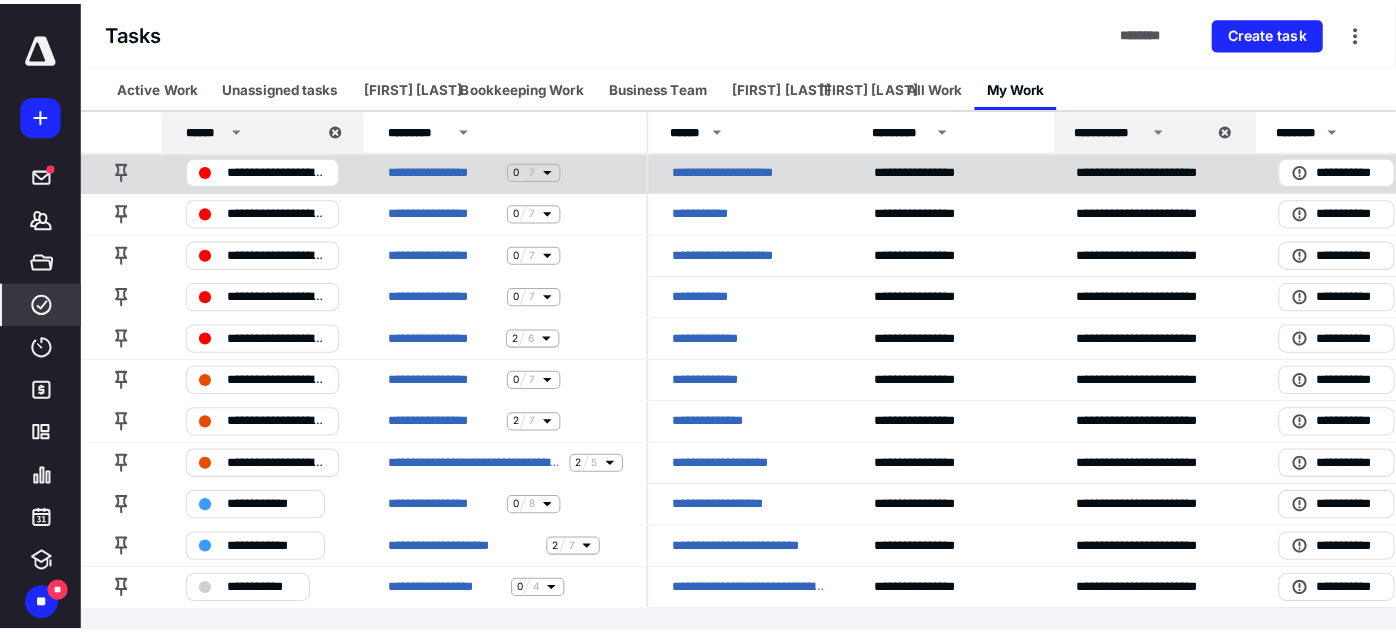scroll, scrollTop: 0, scrollLeft: 0, axis: both 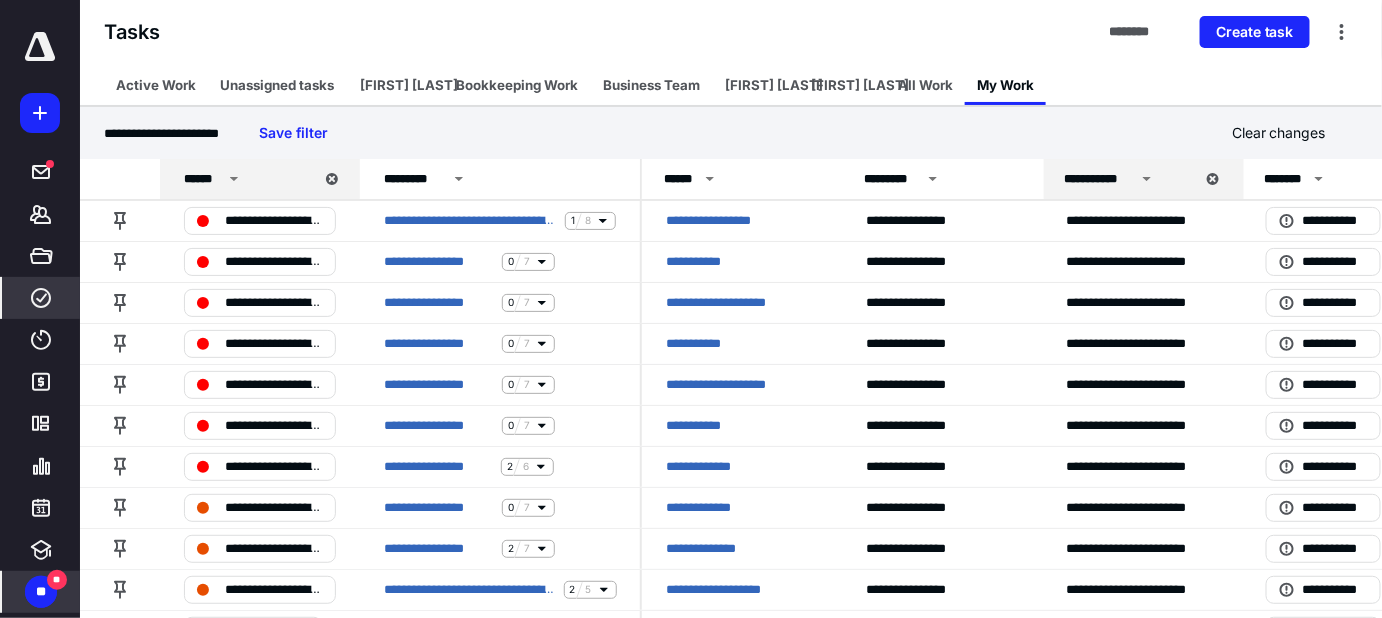 click on "**" at bounding box center (57, 580) 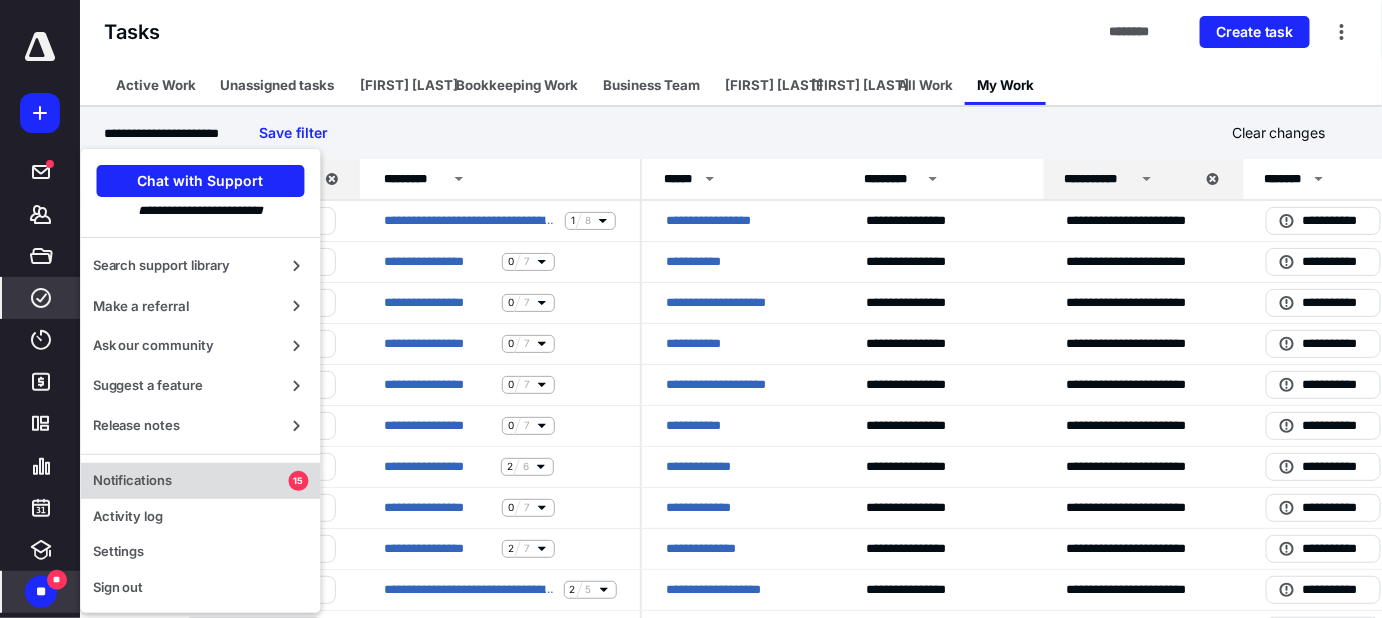 click on "Notifications" at bounding box center [191, 481] 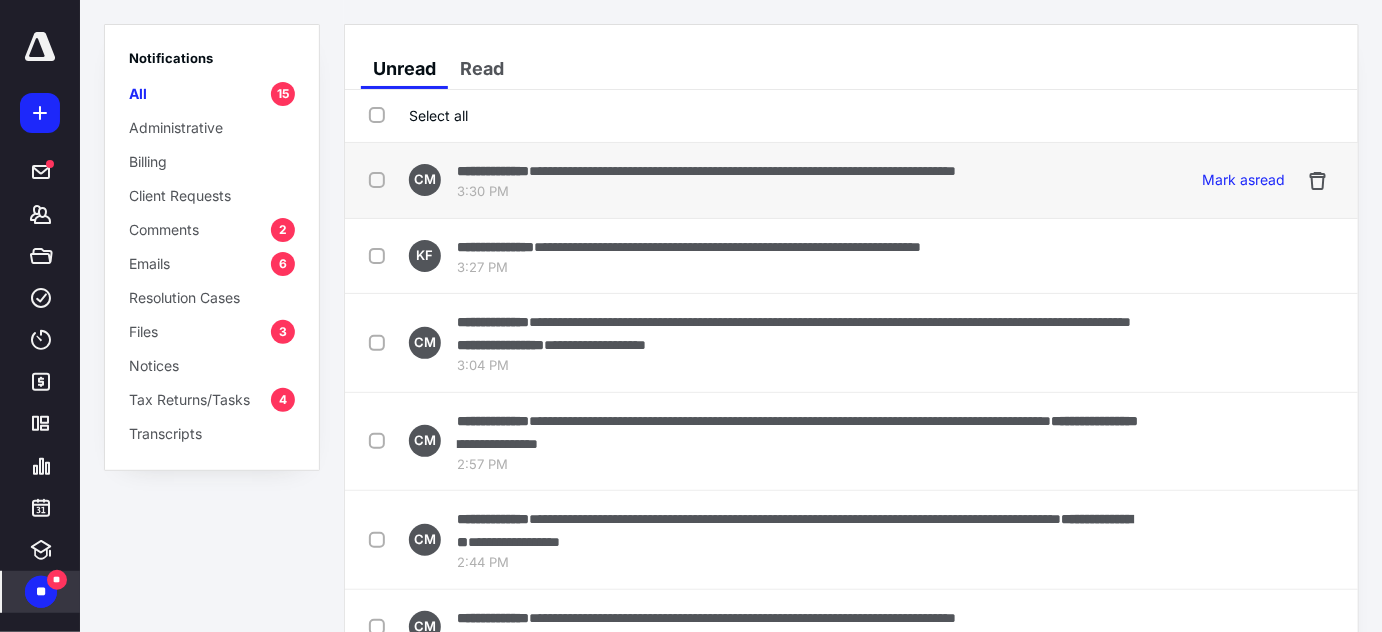 click on "**********" at bounding box center [706, 170] 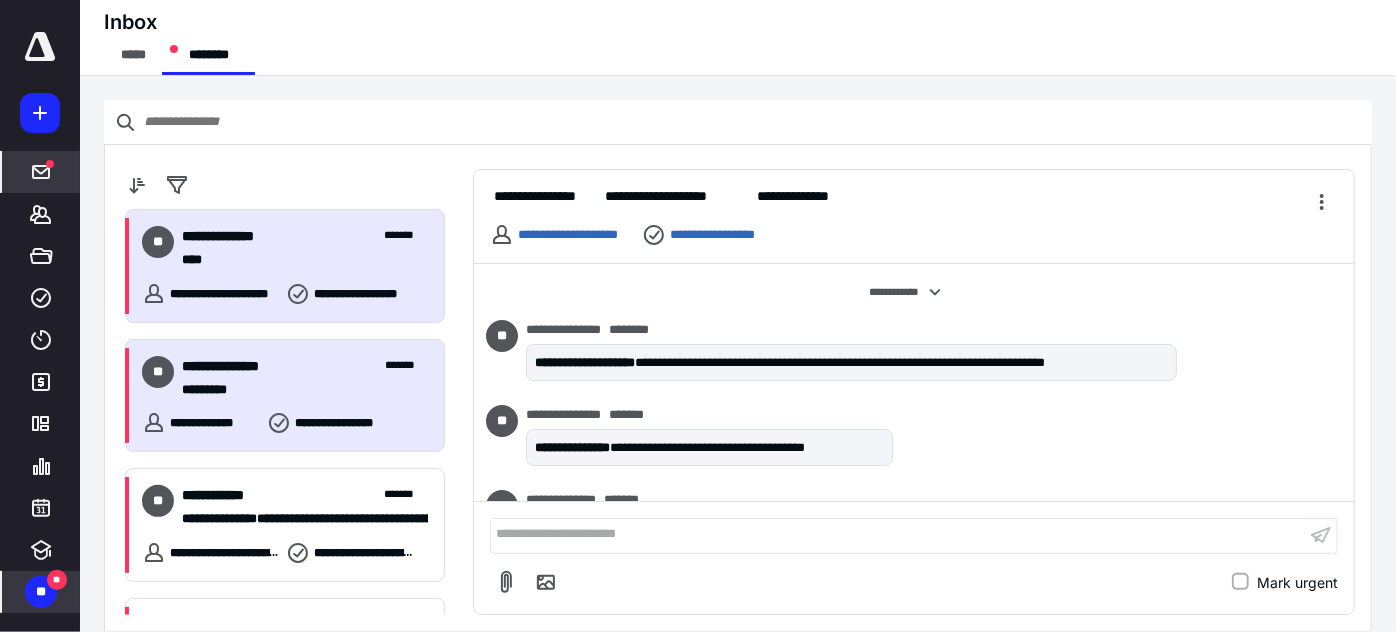 scroll, scrollTop: 1262, scrollLeft: 0, axis: vertical 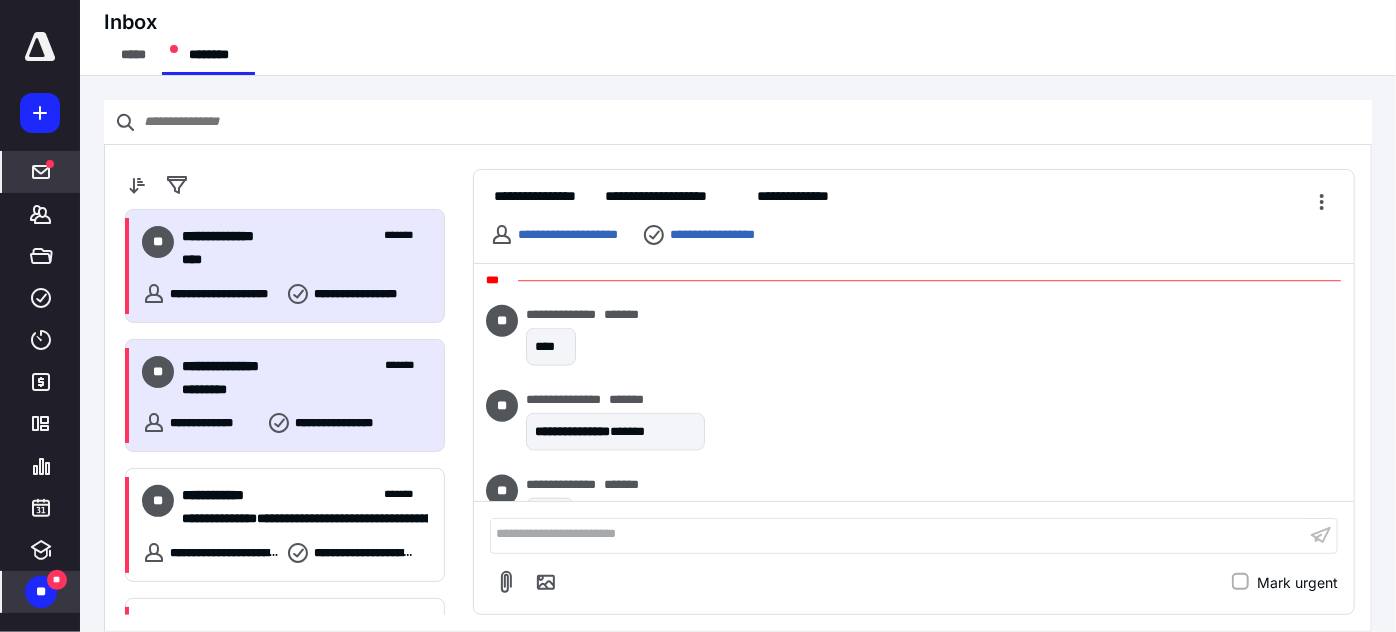 click on "**********" at bounding box center (285, 396) 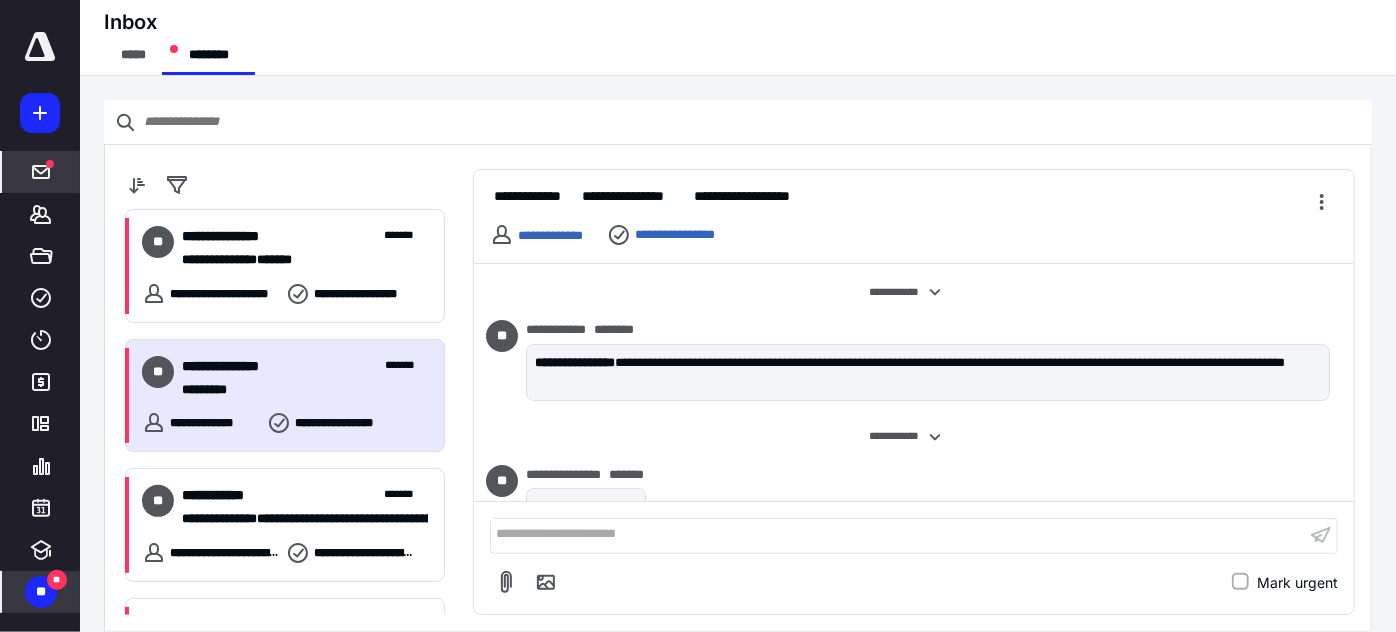 scroll, scrollTop: 351, scrollLeft: 0, axis: vertical 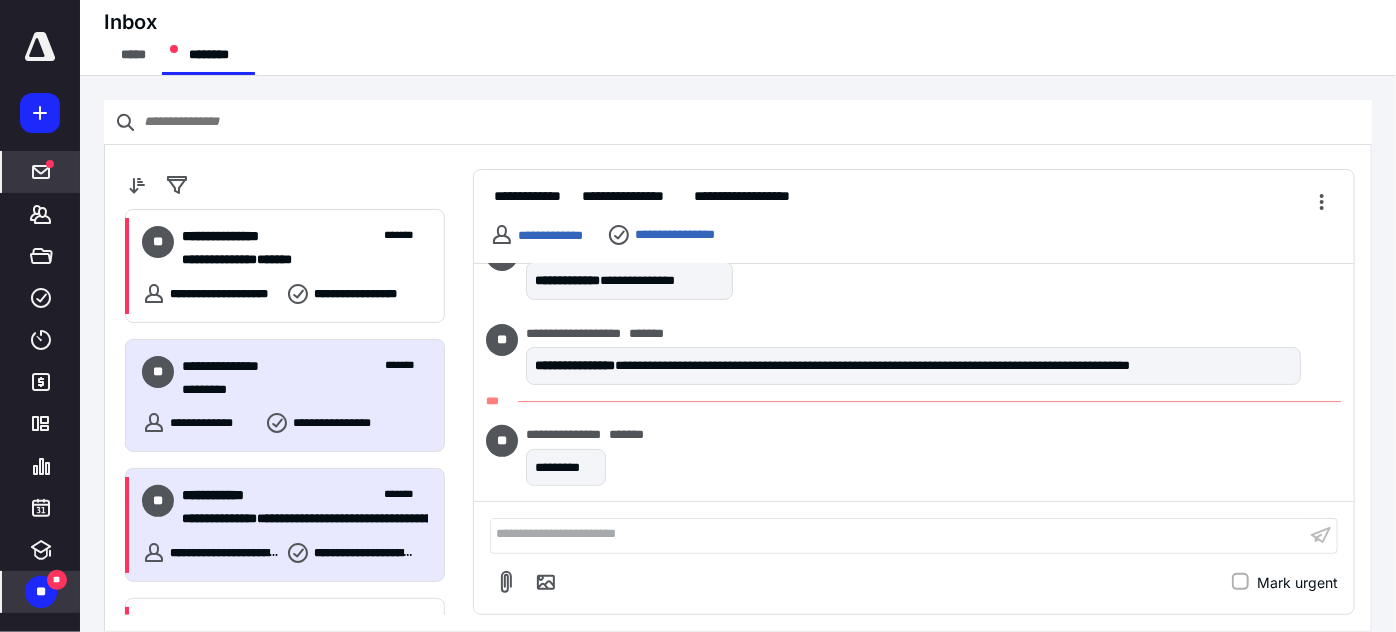 click on "**********" at bounding box center [230, 495] 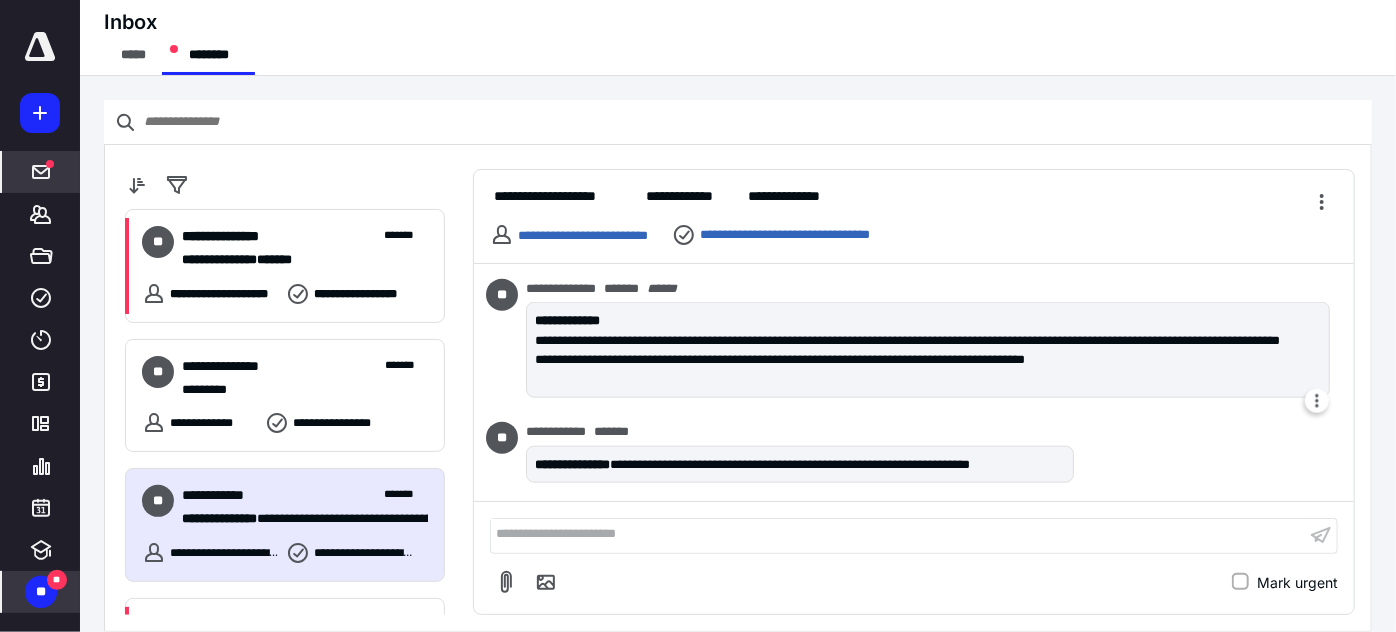 scroll, scrollTop: 1337, scrollLeft: 0, axis: vertical 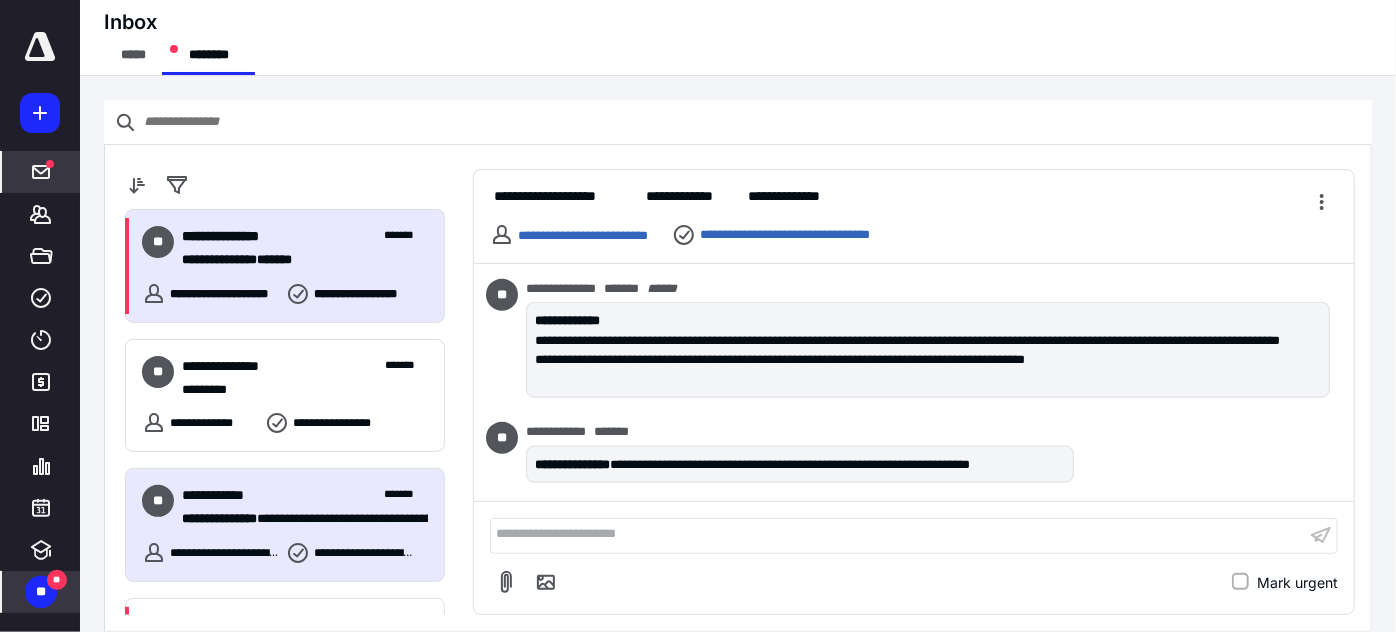 click on "**********" at bounding box center (285, 266) 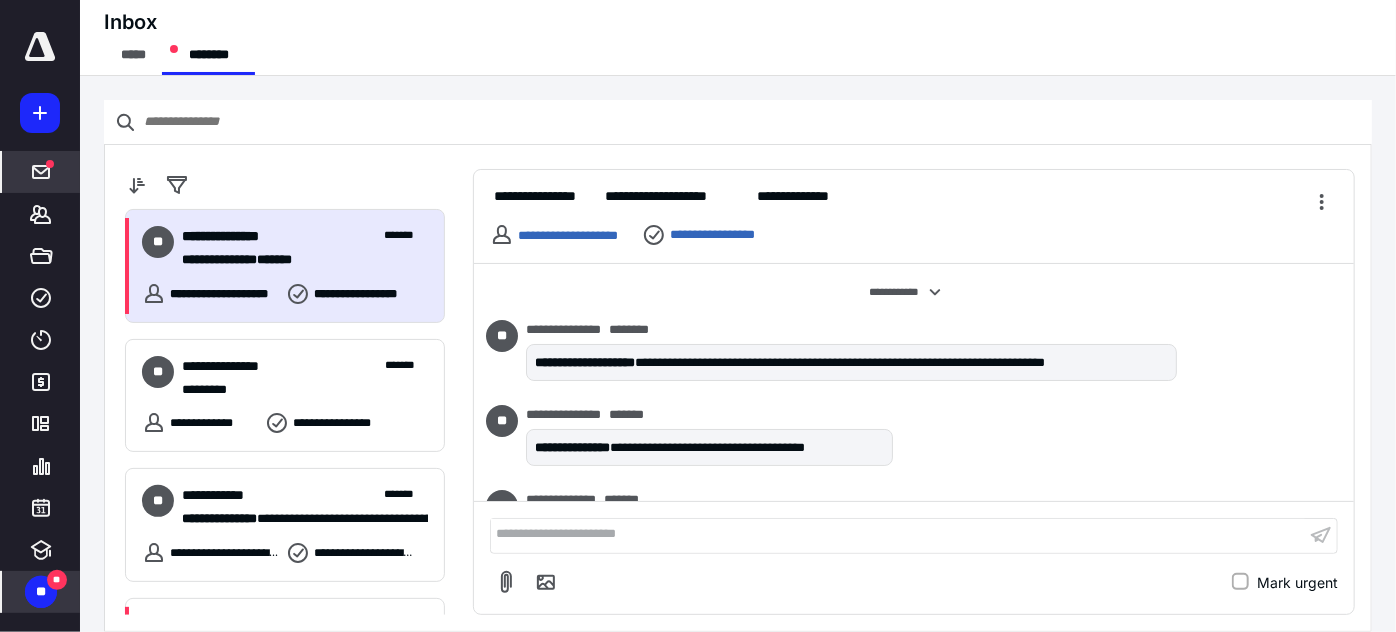 scroll, scrollTop: 1304, scrollLeft: 0, axis: vertical 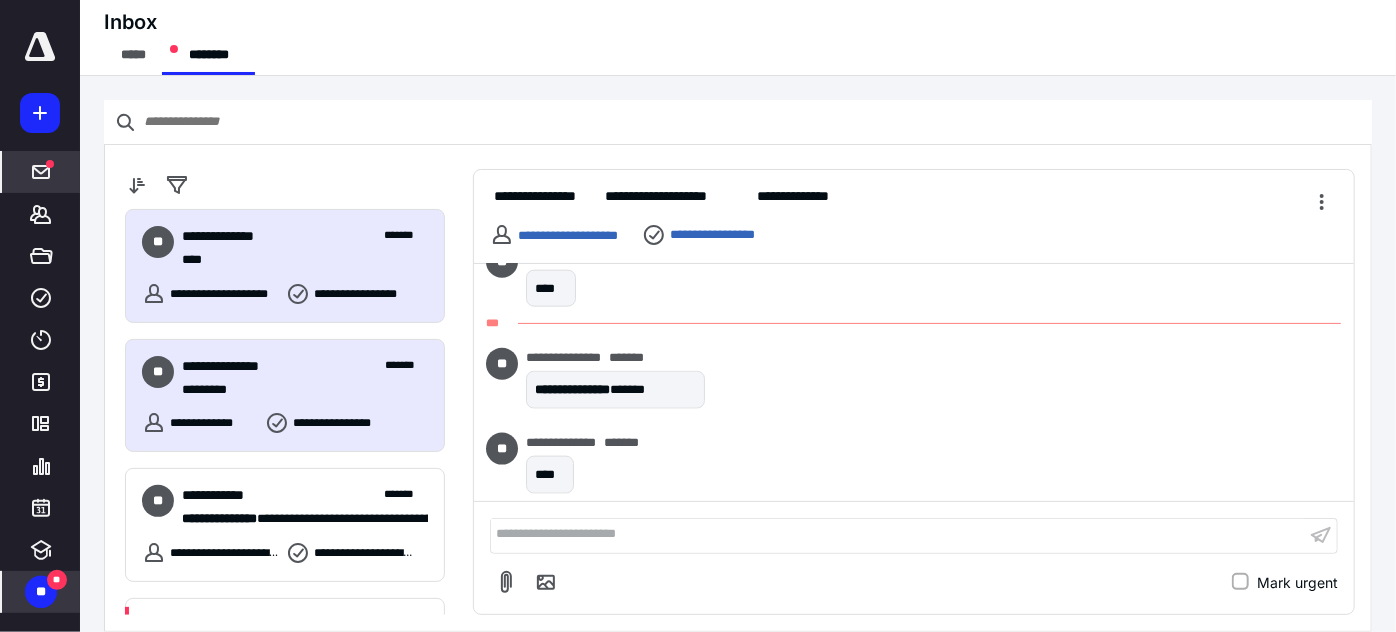 click on "*********" at bounding box center [298, 390] 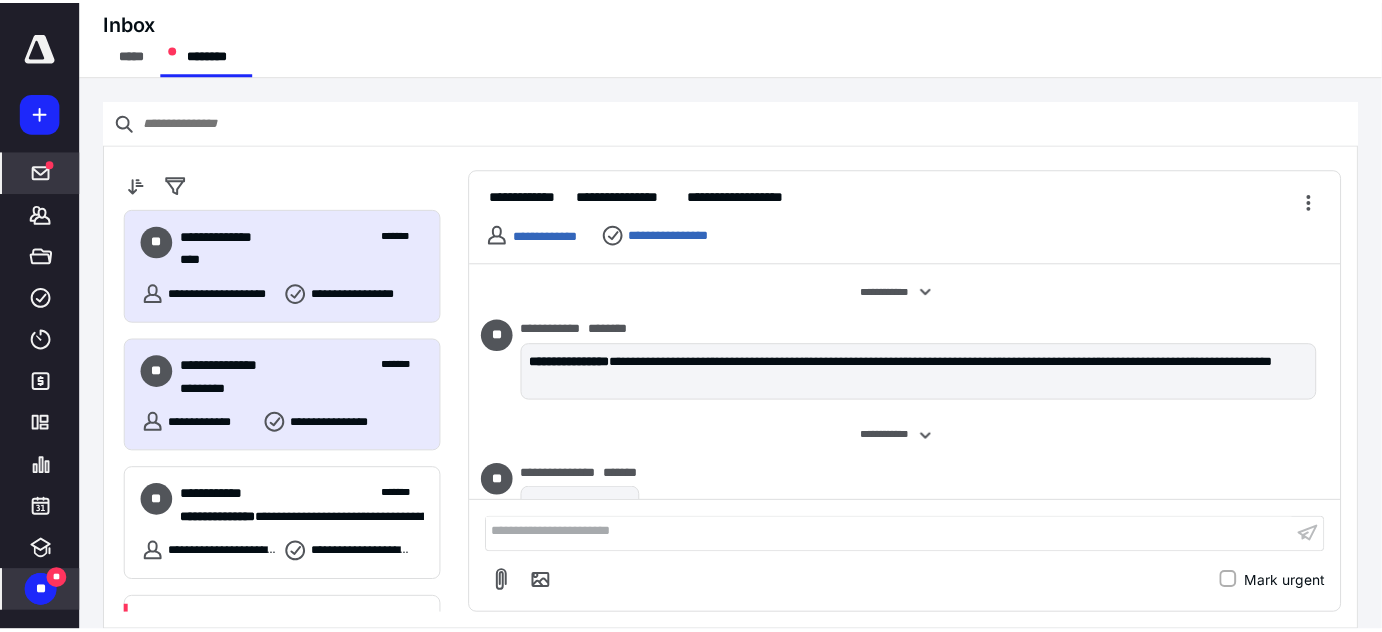 scroll, scrollTop: 334, scrollLeft: 0, axis: vertical 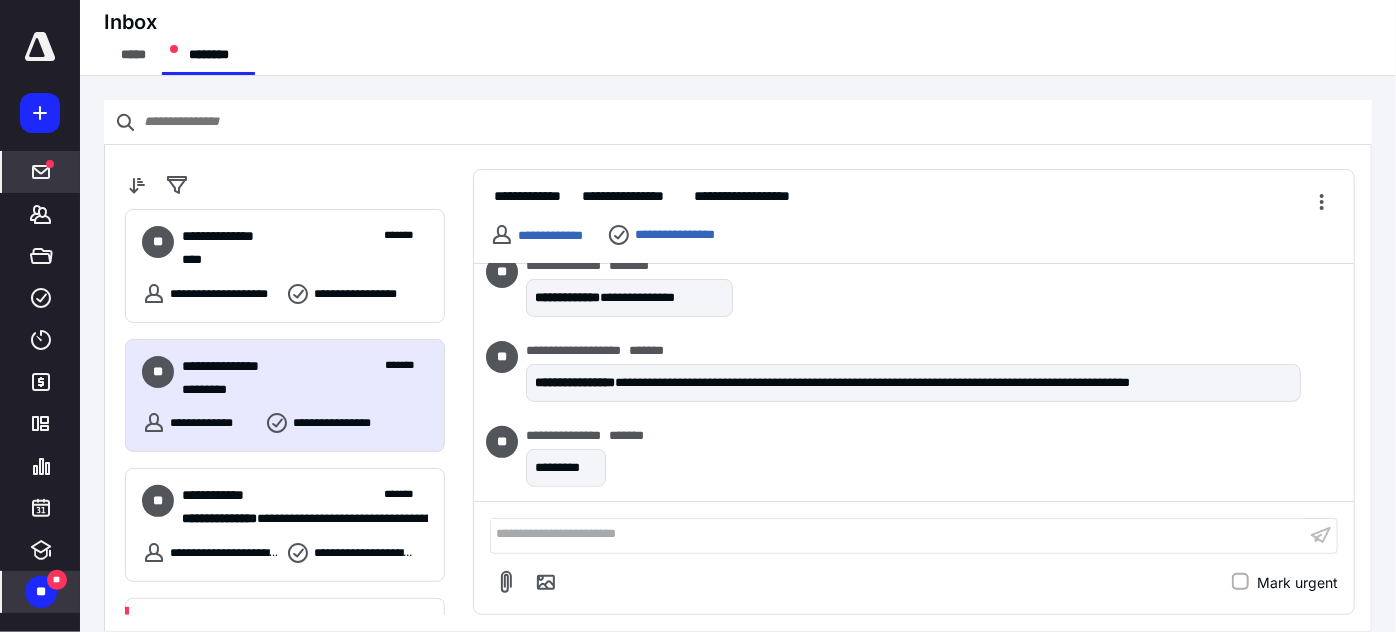 click on "**" at bounding box center [57, 580] 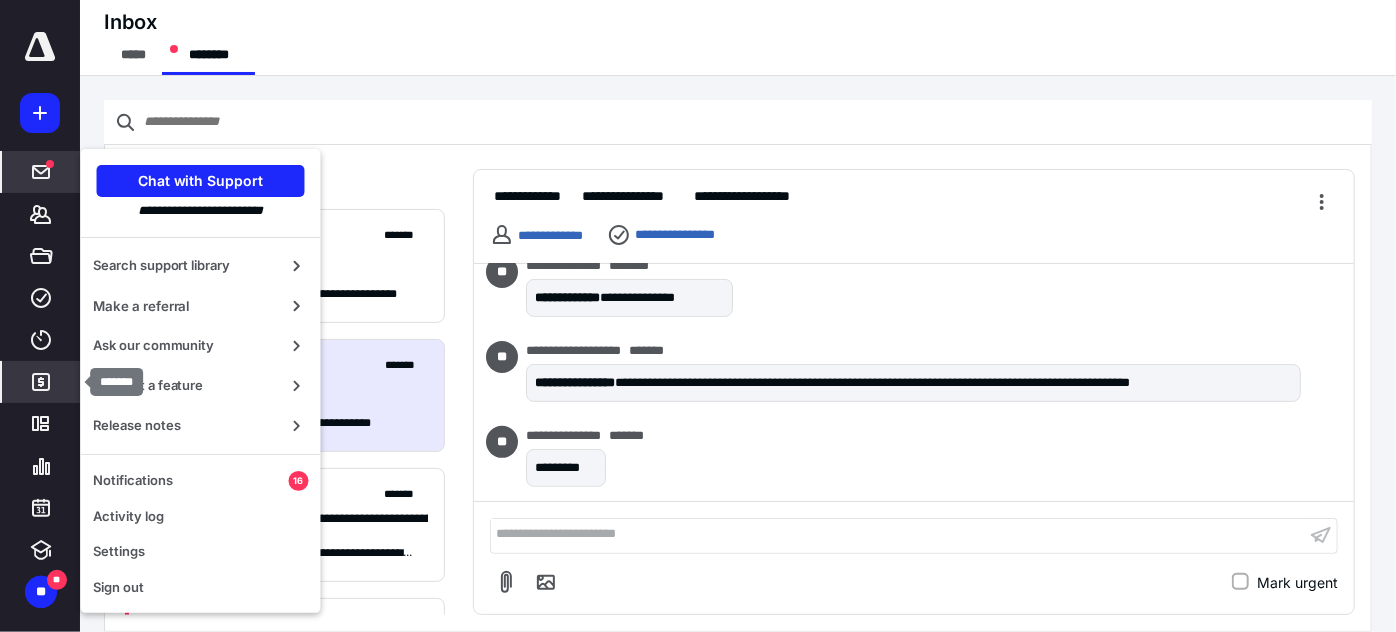 click 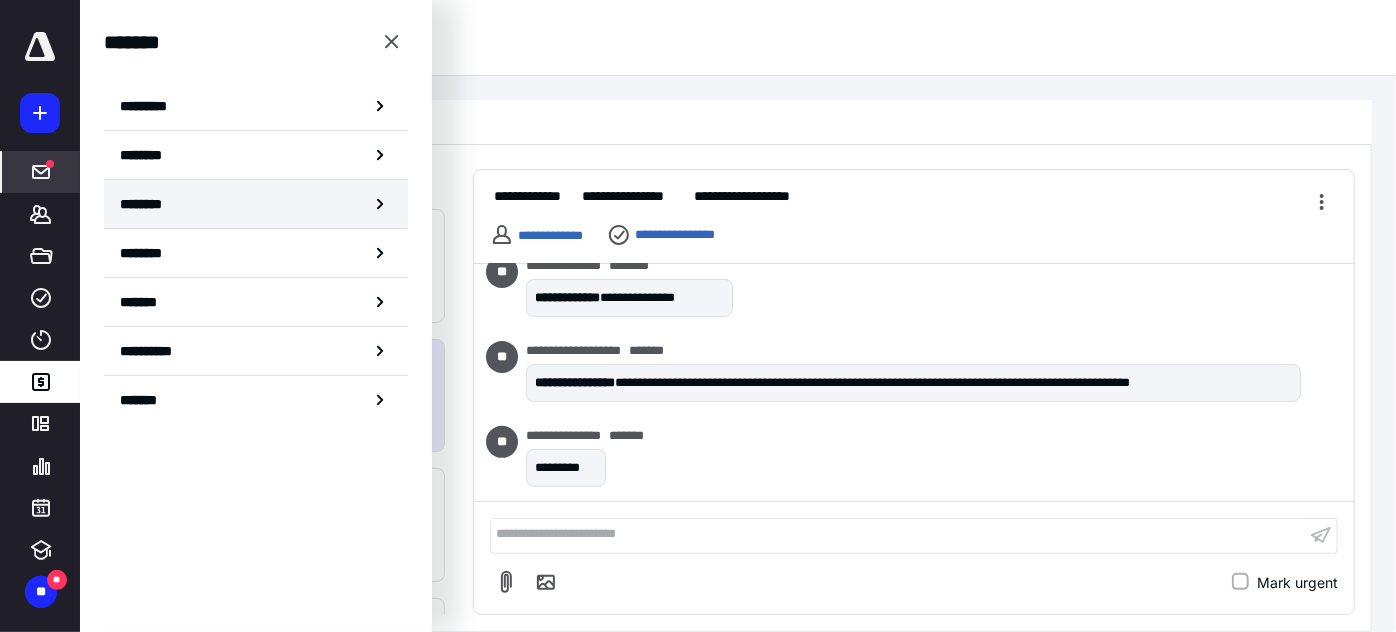 click on "********" at bounding box center (256, 204) 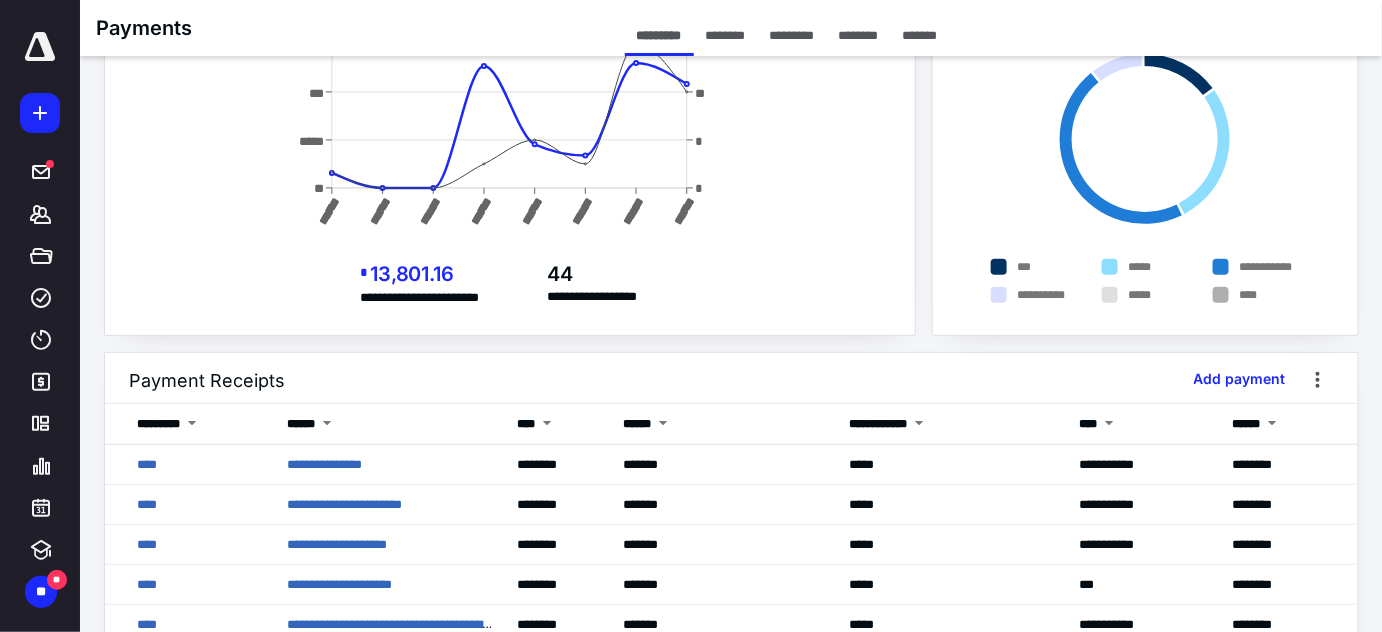 scroll, scrollTop: 181, scrollLeft: 0, axis: vertical 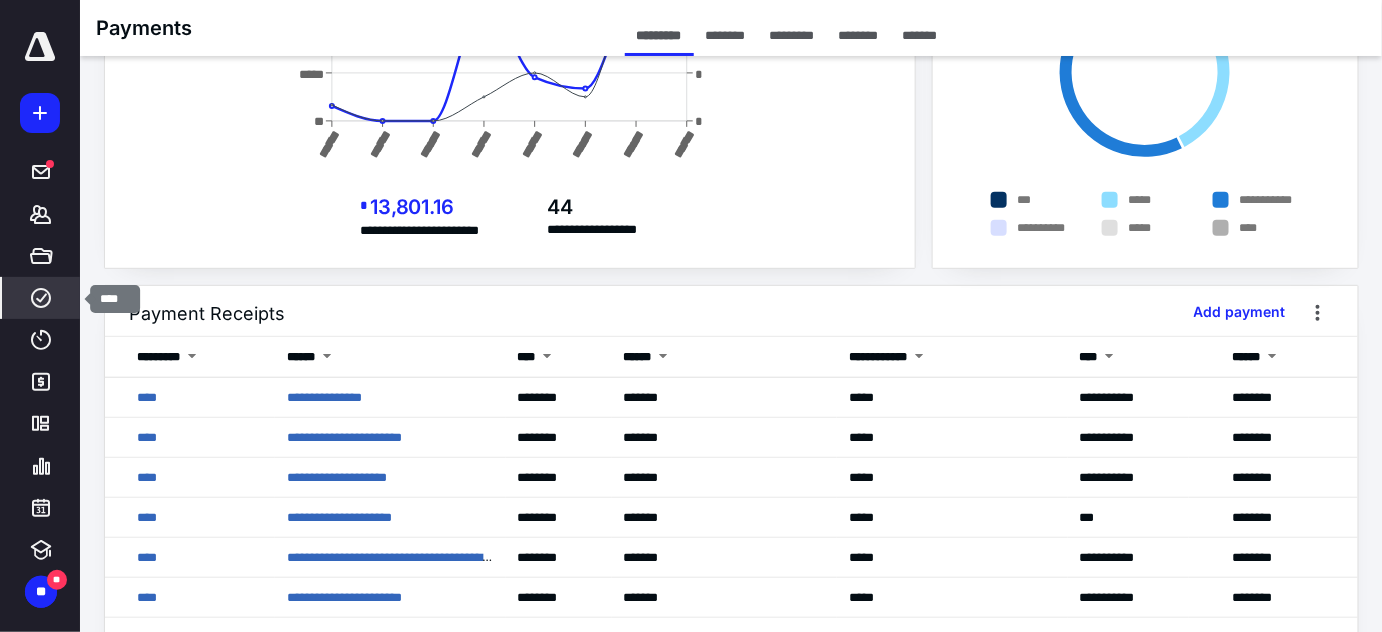 click 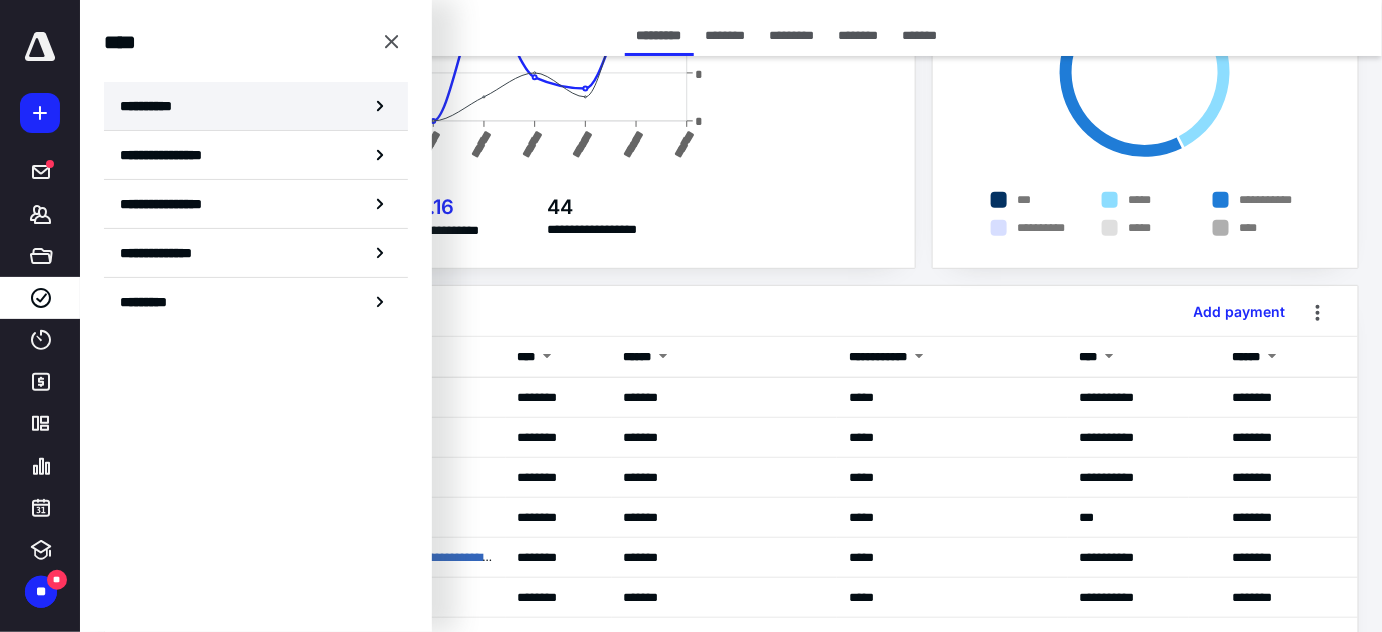 click on "**********" at bounding box center [153, 106] 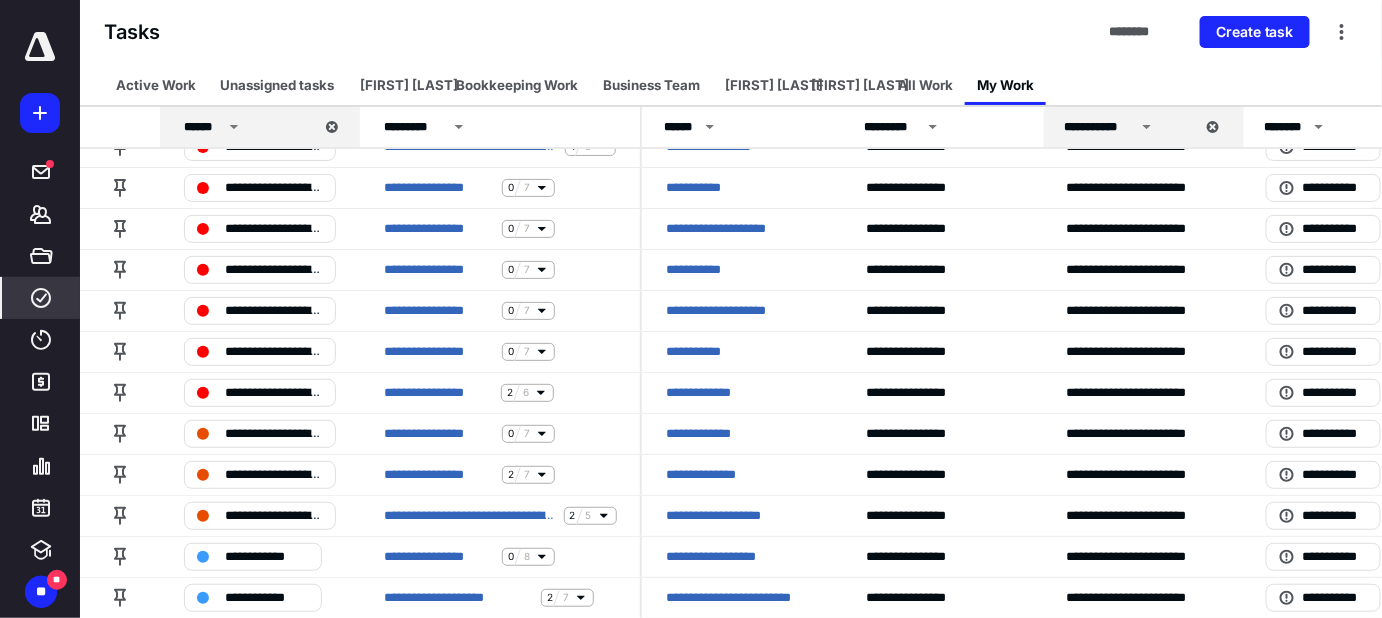 scroll, scrollTop: 136, scrollLeft: 0, axis: vertical 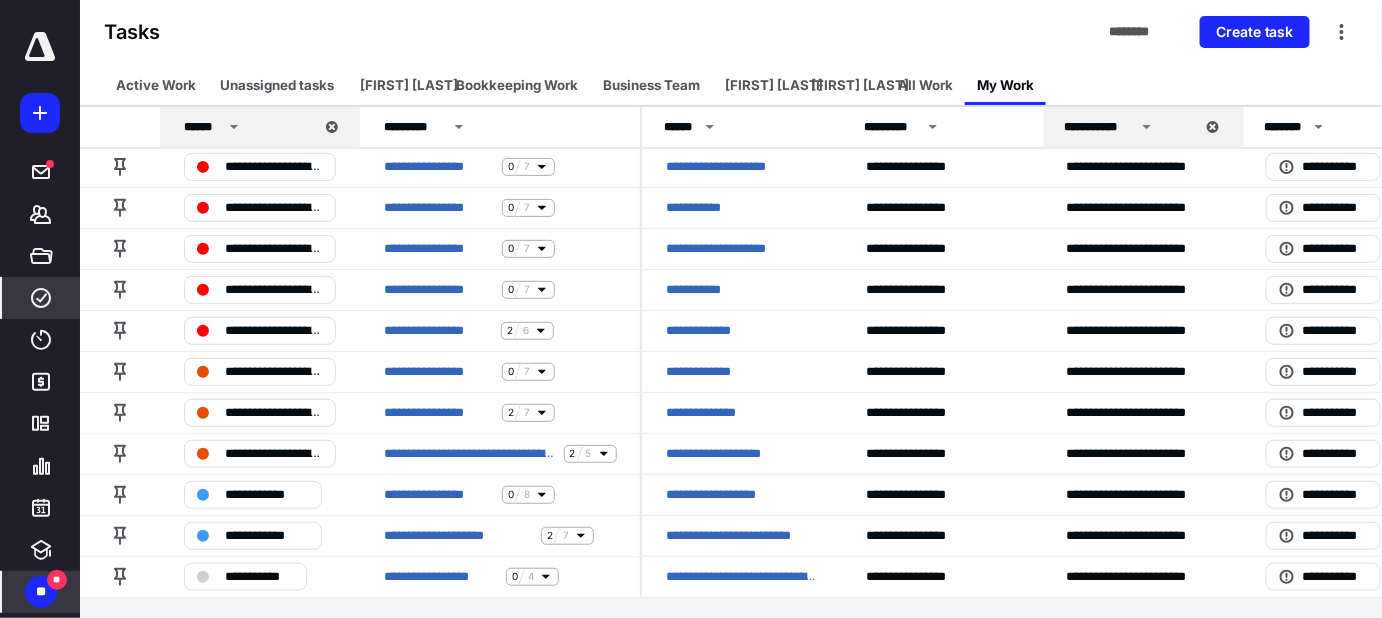 click on "**" at bounding box center [57, 580] 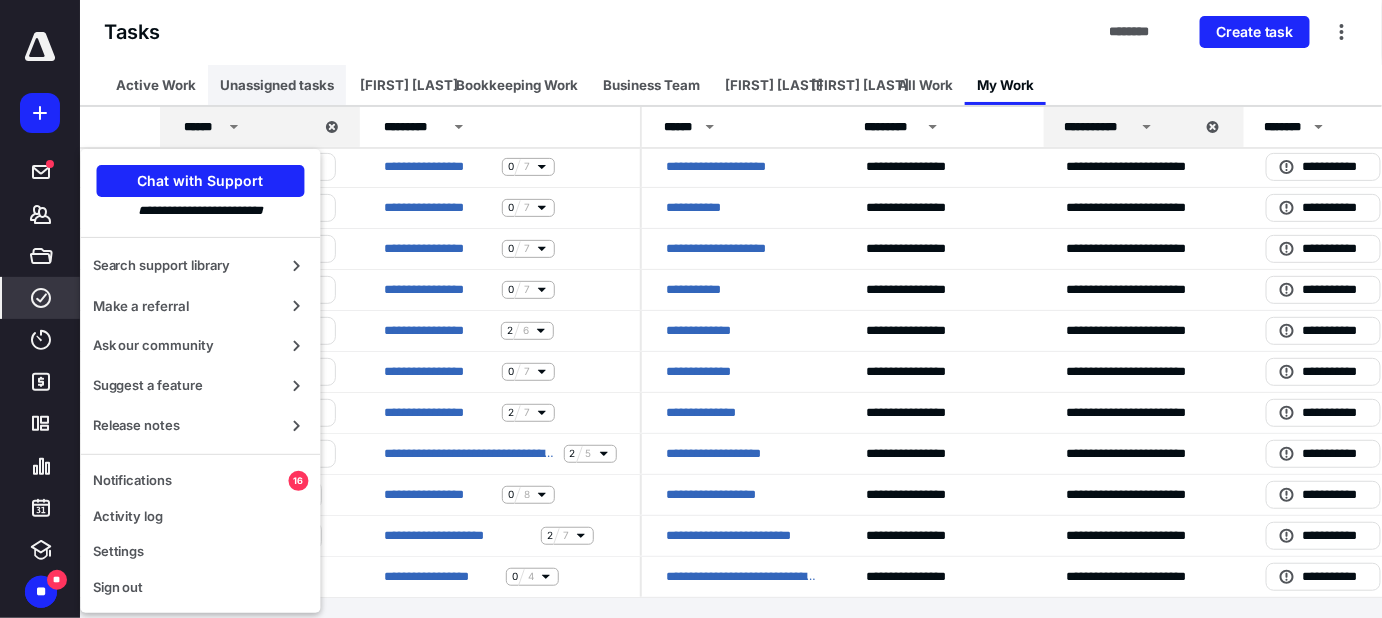 click on "Unassigned tasks" at bounding box center (277, 85) 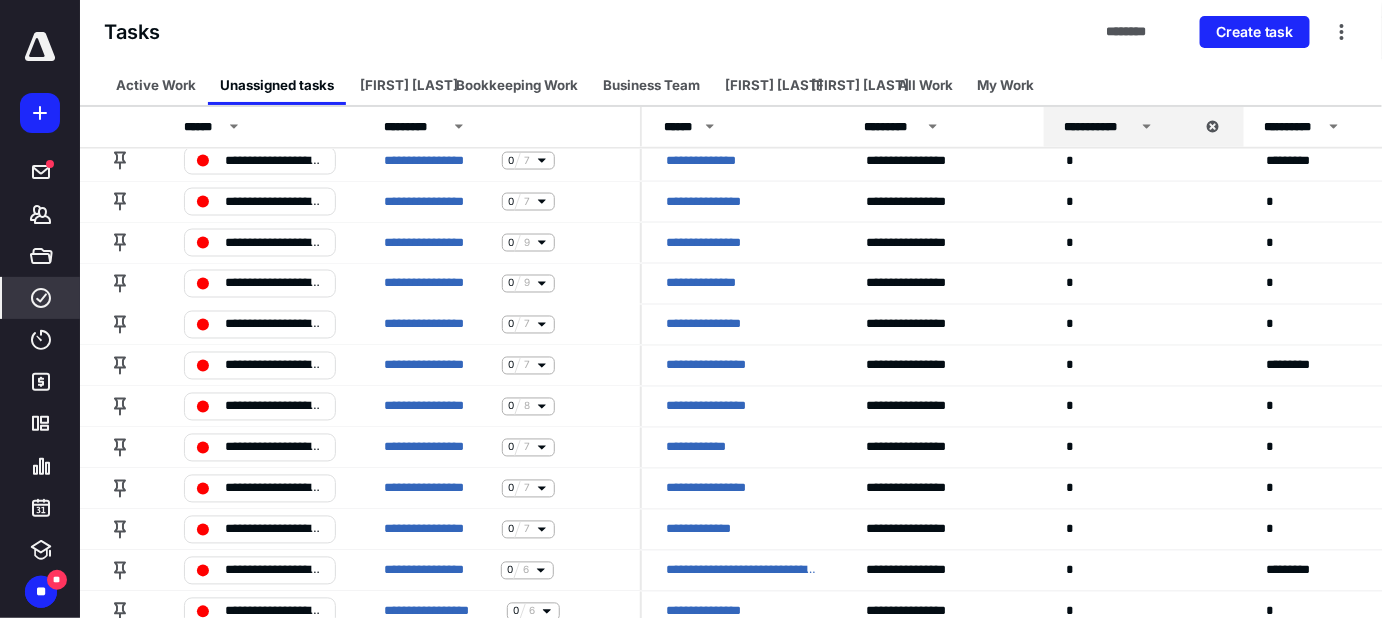 scroll, scrollTop: 1427, scrollLeft: 0, axis: vertical 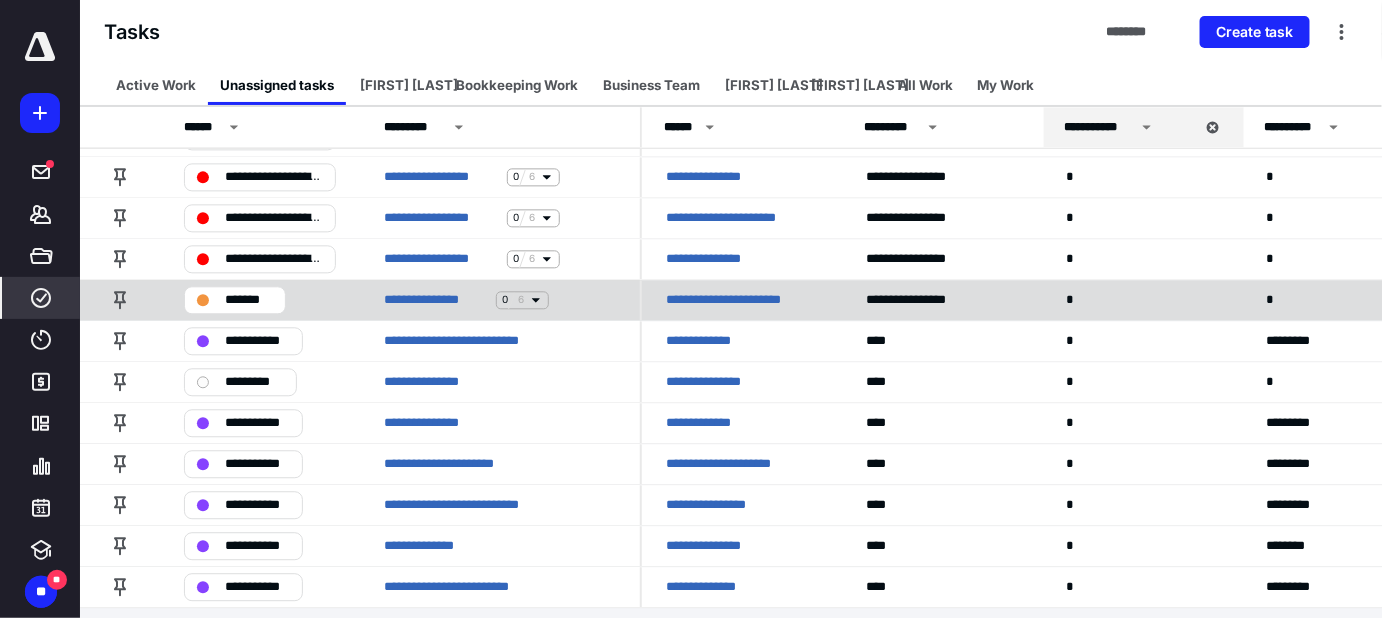 click on "**********" at bounding box center (736, 300) 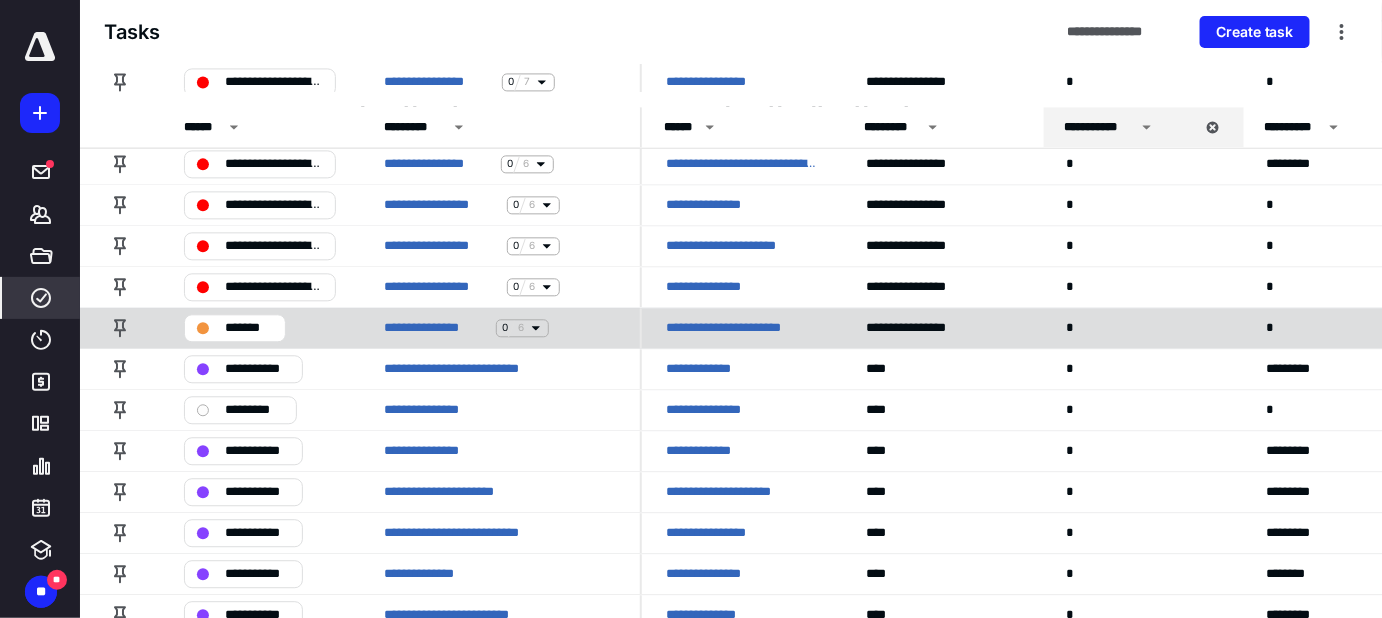 scroll, scrollTop: 0, scrollLeft: 0, axis: both 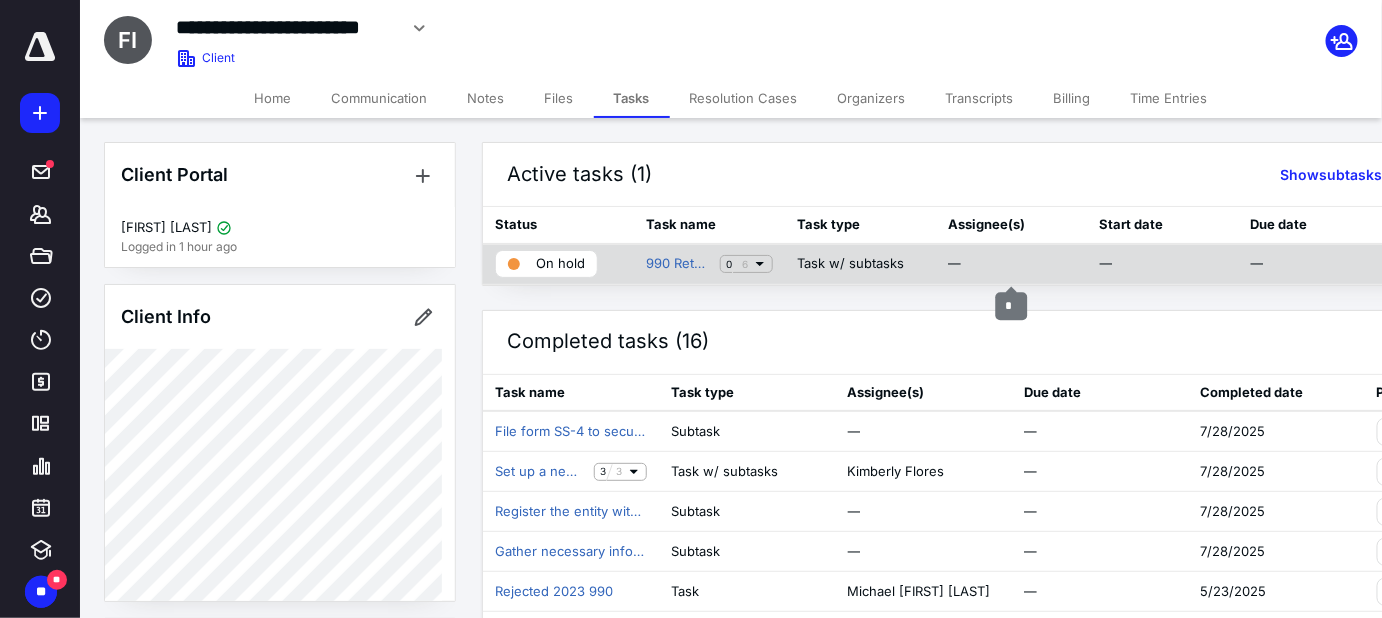 click on "—" at bounding box center (1011, 264) 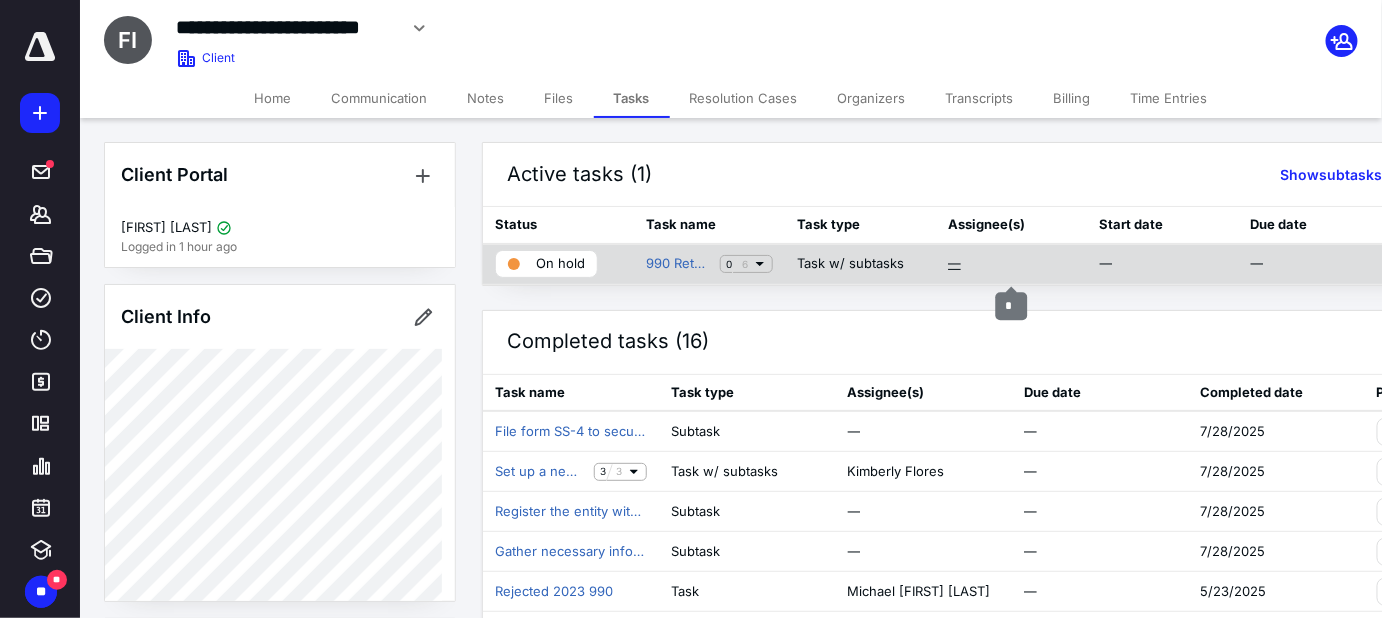 click on "—" at bounding box center [954, 264] 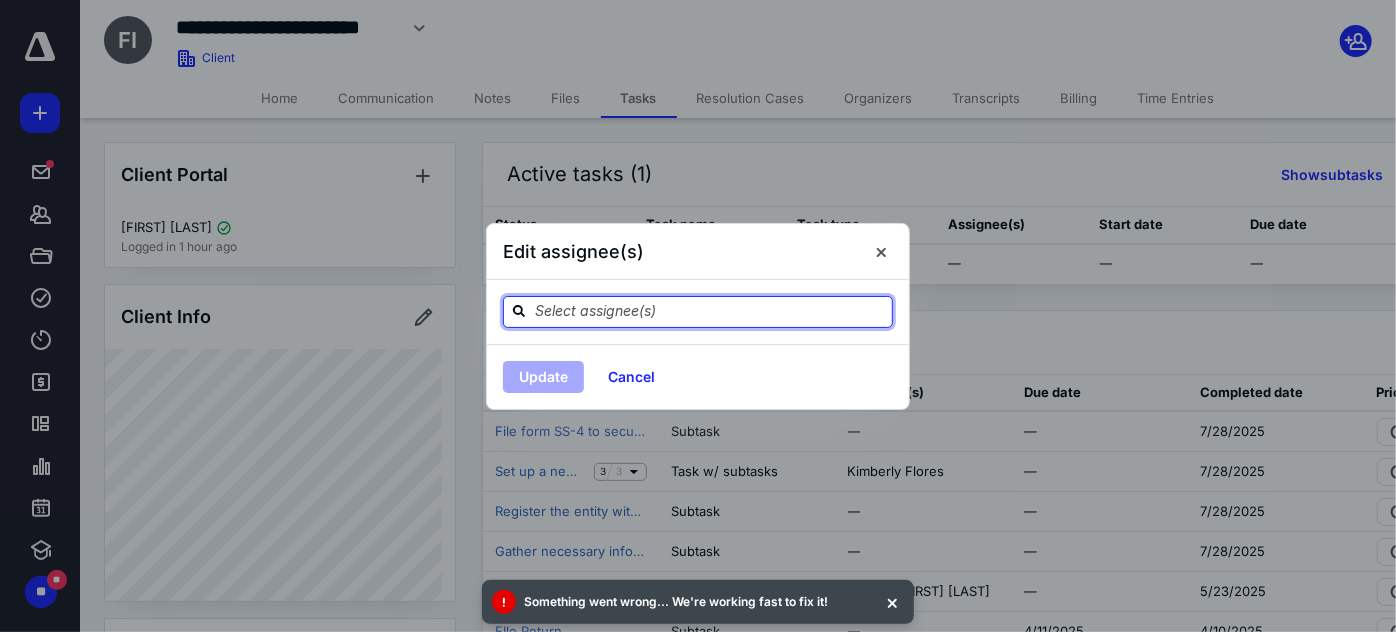 click at bounding box center (710, 311) 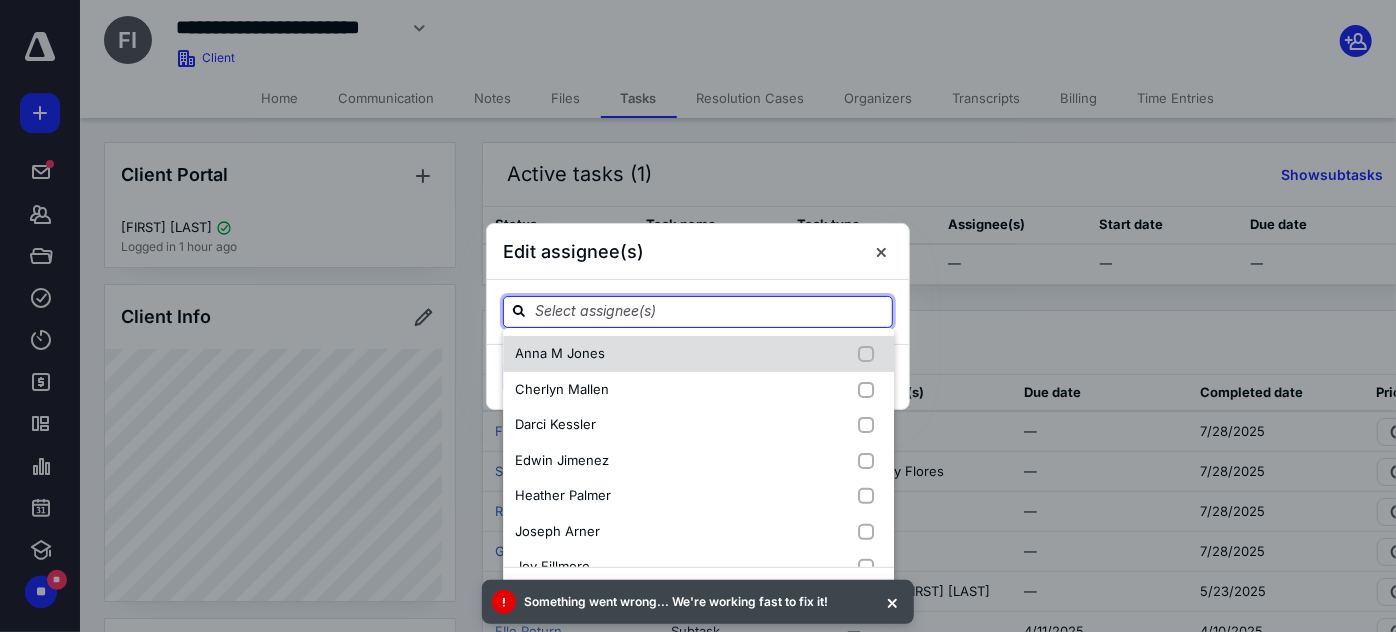 click on "Anna M Jones" at bounding box center [560, 353] 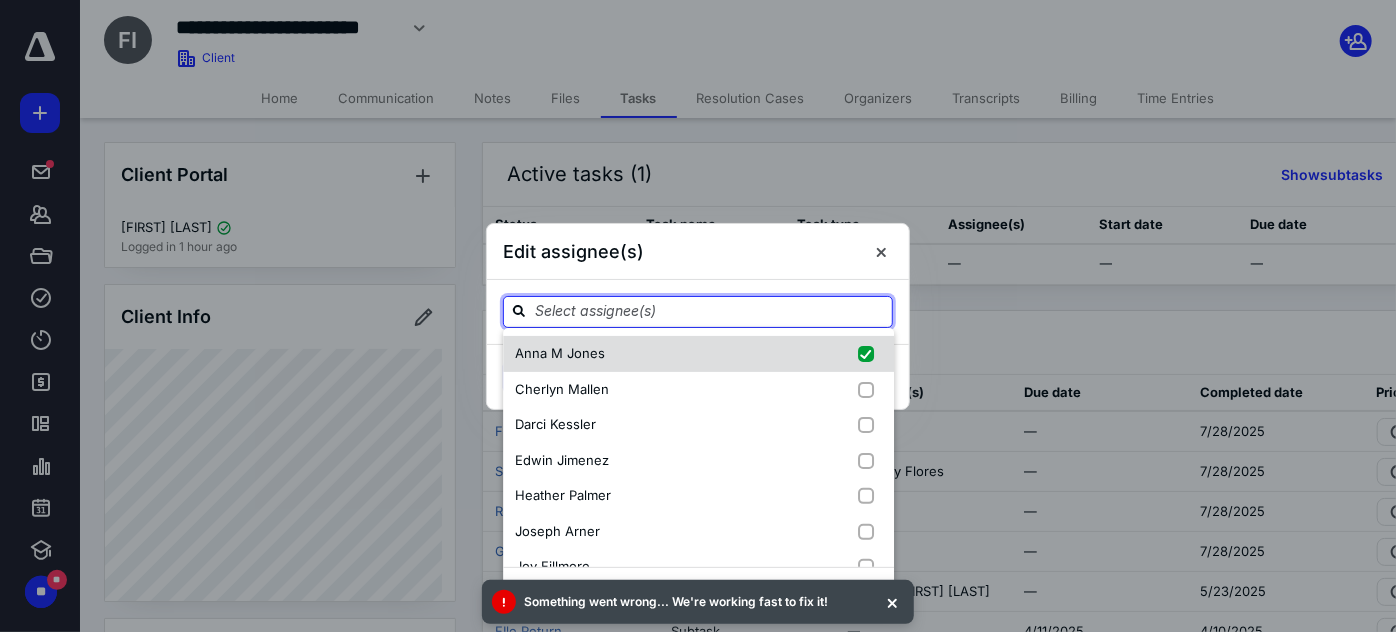 checkbox on "true" 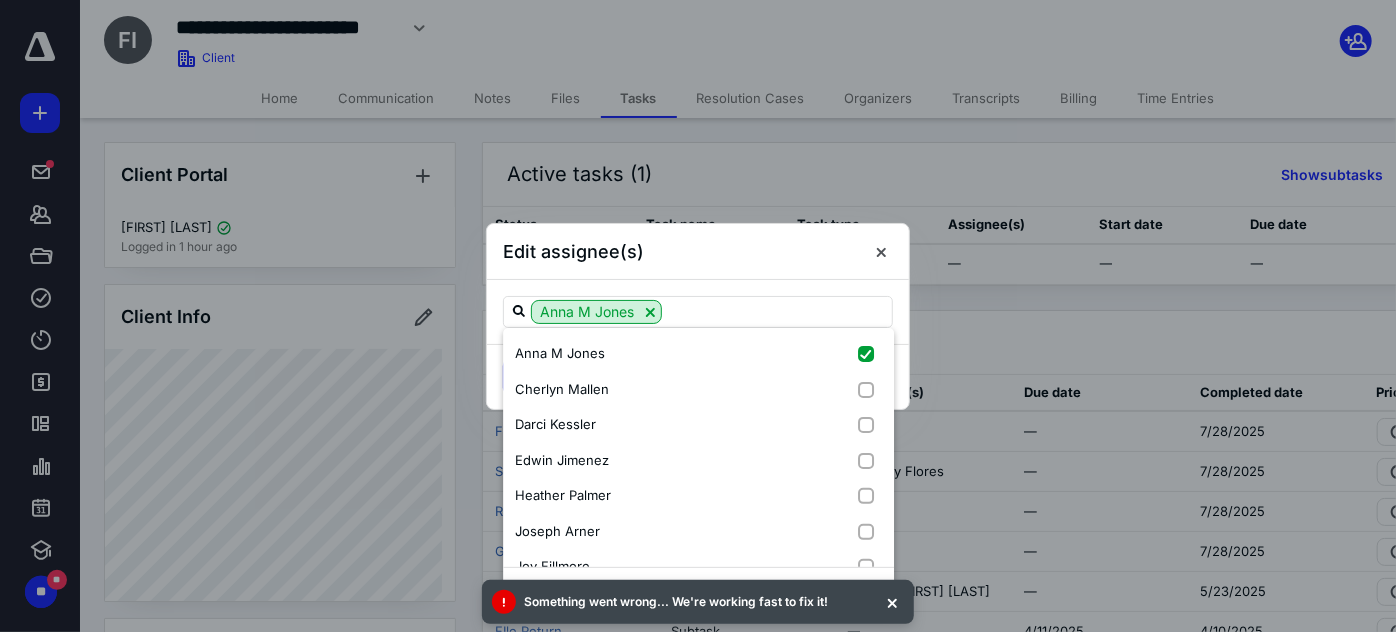 click on "Edit assignee(s)" at bounding box center [573, 251] 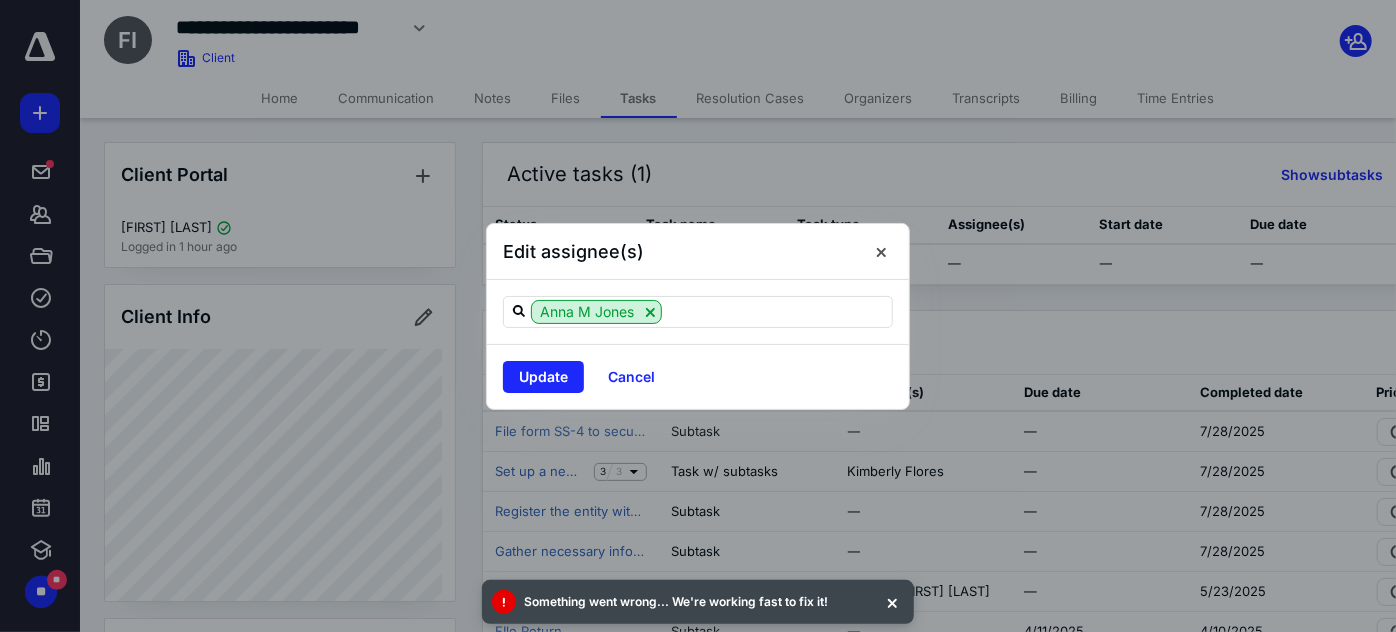 drag, startPoint x: 535, startPoint y: 380, endPoint x: 464, endPoint y: 374, distance: 71.25307 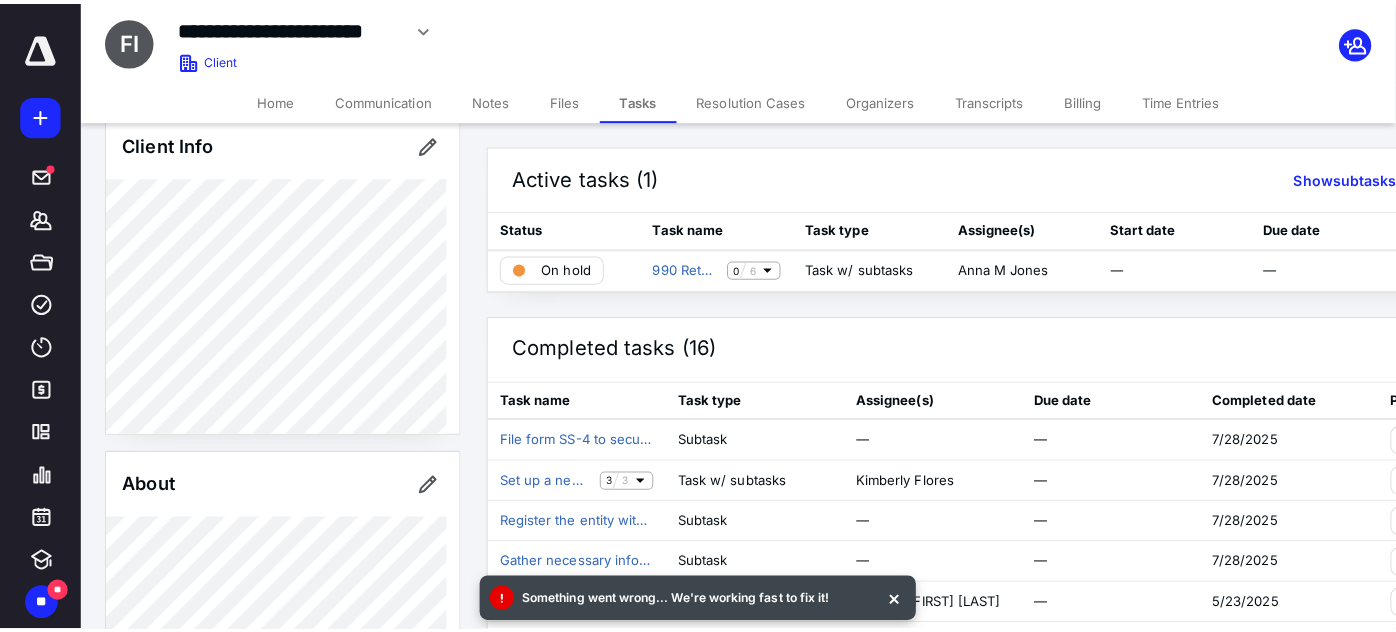 scroll, scrollTop: 0, scrollLeft: 0, axis: both 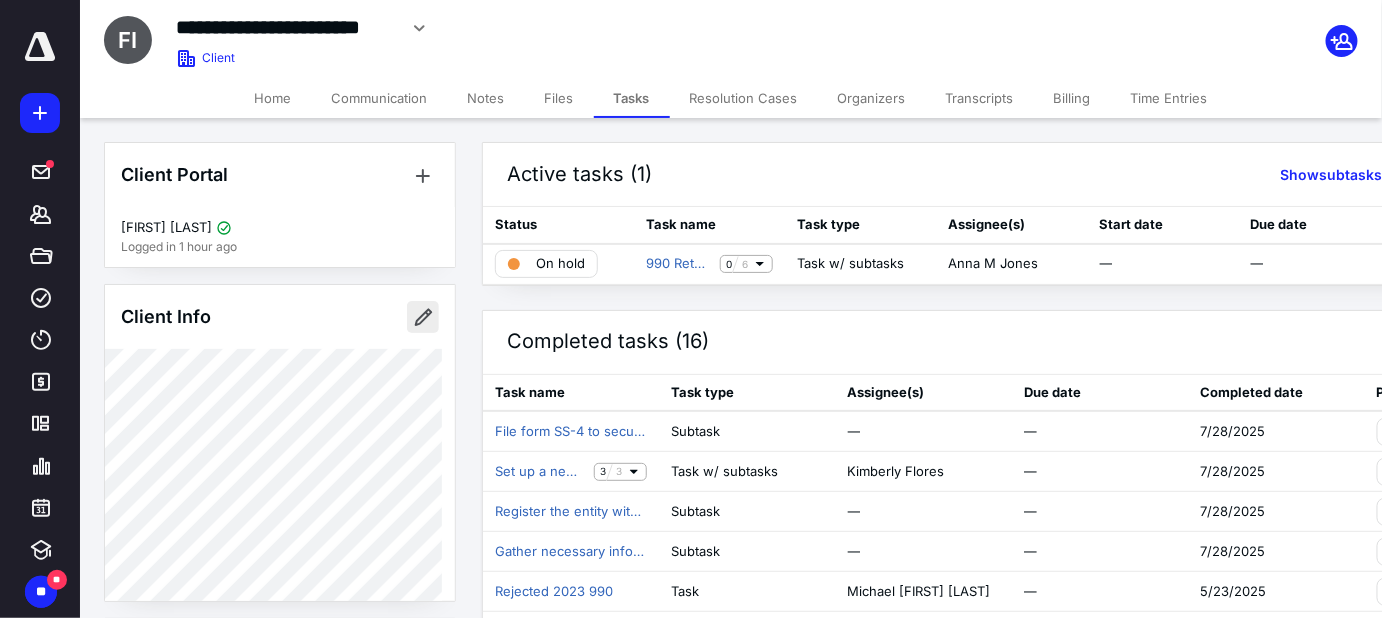 click at bounding box center [423, 317] 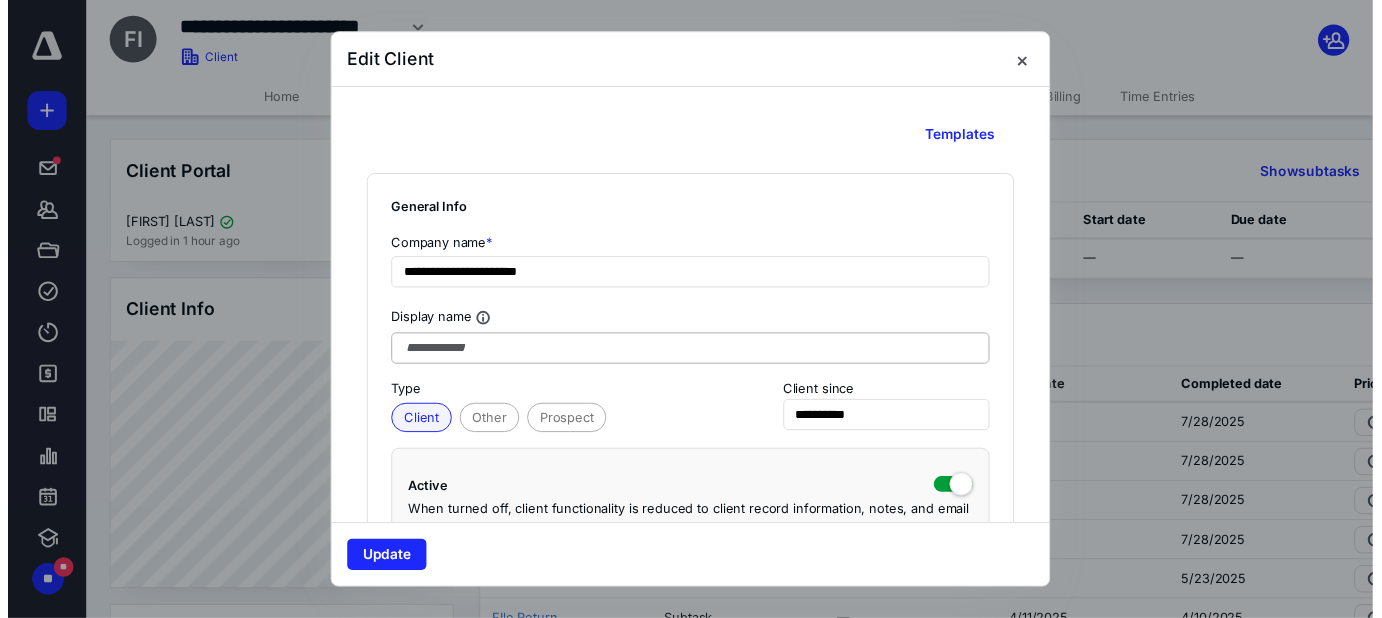 scroll, scrollTop: 90, scrollLeft: 0, axis: vertical 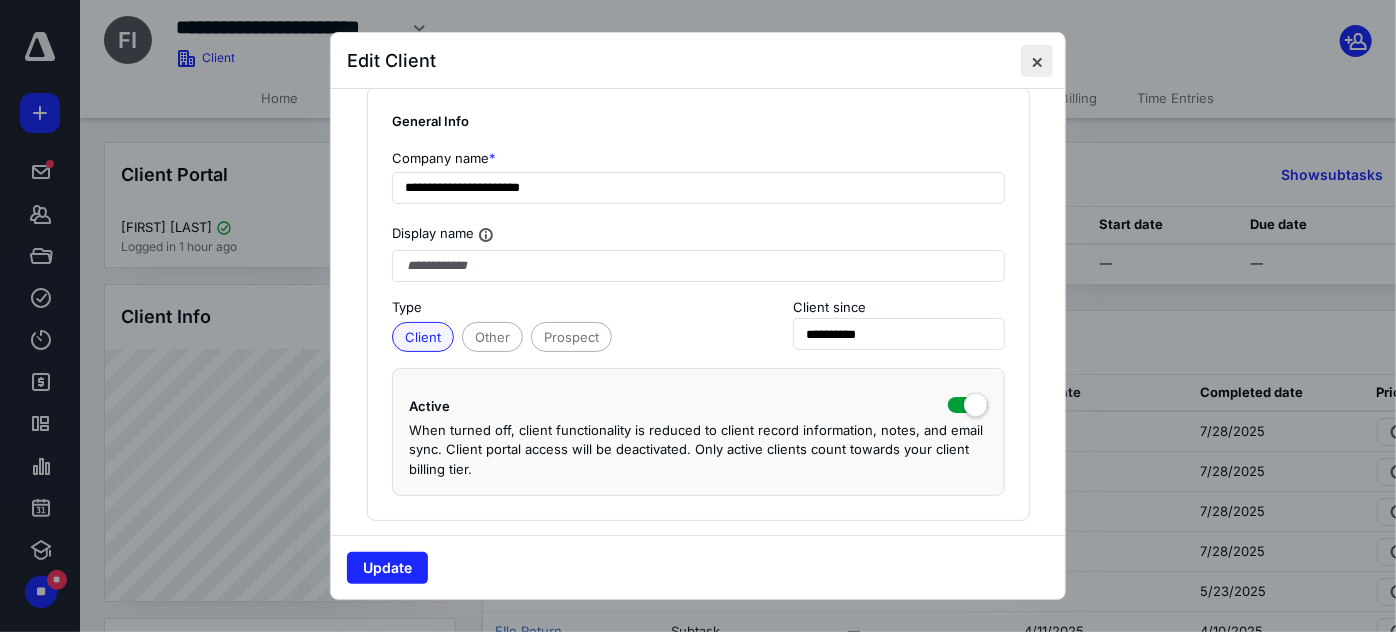 click at bounding box center (1037, 61) 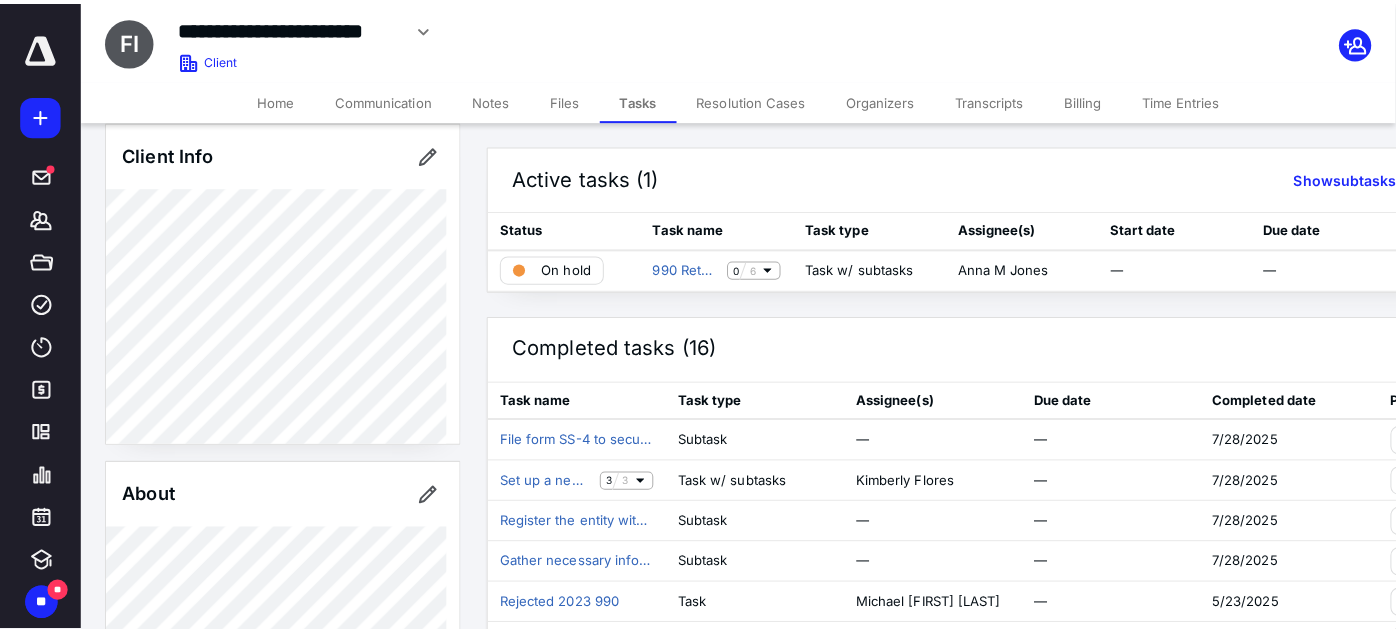 scroll, scrollTop: 363, scrollLeft: 0, axis: vertical 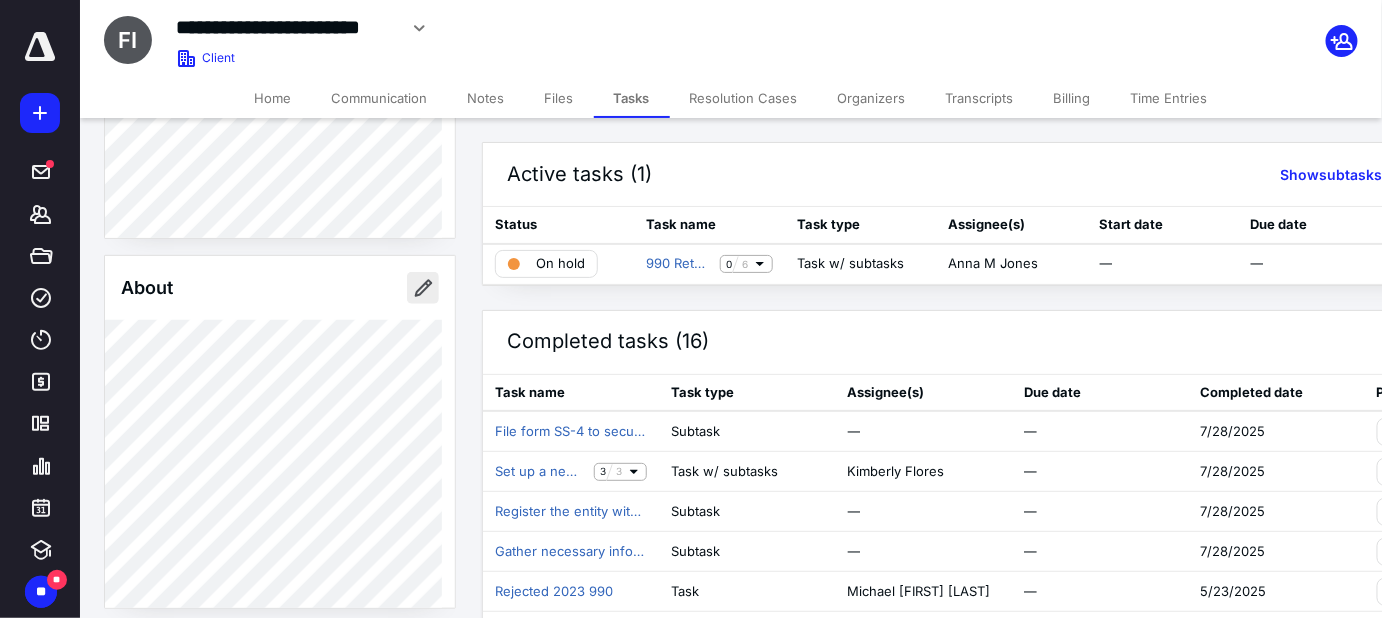 click at bounding box center [423, 288] 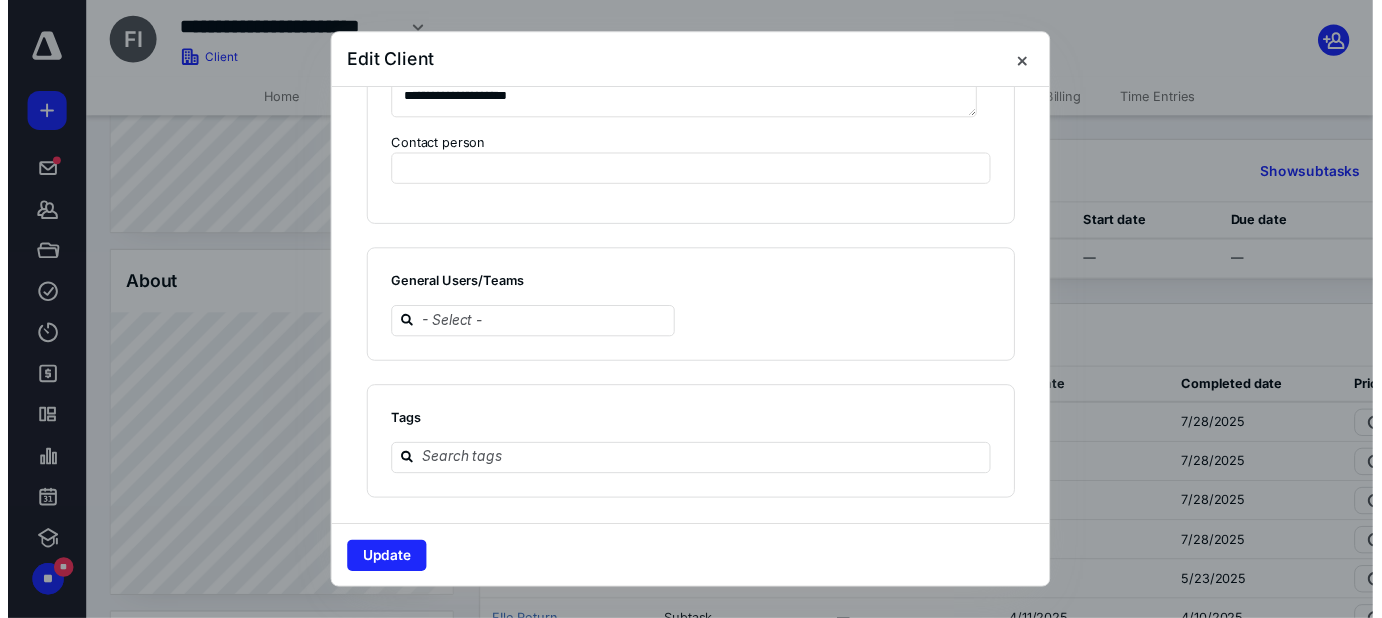 scroll, scrollTop: 1453, scrollLeft: 0, axis: vertical 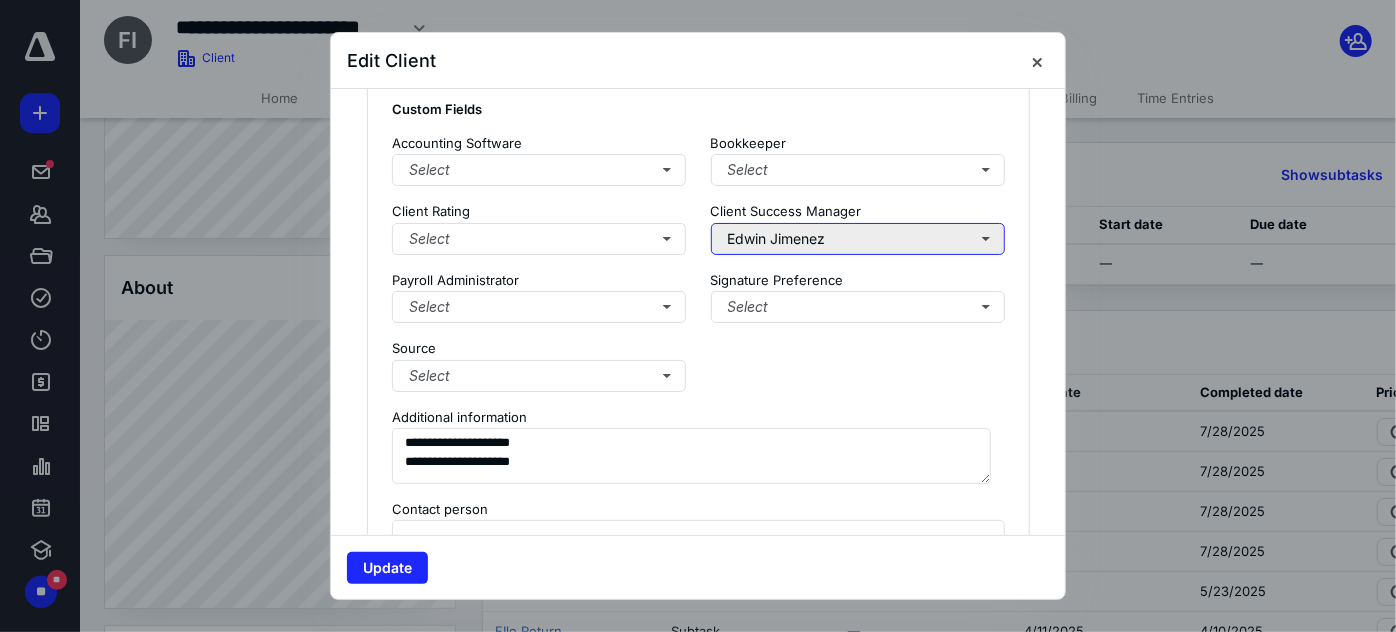 click on "Edwin Jimenez" at bounding box center (858, 239) 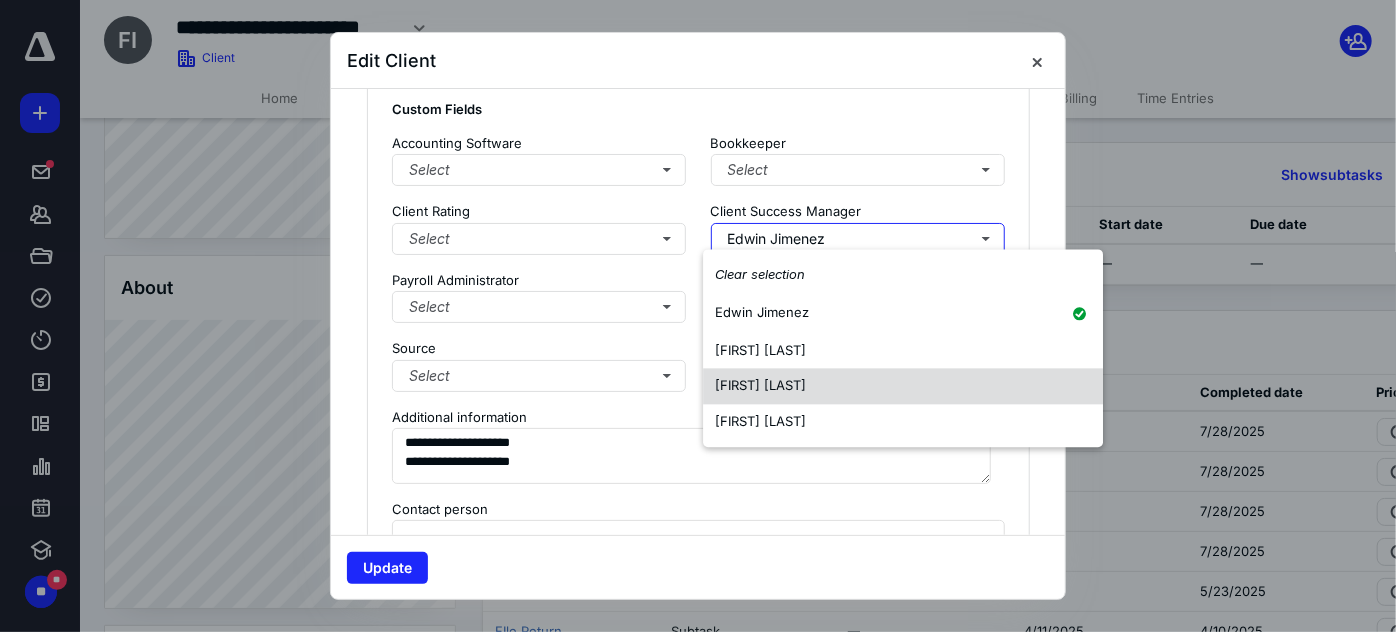 click on "Anna Jones" at bounding box center [760, 385] 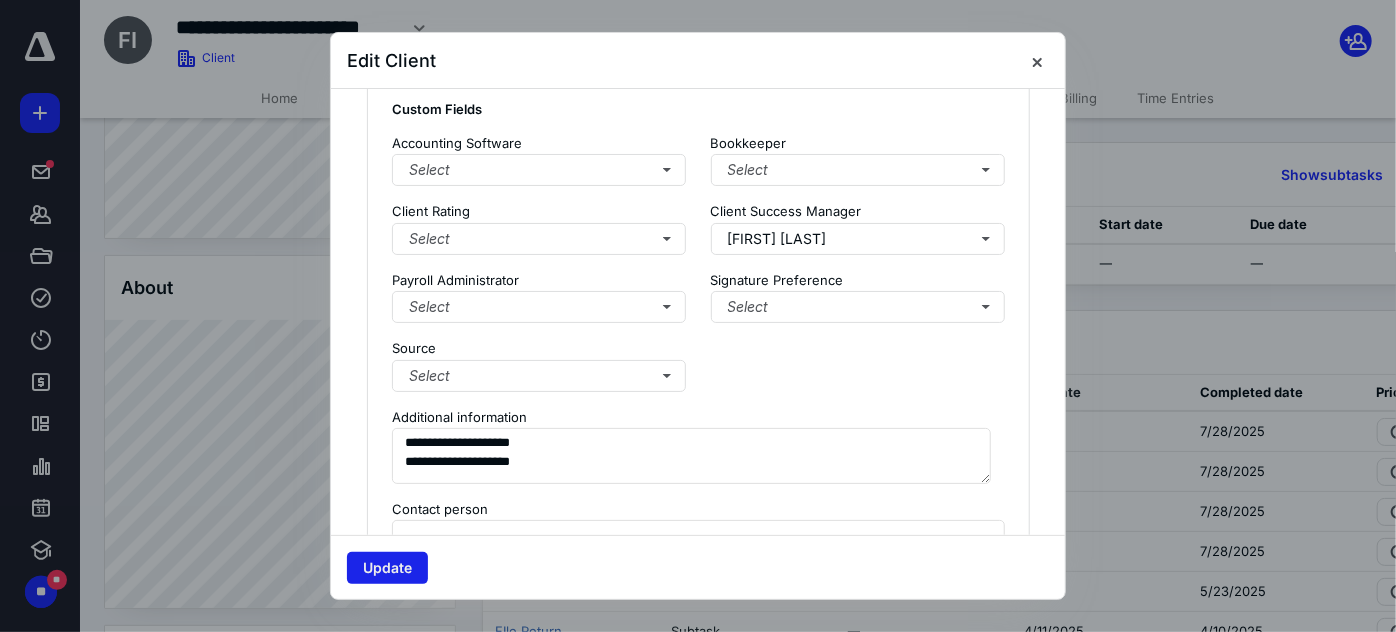 click on "Update" at bounding box center [387, 568] 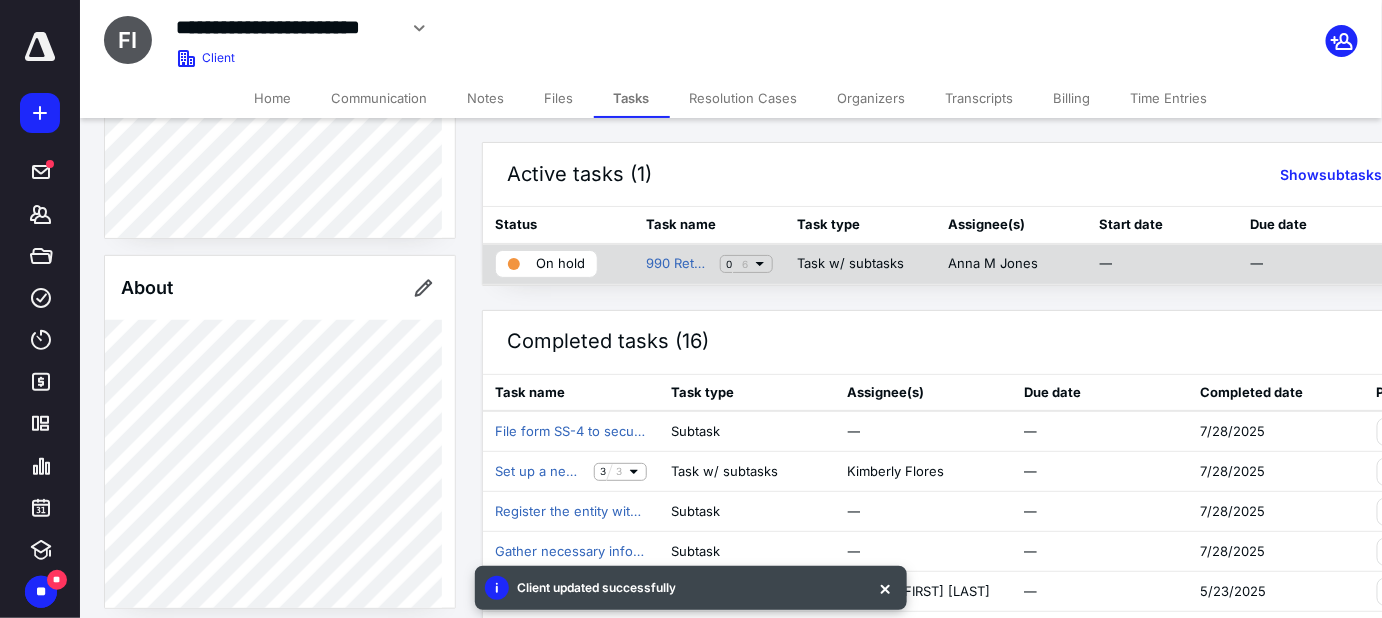 click on "On hold" at bounding box center (560, 264) 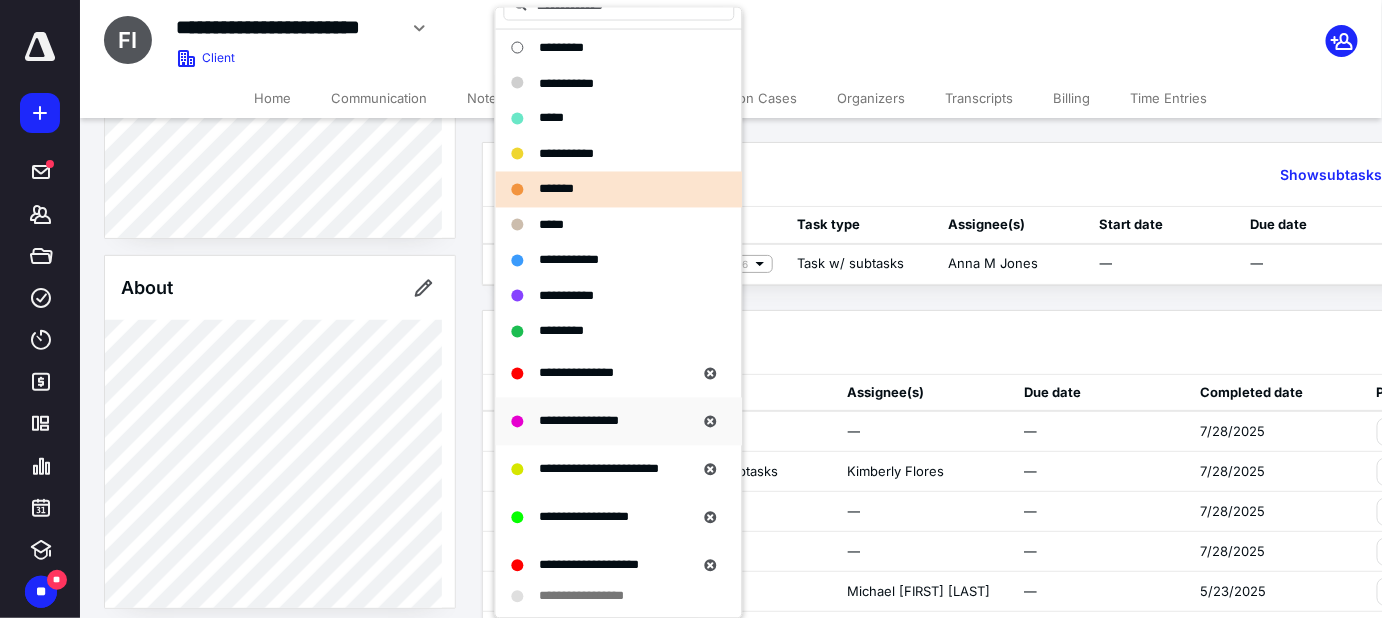 scroll, scrollTop: 0, scrollLeft: 0, axis: both 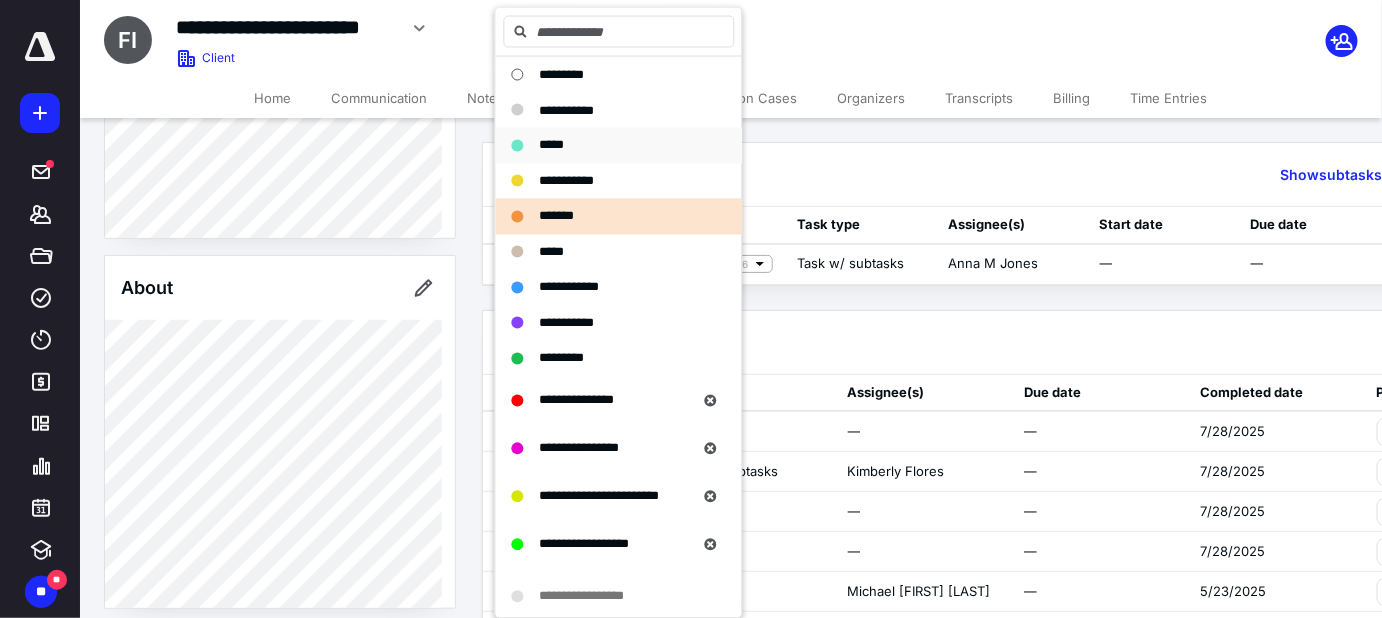 click on "*****" at bounding box center (552, 145) 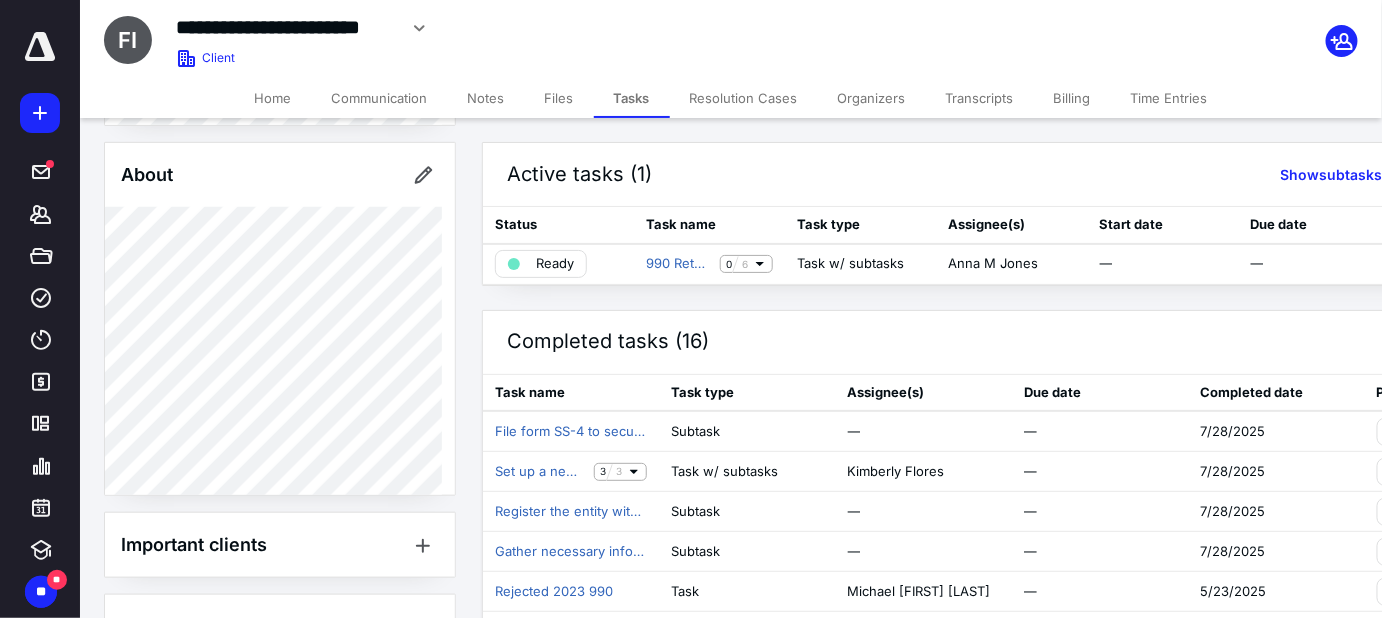 scroll, scrollTop: 538, scrollLeft: 0, axis: vertical 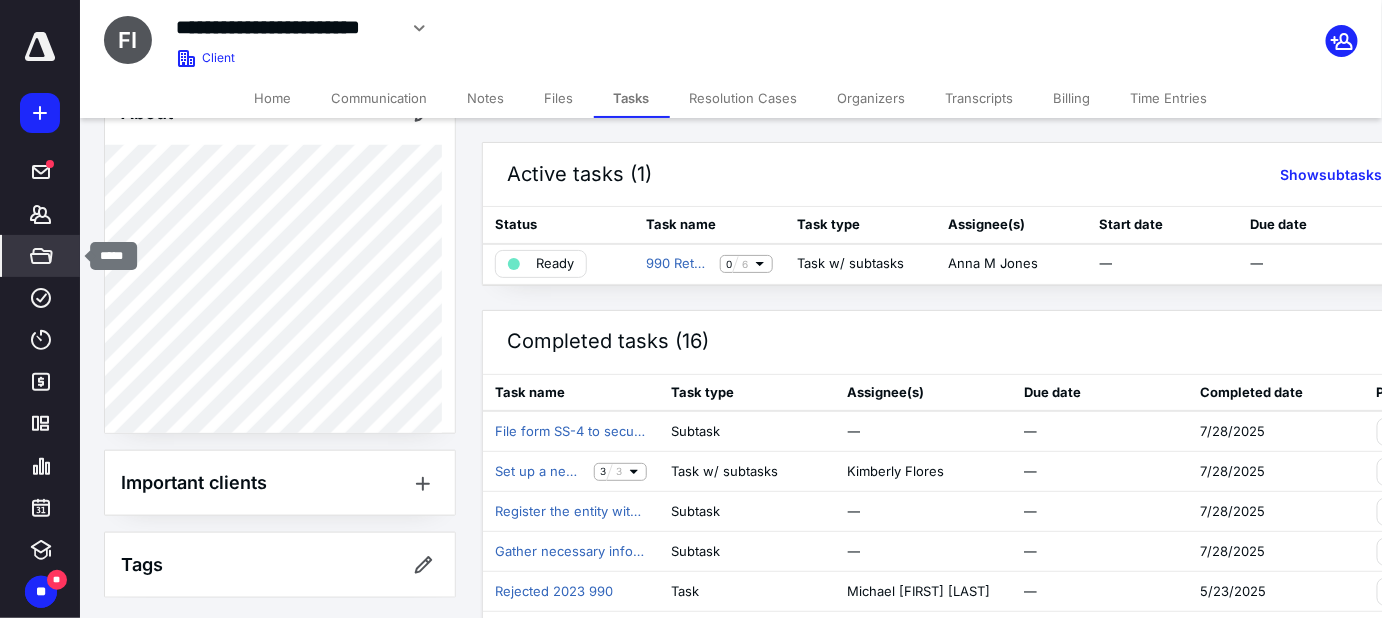 click 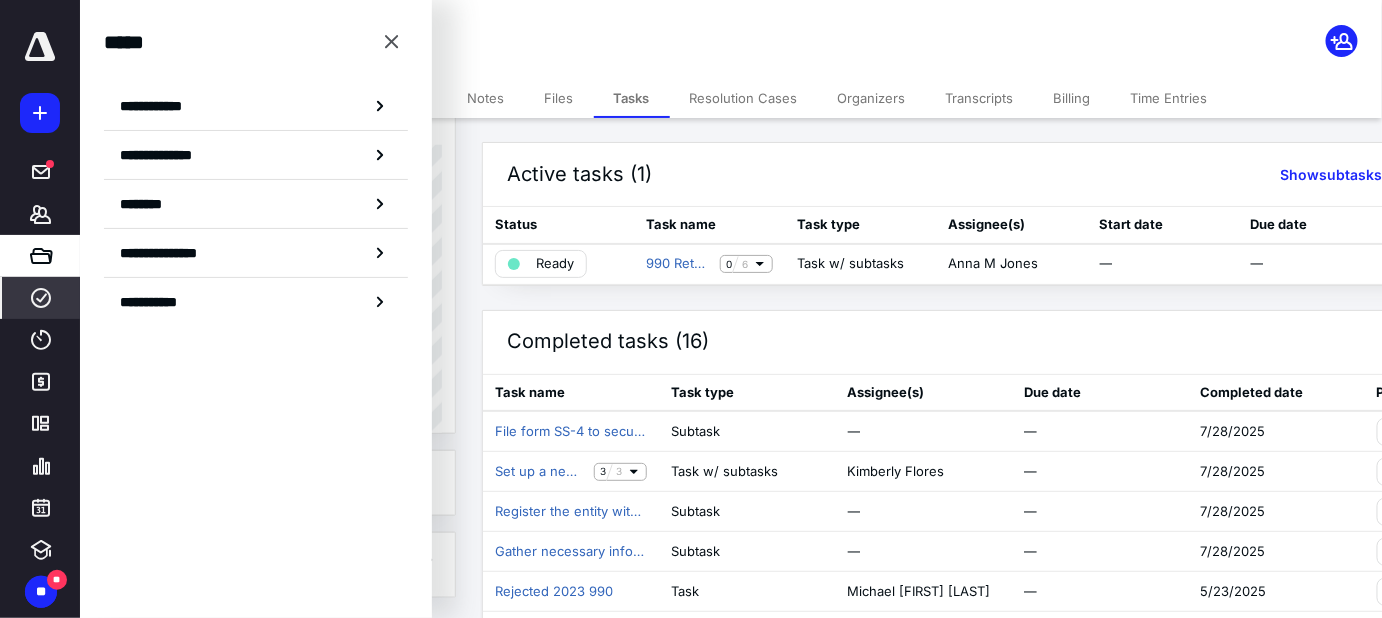 click 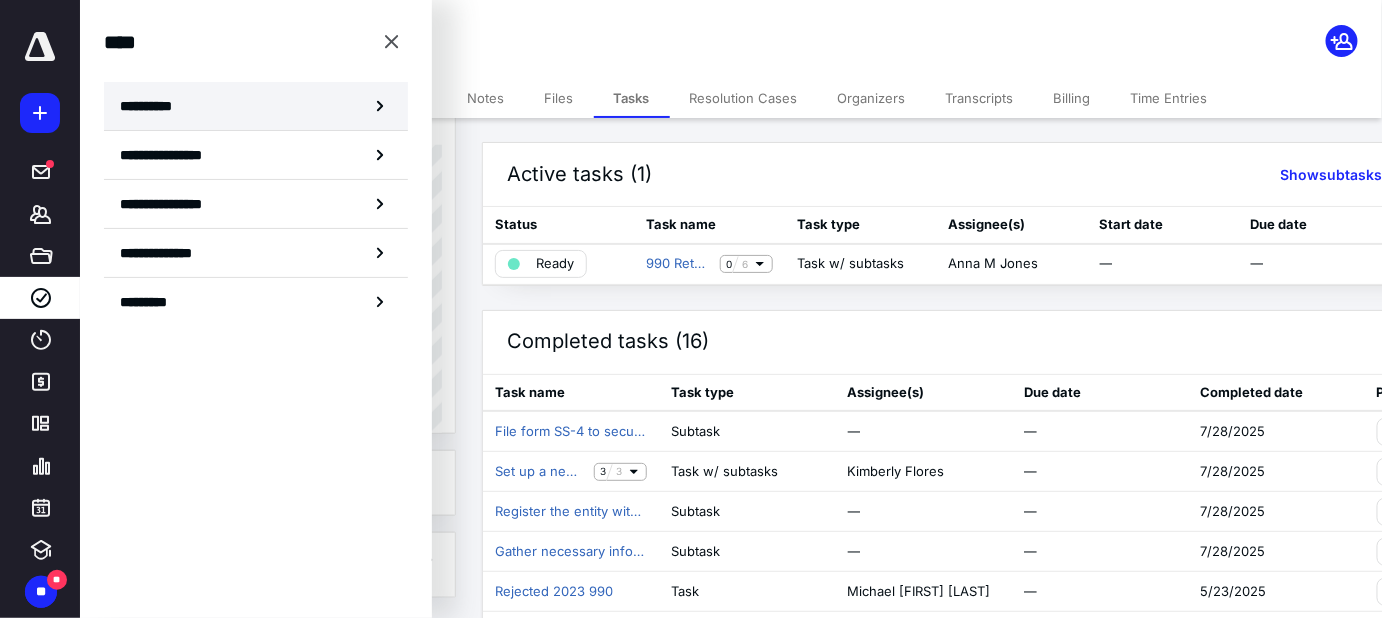 click on "**********" at bounding box center (153, 106) 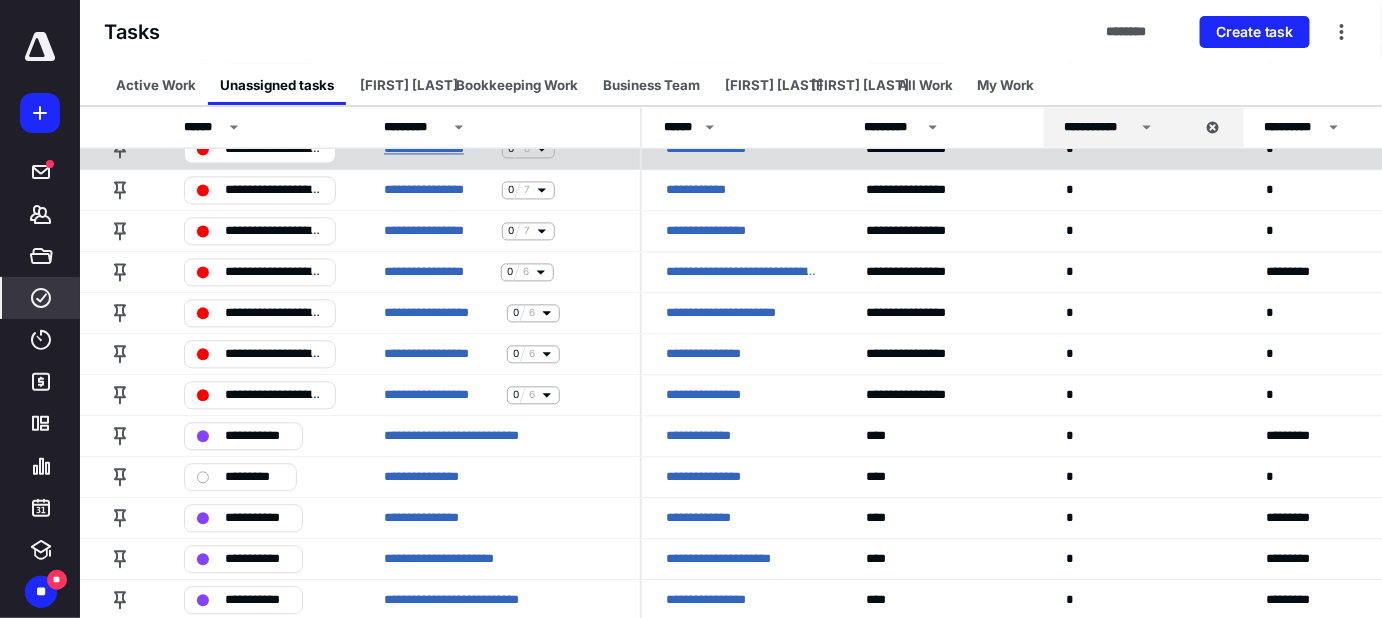scroll, scrollTop: 1386, scrollLeft: 0, axis: vertical 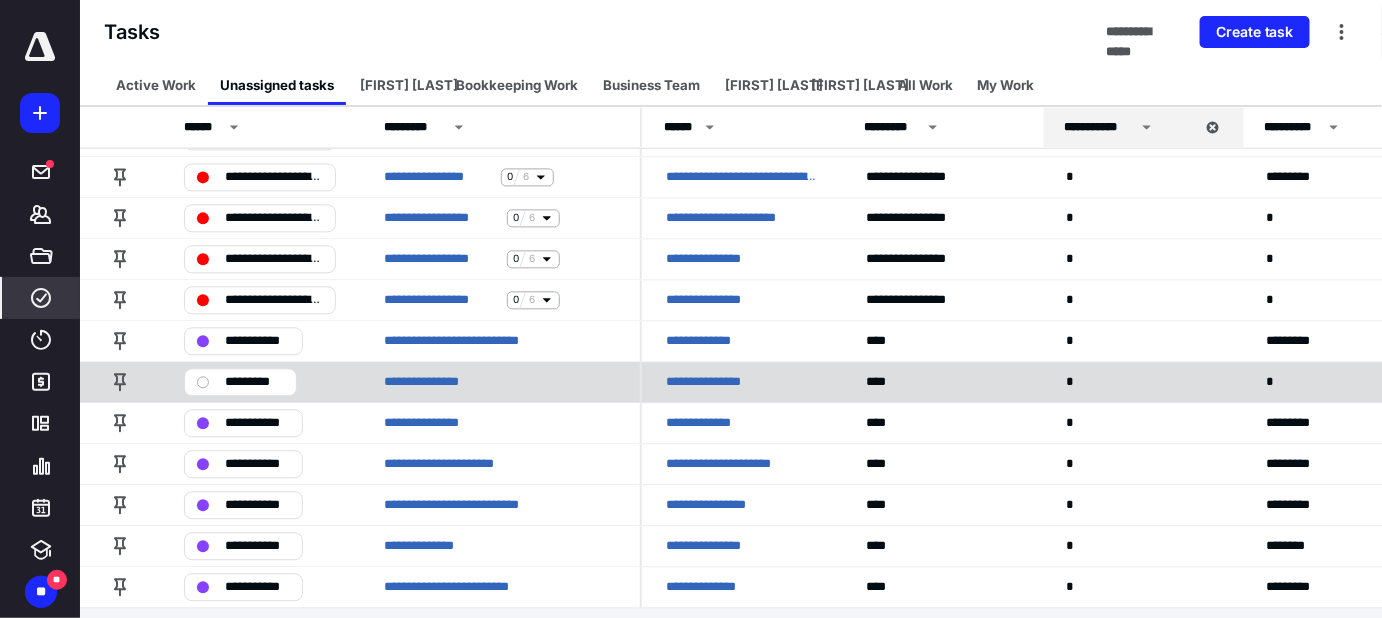 click on "**********" at bounding box center (714, 382) 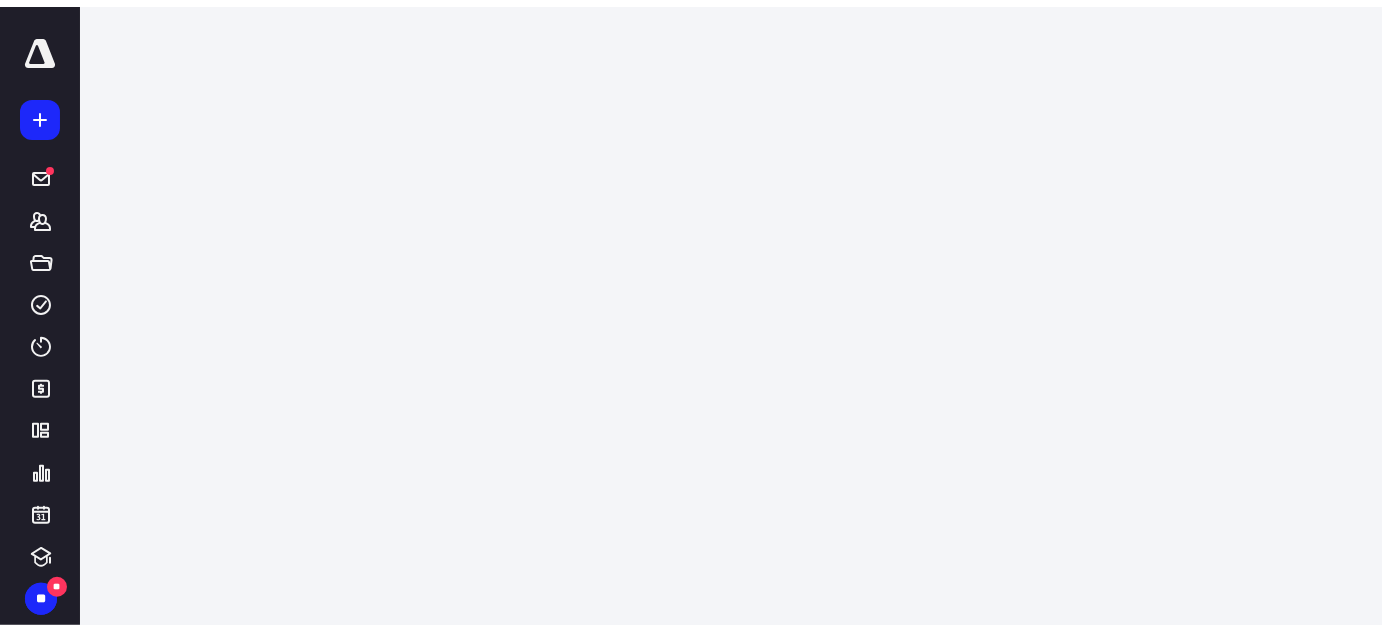 scroll, scrollTop: 0, scrollLeft: 0, axis: both 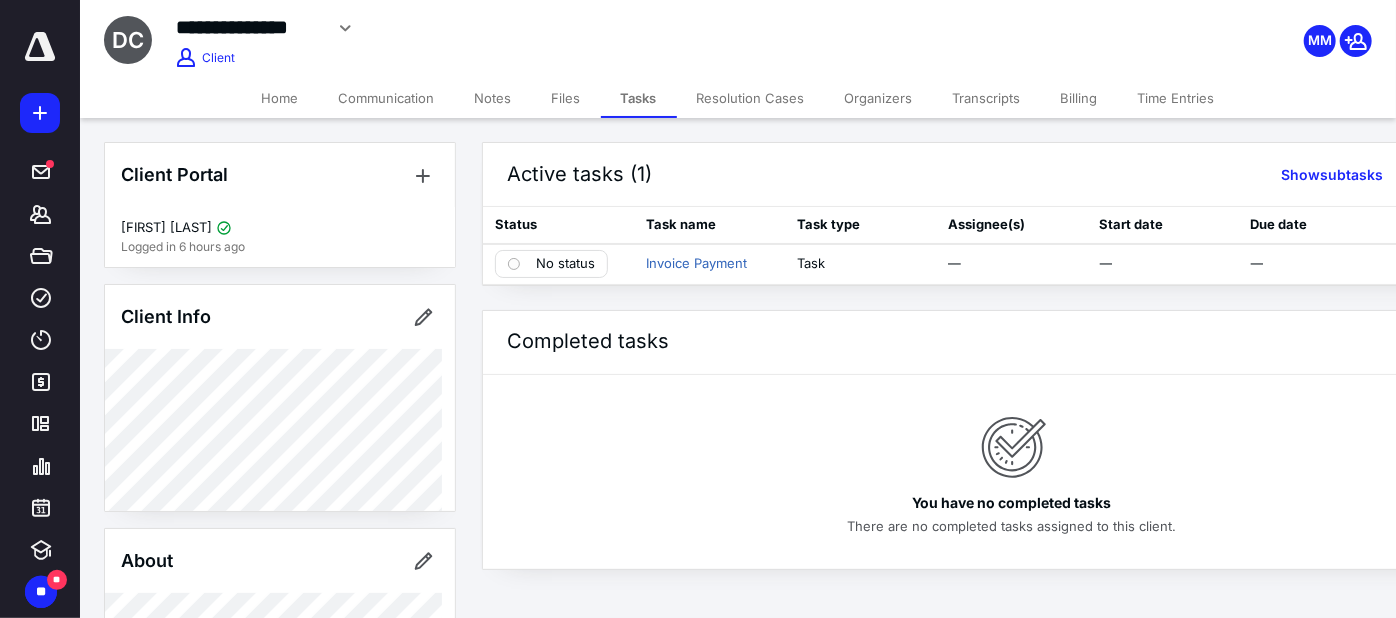 click on "Files" at bounding box center [566, 98] 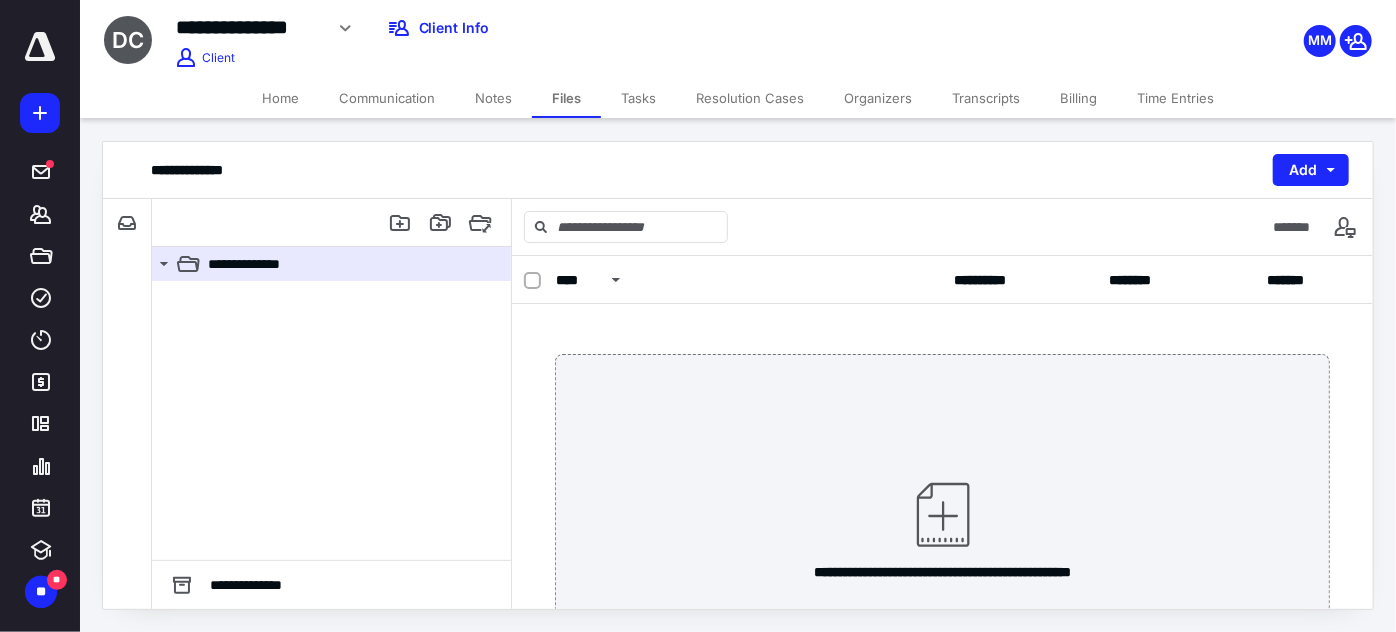click on "Home" at bounding box center [280, 98] 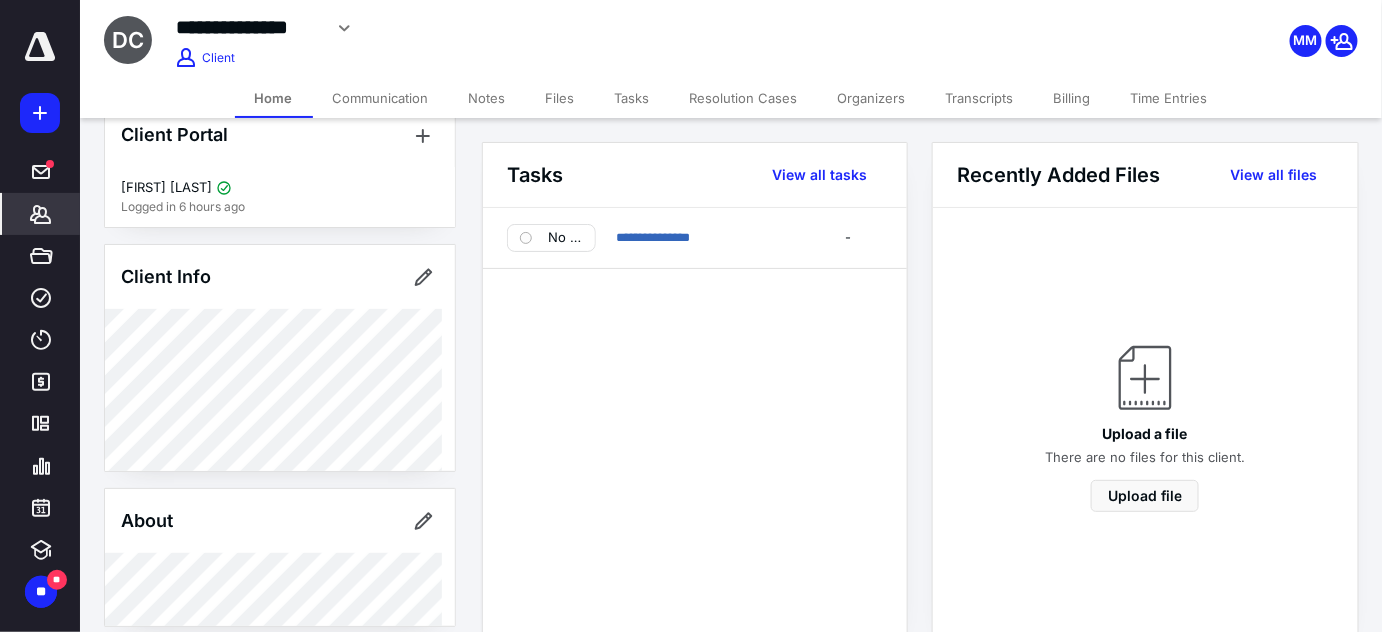 scroll, scrollTop: 0, scrollLeft: 0, axis: both 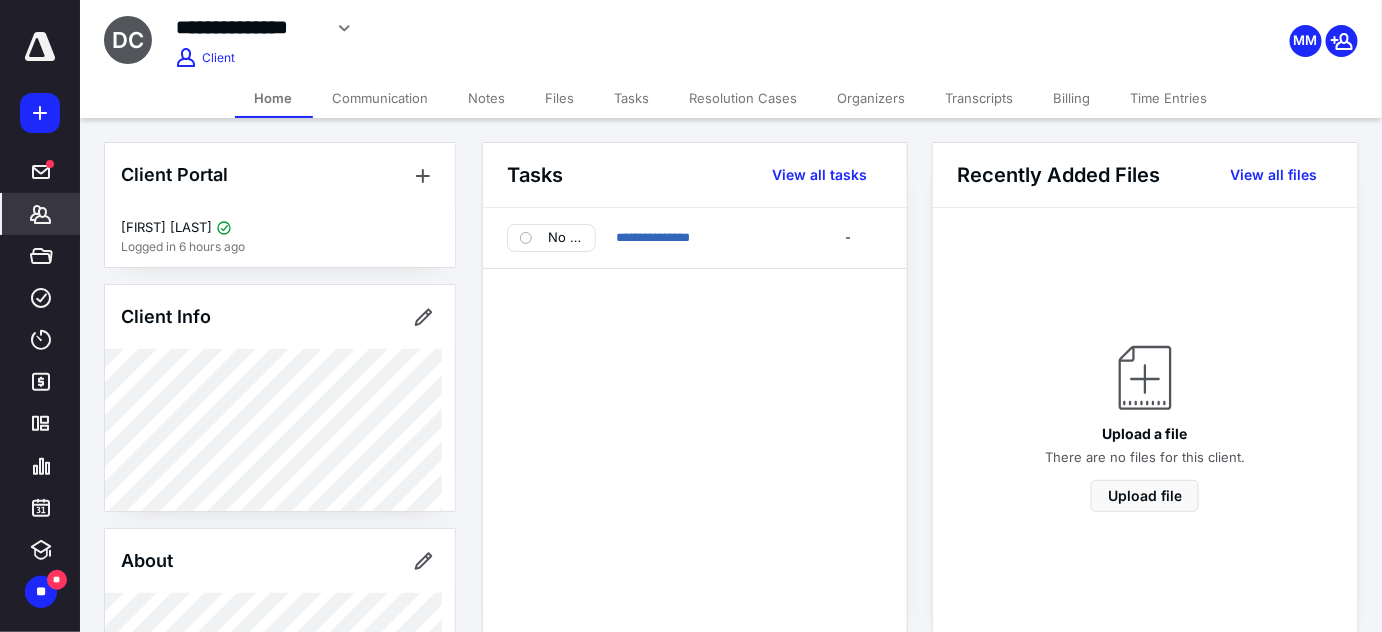 click on "Home" at bounding box center [274, 98] 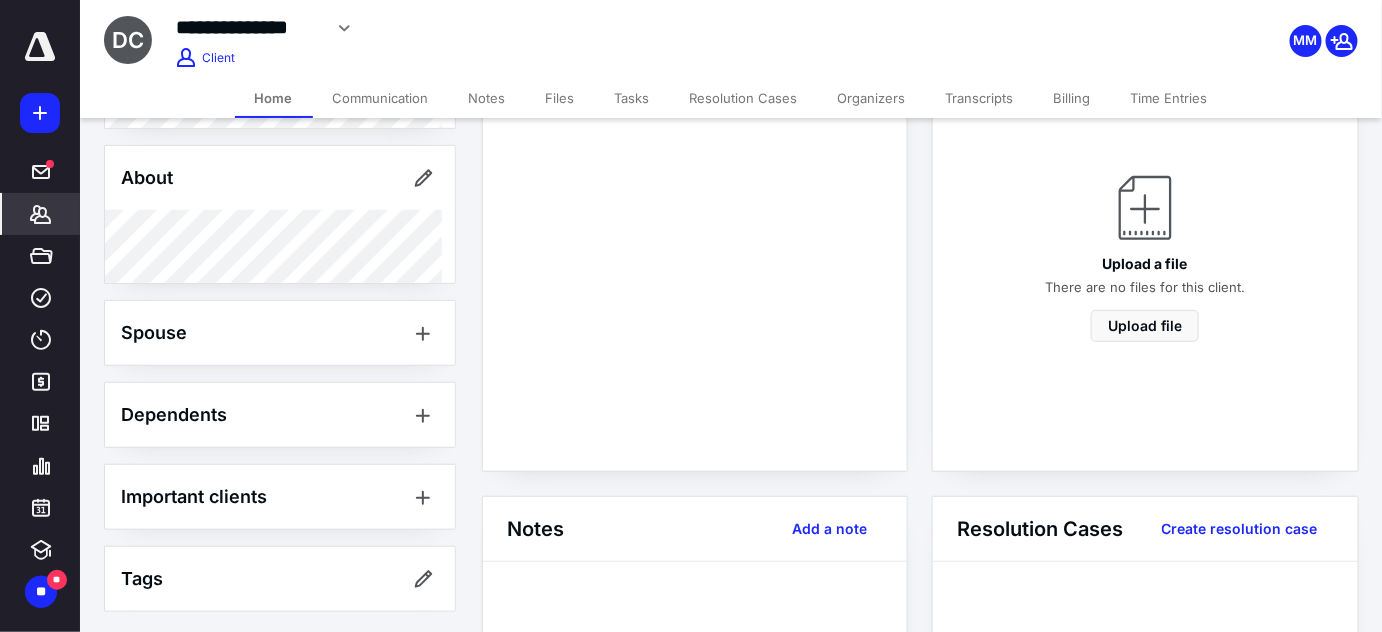 scroll, scrollTop: 0, scrollLeft: 0, axis: both 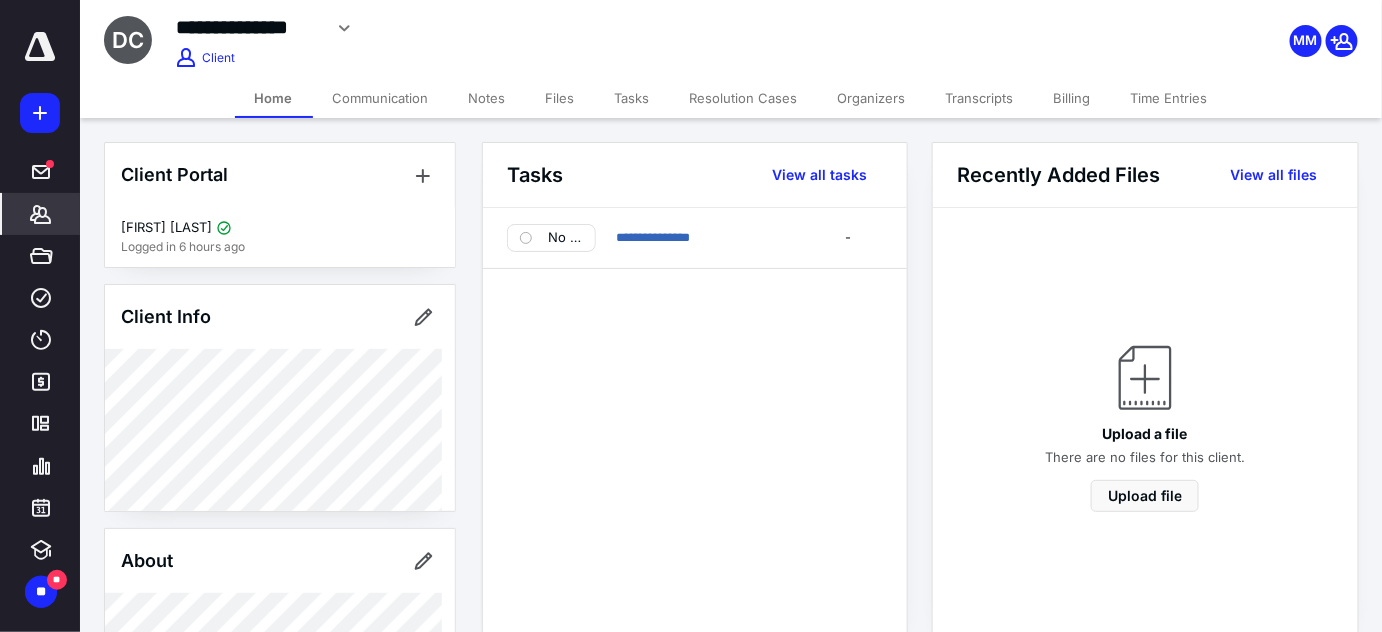 click 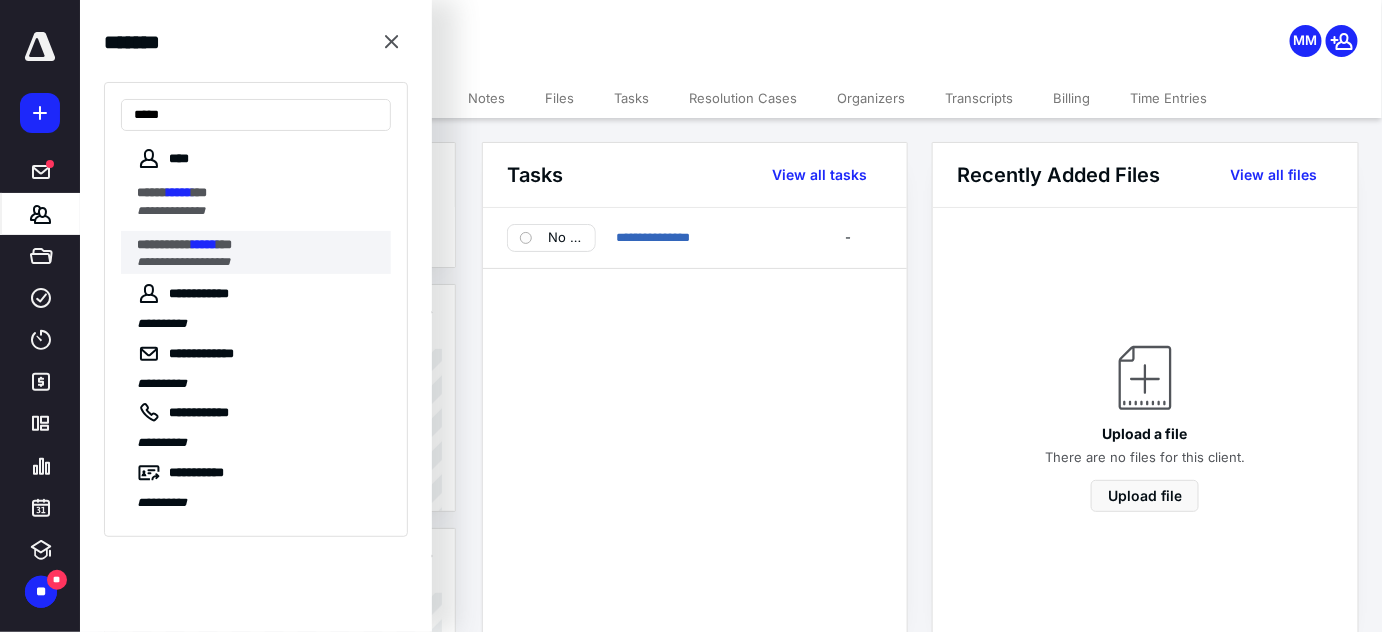 type on "*****" 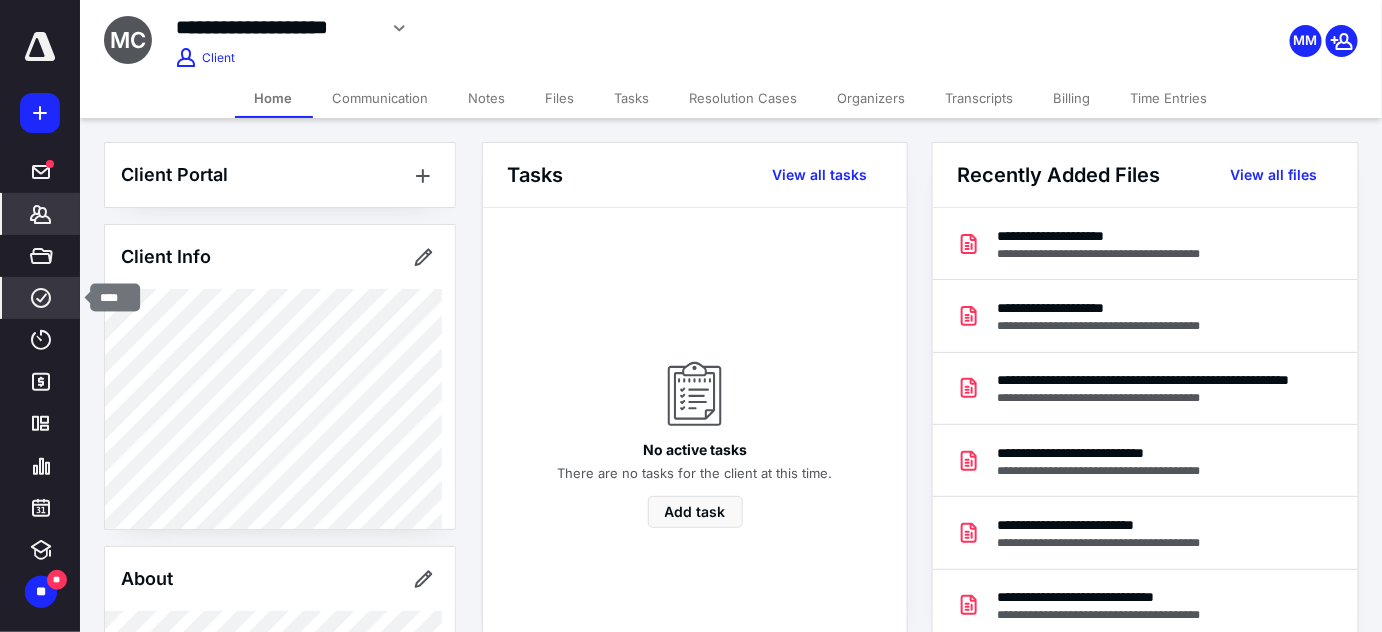 click on "****" at bounding box center (41, 298) 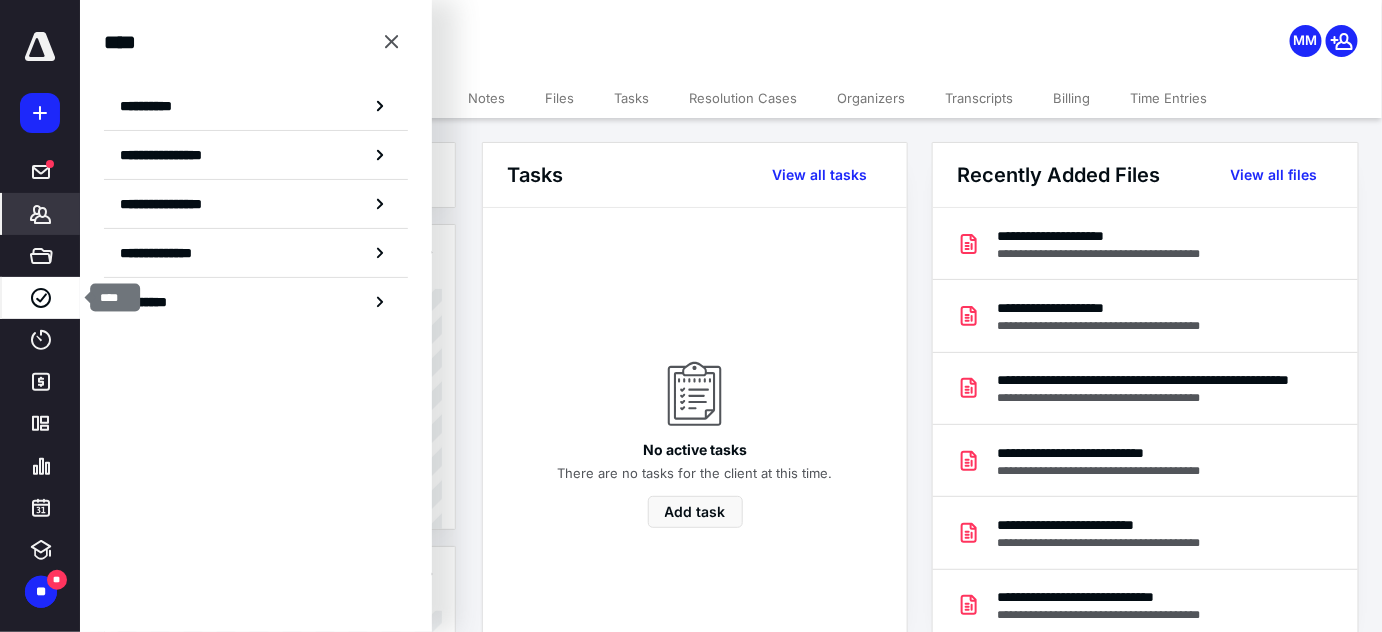 click 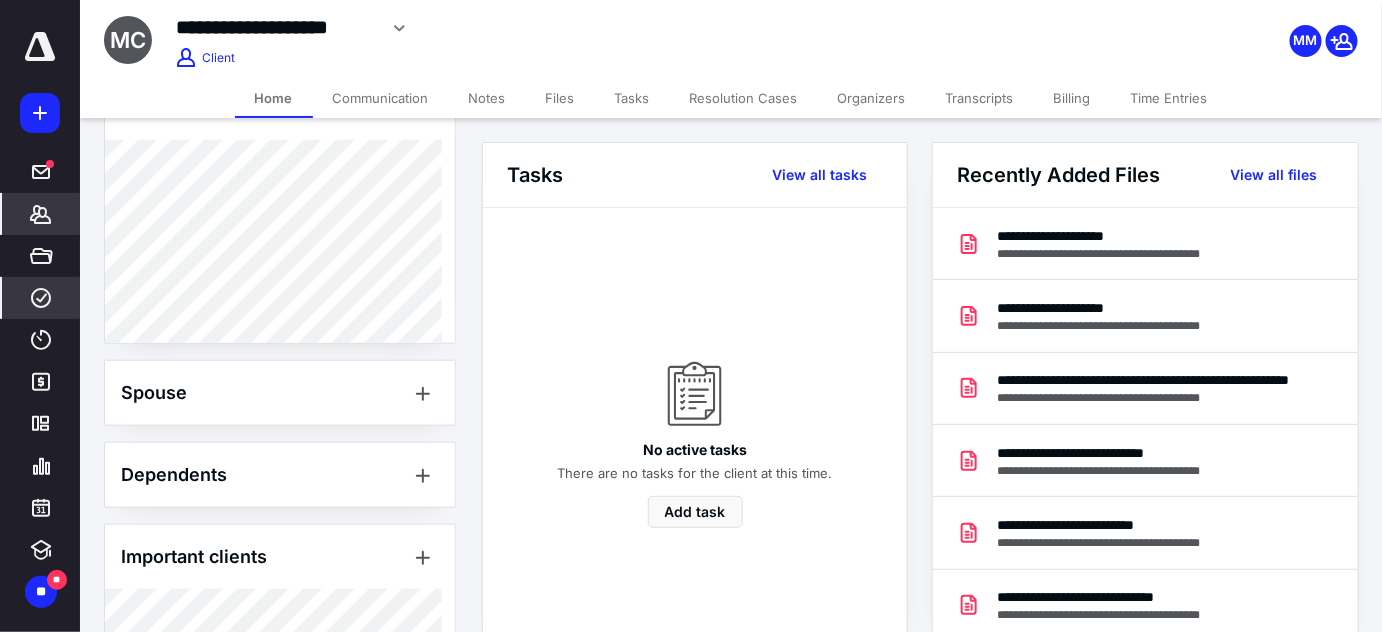 scroll, scrollTop: 466, scrollLeft: 0, axis: vertical 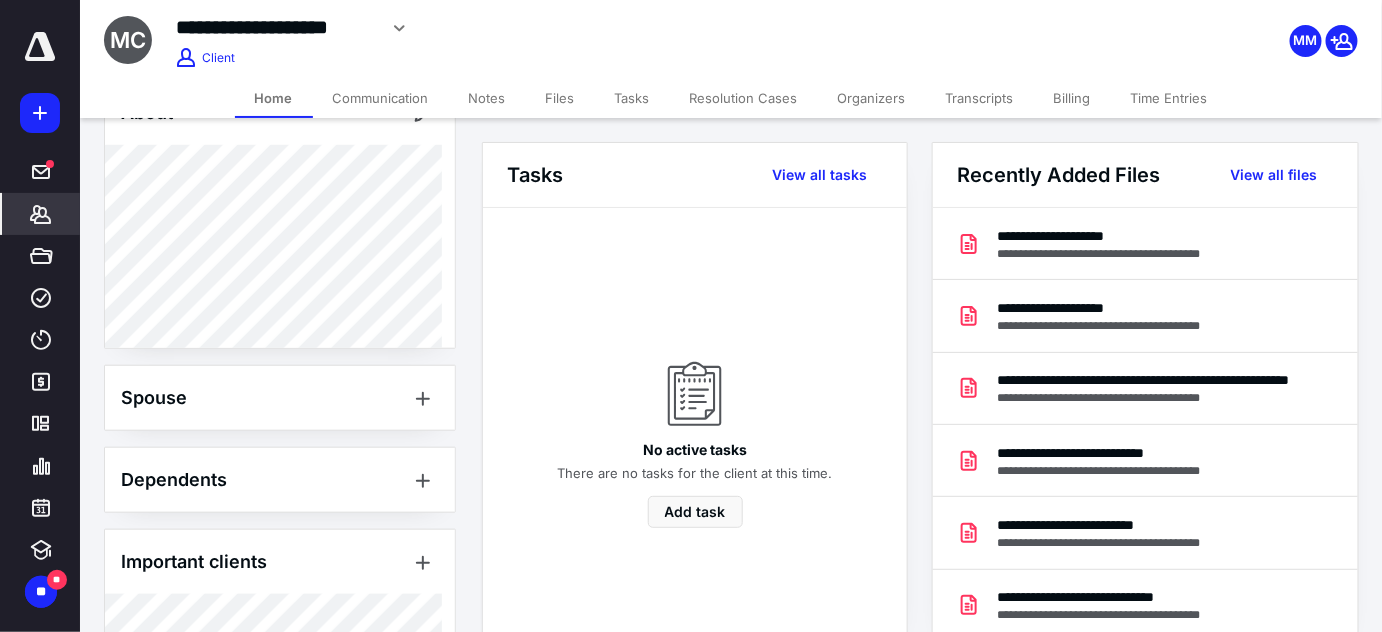 click 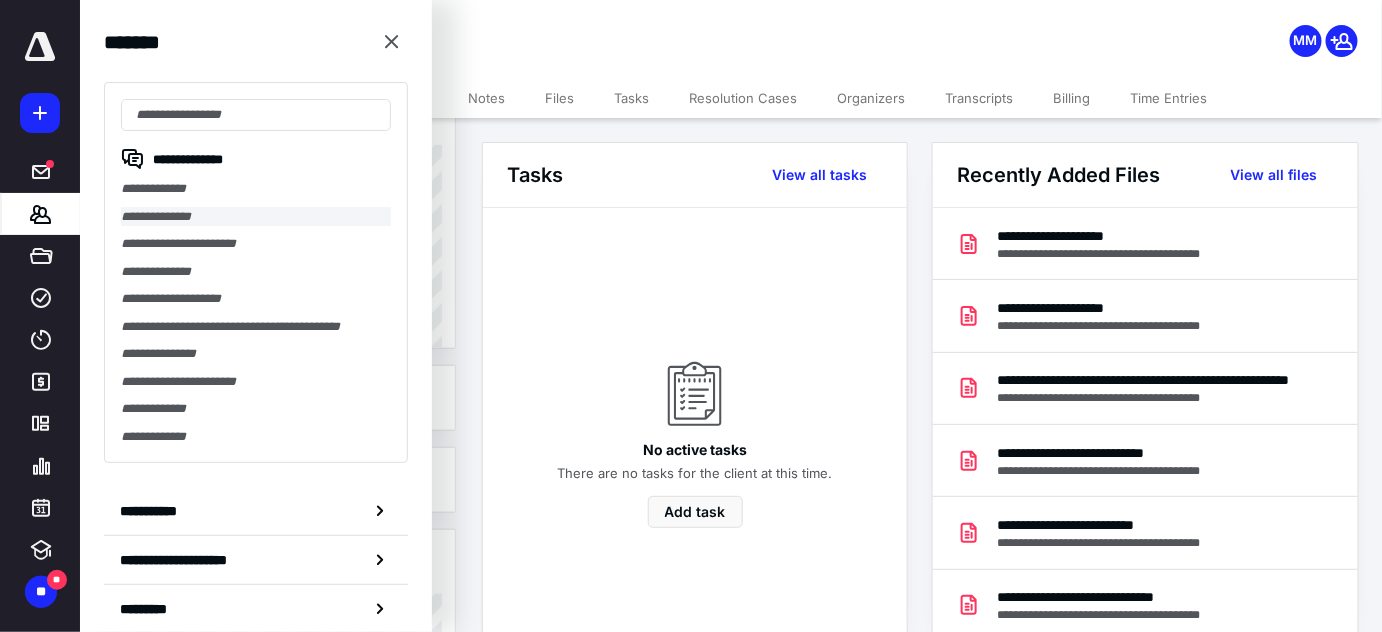 click on "**********" at bounding box center [256, 217] 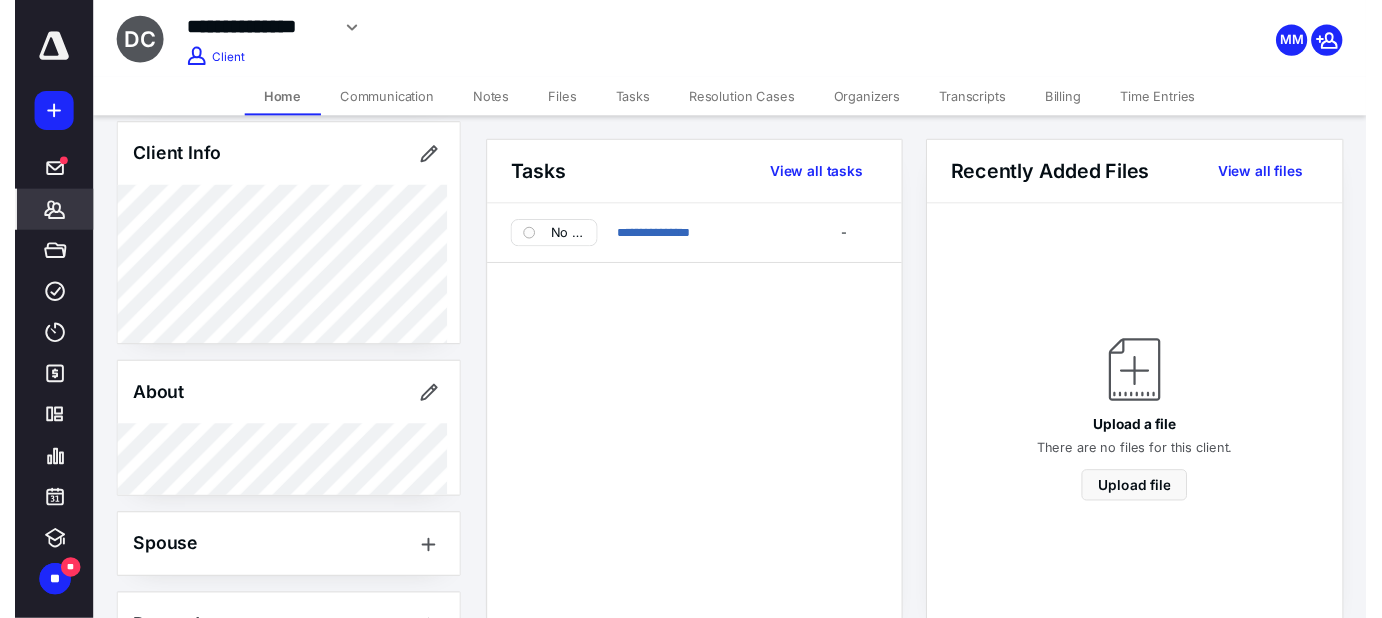 scroll, scrollTop: 0, scrollLeft: 0, axis: both 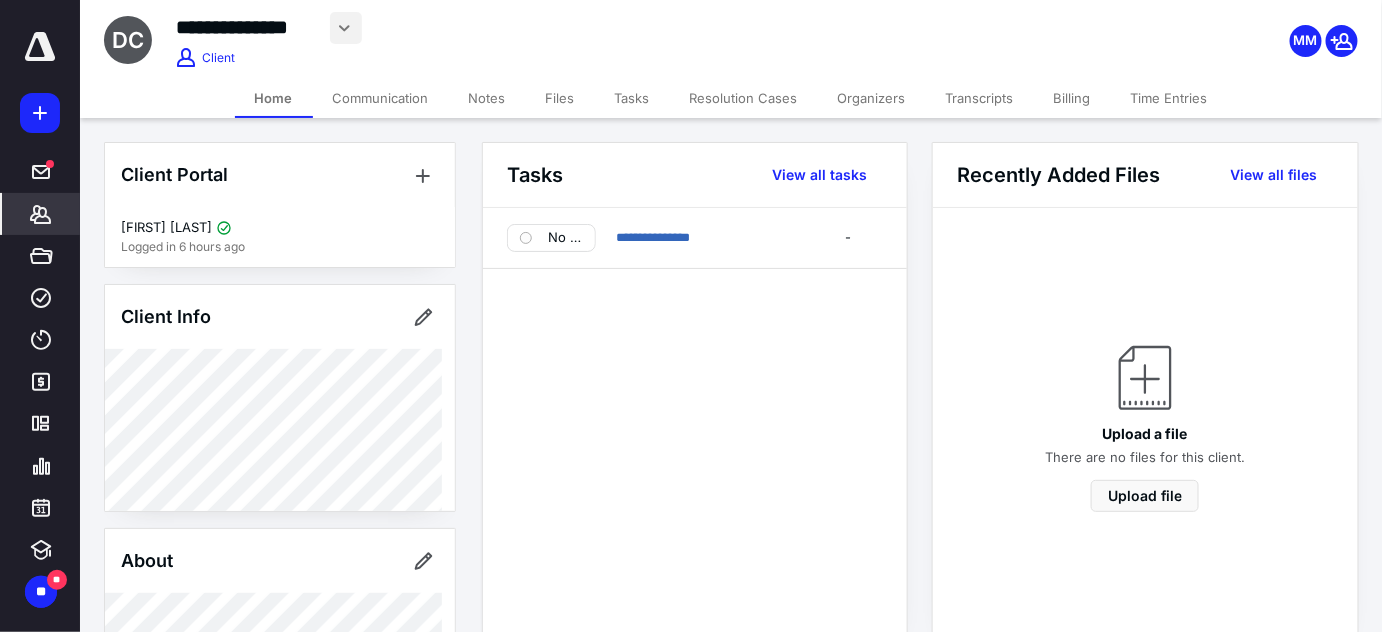 click at bounding box center [346, 28] 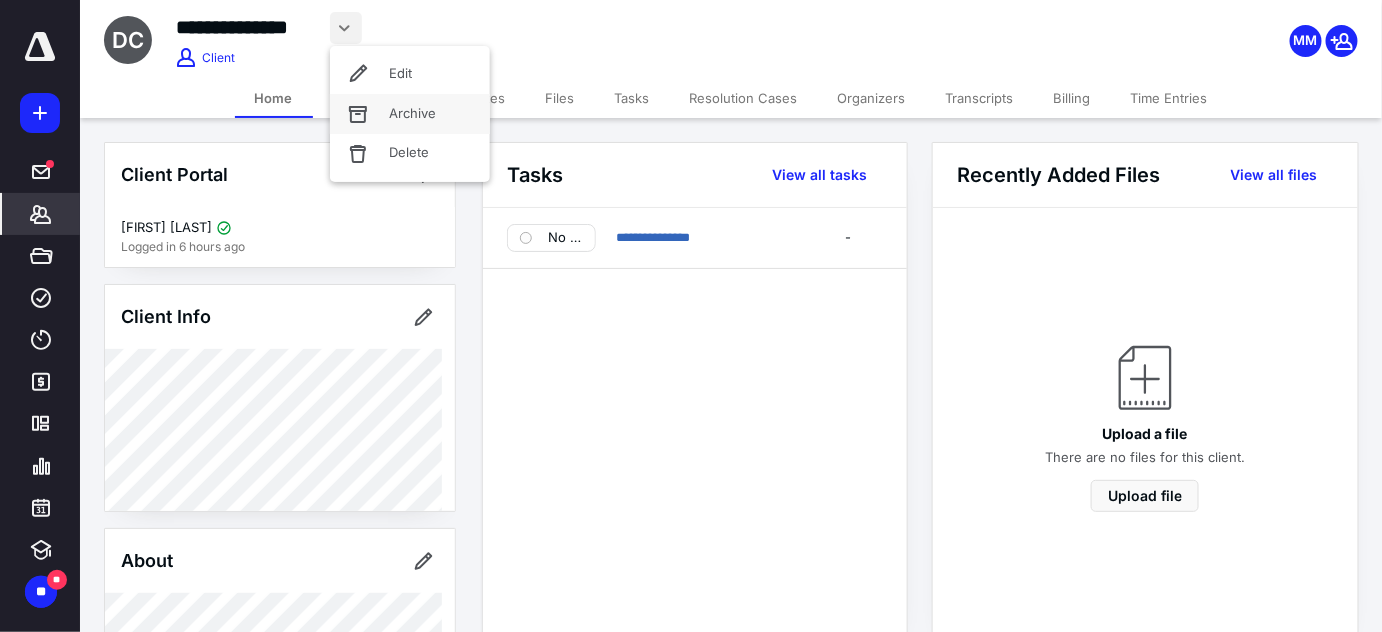 click on "Archive" at bounding box center (410, 114) 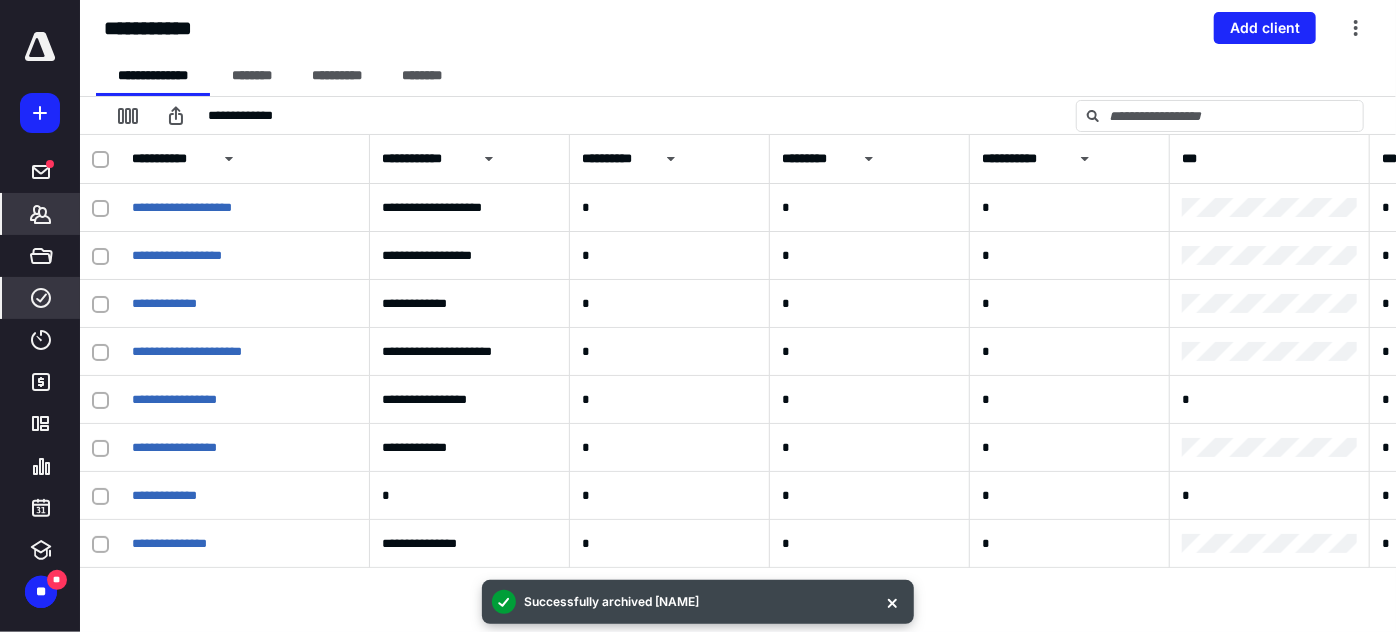 click on "****" at bounding box center (41, 298) 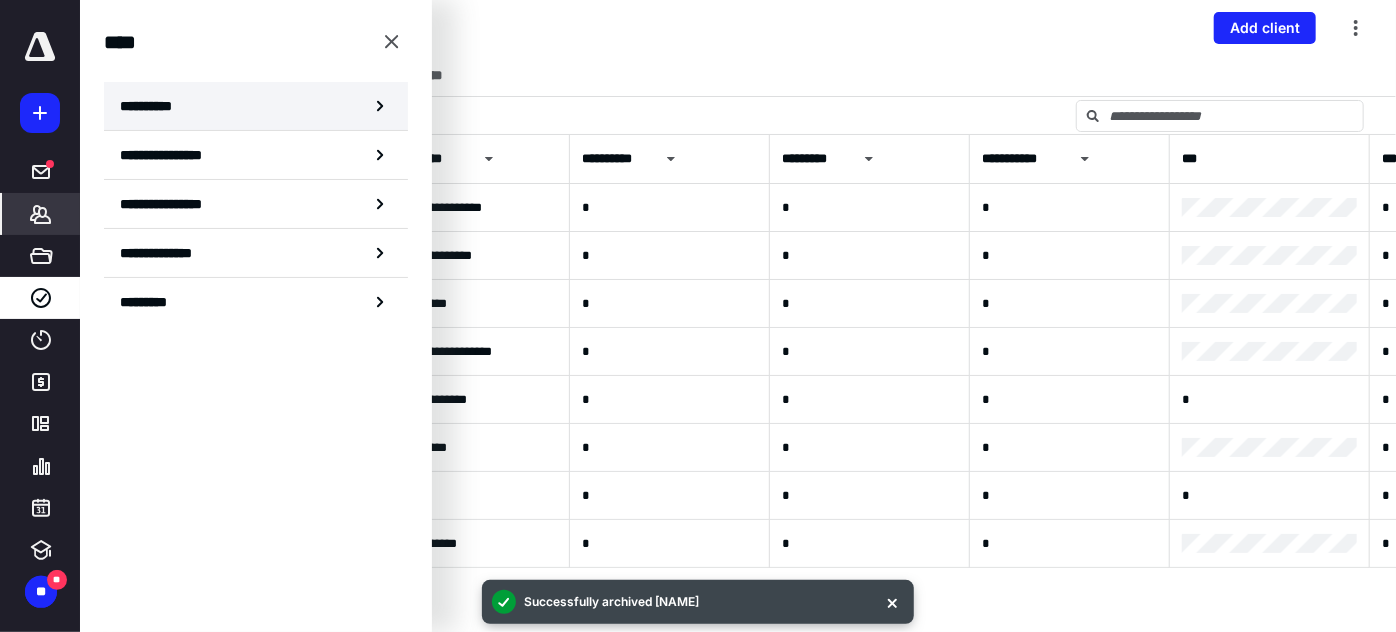 click on "**********" at bounding box center (256, 106) 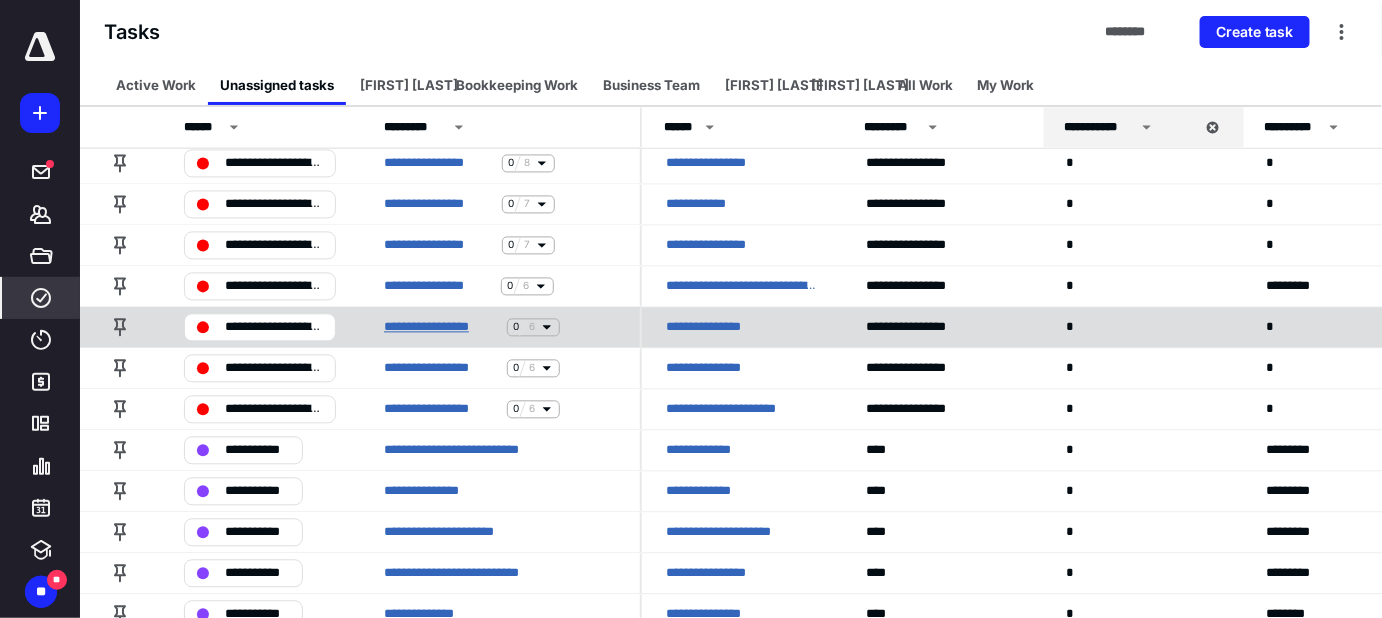 scroll, scrollTop: 1346, scrollLeft: 0, axis: vertical 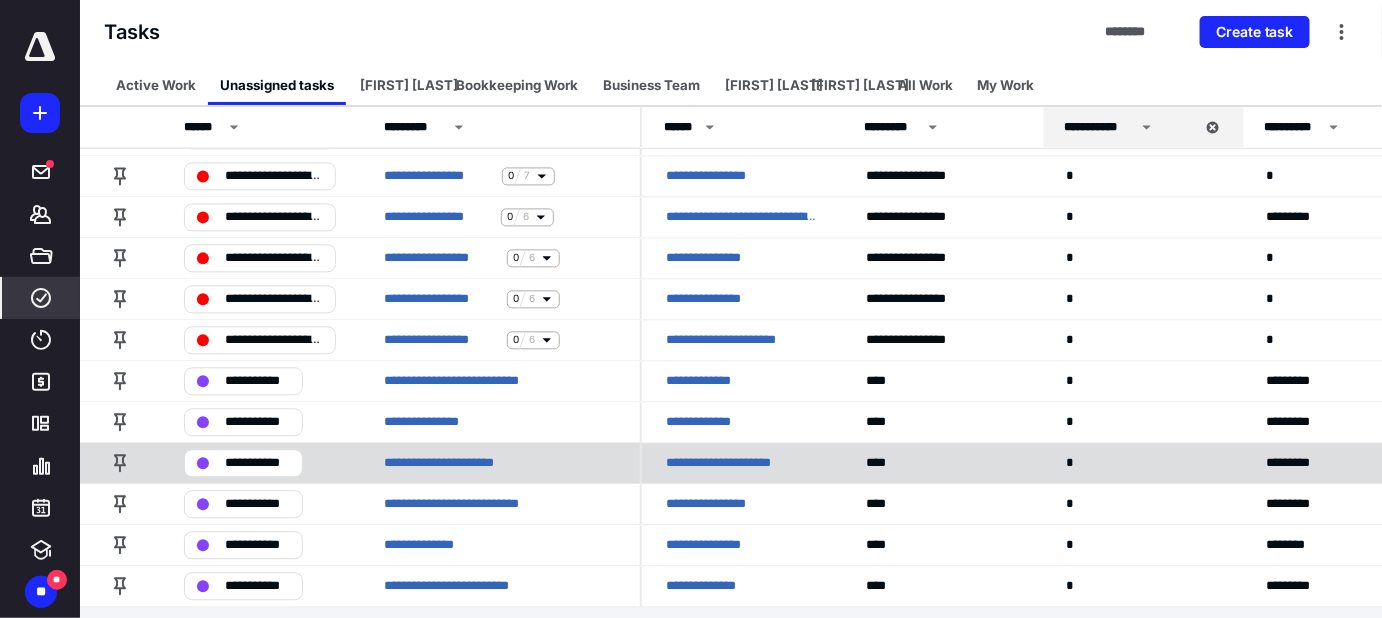 click on "**********" at bounding box center [260, 462] 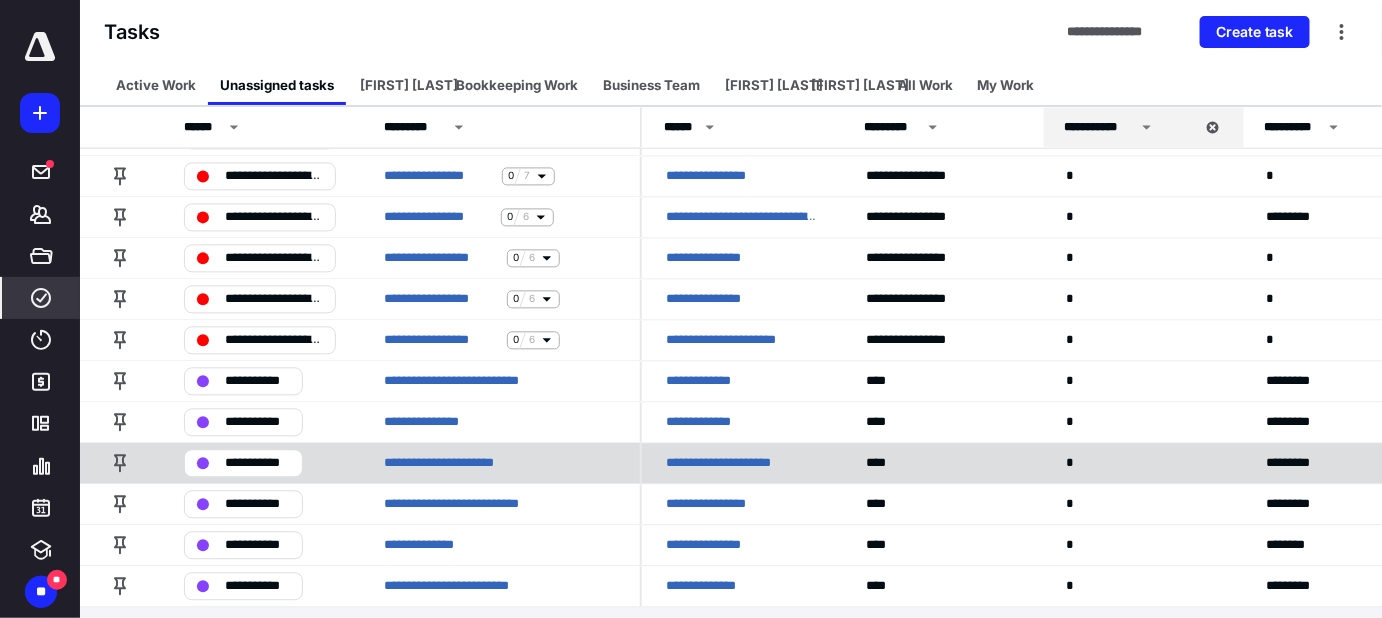 click on "**********" at bounding box center (257, 463) 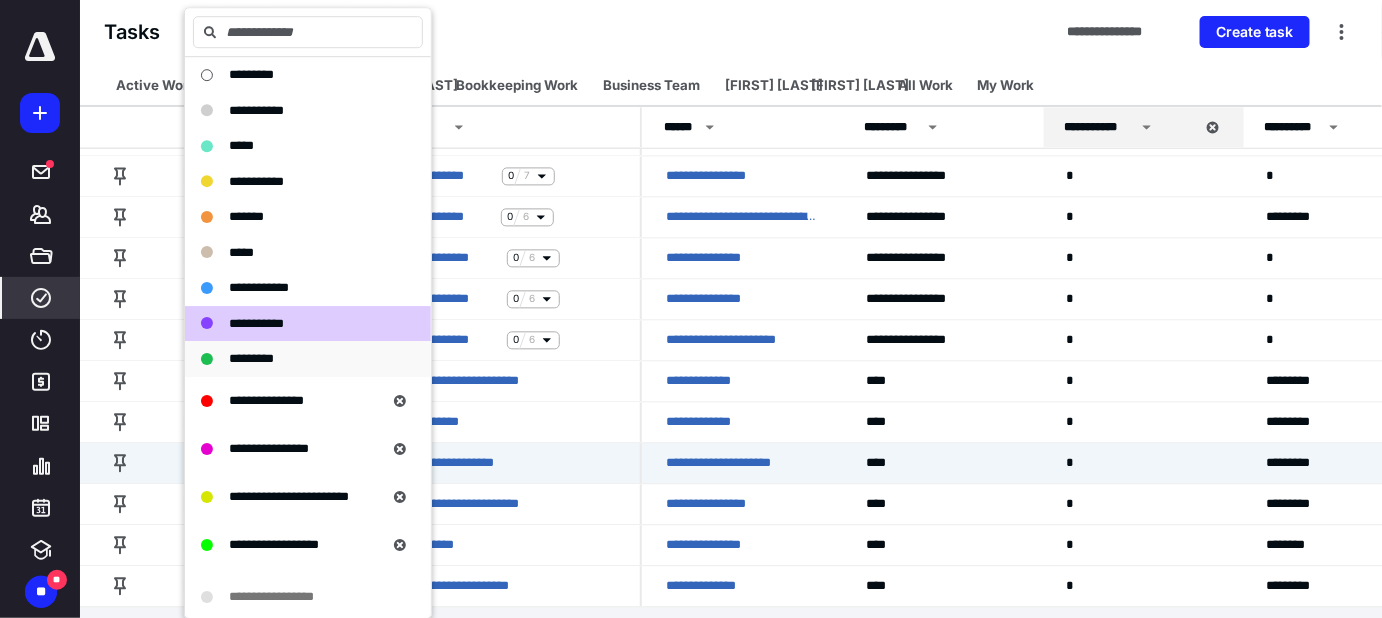 click on "*********" at bounding box center [251, 358] 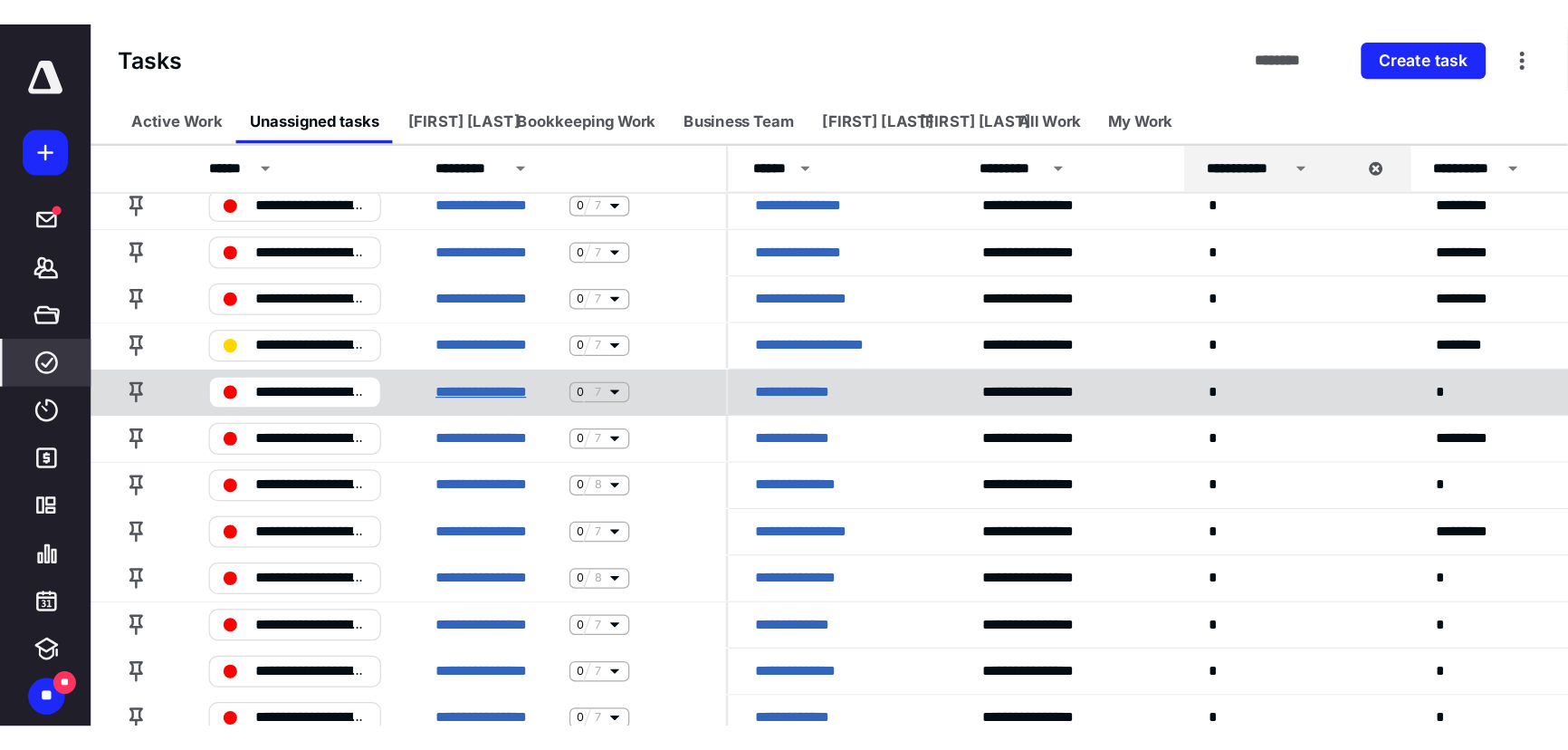 scroll, scrollTop: 0, scrollLeft: 0, axis: both 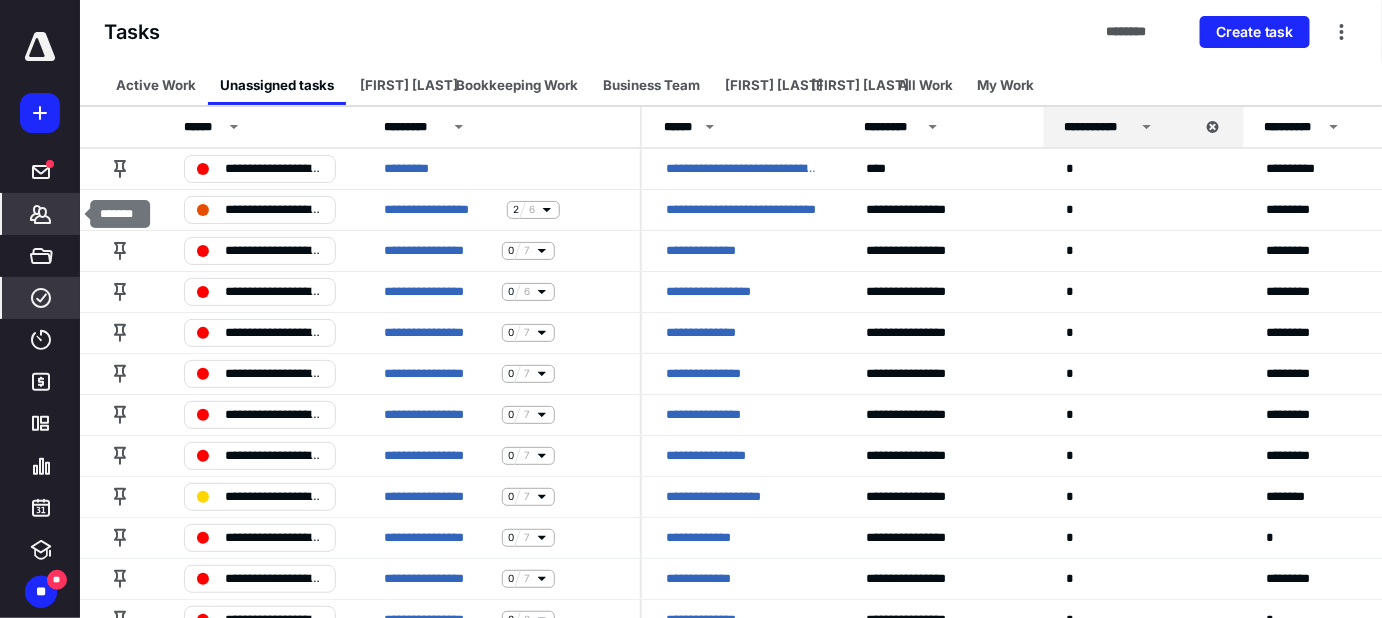 click on "*******" at bounding box center [41, 214] 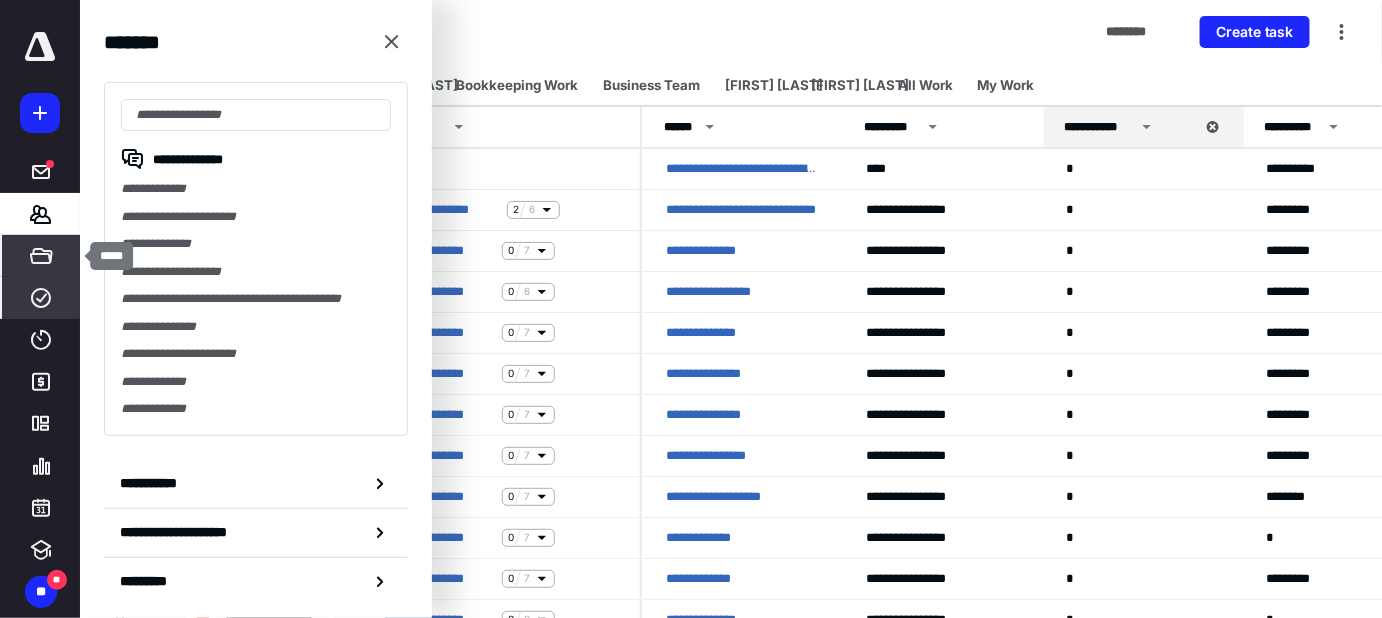 click 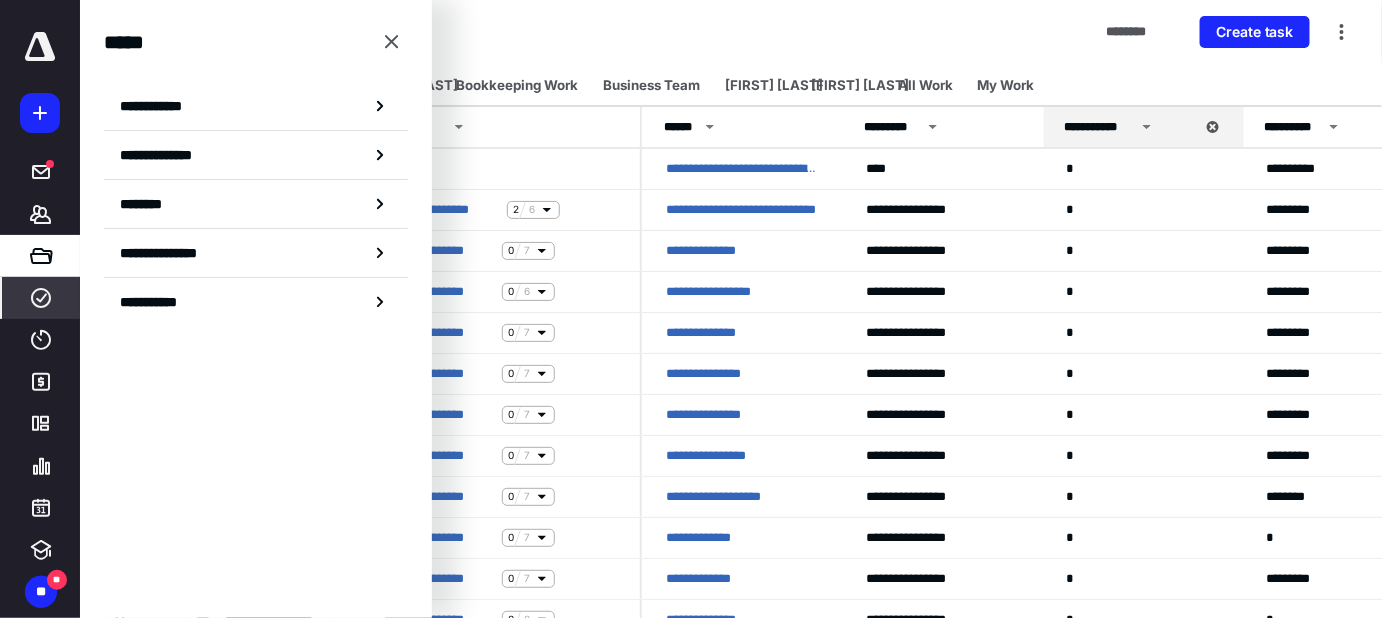 click 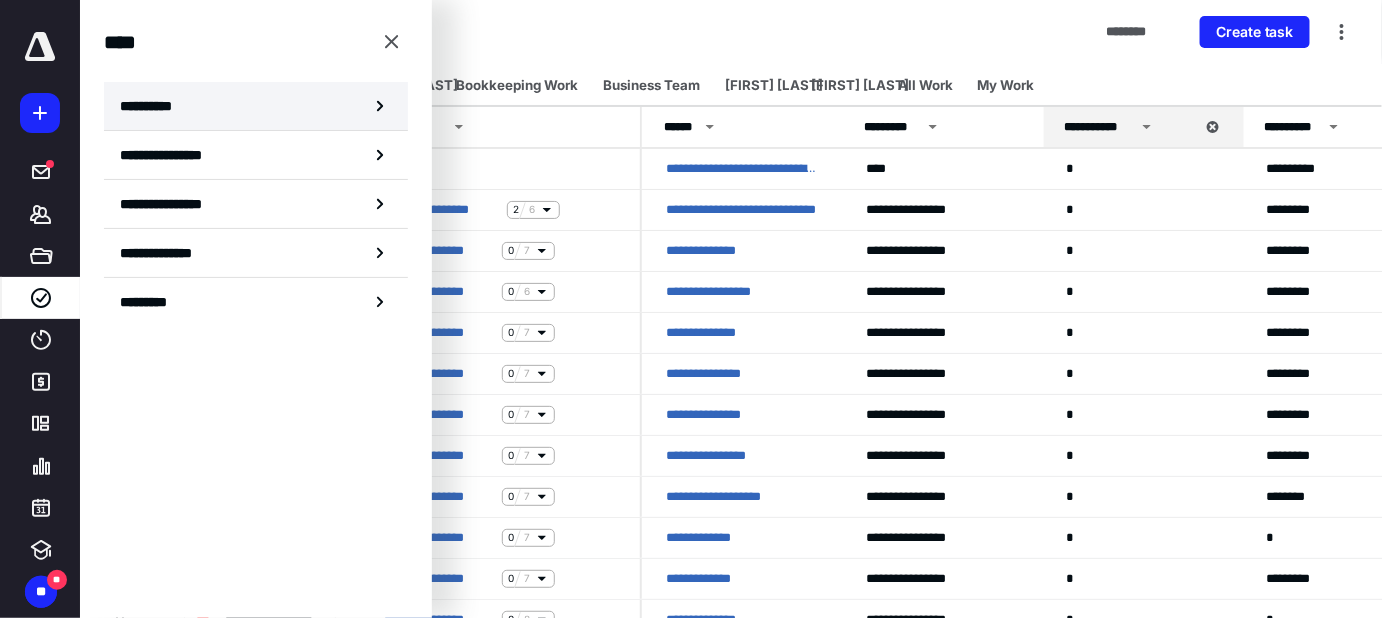 click on "**********" at bounding box center (153, 106) 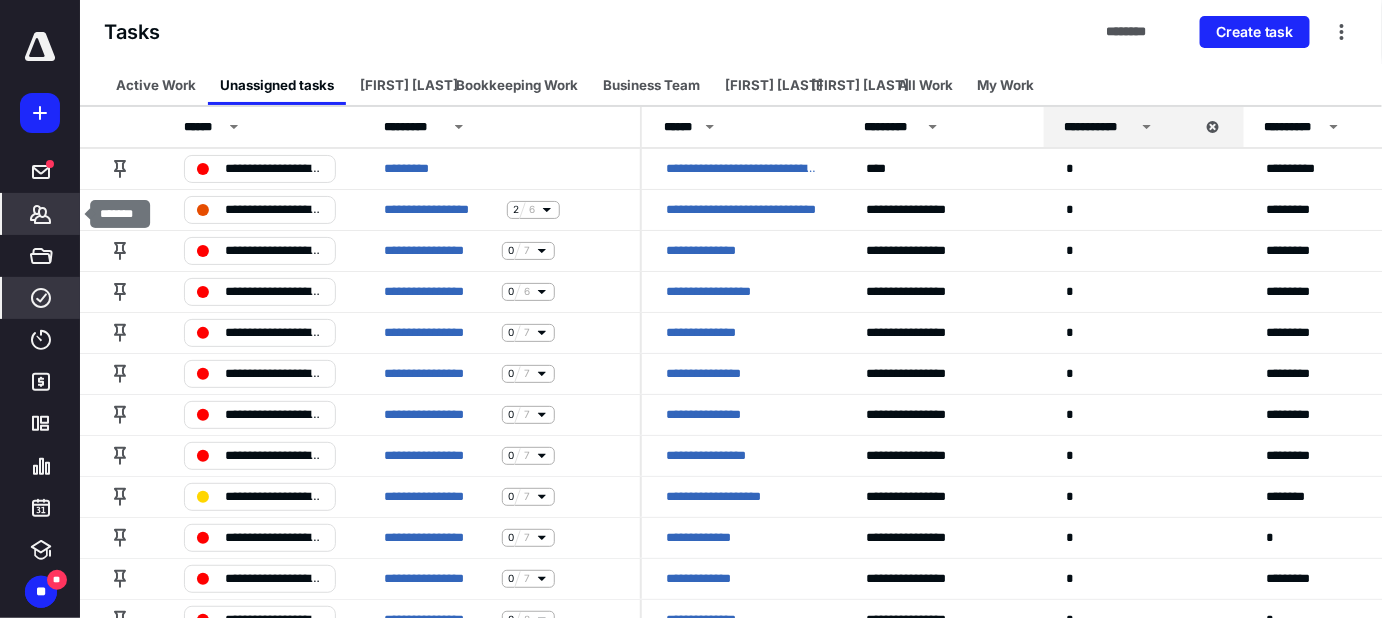 click 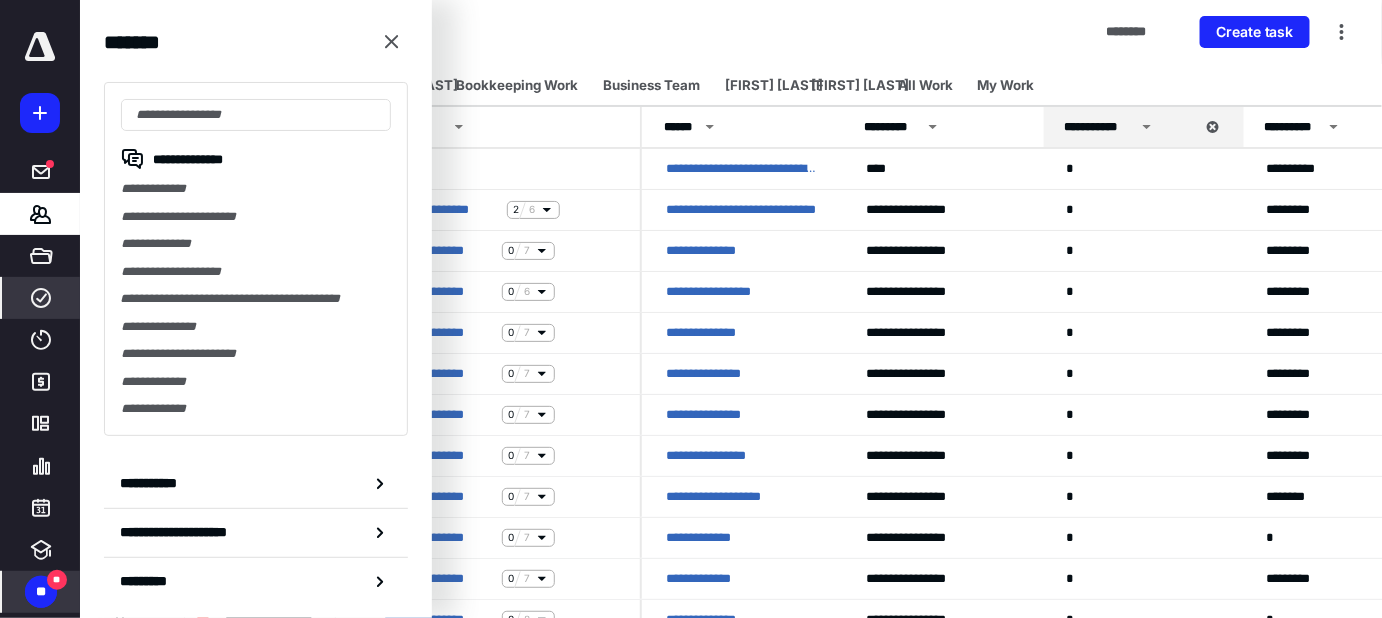 click on "**" at bounding box center (41, 592) 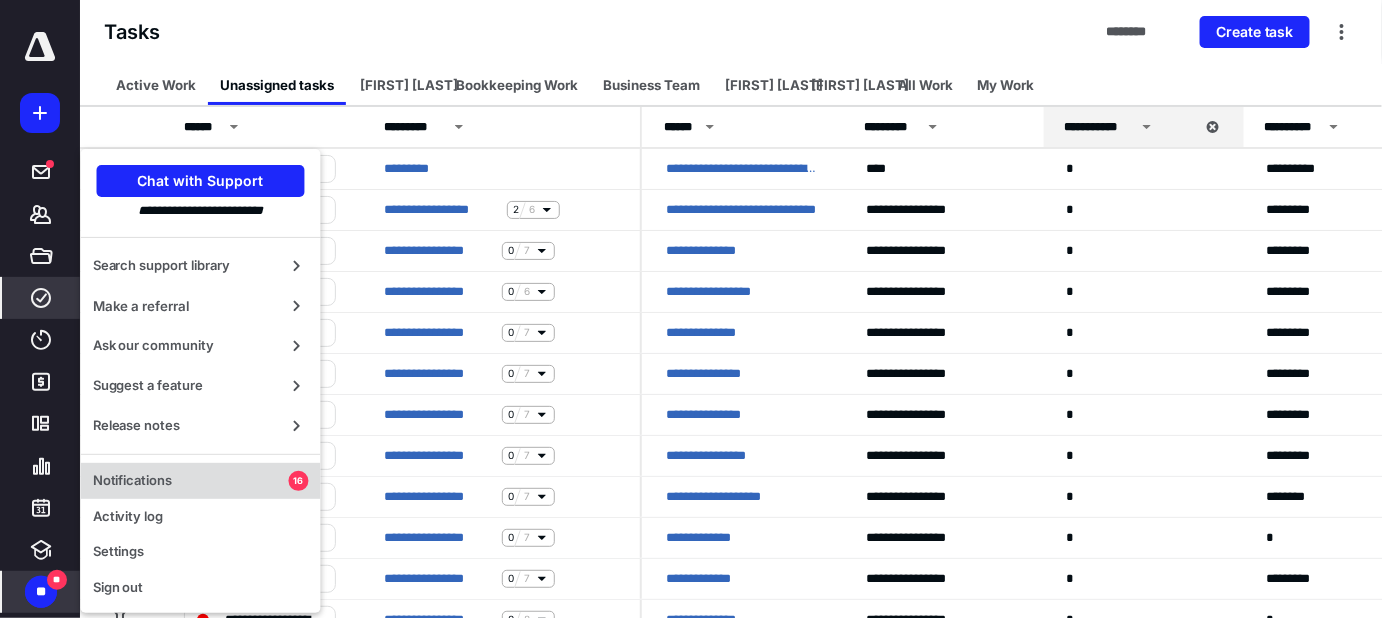 click on "Notifications 16" at bounding box center (201, 481) 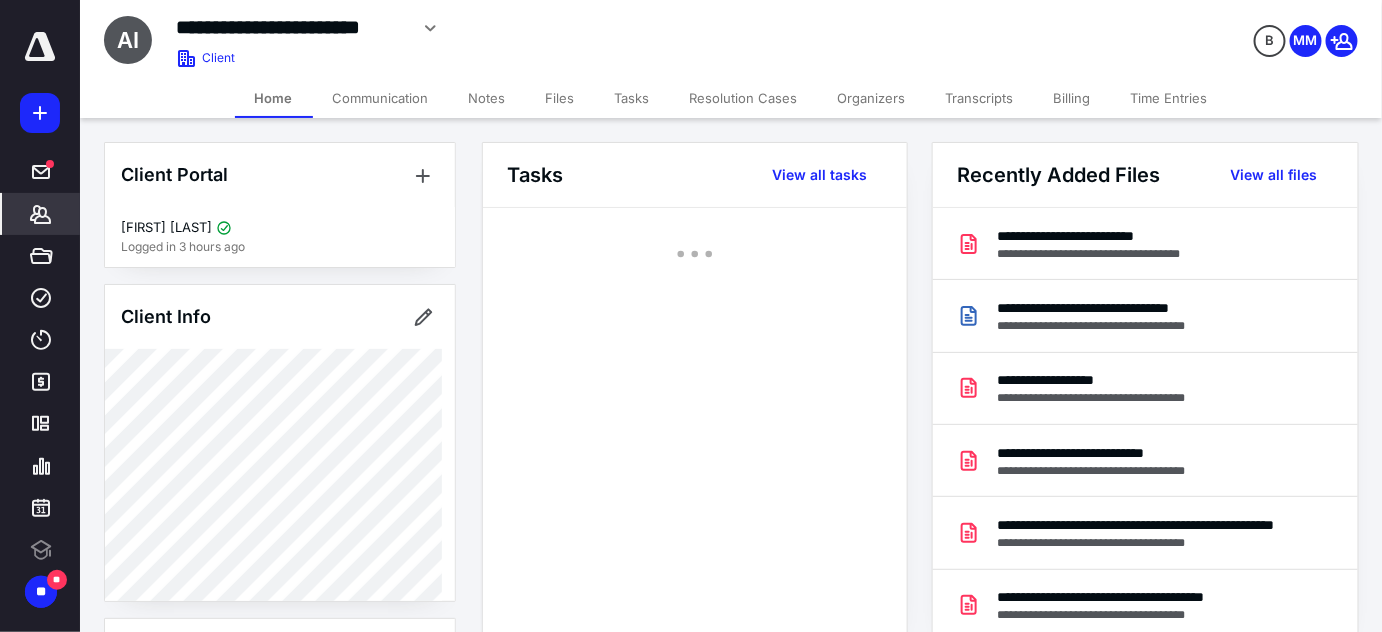 scroll, scrollTop: 0, scrollLeft: 0, axis: both 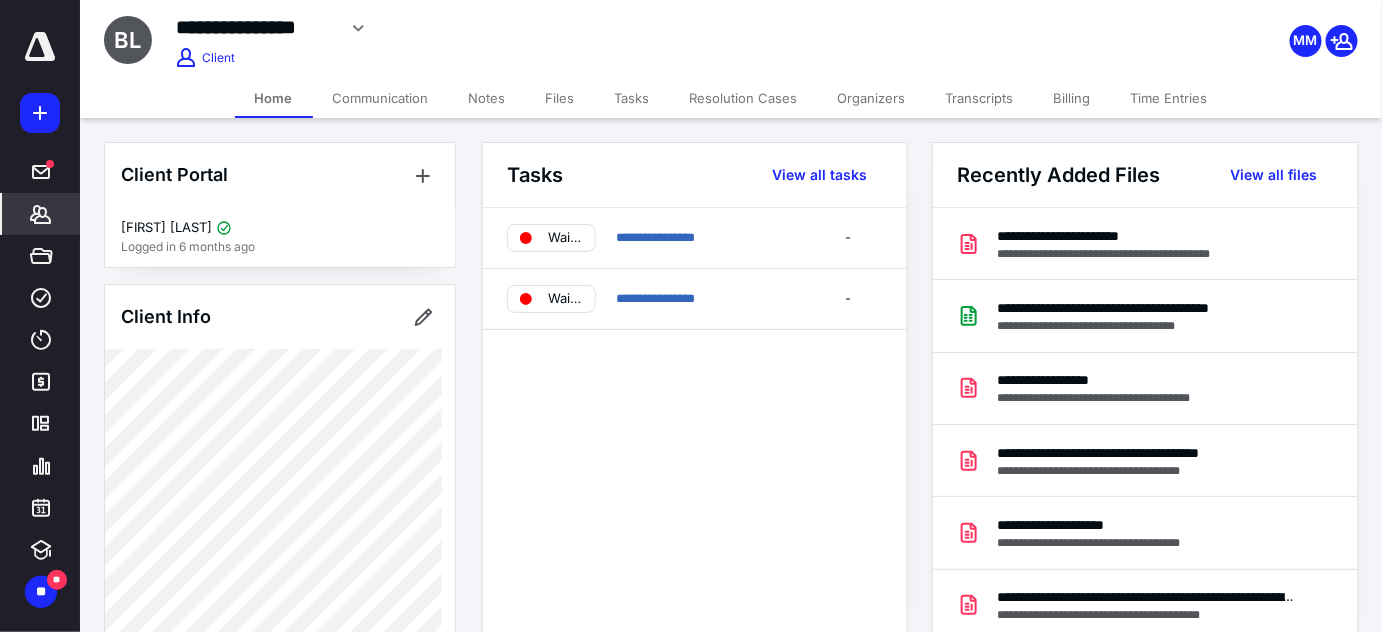 click on "Billing" at bounding box center (1072, 98) 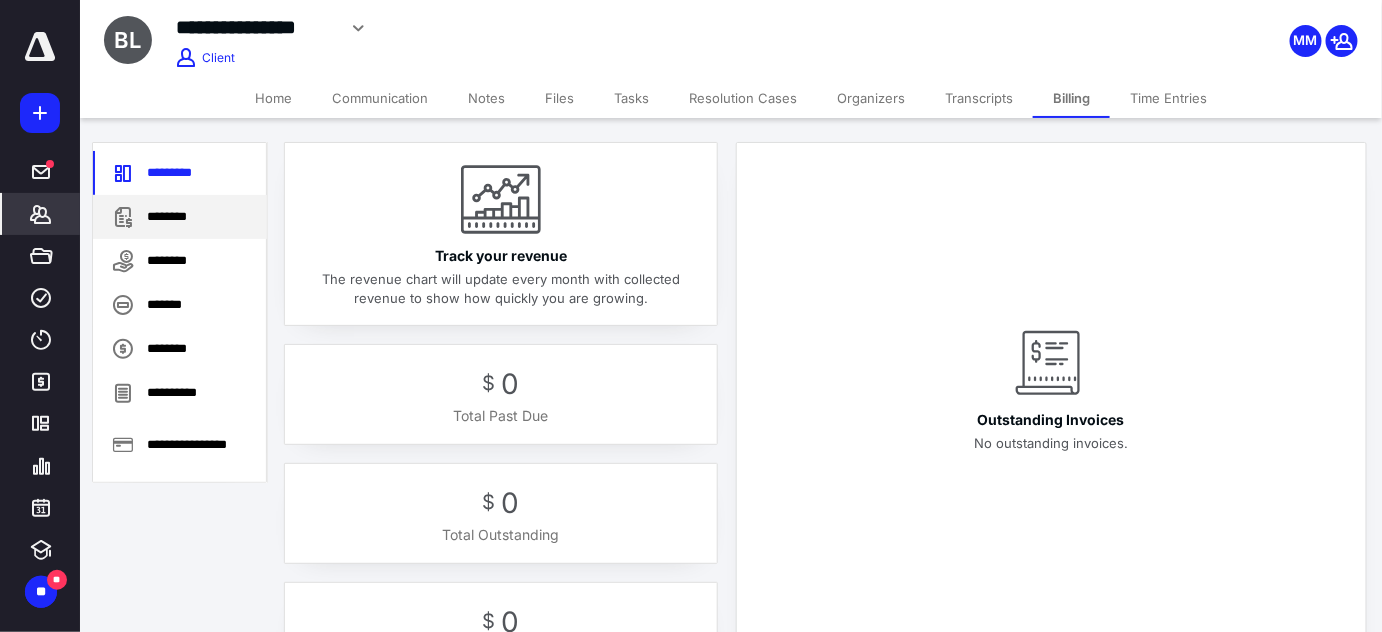 click on "********" at bounding box center (180, 217) 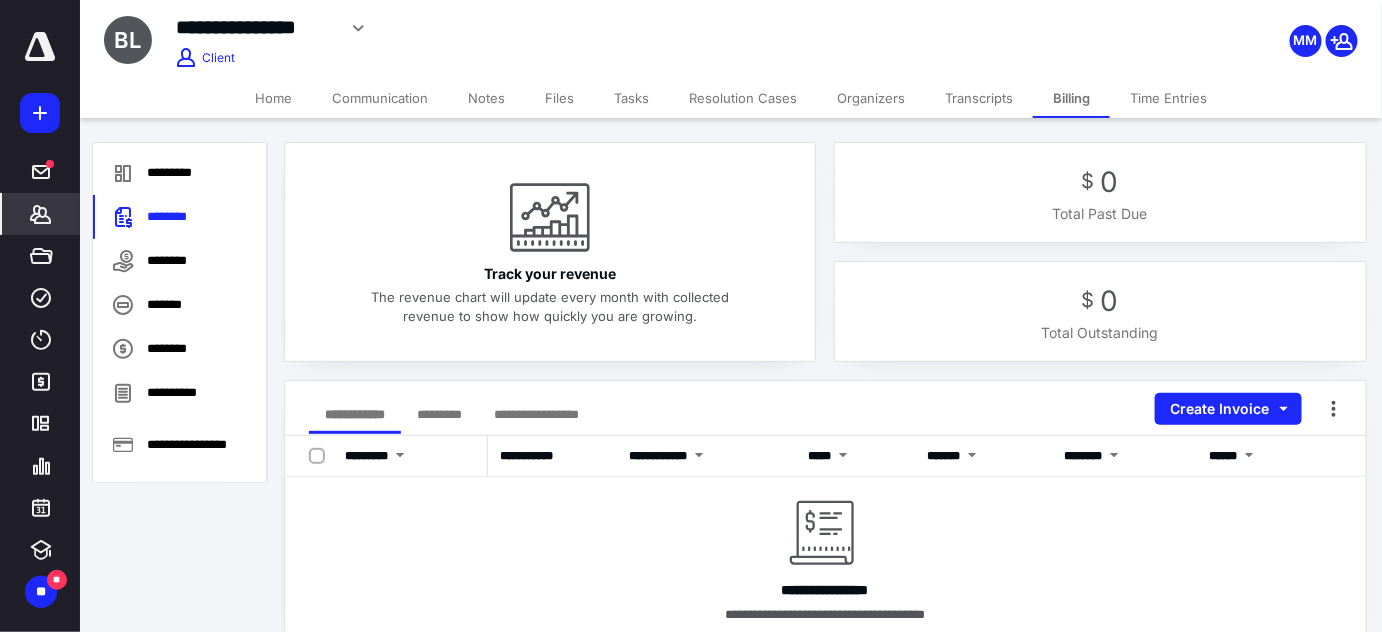 click on "Files" at bounding box center [559, 98] 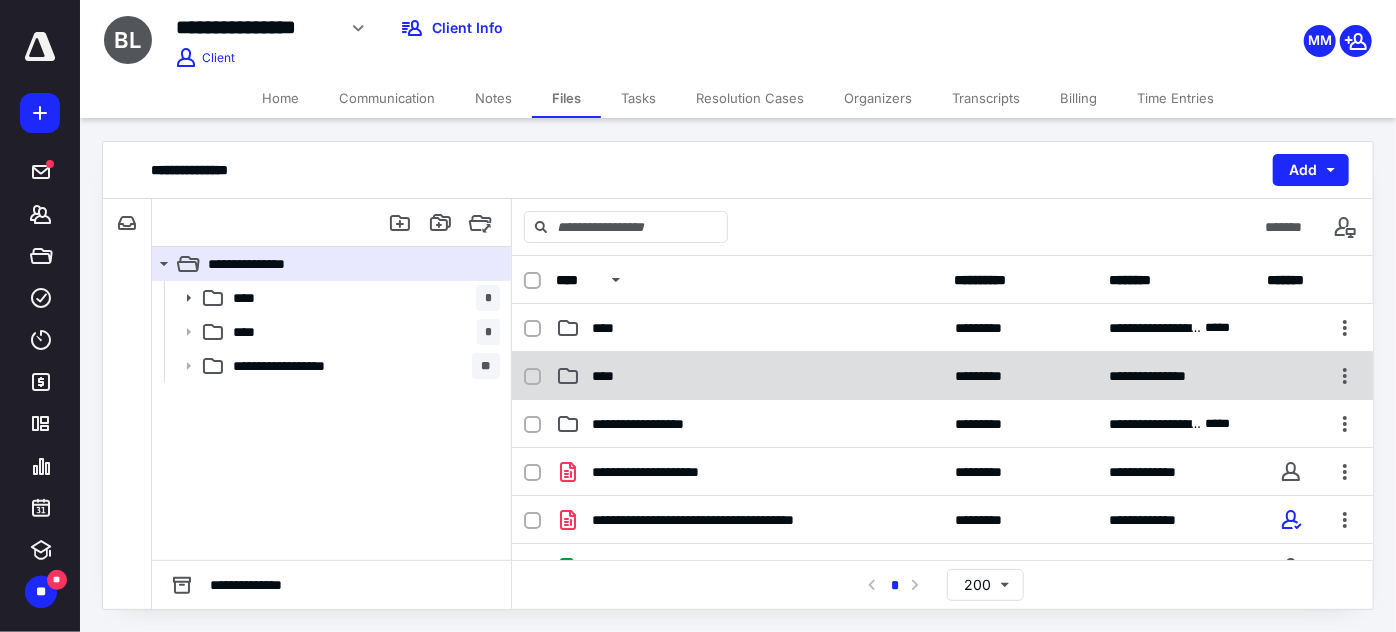 click on "**********" at bounding box center (942, 376) 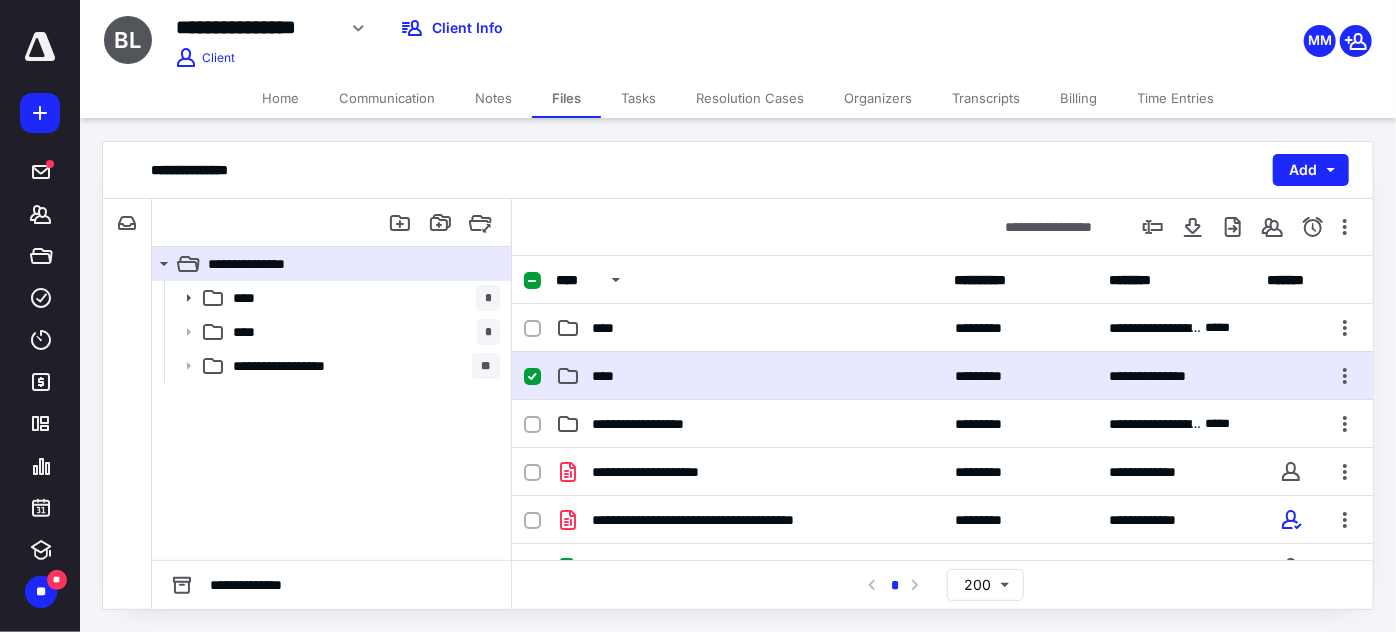 click on "Tasks" at bounding box center (638, 98) 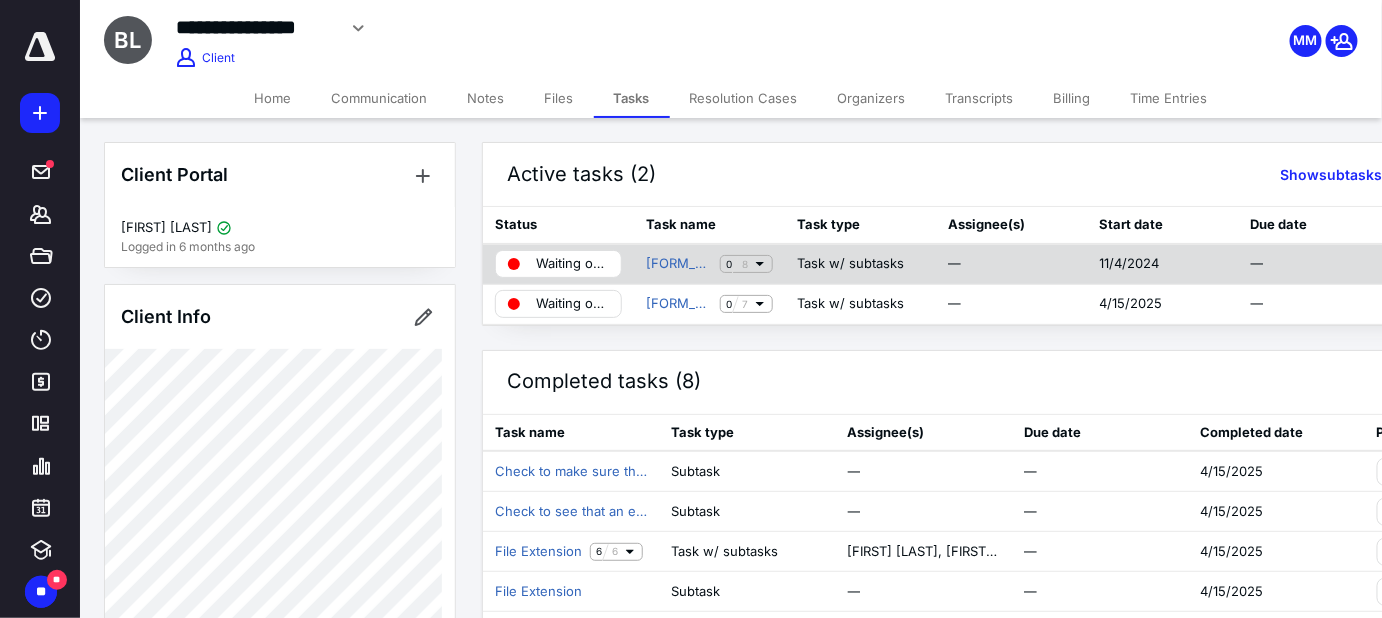 click on "Waiting on Documents" at bounding box center [572, 264] 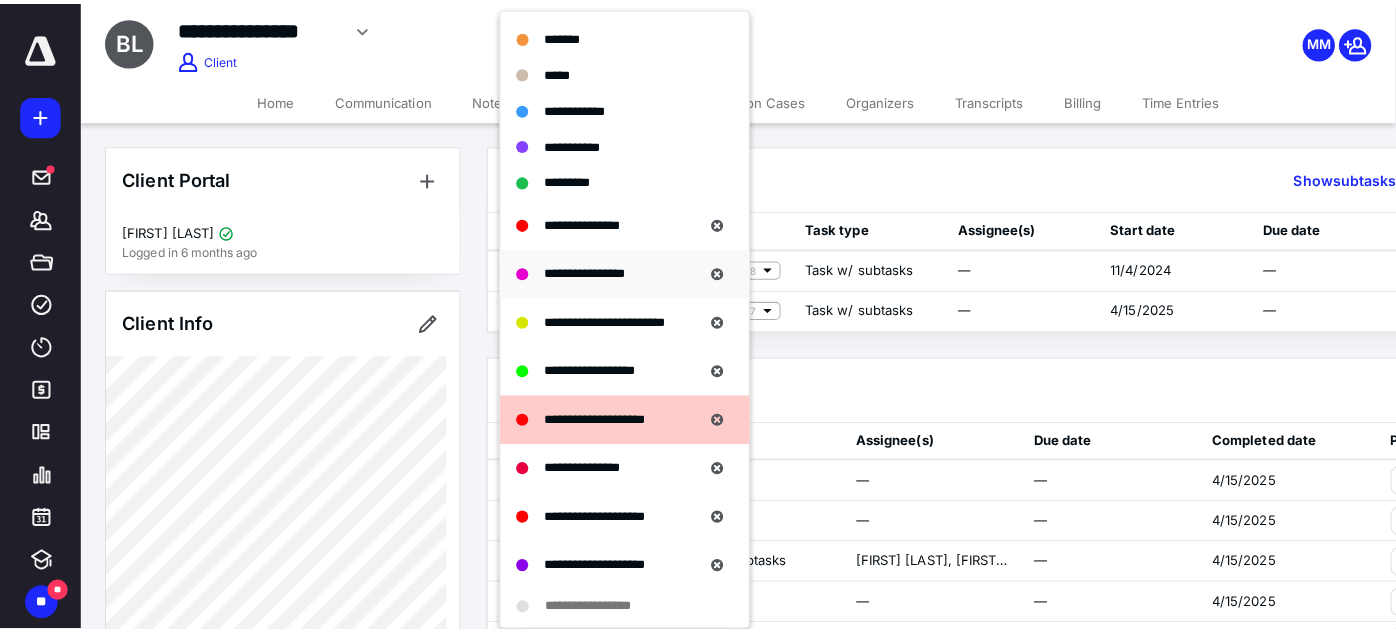 scroll, scrollTop: 0, scrollLeft: 0, axis: both 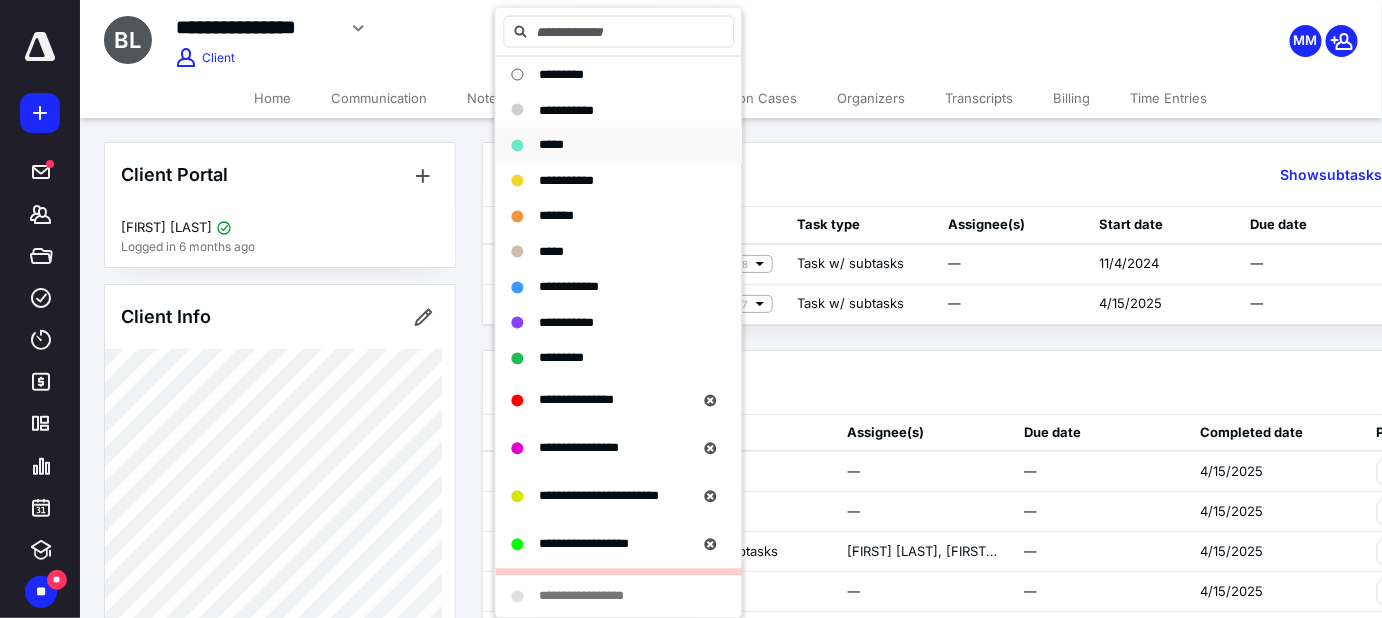 click on "*****" at bounding box center (619, 146) 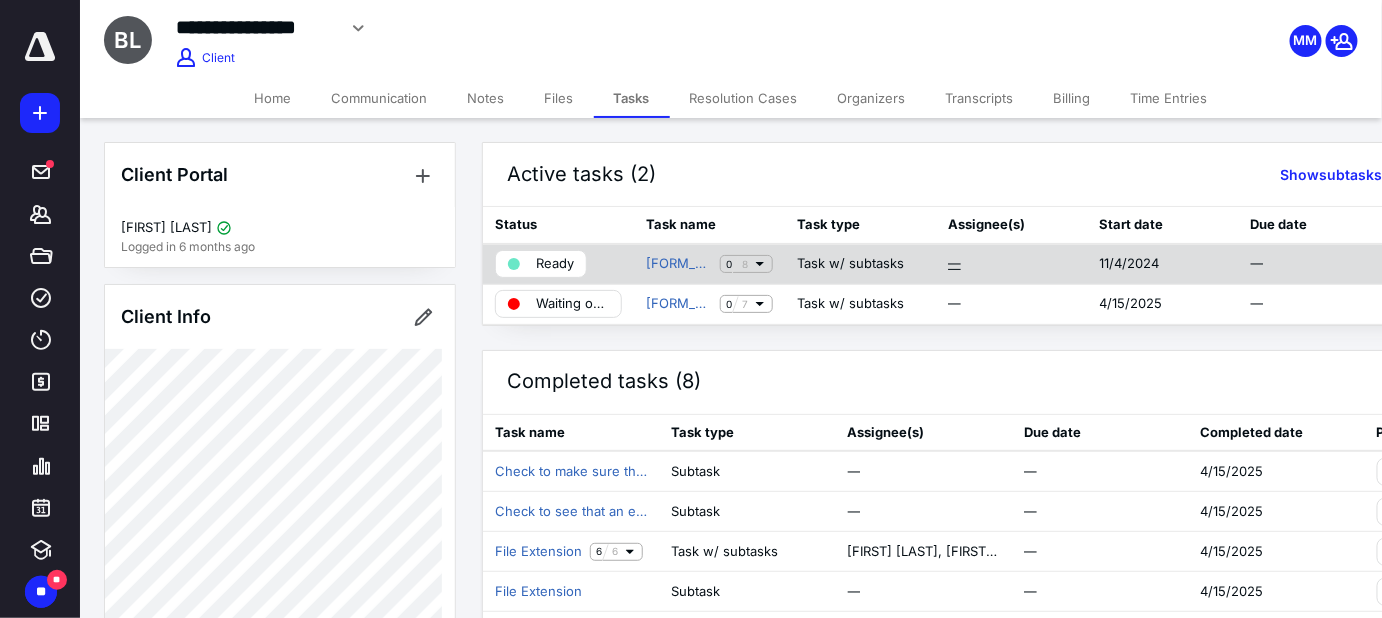 click on "—" at bounding box center [954, 264] 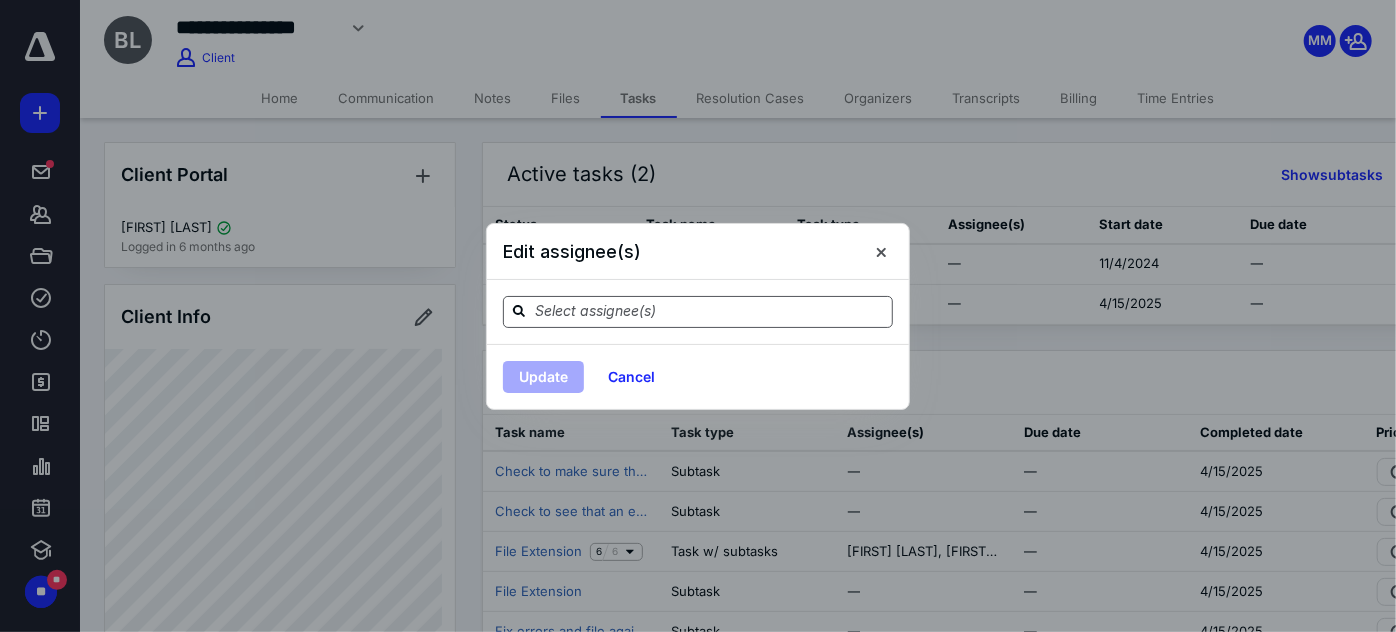 click at bounding box center (710, 311) 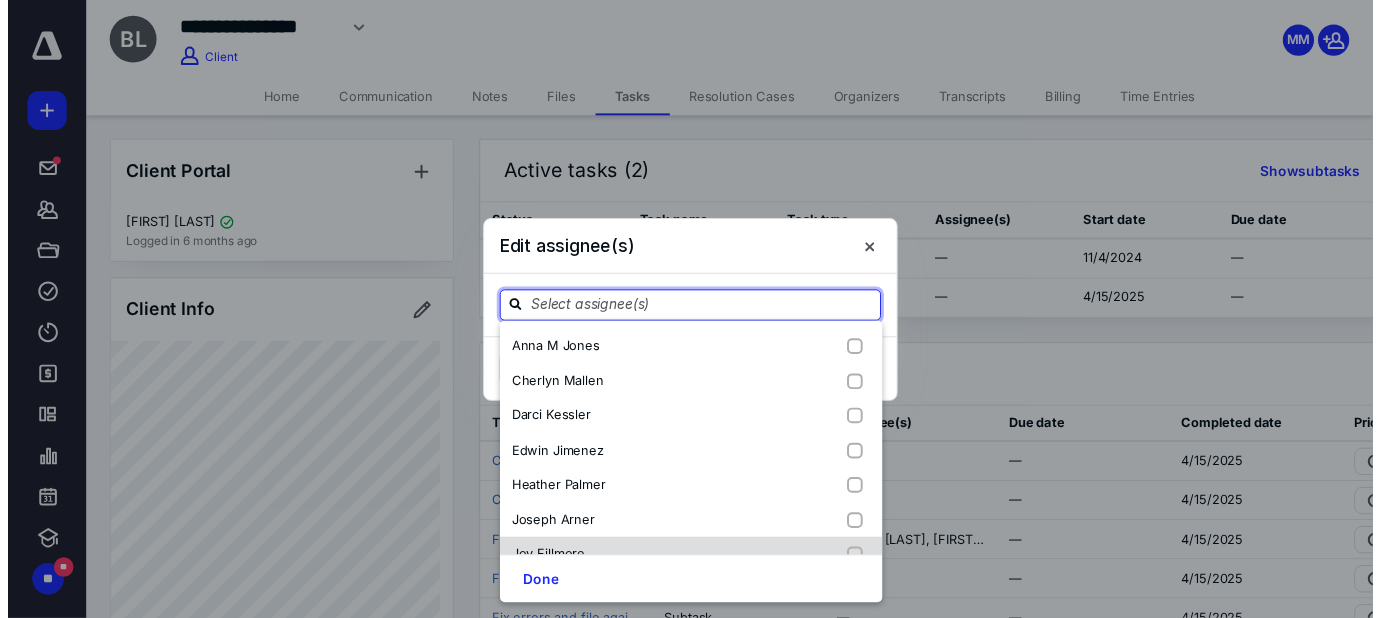 scroll, scrollTop: 90, scrollLeft: 0, axis: vertical 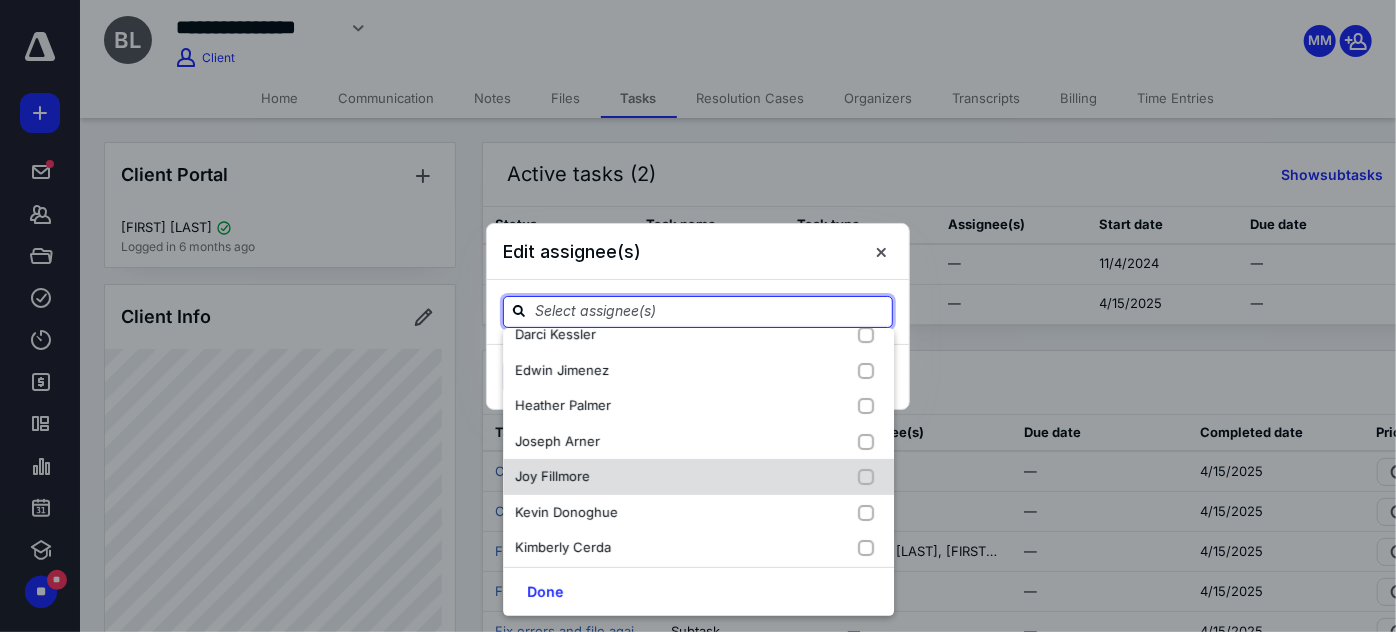 click on "Joy Fillmore" at bounding box center [552, 476] 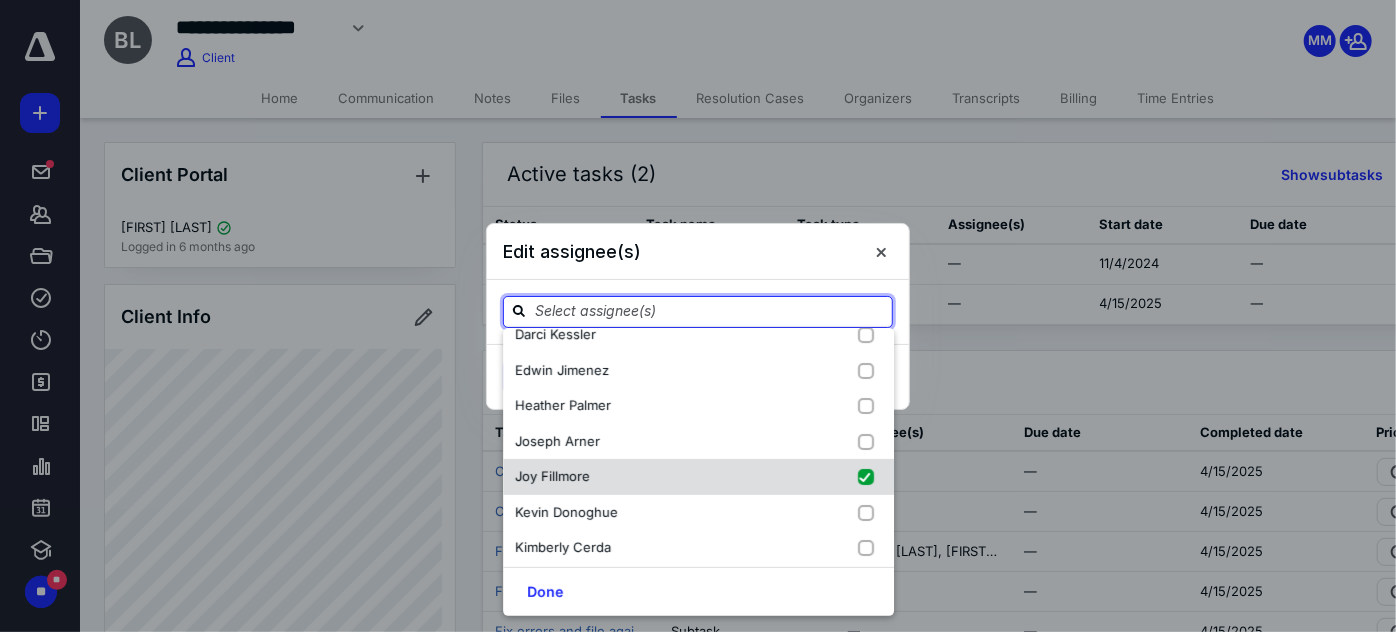 checkbox on "true" 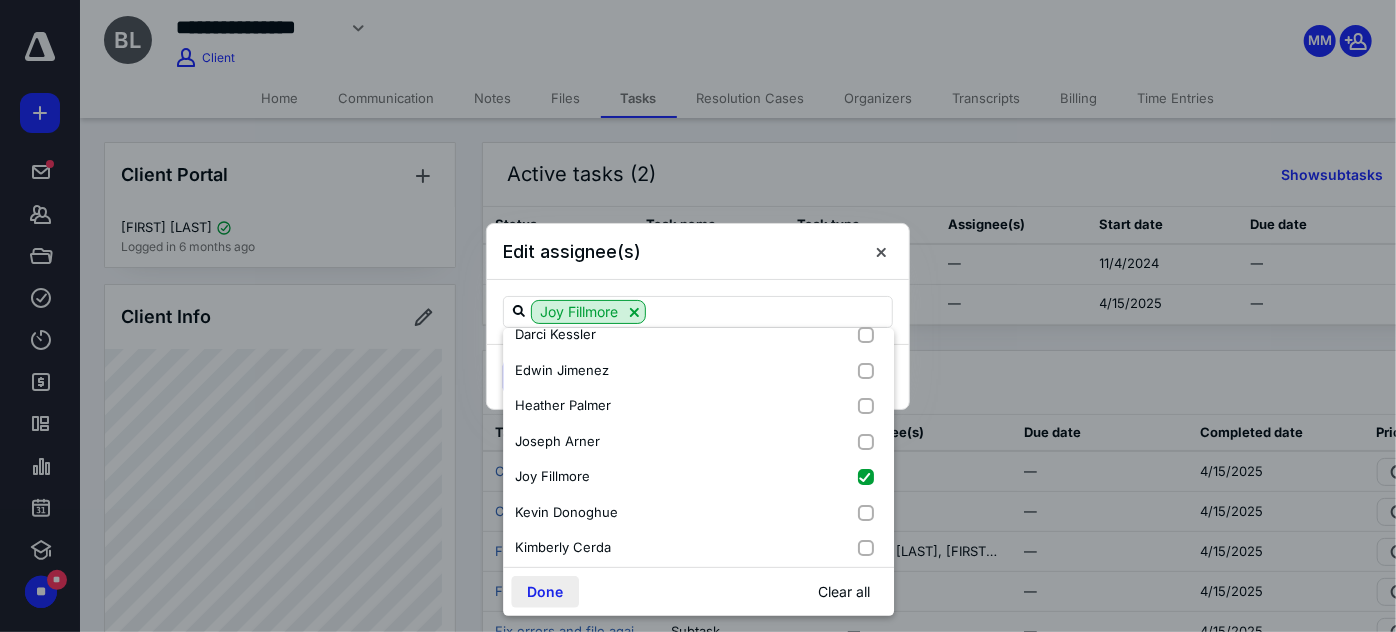 click on "Done" at bounding box center (545, 592) 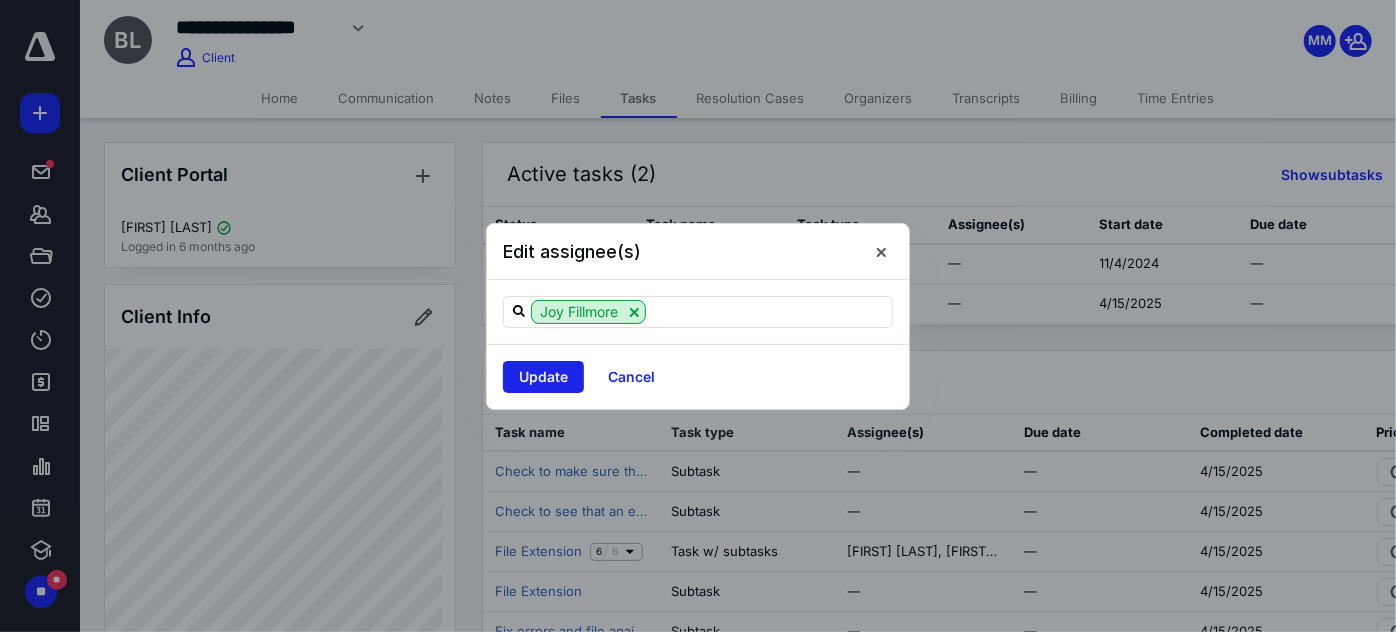click on "Update" at bounding box center (543, 377) 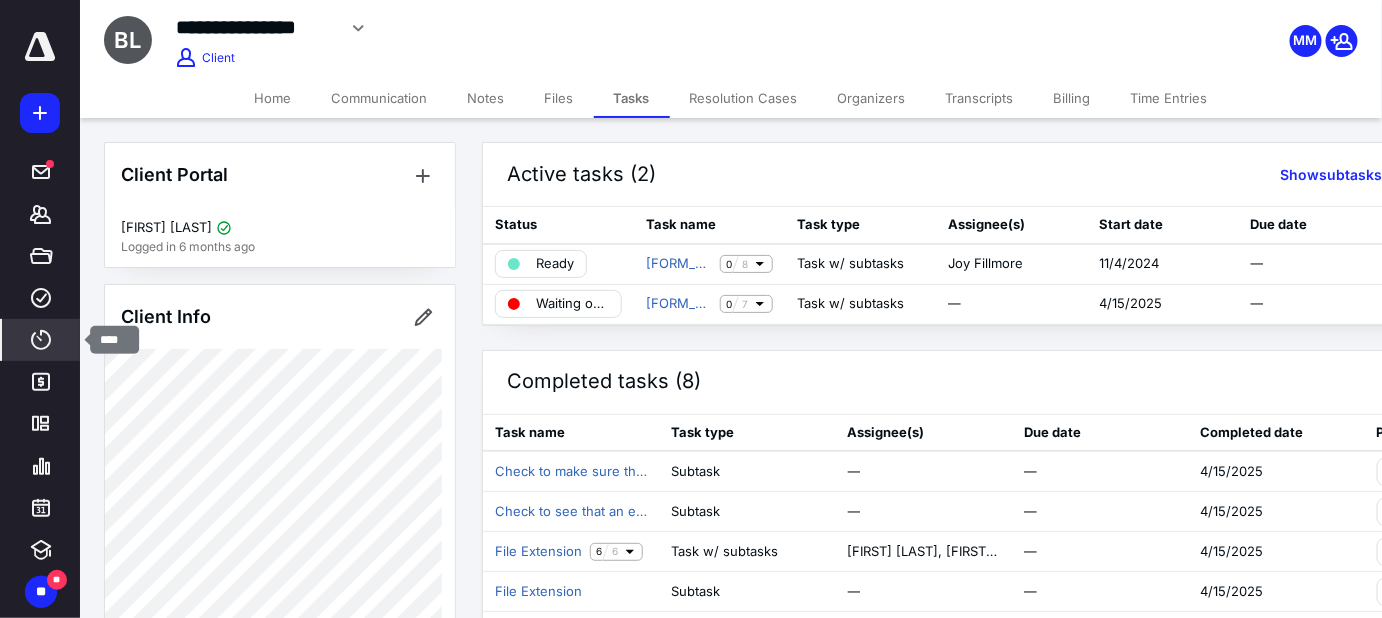 click 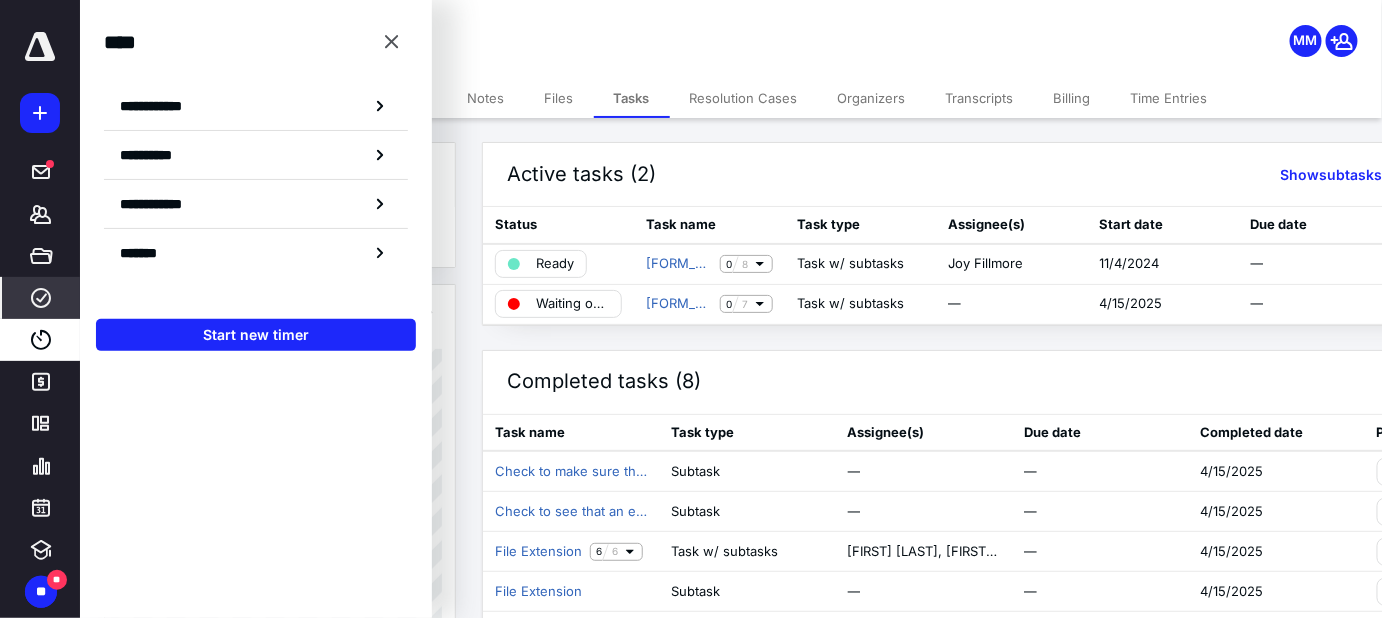 click 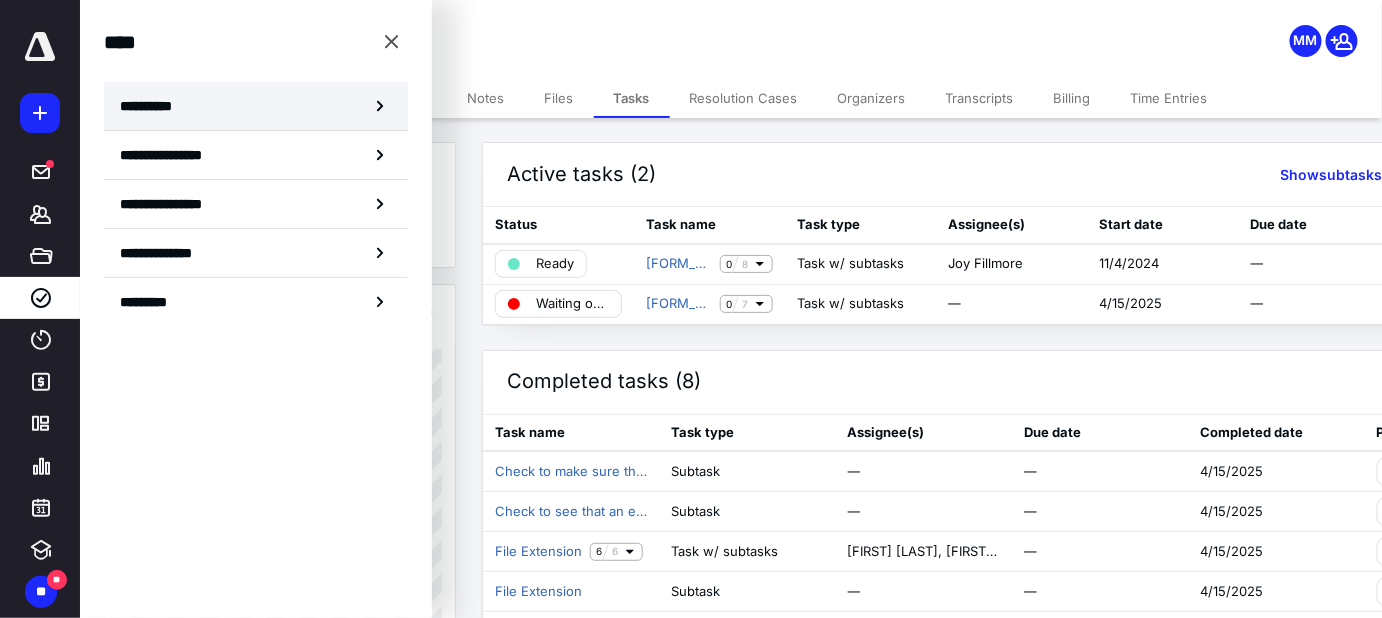click on "**********" at bounding box center (256, 106) 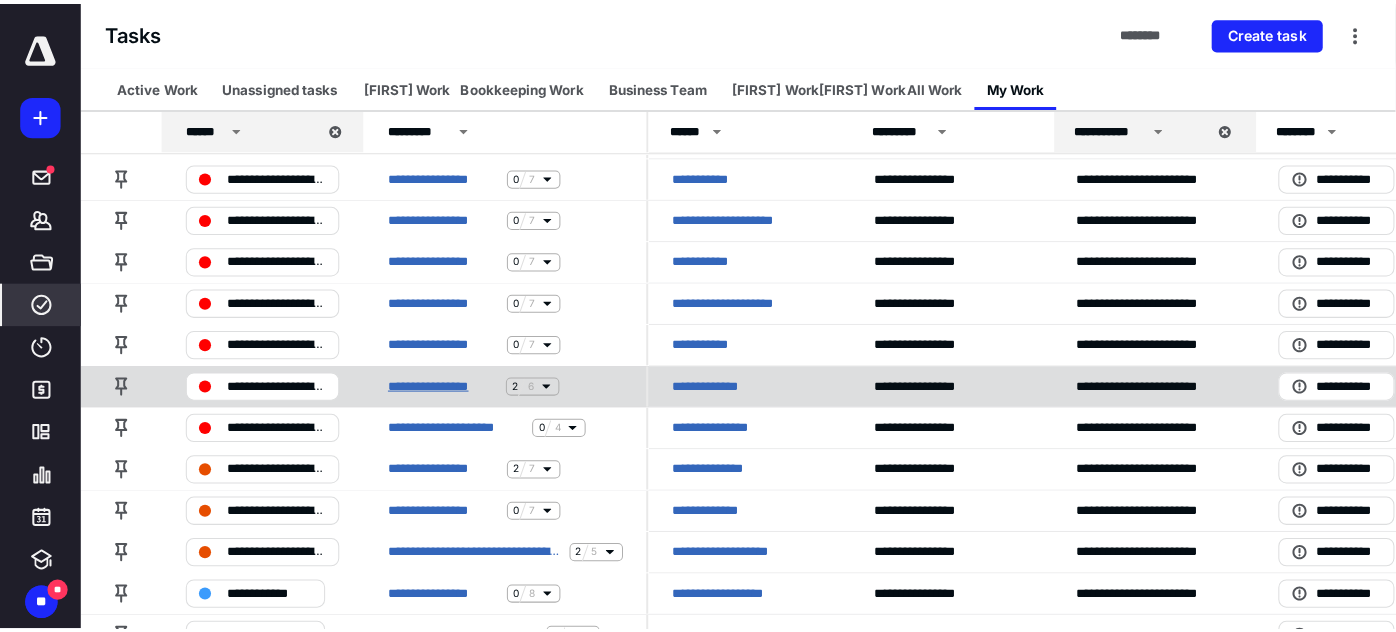 scroll, scrollTop: 0, scrollLeft: 0, axis: both 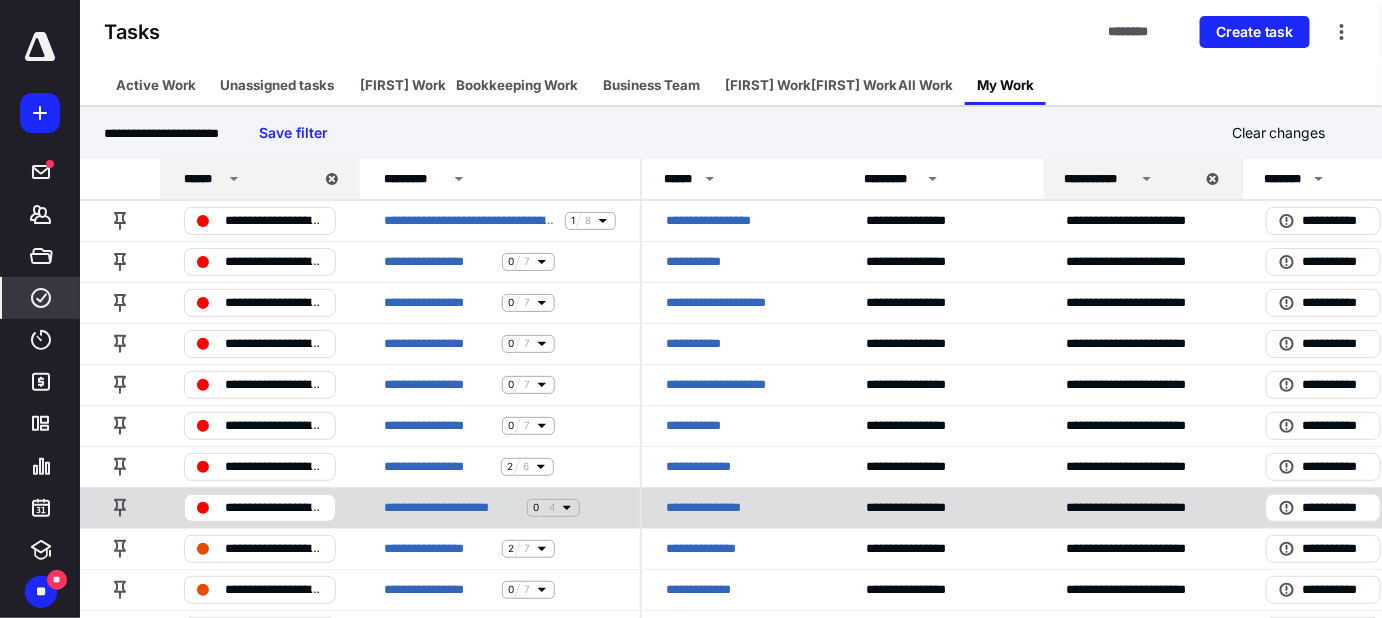 click on "**********" at bounding box center [711, 508] 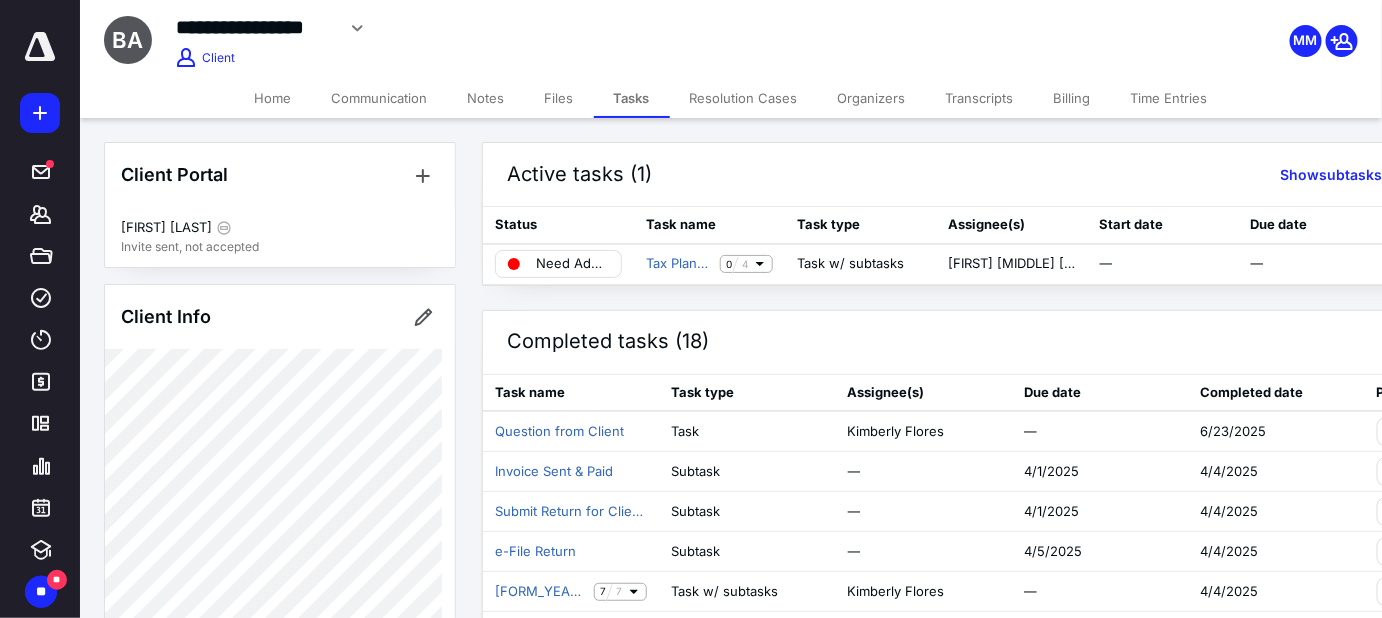 click on "Files" at bounding box center (559, 98) 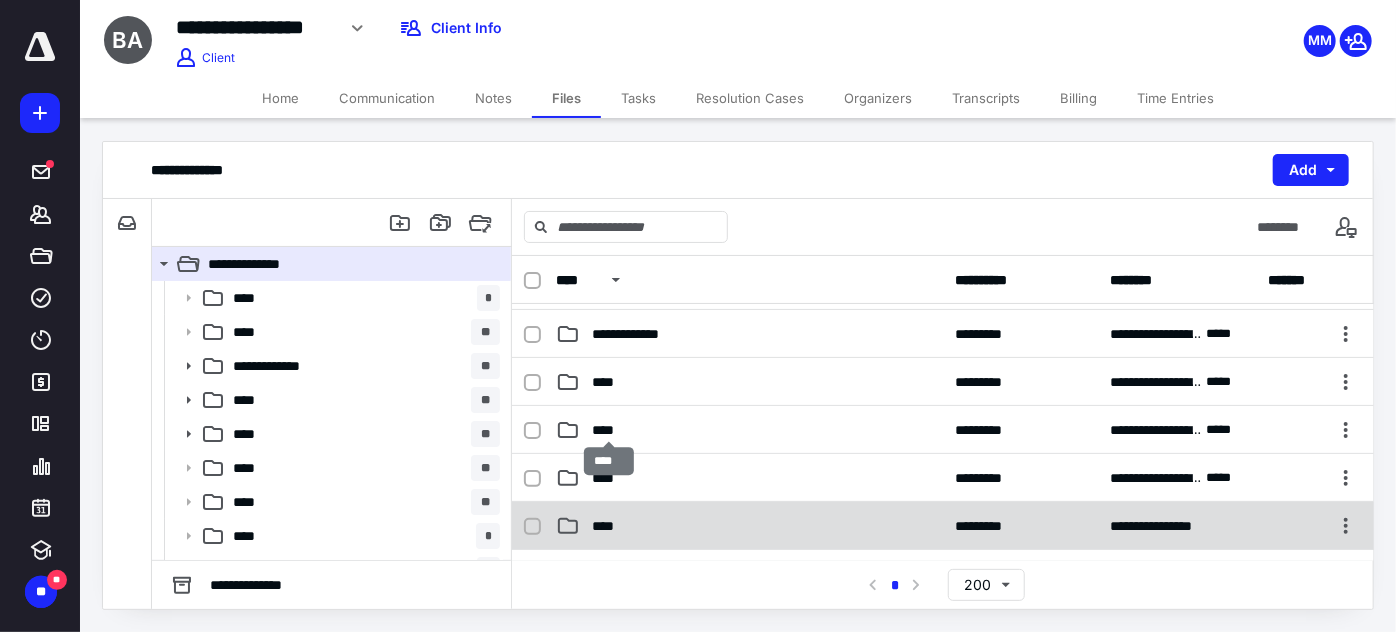 scroll, scrollTop: 181, scrollLeft: 0, axis: vertical 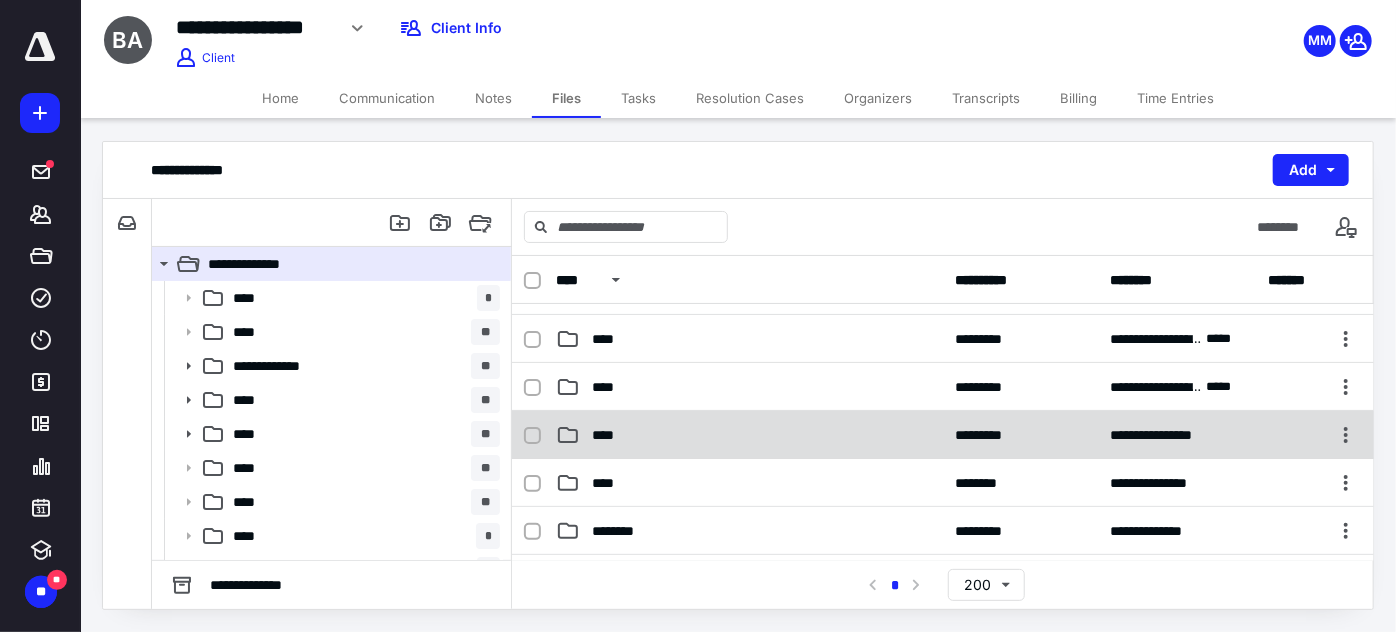 click on "**********" at bounding box center [943, 435] 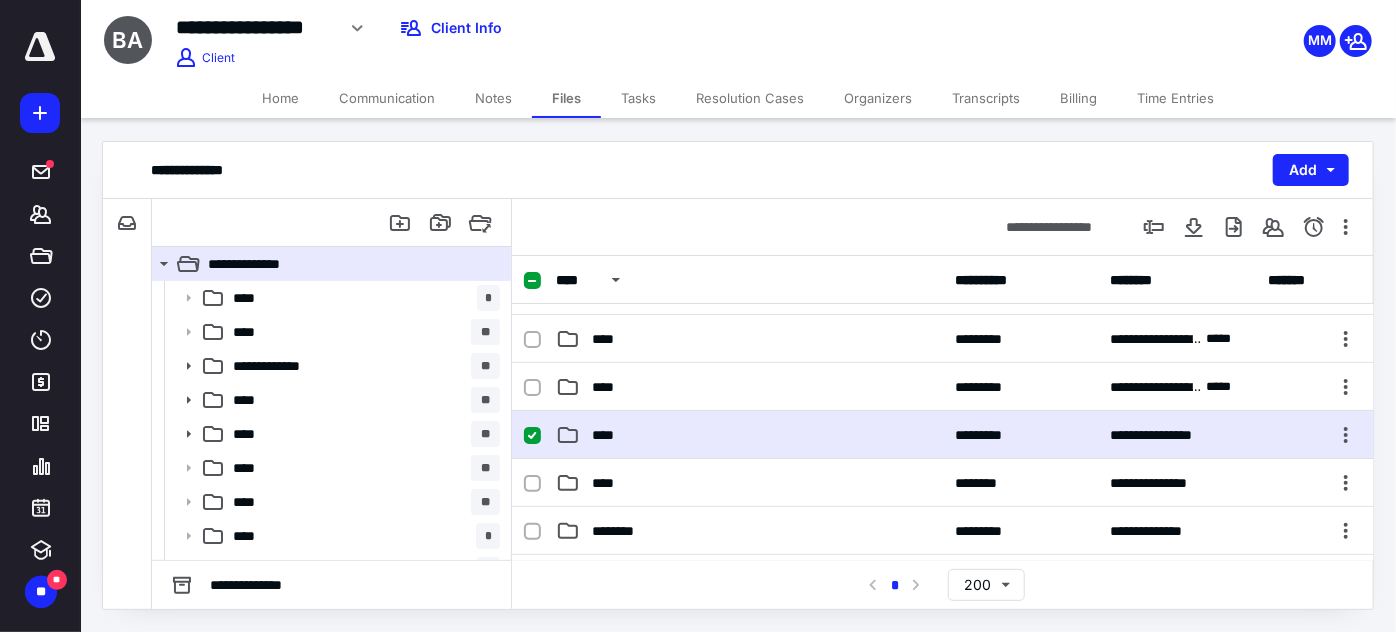click on "**********" at bounding box center [943, 435] 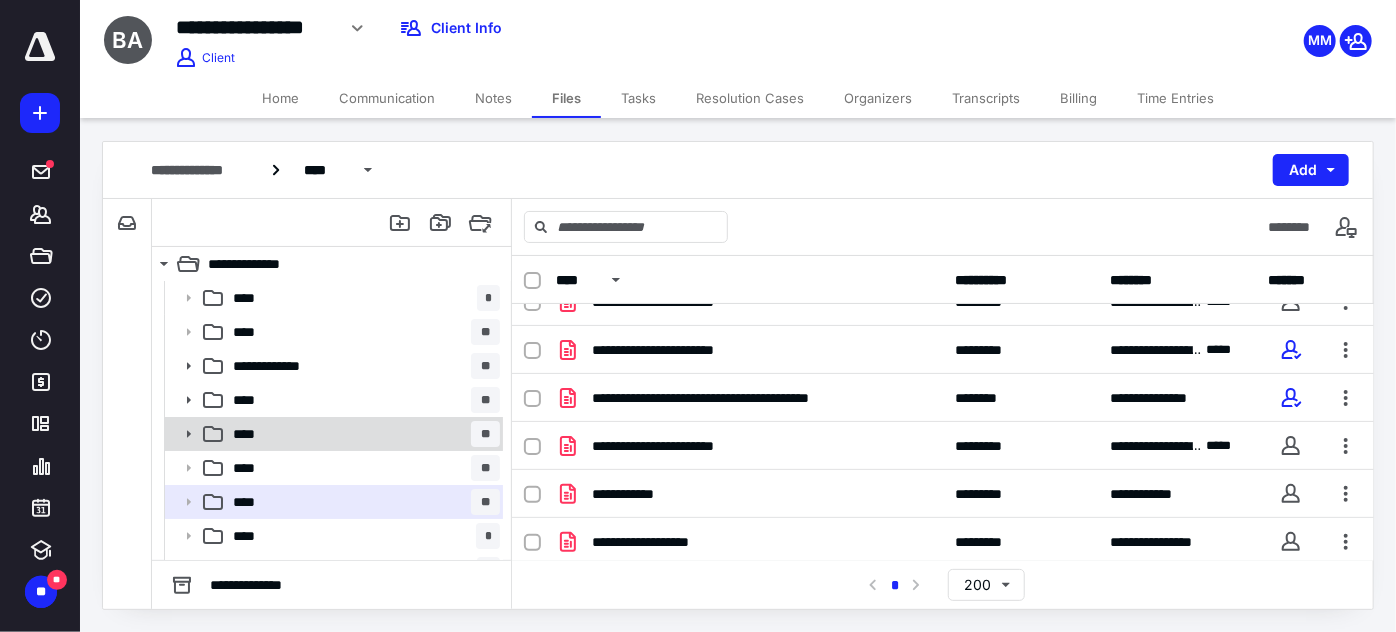 scroll, scrollTop: 219, scrollLeft: 0, axis: vertical 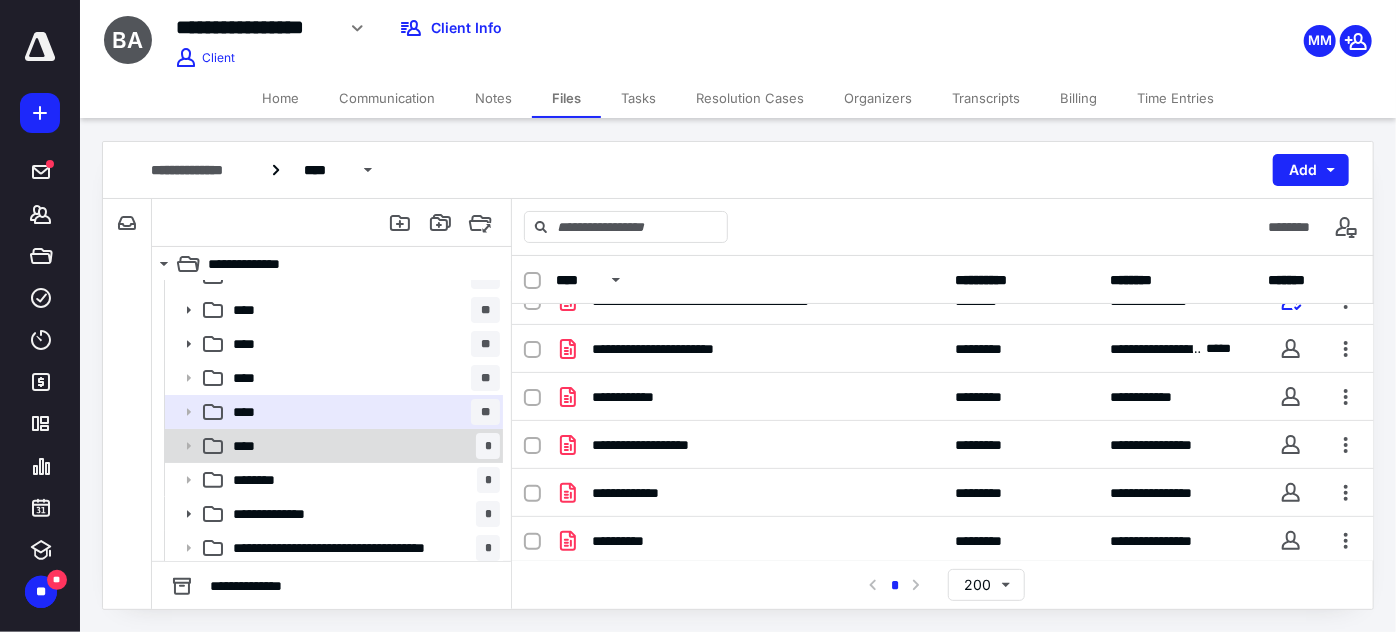 click on "**** *" at bounding box center [362, 446] 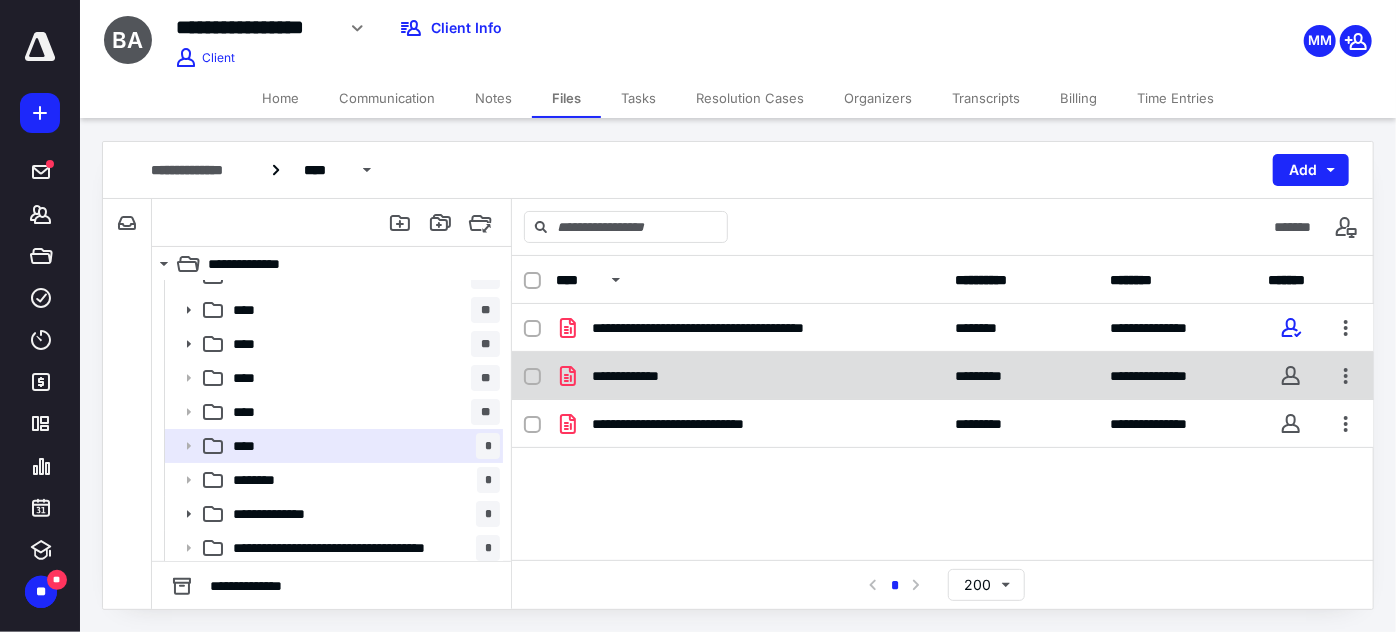 click on "**********" at bounding box center (943, 376) 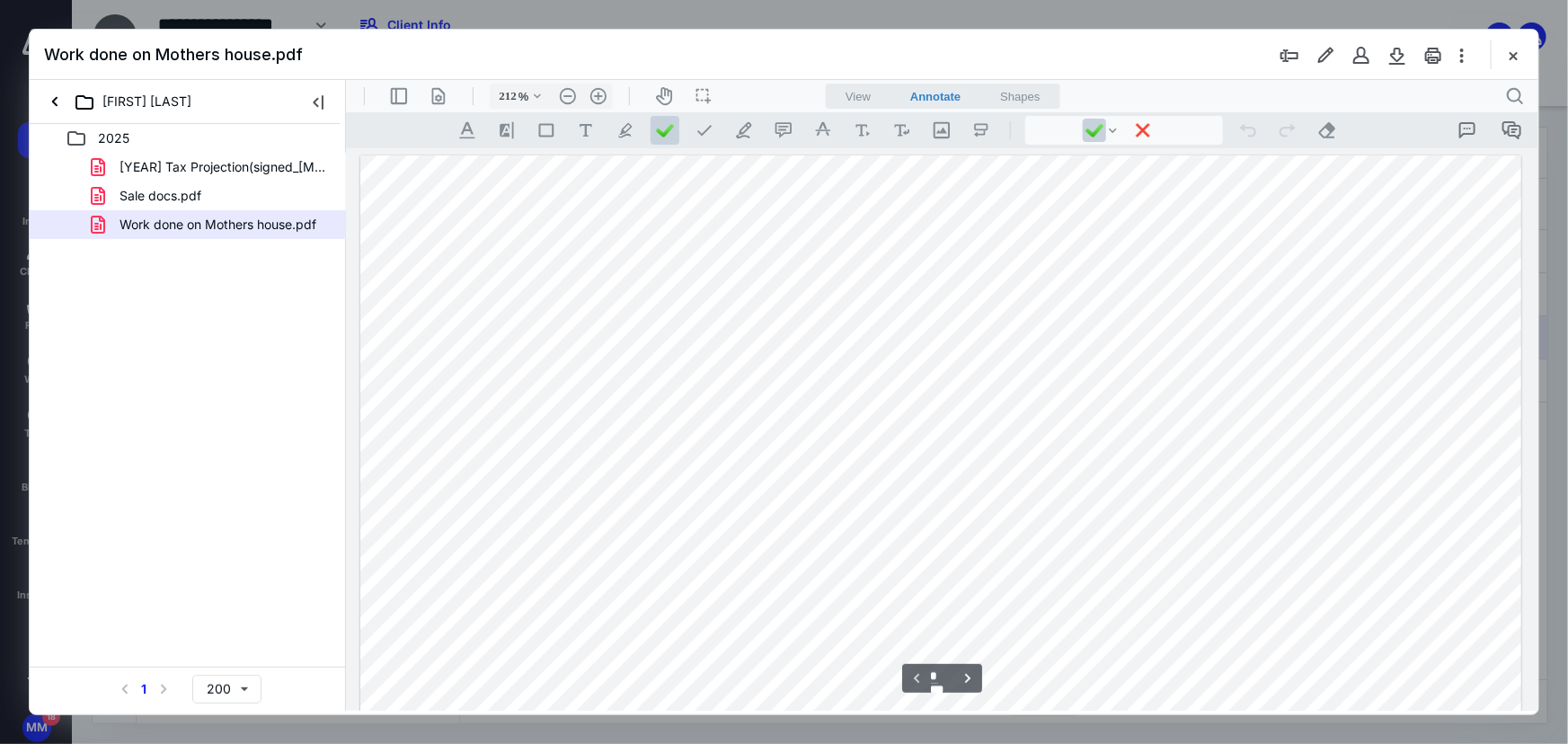 scroll, scrollTop: 0, scrollLeft: 0, axis: both 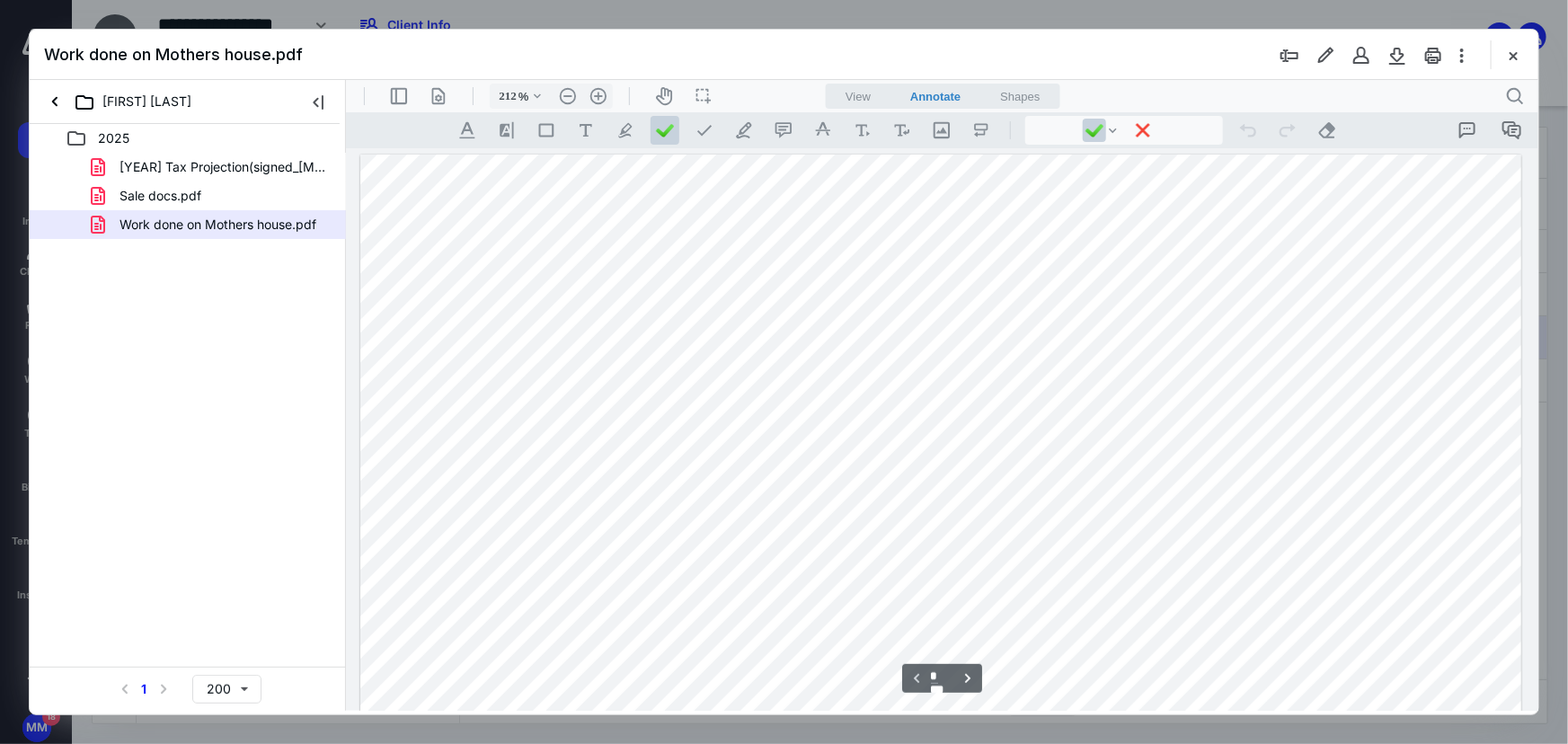click at bounding box center (1397, 55) 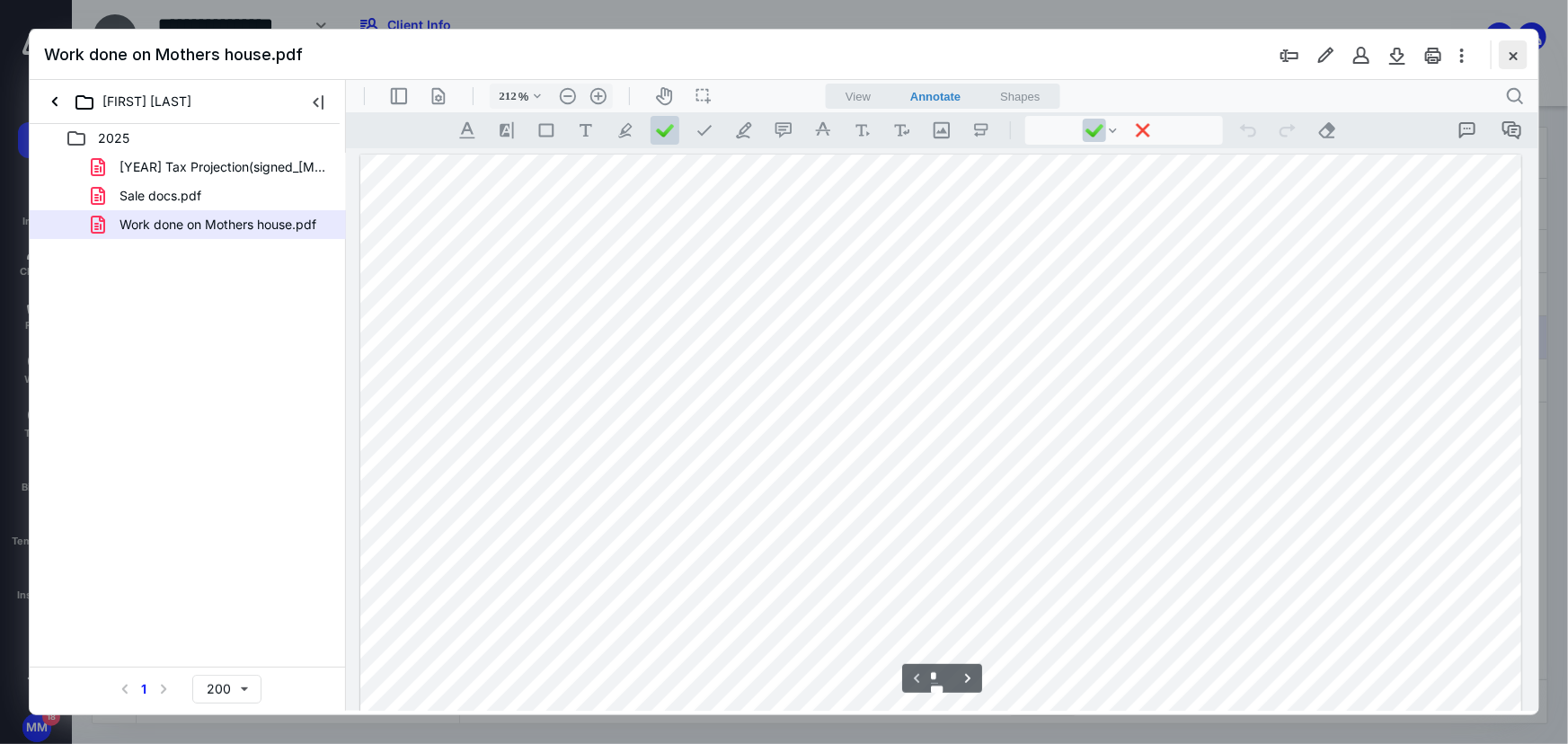 click at bounding box center [1513, 55] 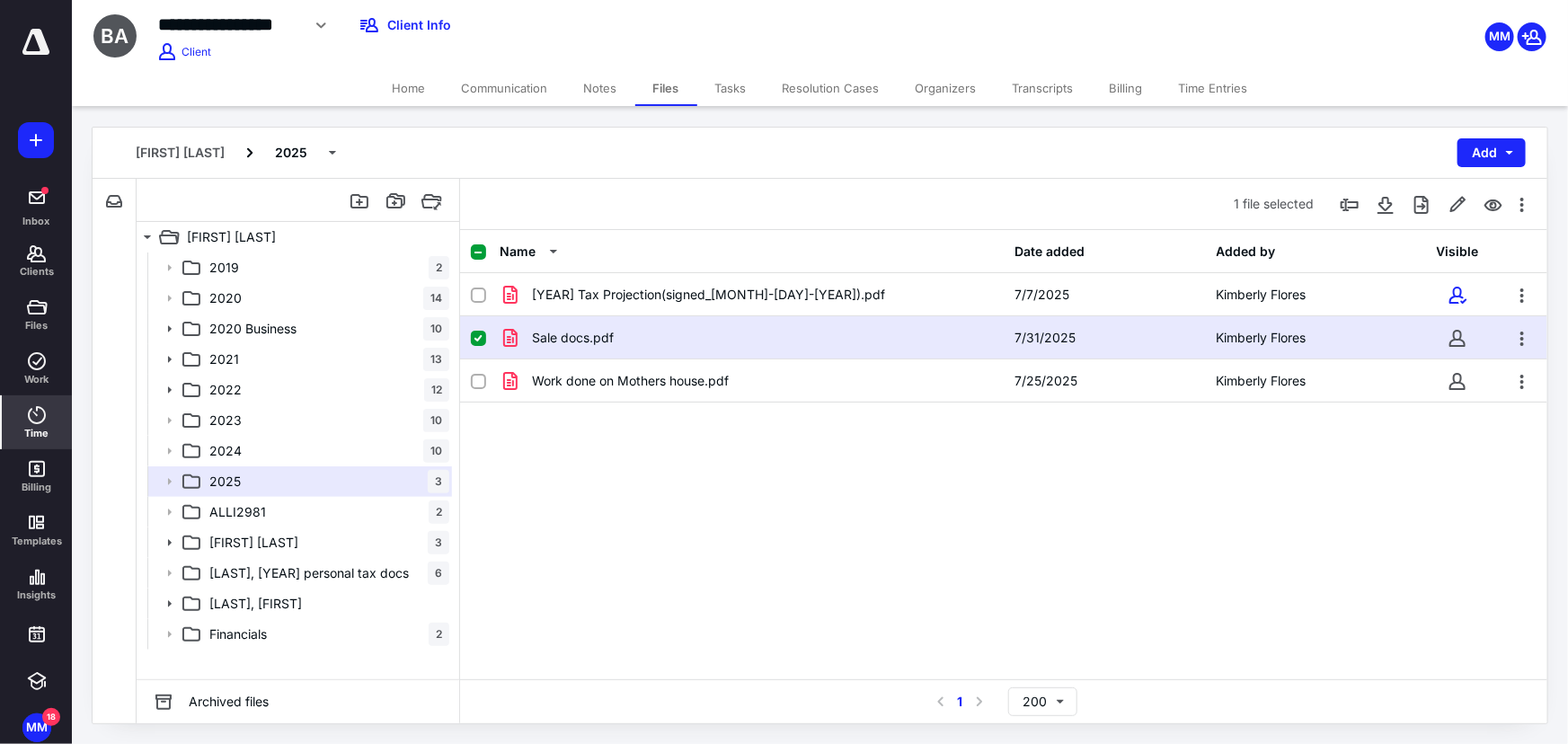 click 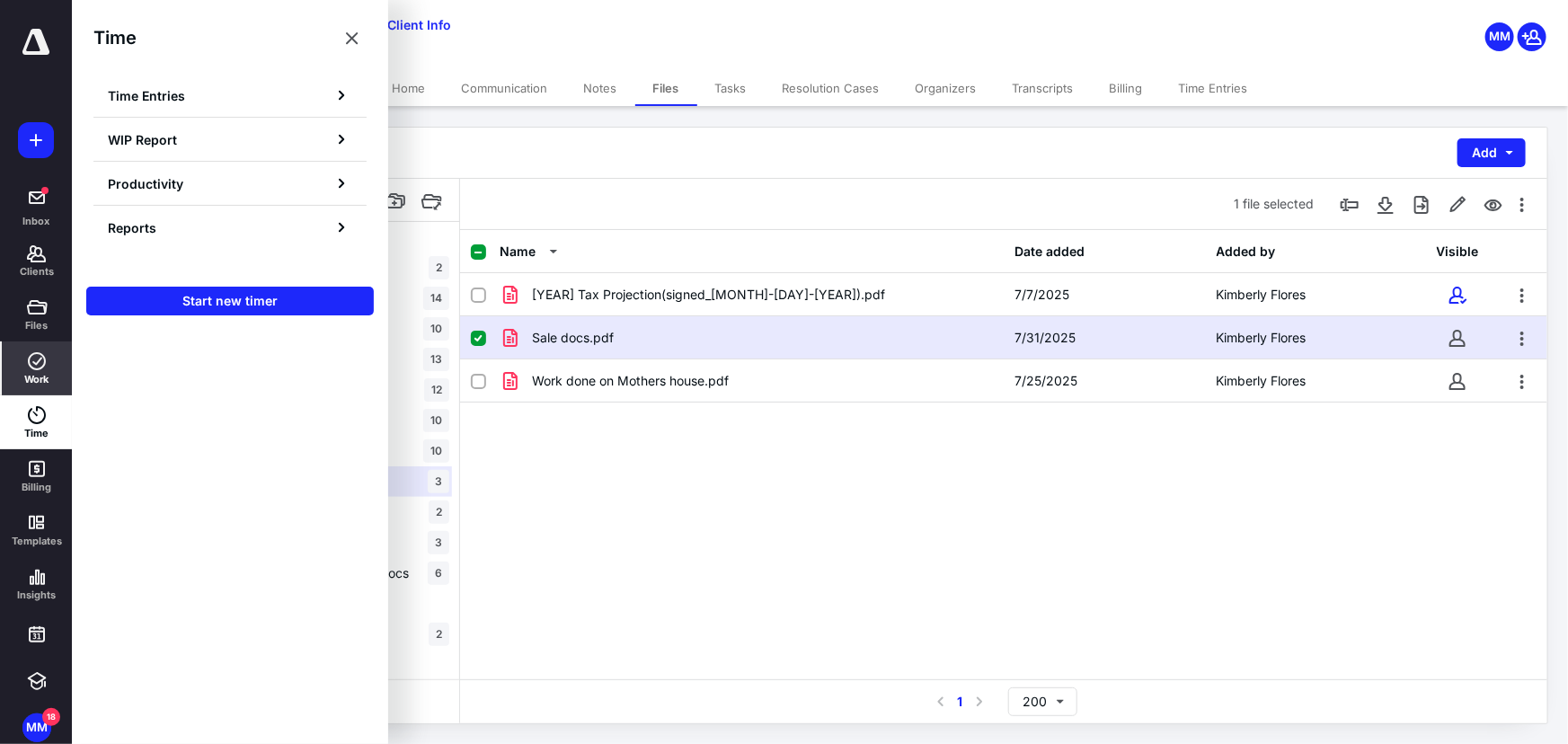 click 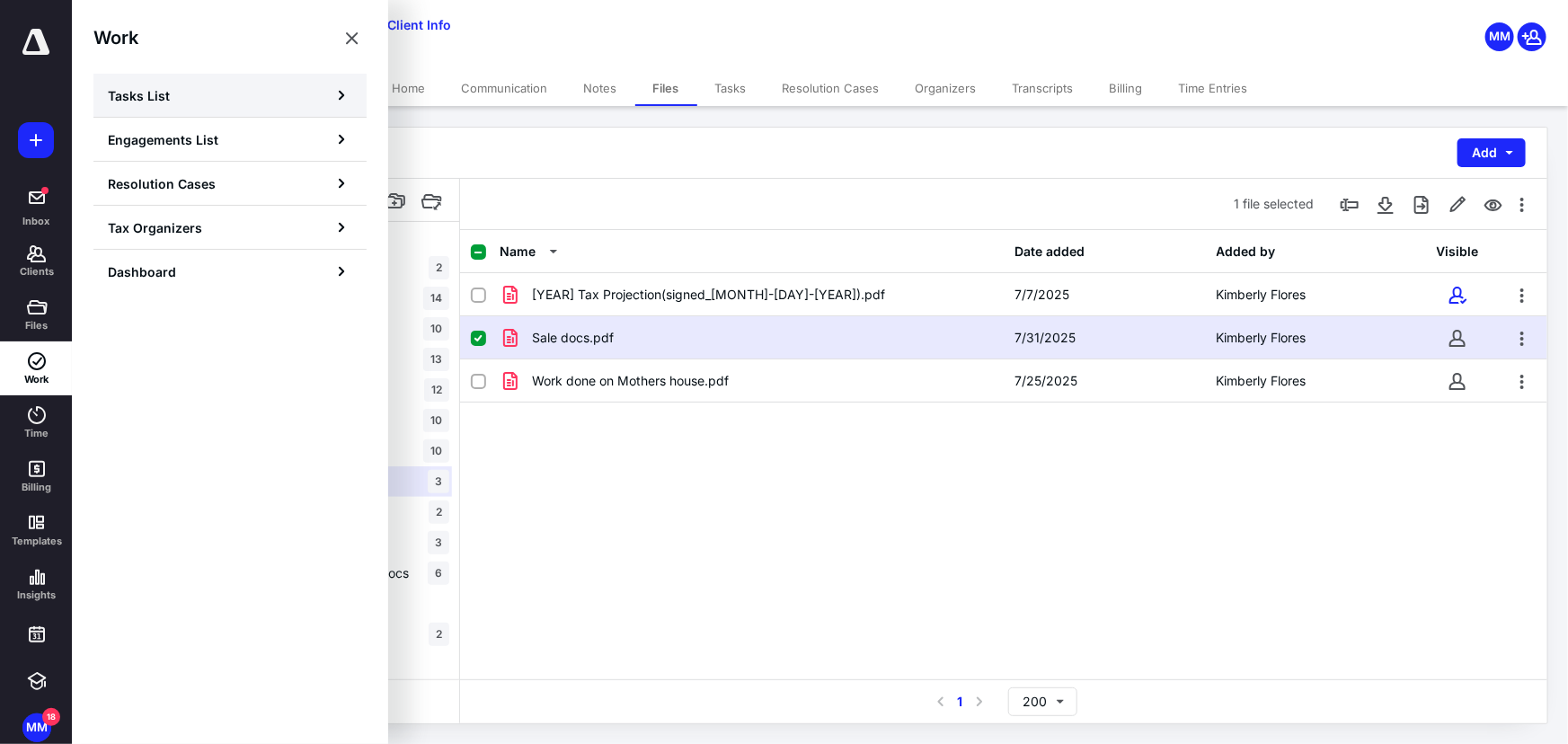 click on "Tasks List" at bounding box center [138, 95] 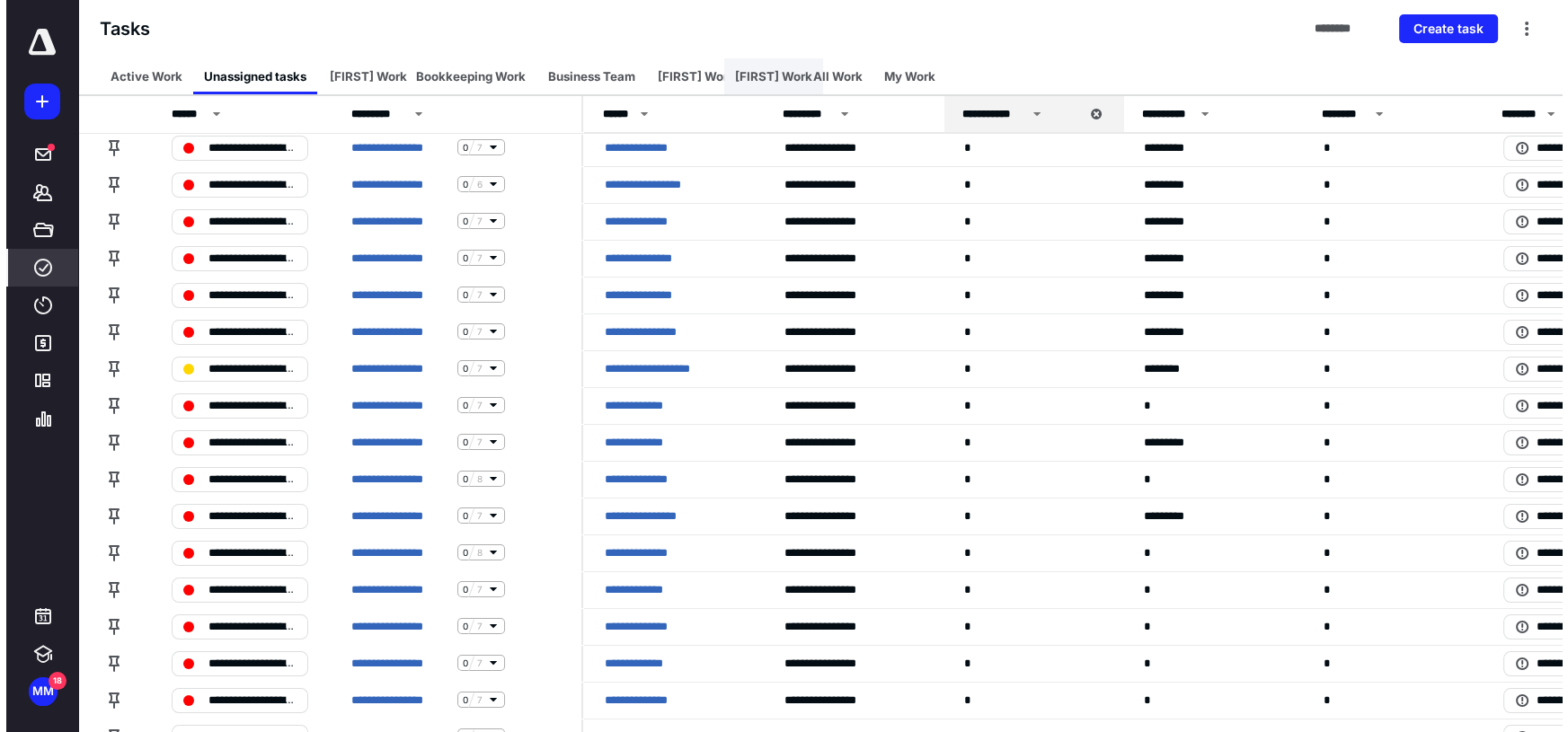 scroll, scrollTop: 0, scrollLeft: 0, axis: both 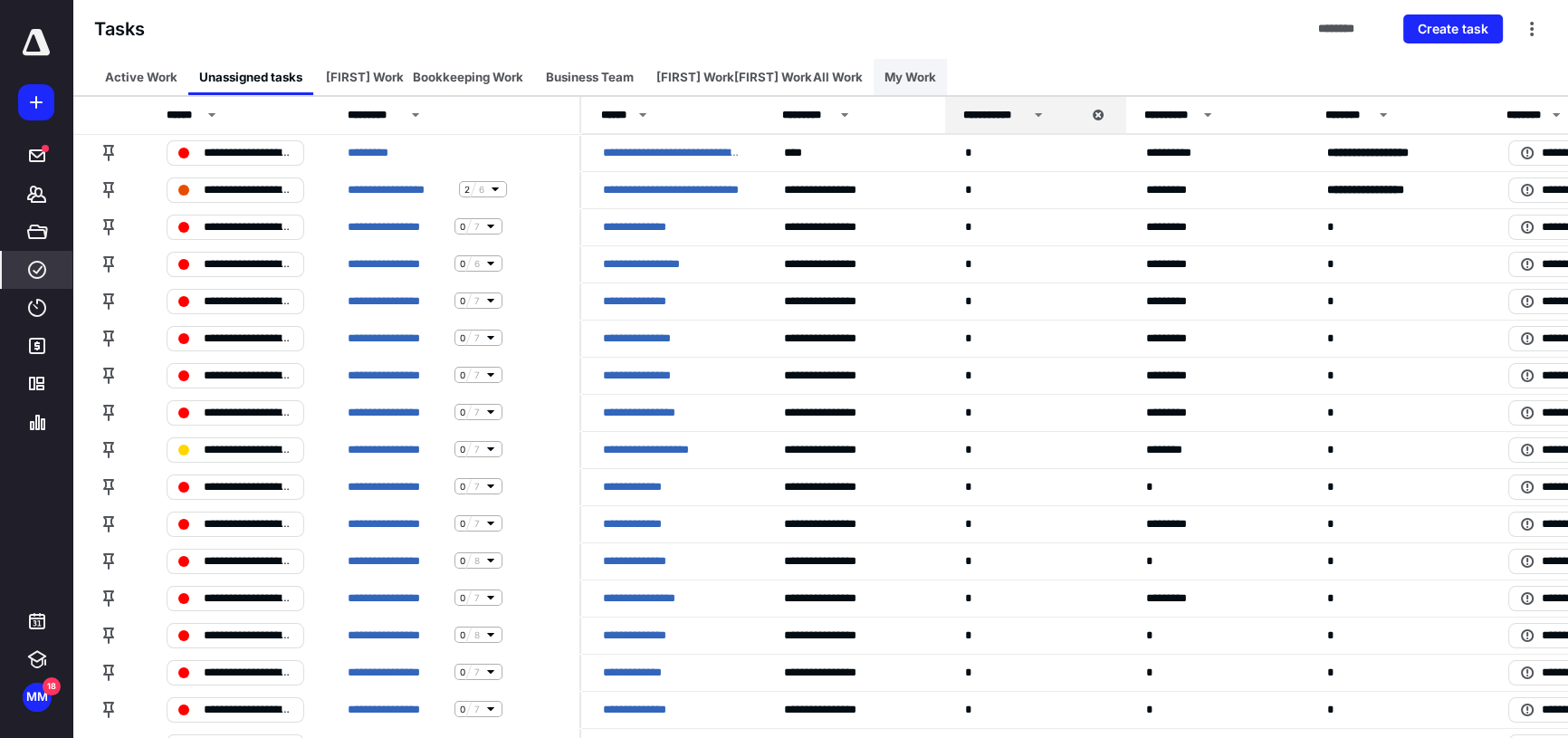 click on "My Work" at bounding box center (910, 77) 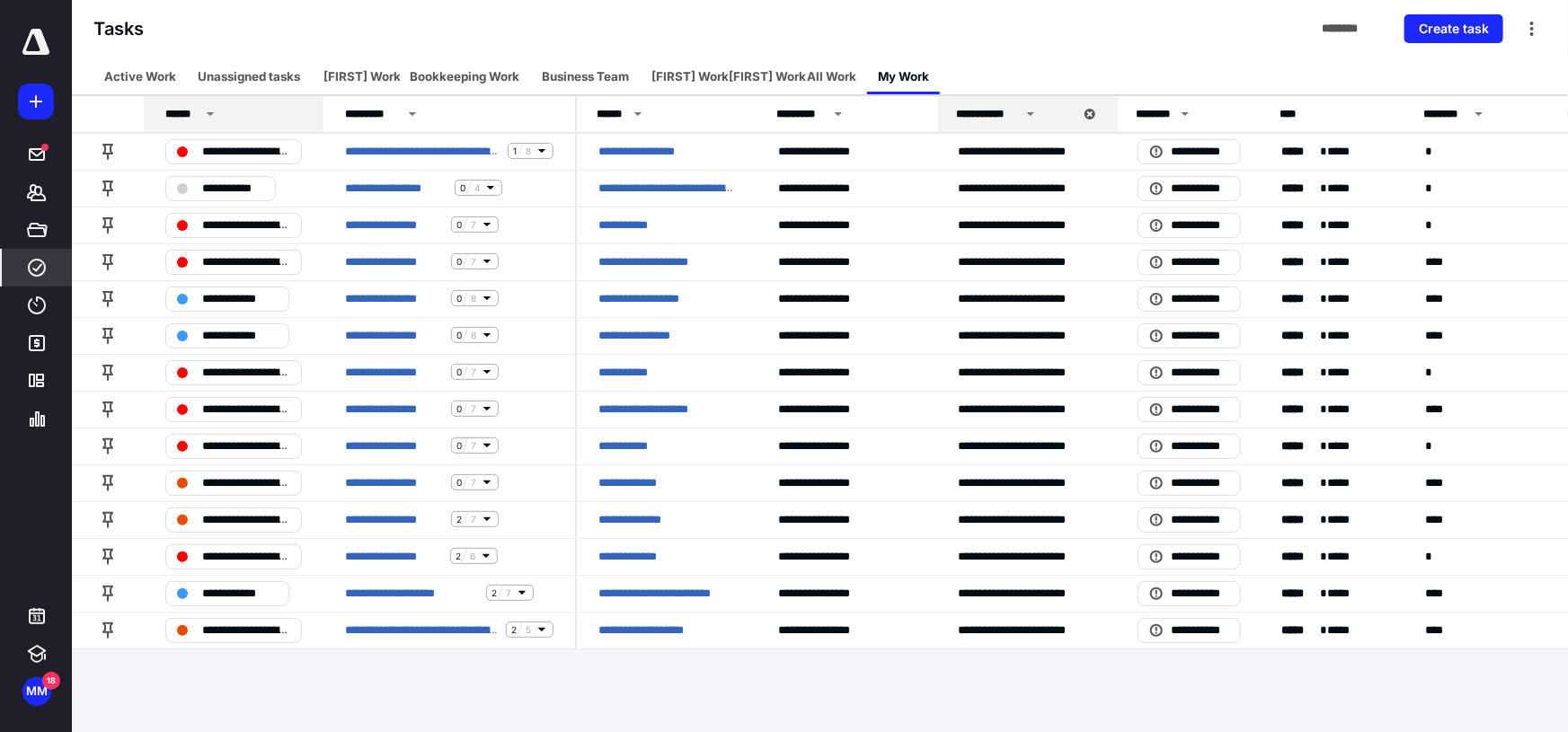 click 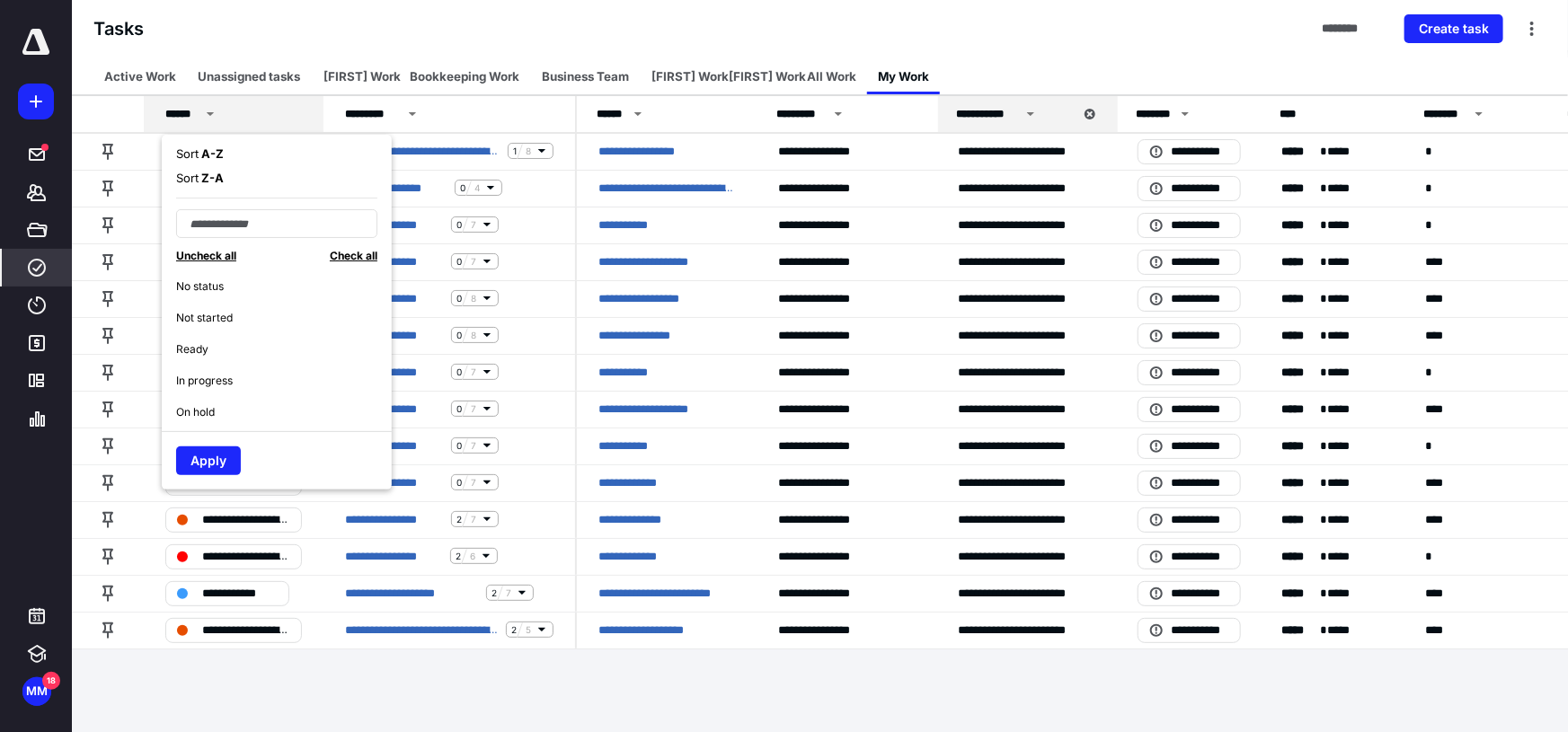 click on "A  -  Z" at bounding box center [211, 154] 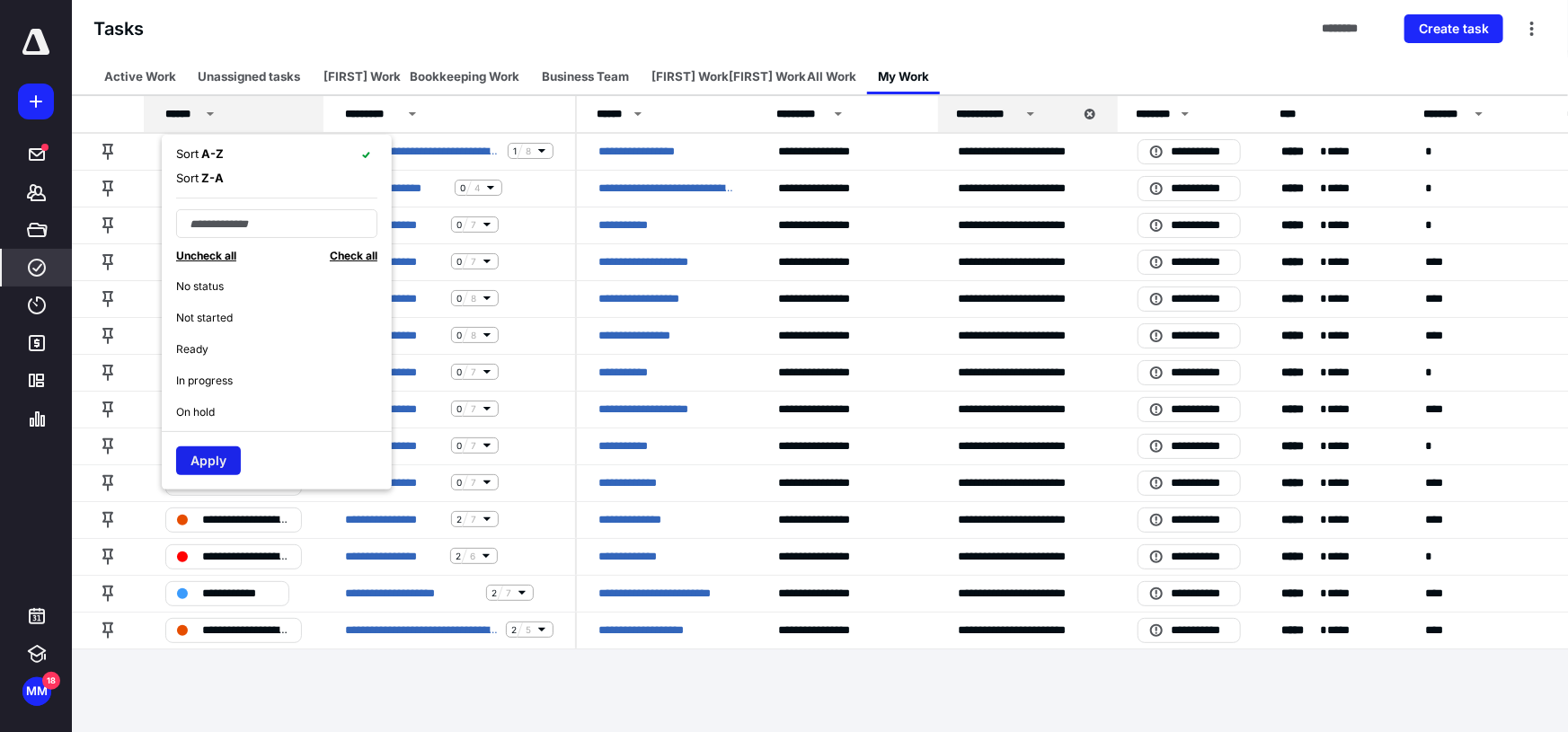 click on "Apply" at bounding box center [208, 461] 